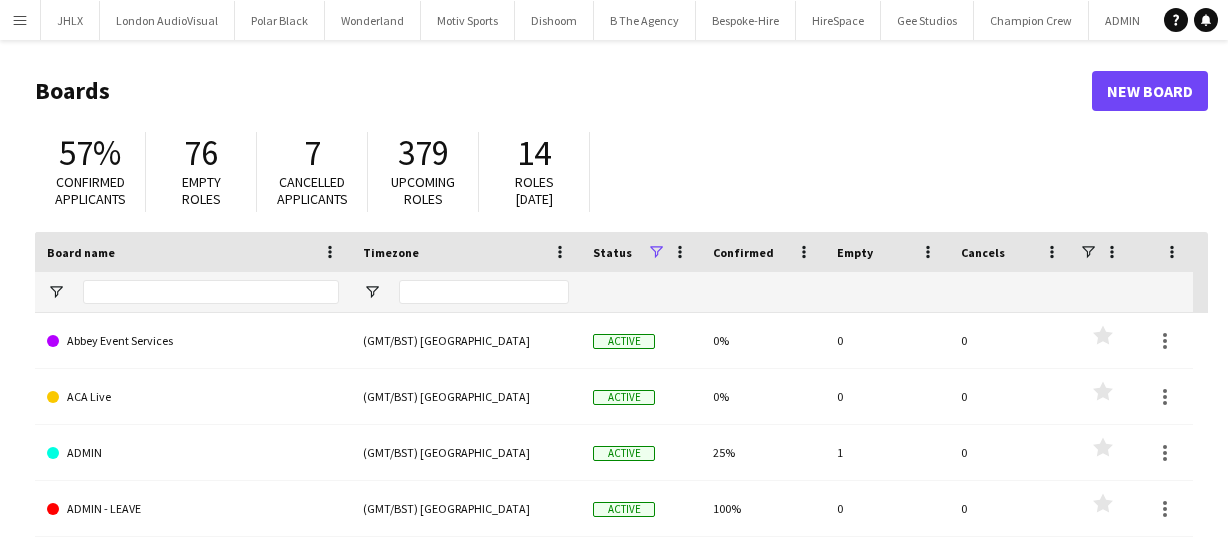 scroll, scrollTop: 0, scrollLeft: 0, axis: both 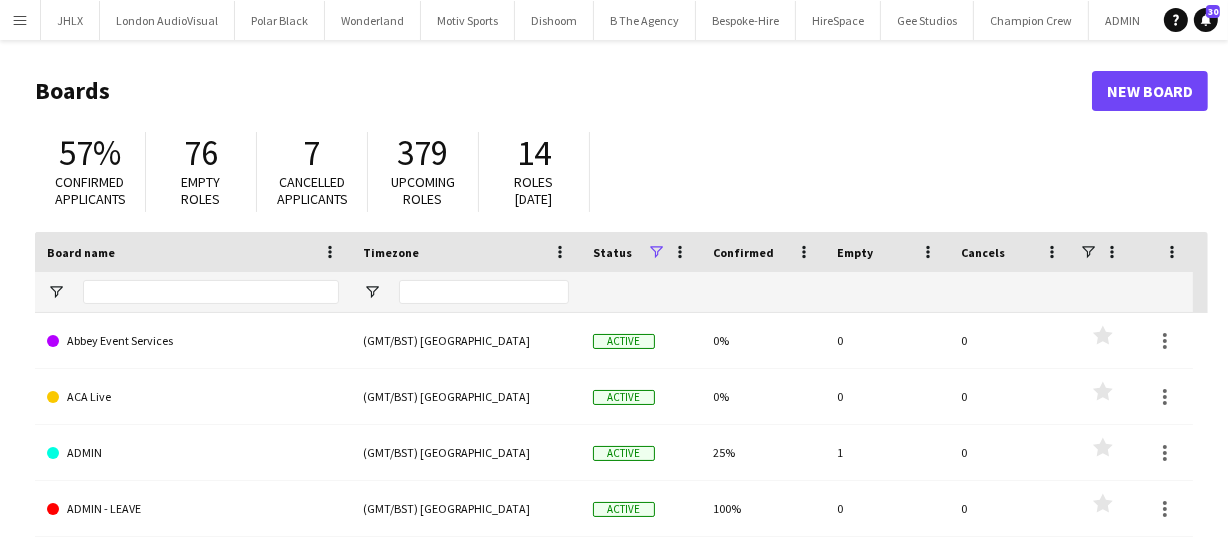 click on "Menu" at bounding box center (20, 20) 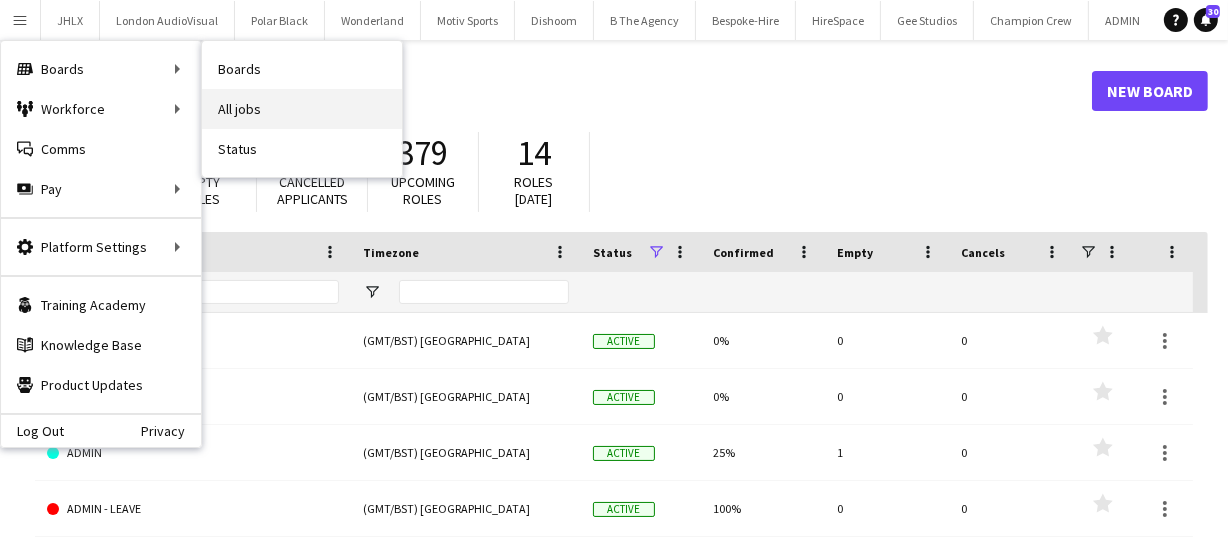 click on "All jobs" at bounding box center [302, 109] 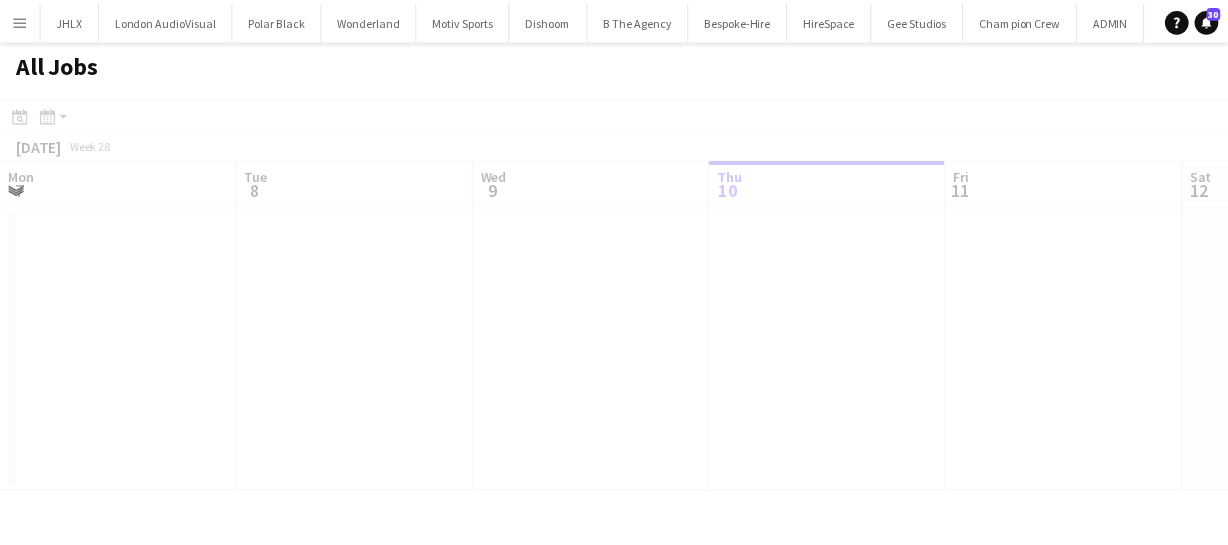 scroll, scrollTop: 0, scrollLeft: 478, axis: horizontal 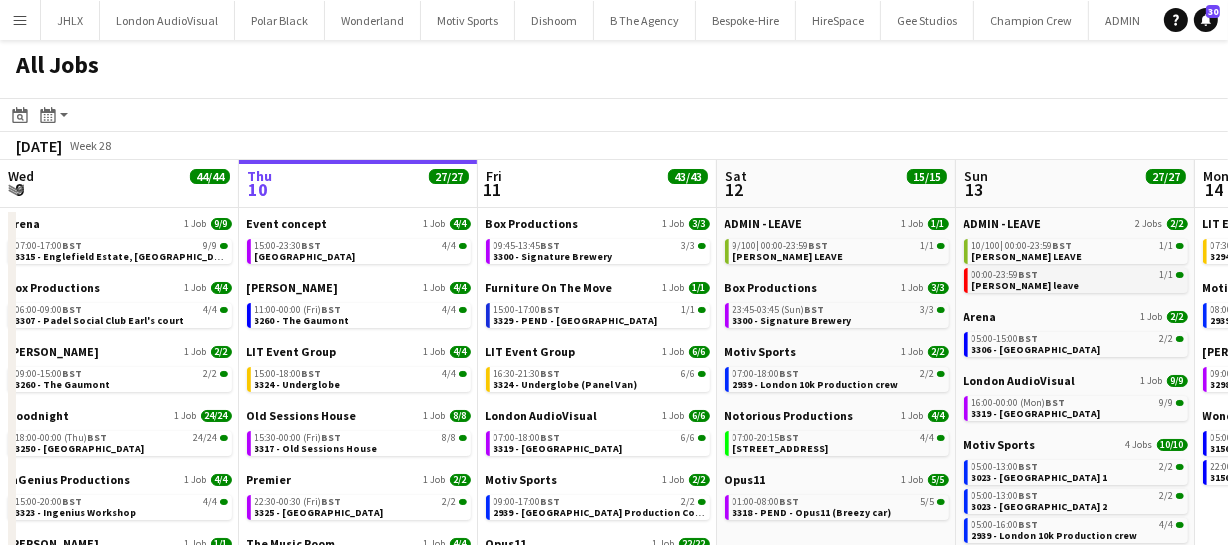 click on "00:00-23:59    BST" at bounding box center [1005, 275] 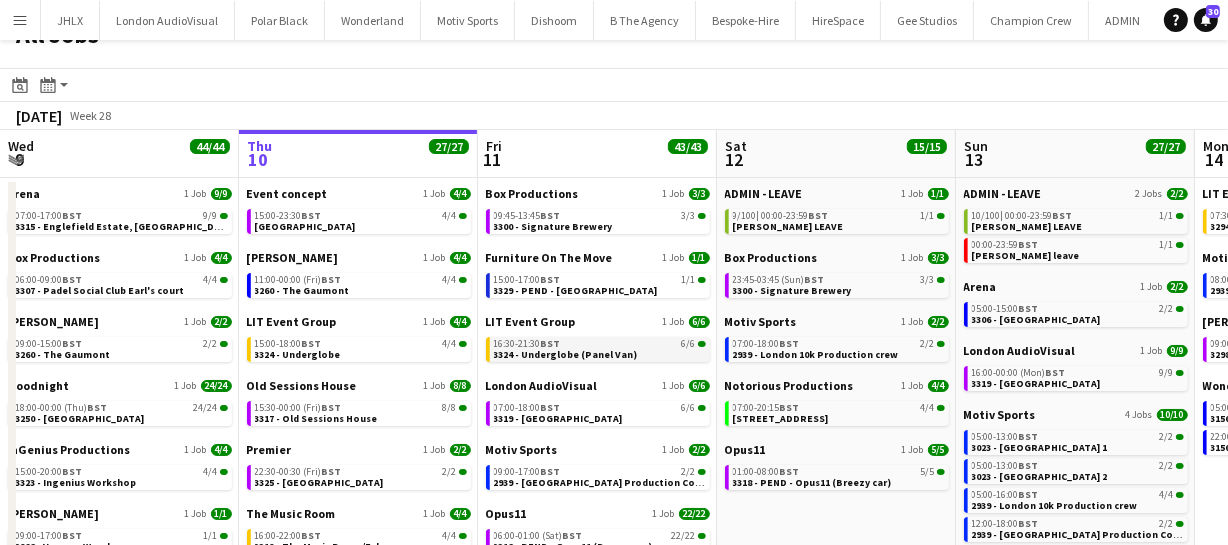 scroll, scrollTop: 0, scrollLeft: 0, axis: both 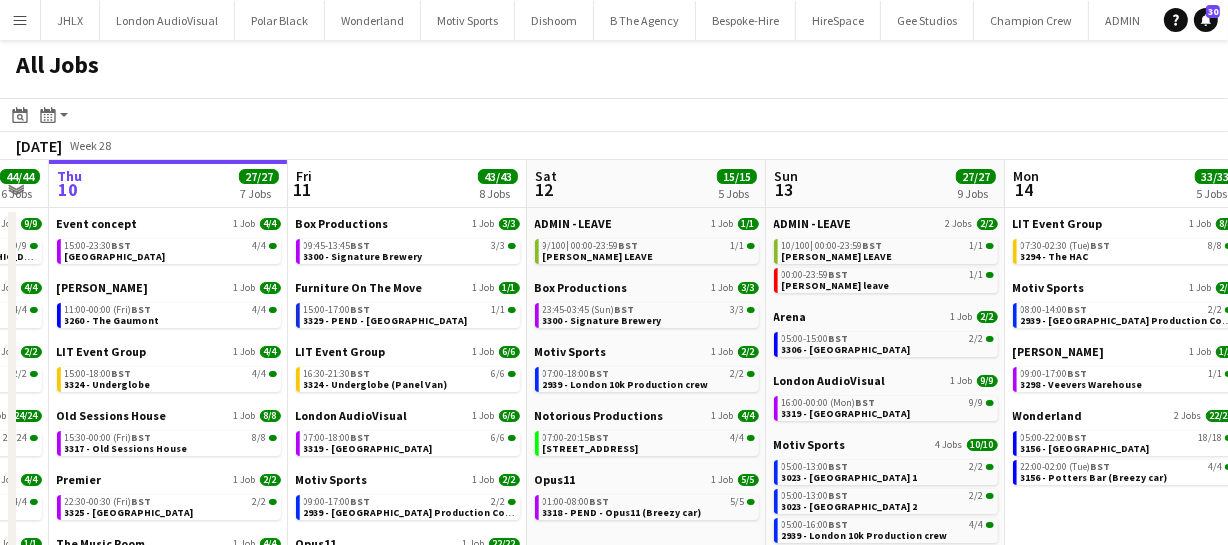 drag, startPoint x: 702, startPoint y: 318, endPoint x: 512, endPoint y: 301, distance: 190.759 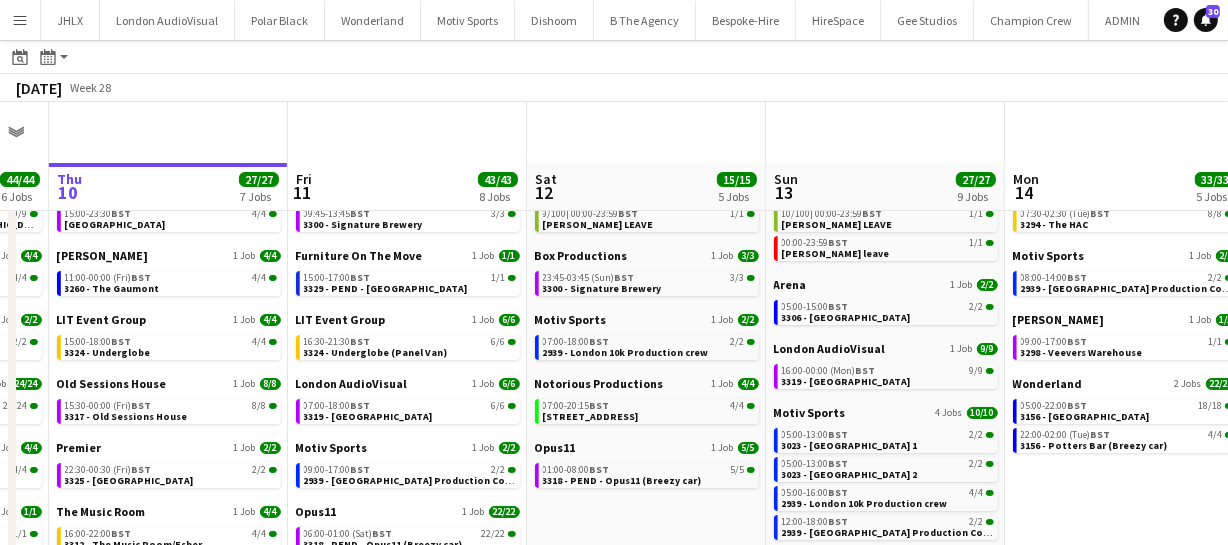 scroll, scrollTop: 0, scrollLeft: 0, axis: both 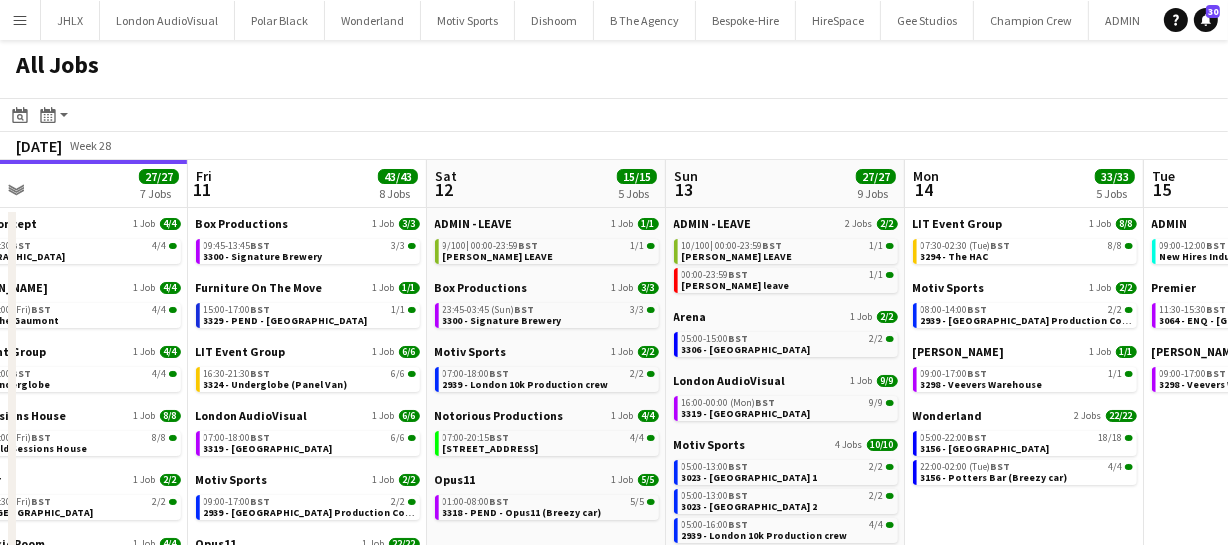 drag, startPoint x: 765, startPoint y: 310, endPoint x: 665, endPoint y: 307, distance: 100.04499 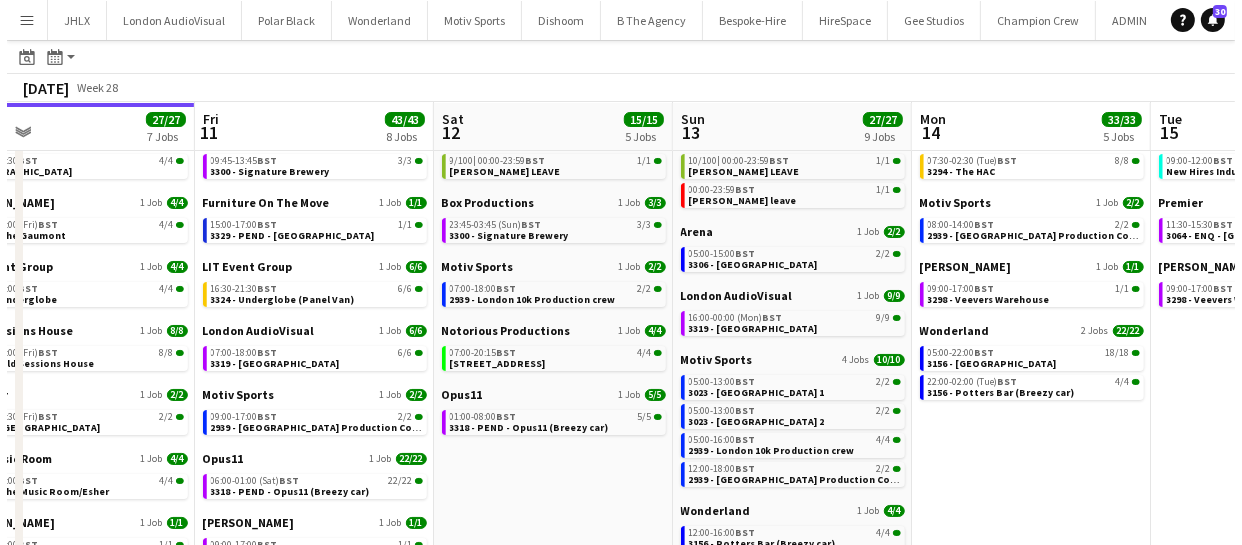 scroll, scrollTop: 0, scrollLeft: 0, axis: both 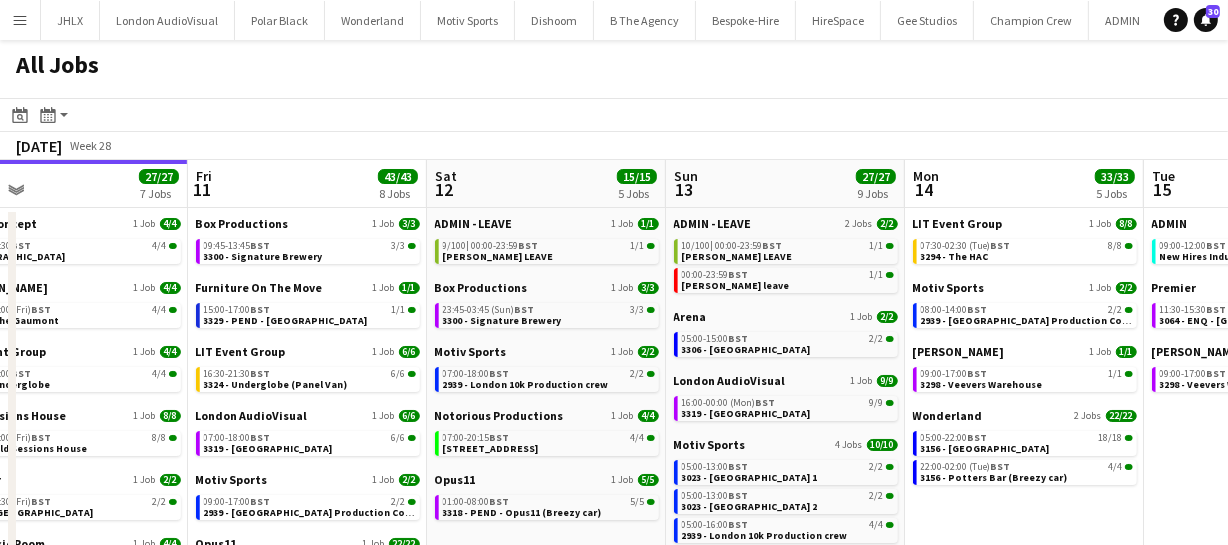 click on "Menu" at bounding box center (20, 20) 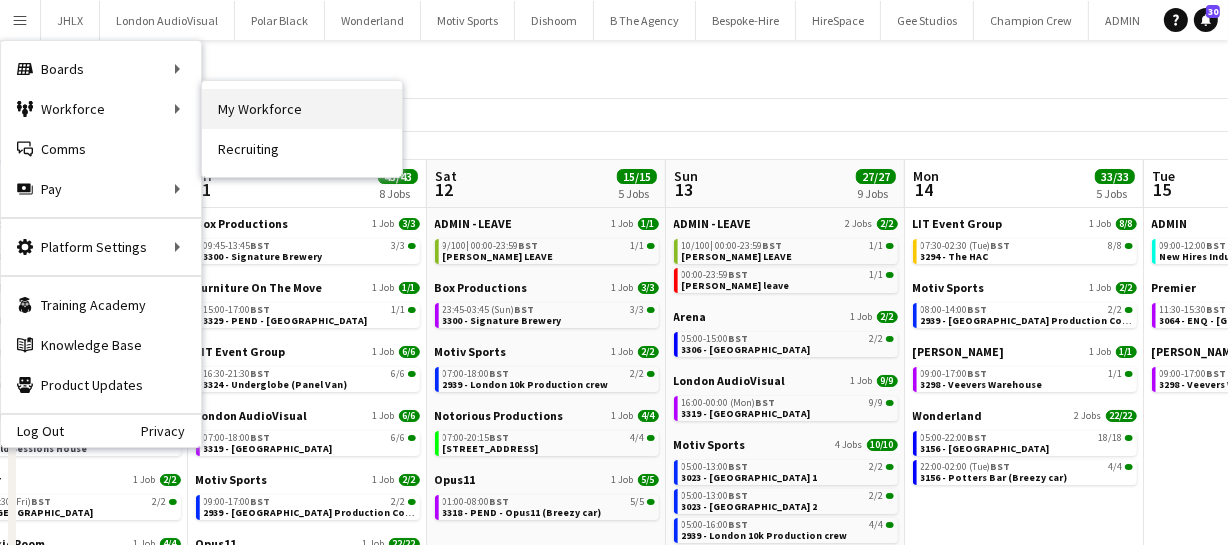 click on "My Workforce" at bounding box center (302, 109) 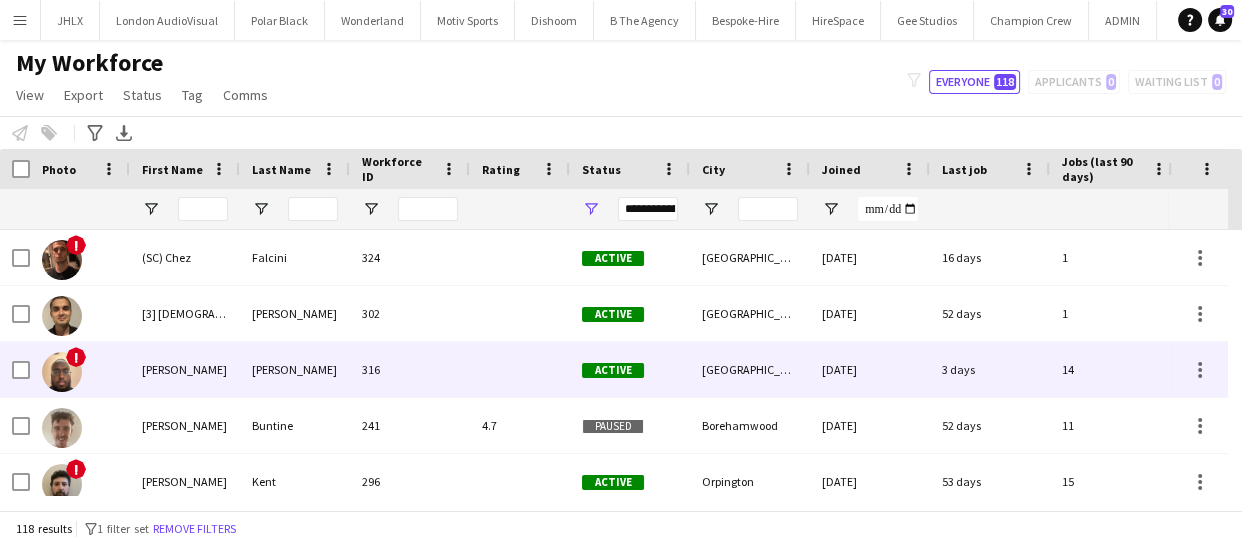 scroll, scrollTop: 181, scrollLeft: 0, axis: vertical 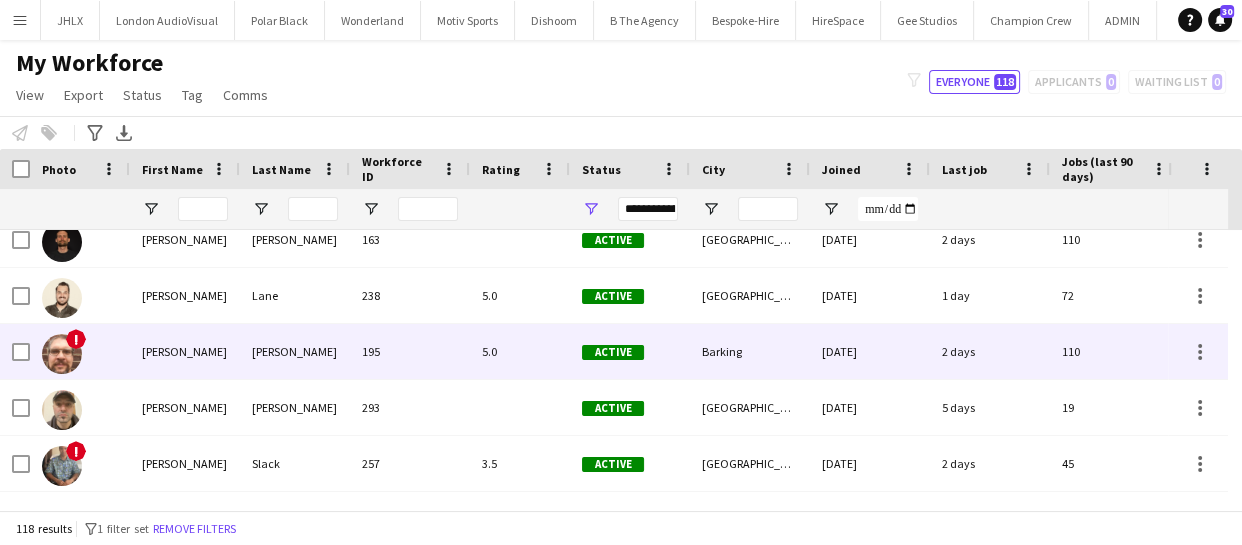 click on "Corey" at bounding box center (185, 351) 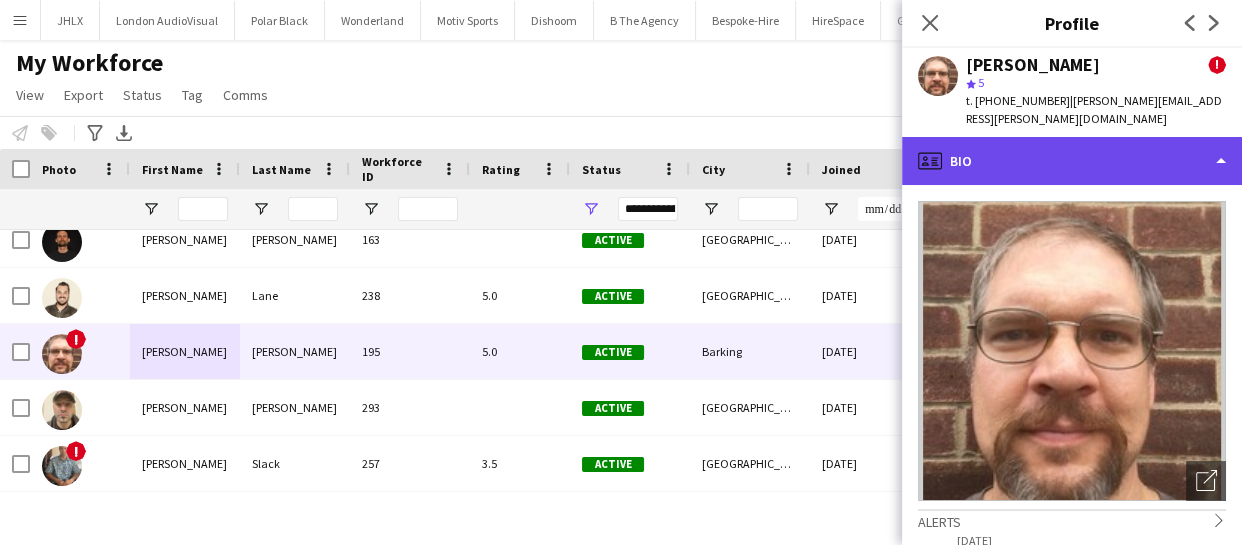 click on "profile
Bio" 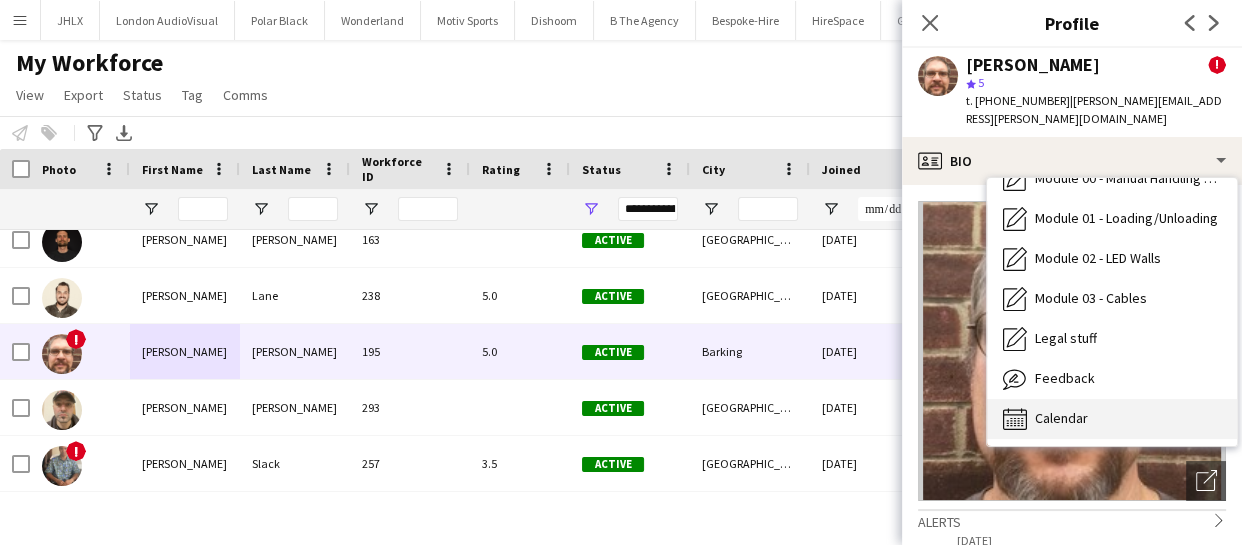 click on "Calendar" at bounding box center (1061, 418) 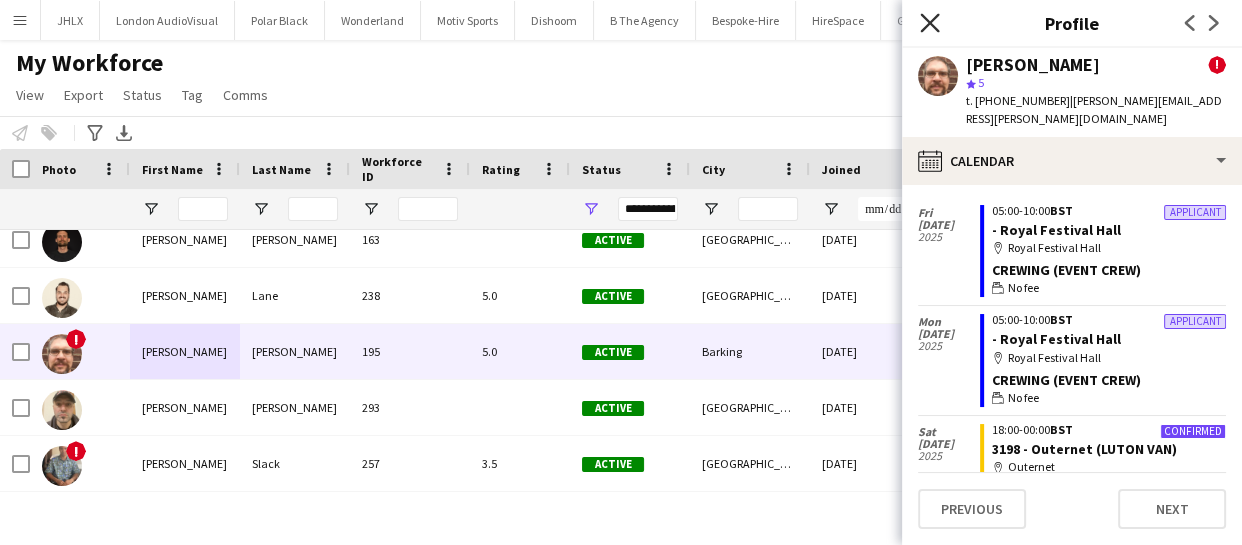 click 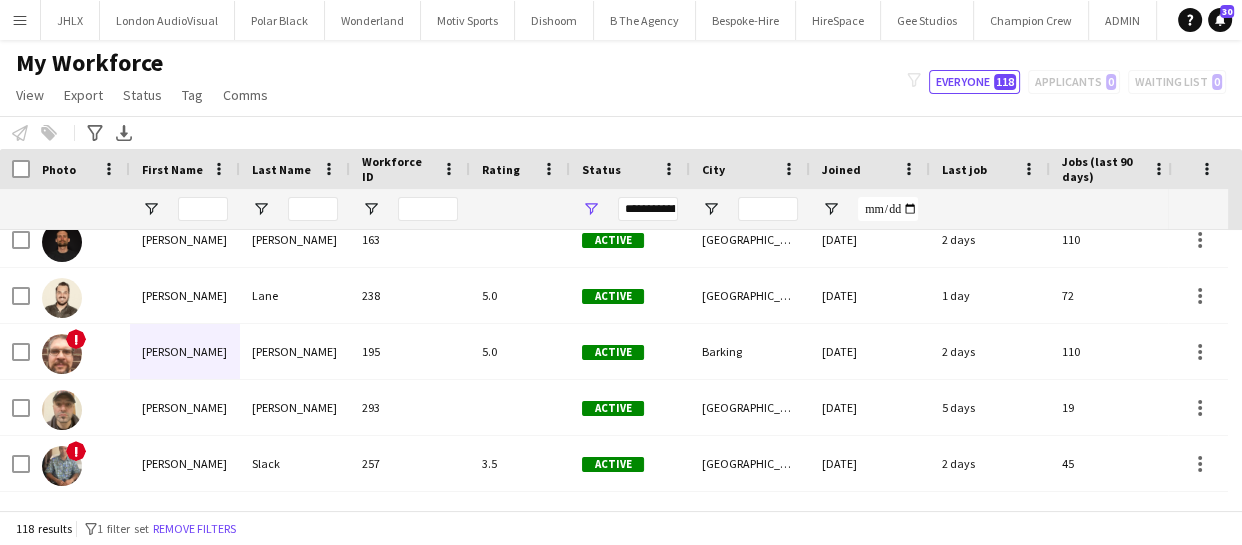 click on "Menu" at bounding box center (20, 20) 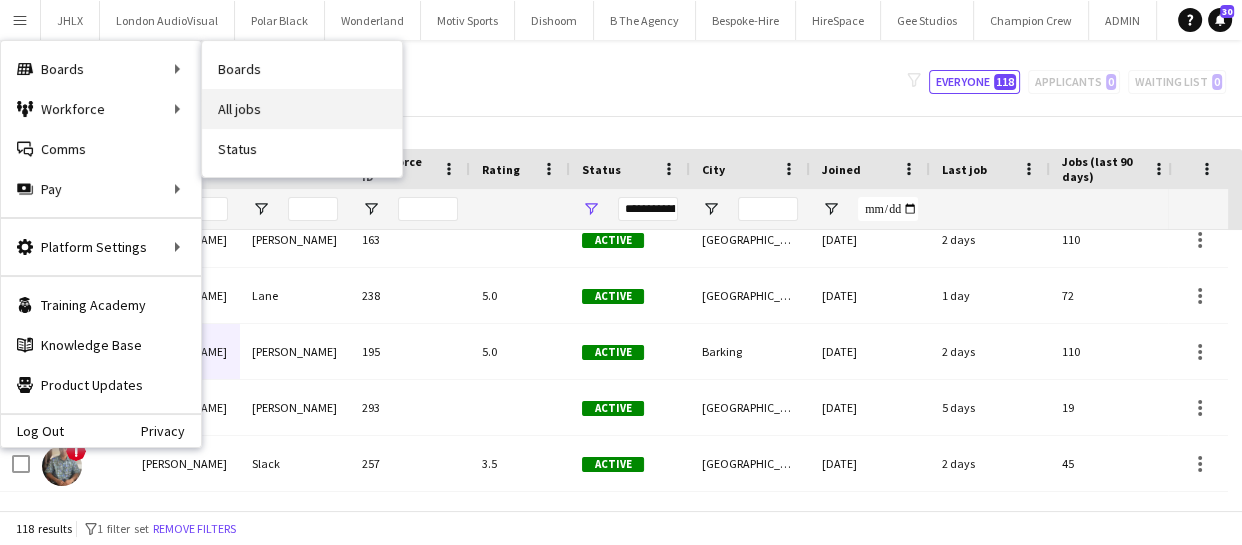 click on "All jobs" at bounding box center (302, 109) 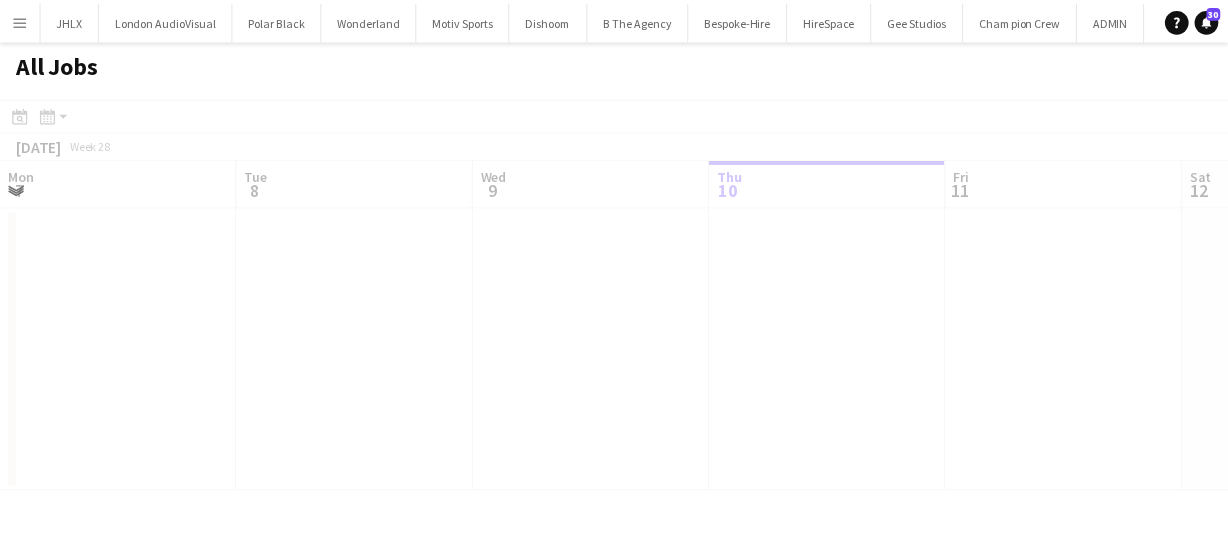 scroll, scrollTop: 0, scrollLeft: 478, axis: horizontal 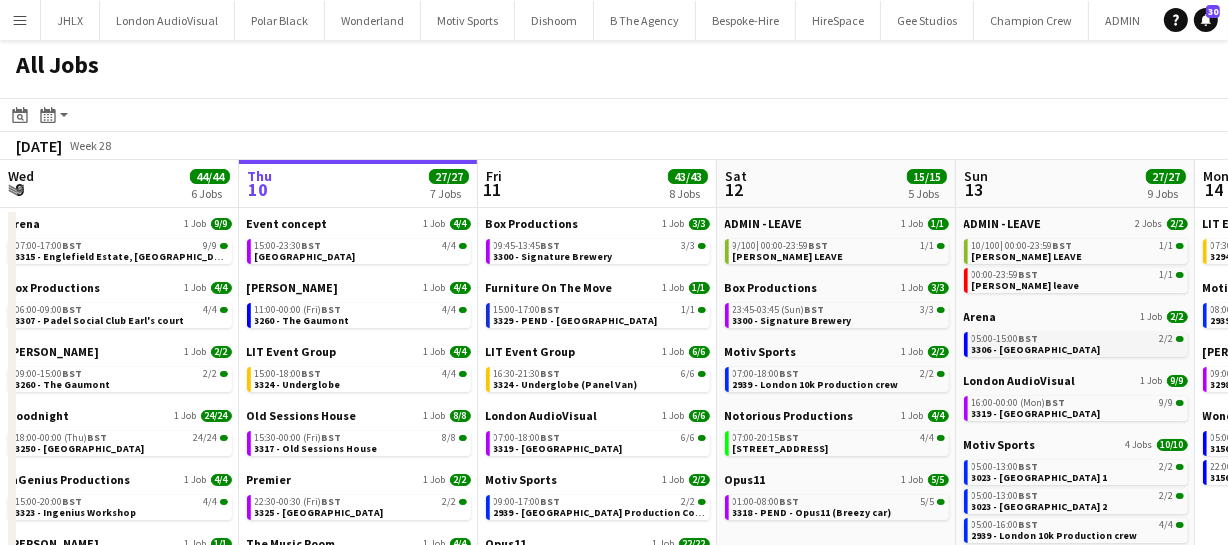 click on "3306 - Piccadilly" at bounding box center [1036, 349] 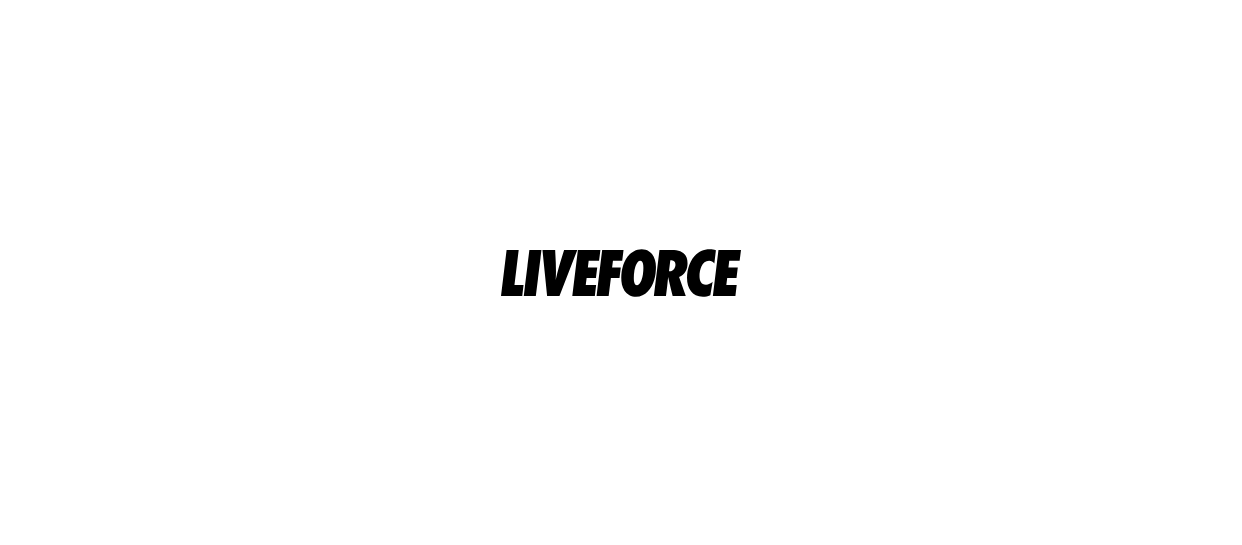 scroll, scrollTop: 0, scrollLeft: 0, axis: both 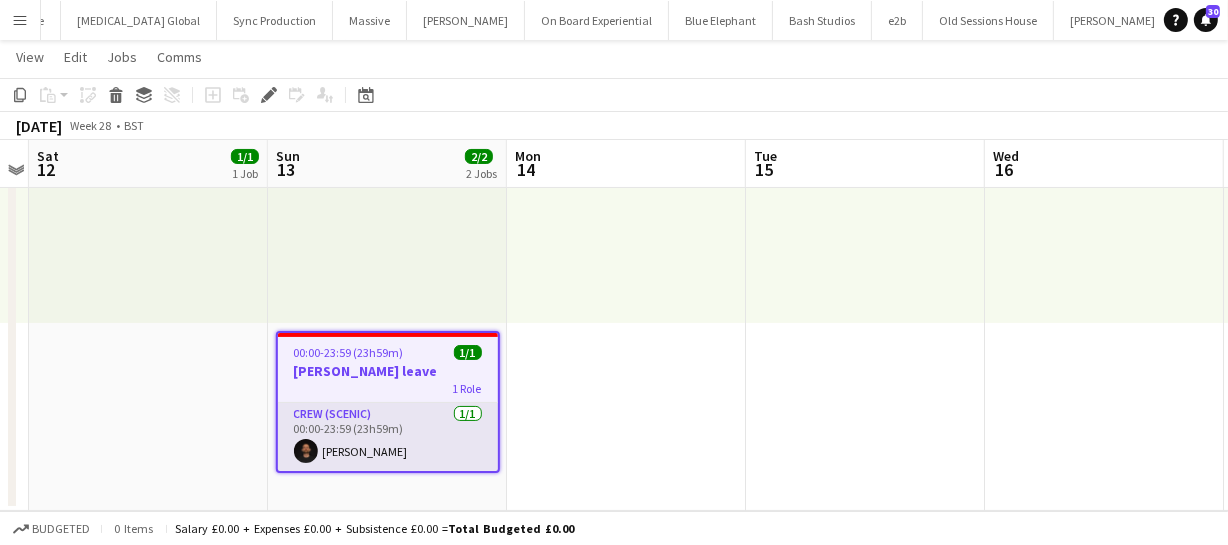 click on "Crew (Scenic)   1/1   00:00-23:59 (23h59m)
Christopher Ames" at bounding box center [388, 437] 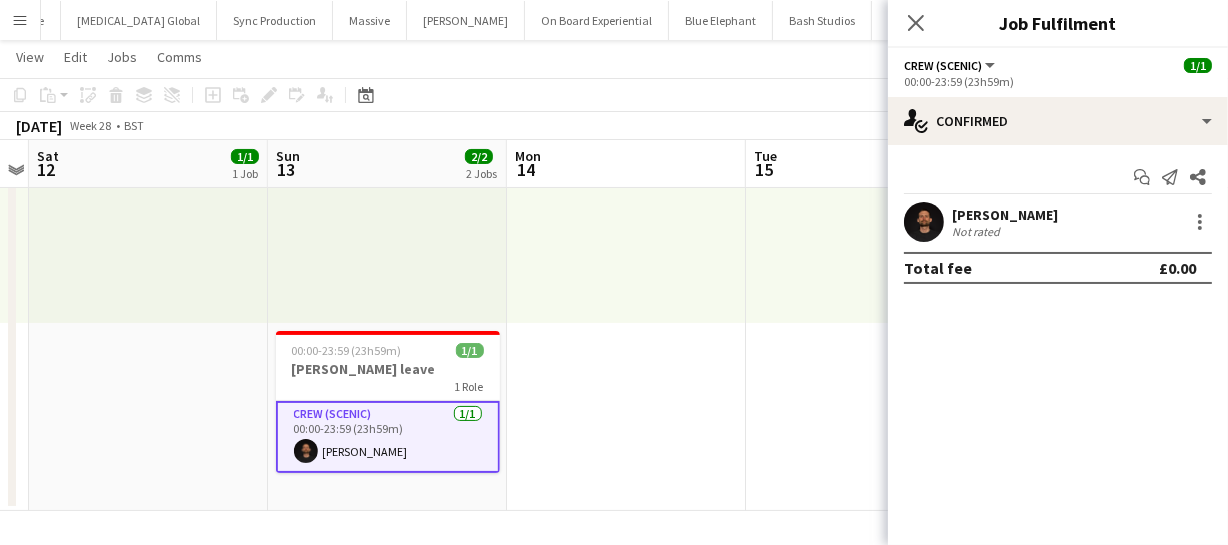 click at bounding box center (924, 222) 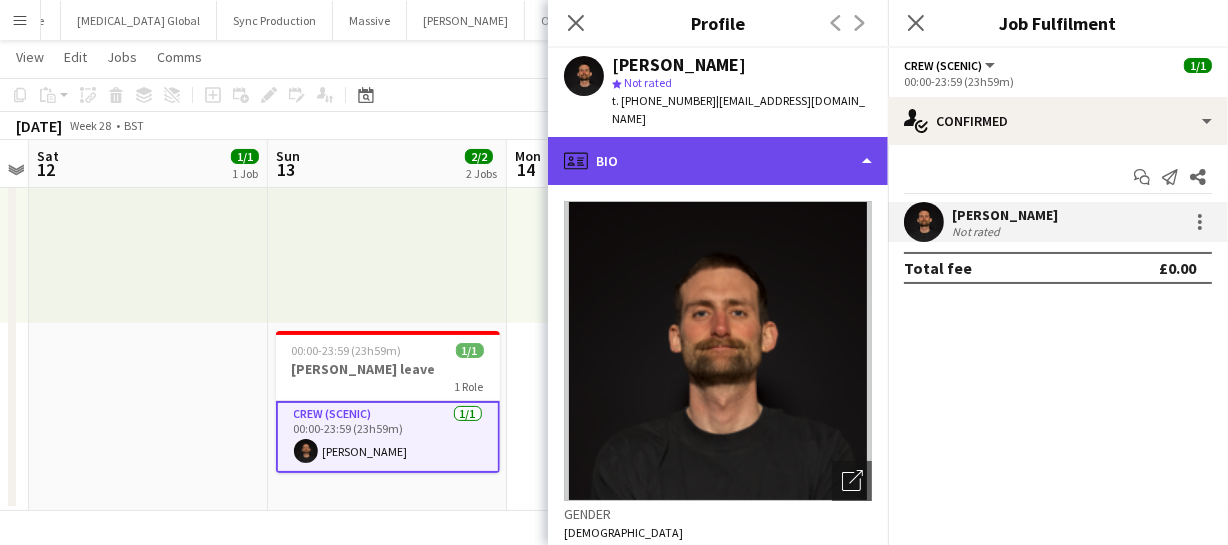 click on "profile
Bio" 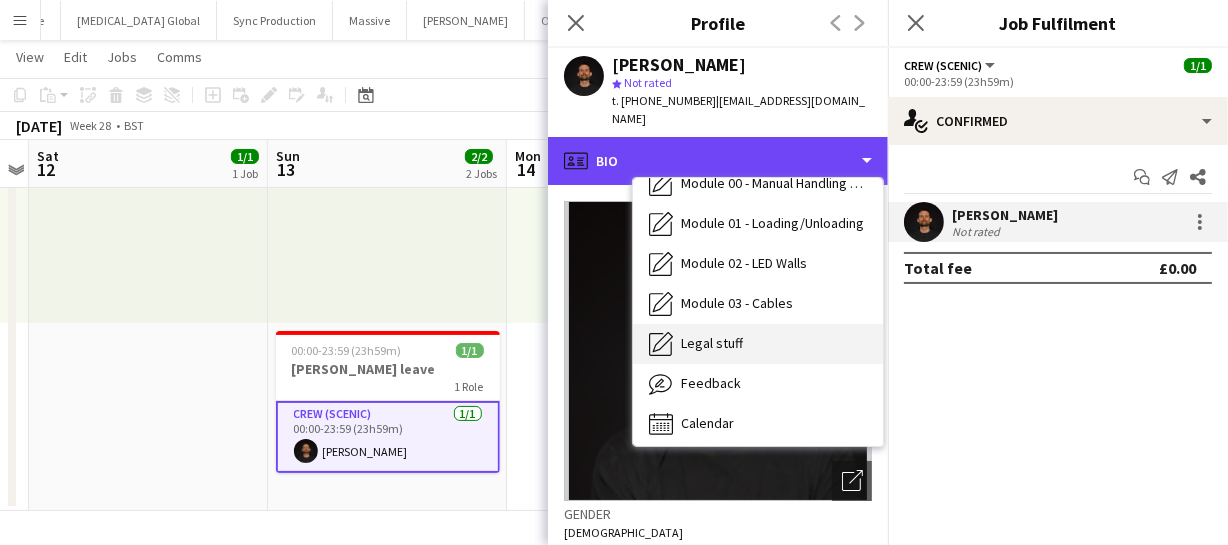 scroll, scrollTop: 387, scrollLeft: 0, axis: vertical 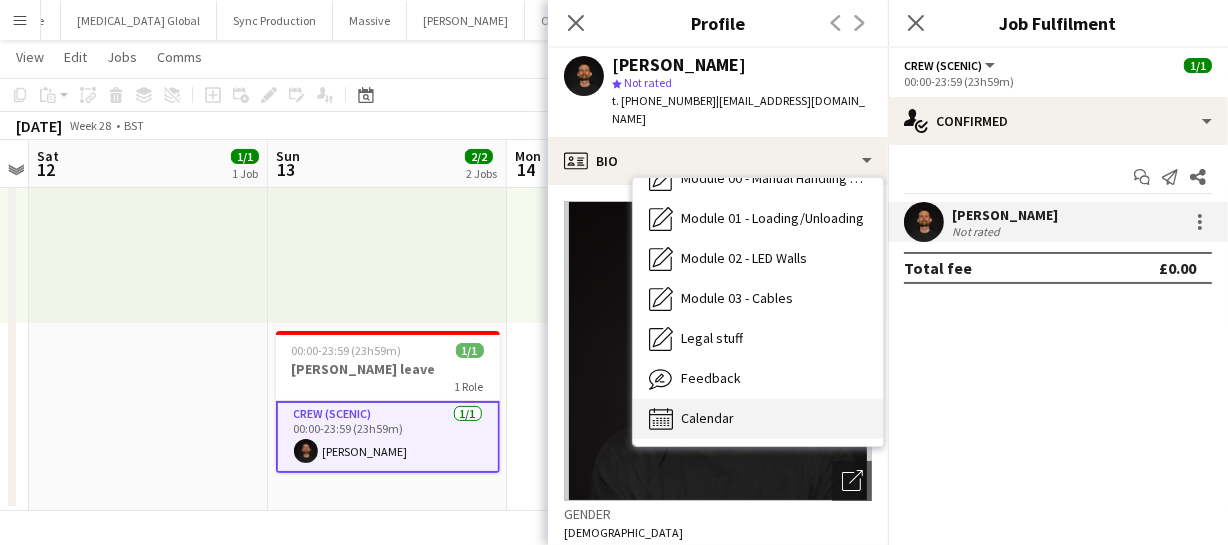 click on "Calendar
Calendar" at bounding box center [758, 419] 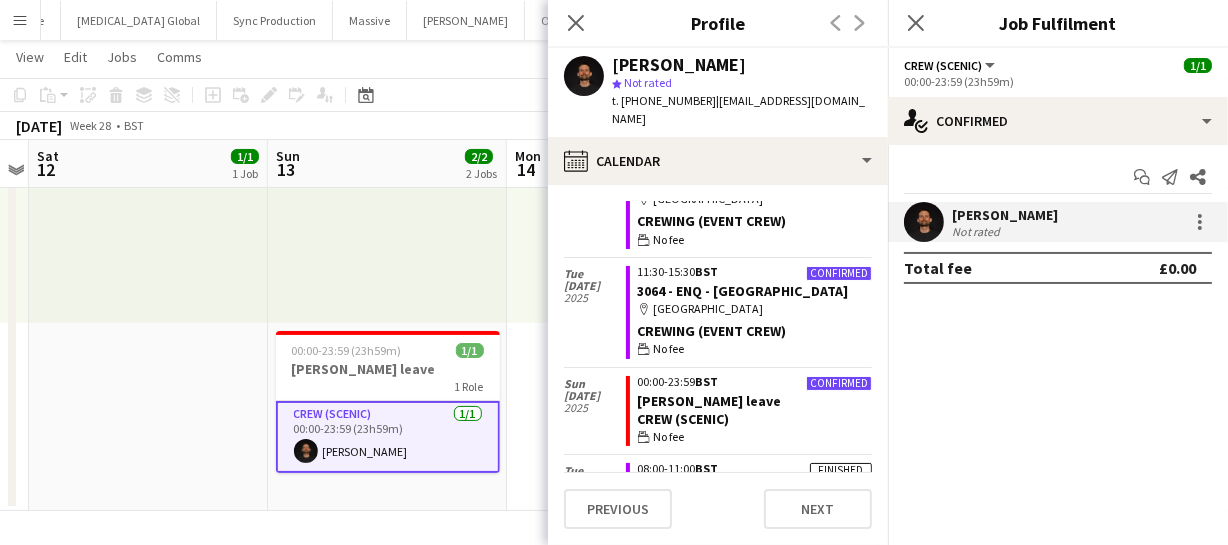 scroll, scrollTop: 987, scrollLeft: 0, axis: vertical 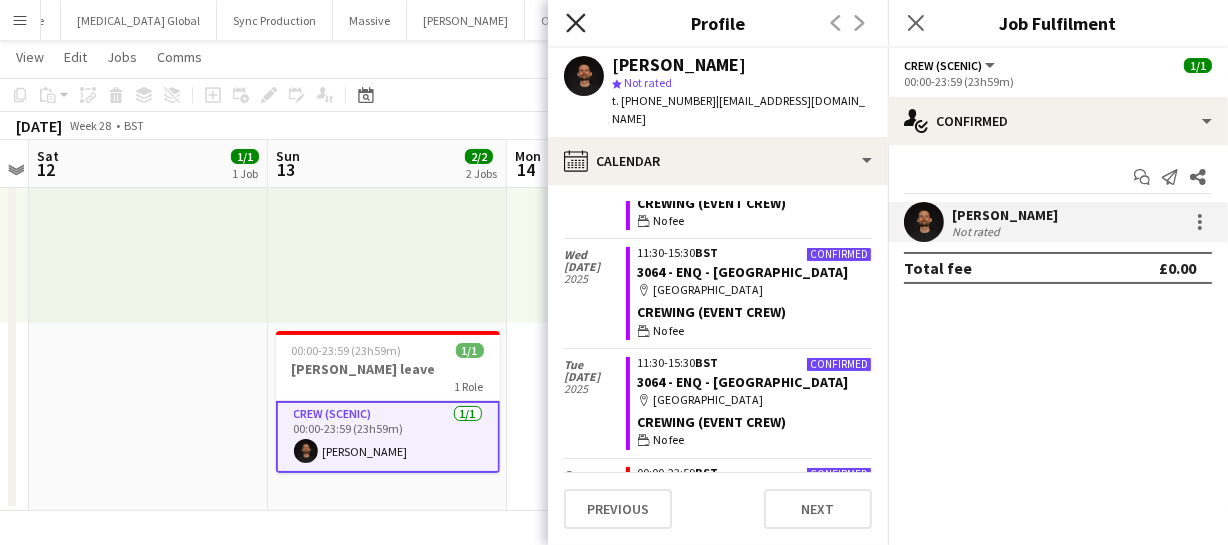 click on "Close pop-in" 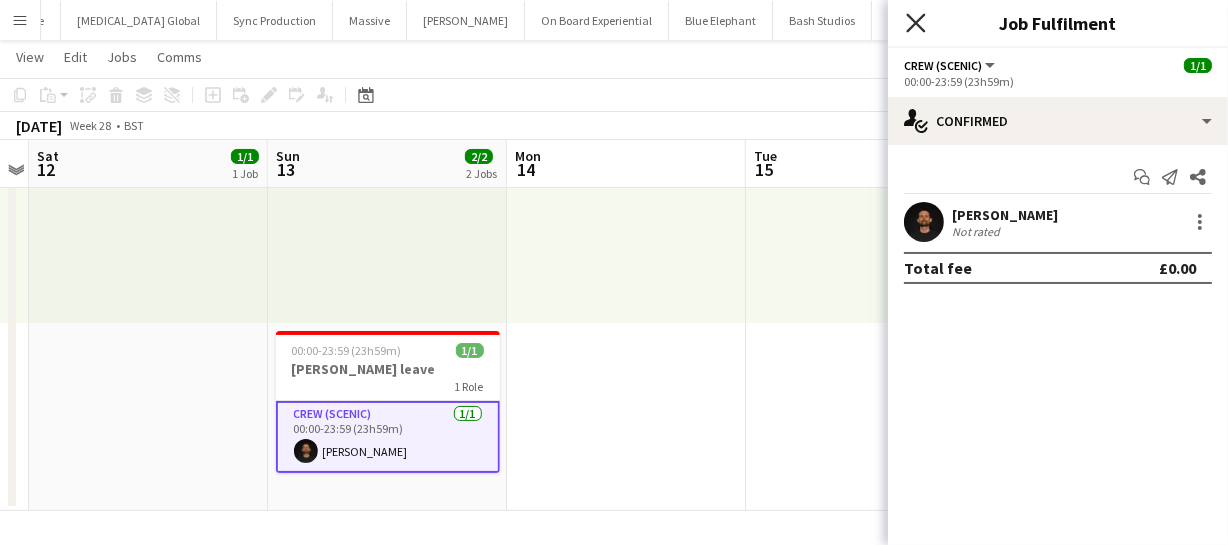 click on "Close pop-in" 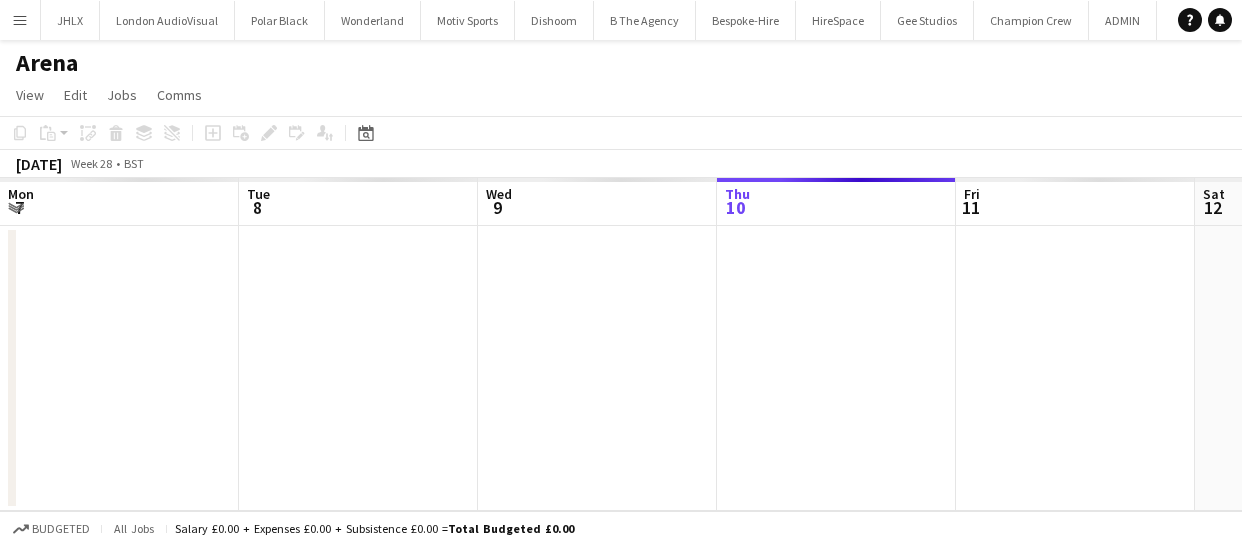 scroll, scrollTop: 0, scrollLeft: 0, axis: both 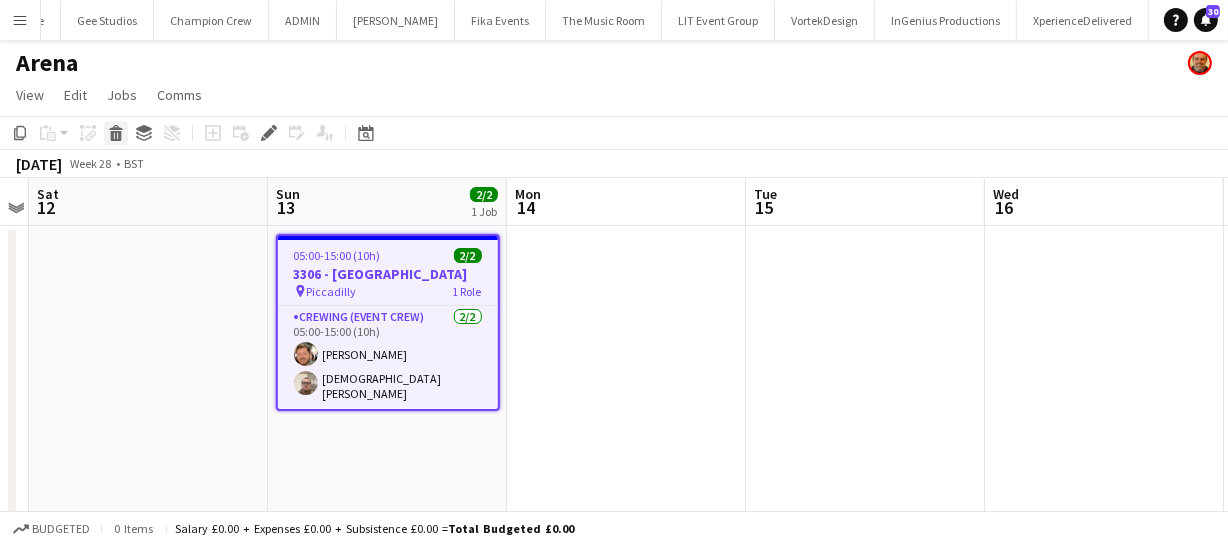 click 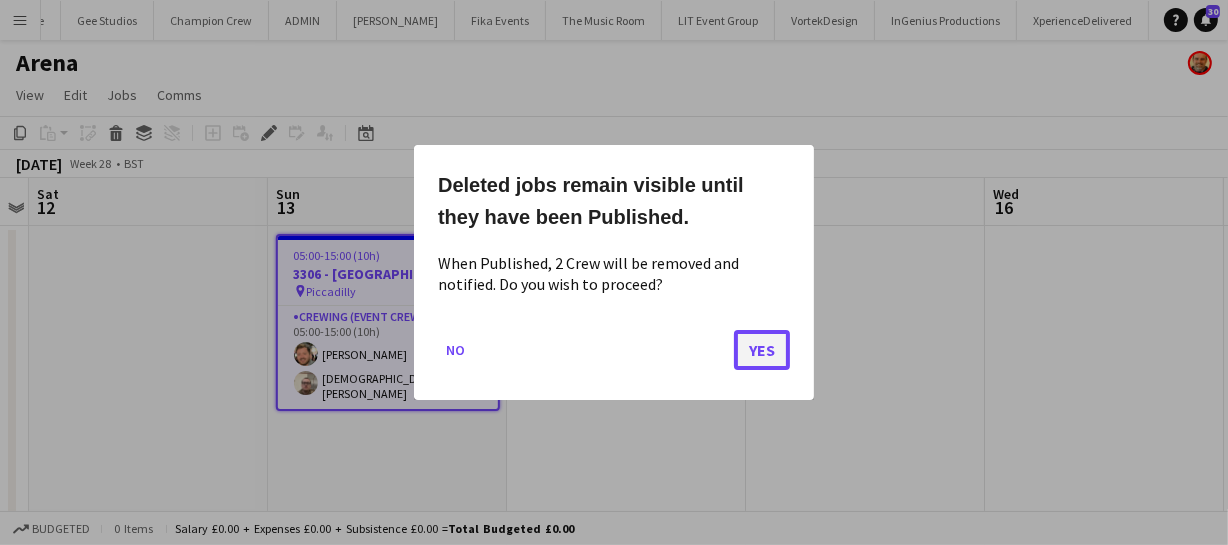 click on "Yes" 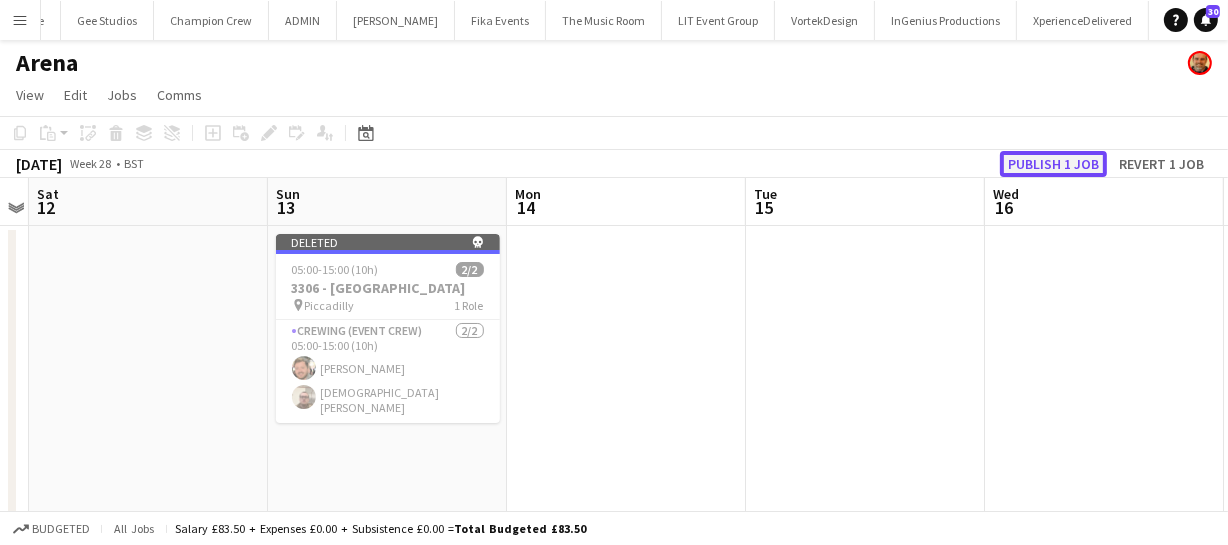 click on "Publish 1 job" 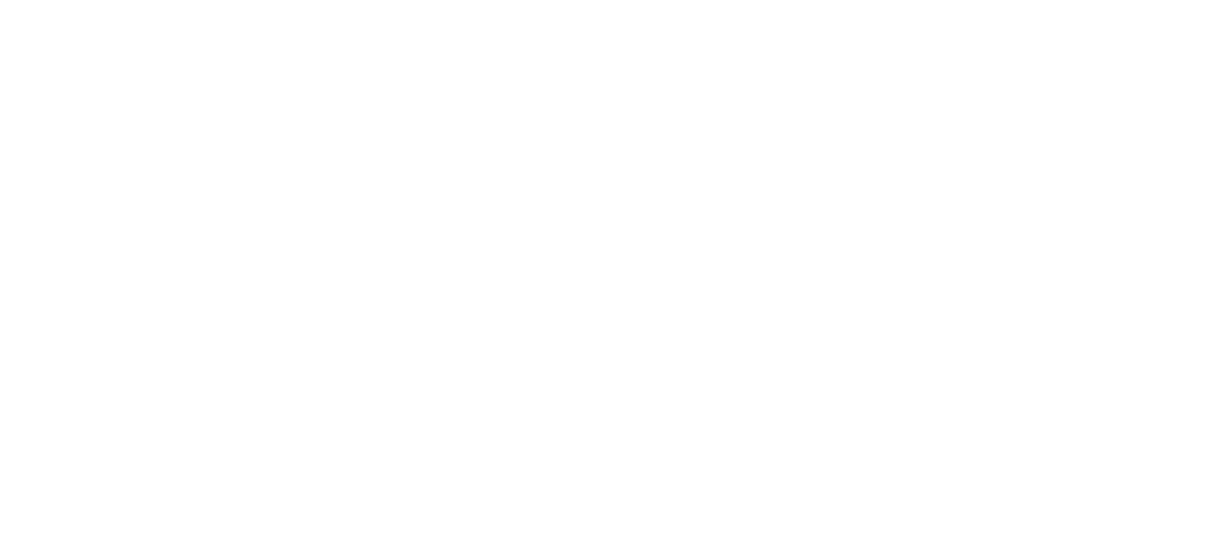 scroll, scrollTop: 0, scrollLeft: 0, axis: both 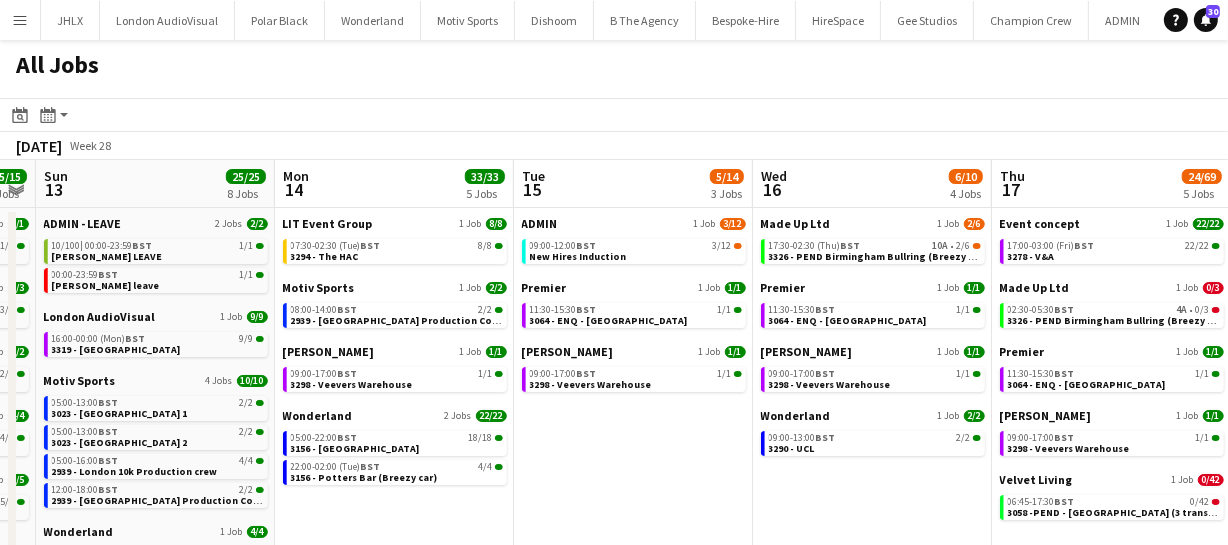 drag, startPoint x: 1057, startPoint y: 358, endPoint x: 136, endPoint y: 362, distance: 921.00867 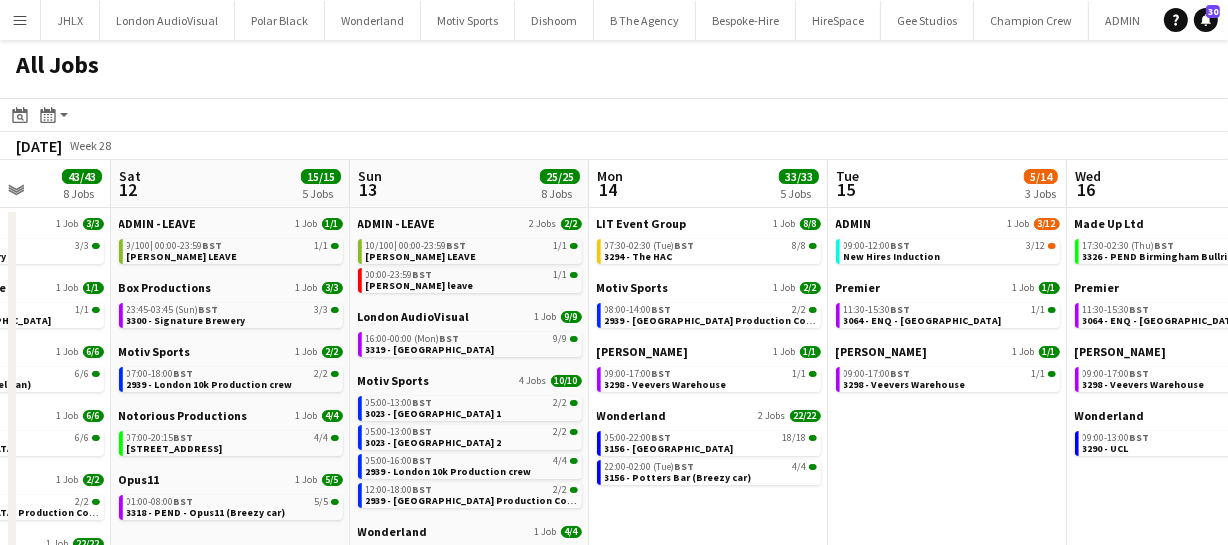 scroll, scrollTop: 0, scrollLeft: 600, axis: horizontal 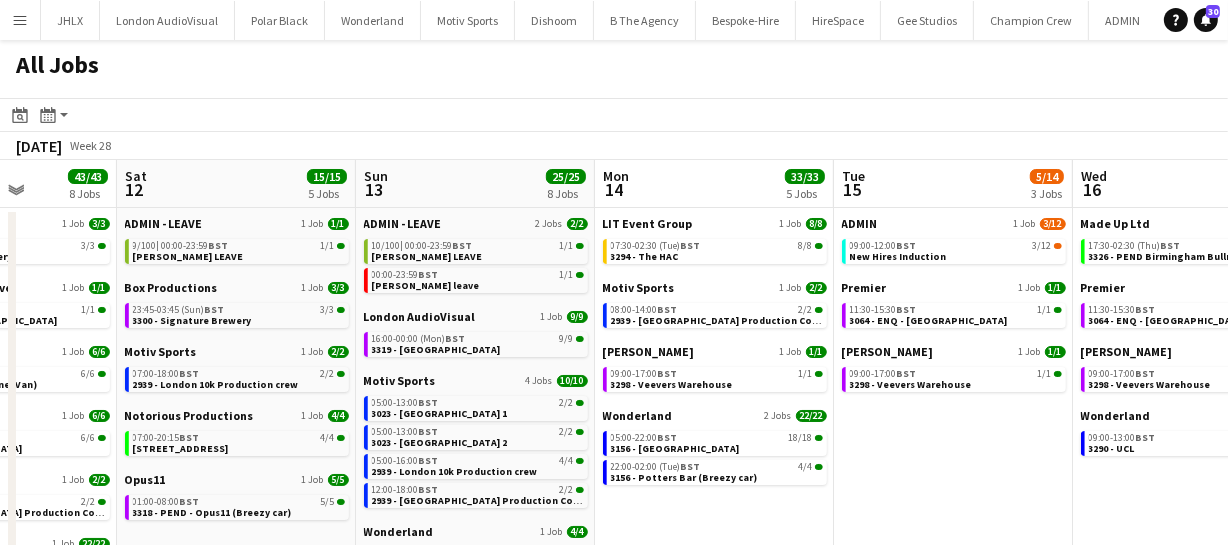drag, startPoint x: 559, startPoint y: 403, endPoint x: 879, endPoint y: 384, distance: 320.56357 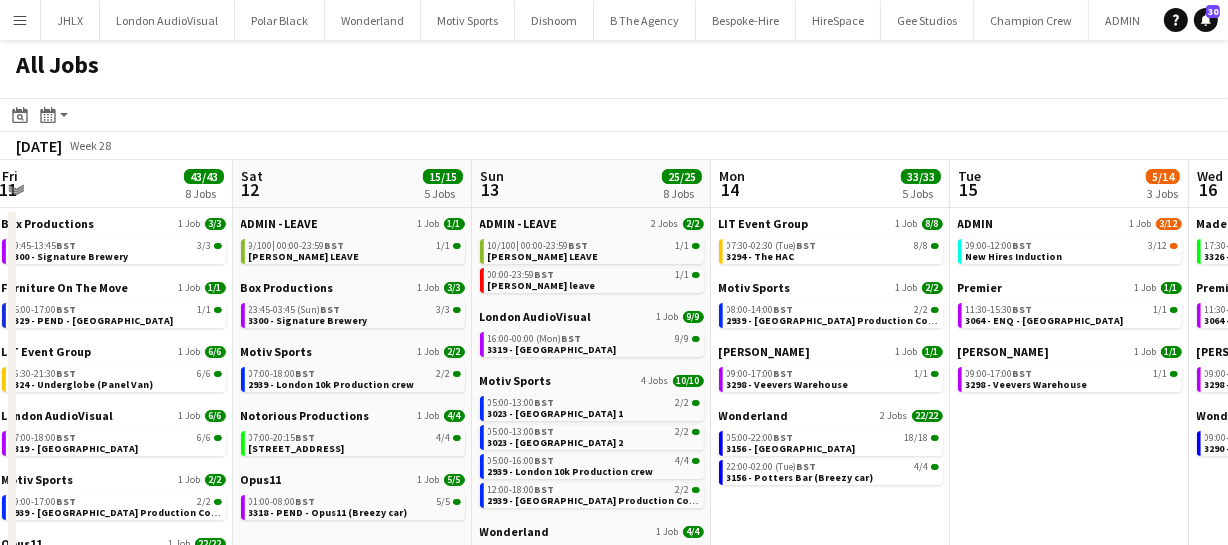 drag, startPoint x: 896, startPoint y: 428, endPoint x: 1012, endPoint y: 389, distance: 122.380554 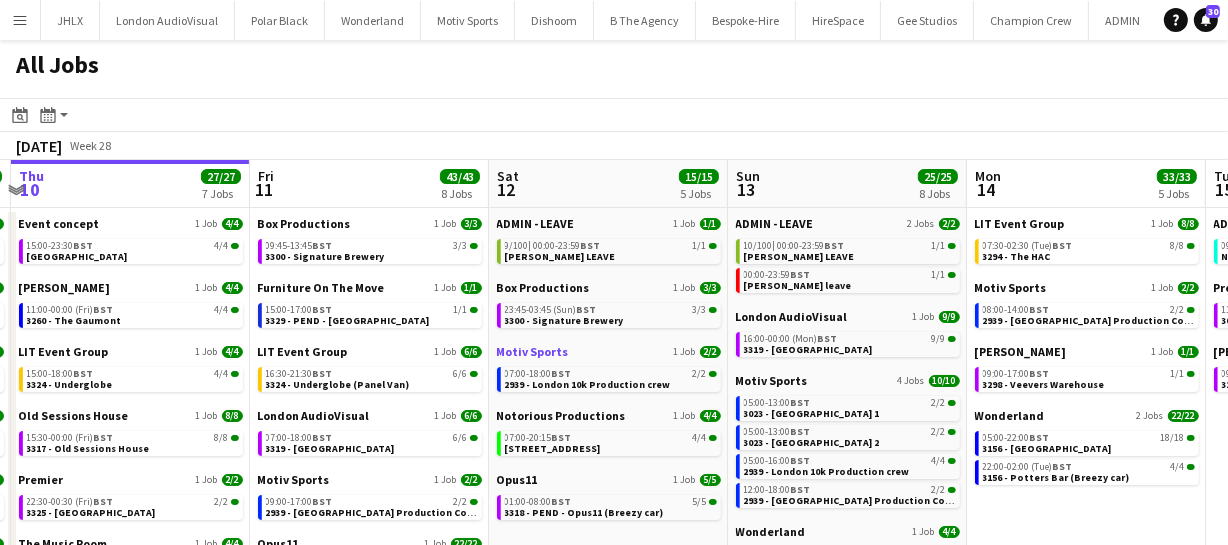 drag, startPoint x: 663, startPoint y: 357, endPoint x: 767, endPoint y: 357, distance: 104 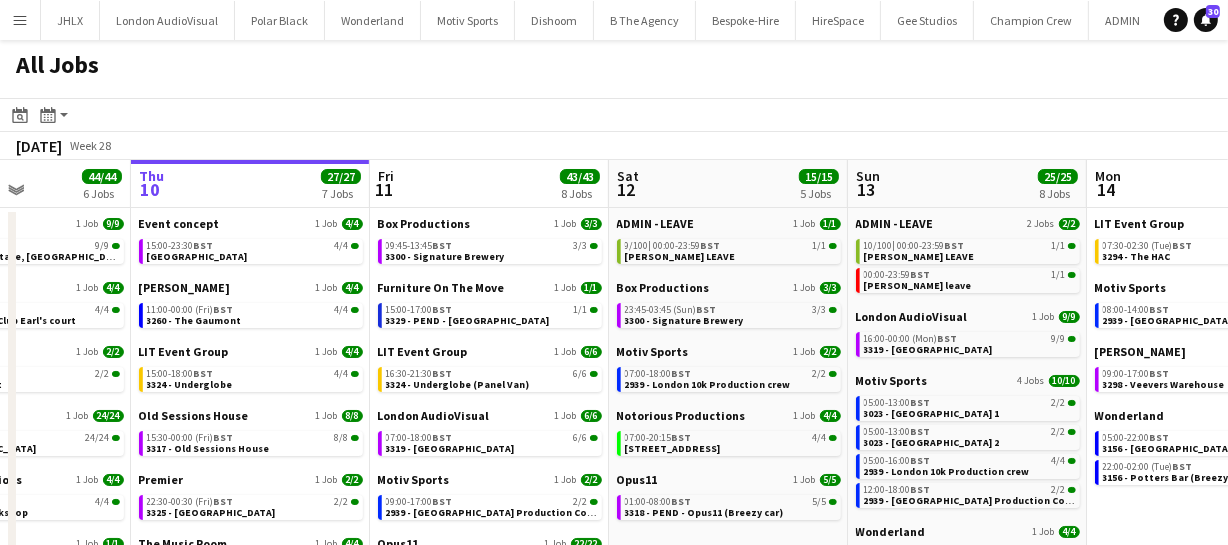 drag, startPoint x: 364, startPoint y: 314, endPoint x: 479, endPoint y: 322, distance: 115.27792 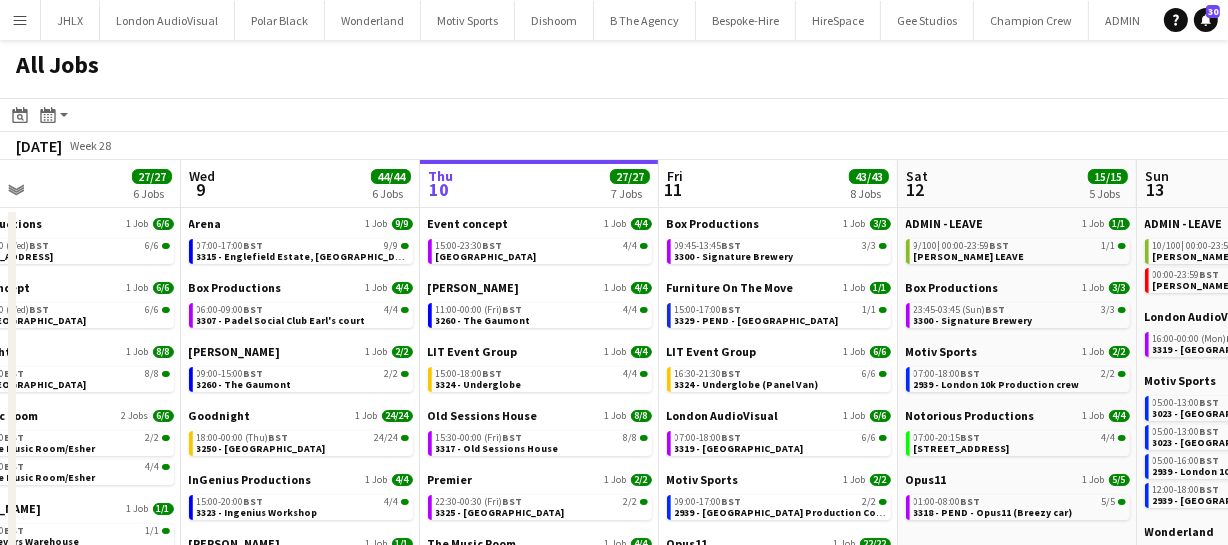 drag, startPoint x: 543, startPoint y: 312, endPoint x: 660, endPoint y: 310, distance: 117.01709 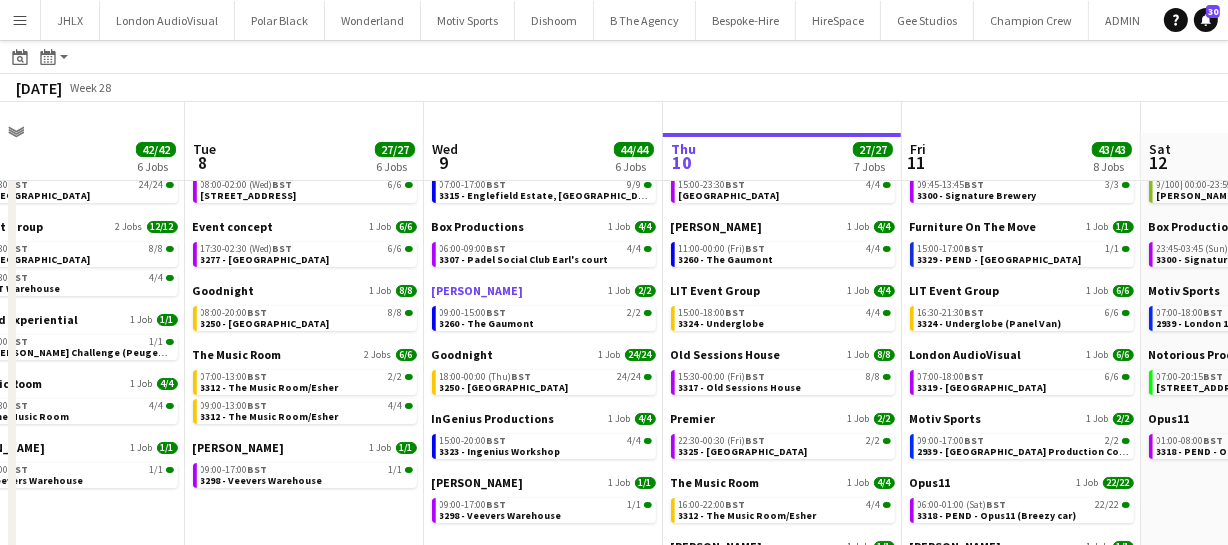 scroll, scrollTop: 90, scrollLeft: 0, axis: vertical 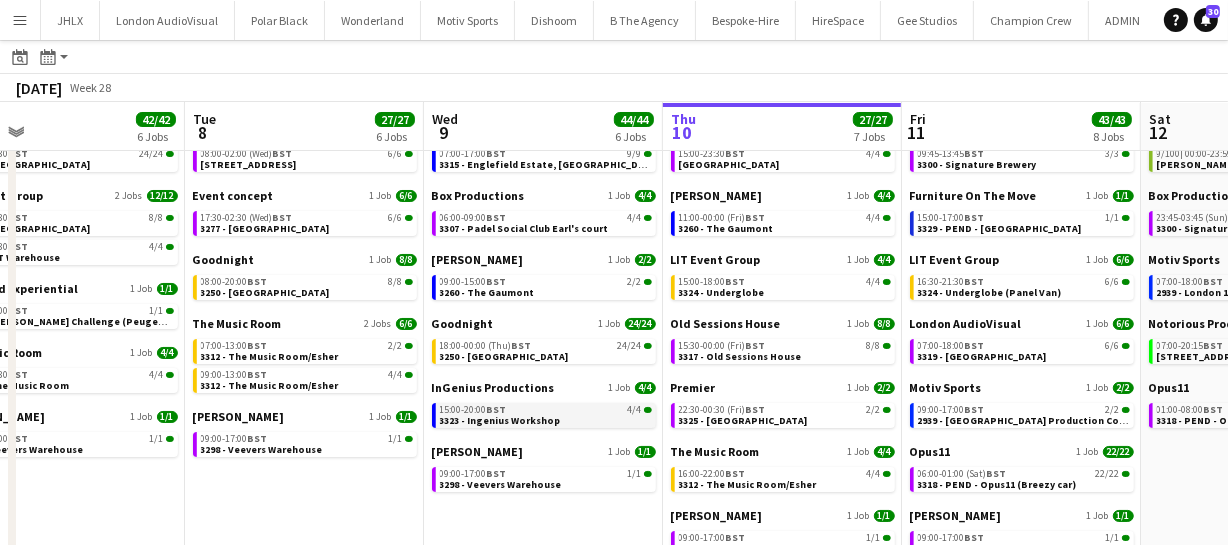 click on "BST" at bounding box center [497, 409] 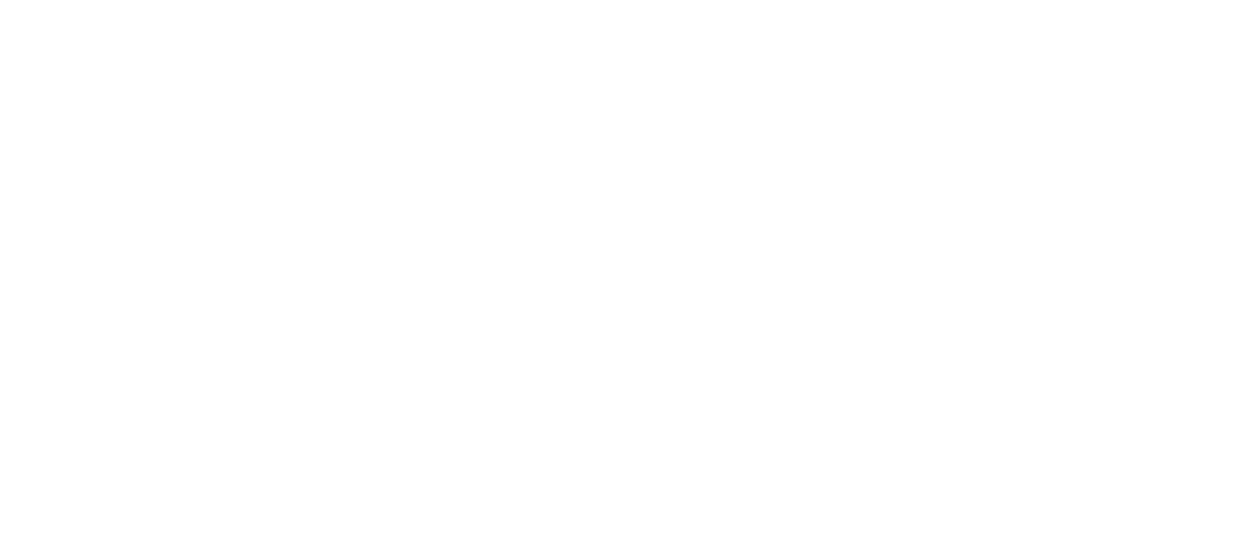 scroll, scrollTop: 0, scrollLeft: 0, axis: both 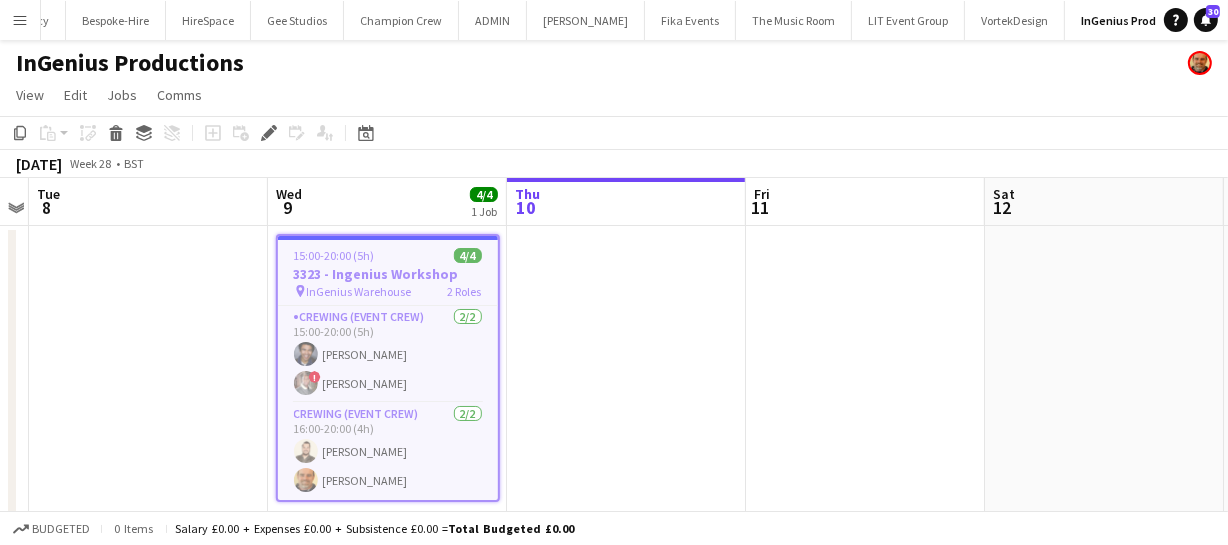 click on "3323 - Ingenius Workshop" at bounding box center (388, 274) 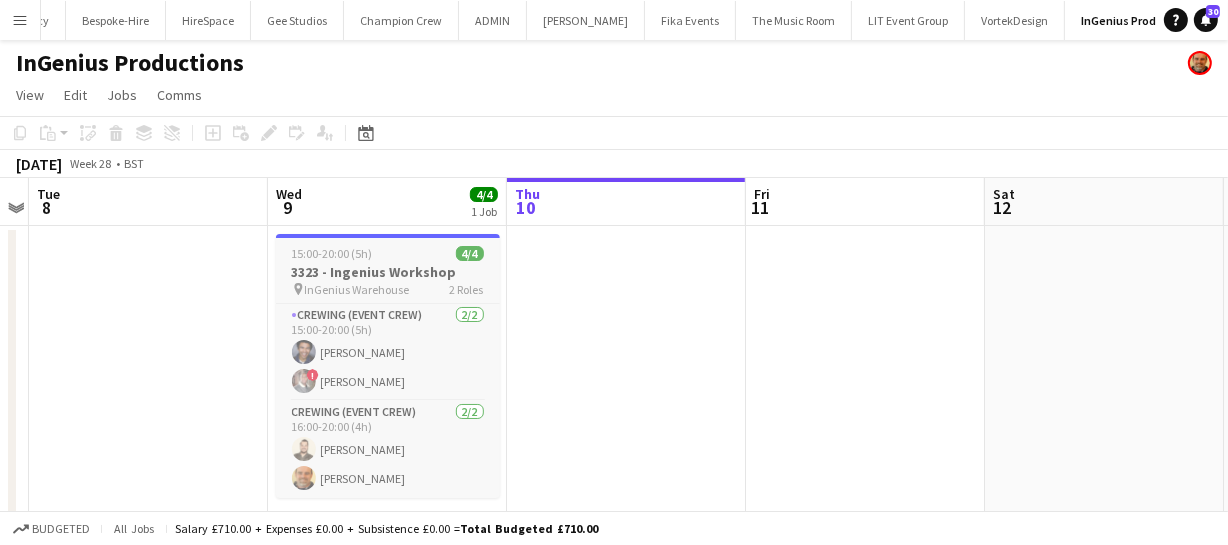 click on "3323 - Ingenius Workshop" at bounding box center [388, 272] 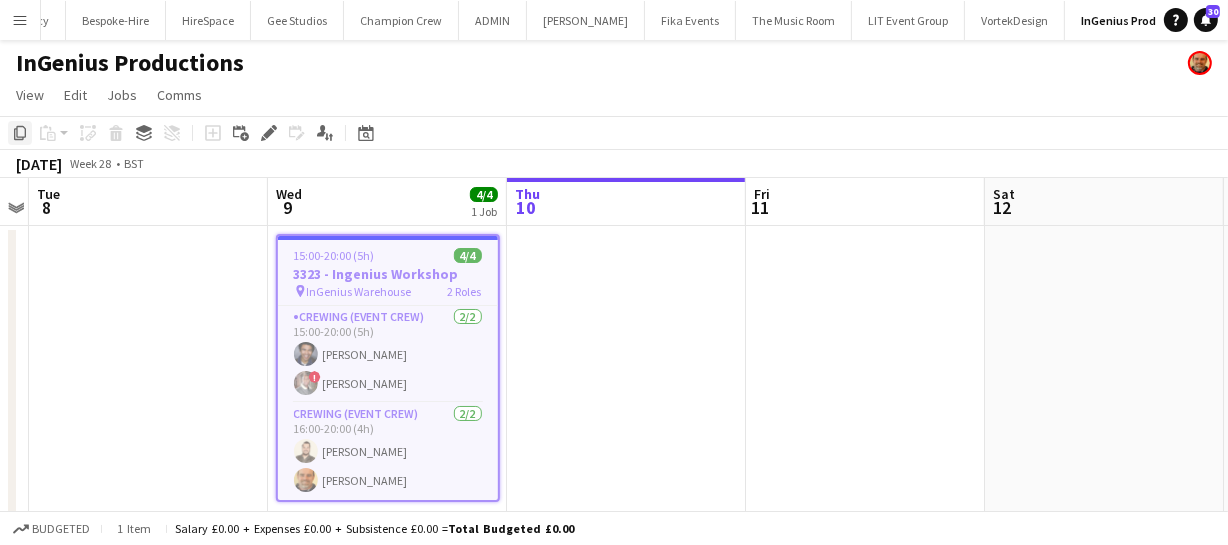 click 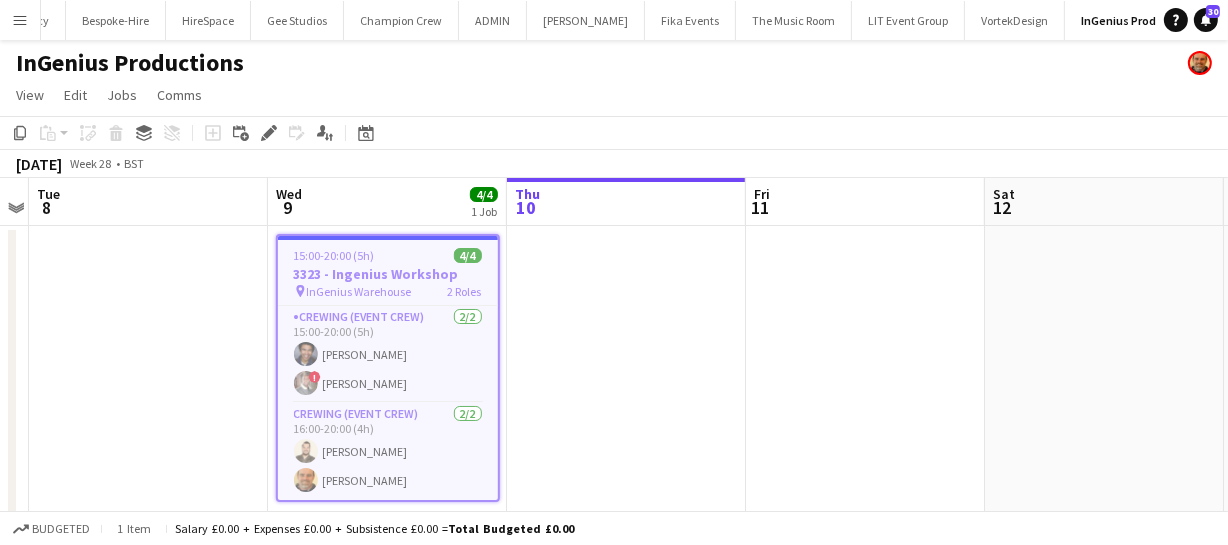 click at bounding box center [865, 392] 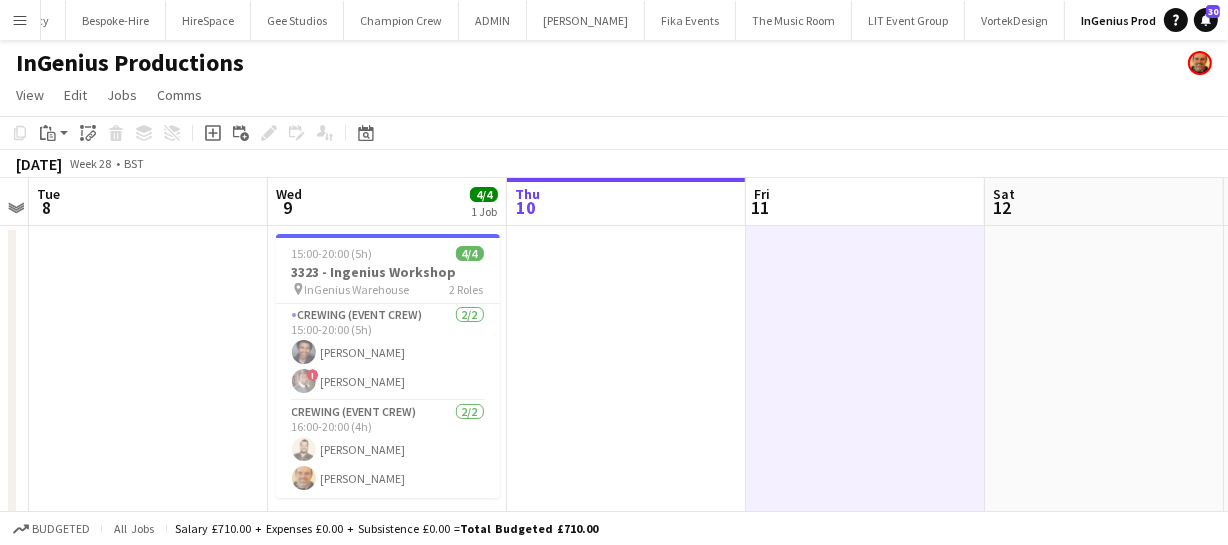 drag, startPoint x: 945, startPoint y: 373, endPoint x: 736, endPoint y: 372, distance: 209.0024 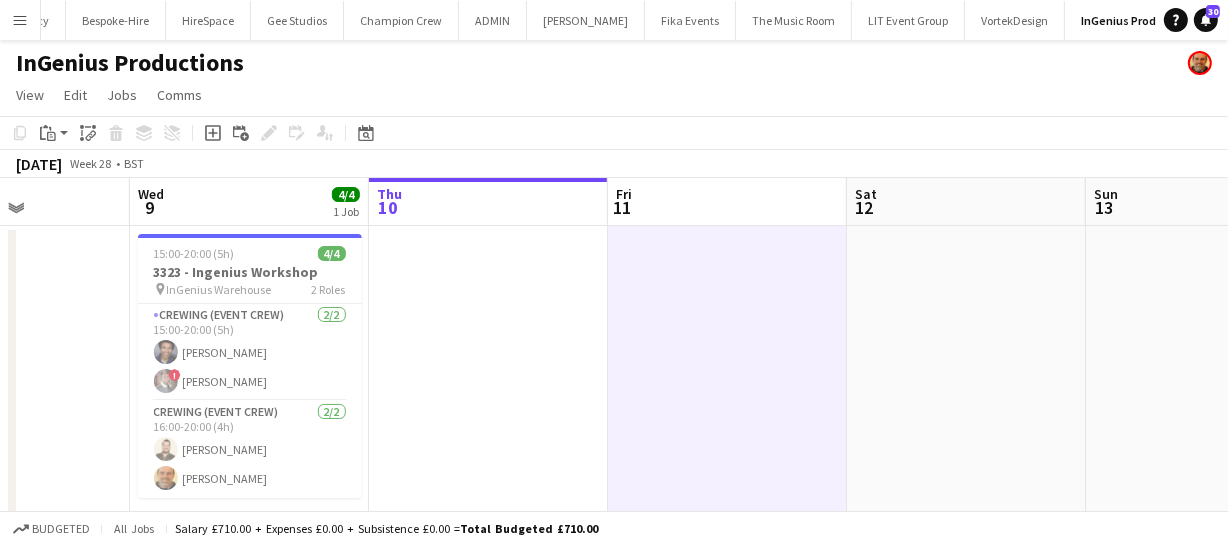 click on "Sat   5   2/2   1 Job   Sun   6   Mon   7   Tue   8   Wed   9   4/4   1 Job   Thu   10   Fri   11   Sat   12   Sun   13   Mon   14   Tue   15      03:00-07:00 (4h)    2/2   3280 - Beaufort House
pin
Beaufort House   1 Role   Crewing (Event Crew)   2/2   03:00-07:00 (4h)
! Louie Applin ! Eldon Taylor     15:00-20:00 (5h)    4/4   3323 - Ingenius Workshop
pin
InGenius Warehouse   2 Roles   Crewing (Event Crew)   2/2   15:00-20:00 (5h)
Charlie Baker ! Nile Mitchell  Crewing (Event Crew)   2/2   16:00-20:00 (4h)
Christopher Lane Shane King" at bounding box center [614, 368] 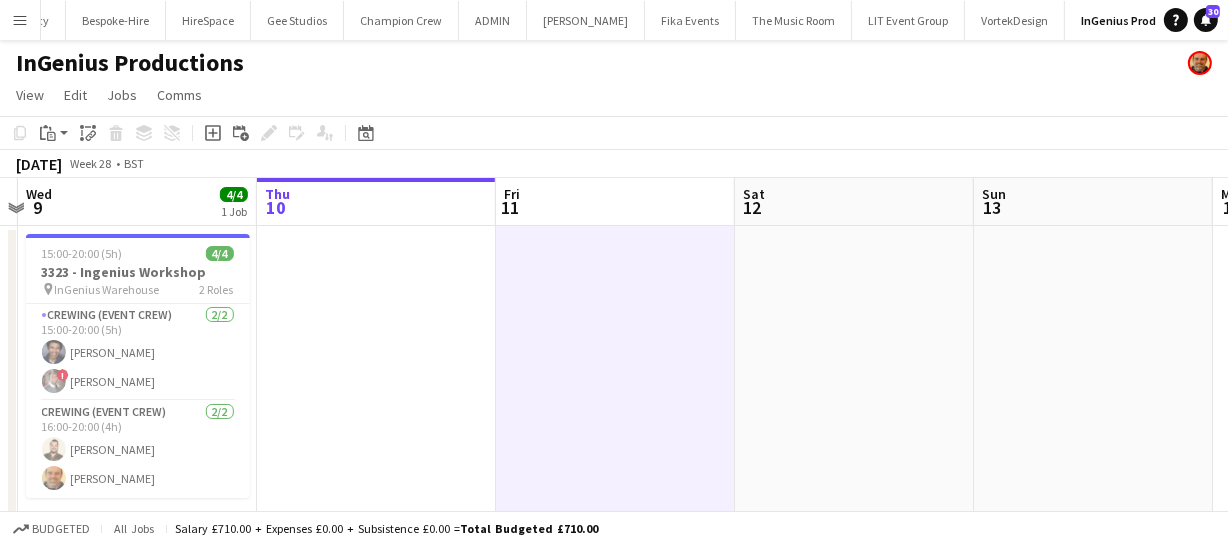 click on "Sat   5   2/2   1 Job   Sun   6   Mon   7   Tue   8   Wed   9   4/4   1 Job   Thu   10   Fri   11   Sat   12   Sun   13   Mon   14   Tue   15      03:00-07:00 (4h)    2/2   3280 - Beaufort House
pin
Beaufort House   1 Role   Crewing (Event Crew)   2/2   03:00-07:00 (4h)
! Louie Applin ! Eldon Taylor     15:00-20:00 (5h)    4/4   3323 - Ingenius Workshop
pin
InGenius Warehouse   2 Roles   Crewing (Event Crew)   2/2   15:00-20:00 (5h)
Charlie Baker ! Nile Mitchell  Crewing (Event Crew)   2/2   16:00-20:00 (4h)
Christopher Lane Shane King" at bounding box center [614, 368] 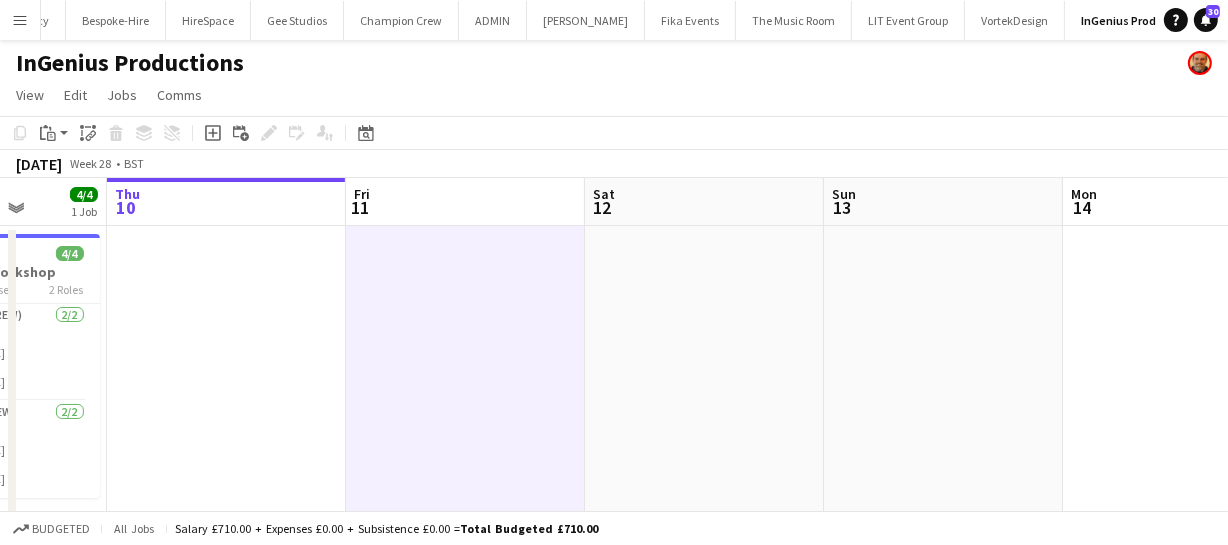 drag, startPoint x: 887, startPoint y: 332, endPoint x: 648, endPoint y: 330, distance: 239.00836 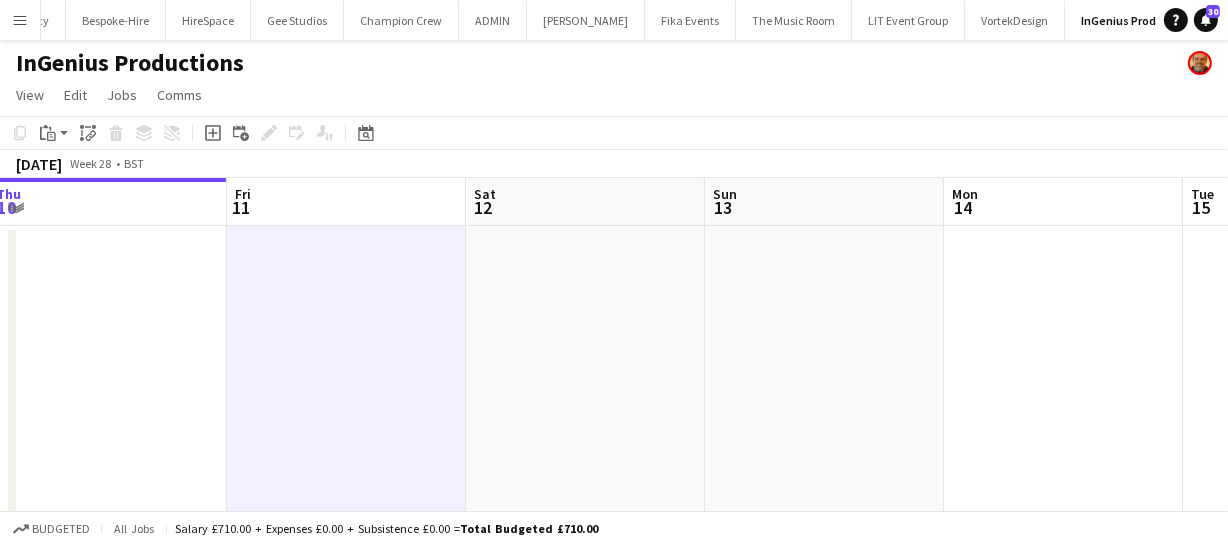 drag, startPoint x: 810, startPoint y: 330, endPoint x: 889, endPoint y: 346, distance: 80.60397 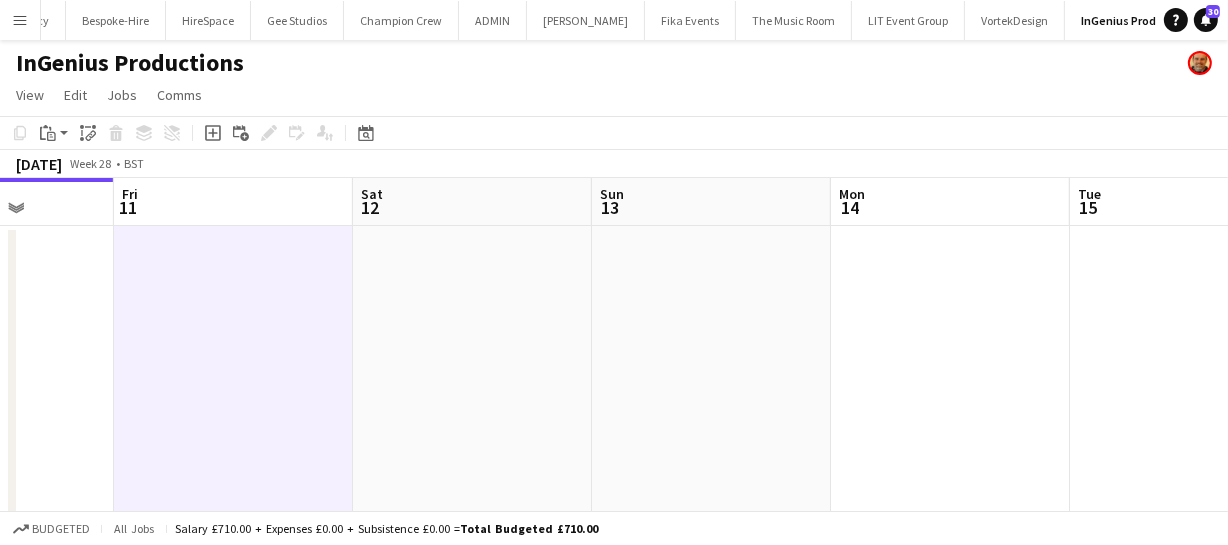 drag, startPoint x: 630, startPoint y: 352, endPoint x: 832, endPoint y: 353, distance: 202.00247 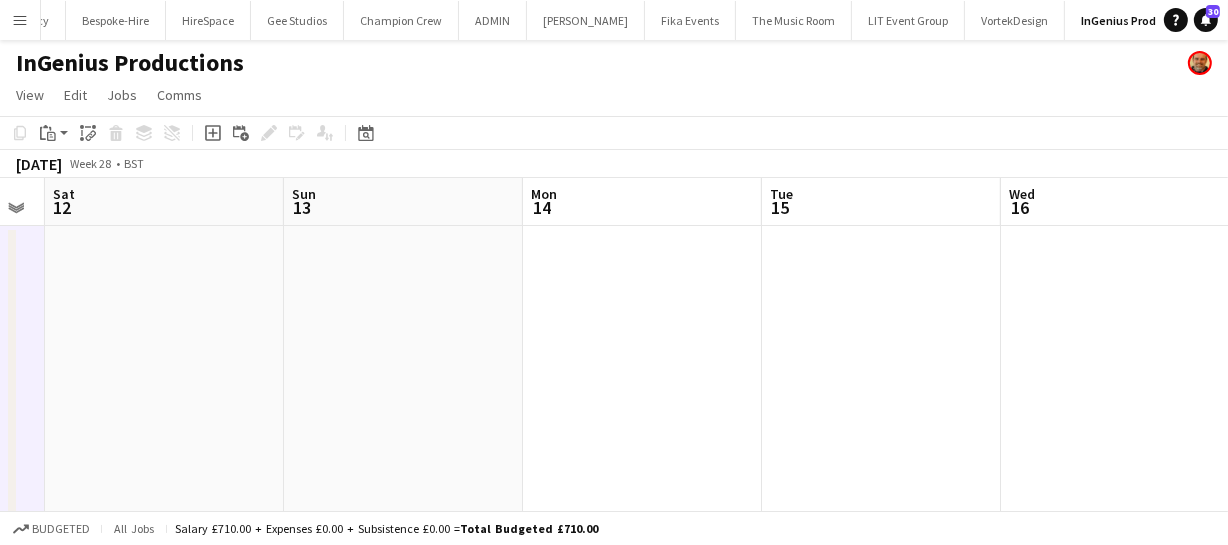 click on "Wed   9   4/4   1 Job   Thu   10   Fri   11   Sat   12   Sun   13   Mon   14   Tue   15   Wed   16   Thu   17   Fri   18   Sat   19      15:00-20:00 (5h)    4/4   3323 - Ingenius Workshop
pin
InGenius Warehouse   2 Roles   Crewing (Event Crew)   2/2   15:00-20:00 (5h)
Charlie Baker ! Nile Mitchell  Crewing (Event Crew)   2/2   16:00-20:00 (4h)
Christopher Lane Shane King" at bounding box center (614, 368) 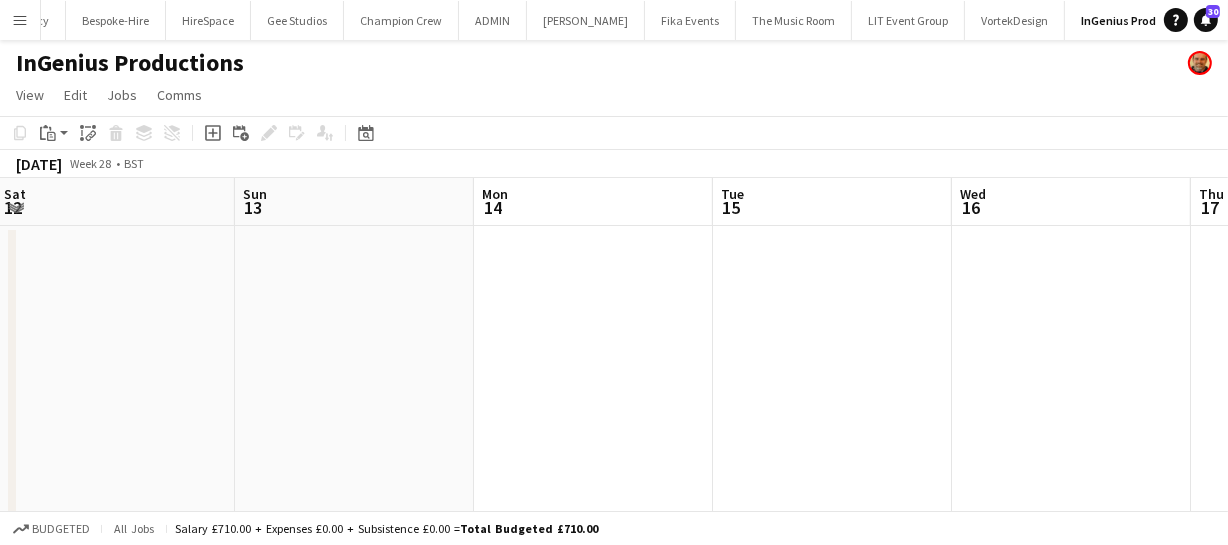 drag, startPoint x: 771, startPoint y: 359, endPoint x: 805, endPoint y: 351, distance: 34.928497 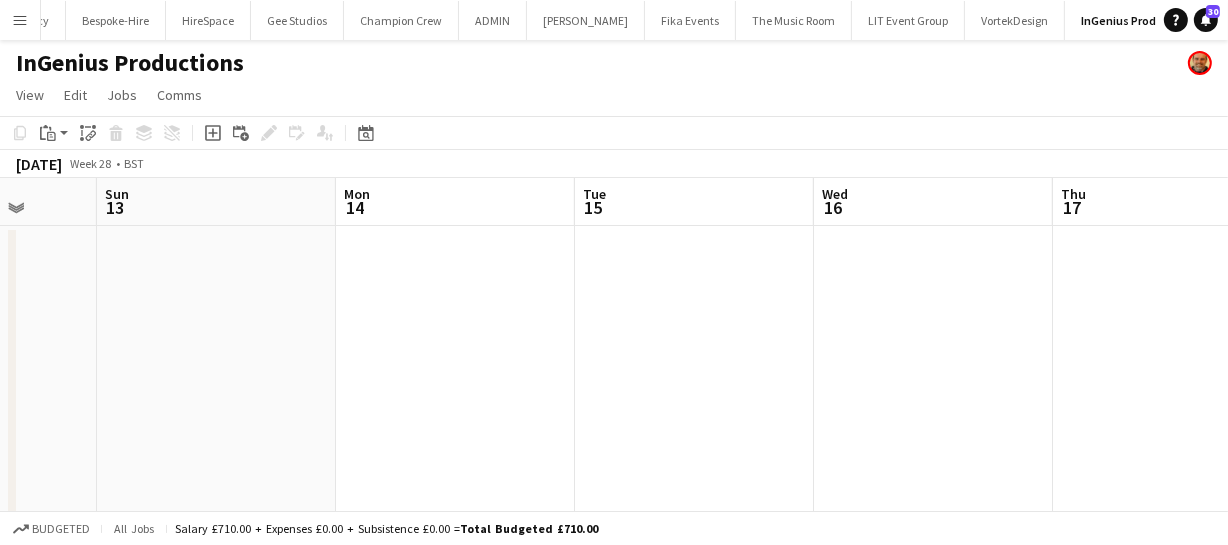 click on "Wed   9   4/4   1 Job   Thu   10   Fri   11   Sat   12   Sun   13   Mon   14   Tue   15   Wed   16   Thu   17   Fri   18   Sat   19      15:00-20:00 (5h)    4/4   3323 - Ingenius Workshop
pin
InGenius Warehouse   2 Roles   Crewing (Event Crew)   2/2   15:00-20:00 (5h)
Charlie Baker ! Nile Mitchell  Crewing (Event Crew)   2/2   16:00-20:00 (4h)
Christopher Lane Shane King" at bounding box center (614, 368) 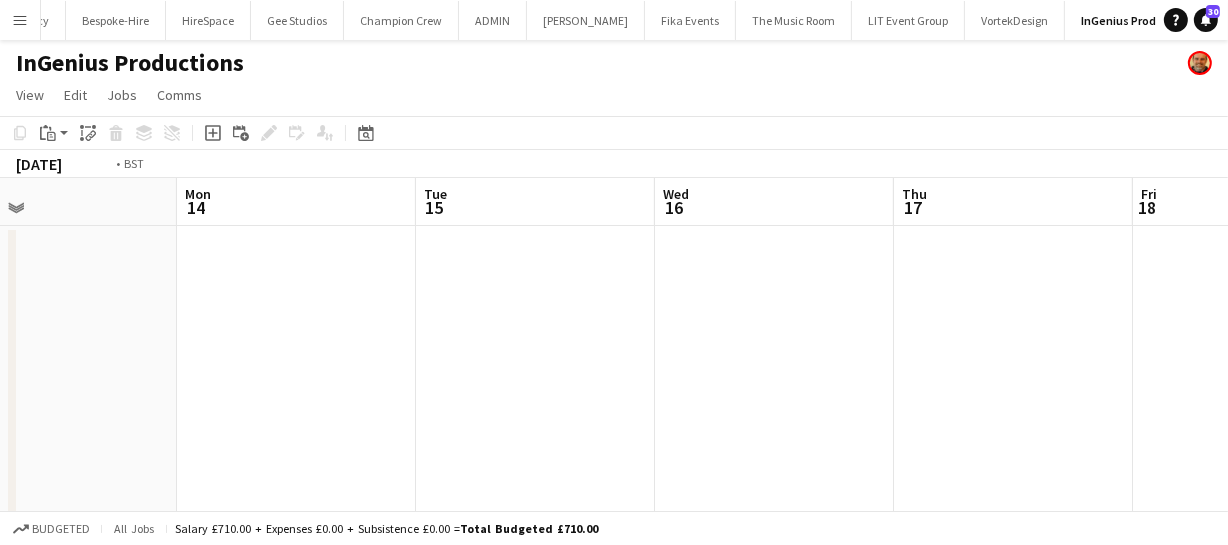 drag, startPoint x: 710, startPoint y: 357, endPoint x: 400, endPoint y: 345, distance: 310.23218 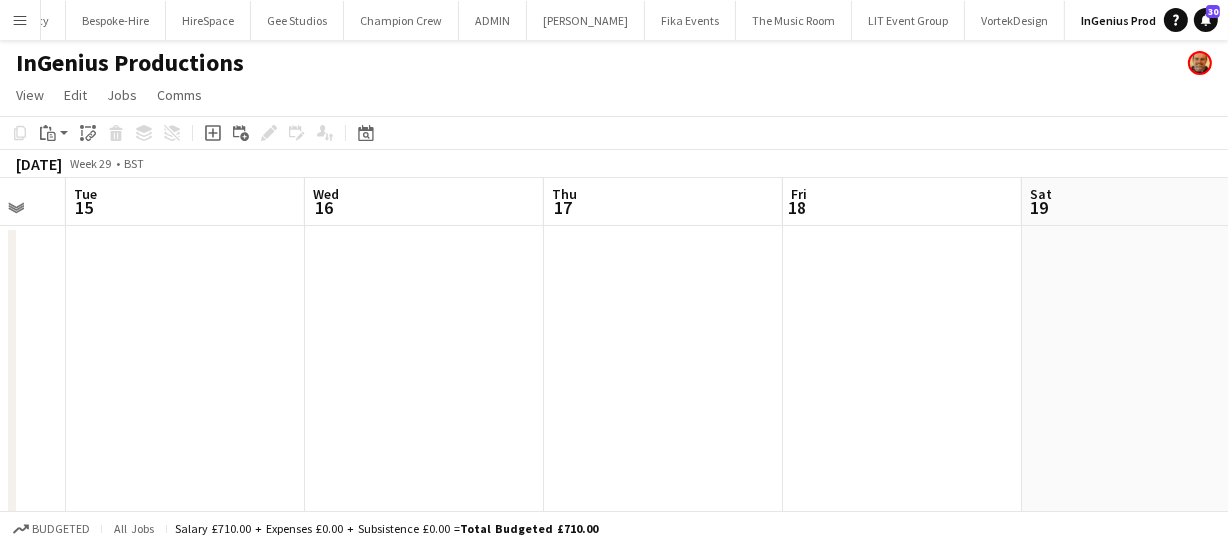 click at bounding box center [663, 392] 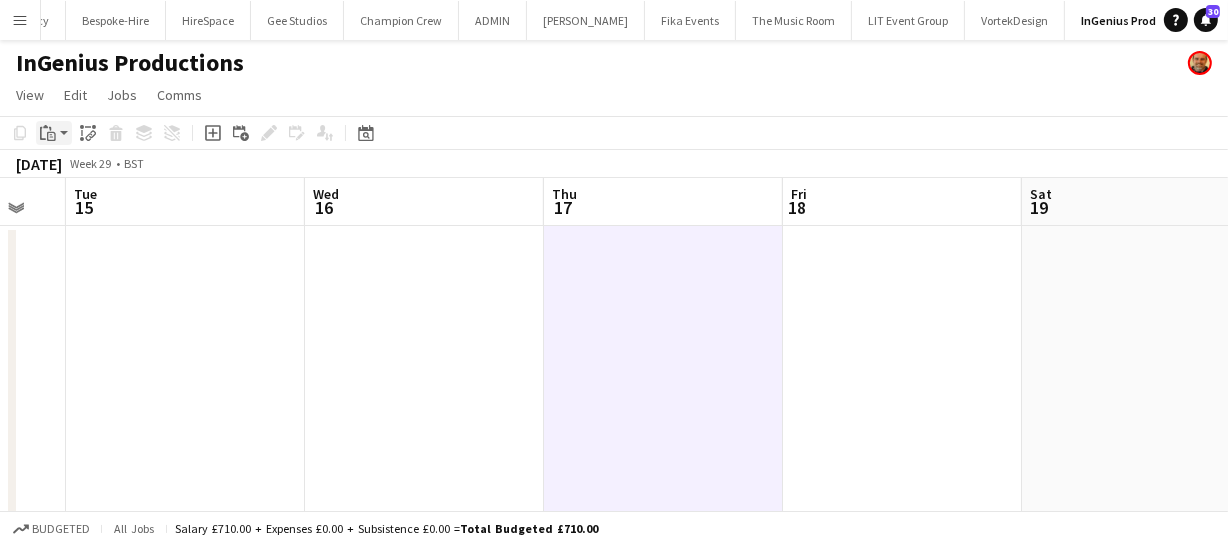 click 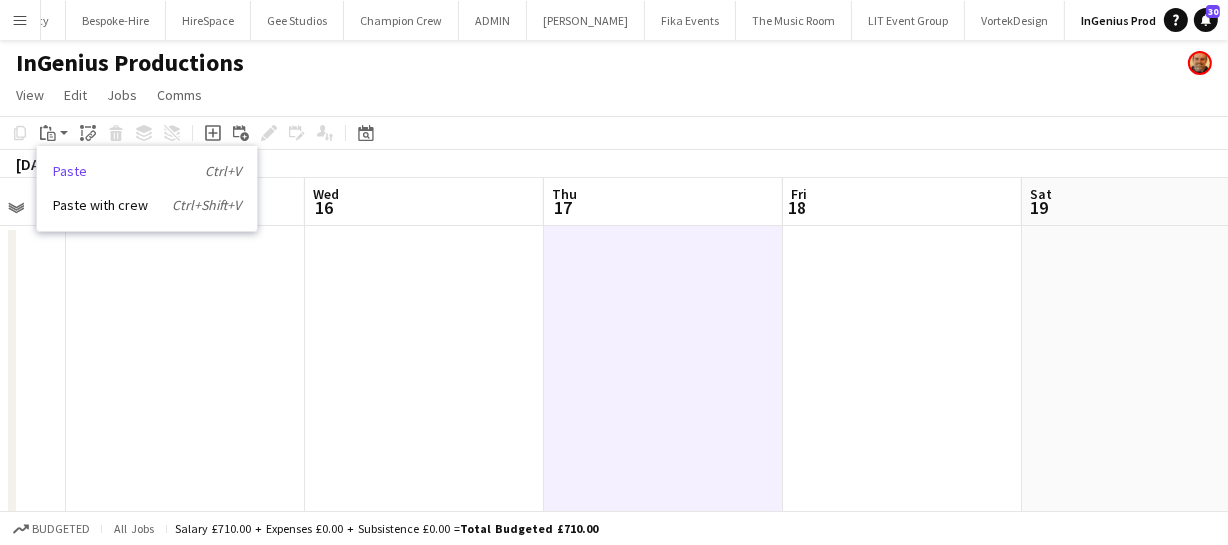 click on "Paste   Ctrl+V" at bounding box center [147, 171] 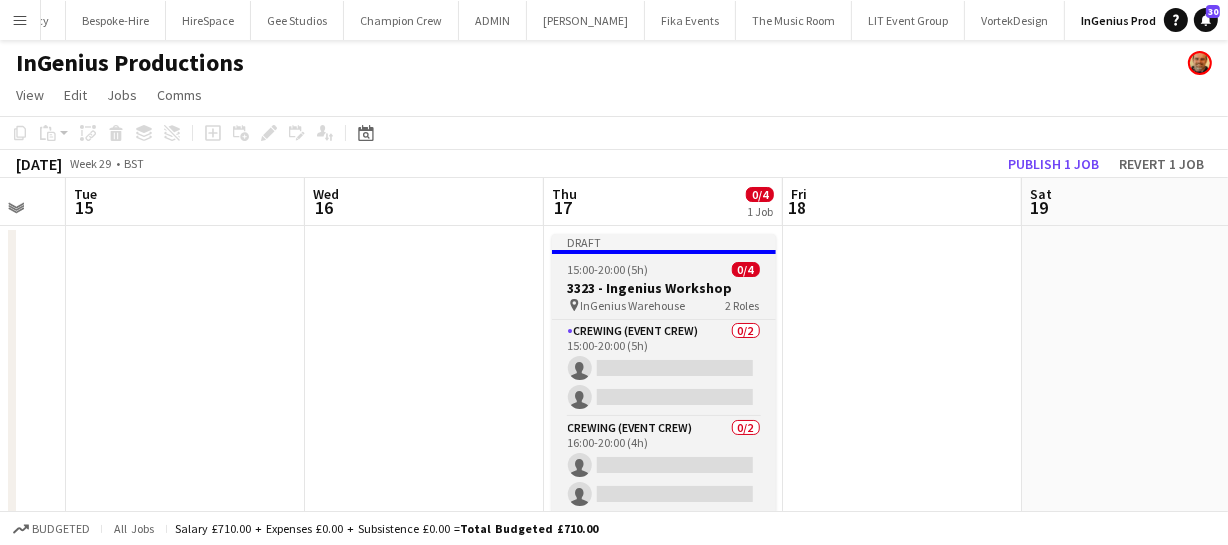 click on "3323 - Ingenius Workshop" at bounding box center [664, 288] 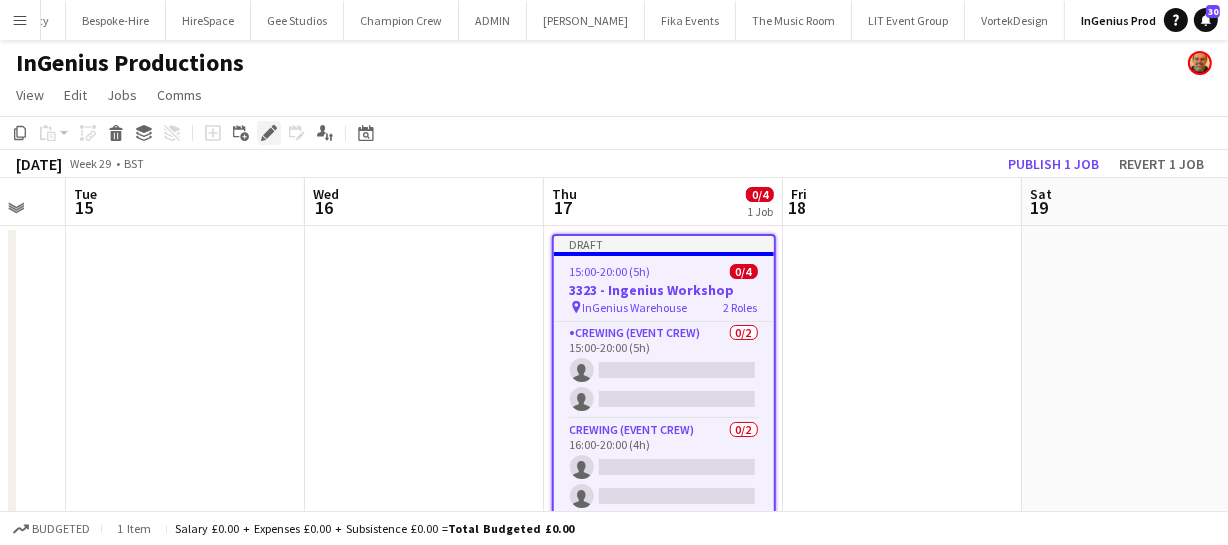 click on "Edit" at bounding box center (269, 133) 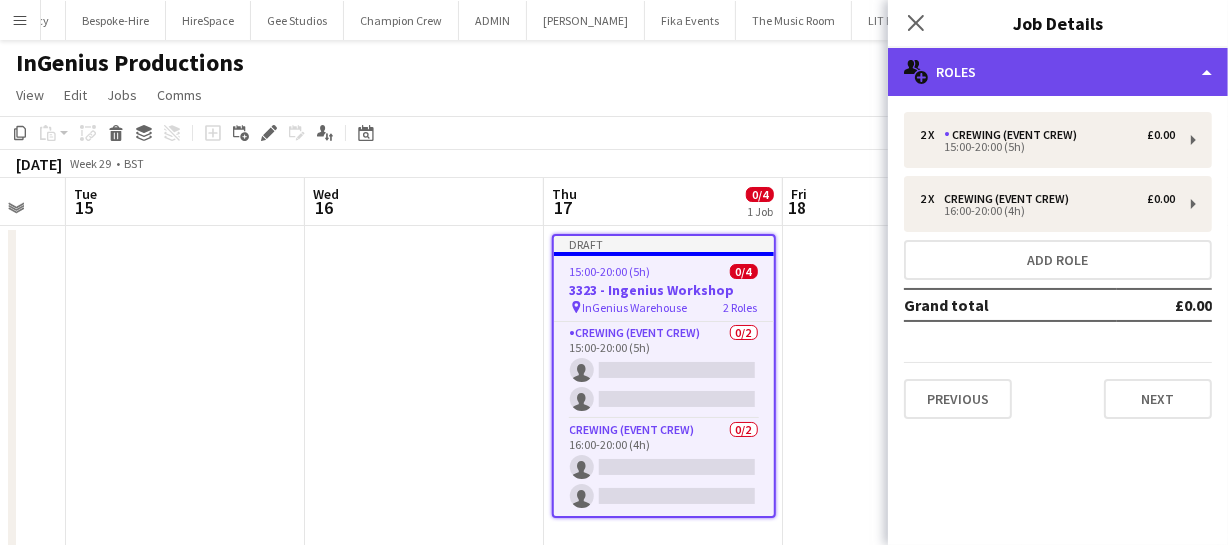 click on "multiple-users-add
Roles" 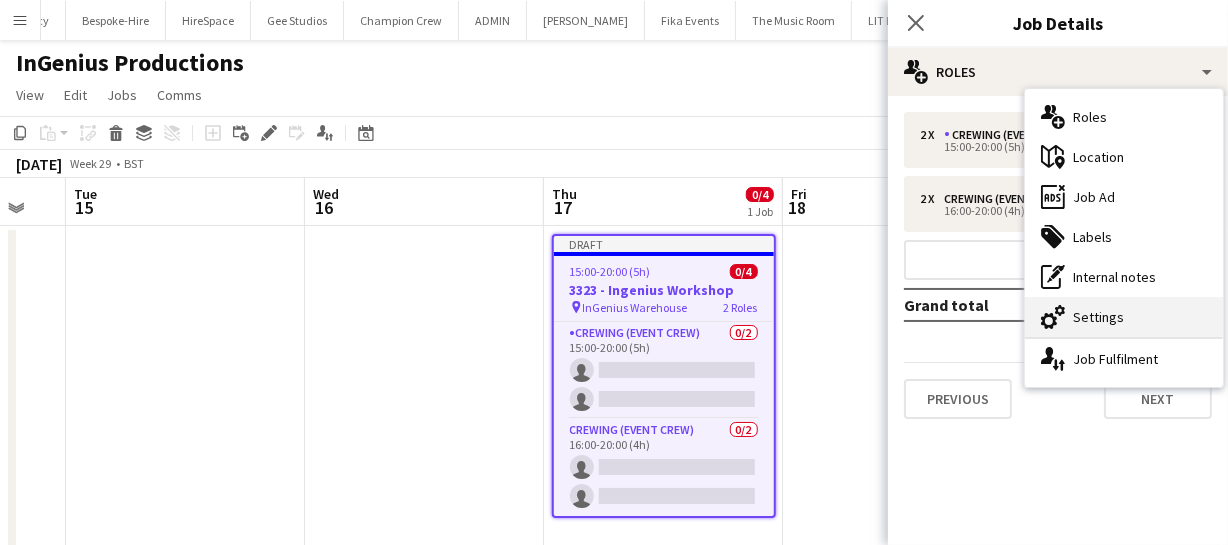 click on "cog-double-3
Settings" at bounding box center (1124, 317) 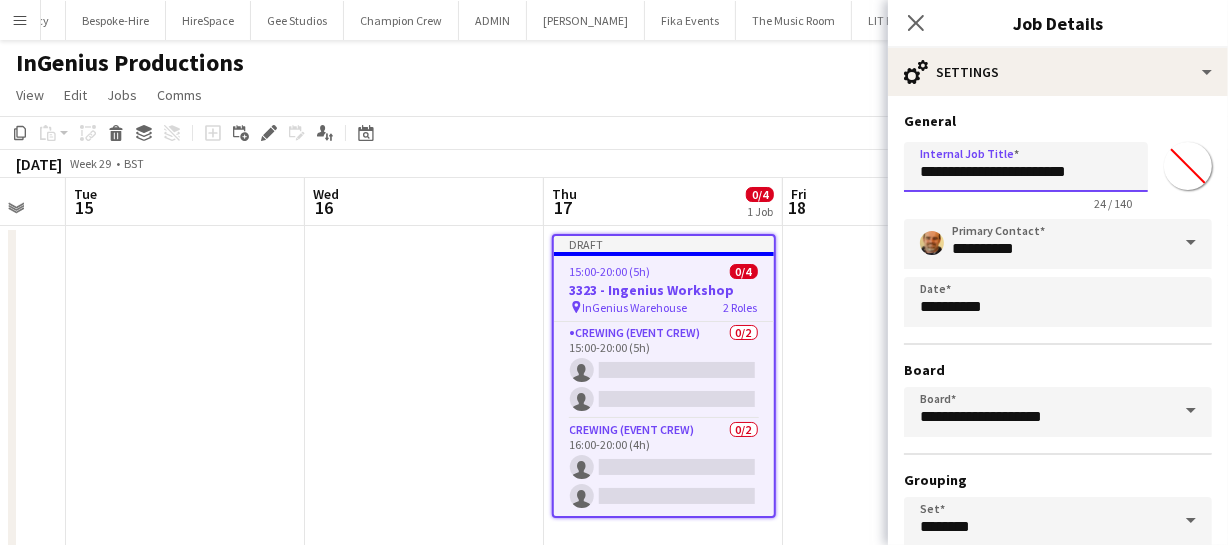 drag, startPoint x: 938, startPoint y: 168, endPoint x: 1146, endPoint y: 169, distance: 208.00241 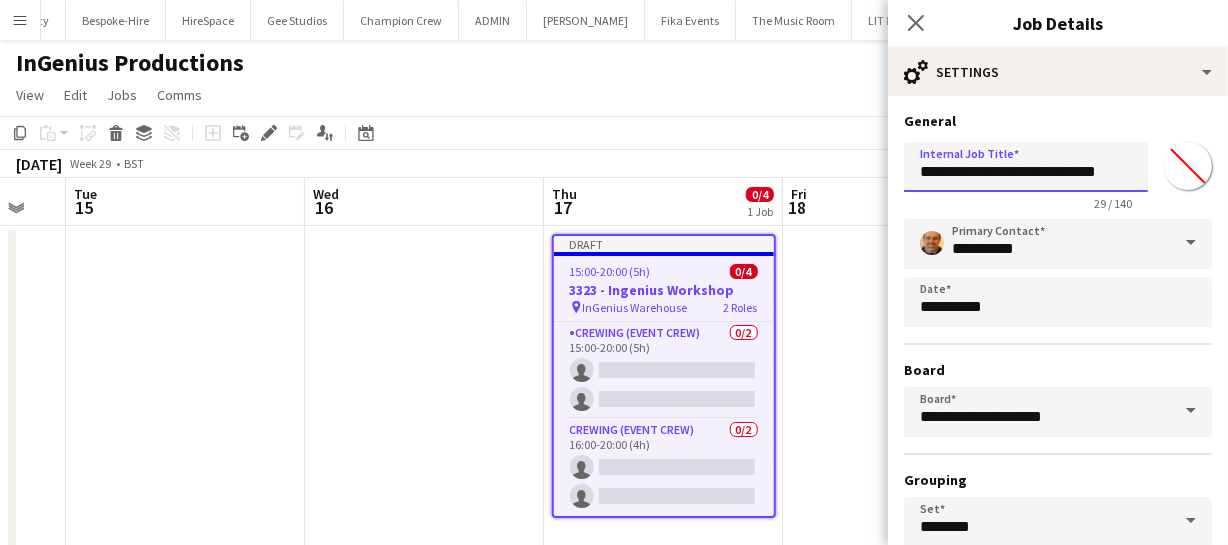 scroll, scrollTop: 0, scrollLeft: 3, axis: horizontal 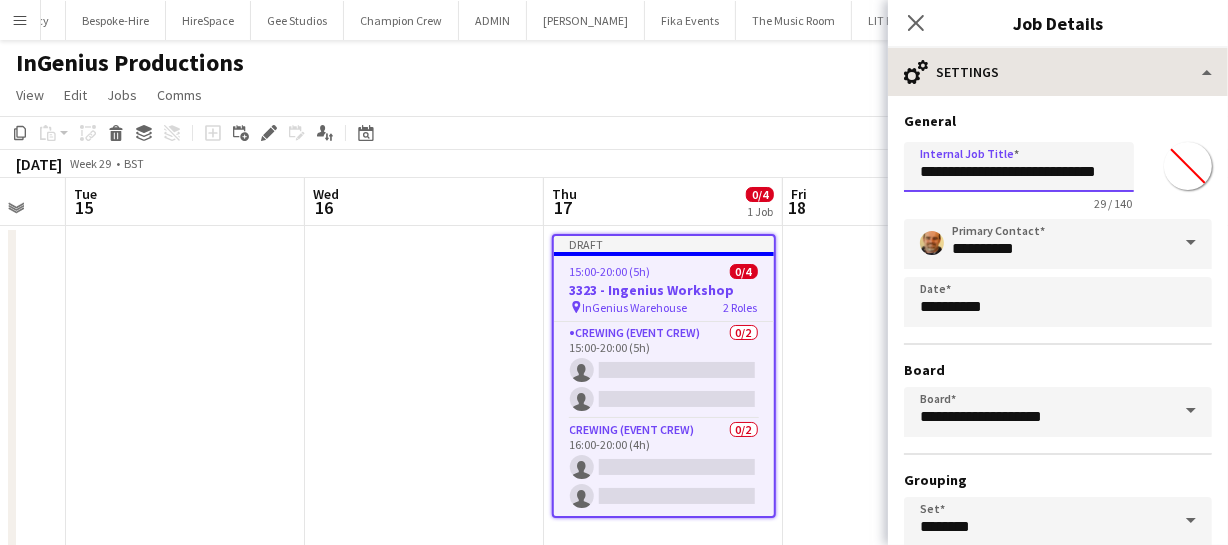 type on "**********" 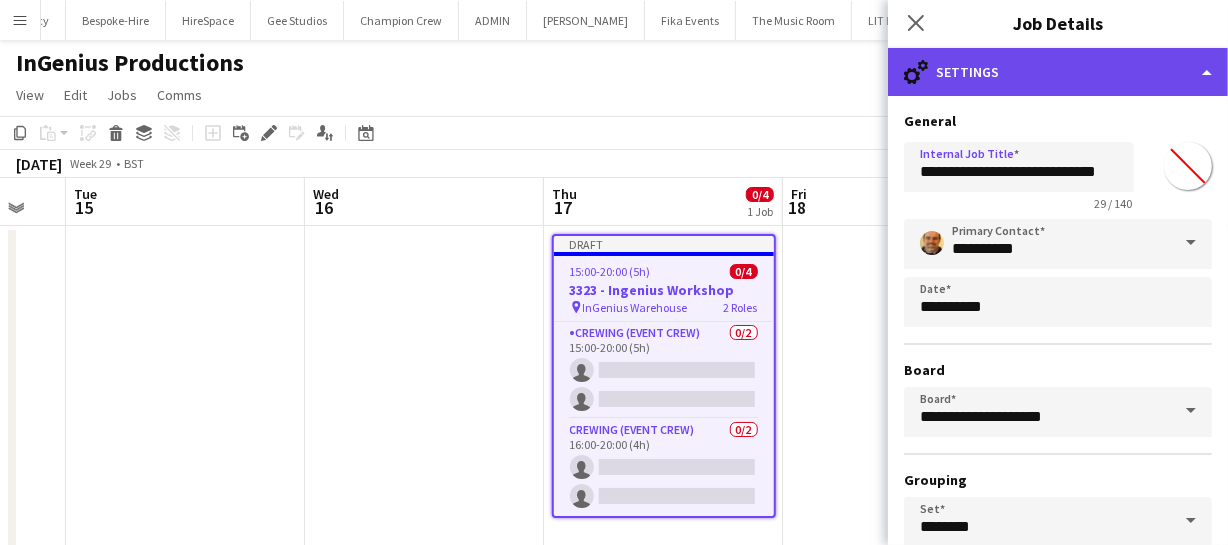 click on "cog-double-3
Settings" 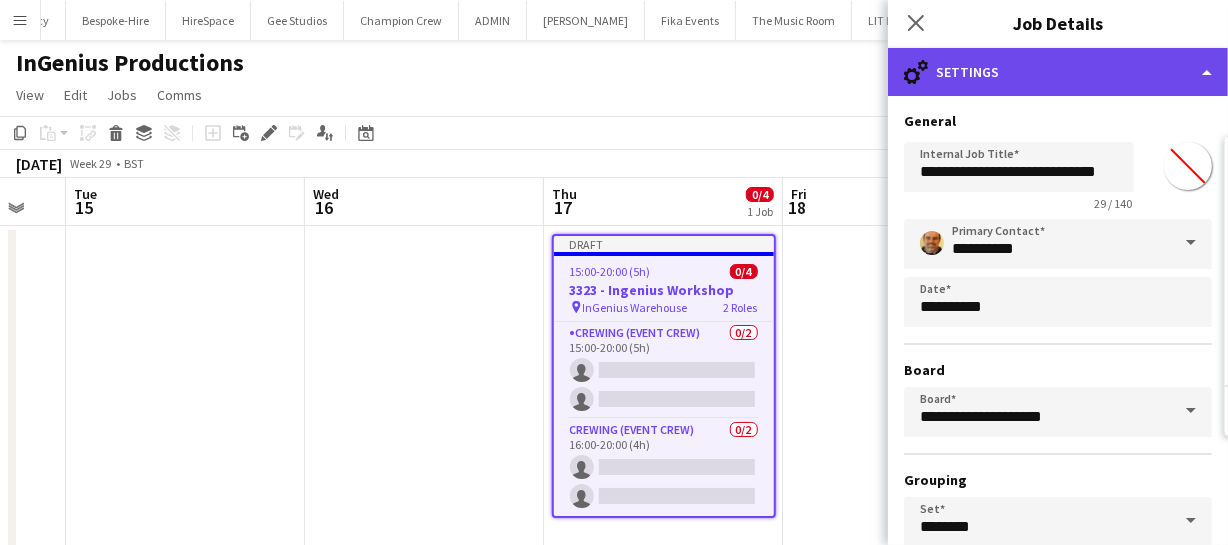 scroll, scrollTop: 0, scrollLeft: 0, axis: both 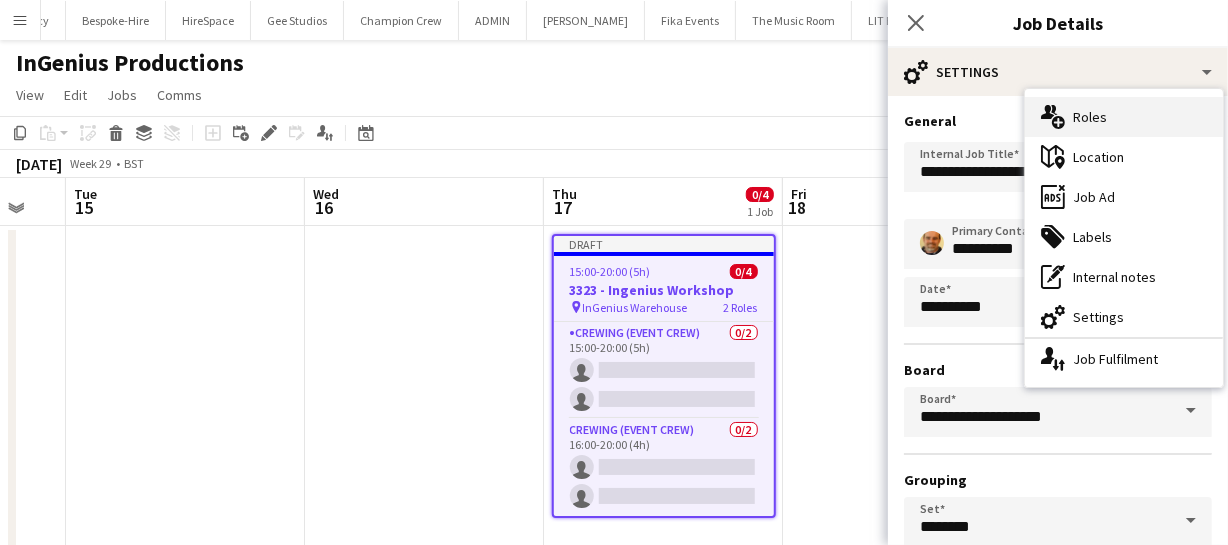 click on "multiple-users-add
Roles" at bounding box center (1124, 117) 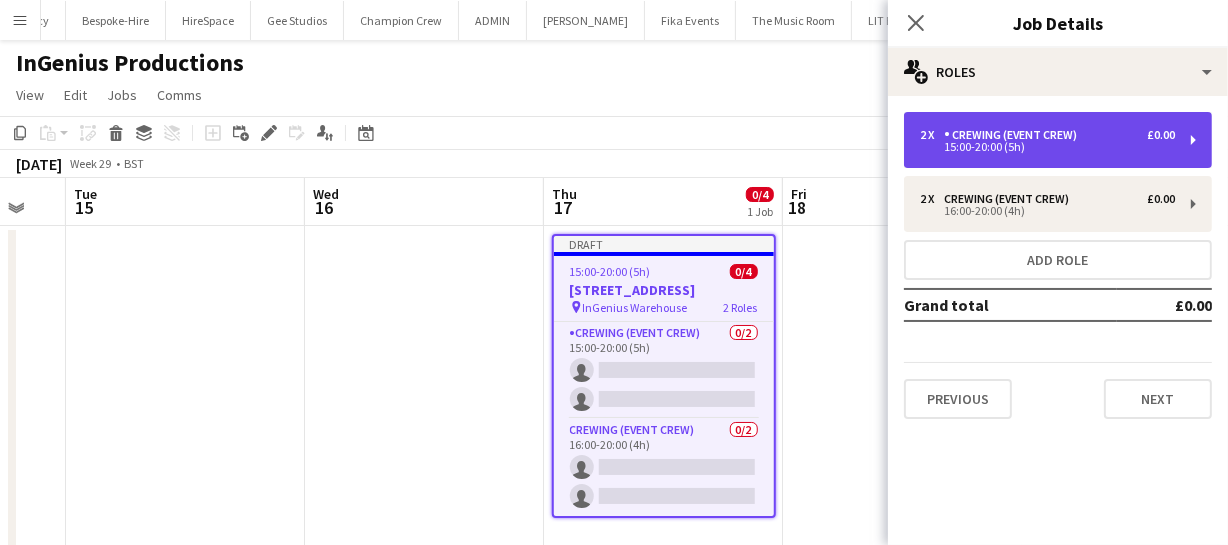 click on "15:00-20:00 (5h)" at bounding box center [1047, 147] 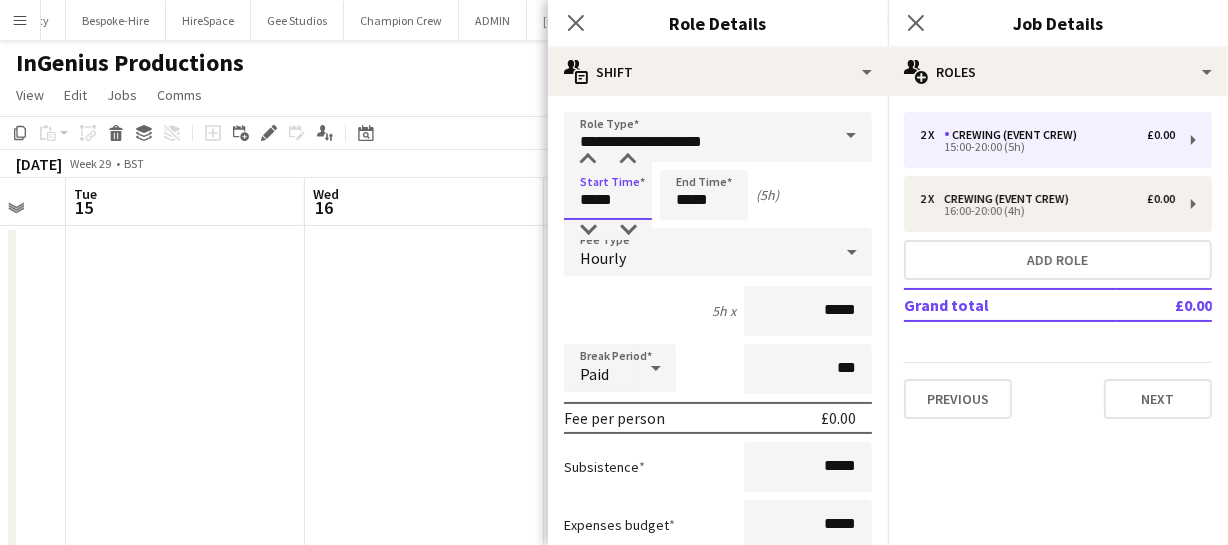 drag, startPoint x: 621, startPoint y: 200, endPoint x: 560, endPoint y: 195, distance: 61.204575 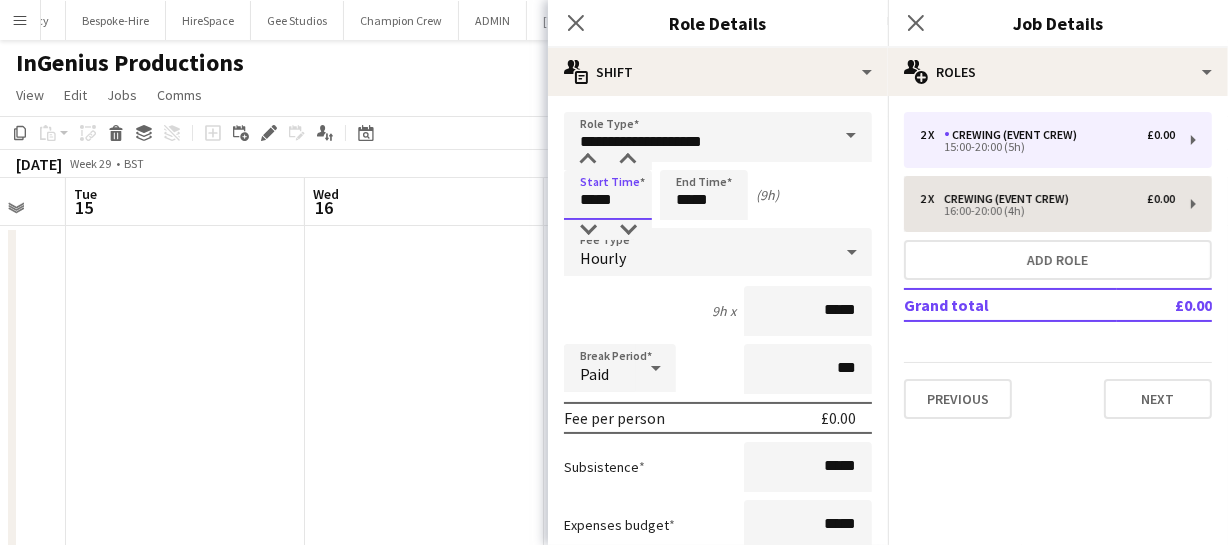 type on "*****" 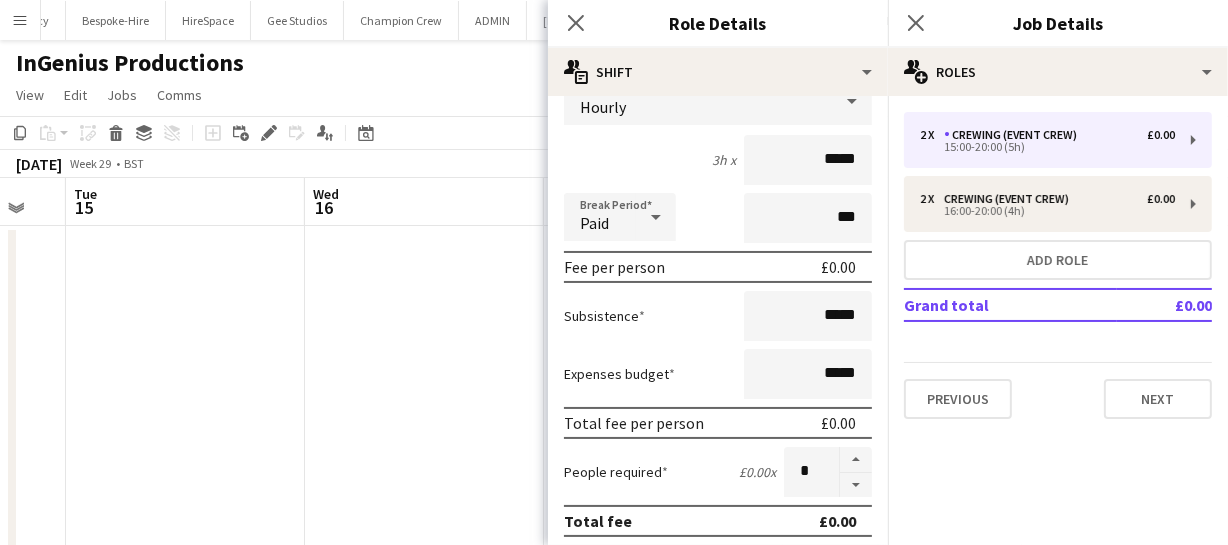 scroll, scrollTop: 181, scrollLeft: 0, axis: vertical 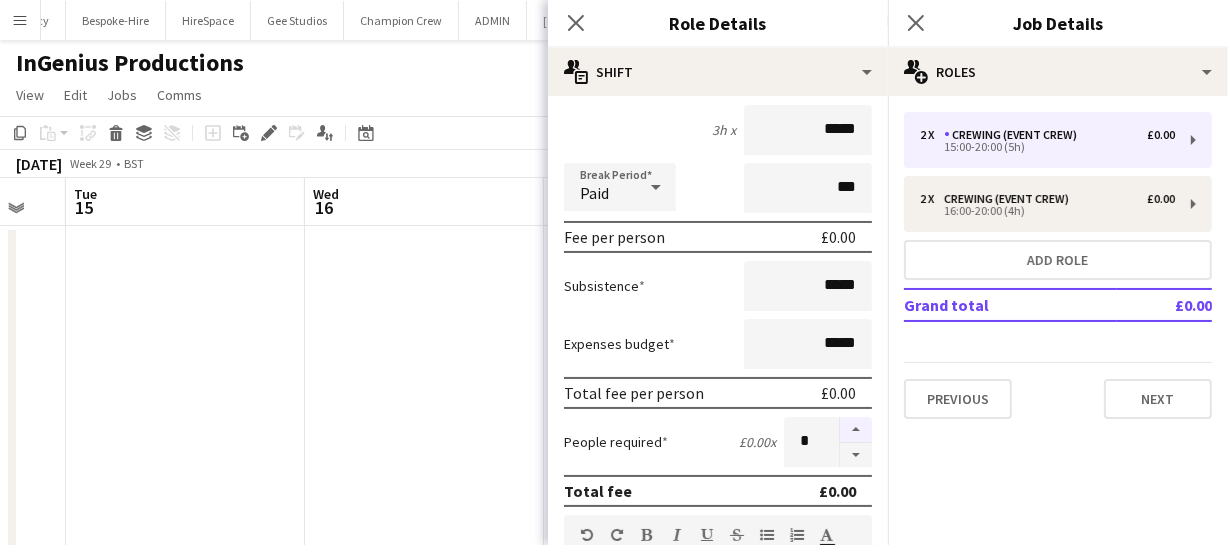 type on "*****" 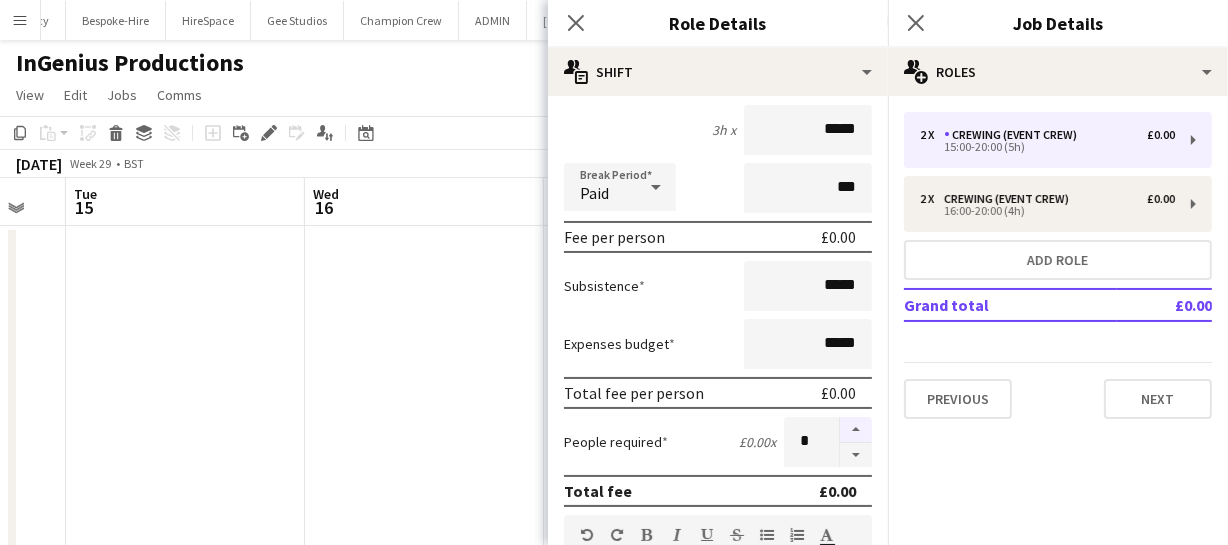 click at bounding box center (856, 430) 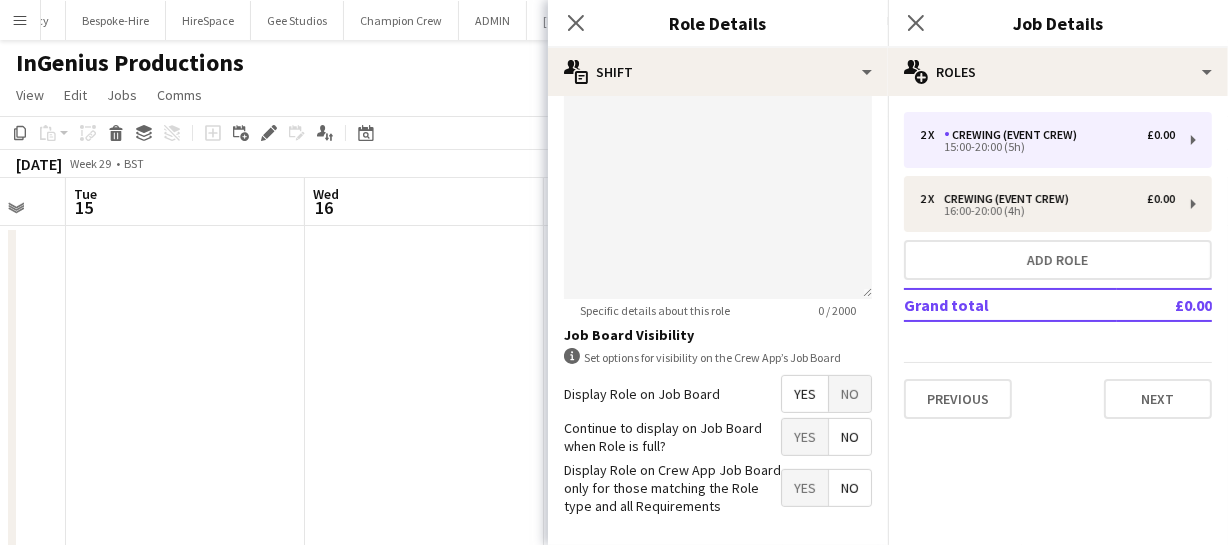 scroll, scrollTop: 727, scrollLeft: 0, axis: vertical 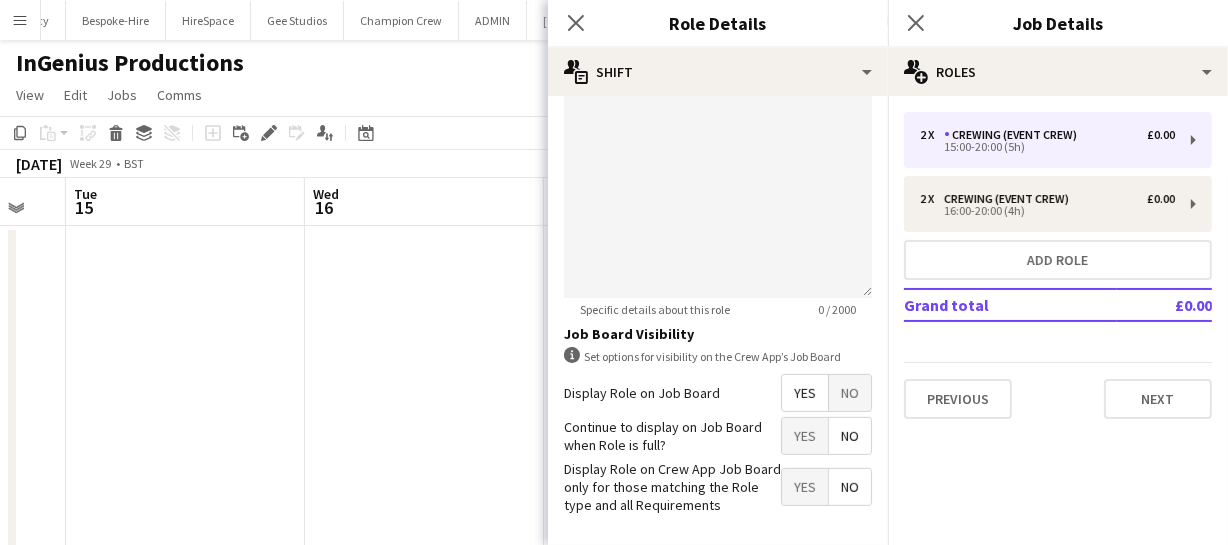 click on "Yes" at bounding box center (805, 393) 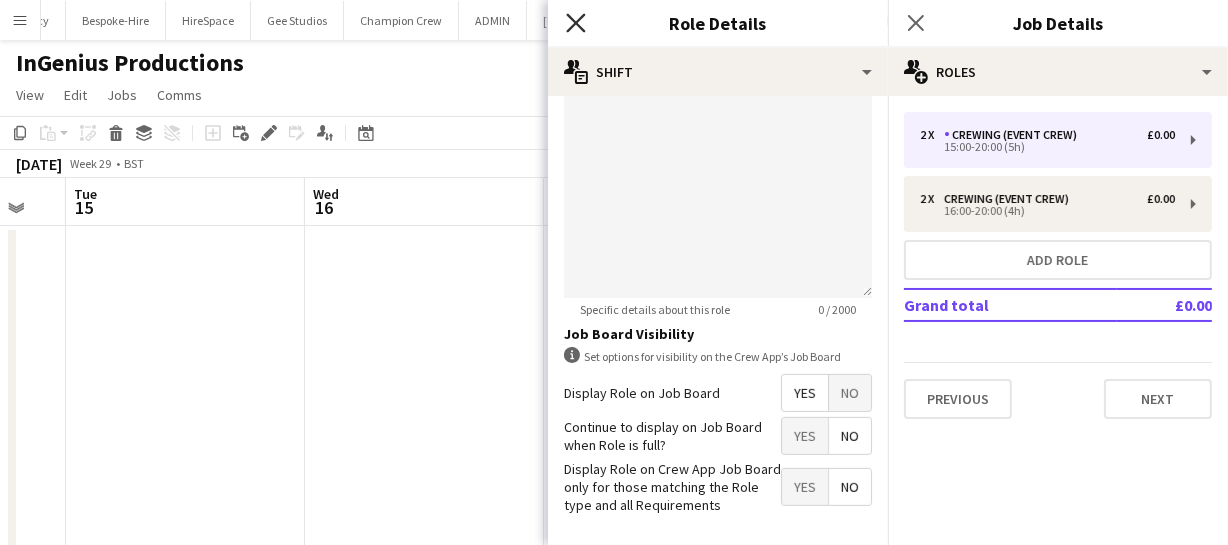 click on "Close pop-in" 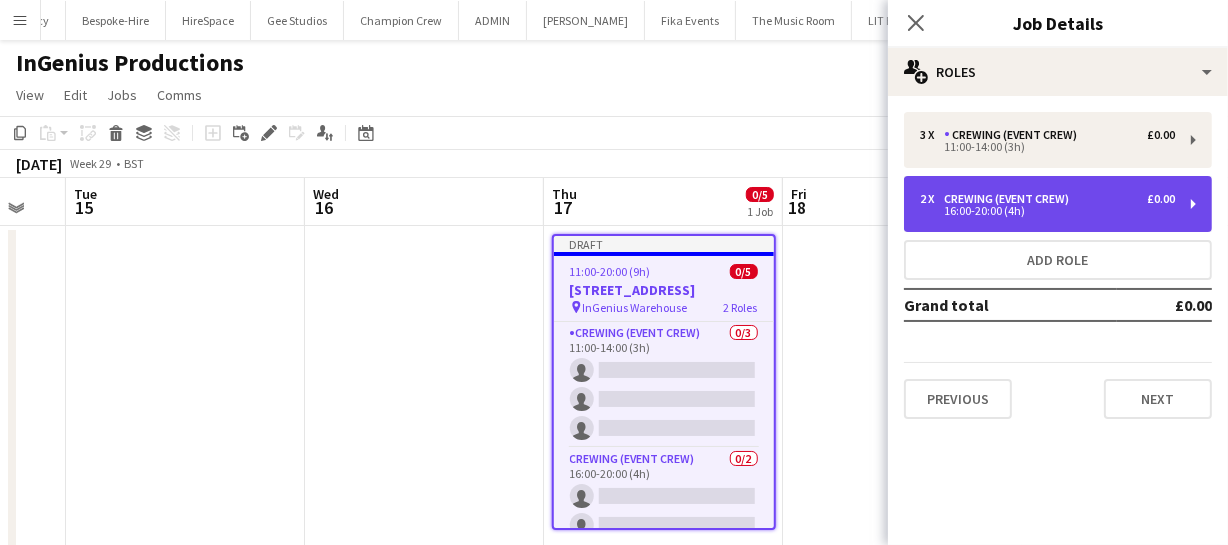 click on "Crewing (Event Crew)" at bounding box center [1010, 199] 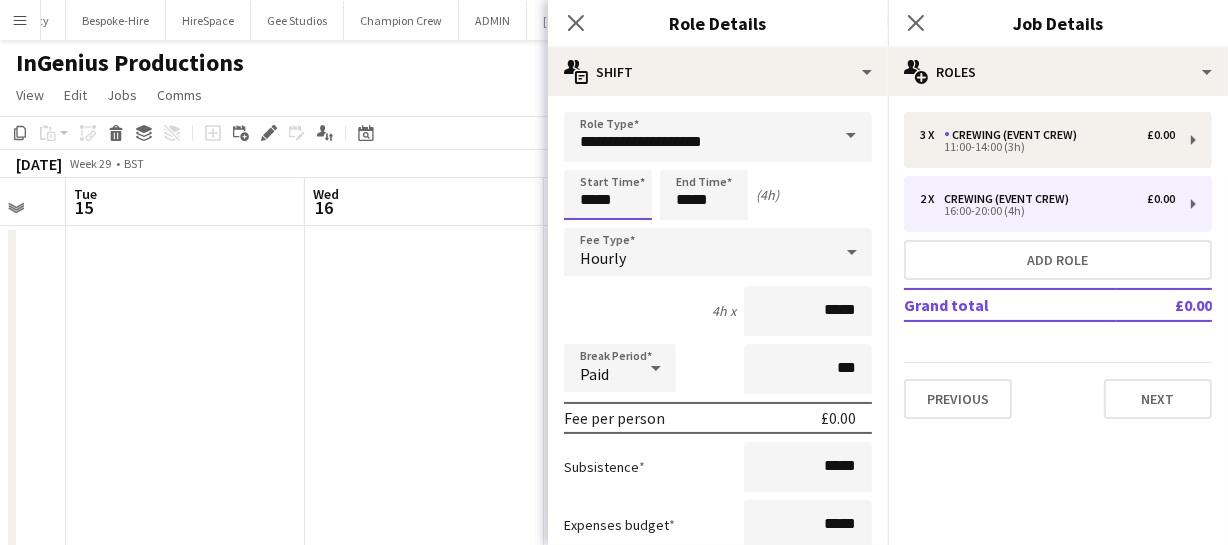 drag, startPoint x: 620, startPoint y: 199, endPoint x: 384, endPoint y: 204, distance: 236.05296 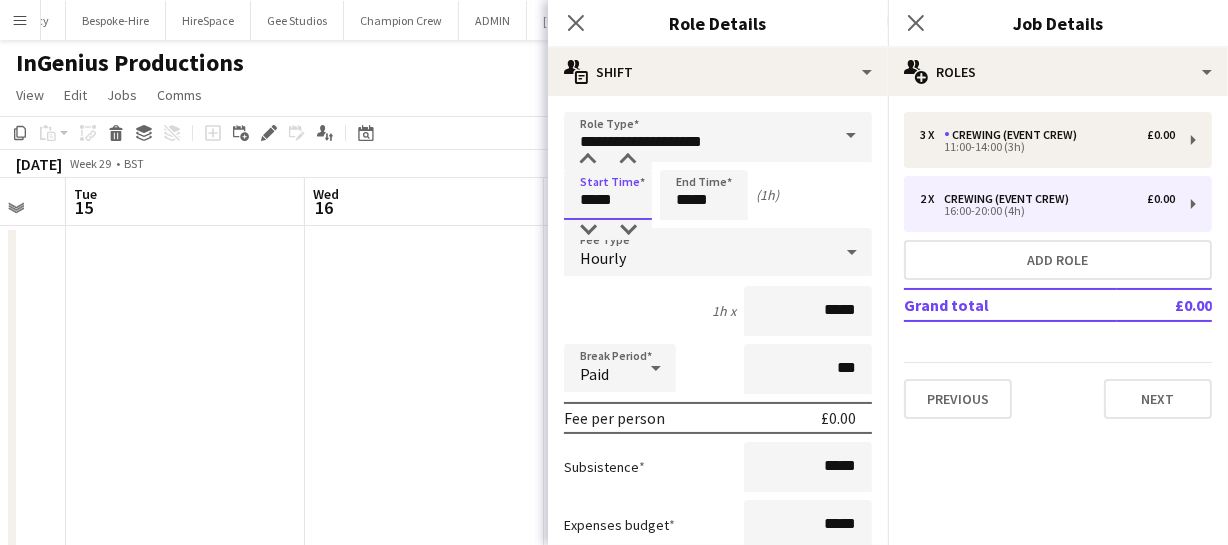 type on "*****" 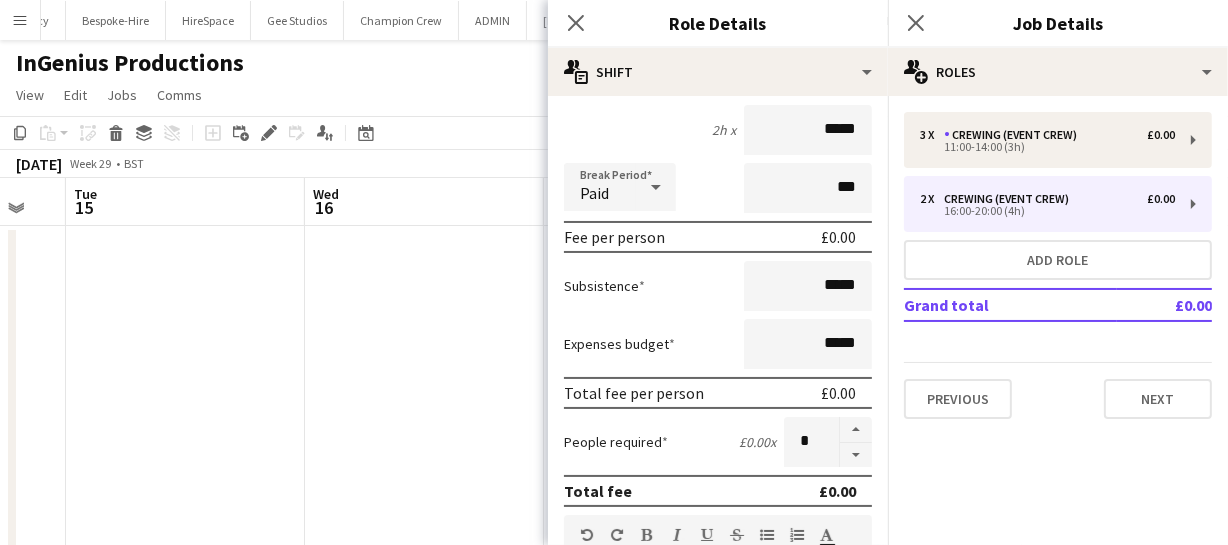 scroll, scrollTop: 272, scrollLeft: 0, axis: vertical 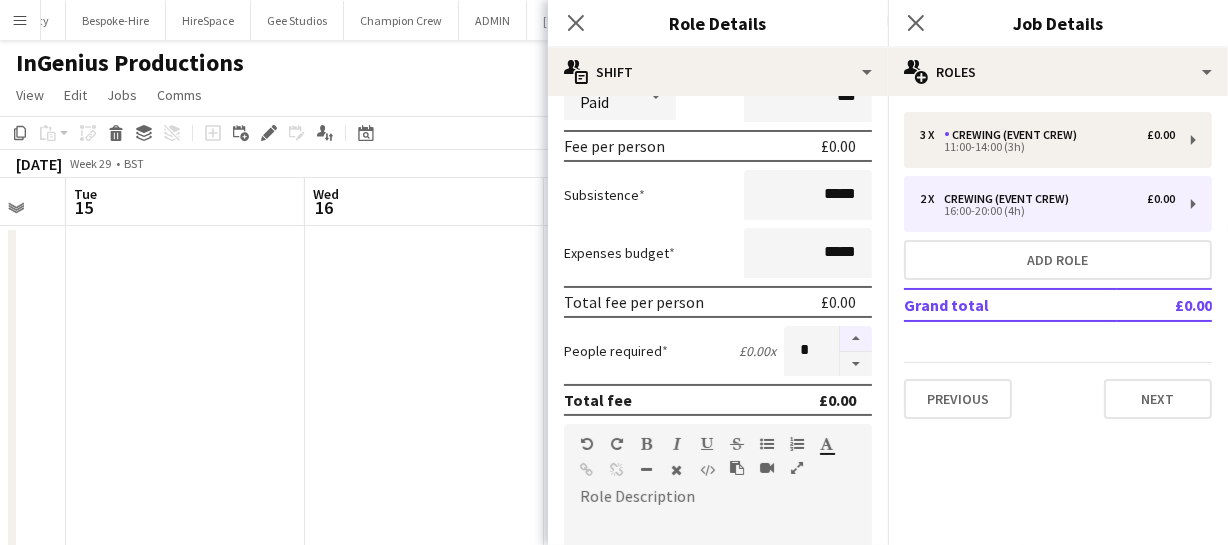 type on "*****" 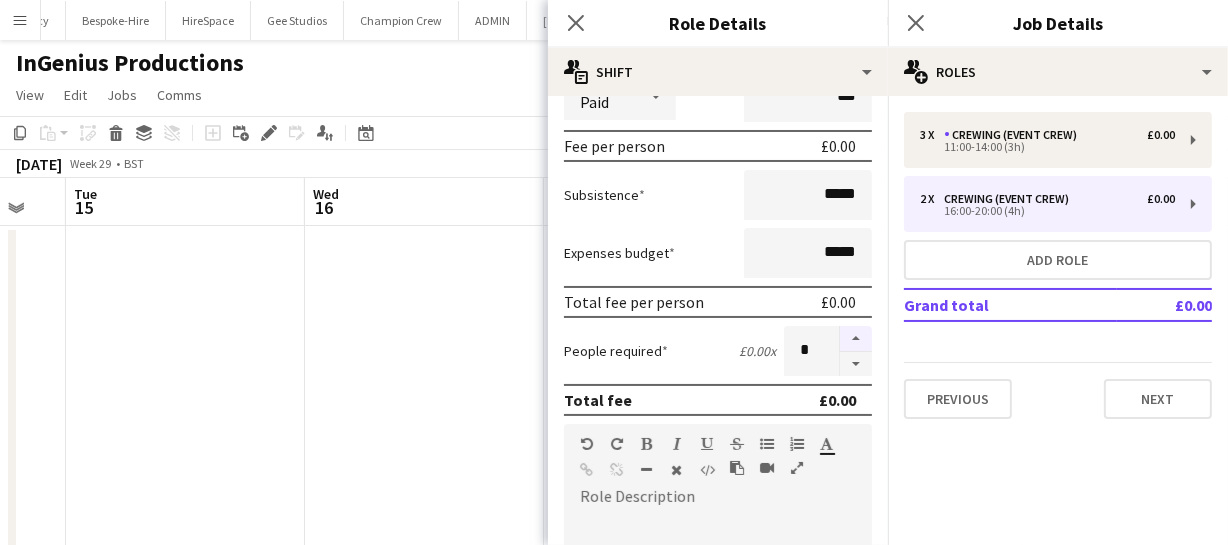 click at bounding box center [856, 339] 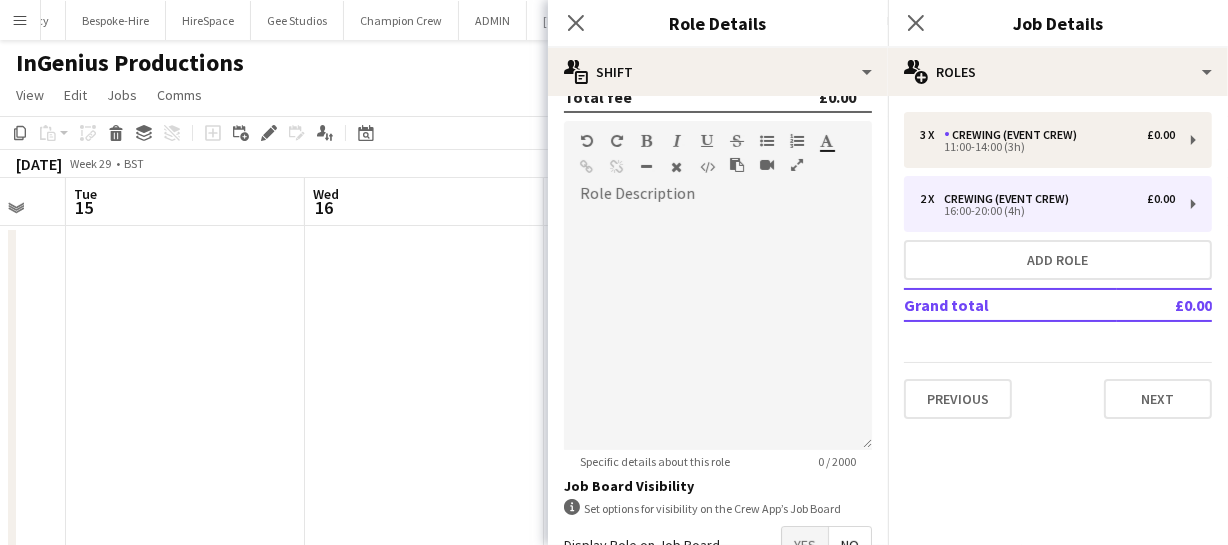 scroll, scrollTop: 706, scrollLeft: 0, axis: vertical 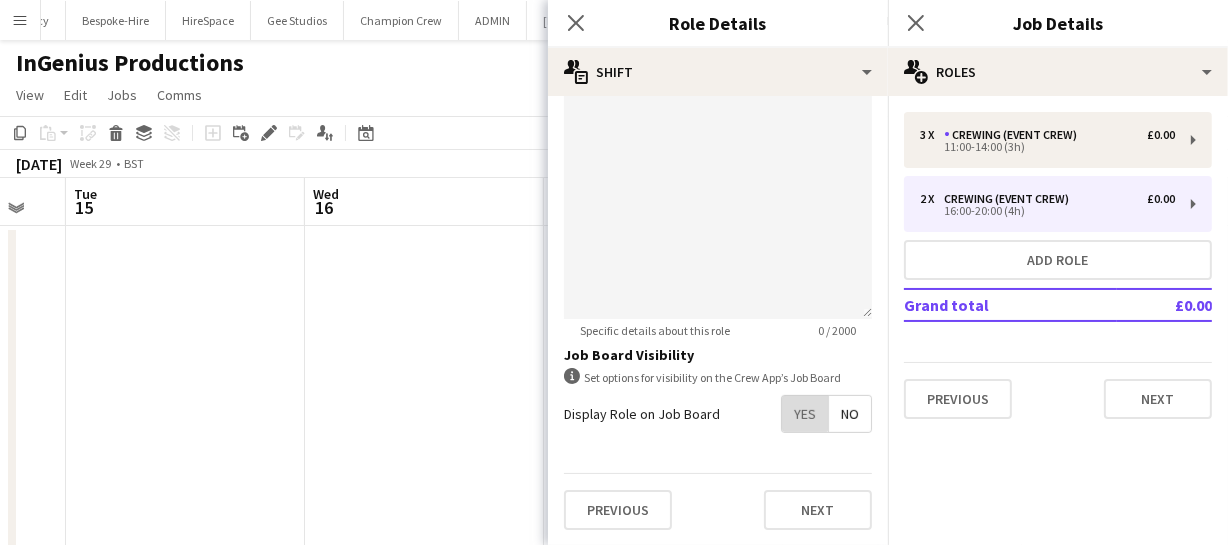 click on "Yes" at bounding box center [805, 414] 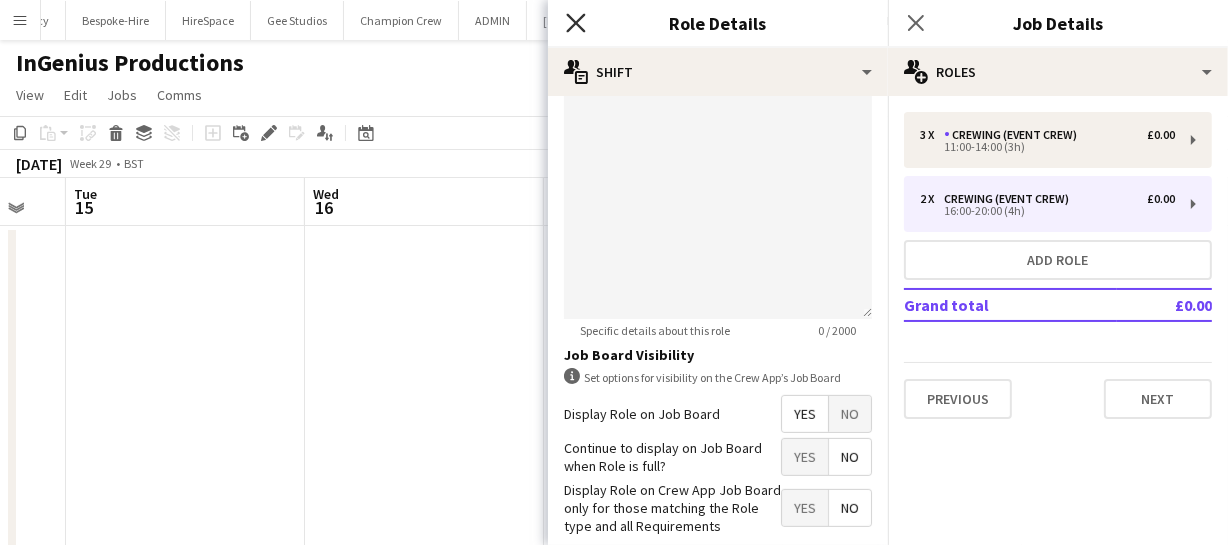 click on "Close pop-in" 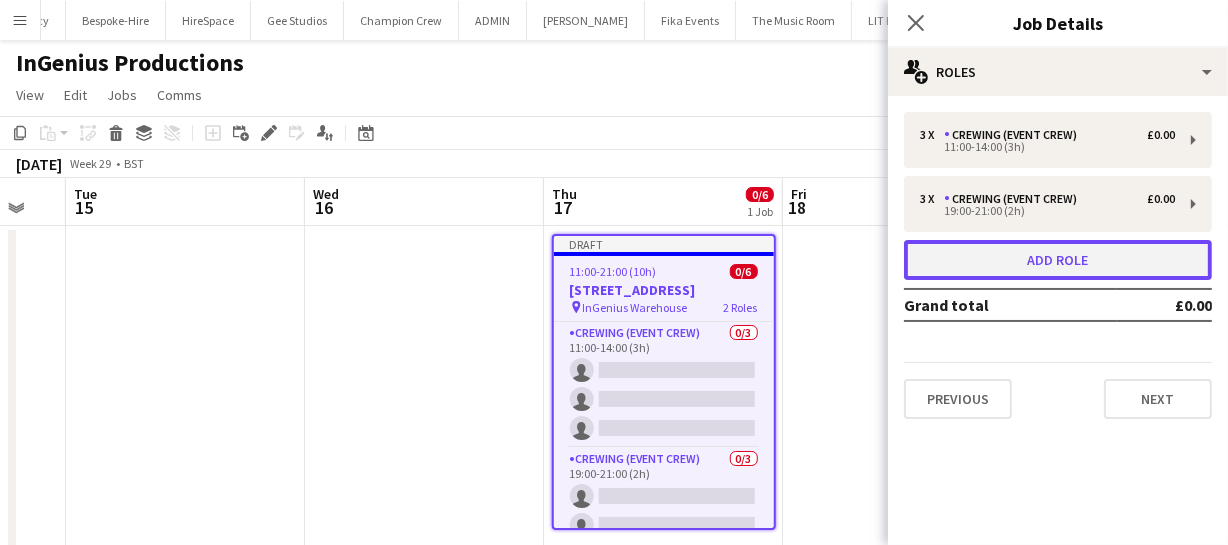click on "Add role" at bounding box center [1058, 260] 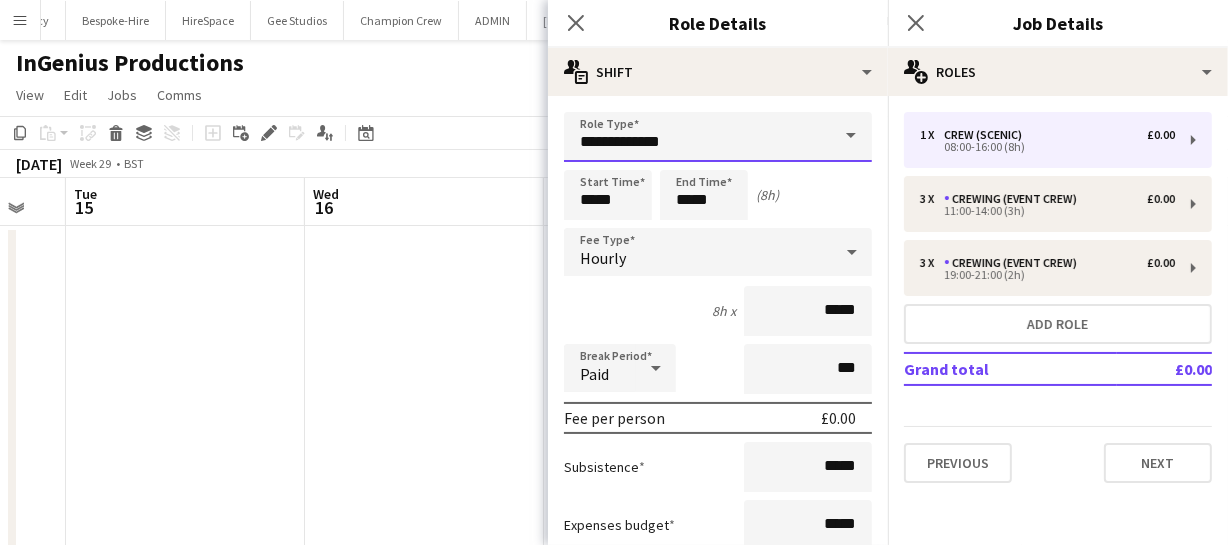 click on "**********" at bounding box center (718, 137) 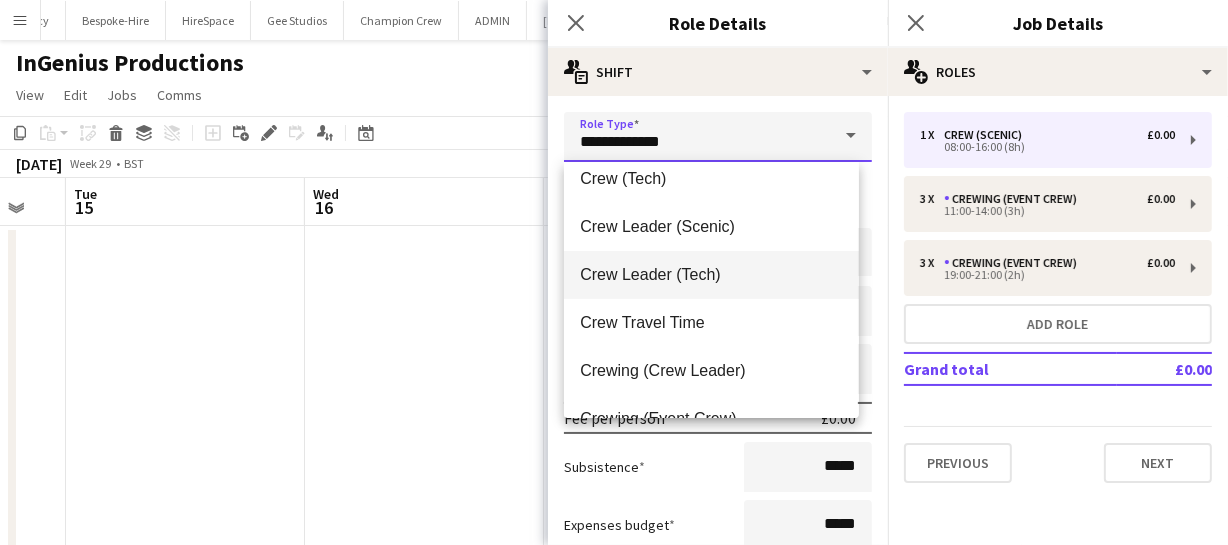 scroll, scrollTop: 90, scrollLeft: 0, axis: vertical 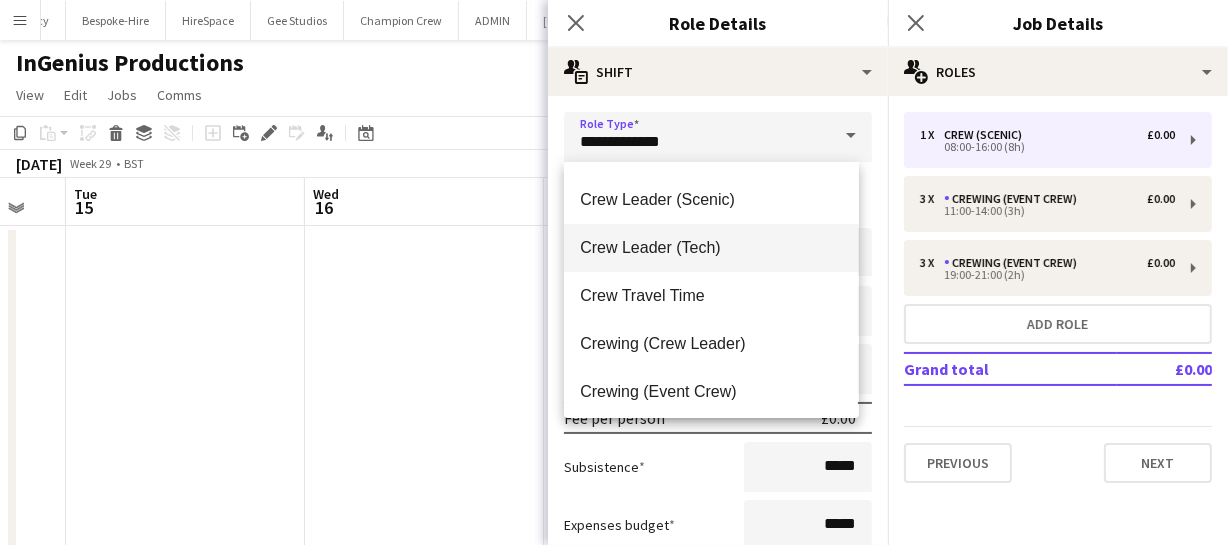 click on "Crewing (Crew Leader)" at bounding box center [711, 343] 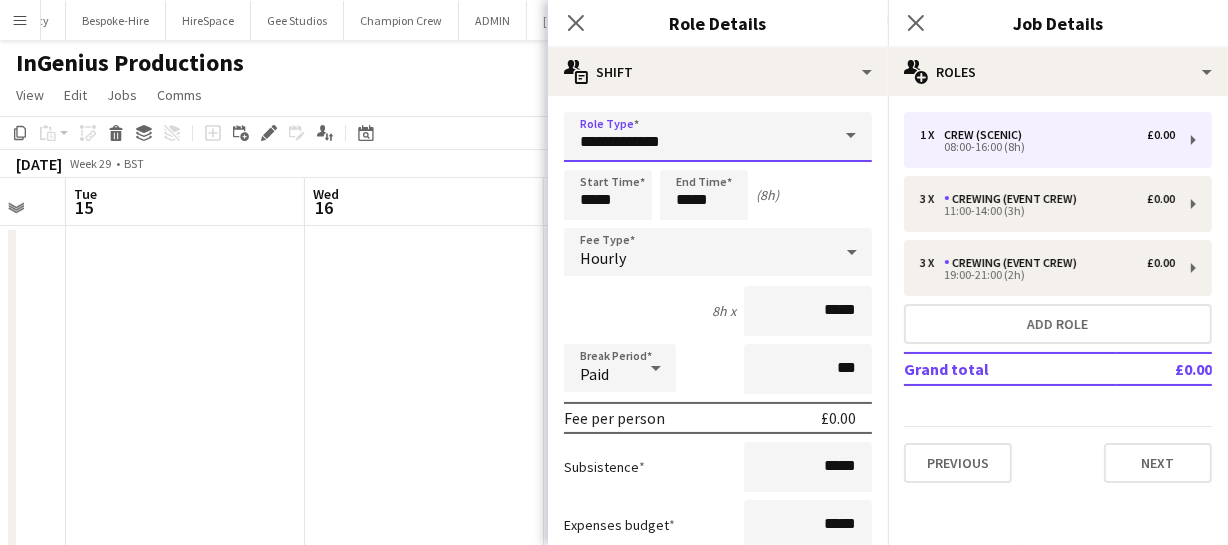 type on "**********" 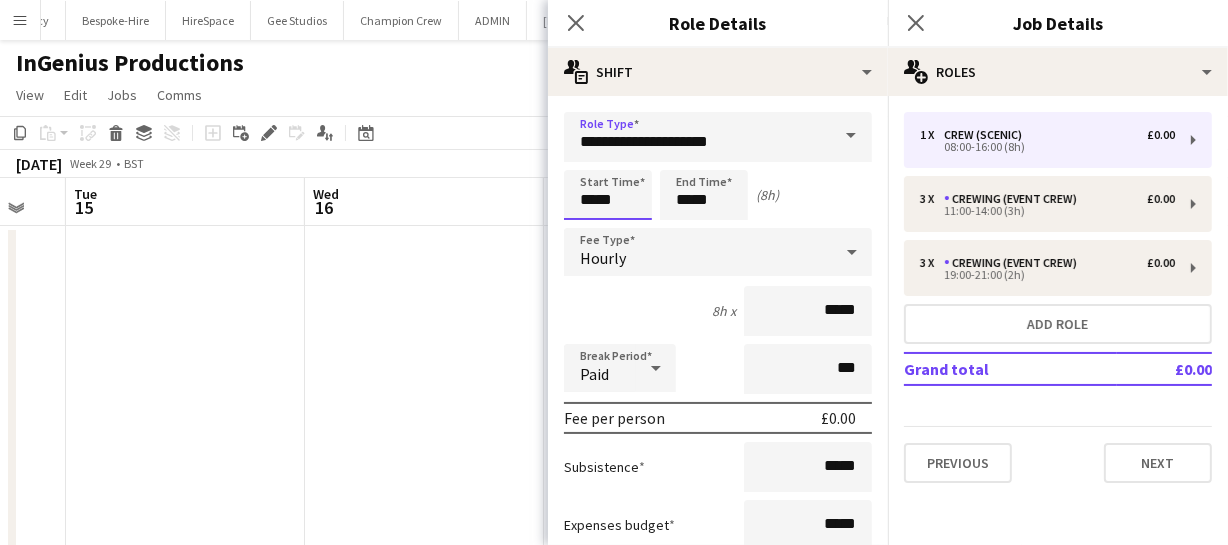 drag, startPoint x: 616, startPoint y: 195, endPoint x: 439, endPoint y: 201, distance: 177.10167 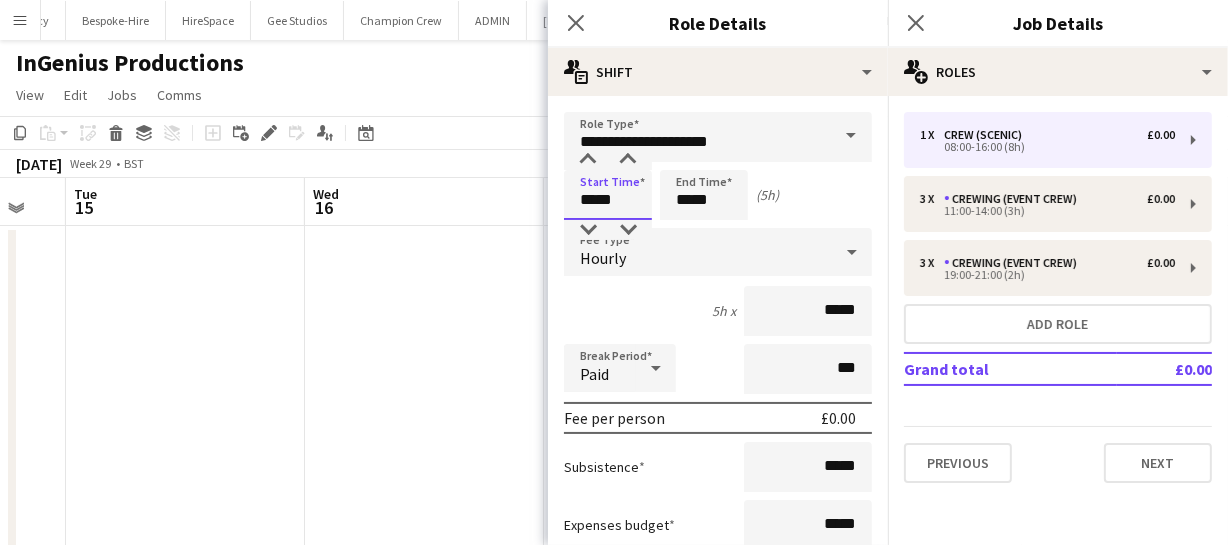 type on "*****" 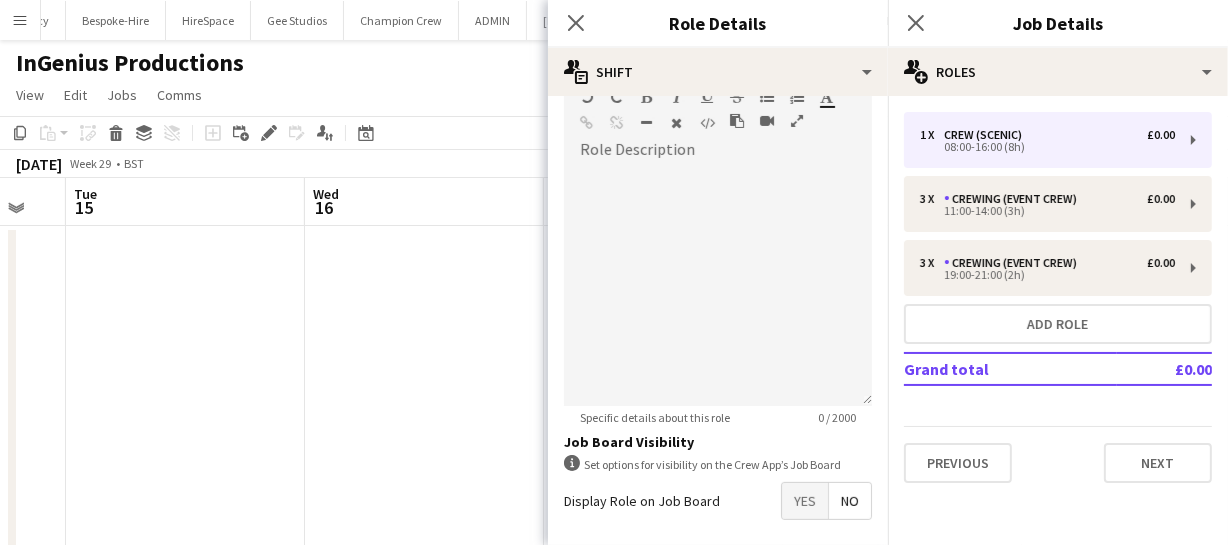 scroll, scrollTop: 636, scrollLeft: 0, axis: vertical 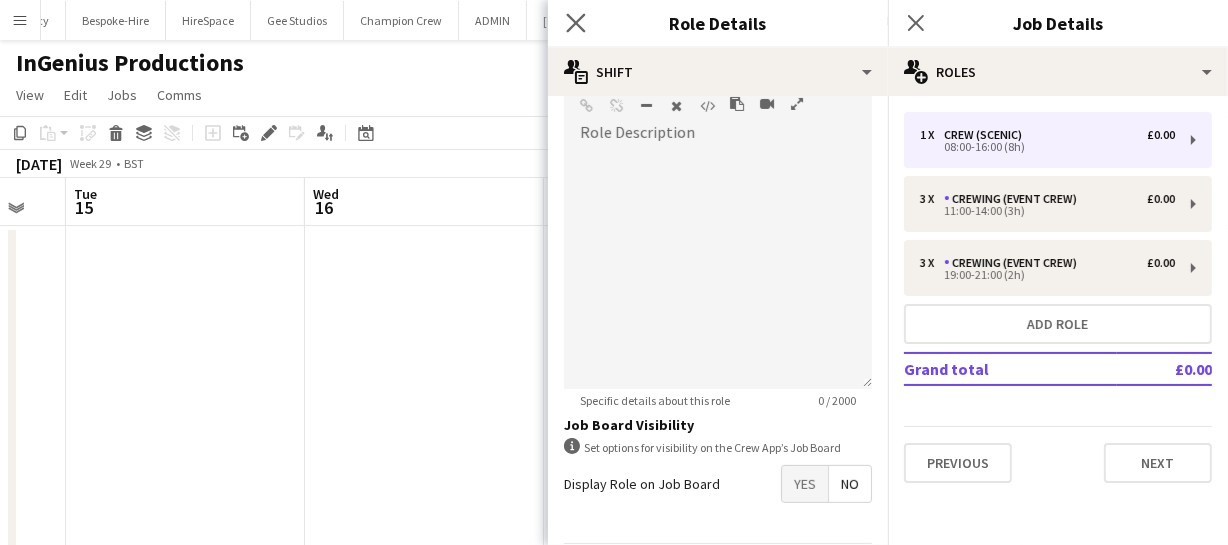 type on "*****" 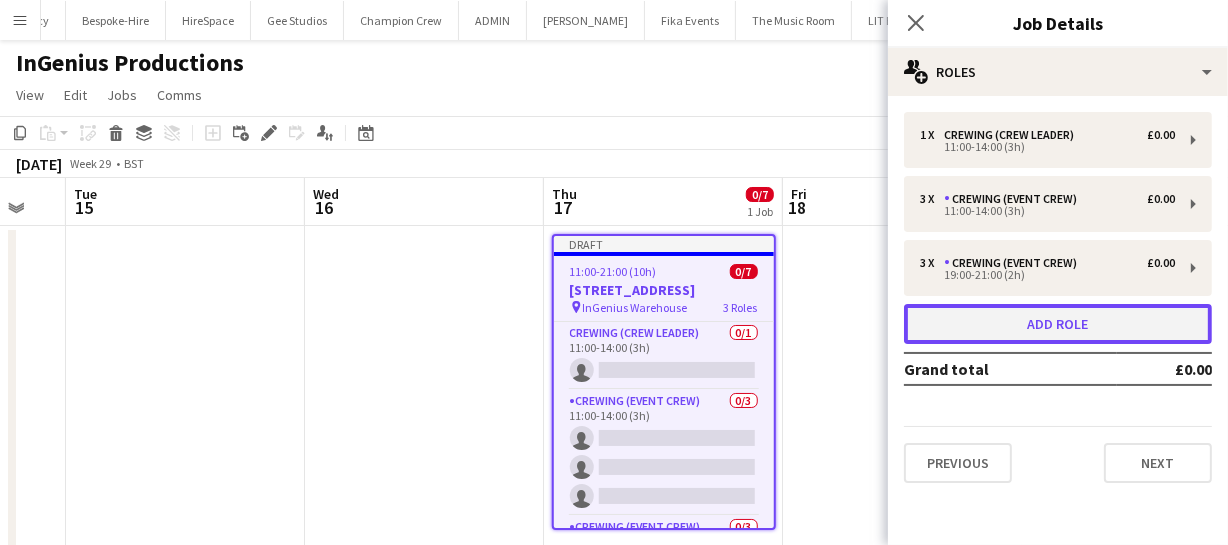 click on "Add role" at bounding box center (1058, 324) 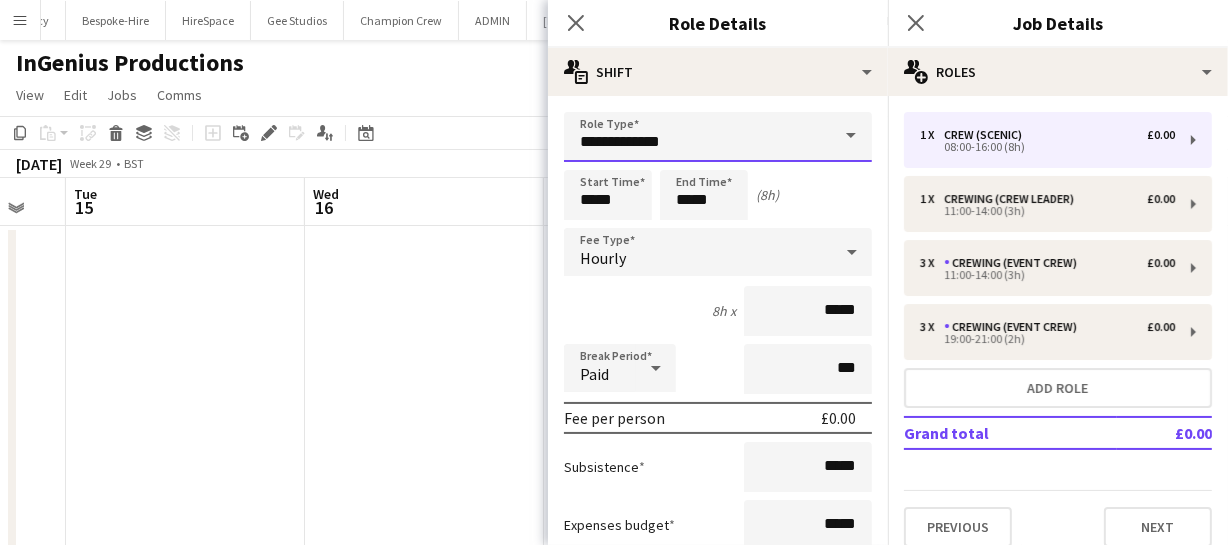 click on "**********" at bounding box center [718, 137] 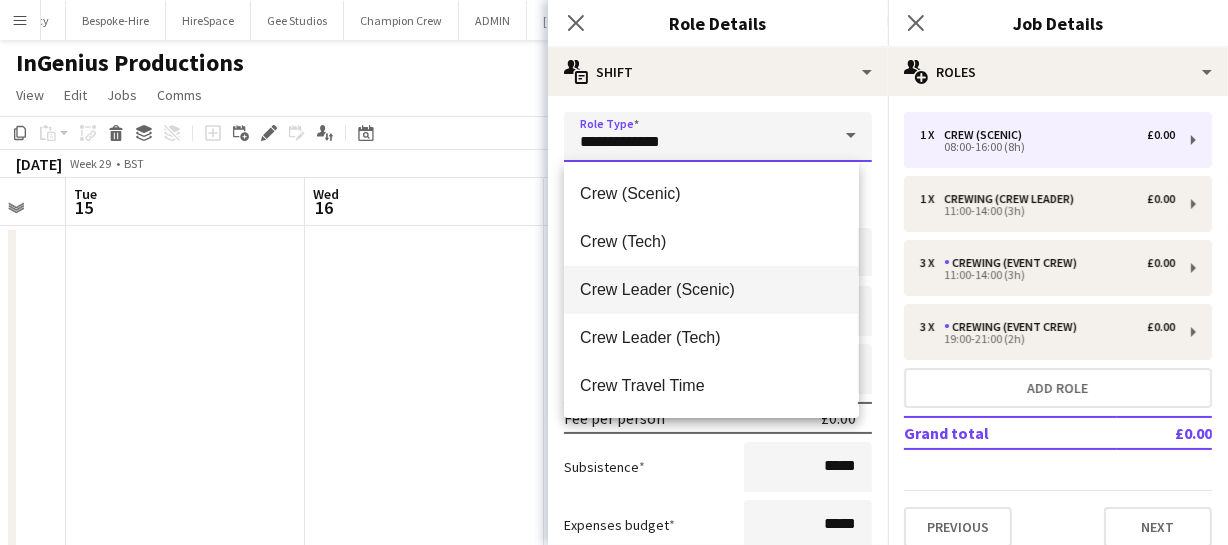 scroll, scrollTop: 90, scrollLeft: 0, axis: vertical 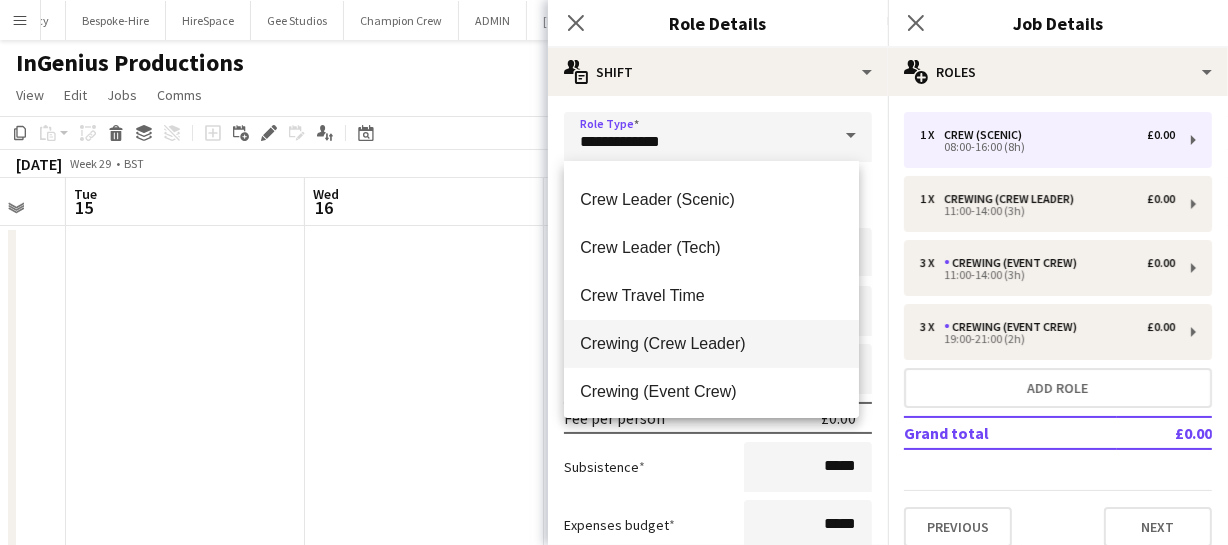 click on "Crewing (Crew Leader)" at bounding box center [711, 343] 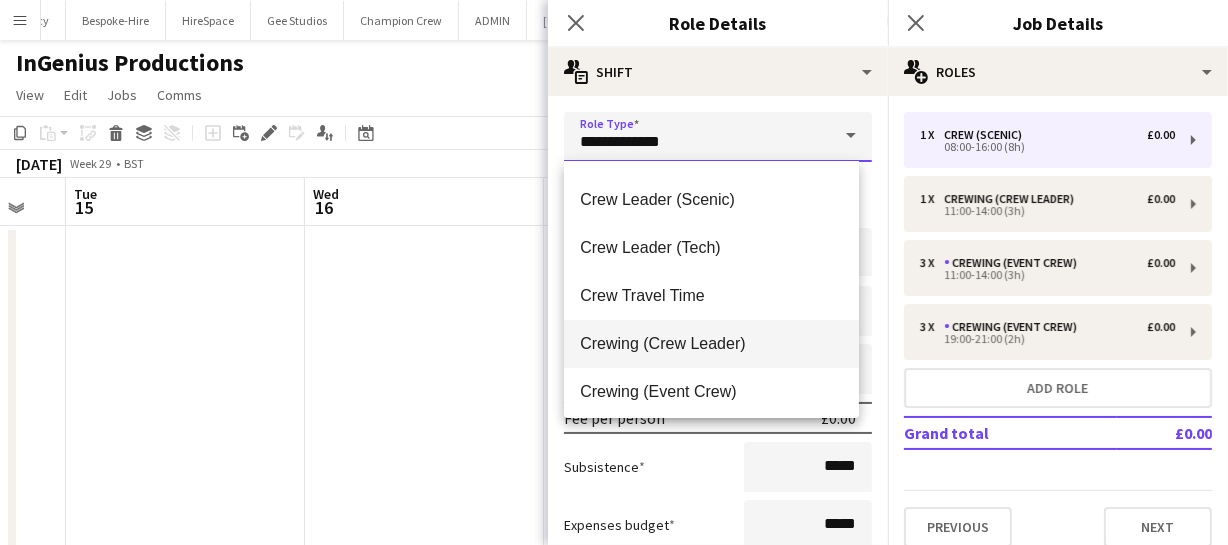 type on "**********" 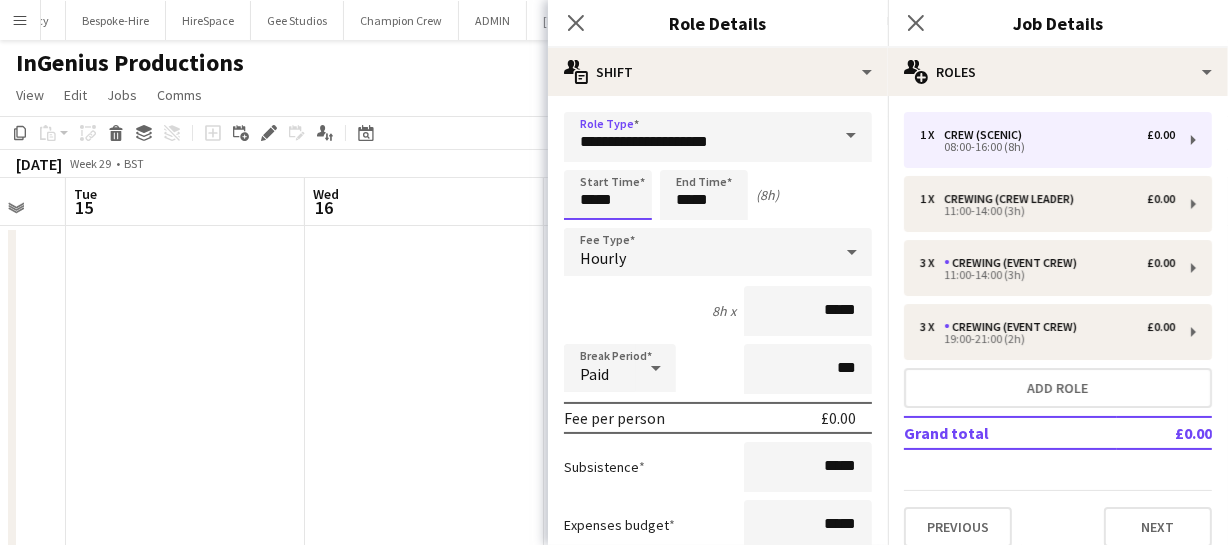 drag, startPoint x: 620, startPoint y: 196, endPoint x: 486, endPoint y: 198, distance: 134.01492 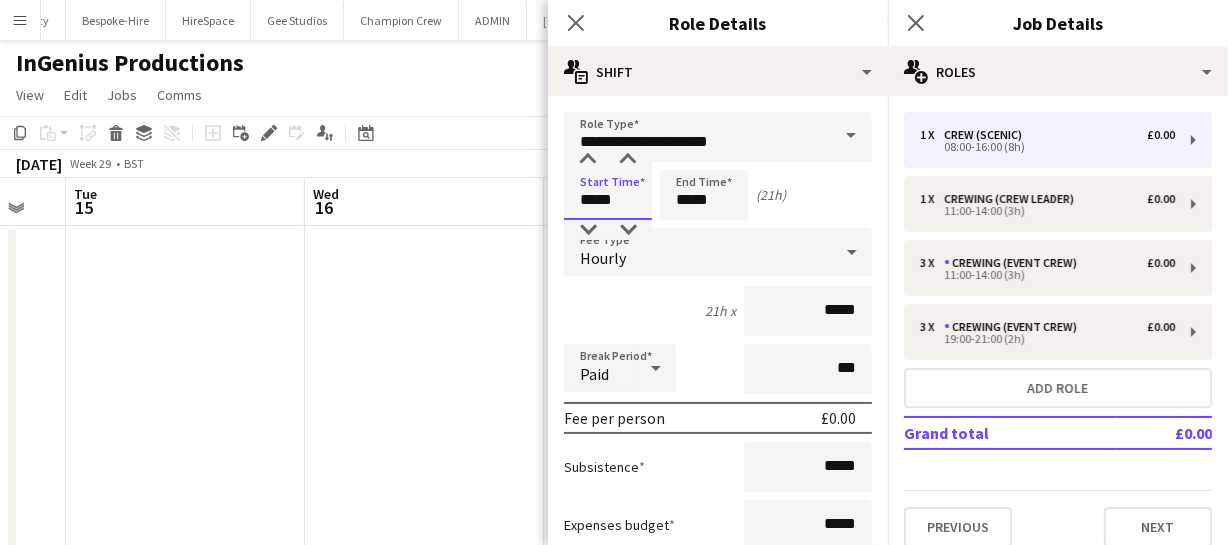 type on "*****" 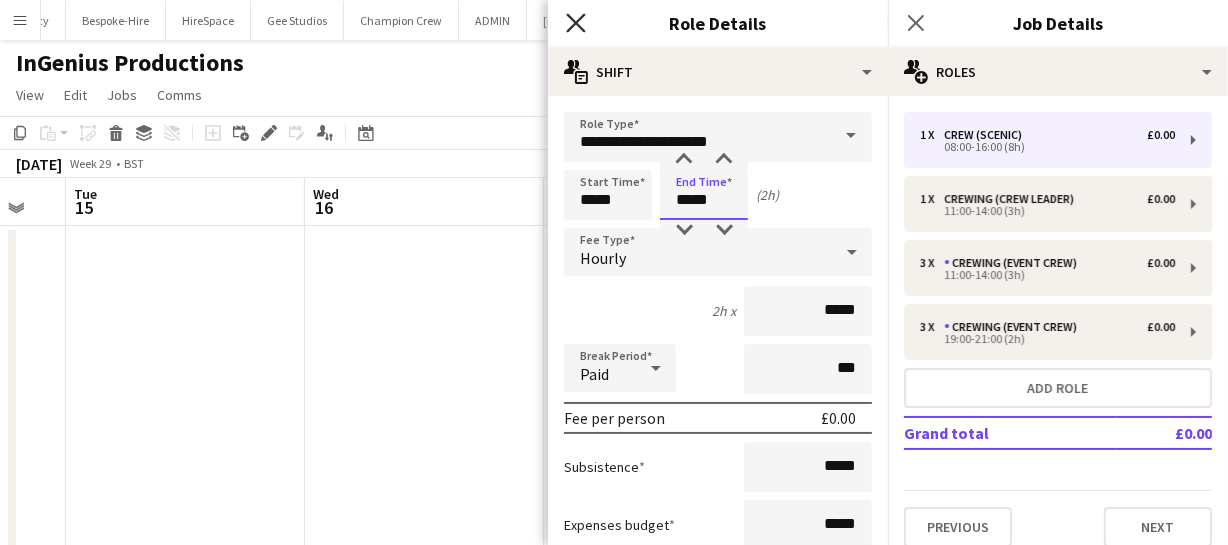 type on "*****" 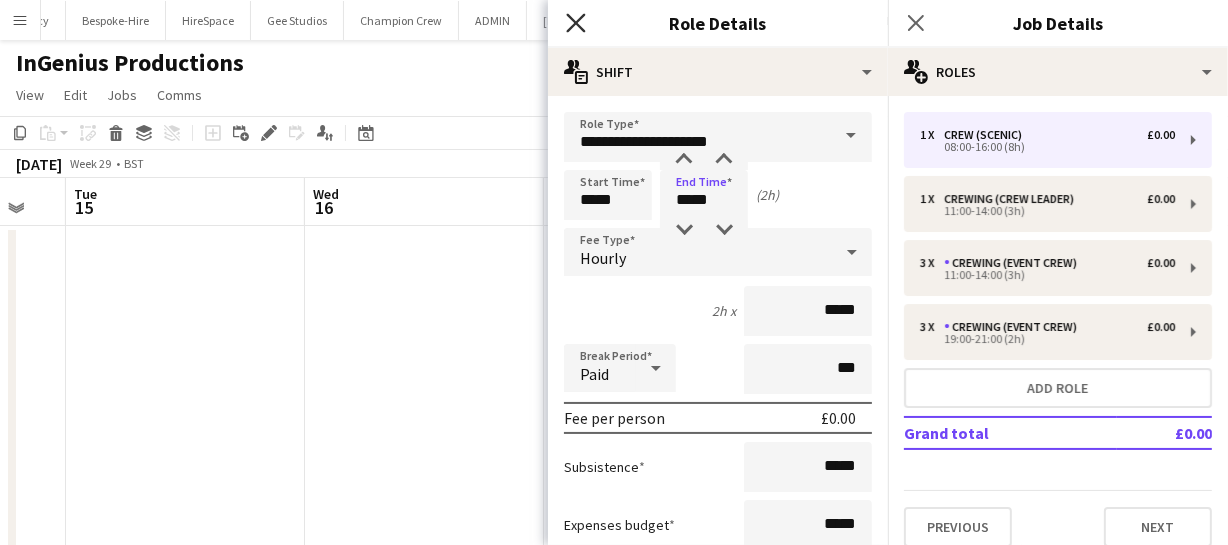 click on "Close pop-in" 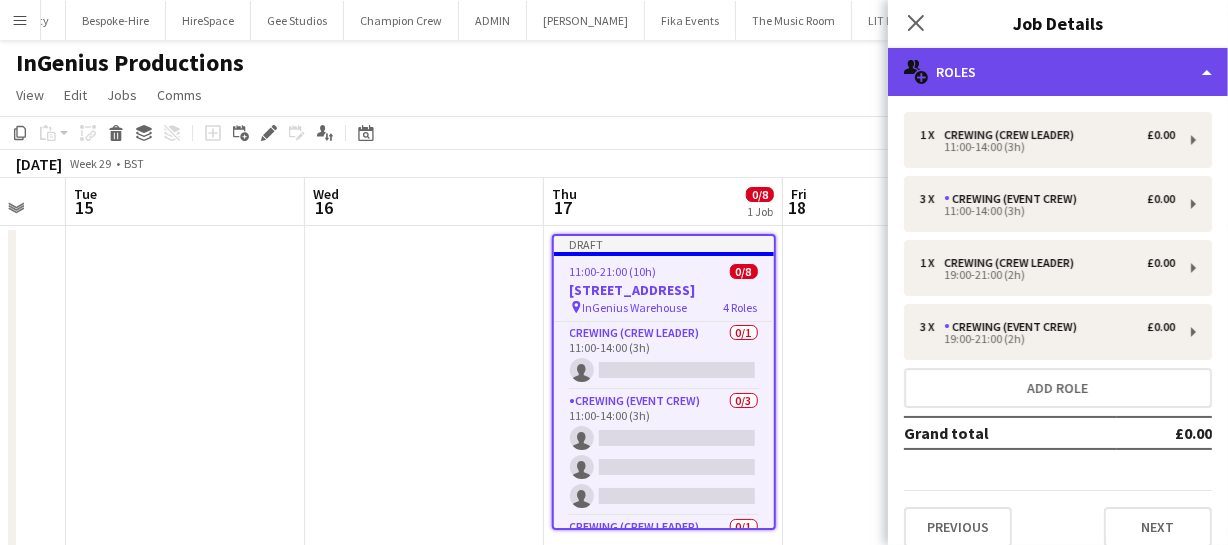 click on "multiple-users-add
Roles" 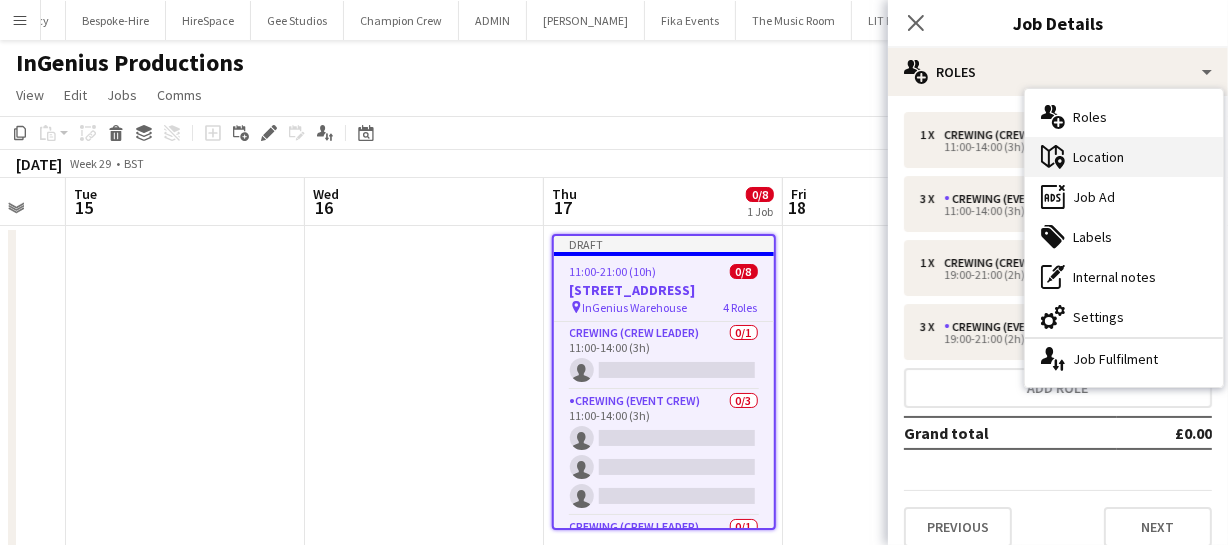 click on "maps-pin-1
Location" at bounding box center (1124, 157) 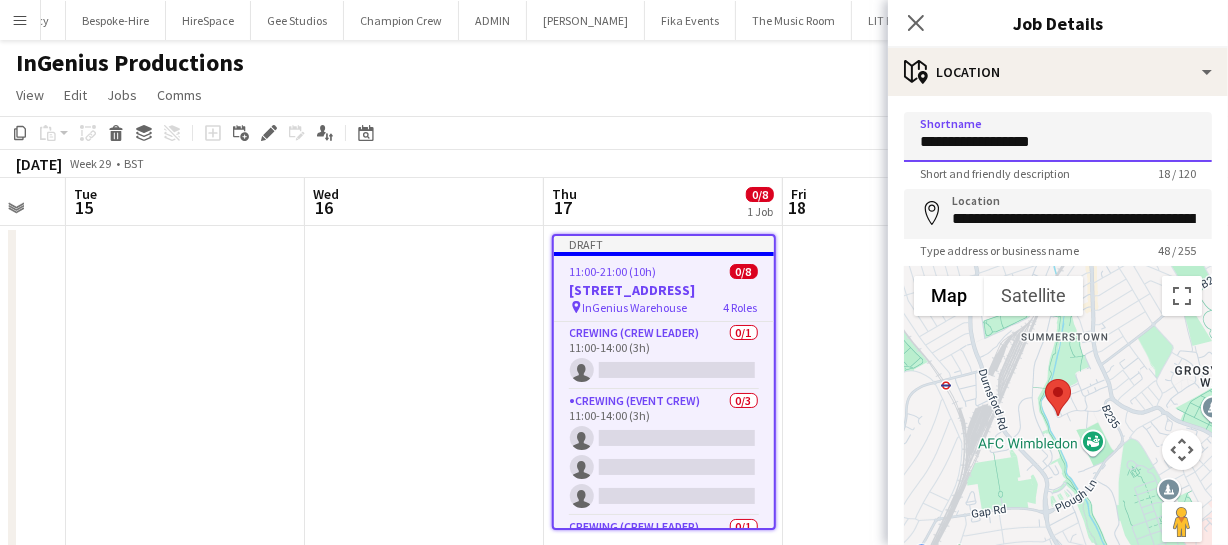 drag, startPoint x: 1071, startPoint y: 143, endPoint x: 870, endPoint y: 159, distance: 201.6358 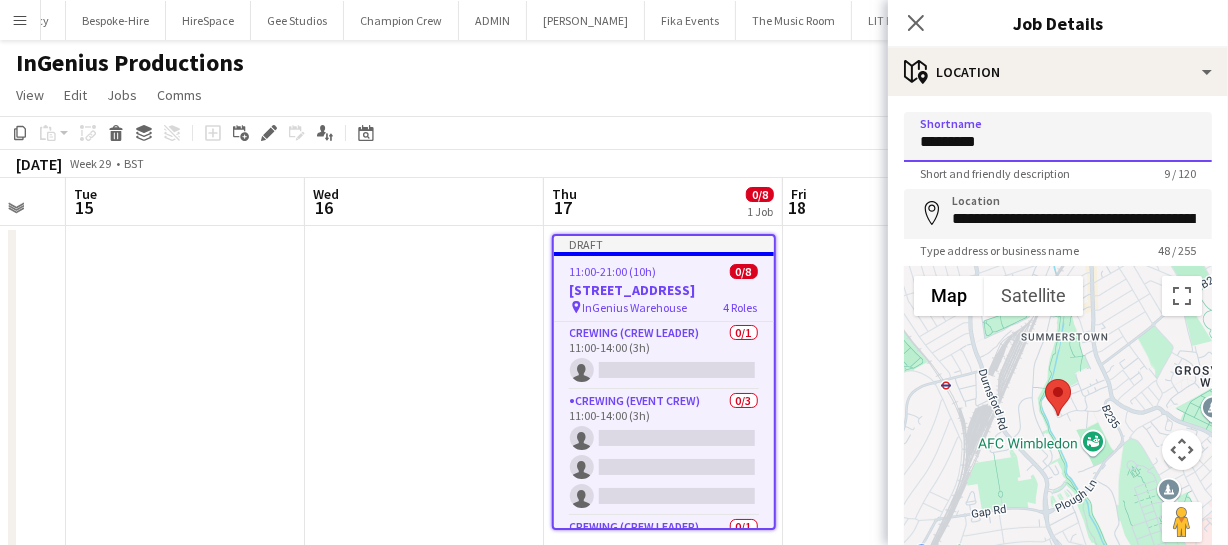 type on "**********" 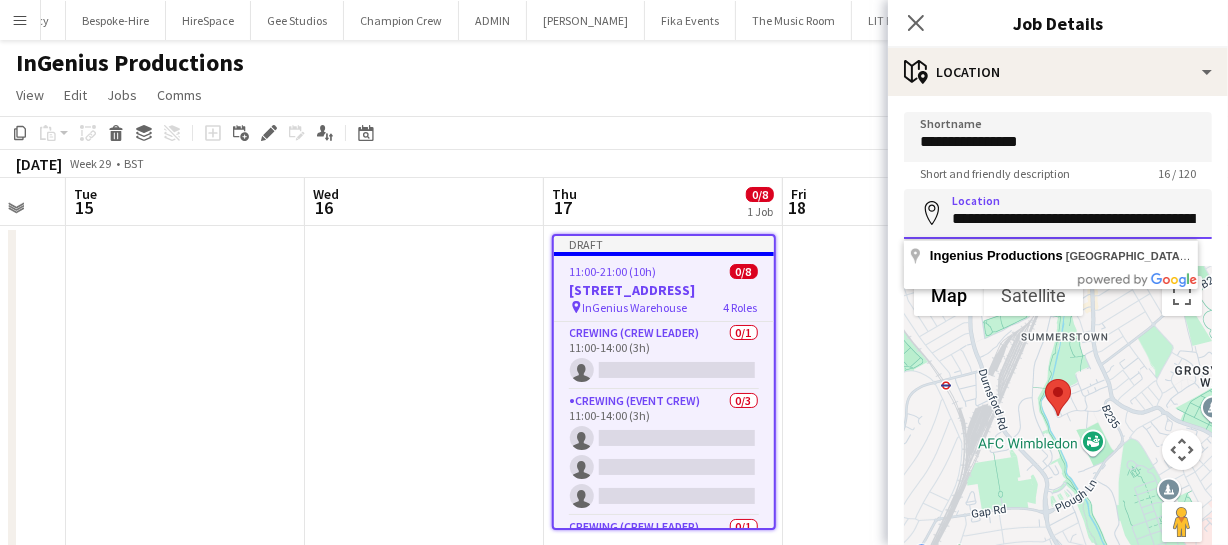 scroll, scrollTop: 0, scrollLeft: 102, axis: horizontal 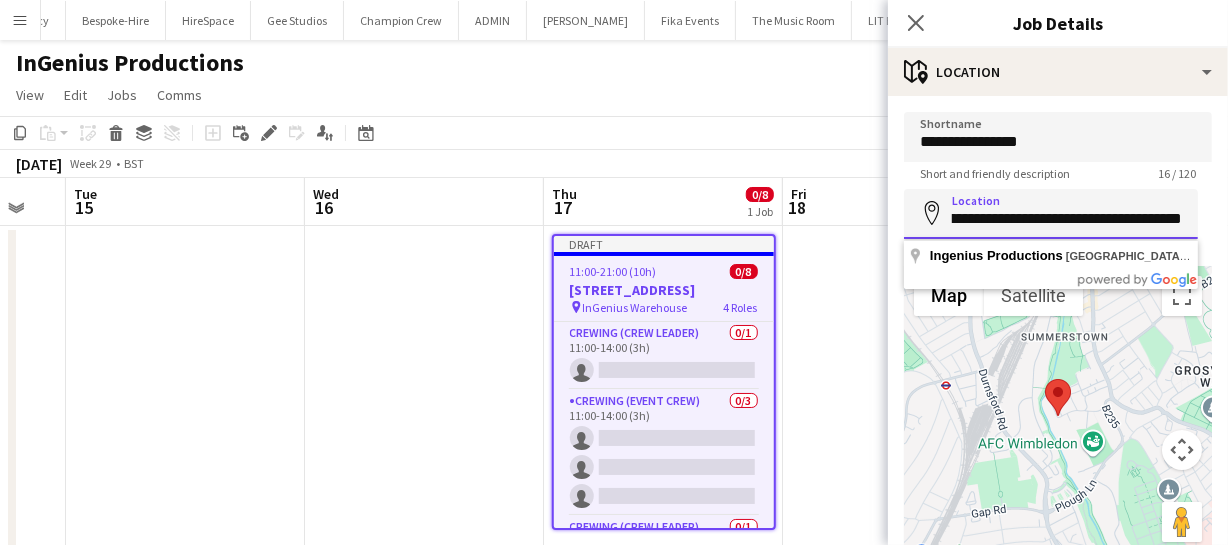 drag, startPoint x: 952, startPoint y: 213, endPoint x: 1255, endPoint y: 220, distance: 303.08084 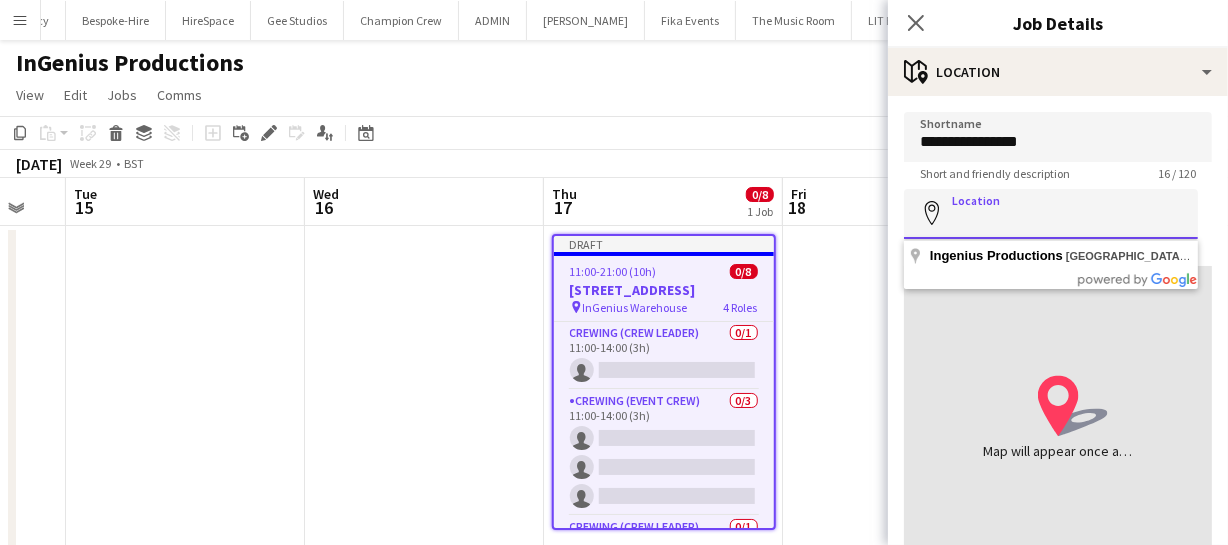 scroll, scrollTop: 0, scrollLeft: 0, axis: both 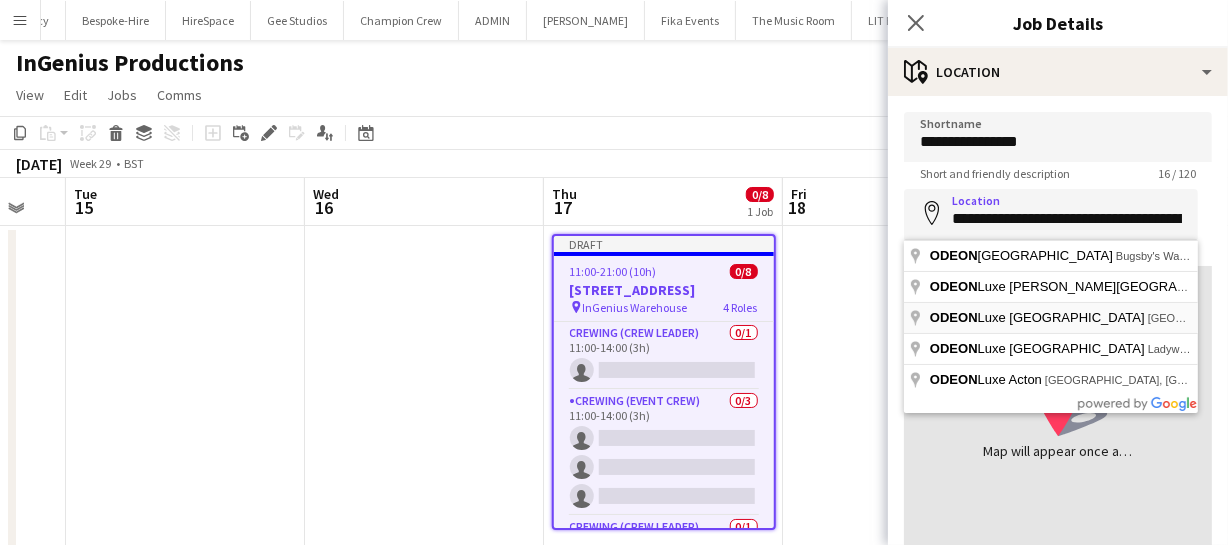 type on "**********" 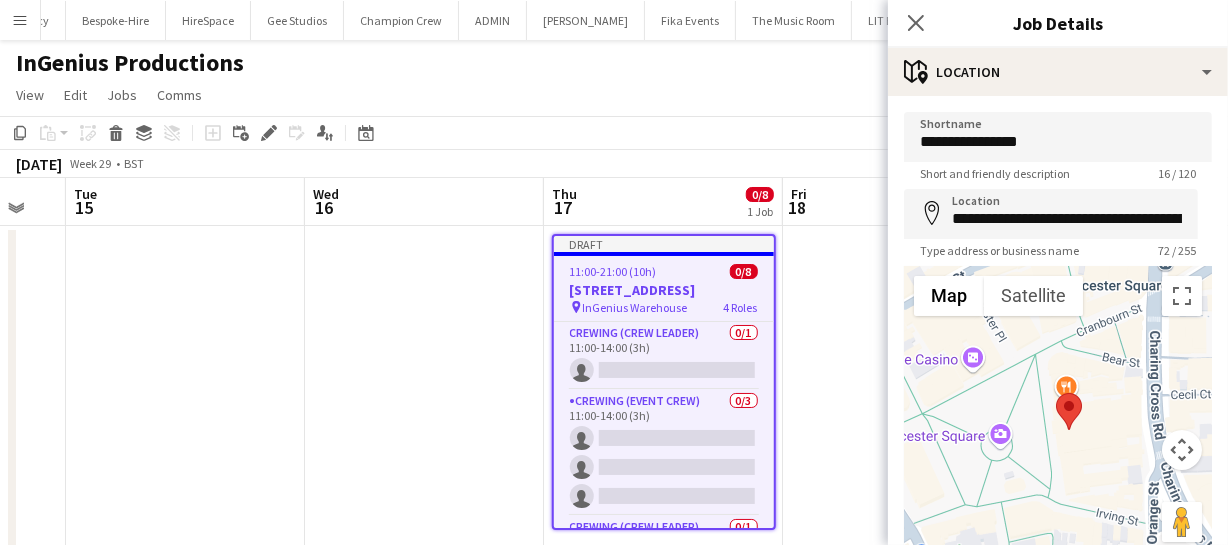 drag, startPoint x: 976, startPoint y: 387, endPoint x: 1132, endPoint y: 351, distance: 160.09998 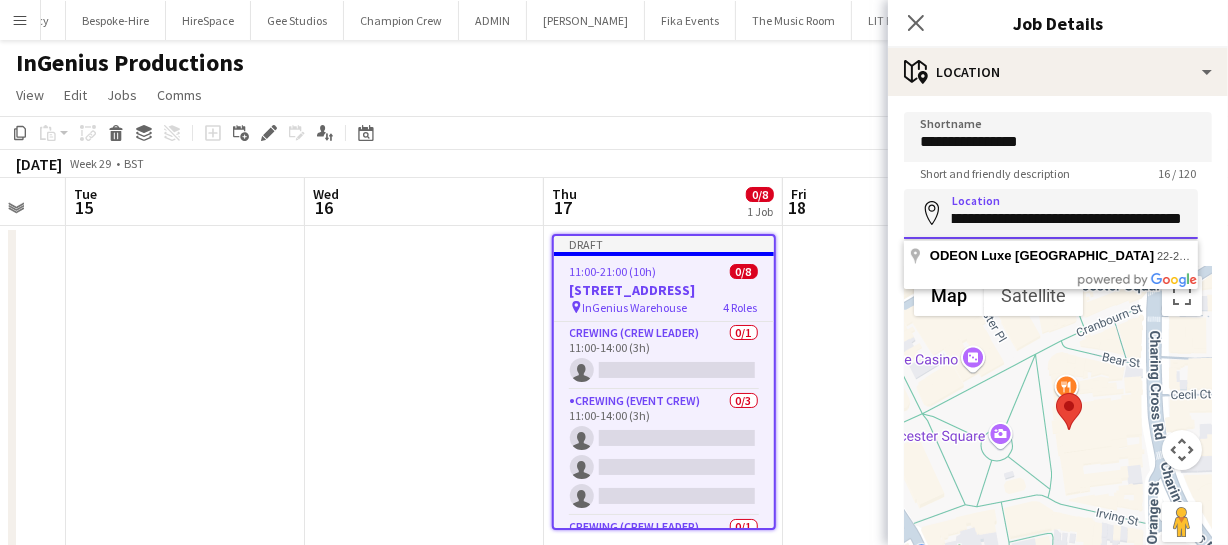 scroll, scrollTop: 0, scrollLeft: 282, axis: horizontal 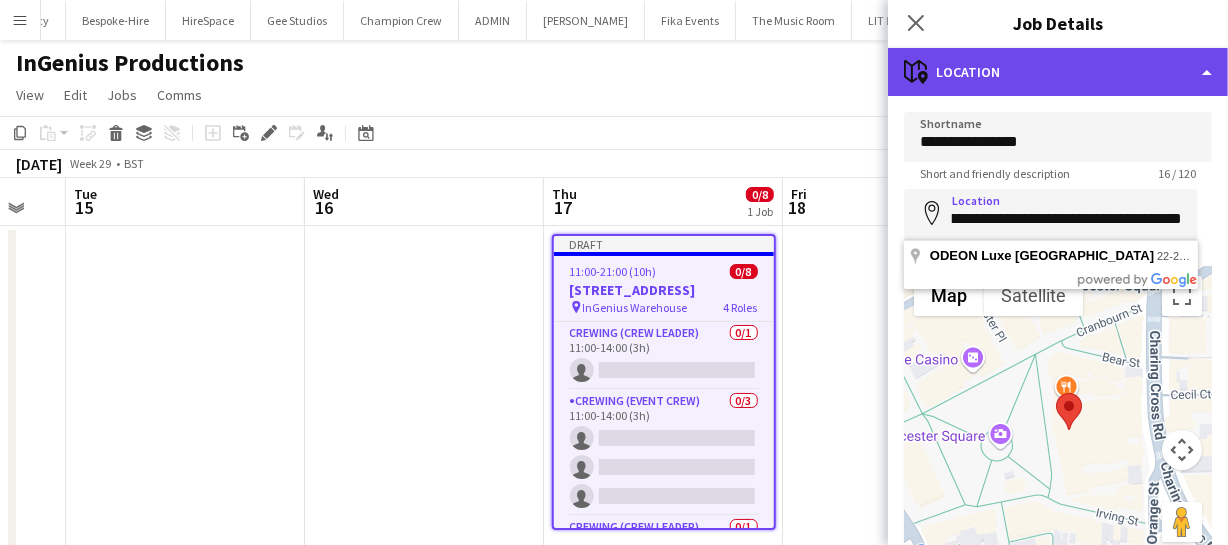 click on "maps-pin-1
Location" 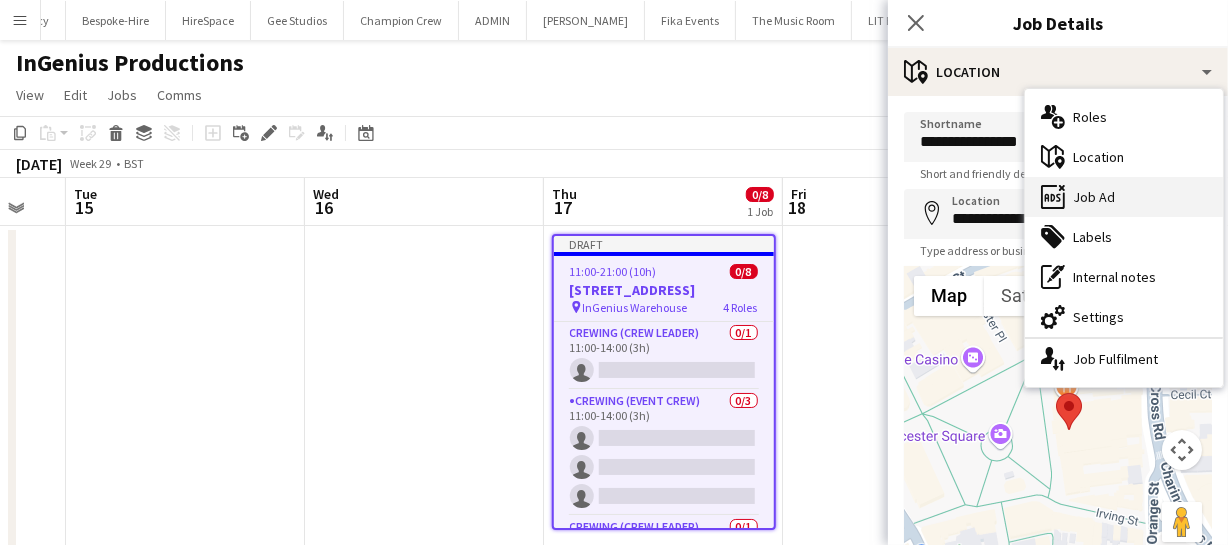 click on "ads-window
Job Ad" at bounding box center (1124, 197) 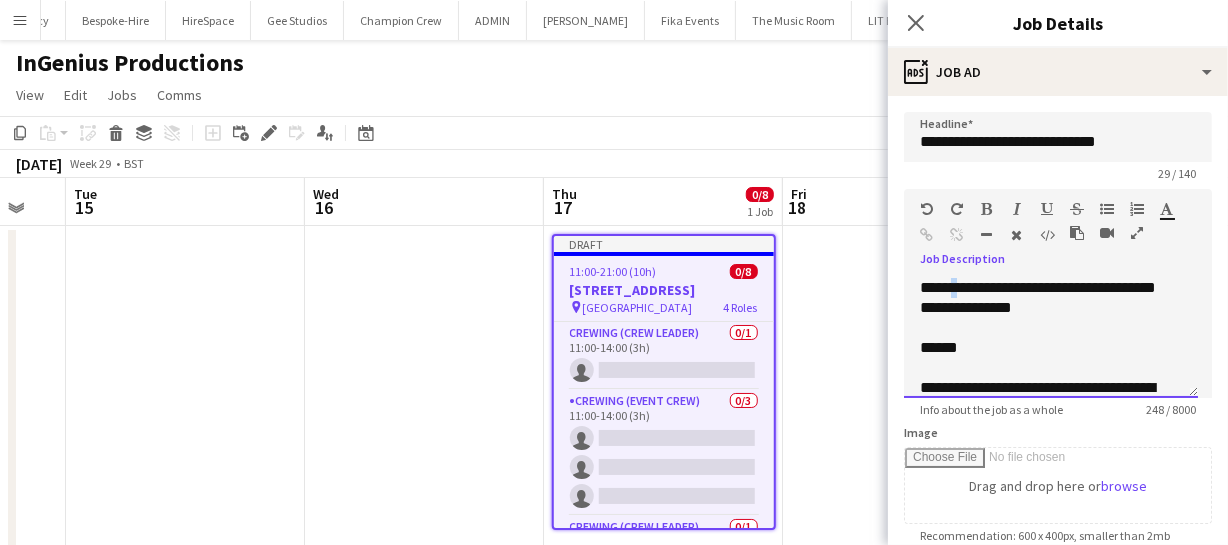 drag, startPoint x: 962, startPoint y: 288, endPoint x: 999, endPoint y: 286, distance: 37.054016 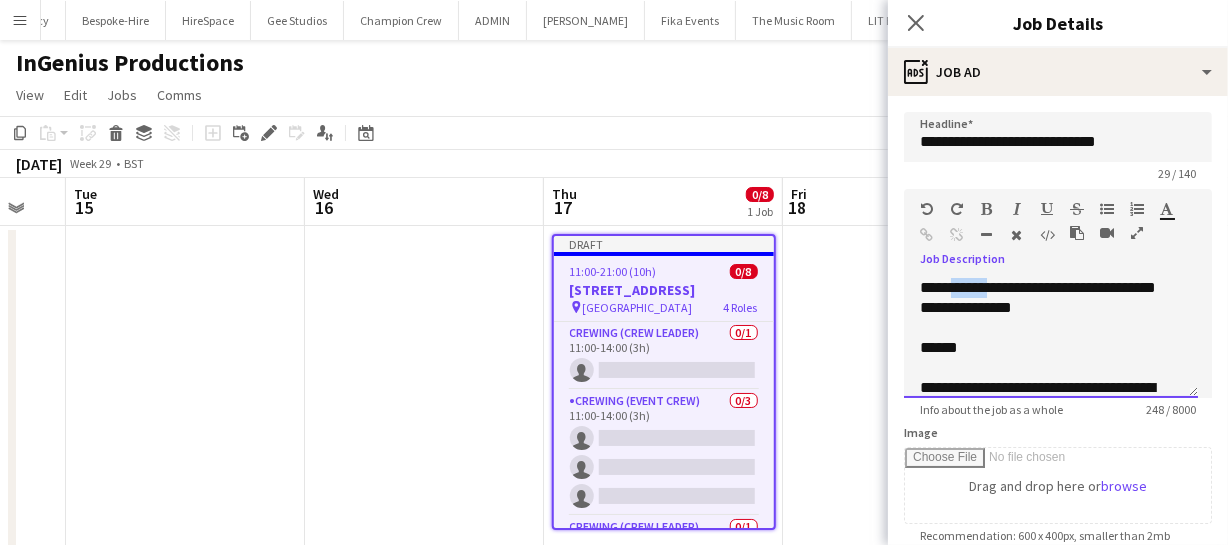 click on "**********" at bounding box center [1051, 338] 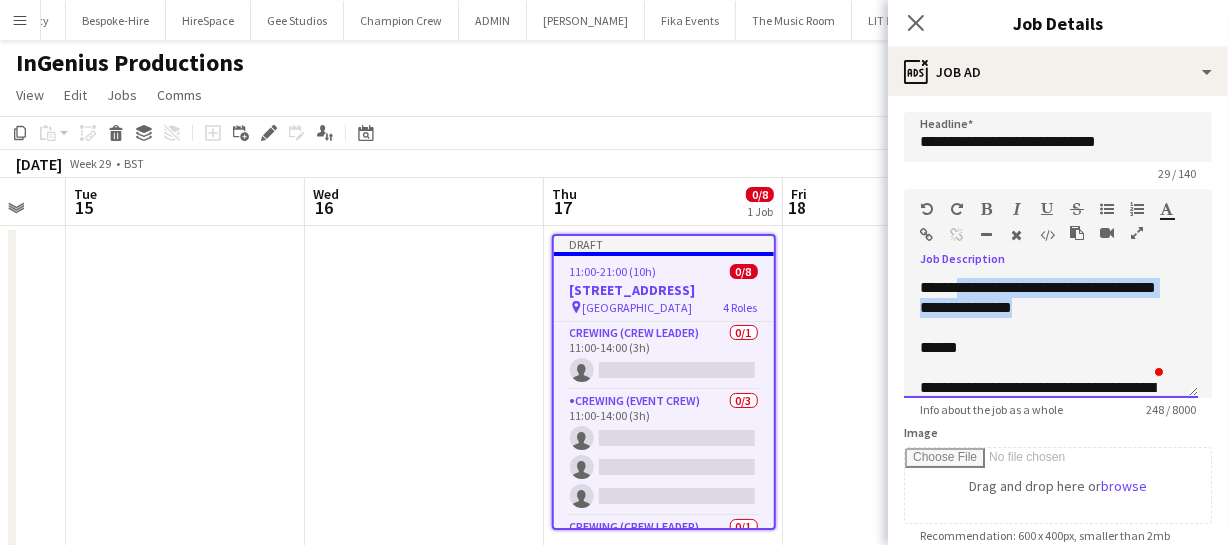 drag, startPoint x: 966, startPoint y: 289, endPoint x: 1125, endPoint y: 313, distance: 160.80112 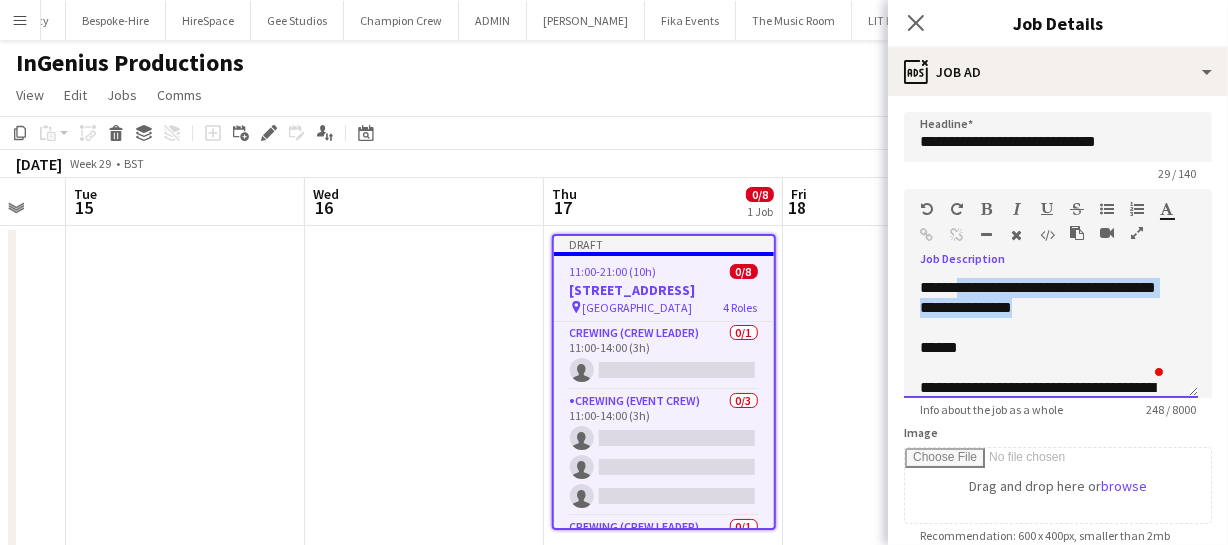 paste 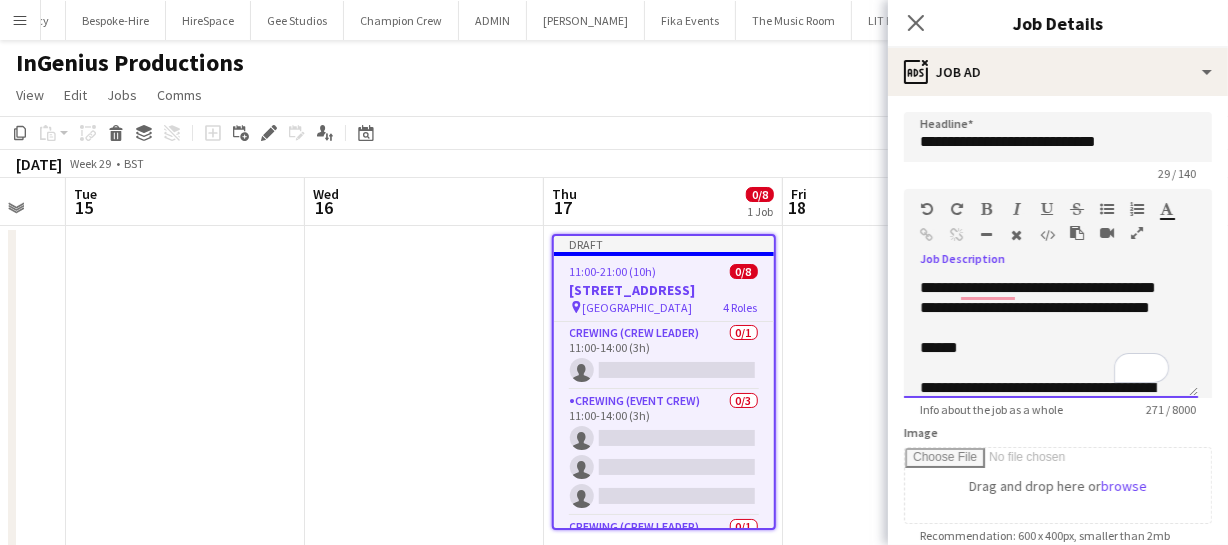 click on "**********" at bounding box center (1051, 338) 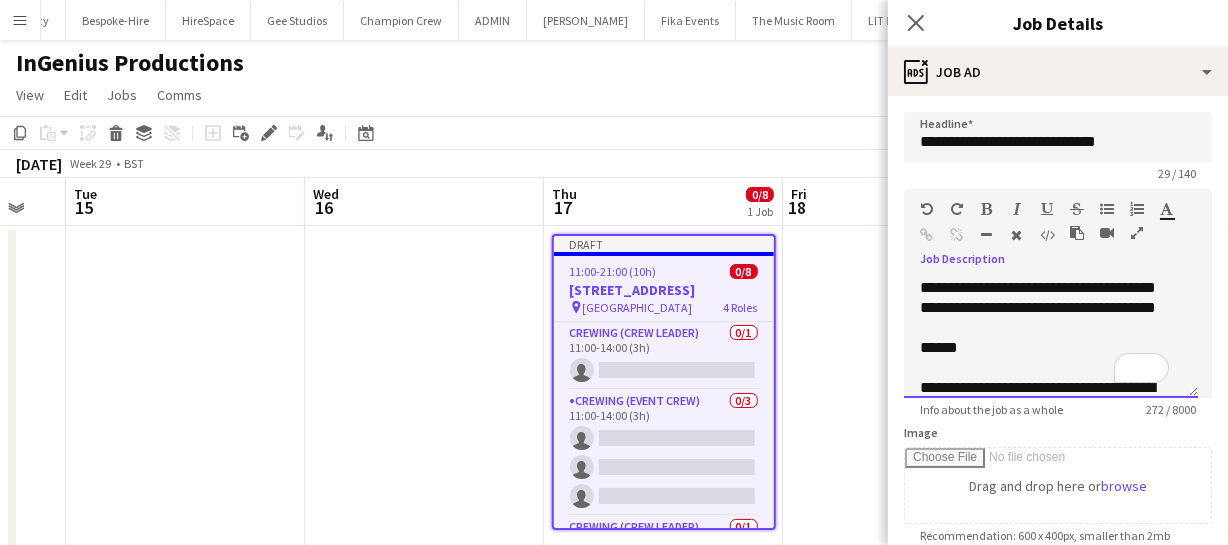 scroll, scrollTop: 90, scrollLeft: 0, axis: vertical 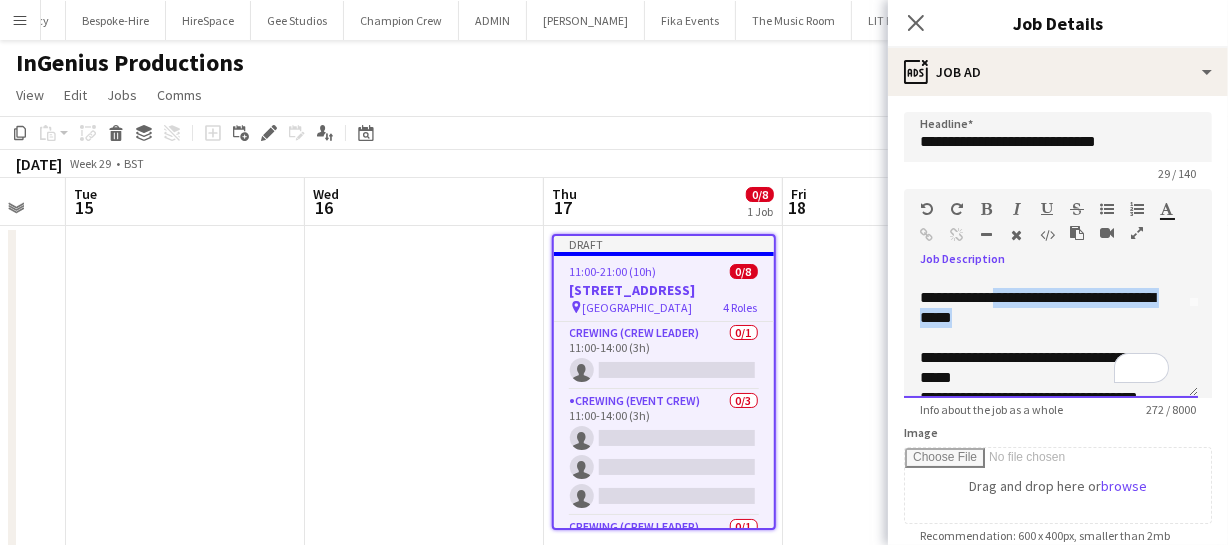 drag, startPoint x: 992, startPoint y: 316, endPoint x: 1048, endPoint y: 335, distance: 59.135437 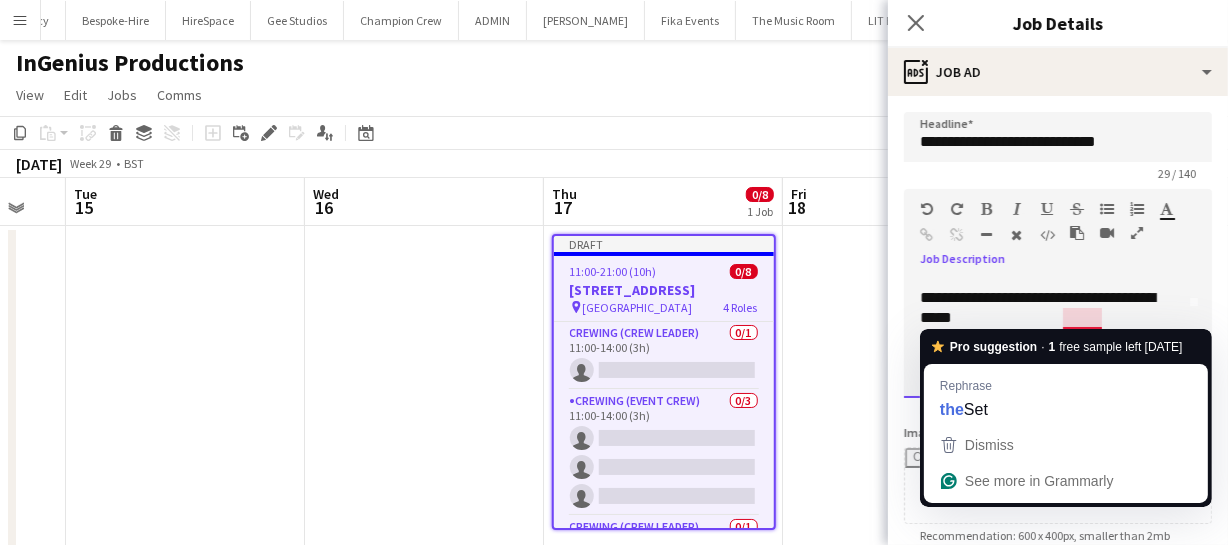 click on "Standard   Heading 1   Heading 2   Heading 3   Heading 4   Heading 5   Heading 6   Heading 7   Paragraph   Predefined   Standard   default  Times New Roman   Arial   Times New Roman   Calibri   Comic Sans MS  3   1   2   3   4   5   6   7  ******* *******" at bounding box center [1058, 226] 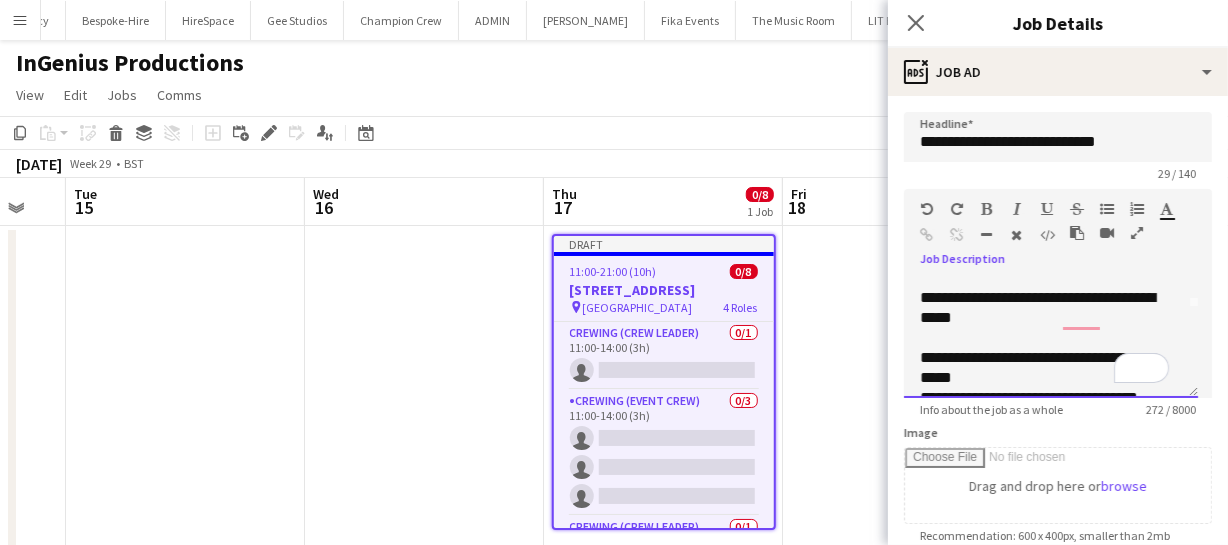 scroll, scrollTop: 149, scrollLeft: 0, axis: vertical 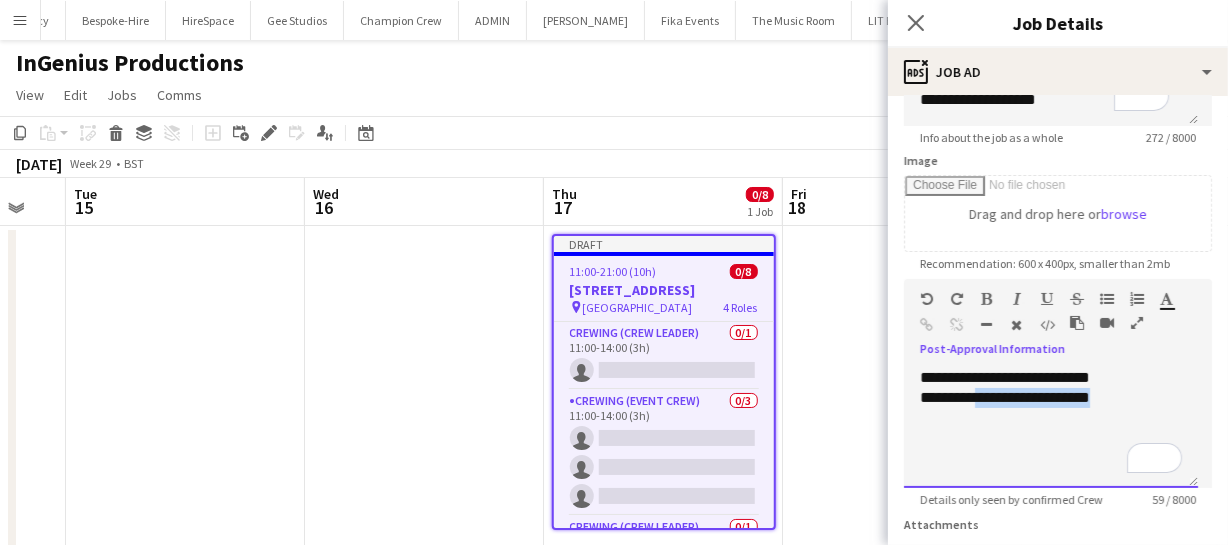 drag, startPoint x: 979, startPoint y: 399, endPoint x: 1127, endPoint y: 400, distance: 148.00337 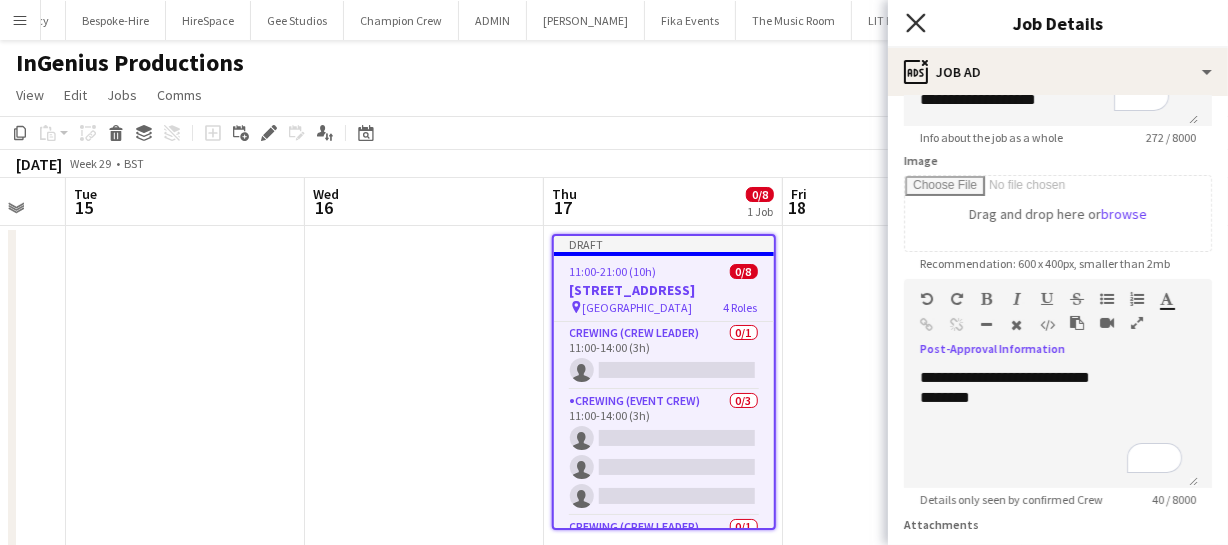 click 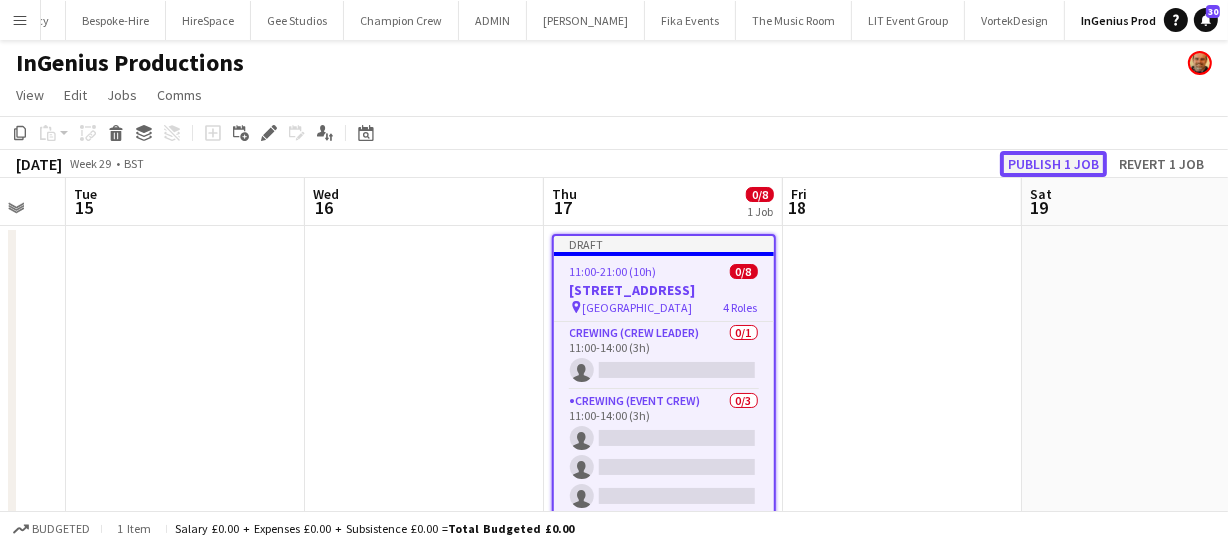 click on "Publish 1 job" 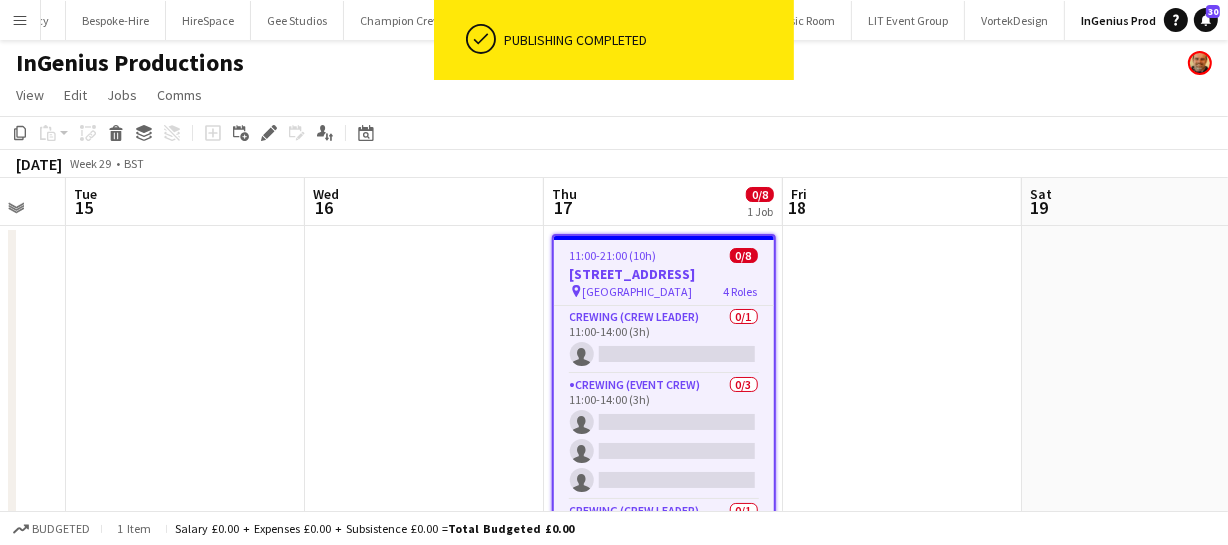 click at bounding box center [424, 398] 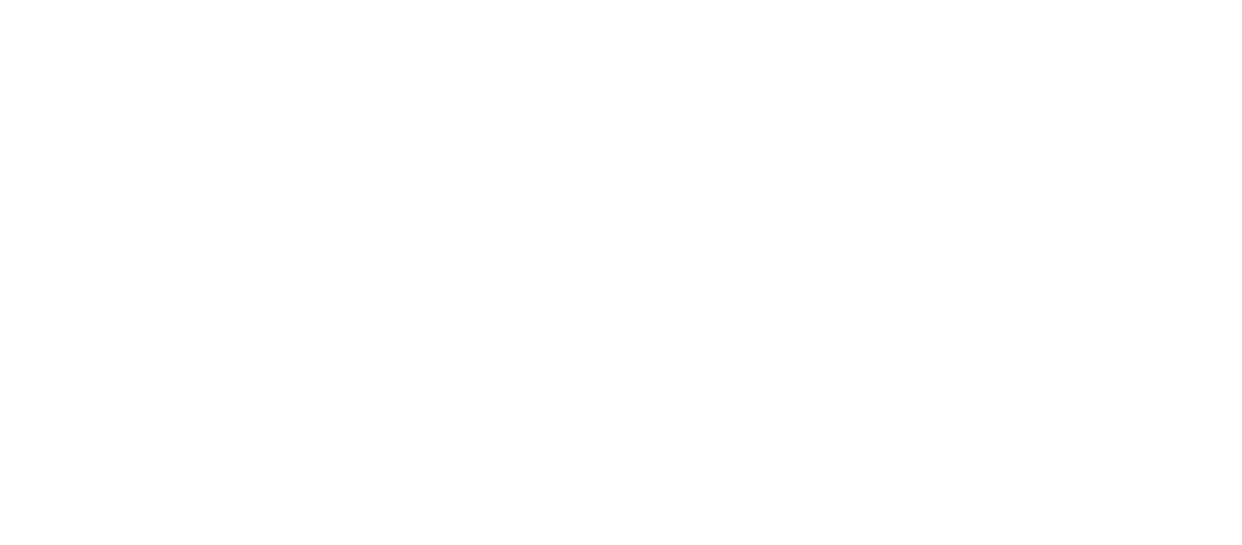 scroll, scrollTop: 0, scrollLeft: 0, axis: both 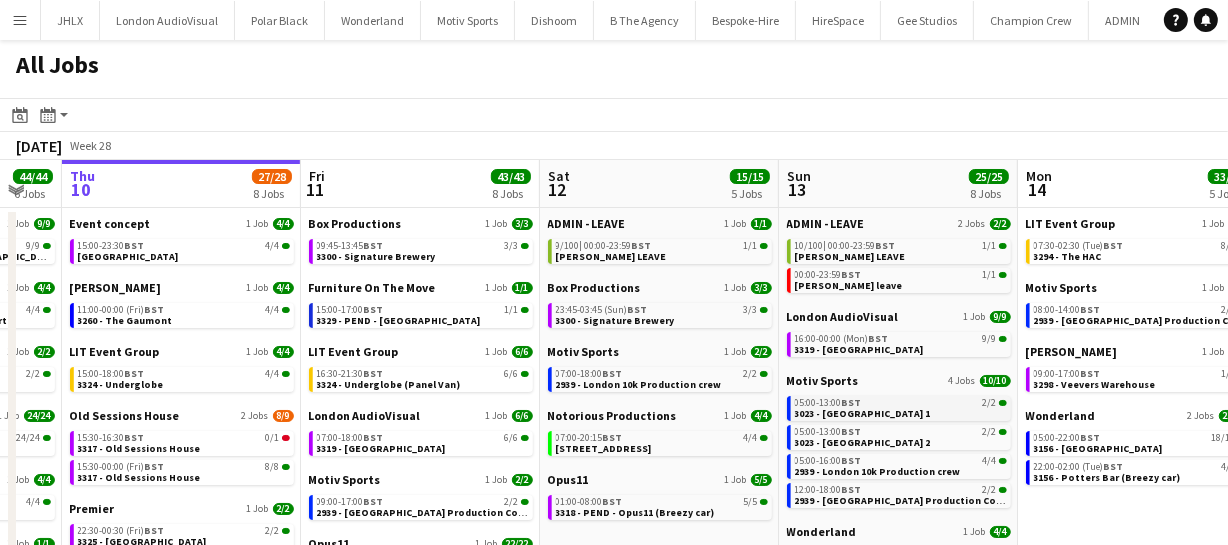 drag, startPoint x: 1064, startPoint y: 411, endPoint x: 840, endPoint y: 400, distance: 224.26993 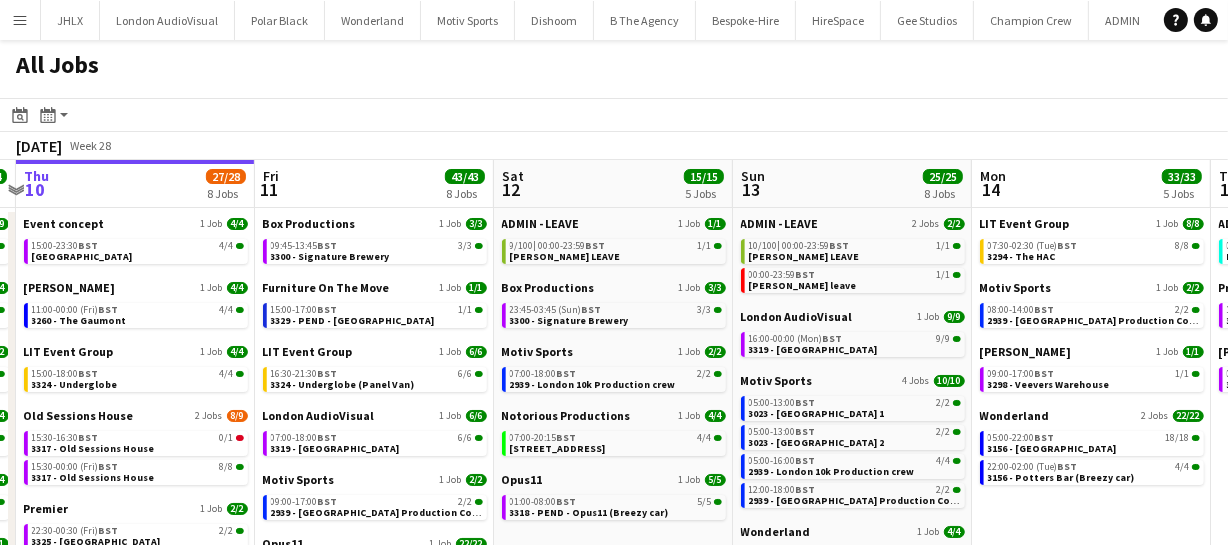 drag, startPoint x: 490, startPoint y: 349, endPoint x: 390, endPoint y: 323, distance: 103.32473 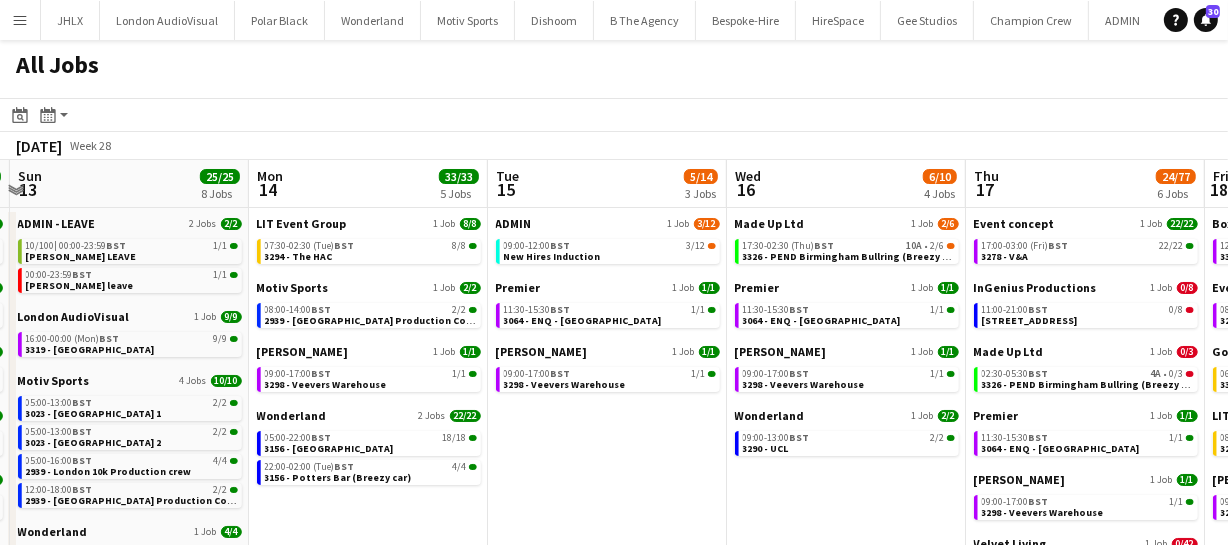 drag, startPoint x: 693, startPoint y: 345, endPoint x: 660, endPoint y: 336, distance: 34.20526 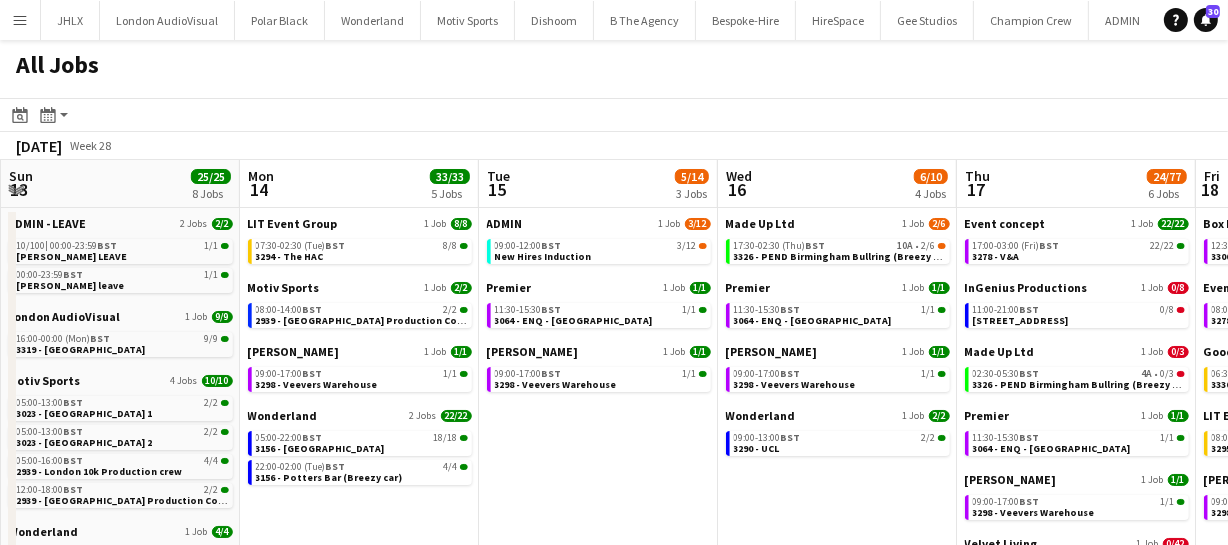 click on "All Jobs
Date picker
JUL 2025 JUL 2025 Monday M Tuesday T Wednesday W Thursday T Friday F Saturday S Sunday S  JUL      1   2   3   4   5   6   7   8   9   10   11   12   13   14   15   16   17   18   19   20   21   22   23   24   25   26   27   28   29   30   31
Comparison range
Comparison range
Today
Month view / Day view
Day view by Board Day view by Job Month view  July 2025   Week 28
Expand/collapse
Wed   9   44/44   6 Jobs   Thu   10   27/28   8 Jobs   Fri   11   43/43   8 Jobs   Sat   12   15/15   5 Jobs   Sun   13   25/25   8 Jobs   Mon   14   33/33   5 Jobs   Tue   15   5/14   3 Jobs   Wed   16   6/10   4 Jobs   Thu   17   24/77   6 Jobs   Fri   18   23/23   5 Jobs   Sat   19   19/28   7 Jobs   Arena   1 Job   9/9   07:00-17:00    BST   9/9   3315 - Englefield Estate, Reading (Breezy Car)   Box Productions   1 Job   4/4   BST  |" 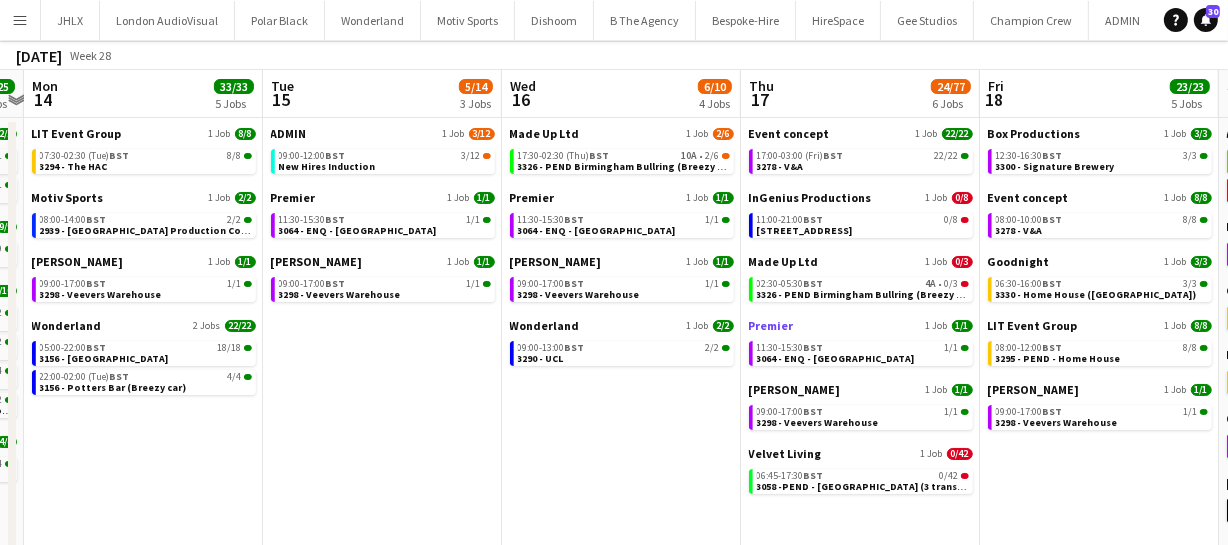 scroll, scrollTop: 0, scrollLeft: 0, axis: both 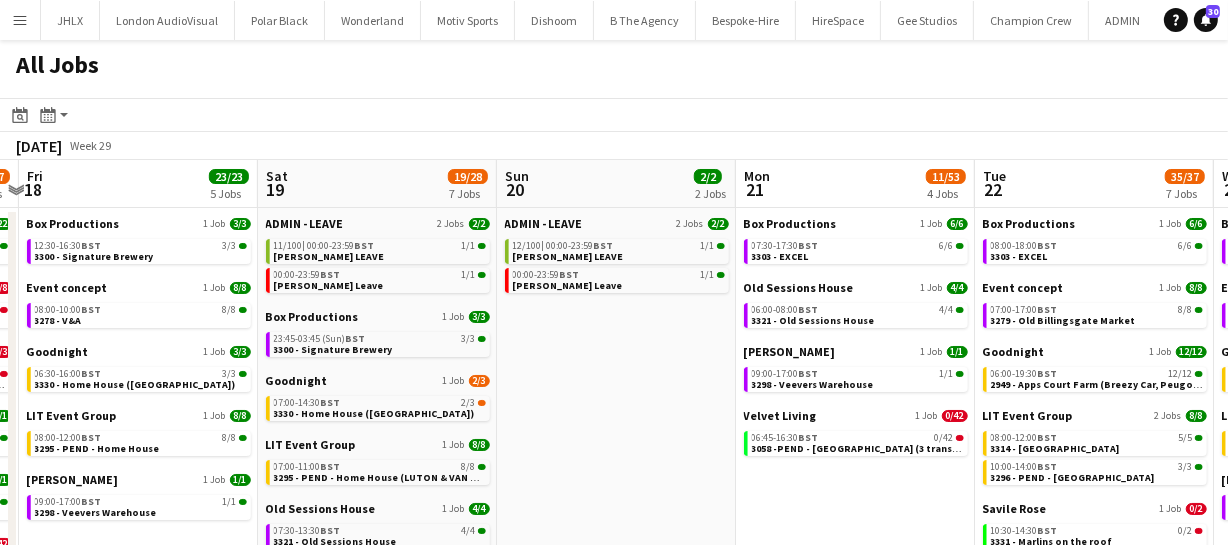 drag, startPoint x: 961, startPoint y: 405, endPoint x: -14, endPoint y: 353, distance: 976.3857 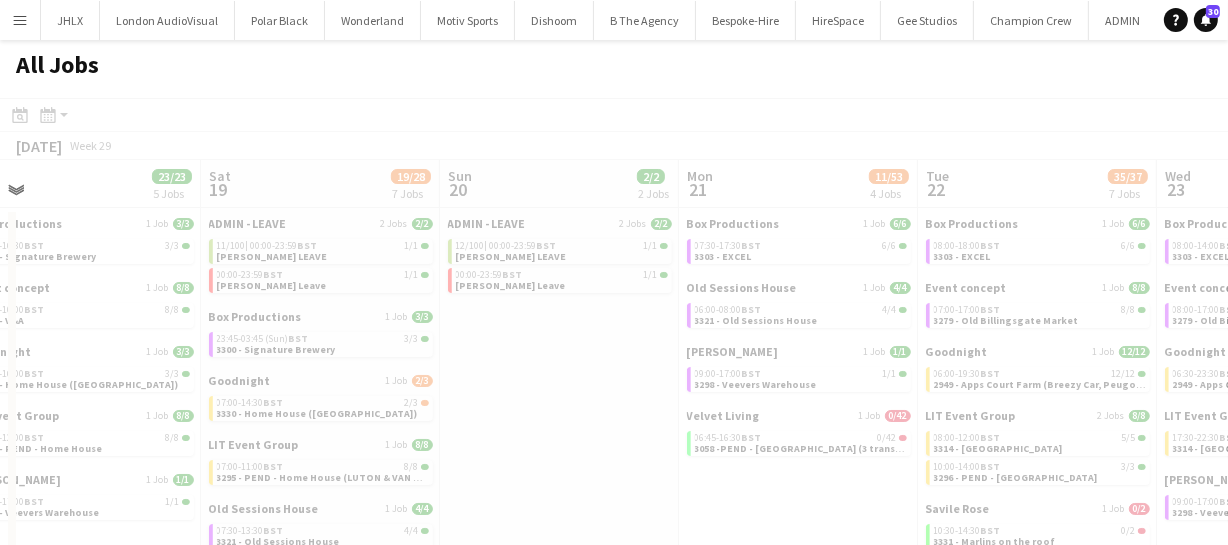 drag, startPoint x: 390, startPoint y: 367, endPoint x: 178, endPoint y: 350, distance: 212.68051 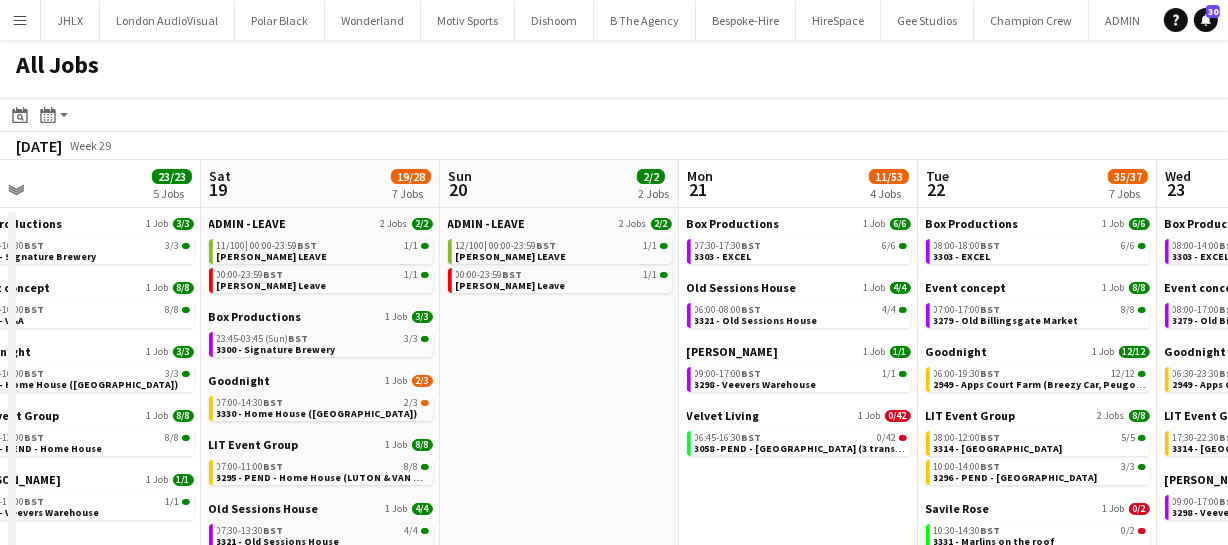 click on "Wed   16   6/10   4 Jobs   Thu   17   24/77   6 Jobs   Fri   18   23/23   5 Jobs   Sat   19   19/28   7 Jobs   Sun   20   2/2   2 Jobs   Mon   21   11/53   4 Jobs   Tue   22   35/37   7 Jobs   Wed   23   30/30   5 Jobs   Thu   24   26/26   5 Jobs   Fri   25   17/17   3 Jobs   Sat   26   12/12   3 Jobs   Made Up Ltd   1 Job   2/6   17:30-02:30 (Thu)   BST   10A   •   2/6   3326 - PEND Birmingham Bullring (Breezy car)   Premier   1 Job   1/1   11:30-15:30    BST   1/1   3064 - ENQ -  Lincoln’s Inn Fields   Veevers Carter   1 Job   1/1   09:00-17:00    BST   1/1   3298 - Veevers Warehouse   Wonderland   1 Job   2/2   09:00-13:00    BST   2/2   3290 - UCL   Event concept   1 Job   22/22   17:00-03:00 (Fri)   BST   22/22   3278 - V&A    InGenius Productions   1 Job   0/8   11:00-21:00    BST   0/8   3332 - Odeon Leicester Square   Made Up Ltd   1 Job   0/3   02:30-05:30    BST   4A   •   0/3   3326 - PEND Birmingham Bullring (Breezy car)   Premier   1 Job   1/1   11:30-15:30    BST   1/1   Veevers Carter  |" at bounding box center [614, 576] 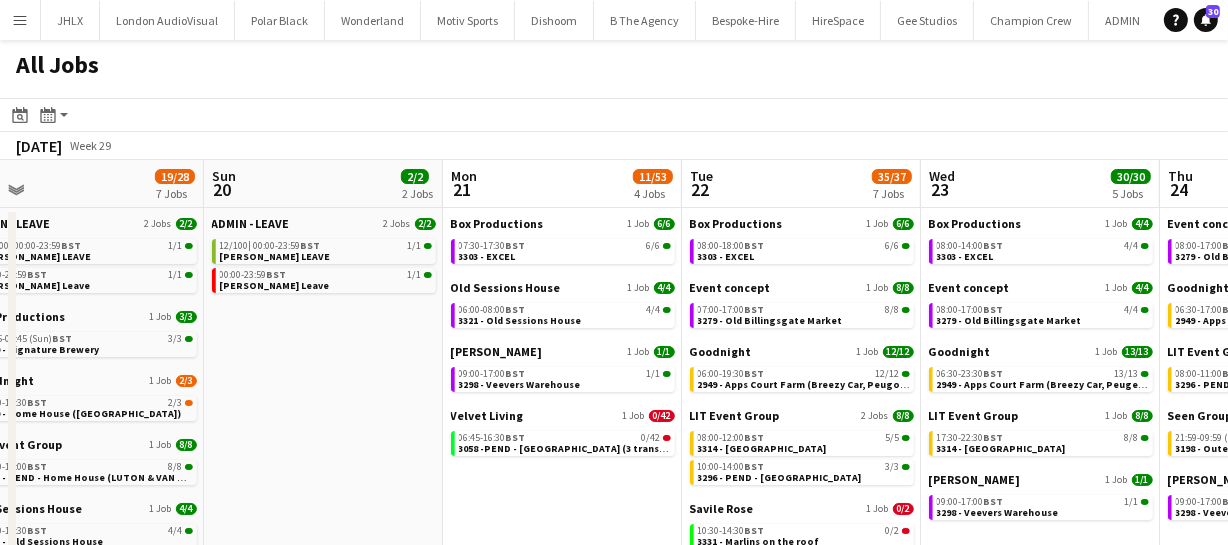 drag, startPoint x: 411, startPoint y: 387, endPoint x: 352, endPoint y: 381, distance: 59.3043 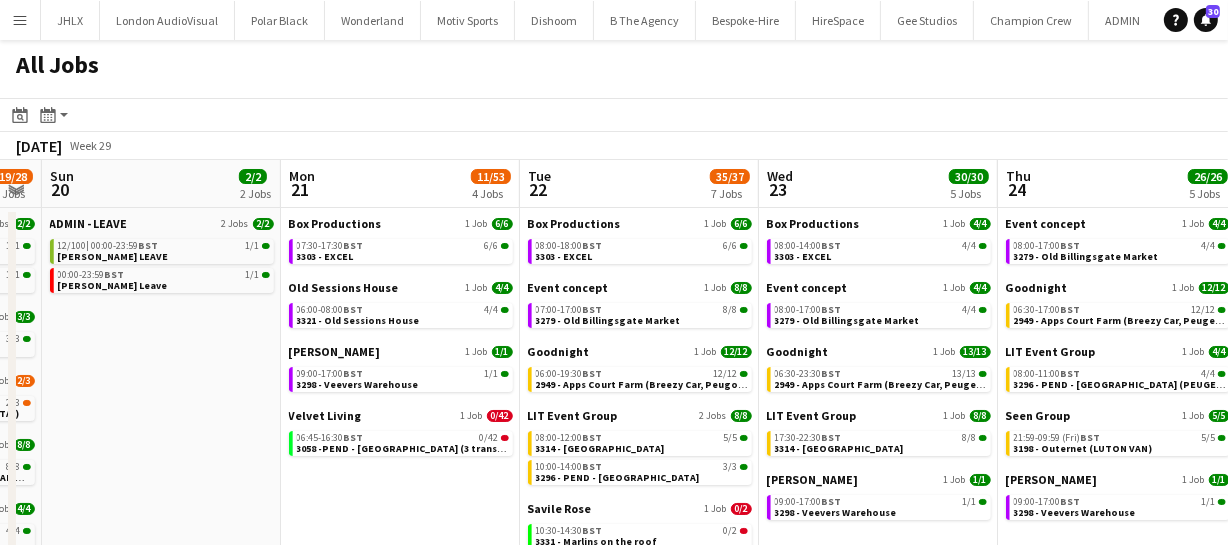 drag, startPoint x: 278, startPoint y: 381, endPoint x: 249, endPoint y: 379, distance: 29.068884 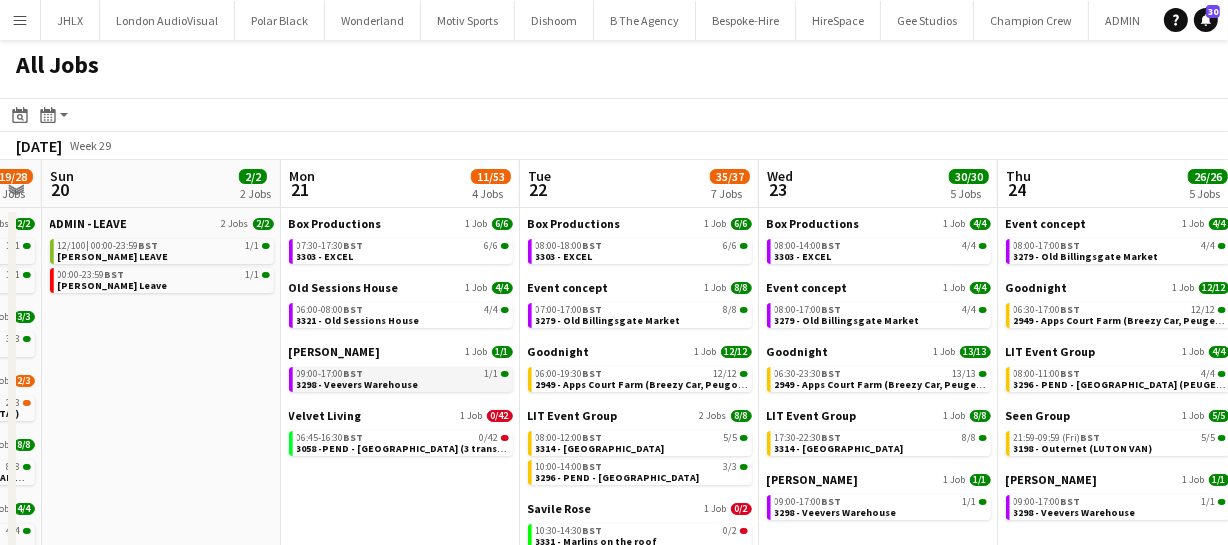scroll, scrollTop: 0, scrollLeft: 526, axis: horizontal 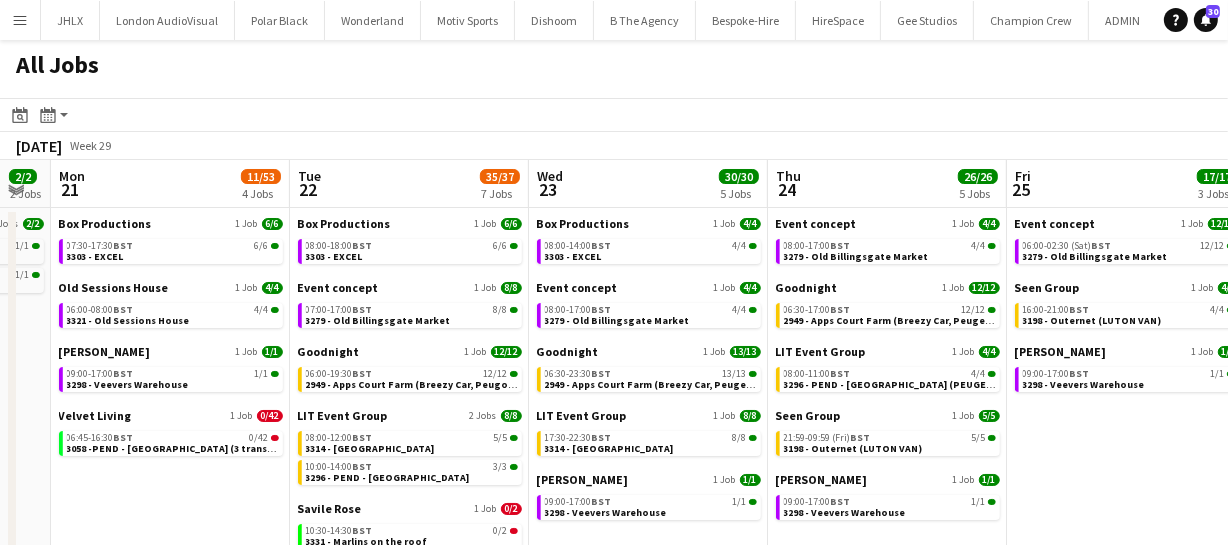 drag, startPoint x: 680, startPoint y: 390, endPoint x: 540, endPoint y: 389, distance: 140.00357 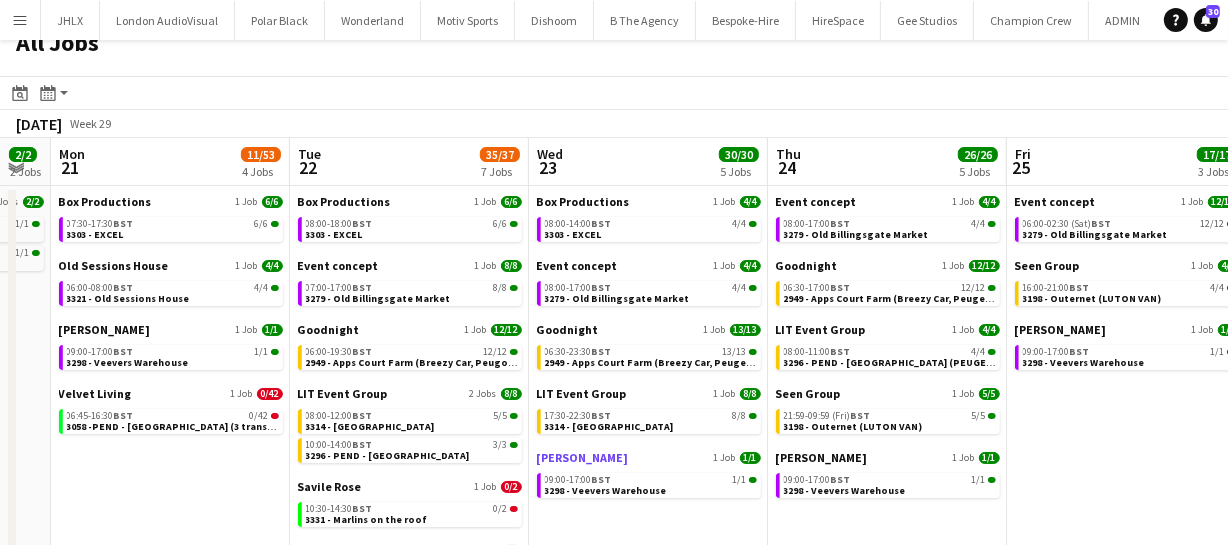 scroll, scrollTop: 0, scrollLeft: 0, axis: both 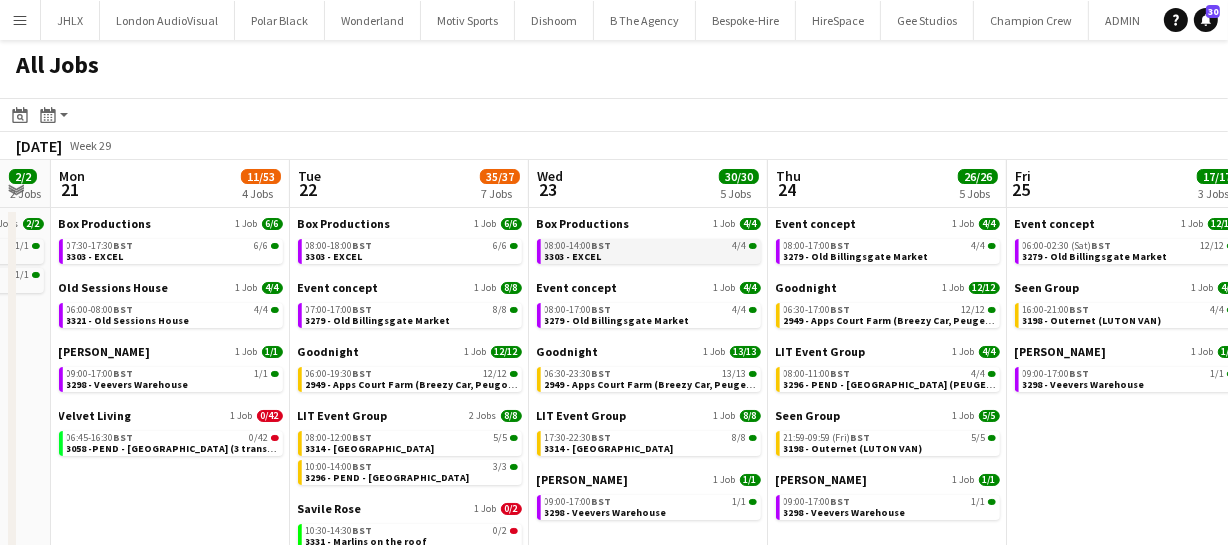 click on "3303 - EXCEL" at bounding box center (573, 256) 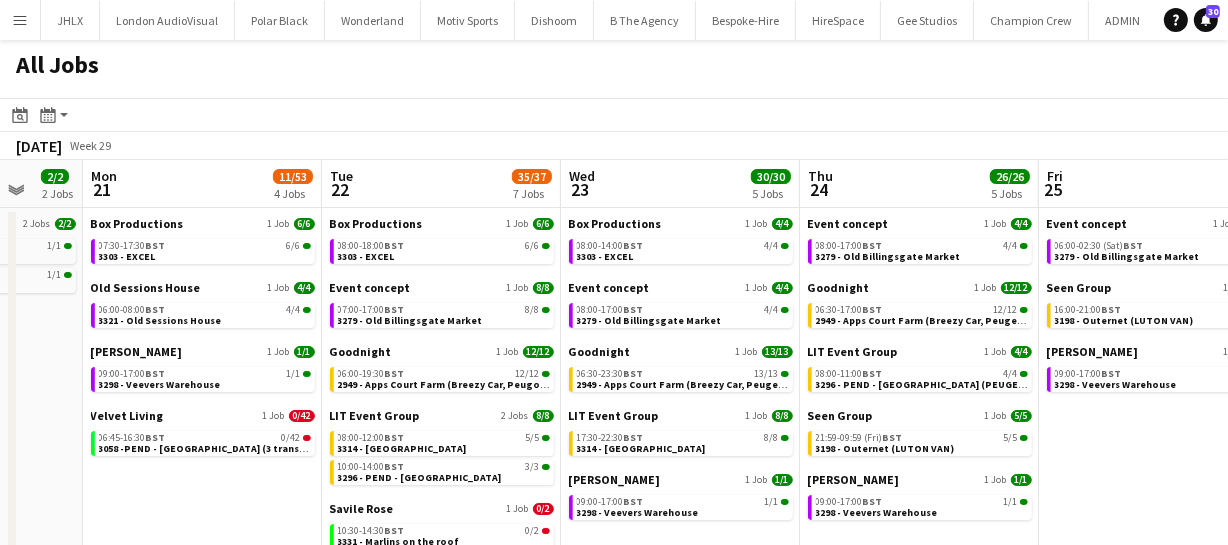 drag, startPoint x: 150, startPoint y: 476, endPoint x: 590, endPoint y: 473, distance: 440.01022 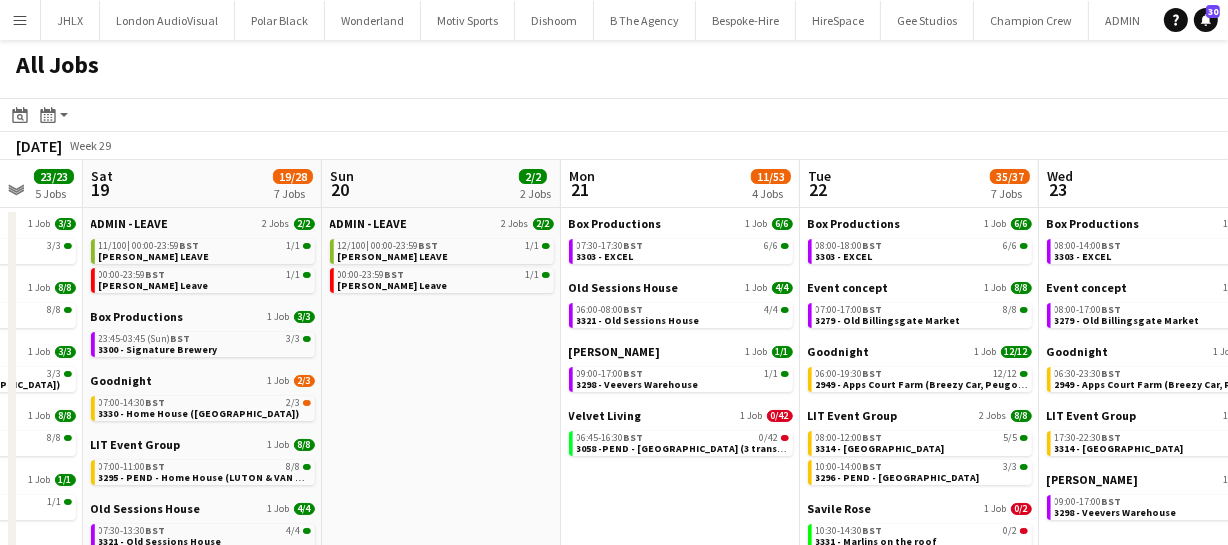 scroll, scrollTop: 0, scrollLeft: 636, axis: horizontal 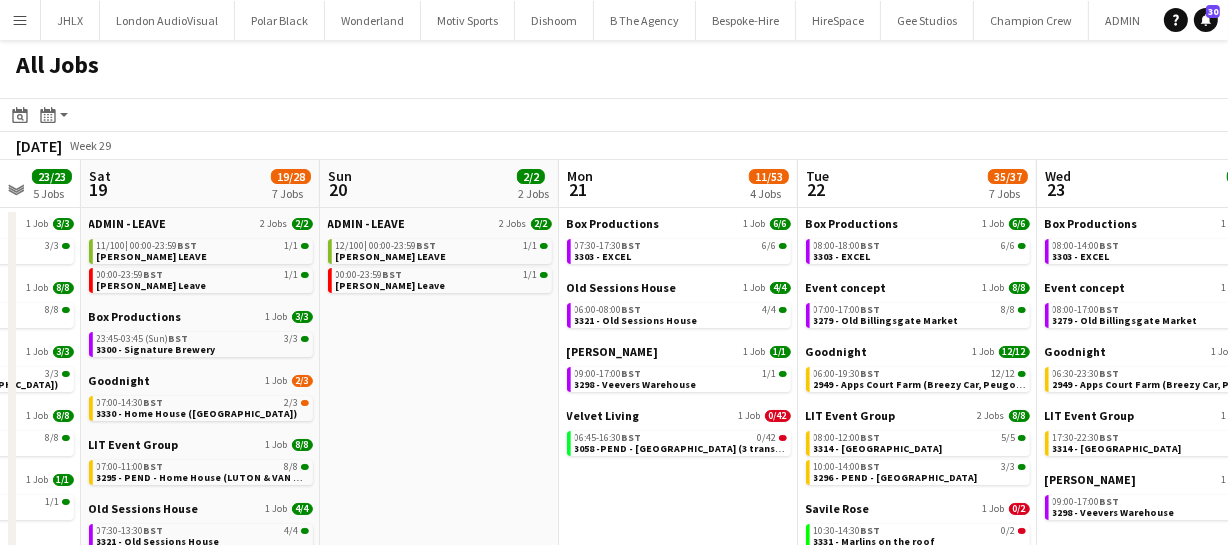click on "ADMIN - LEAVE   2 Jobs   2/2   12/100  |  00:00-23:59    BST   1/1   ANDY LEAVE   00:00-23:59    BST   1/1   Shane Leave" at bounding box center [439, 600] 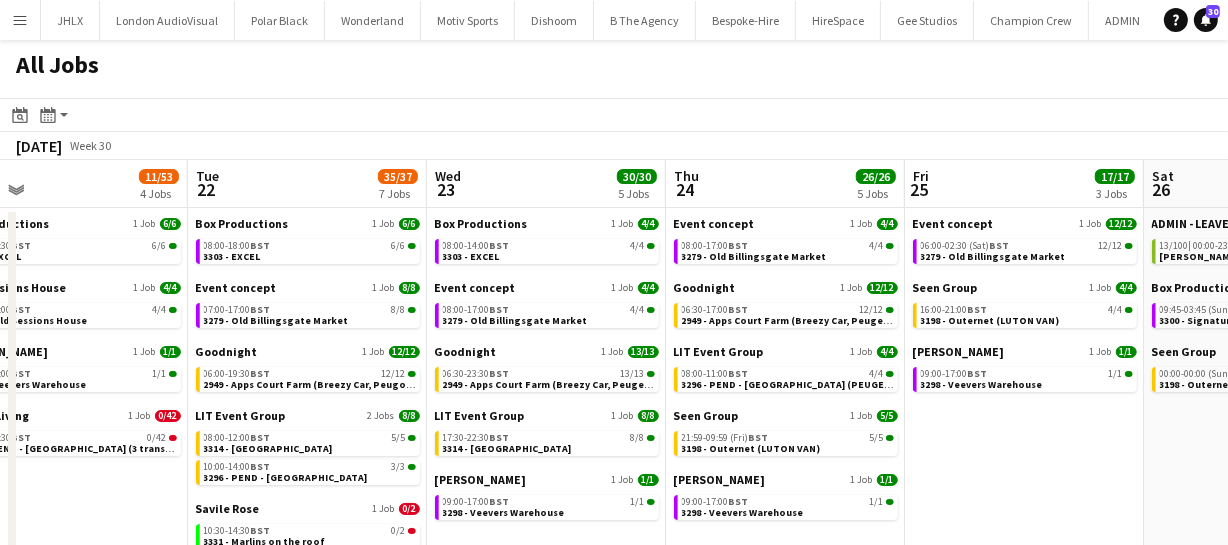 scroll, scrollTop: 0, scrollLeft: 779, axis: horizontal 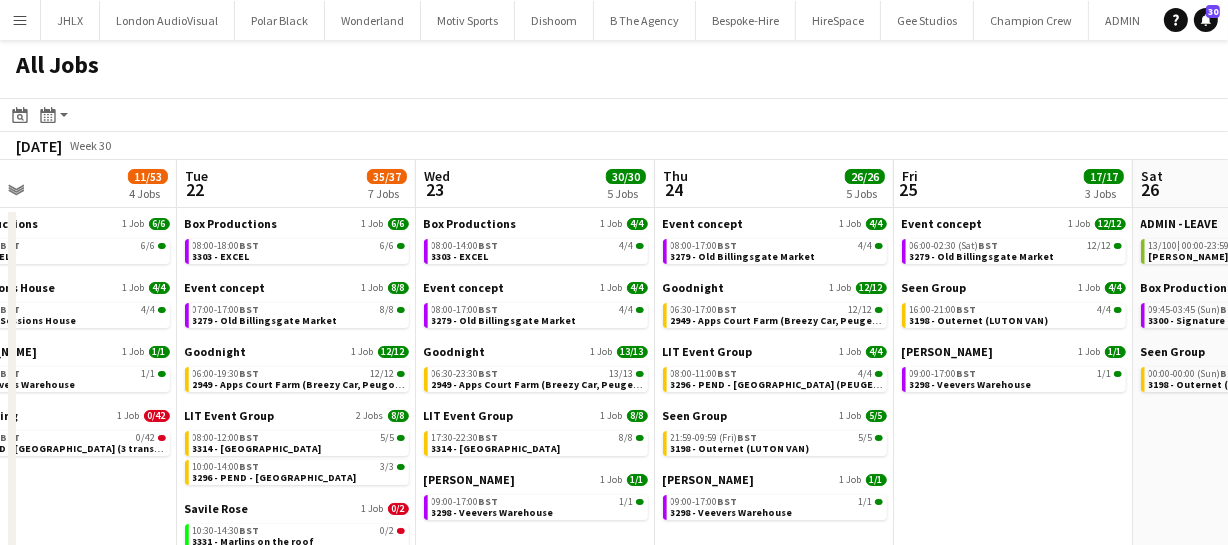 drag, startPoint x: 899, startPoint y: 287, endPoint x: 278, endPoint y: 277, distance: 621.0805 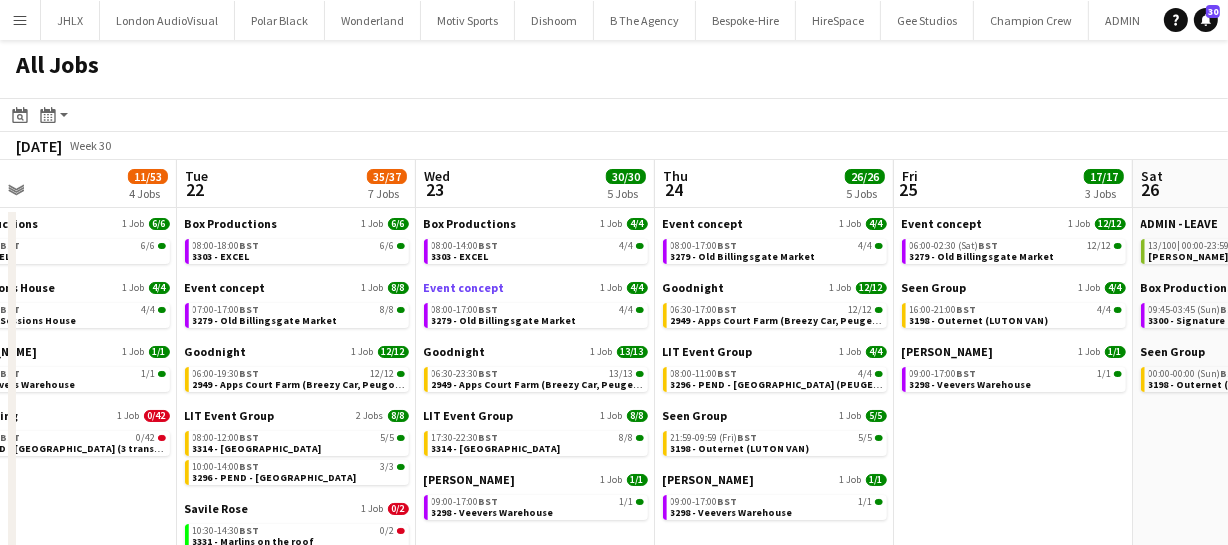 scroll, scrollTop: 0, scrollLeft: 782, axis: horizontal 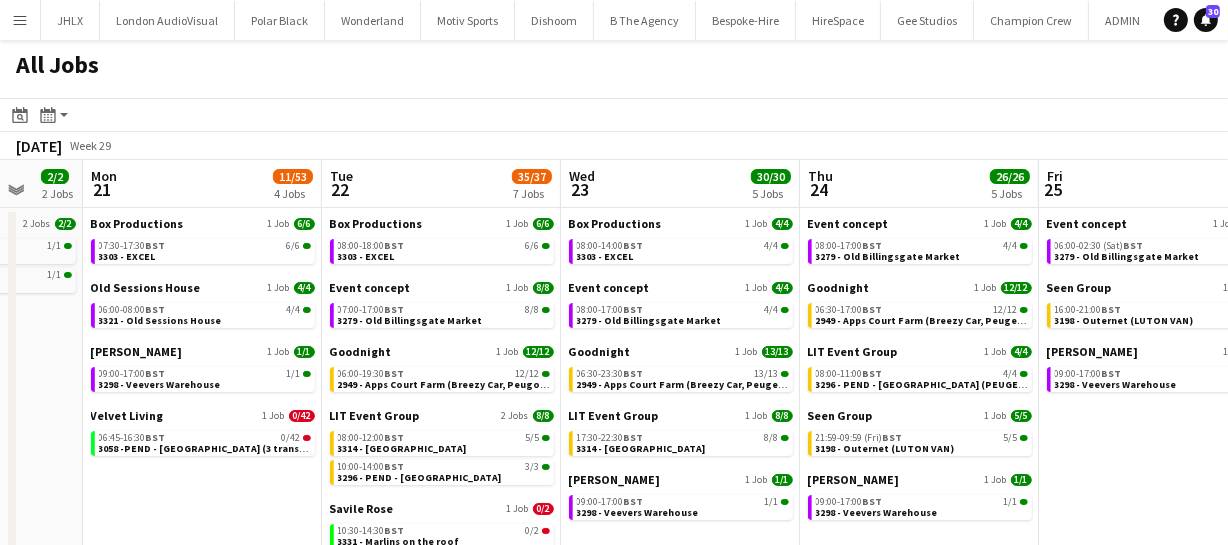 drag, startPoint x: 1002, startPoint y: 428, endPoint x: 1150, endPoint y: 384, distance: 154.40207 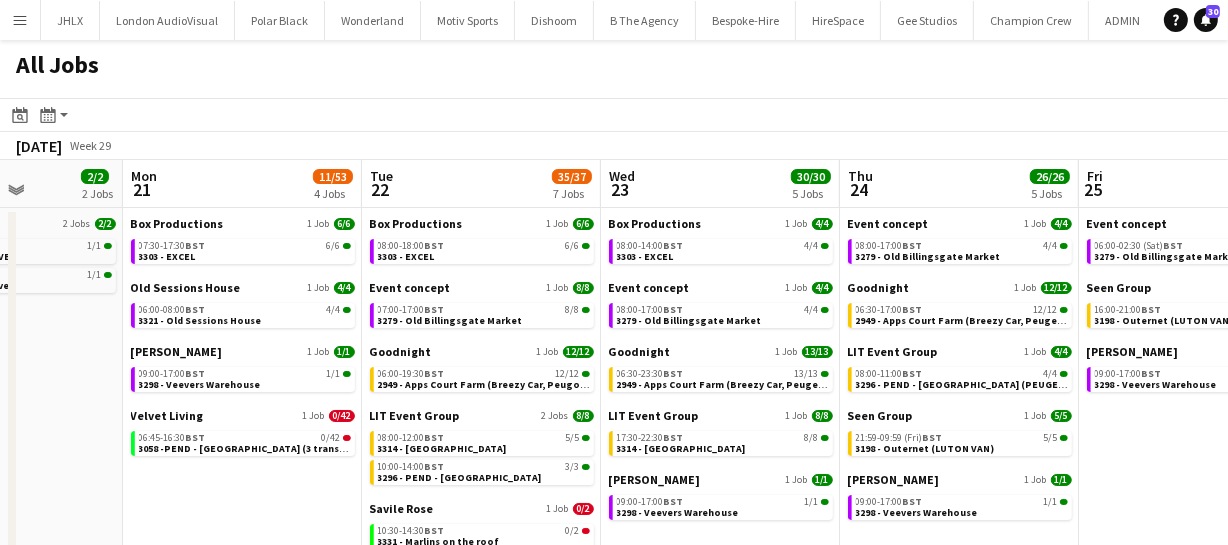 scroll, scrollTop: 0, scrollLeft: 590, axis: horizontal 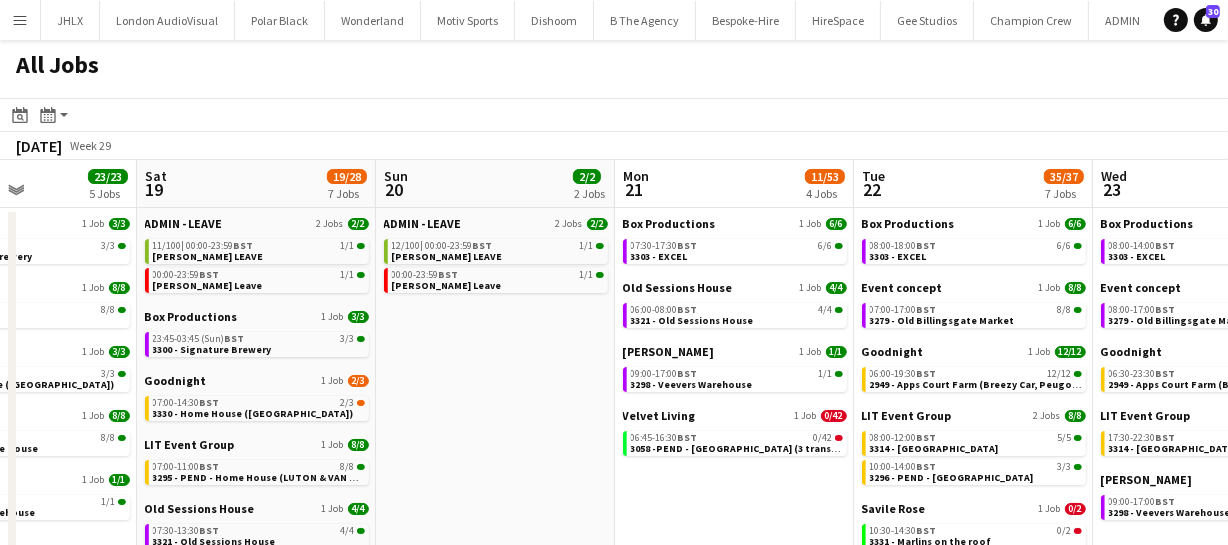 drag, startPoint x: 255, startPoint y: 499, endPoint x: 781, endPoint y: 480, distance: 526.343 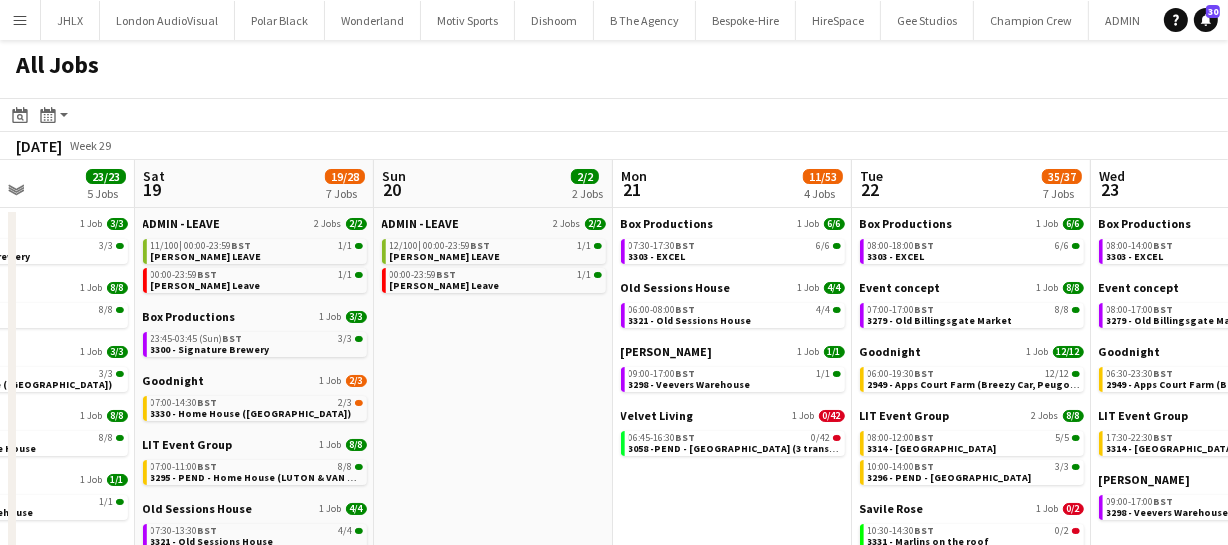 drag, startPoint x: 526, startPoint y: 469, endPoint x: 622, endPoint y: 455, distance: 97.015465 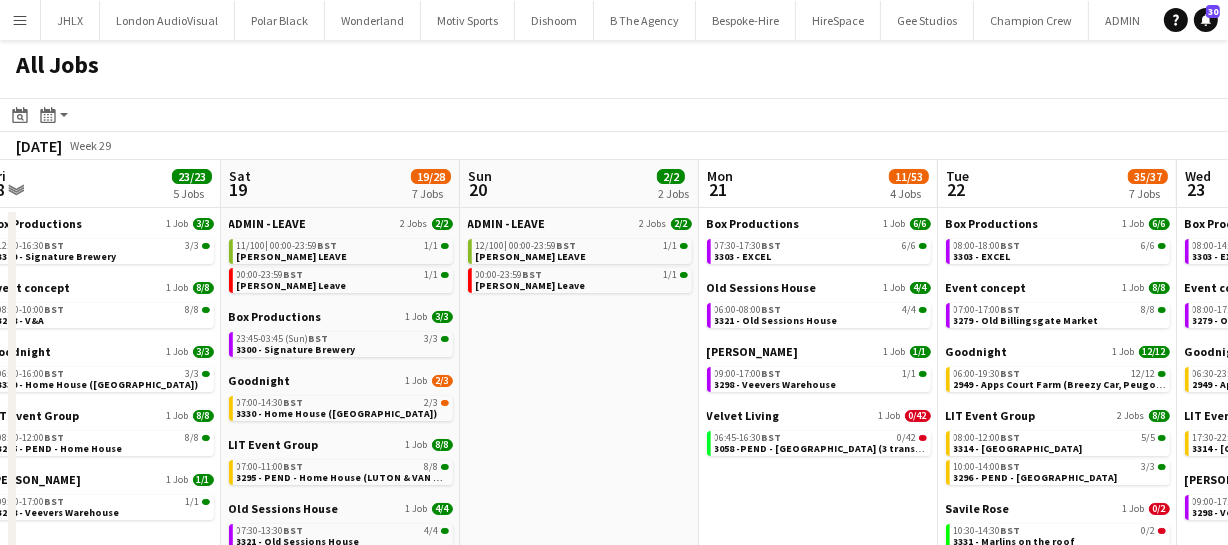 drag, startPoint x: 687, startPoint y: 431, endPoint x: 766, endPoint y: 420, distance: 79.762146 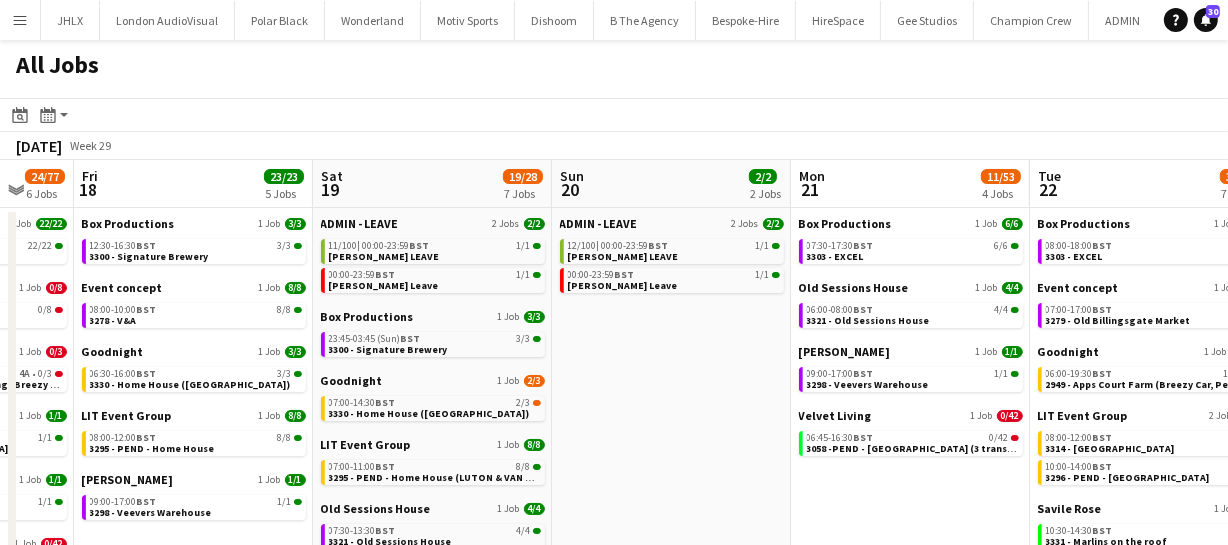 drag, startPoint x: 668, startPoint y: 418, endPoint x: 817, endPoint y: 395, distance: 150.76472 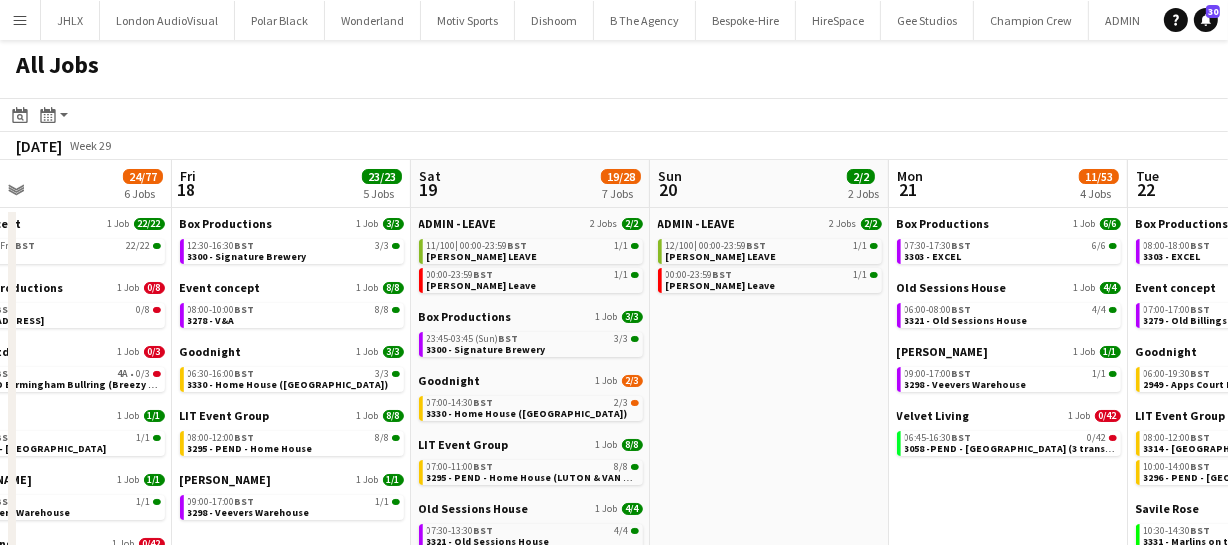 drag, startPoint x: 806, startPoint y: 396, endPoint x: 947, endPoint y: 379, distance: 142.02112 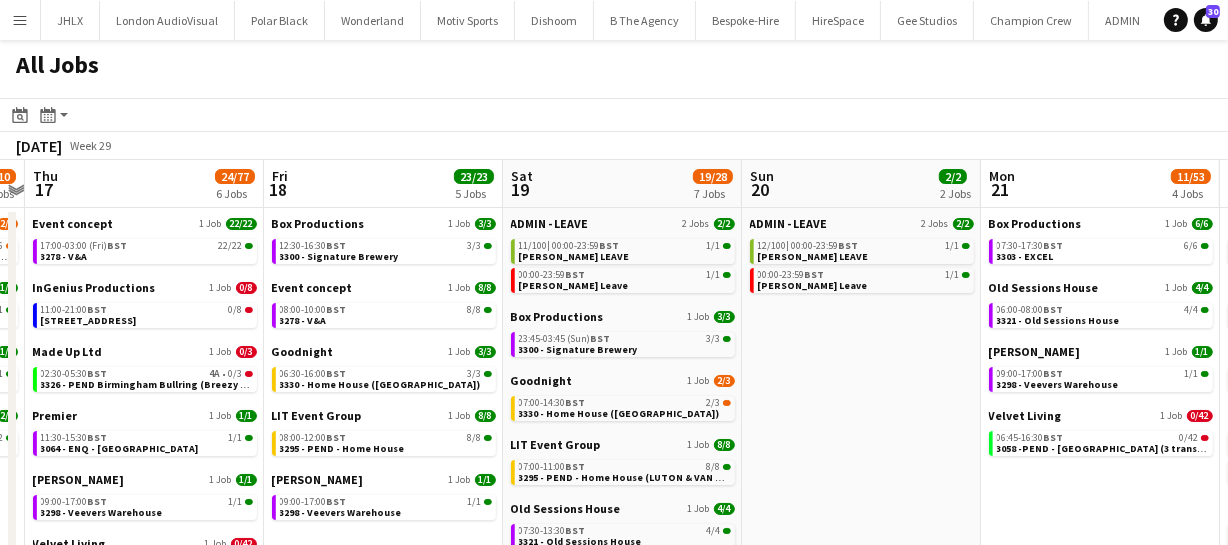 drag, startPoint x: 873, startPoint y: 383, endPoint x: 1069, endPoint y: 367, distance: 196.65198 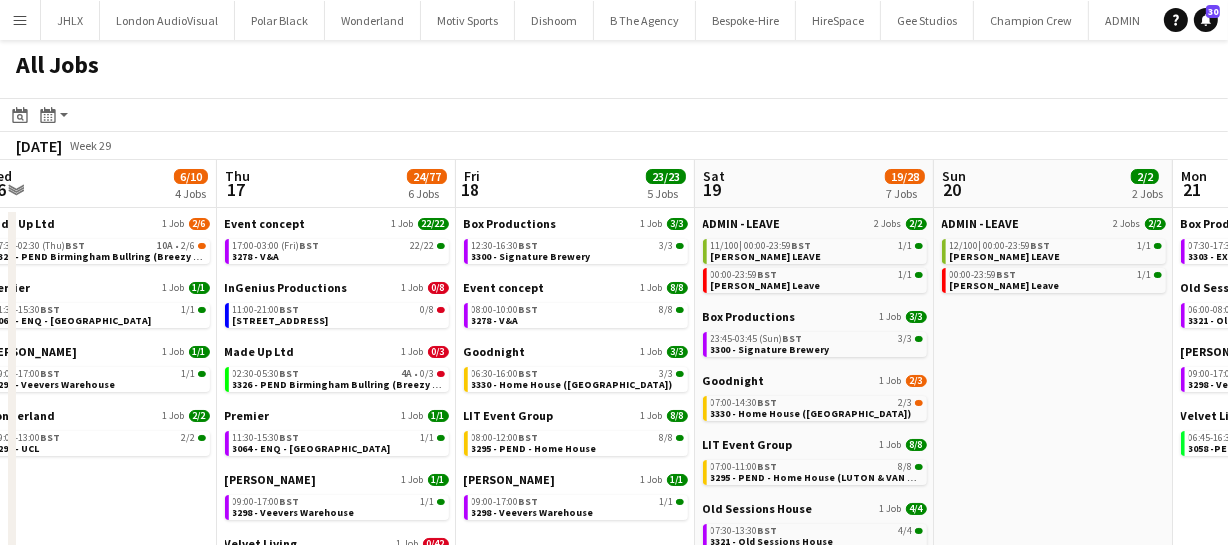 click on "Mon   14   33/33   5 Jobs   Tue   15   5/14   3 Jobs   Wed   16   6/10   4 Jobs   Thu   17   24/77   6 Jobs   Fri   18   23/23   5 Jobs   Sat   19   19/28   7 Jobs   Sun   20   2/2   2 Jobs   Mon   21   11/53   4 Jobs   Tue   22   35/37   7 Jobs   Wed   23   30/30   5 Jobs   Thu   24   26/26   5 Jobs   LIT Event Group   1 Job   8/8   07:30-02:30 (Tue)   BST   8/8   3294 - The HAC   Motiv Sports   1 Job   2/2   08:00-14:00    BST   2/2   2939 - Wembley Stadium Production Compound   Veevers Carter   1 Job   1/1   09:00-17:00    BST   1/1   3298 - Veevers Warehouse   Wonderland   2 Jobs   22/22   05:00-22:00    BST   18/18   3156 - Royal Festival Hall   22:00-02:00 (Tue)   BST   4/4   3156 - Potters Bar (Breezy car)   ADMIN   1 Job   3/12   09:00-12:00    BST   3/12   New Hires Induction   Premier   1 Job   1/1   11:30-15:30    BST   1/1   3064 - ENQ -  Lincoln’s Inn Fields   Veevers Carter   1 Job   1/1   09:00-17:00    BST   1/1   3298 - Veevers Warehouse   Made Up Ltd   1 Job   2/6   17:30-02:30 (Thu)  | |" at bounding box center [614, 576] 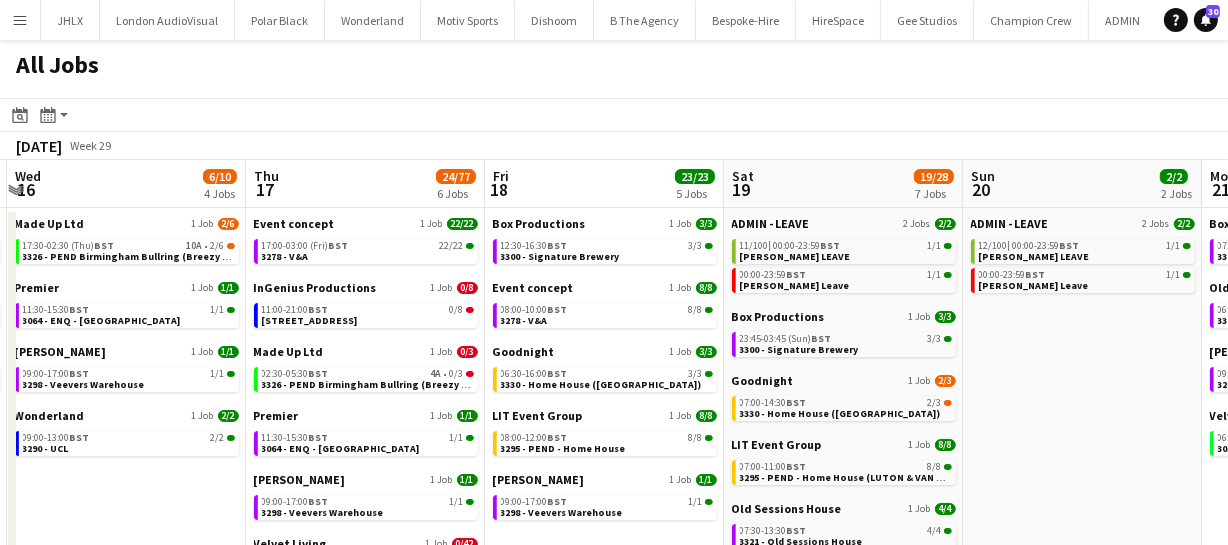 click on "Mon   14   33/33   5 Jobs   Tue   15   5/14   3 Jobs   Wed   16   6/10   4 Jobs   Thu   17   24/77   6 Jobs   Fri   18   23/23   5 Jobs   Sat   19   19/28   7 Jobs   Sun   20   2/2   2 Jobs   Mon   21   11/53   4 Jobs   Tue   22   35/37   7 Jobs   Wed   23   30/30   5 Jobs   Thu   24   26/26   5 Jobs   LIT Event Group   1 Job   8/8   07:30-02:30 (Tue)   BST   8/8   3294 - The HAC   Motiv Sports   1 Job   2/2   08:00-14:00    BST   2/2   2939 - Wembley Stadium Production Compound   Veevers Carter   1 Job   1/1   09:00-17:00    BST   1/1   3298 - Veevers Warehouse   Wonderland   2 Jobs   22/22   05:00-22:00    BST   18/18   3156 - Royal Festival Hall   22:00-02:00 (Tue)   BST   4/4   3156 - Potters Bar (Breezy car)   ADMIN   1 Job   3/12   09:00-12:00    BST   3/12   New Hires Induction   Premier   1 Job   1/1   11:30-15:30    BST   1/1   3064 - ENQ -  Lincoln’s Inn Fields   Veevers Carter   1 Job   1/1   09:00-17:00    BST   1/1   3298 - Veevers Warehouse   Made Up Ltd   1 Job   2/6   17:30-02:30 (Thu)  | |" at bounding box center [614, 576] 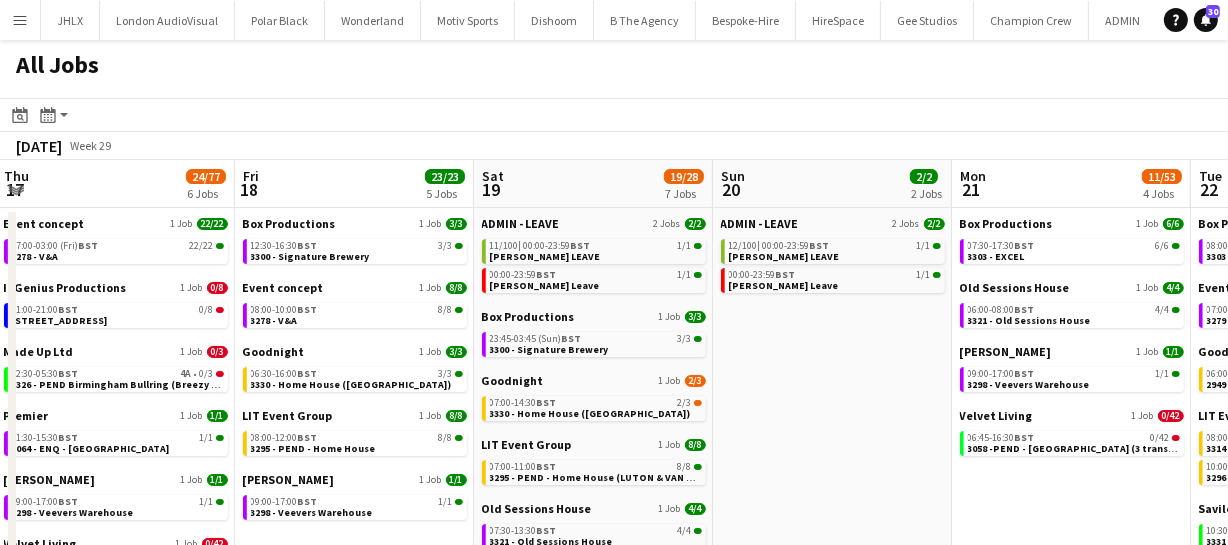 scroll, scrollTop: 0, scrollLeft: 478, axis: horizontal 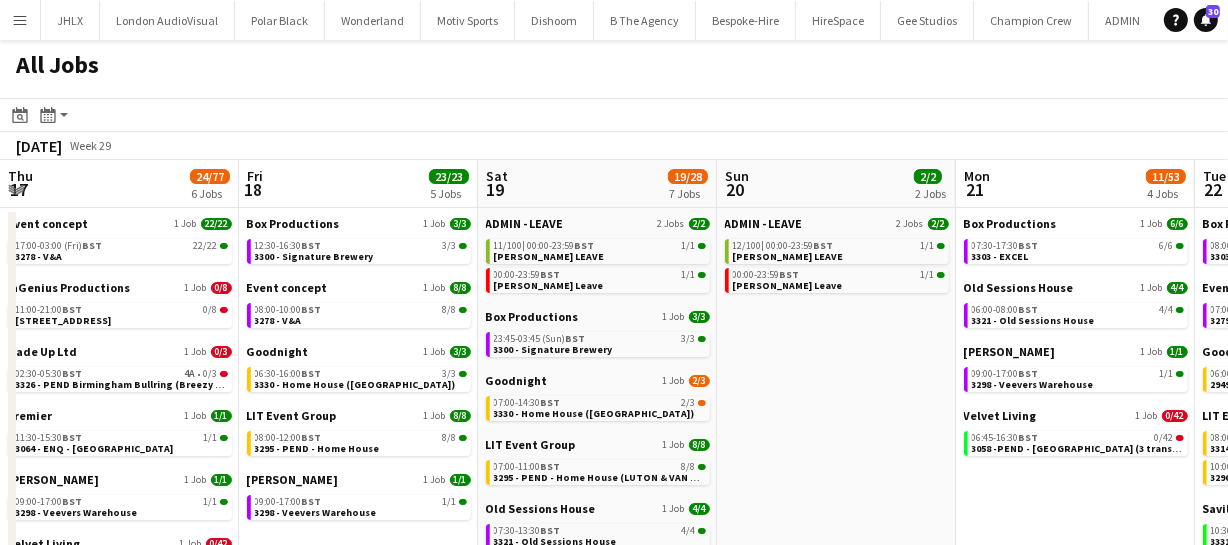 drag, startPoint x: 1106, startPoint y: 372, endPoint x: 831, endPoint y: 394, distance: 275.8786 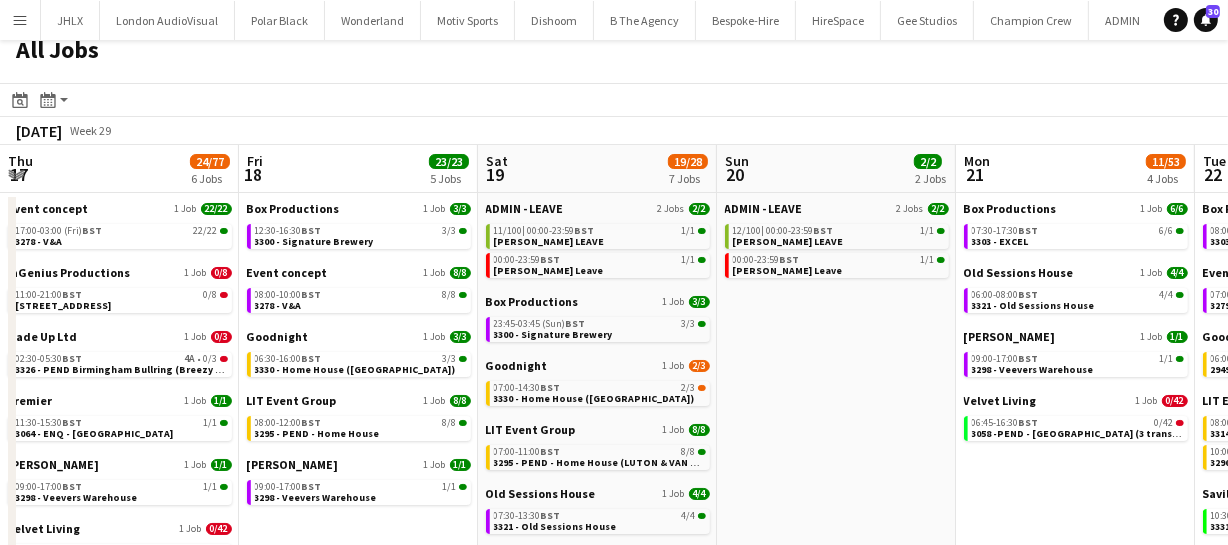 scroll, scrollTop: 0, scrollLeft: 0, axis: both 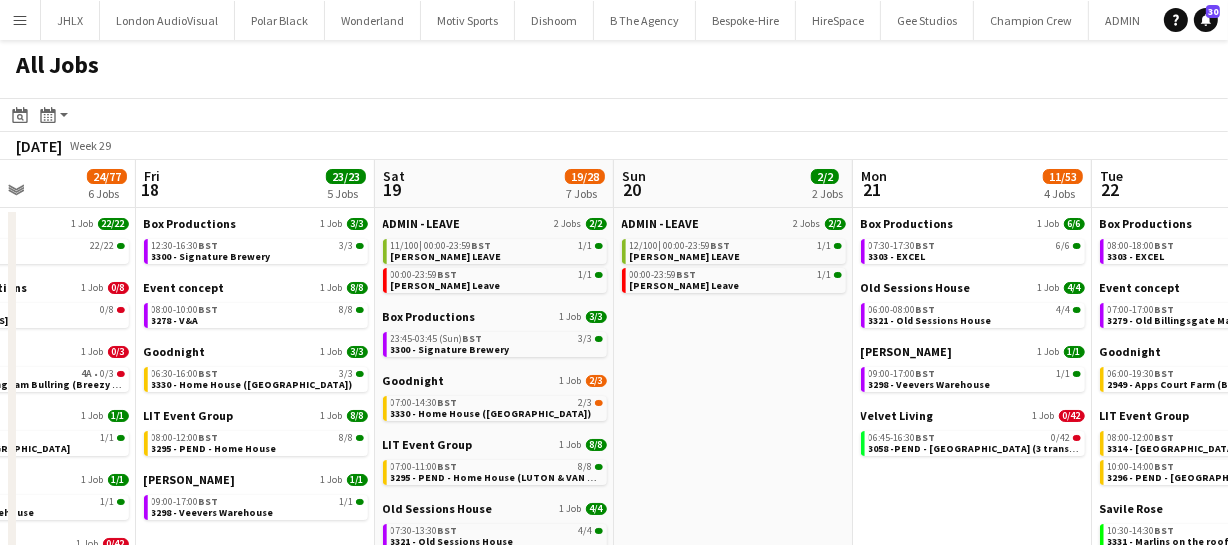 drag, startPoint x: 831, startPoint y: 393, endPoint x: 727, endPoint y: 350, distance: 112.53888 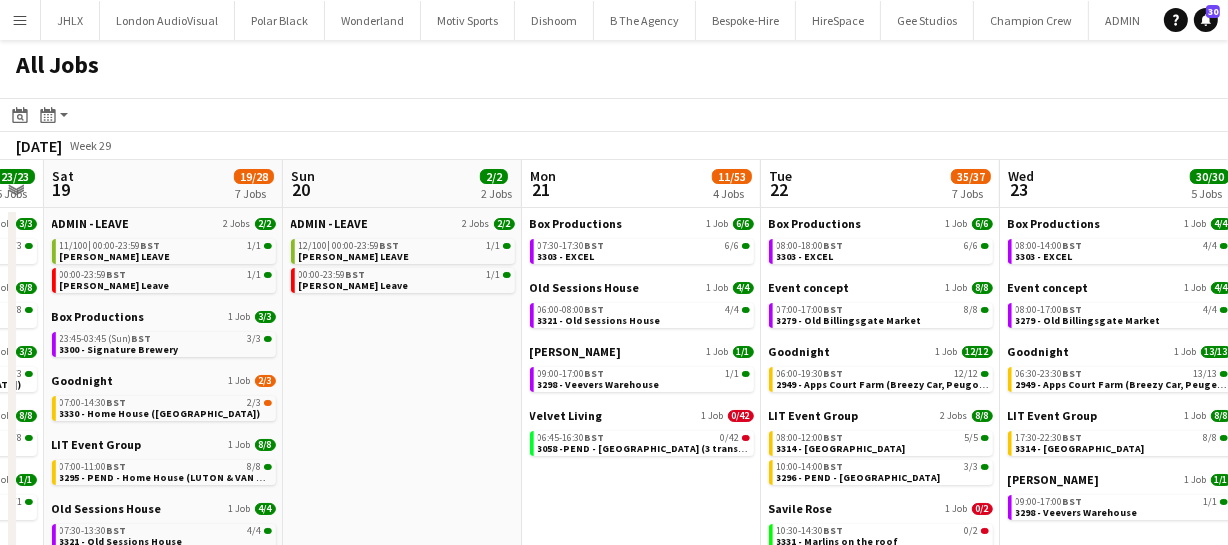 drag, startPoint x: 499, startPoint y: 347, endPoint x: 446, endPoint y: 343, distance: 53.15073 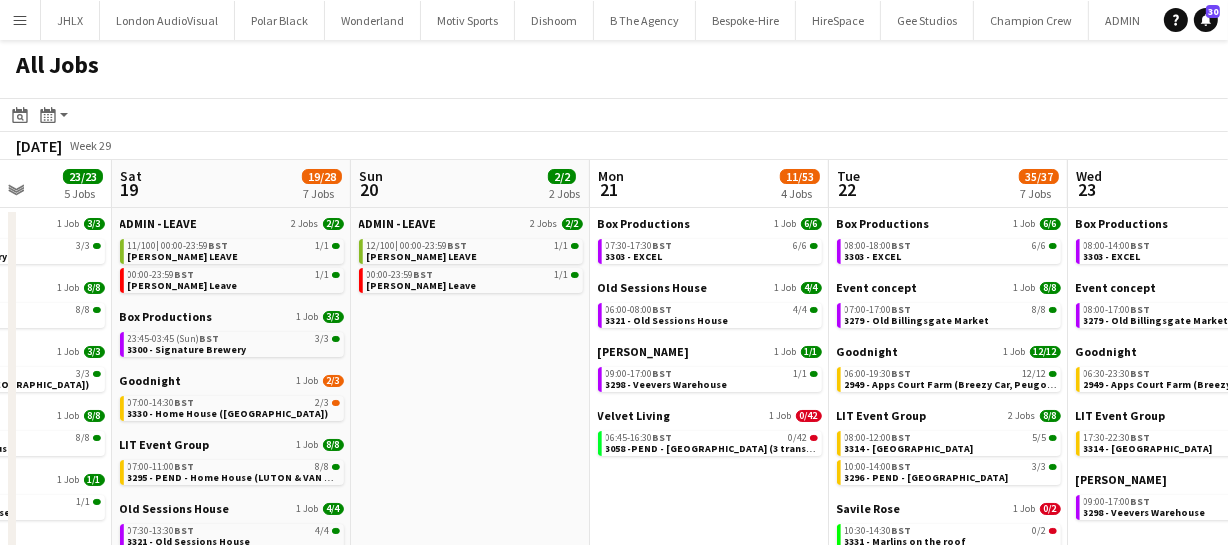 drag, startPoint x: 909, startPoint y: 377, endPoint x: 521, endPoint y: 350, distance: 388.9383 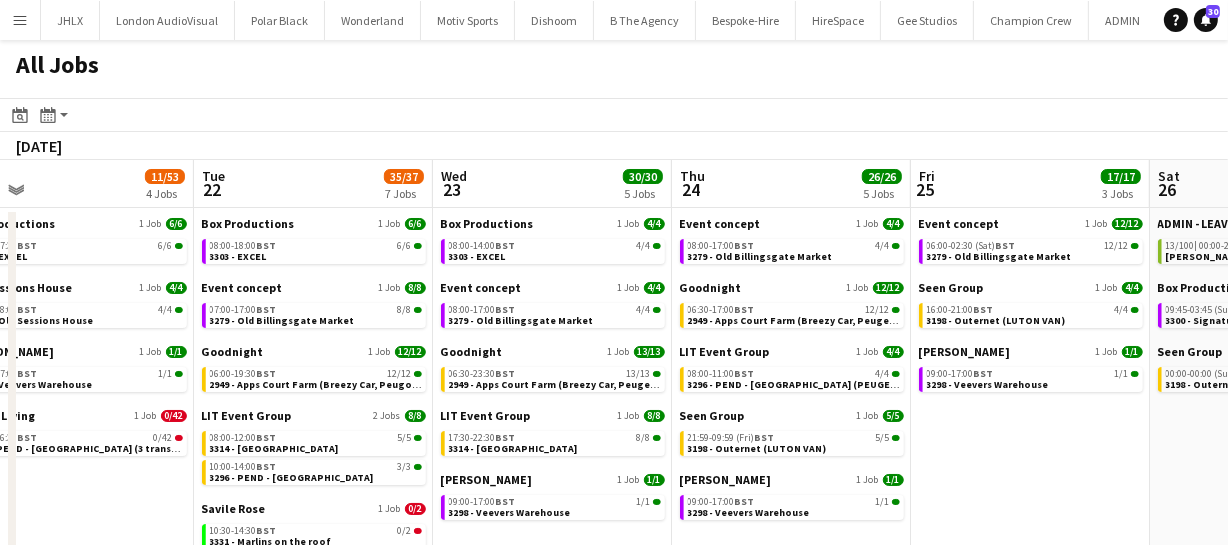 click on "Fri   18   23/23   5 Jobs   Sat   19   19/28   7 Jobs   Sun   20   2/2   2 Jobs   Mon   21   11/53   4 Jobs   Tue   22   35/37   7 Jobs   Wed   23   30/30   5 Jobs   Thu   24   26/26   5 Jobs   Fri   25   17/17   3 Jobs   Sat   26   12/12   3 Jobs   Sun   27   1/1   1 Job   Mon   28   9/9   2 Jobs   Box Productions   1 Job   3/3   12:30-16:30    BST   3/3   3300 - Signature Brewery   Event concept   1 Job   8/8   08:00-10:00    BST   8/8   3278 - V&A    Goodnight   1 Job   3/3   06:30-16:00    BST   3/3   3330 - Home House (LUTON VAN)   LIT Event Group   1 Job   8/8   08:00-12:00    BST   8/8   3295 - PEND - Home House   Veevers Carter   1 Job   1/1   09:00-17:00    BST   1/1   3298 - Veevers Warehouse   ADMIN - LEAVE   2 Jobs   2/2   11/100  |  00:00-23:59    BST   1/1   ANDY LEAVE   00:00-23:59    BST   1/1   Shane Leave   Box Productions   1 Job   3/3   23:45-03:45 (Sun)   BST   3/3   3300 - Signature Brewery   Goodnight   1 Job   2/3   07:00-14:30    BST   2/3   3330 - Home House (LUTON VAN)   1 Job  | |" at bounding box center [614, 576] 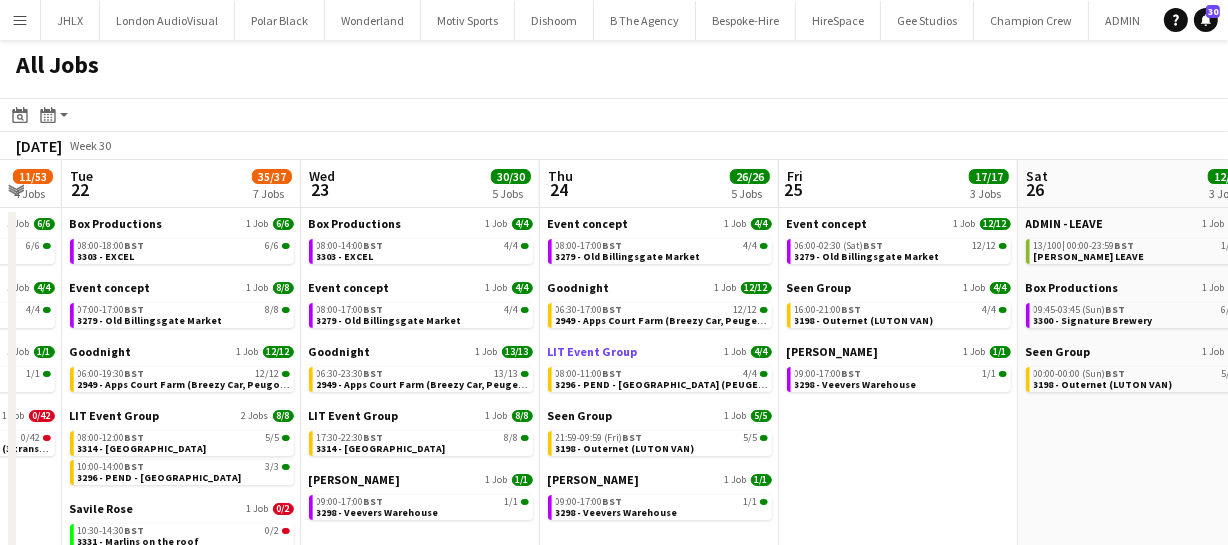 click on "Fri   18   23/23   5 Jobs   Sat   19   19/28   7 Jobs   Sun   20   2/2   2 Jobs   Mon   21   11/53   4 Jobs   Tue   22   35/37   7 Jobs   Wed   23   30/30   5 Jobs   Thu   24   26/26   5 Jobs   Fri   25   17/17   3 Jobs   Sat   26   12/12   3 Jobs   Sun   27   1/1   1 Job   Mon   28   9/9   2 Jobs   Box Productions   1 Job   3/3   12:30-16:30    BST   3/3   3300 - Signature Brewery   Event concept   1 Job   8/8   08:00-10:00    BST   8/8   3278 - V&A    Goodnight   1 Job   3/3   06:30-16:00    BST   3/3   3330 - Home House (LUTON VAN)   LIT Event Group   1 Job   8/8   08:00-12:00    BST   8/8   3295 - PEND - Home House   Veevers Carter   1 Job   1/1   09:00-17:00    BST   1/1   3298 - Veevers Warehouse   ADMIN - LEAVE   2 Jobs   2/2   11/100  |  00:00-23:59    BST   1/1   ANDY LEAVE   00:00-23:59    BST   1/1   Shane Leave   Box Productions   1 Job   3/3   23:45-03:45 (Sun)   BST   3/3   3300 - Signature Brewery   Goodnight   1 Job   2/3   07:00-14:30    BST   2/3   3330 - Home House (LUTON VAN)   1 Job  | |" at bounding box center [614, 576] 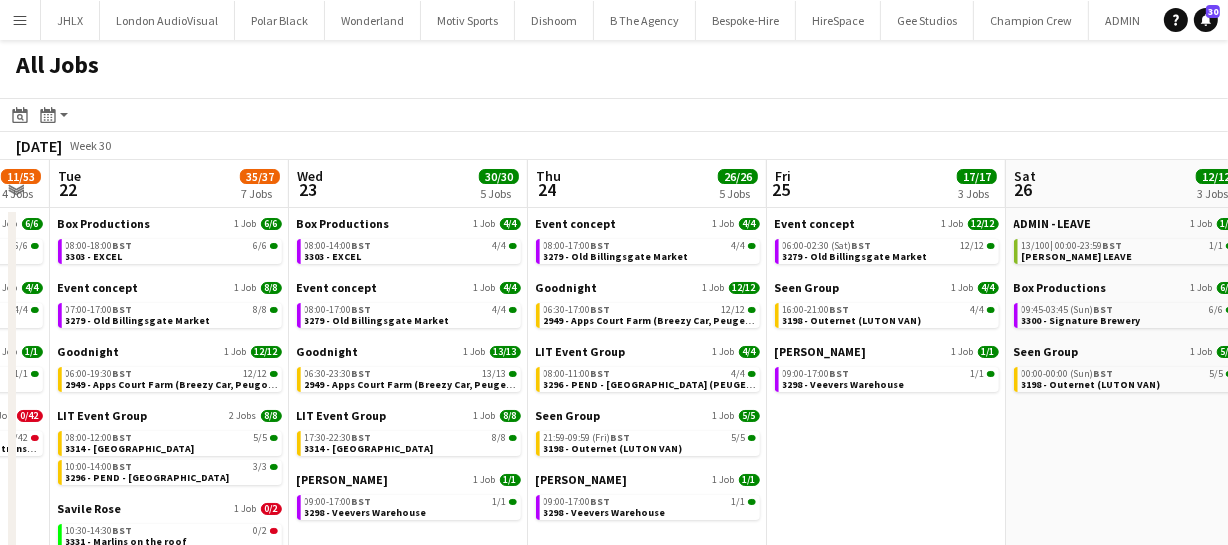 click on "Fri   18   23/23   5 Jobs   Sat   19   19/28   7 Jobs   Sun   20   2/2   2 Jobs   Mon   21   11/53   4 Jobs   Tue   22   35/37   7 Jobs   Wed   23   30/30   5 Jobs   Thu   24   26/26   5 Jobs   Fri   25   17/17   3 Jobs   Sat   26   12/12   3 Jobs   Sun   27   1/1   1 Job   Mon   28   9/9   2 Jobs   Box Productions   1 Job   3/3   12:30-16:30    BST   3/3   3300 - Signature Brewery   Event concept   1 Job   8/8   08:00-10:00    BST   8/8   3278 - V&A    Goodnight   1 Job   3/3   06:30-16:00    BST   3/3   3330 - Home House (LUTON VAN)   LIT Event Group   1 Job   8/8   08:00-12:00    BST   8/8   3295 - PEND - Home House   Veevers Carter   1 Job   1/1   09:00-17:00    BST   1/1   3298 - Veevers Warehouse   ADMIN - LEAVE   2 Jobs   2/2   11/100  |  00:00-23:59    BST   1/1   ANDY LEAVE   00:00-23:59    BST   1/1   Shane Leave   Box Productions   1 Job   3/3   23:45-03:45 (Sun)   BST   3/3   3300 - Signature Brewery   Goodnight   1 Job   2/3   07:00-14:30    BST   2/3   3330 - Home House (LUTON VAN)   1 Job  | |" at bounding box center (614, 576) 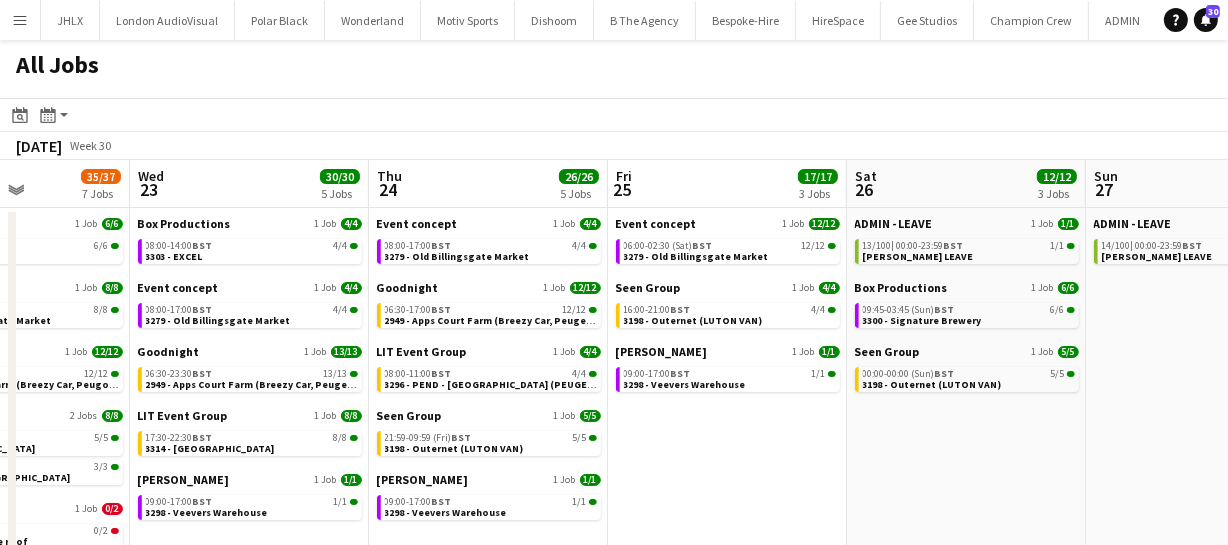 drag, startPoint x: 665, startPoint y: 362, endPoint x: 586, endPoint y: 358, distance: 79.101204 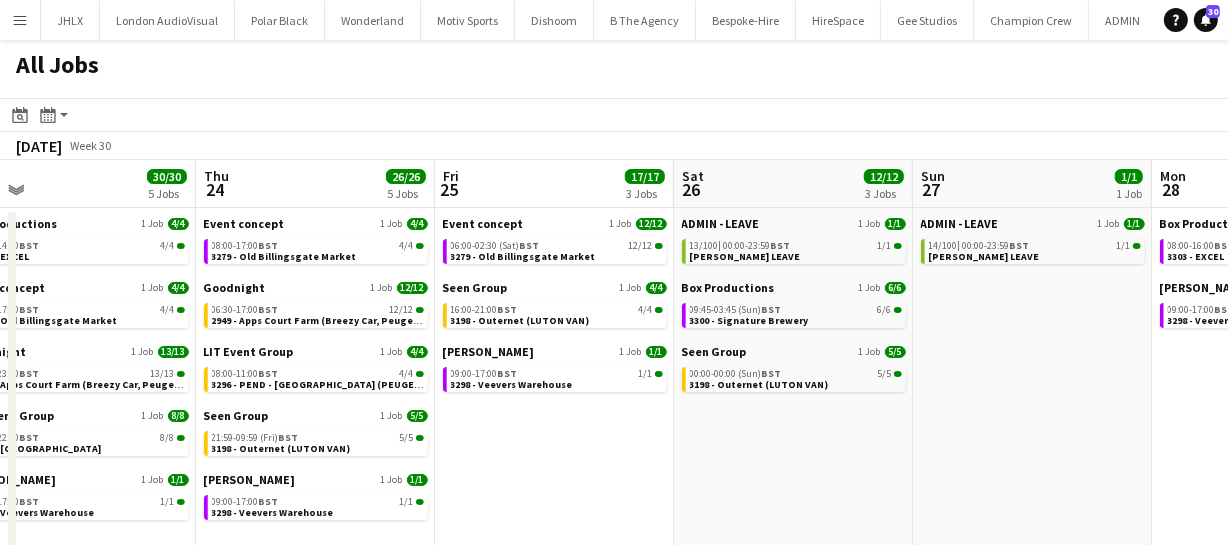 drag, startPoint x: 608, startPoint y: 349, endPoint x: 534, endPoint y: 338, distance: 74.8131 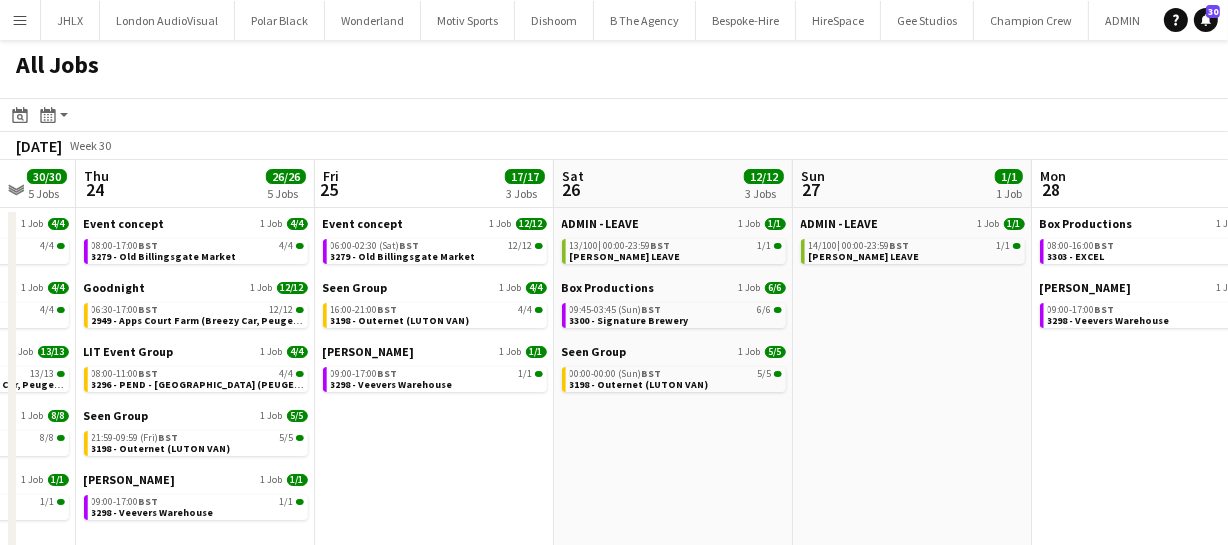drag, startPoint x: 583, startPoint y: 335, endPoint x: 482, endPoint y: 332, distance: 101.04455 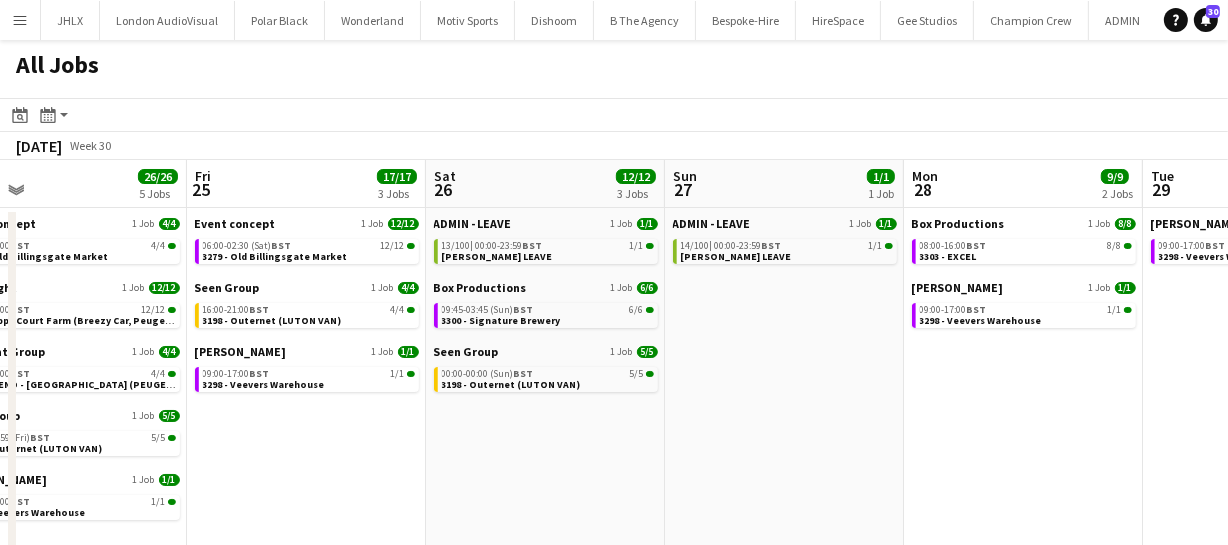 click on "Tue   22   35/37   7 Jobs   Wed   23   30/30   5 Jobs   Thu   24   26/26   5 Jobs   Fri   25   17/17   3 Jobs   Sat   26   12/12   3 Jobs   Sun   27   1/1   1 Job   Mon   28   9/9   2 Jobs   Tue   29   1/1   1 Job   Wed   30   1/1   1 Job   Thu   31   1/1   1 Job   Fri   1   Box Productions   1 Job   6/6   08:00-18:00    BST   6/6   3303 - EXCEL   Event concept   1 Job   8/8   07:00-17:00    BST   8/8   3279 - Old Billingsgate Market   Goodnight   1 Job   12/12   06:00-19:30    BST   12/12   2949 - Apps Court Farm (Breezy Car, Peugot Van, Luton OR hired vehicle)   LIT Event Group   2 Jobs   8/8   08:00-12:00    BST   5/5   3314 - Apps Court Farm   10:00-14:00    BST   3/3   3296 - PEND - Shoreditch Gardens   Savile Rose   1 Job   0/2   10:30-14:30    BST   0/2   3331 - Marlins on the roof   Veevers Carter   1 Job   1/1   09:00-17:00    BST   1/1   3298 - Veevers Warehouse   Box Productions   1 Job   4/4   08:00-14:00    BST   4/4   3303 - EXCEL   Event concept   1 Job   4/4   08:00-17:00    BST   4/4   BST" at bounding box center [614, 576] 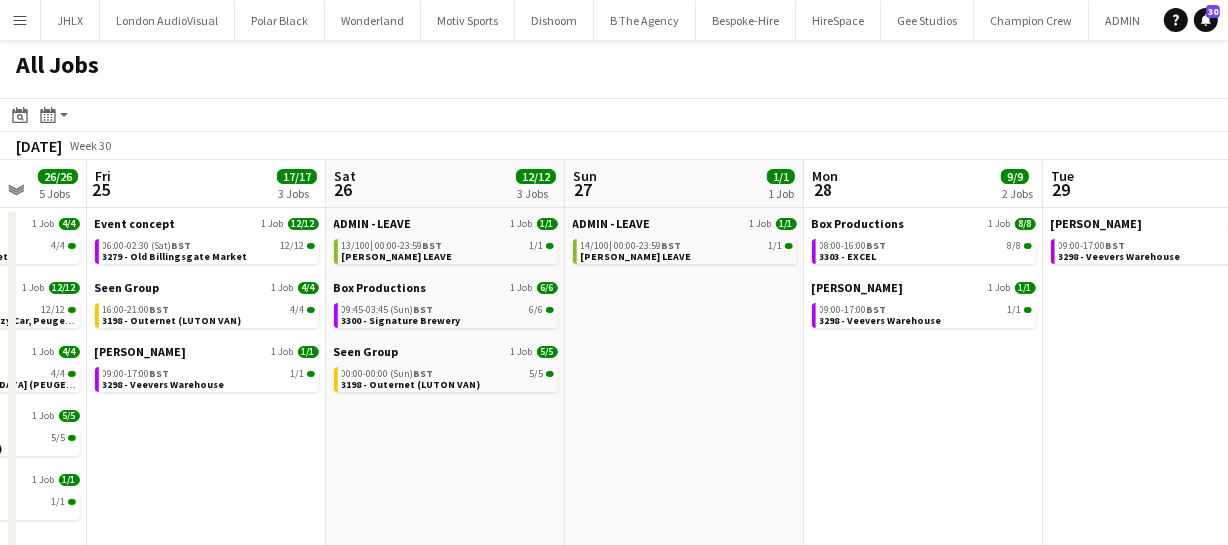 click on "Tue   22   35/37   7 Jobs   Wed   23   30/30   5 Jobs   Thu   24   26/26   5 Jobs   Fri   25   17/17   3 Jobs   Sat   26   12/12   3 Jobs   Sun   27   1/1   1 Job   Mon   28   9/9   2 Jobs   Tue   29   1/1   1 Job   Wed   30   1/1   1 Job   Thu   31   1/1   1 Job   Fri   1   Box Productions   1 Job   6/6   08:00-18:00    BST   6/6   3303 - EXCEL   Event concept   1 Job   8/8   07:00-17:00    BST   8/8   3279 - Old Billingsgate Market   Goodnight   1 Job   12/12   06:00-19:30    BST   12/12   2949 - Apps Court Farm (Breezy Car, Peugot Van, Luton OR hired vehicle)   LIT Event Group   2 Jobs   8/8   08:00-12:00    BST   5/5   3314 - Apps Court Farm   10:00-14:00    BST   3/3   3296 - PEND - Shoreditch Gardens   Savile Rose   1 Job   0/2   10:30-14:30    BST   0/2   3331 - Marlins on the roof   Veevers Carter   1 Job   1/1   09:00-17:00    BST   1/1   3298 - Veevers Warehouse   Box Productions   1 Job   4/4   08:00-14:00    BST   4/4   3303 - EXCEL   Event concept   1 Job   4/4   08:00-17:00    BST   4/4   BST" at bounding box center [614, 576] 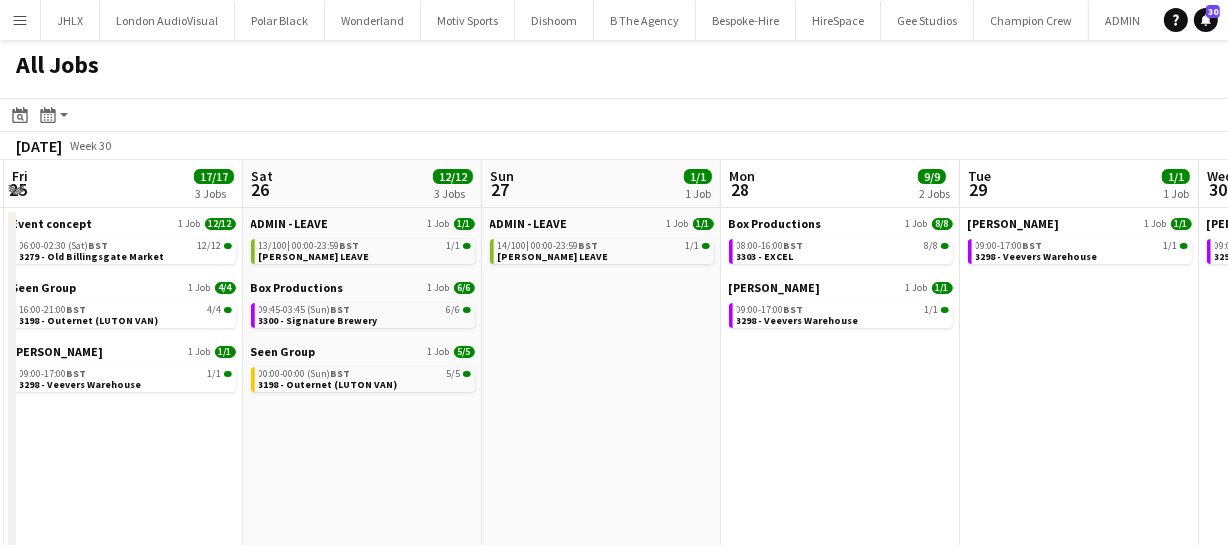 click on "Tue   22   35/37   7 Jobs   Wed   23   30/30   5 Jobs   Thu   24   26/26   5 Jobs   Fri   25   17/17   3 Jobs   Sat   26   12/12   3 Jobs   Sun   27   1/1   1 Job   Mon   28   9/9   2 Jobs   Tue   29   1/1   1 Job   Wed   30   1/1   1 Job   Thu   31   1/1   1 Job   Fri   1   Box Productions   1 Job   6/6   08:00-18:00    BST   6/6   3303 - EXCEL   Event concept   1 Job   8/8   07:00-17:00    BST   8/8   3279 - Old Billingsgate Market   Goodnight   1 Job   12/12   06:00-19:30    BST   12/12   2949 - Apps Court Farm (Breezy Car, Peugot Van, Luton OR hired vehicle)   LIT Event Group   2 Jobs   8/8   08:00-12:00    BST   5/5   3314 - Apps Court Farm   10:00-14:00    BST   3/3   3296 - PEND - Shoreditch Gardens   Savile Rose   1 Job   0/2   10:30-14:30    BST   0/2   3331 - Marlins on the roof   Veevers Carter   1 Job   1/1   09:00-17:00    BST   1/1   3298 - Veevers Warehouse   Box Productions   1 Job   4/4   08:00-14:00    BST   4/4   3303 - EXCEL   Event concept   1 Job   4/4   08:00-17:00    BST   4/4   BST" at bounding box center (614, 576) 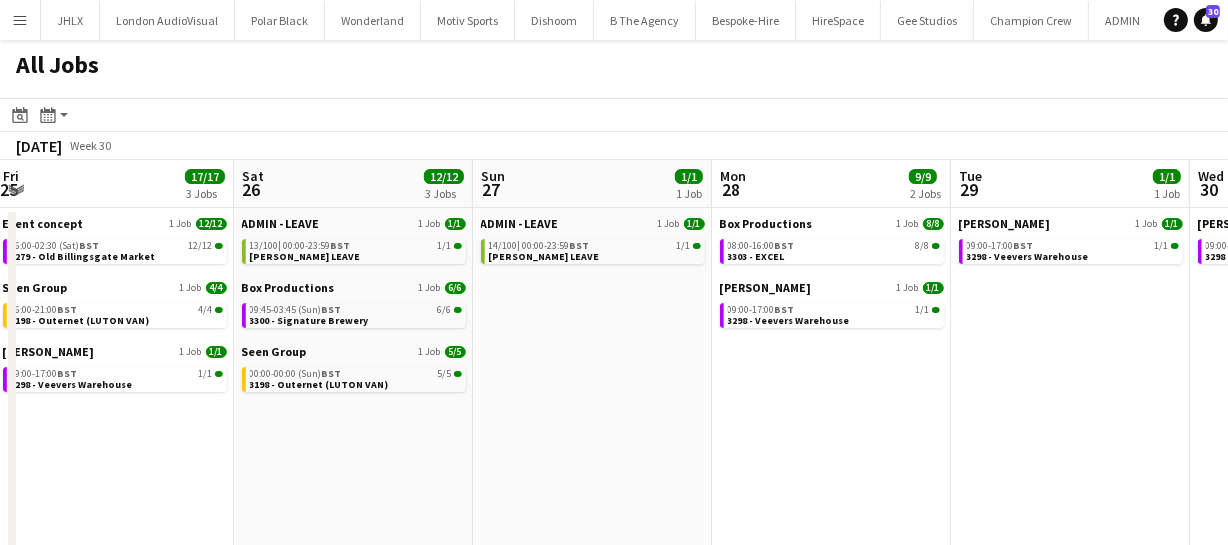 drag, startPoint x: 676, startPoint y: 360, endPoint x: 707, endPoint y: 360, distance: 31 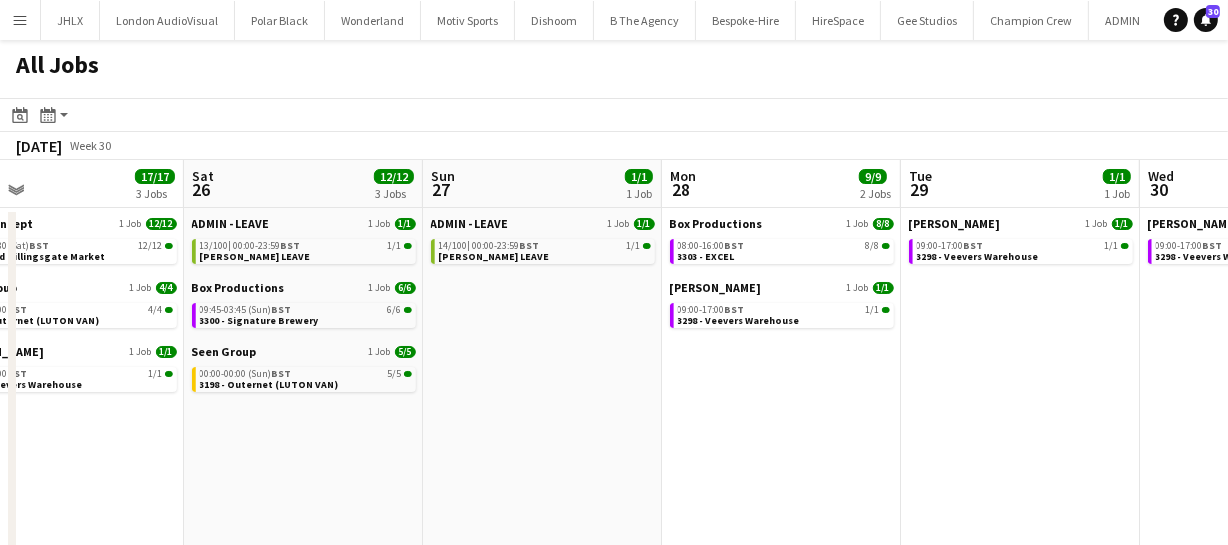 drag, startPoint x: 678, startPoint y: 363, endPoint x: 620, endPoint y: 366, distance: 58.077534 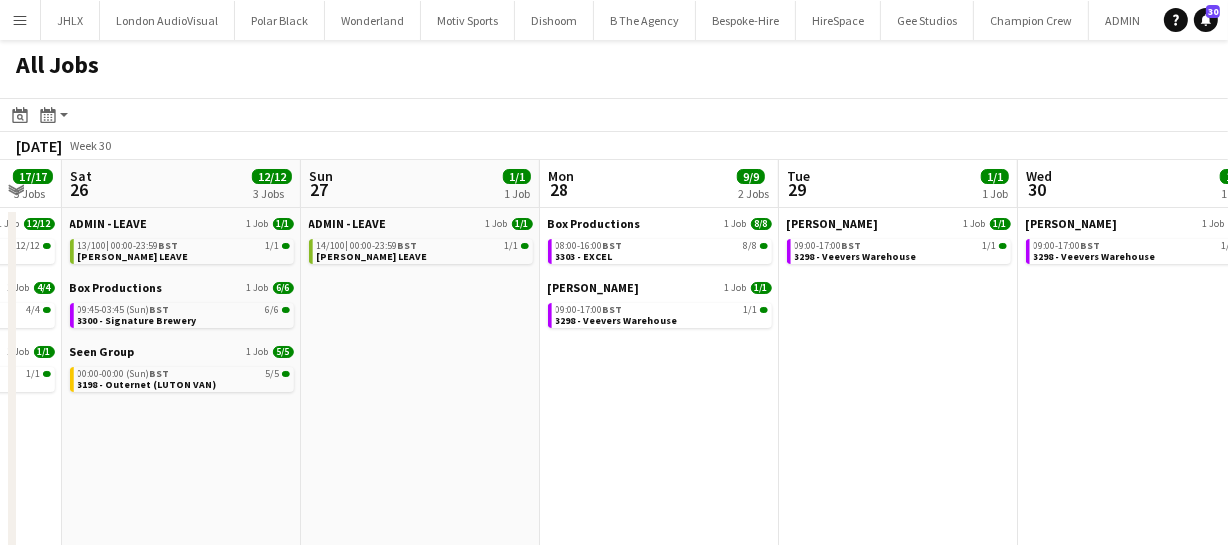 click on "All Jobs
Date picker
JUL 2025 JUL 2025 Monday M Tuesday T Wednesday W Thursday T Friday F Saturday S Sunday S  JUL      1   2   3   4   5   6   7   8   9   10   11   12   13   14   15   16   17   18   19   20   21   22   23   24   25   26   27   28   29   30   31
Comparison range
Comparison range
Today
Month view / Day view
Day view by Board Day view by Job Month view  July 2025   Week 30
Expand/collapse
Tue   22   35/37   7 Jobs   Wed   23   30/30   5 Jobs   Thu   24   26/26   5 Jobs   Fri   25   17/17   3 Jobs   Sat   26   12/12   3 Jobs   Sun   27   1/1   1 Job   Mon   28   9/9   2 Jobs   Tue   29   1/1   1 Job   Wed   30   1/1   1 Job   Thu   31   1/1   1 Job   Fri   1   Box Productions   1 Job   6/6   08:00-18:00    BST   6/6   3303 - EXCEL   Event concept   1 Job   8/8   07:00-17:00    BST   8/8   3279 - Old Billingsgate Market  |" 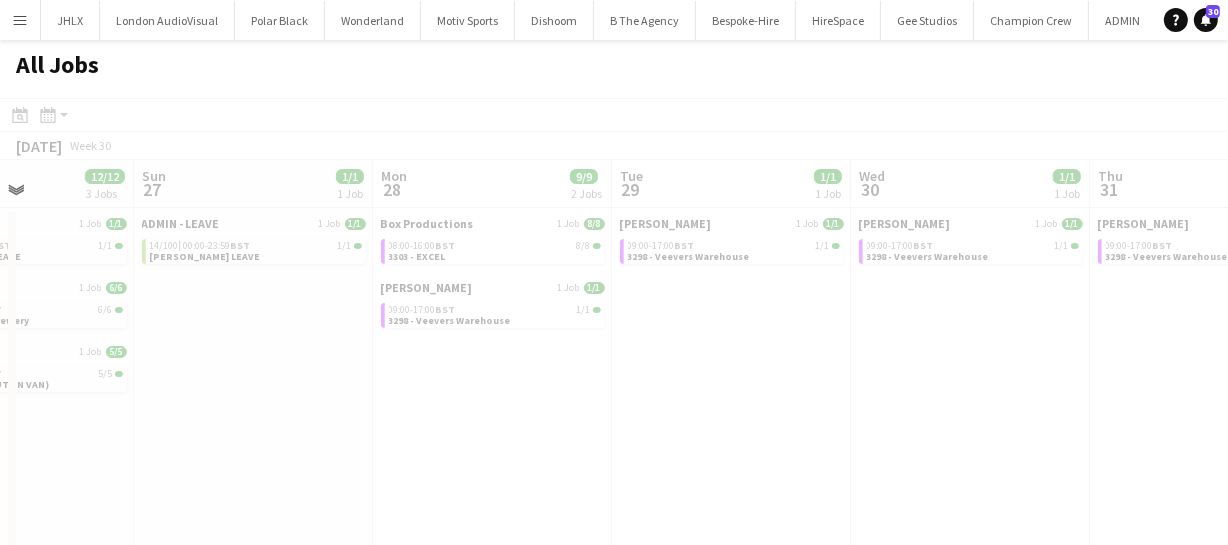 drag, startPoint x: 752, startPoint y: 388, endPoint x: 827, endPoint y: 374, distance: 76.29548 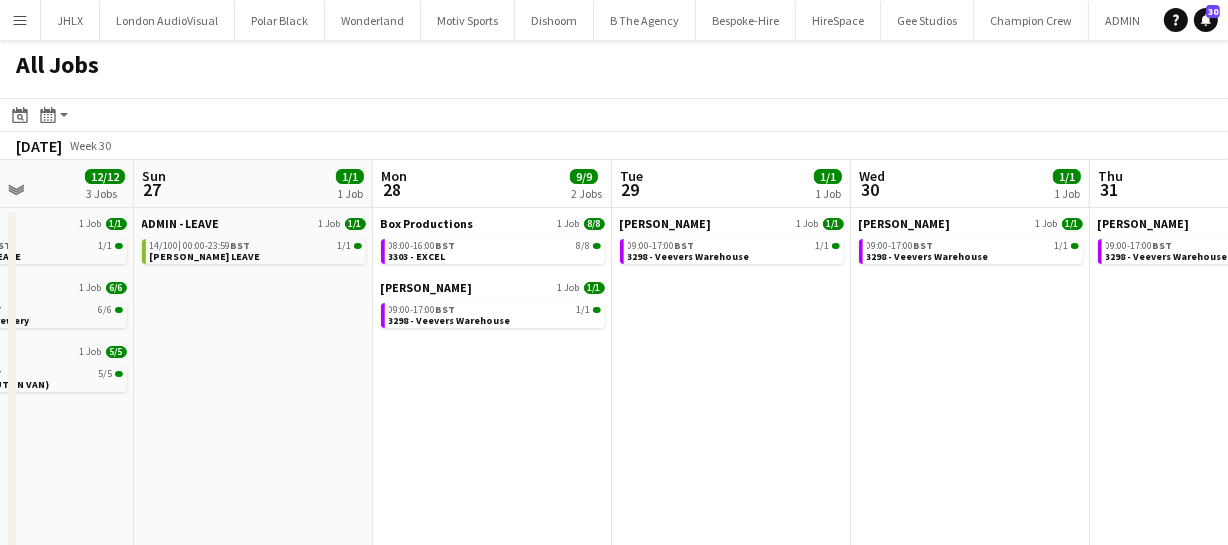click on "Thu   24   26/26   5 Jobs   Fri   25   17/17   3 Jobs   Sat   26   12/12   3 Jobs   Sun   27   1/1   1 Job   Mon   28   9/9   2 Jobs   Tue   29   1/1   1 Job   Wed   30   1/1   1 Job   Thu   31   1/1   1 Job   Fri   1   Sat   2   1/1   1 Job   Sun   3   1/1   1 Job   Event concept   1 Job   4/4   08:00-17:00    BST   4/4   3279 - Old Billingsgate Market   Goodnight   1 Job   12/12   06:30-17:00    BST   12/12   2949 - Apps Court Farm (Breezy Car, Peugeot Van)   LIT Event Group   1 Job   4/4   08:00-11:00    BST   4/4   3296 - PEND - Shoreditch Gardens (PEUGEOT VAN)   Seen Group   1 Job   5/5   21:59-09:59 (Fri)   BST   5/5   3198 - Outernet (LUTON VAN)   Veevers Carter   1 Job   1/1   09:00-17:00    BST   1/1   3298 - Veevers Warehouse   Event concept   1 Job   12/12   06:00-02:30 (Sat)   BST   12/12   3279 - Old Billingsgate Market   Seen Group   1 Job   4/4   16:00-21:00    BST   4/4   3198 - Outernet (LUTON VAN)   Veevers Carter   1 Job   1/1   09:00-17:00    BST   1/1   3298 - Veevers Warehouse   1 Job" at bounding box center [614, 576] 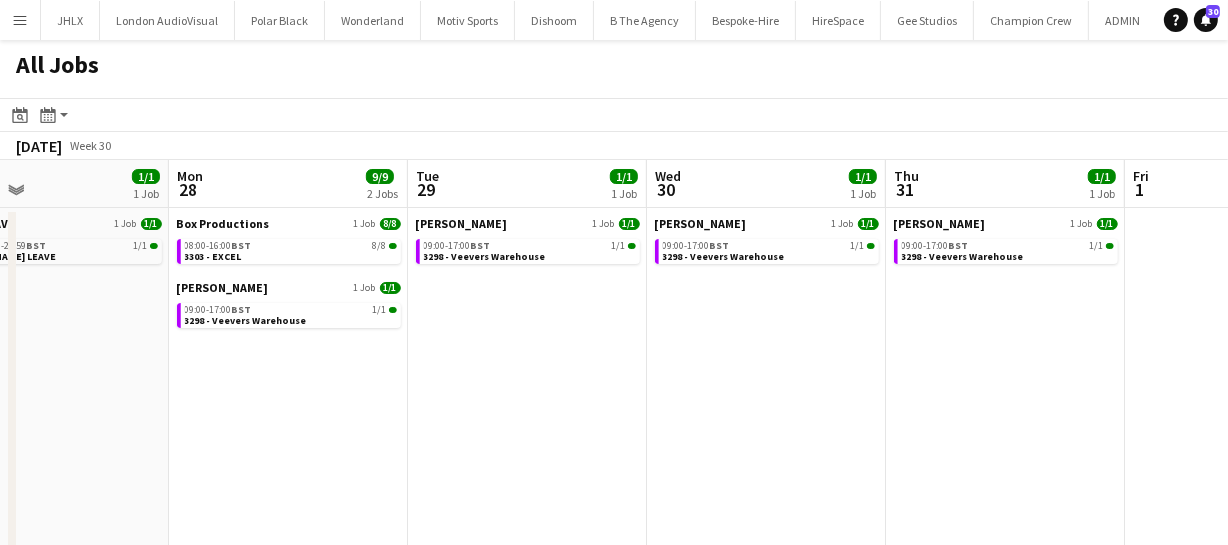 click on "Thu   24   26/26   5 Jobs   Fri   25   17/17   3 Jobs   Sat   26   12/12   3 Jobs   Sun   27   1/1   1 Job   Mon   28   9/9   2 Jobs   Tue   29   1/1   1 Job   Wed   30   1/1   1 Job   Thu   31   1/1   1 Job   Fri   1   Sat   2   1/1   1 Job   Sun   3   1/1   1 Job   Event concept   1 Job   4/4   08:00-17:00    BST   4/4   3279 - Old Billingsgate Market   Goodnight   1 Job   12/12   06:30-17:00    BST   12/12   2949 - Apps Court Farm (Breezy Car, Peugeot Van)   LIT Event Group   1 Job   4/4   08:00-11:00    BST   4/4   3296 - PEND - Shoreditch Gardens (PEUGEOT VAN)   Seen Group   1 Job   5/5   21:59-09:59 (Fri)   BST   5/5   3198 - Outernet (LUTON VAN)   Veevers Carter   1 Job   1/1   09:00-17:00    BST   1/1   3298 - Veevers Warehouse   Event concept   1 Job   12/12   06:00-02:30 (Sat)   BST   12/12   3279 - Old Billingsgate Market   Seen Group   1 Job   4/4   16:00-21:00    BST   4/4   3198 - Outernet (LUTON VAN)   Veevers Carter   1 Job   1/1   09:00-17:00    BST   1/1   3298 - Veevers Warehouse   1 Job" at bounding box center (614, 576) 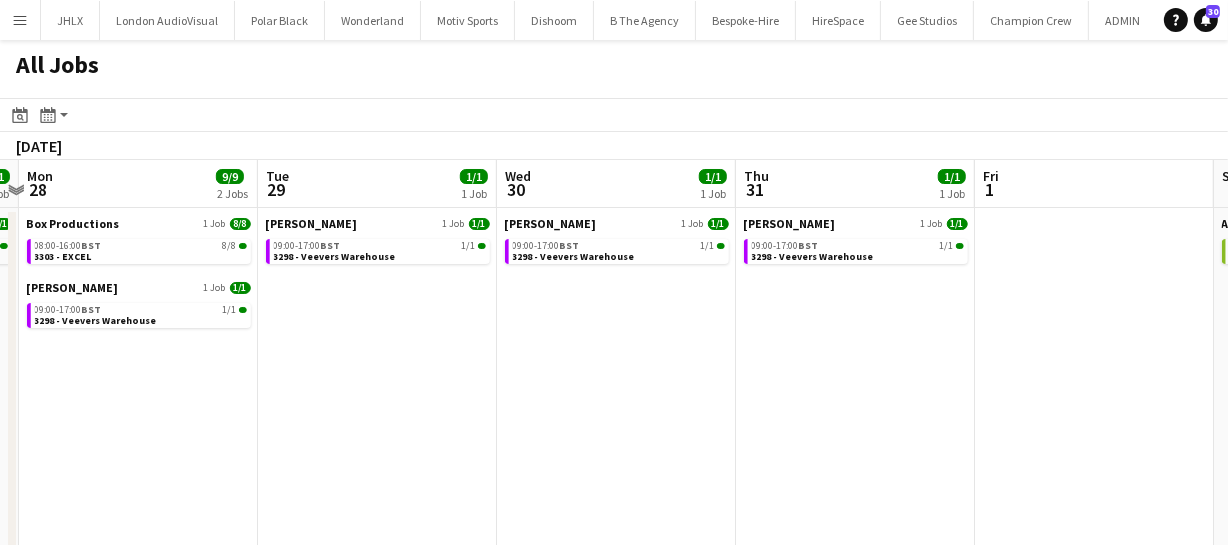 drag, startPoint x: 725, startPoint y: 400, endPoint x: 799, endPoint y: 407, distance: 74.330345 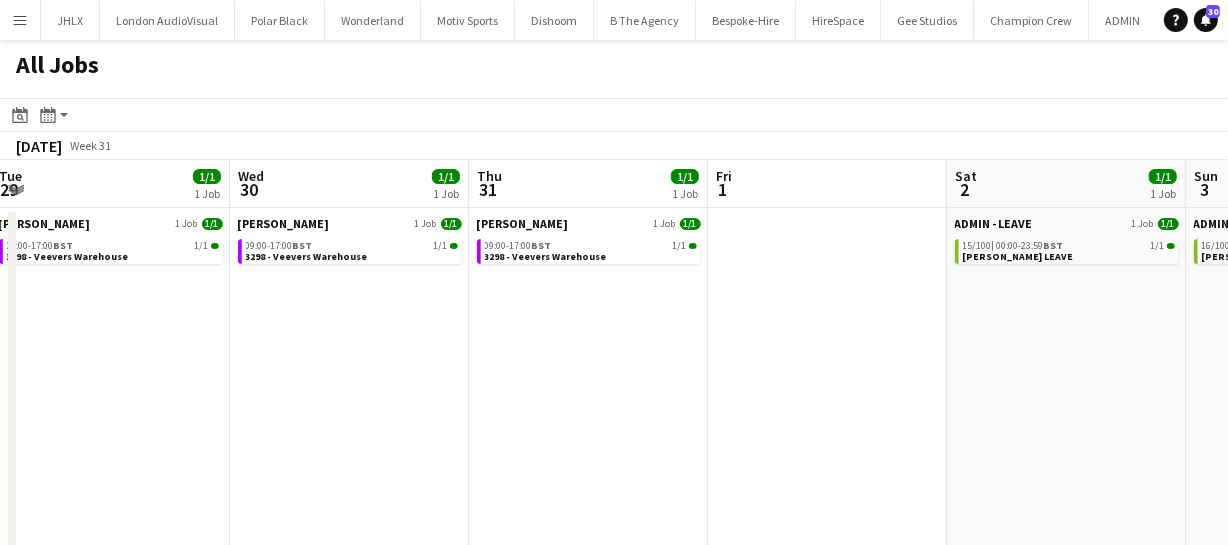 drag, startPoint x: 602, startPoint y: 398, endPoint x: 499, endPoint y: 379, distance: 104.73777 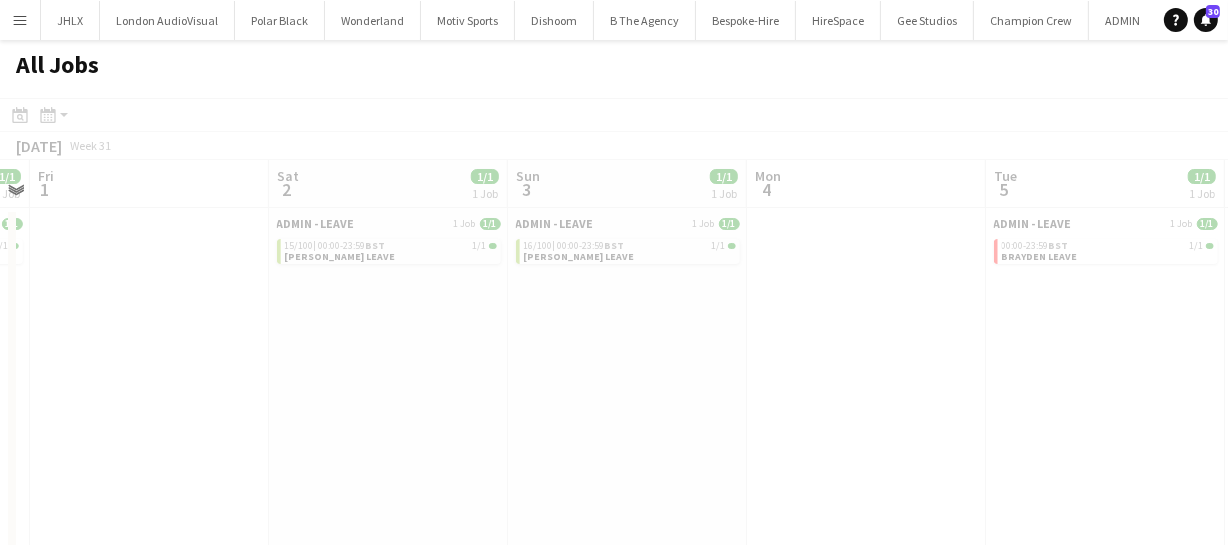 drag, startPoint x: 690, startPoint y: 387, endPoint x: 810, endPoint y: 391, distance: 120.06665 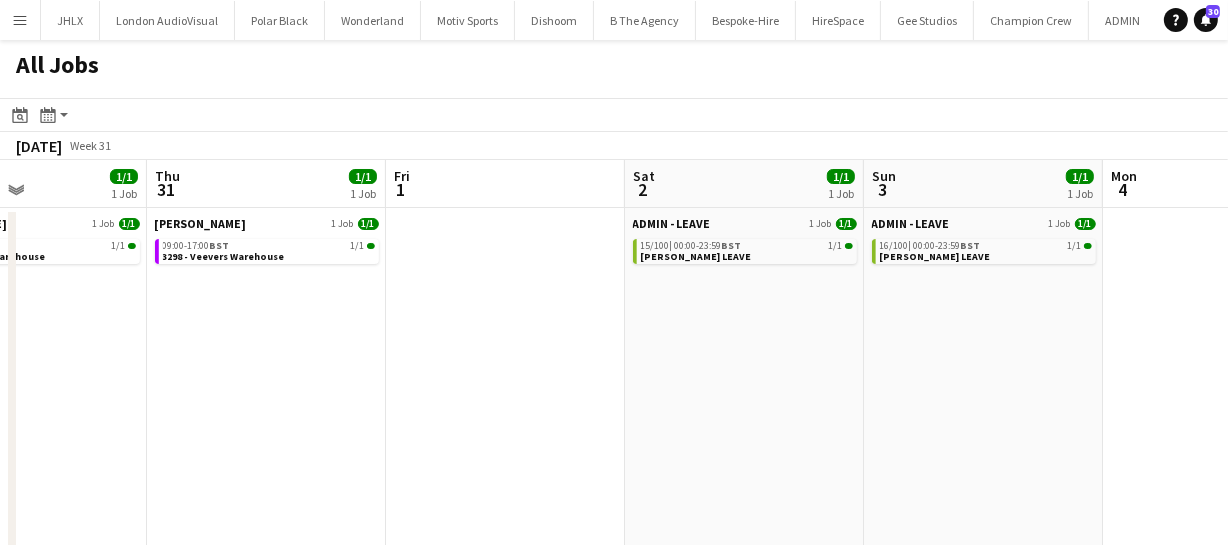 click on "Mon   28   9/9   2 Jobs   Tue   29   1/1   1 Job   Wed   30   1/1   1 Job   Thu   31   1/1   1 Job   Fri   1   Sat   2   1/1   1 Job   Sun   3   1/1   1 Job   Mon   4   Tue   5   1/1   1 Job   Wed   6   1/1   1 Job   Thu   7   1/1   1 Job   Box Productions   1 Job   8/8   08:00-16:00    BST   8/8   3303 - EXCEL   Veevers Carter   1 Job   1/1   09:00-17:00    BST   1/1   3298 - Veevers Warehouse   Veevers Carter   1 Job   1/1   09:00-17:00    BST   1/1   3298 - Veevers Warehouse   Veevers Carter   1 Job   1/1   09:00-17:00    BST   1/1   3298 - Veevers Warehouse   Veevers Carter   1 Job   1/1   09:00-17:00    BST   1/1   3298 - Veevers Warehouse   ADMIN - LEAVE   1 Job   1/1   15/100  |  00:00-23:59    BST   1/1   ANDY LEAVE   ADMIN - LEAVE   1 Job   1/1   16/100  |  00:00-23:59    BST   1/1   ANDY LEAVE   ADMIN - LEAVE   1 Job   1/1   00:00-23:59    BST   1/1   BRAYDEN LEAVE   ADMIN - LEAVE   1 Job   1/1   00:00-23:59    BST   1/1   BRAYDEN LEAVE   ADMIN - LEAVE   1 Job   1/1   00:00-23:59    BST   1/1" at bounding box center [614, 576] 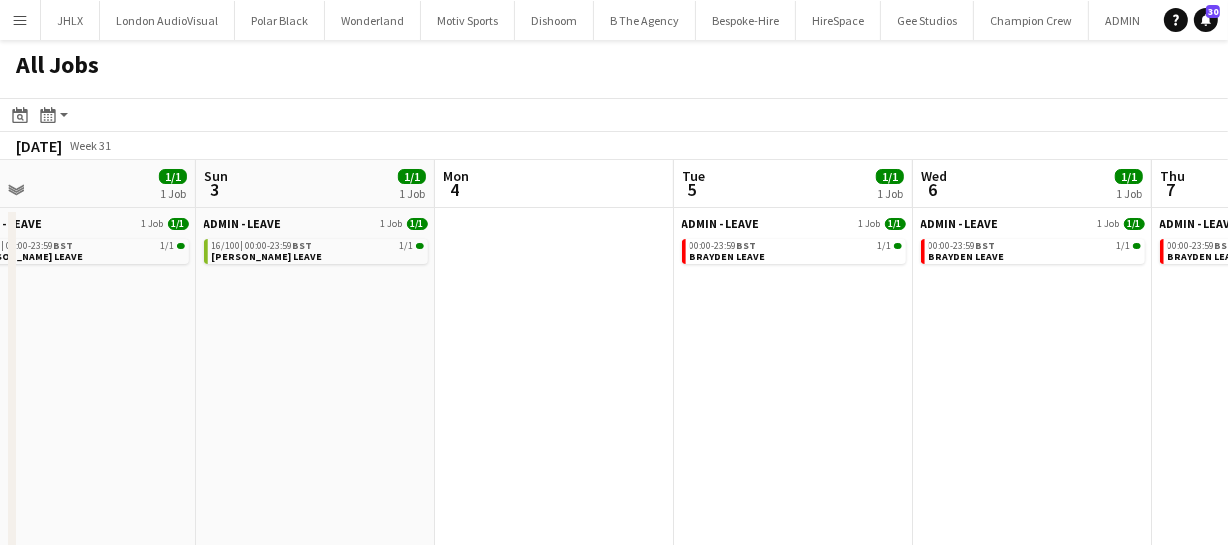 drag, startPoint x: 995, startPoint y: 386, endPoint x: 633, endPoint y: 371, distance: 362.31064 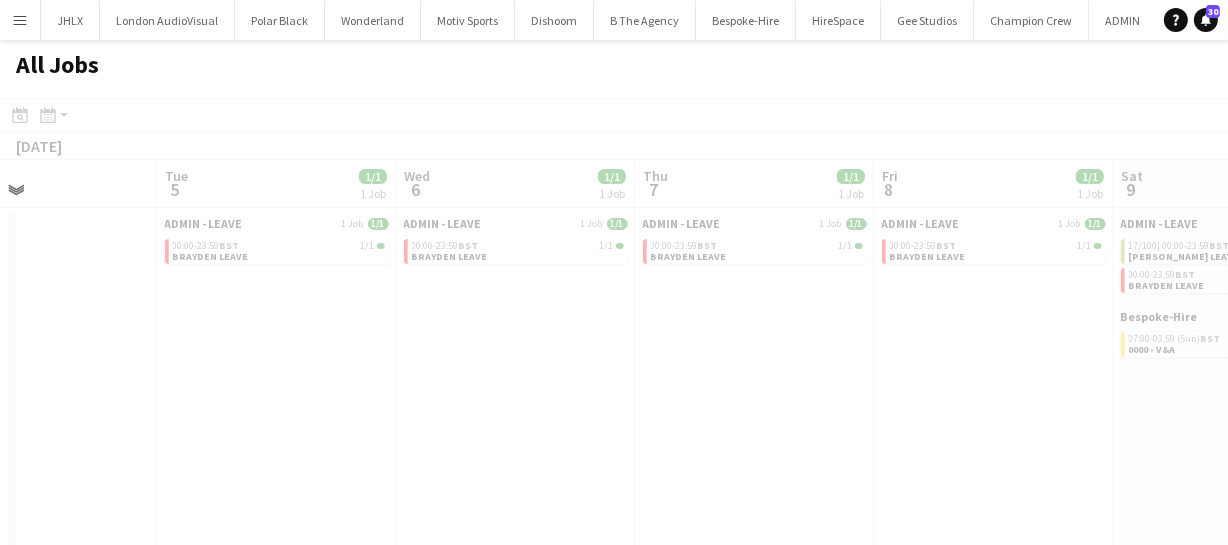 drag, startPoint x: 913, startPoint y: 393, endPoint x: 412, endPoint y: 387, distance: 501.03592 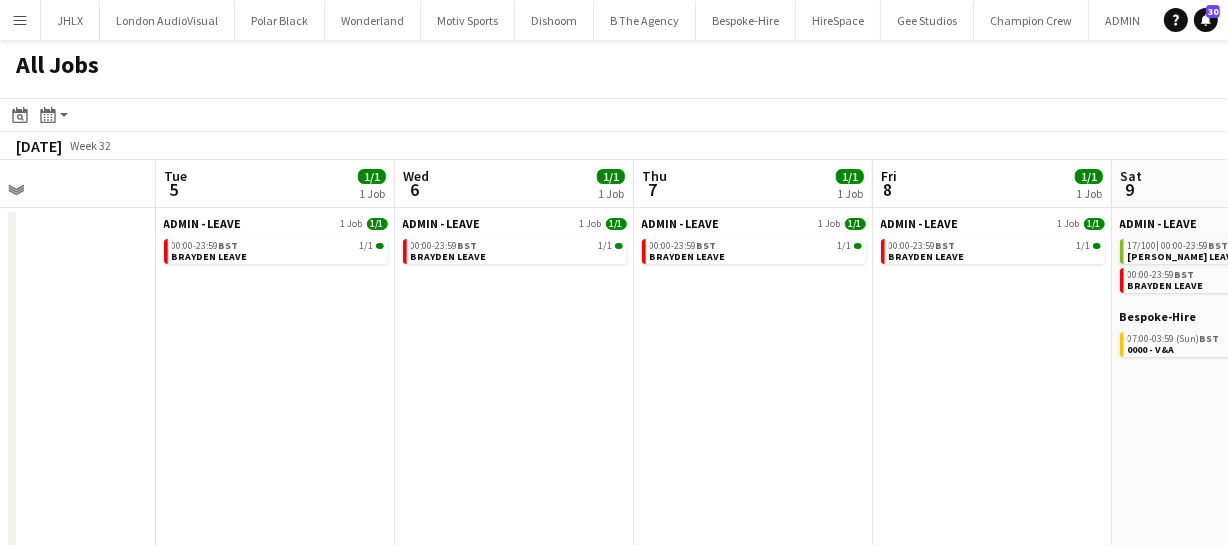 drag, startPoint x: 787, startPoint y: 399, endPoint x: 611, endPoint y: 388, distance: 176.34341 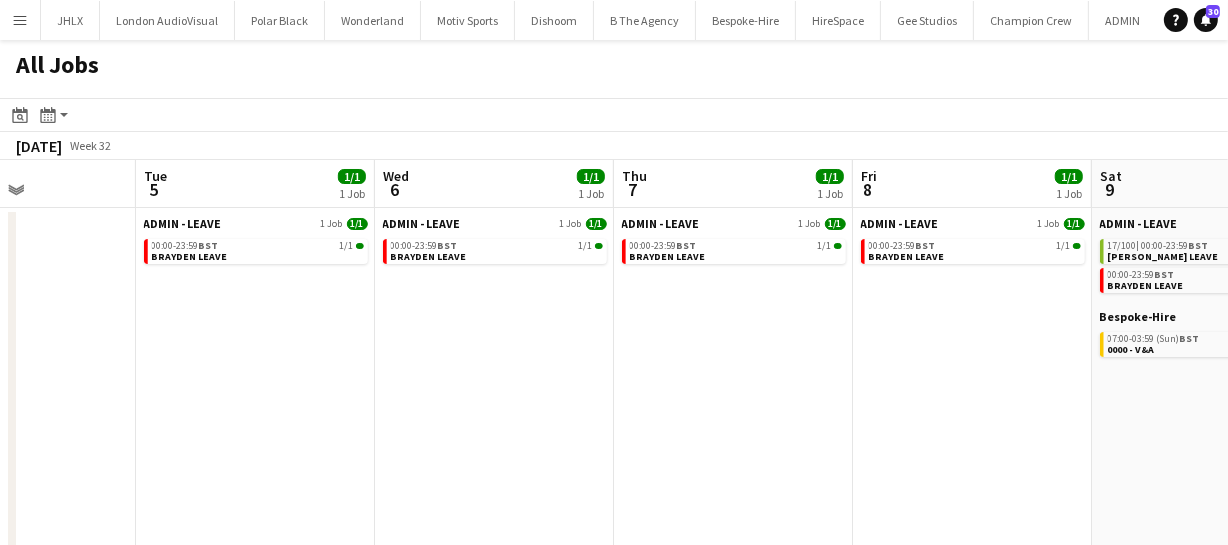 click on "Fri   1   Sat   2   1/1   1 Job   Sun   3   1/1   1 Job   Mon   4   Tue   5   1/1   1 Job   Wed   6   1/1   1 Job   Thu   7   1/1   1 Job   Fri   8   1/1   1 Job   Sat   9   2/18   3 Jobs   Sun   10   2/2   2 Jobs   Mon   11   1/1   1 Job   ADMIN - LEAVE   1 Job   1/1   15/100  |  00:00-23:59    BST   1/1   ANDY LEAVE   ADMIN - LEAVE   1 Job   1/1   16/100  |  00:00-23:59    BST   1/1   ANDY LEAVE   ADMIN - LEAVE   1 Job   1/1   00:00-23:59    BST   1/1   BRAYDEN LEAVE   ADMIN - LEAVE   1 Job   1/1   00:00-23:59    BST   1/1   BRAYDEN LEAVE   ADMIN - LEAVE   1 Job   1/1   00:00-23:59    BST   1/1   BRAYDEN LEAVE   ADMIN - LEAVE   1 Job   1/1   00:00-23:59    BST   1/1   BRAYDEN LEAVE   ADMIN - LEAVE   2 Jobs   2/2   17/100  |  00:00-23:59    BST   1/1   ANDY LEAVE   00:00-23:59    BST   1/1   BRAYDEN LEAVE   Bespoke-Hire   1 Job   0/16   07:00-03:59 (Sun)   BST   0/16   0000 - V&A   ADMIN - LEAVE   2 Jobs   2/2   18/100  |  00:00-23:59    BST   1/1   ANDY LEAVE   00:00-23:59    BST   1/1   BRAYDEN LEAVE" at bounding box center (614, 576) 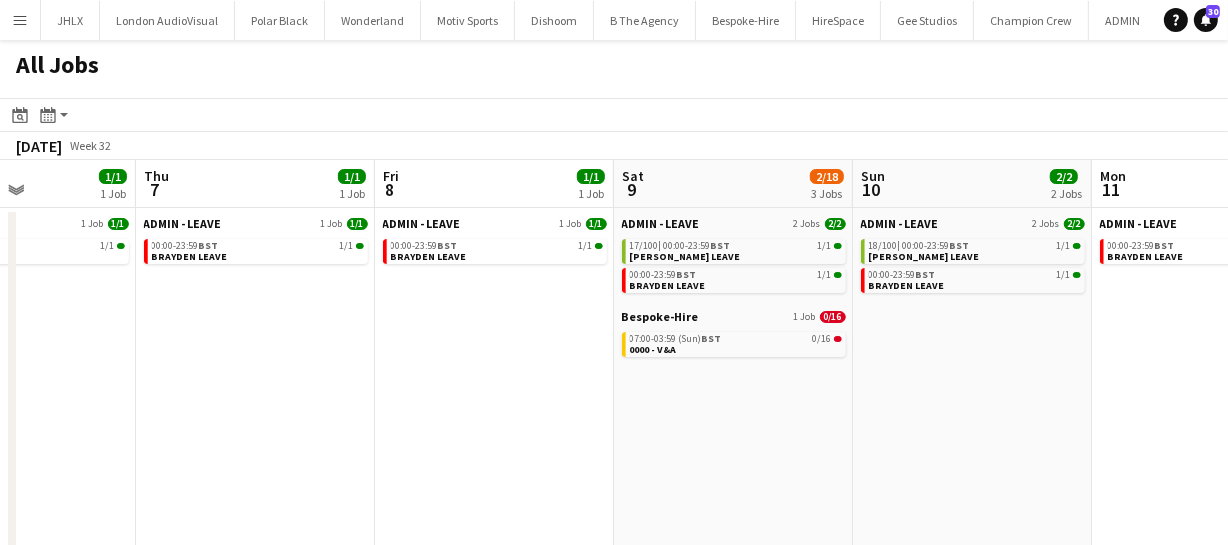 click on "All Jobs
Date picker
JUL 2025 JUL 2025 Monday M Tuesday T Wednesday W Thursday T Friday F Saturday S Sunday S  JUL      1   2   3   4   5   6   7   8   9   10   11   12   13   14   15   16   17   18   19   20   21   22   23   24   25   26   27   28   29   30   31
Comparison range
Comparison range
Today
Month view / Day view
Day view by Board Day view by Job Month view  August 2025   Week 32
Expand/collapse
Sun   3   1/1   1 Job   Mon   4   Tue   5   1/1   1 Job   Wed   6   1/1   1 Job   Thu   7   1/1   1 Job   Fri   8   1/1   1 Job   Sat   9   2/18   3 Jobs   Sun   10   2/2   2 Jobs   Mon   11   1/1   1 Job   Tue   12   1/1   1 Job   Wed   13   1/1   1 Job   ADMIN - LEAVE   1 Job   1/1   16/100  |  00:00-23:59    BST   1/1   ANDY LEAVE   ADMIN - LEAVE   1 Job   1/1   00:00-23:59    BST   1/1   BRAYDEN LEAVE   ADMIN - LEAVE   1 Job   1/1" 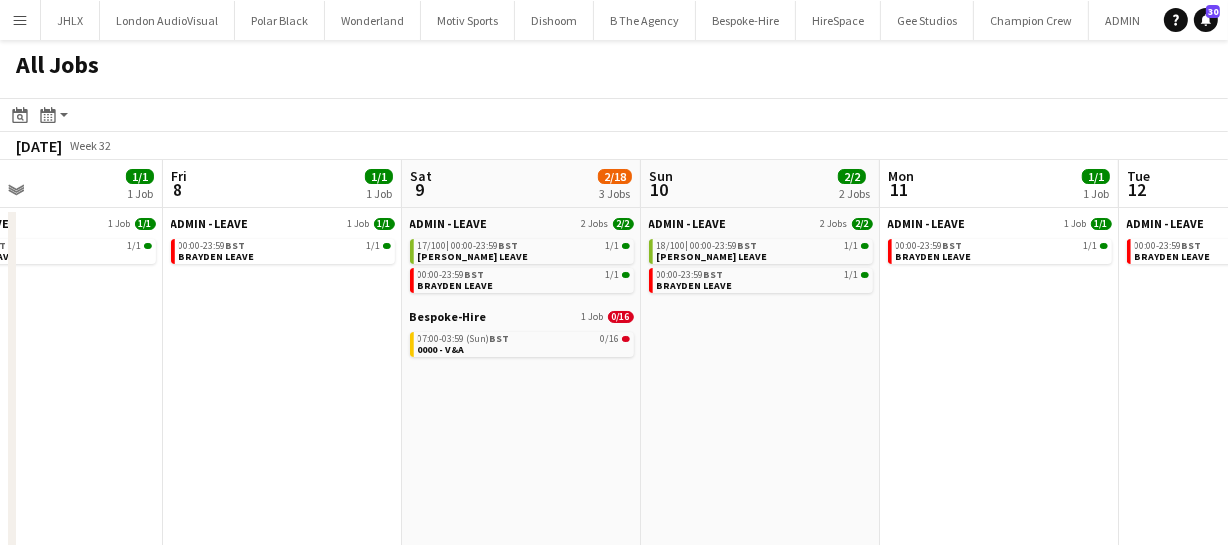drag, startPoint x: 760, startPoint y: 407, endPoint x: 897, endPoint y: 402, distance: 137.09122 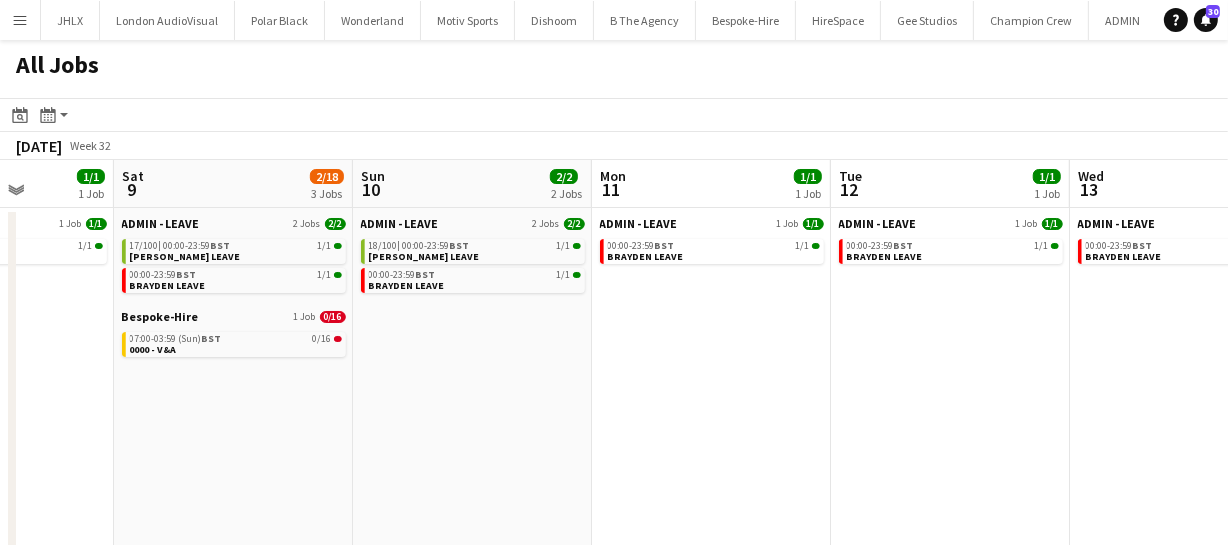 drag, startPoint x: 700, startPoint y: 393, endPoint x: 952, endPoint y: 401, distance: 252.12695 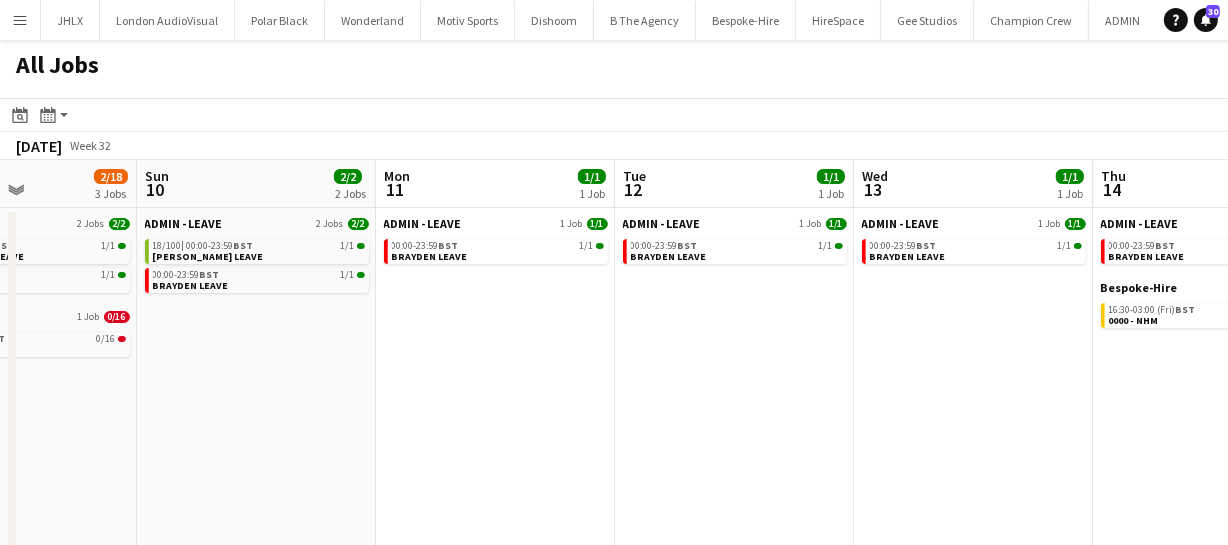 click on "Thu   7   1/1   1 Job   Fri   8   1/1   1 Job   Sat   9   2/18   3 Jobs   Sun   10   2/2   2 Jobs   Mon   11   1/1   1 Job   Tue   12   1/1   1 Job   Wed   13   1/1   1 Job   Thu   14   1/23   2 Jobs   Fri   15   1/1   1 Job   Sat   16   2/2   2 Jobs   Sun   17   2/2   2 Jobs   ADMIN - LEAVE   1 Job   1/1   00:00-23:59    BST   1/1   BRAYDEN LEAVE   ADMIN - LEAVE   1 Job   1/1   00:00-23:59    BST   1/1   BRAYDEN LEAVE   ADMIN - LEAVE   2 Jobs   2/2   17/100  |  00:00-23:59    BST   1/1   ANDY LEAVE   00:00-23:59    BST   1/1   BRAYDEN LEAVE   Bespoke-Hire   1 Job   0/16   07:00-03:59 (Sun)   BST   0/16   0000 - V&A   ADMIN - LEAVE   2 Jobs   2/2   18/100  |  00:00-23:59    BST   1/1   ANDY LEAVE   00:00-23:59    BST   1/1   BRAYDEN LEAVE   ADMIN - LEAVE   1 Job   1/1   00:00-23:59    BST   1/1   BRAYDEN LEAVE   ADMIN - LEAVE   1 Job   1/1   00:00-23:59    BST   1/1   BRAYDEN LEAVE   ADMIN - LEAVE   1 Job   1/1   00:00-23:59    BST   1/1   BRAYDEN LEAVE   ADMIN - LEAVE   1 Job   1/1   00:00-23:59    BST  | |" at bounding box center (614, 576) 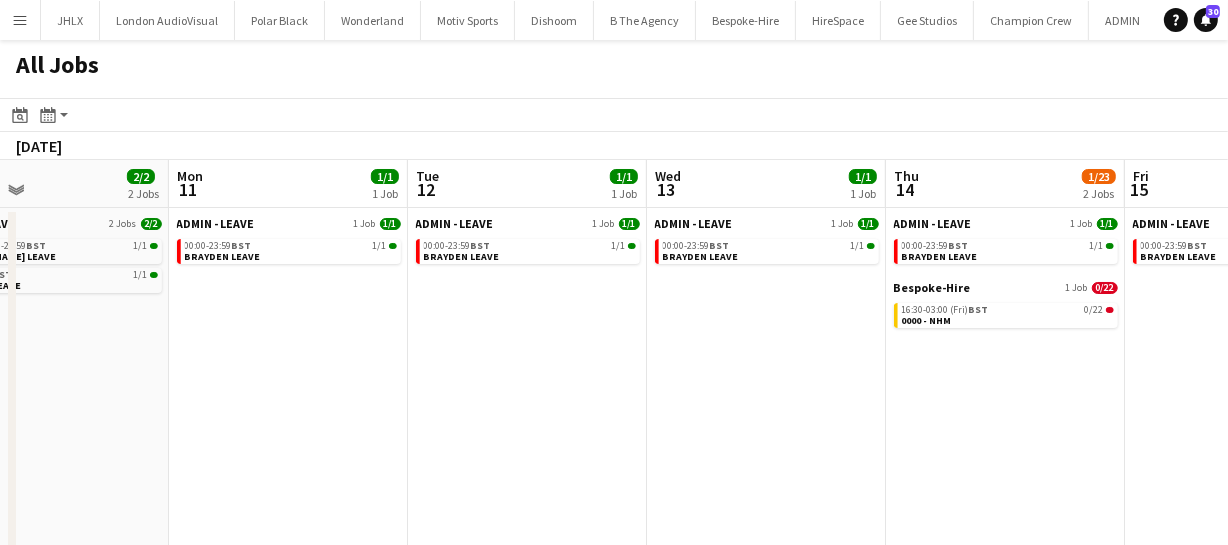 click on "All Jobs
Date picker
JUL 2025 JUL 2025 Monday M Tuesday T Wednesday W Thursday T Friday F Saturday S Sunday S  JUL      1   2   3   4   5   6   7   8   9   10   11   12   13   14   15   16   17   18   19   20   21   22   23   24   25   26   27   28   29   30   31
Comparison range
Comparison range
Today
Month view / Day view
Day view by Board Day view by Job Month view  August 2025   Week 32
Expand/collapse
Thu   7   1/1   1 Job   Fri   8   1/1   1 Job   Sat   9   2/18   3 Jobs   Sun   10   2/2   2 Jobs   Mon   11   1/1   1 Job   Tue   12   1/1   1 Job   Wed   13   1/1   1 Job   Thu   14   1/23   2 Jobs   Fri   15   1/1   1 Job   Sat   16   2/2   2 Jobs   Sun   17   2/2   2 Jobs   ADMIN - LEAVE   1 Job   1/1   00:00-23:59    BST   1/1   BRAYDEN LEAVE   ADMIN - LEAVE   1 Job   1/1   00:00-23:59    BST   1/1   BRAYDEN LEAVE   ADMIN - LEAVE" 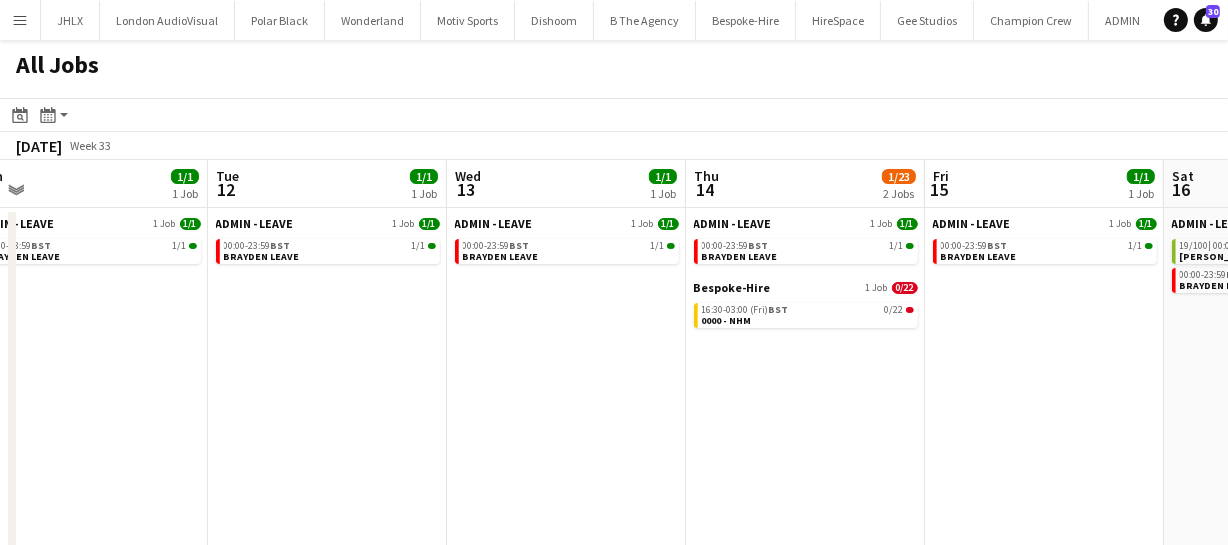 click on "Sat   9   2/18   3 Jobs   Sun   10   2/2   2 Jobs   Mon   11   1/1   1 Job   Tue   12   1/1   1 Job   Wed   13   1/1   1 Job   Thu   14   1/23   2 Jobs   Fri   15   1/1   1 Job   Sat   16   2/2   2 Jobs   Sun   17   2/2   2 Jobs   Mon   18   1/1   1 Job   Tue   19   1/1   1 Job   ADMIN - LEAVE   2 Jobs   2/2   17/100  |  00:00-23:59    BST   1/1   ANDY LEAVE   00:00-23:59    BST   1/1   BRAYDEN LEAVE   Bespoke-Hire   1 Job   0/16   07:00-03:59 (Sun)   BST   0/16   0000 - V&A   ADMIN - LEAVE   2 Jobs   2/2   18/100  |  00:00-23:59    BST   1/1   ANDY LEAVE   00:00-23:59    BST   1/1   BRAYDEN LEAVE   ADMIN - LEAVE   1 Job   1/1   00:00-23:59    BST   1/1   BRAYDEN LEAVE   ADMIN - LEAVE   1 Job   1/1   00:00-23:59    BST   1/1   BRAYDEN LEAVE   ADMIN - LEAVE   1 Job   1/1   00:00-23:59    BST   1/1   BRAYDEN LEAVE   ADMIN - LEAVE   1 Job   1/1   00:00-23:59    BST   1/1   BRAYDEN LEAVE   Bespoke-Hire   1 Job   0/22   16:30-03:00 (Fri)   BST   0/22   0000 - NHM   ADMIN - LEAVE   1 Job   1/1   00:00-23:59   | |" at bounding box center (614, 576) 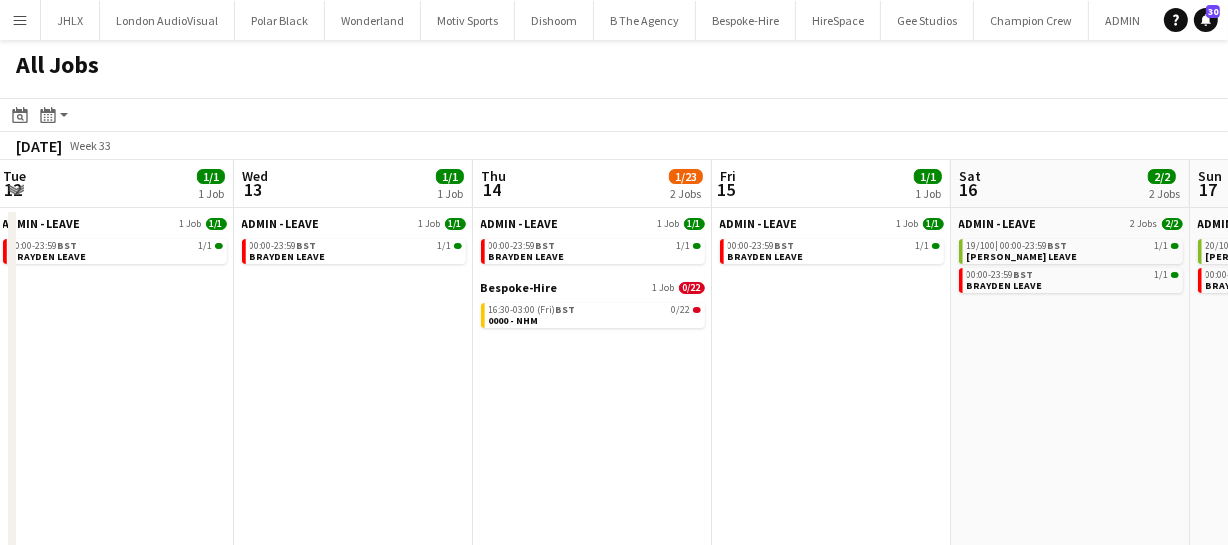 drag, startPoint x: 800, startPoint y: 415, endPoint x: 793, endPoint y: 404, distance: 13.038404 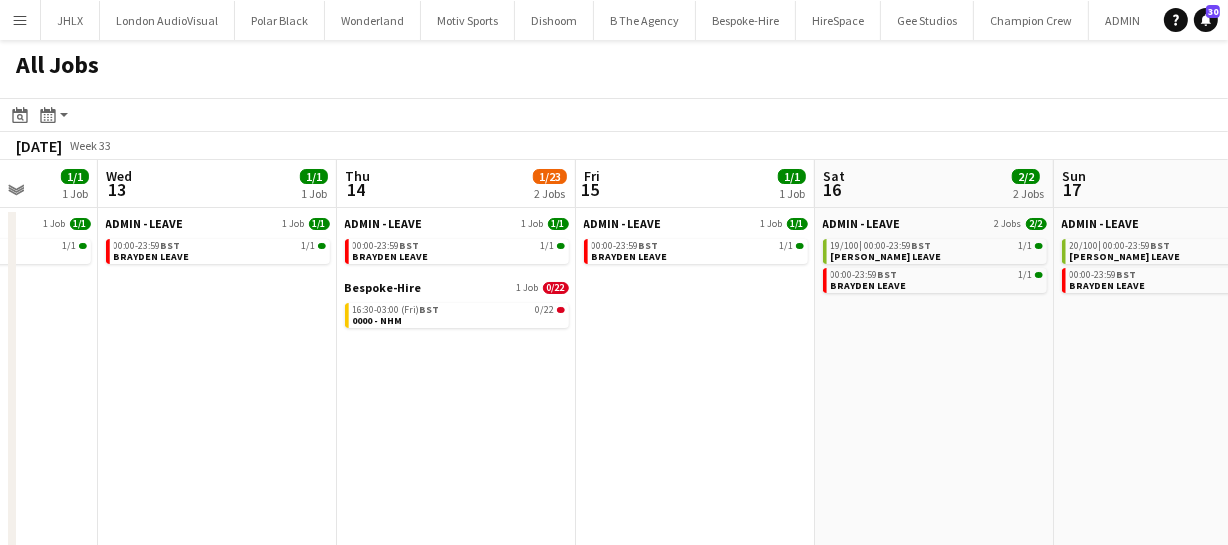 click on "Sat   9   2/18   3 Jobs   Sun   10   2/2   2 Jobs   Mon   11   1/1   1 Job   Tue   12   1/1   1 Job   Wed   13   1/1   1 Job   Thu   14   1/23   2 Jobs   Fri   15   1/1   1 Job   Sat   16   2/2   2 Jobs   Sun   17   2/2   2 Jobs   Mon   18   1/1   1 Job   Tue   19   1/1   1 Job   ADMIN - LEAVE   2 Jobs   2/2   17/100  |  00:00-23:59    BST   1/1   ANDY LEAVE   00:00-23:59    BST   1/1   BRAYDEN LEAVE   Bespoke-Hire   1 Job   0/16   07:00-03:59 (Sun)   BST   0/16   0000 - V&A   ADMIN - LEAVE   2 Jobs   2/2   18/100  |  00:00-23:59    BST   1/1   ANDY LEAVE   00:00-23:59    BST   1/1   BRAYDEN LEAVE   ADMIN - LEAVE   1 Job   1/1   00:00-23:59    BST   1/1   BRAYDEN LEAVE   ADMIN - LEAVE   1 Job   1/1   00:00-23:59    BST   1/1   BRAYDEN LEAVE   ADMIN - LEAVE   1 Job   1/1   00:00-23:59    BST   1/1   BRAYDEN LEAVE   ADMIN - LEAVE   1 Job   1/1   00:00-23:59    BST   1/1   BRAYDEN LEAVE   Bespoke-Hire   1 Job   0/22   16:30-03:00 (Fri)   BST   0/22   0000 - NHM   ADMIN - LEAVE   1 Job   1/1   00:00-23:59   | |" at bounding box center [614, 576] 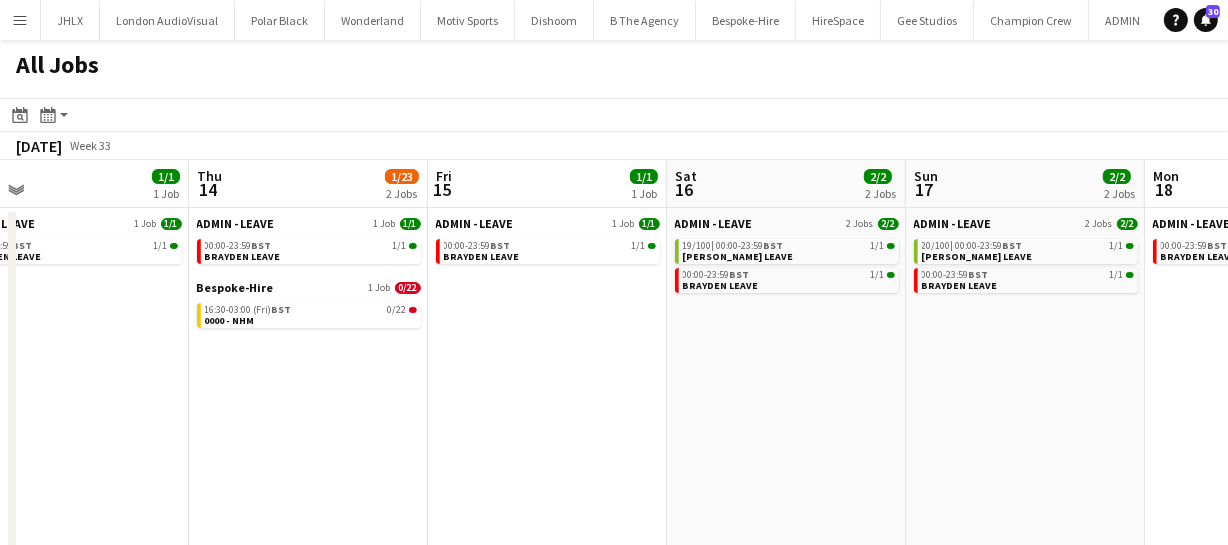 drag, startPoint x: 815, startPoint y: 412, endPoint x: 832, endPoint y: 413, distance: 17.029387 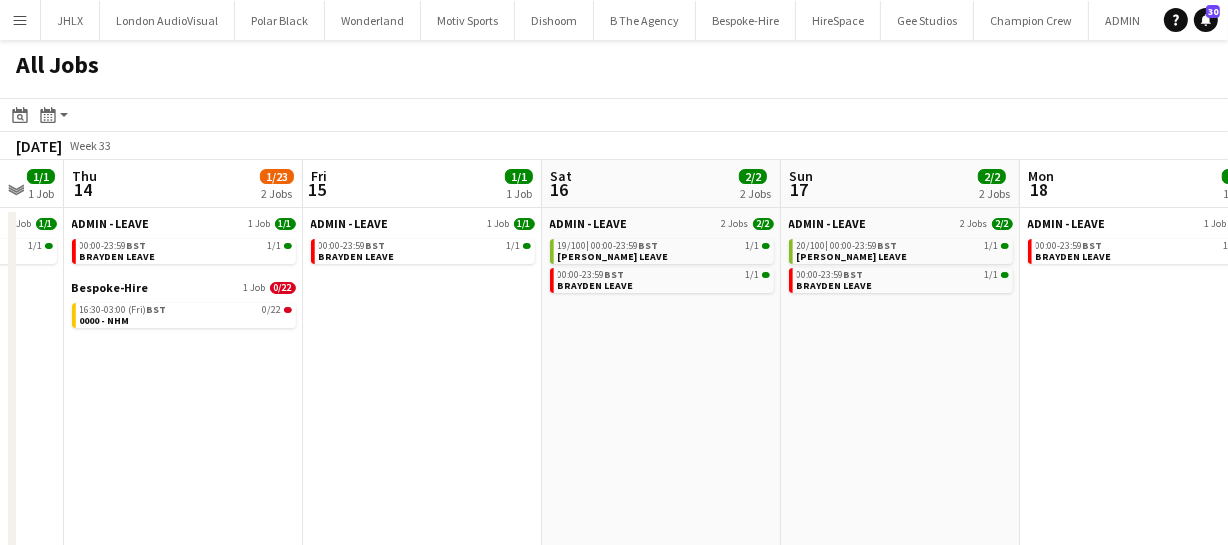 click on "Mon   11   1/1   1 Job   Tue   12   1/1   1 Job   Wed   13   1/1   1 Job   Thu   14   1/23   2 Jobs   Fri   15   1/1   1 Job   Sat   16   2/2   2 Jobs   Sun   17   2/2   2 Jobs   Mon   18   1/1   1 Job   Tue   19   1/1   1 Job   Wed   20   1/1   1 Job   Thu   21   1/1   1 Job   ADMIN - LEAVE   1 Job   1/1   00:00-23:59    BST   1/1   BRAYDEN LEAVE   ADMIN - LEAVE   1 Job   1/1   00:00-23:59    BST   1/1   BRAYDEN LEAVE   ADMIN - LEAVE   1 Job   1/1   00:00-23:59    BST   1/1   BRAYDEN LEAVE   ADMIN - LEAVE   1 Job   1/1   00:00-23:59    BST   1/1   BRAYDEN LEAVE   Bespoke-Hire   1 Job   0/22   16:30-03:00 (Fri)   BST   0/22   0000 - NHM   ADMIN - LEAVE   1 Job   1/1   00:00-23:59    BST   1/1   BRAYDEN LEAVE   ADMIN - LEAVE   2 Jobs   2/2   19/100  |  00:00-23:59    BST   1/1   ANDY LEAVE   00:00-23:59    BST   1/1   BRAYDEN LEAVE   ADMIN - LEAVE   2 Jobs   2/2   20/100  |  00:00-23:59    BST   1/1   ANDY LEAVE   00:00-23:59    BST   1/1   BRAYDEN LEAVE   ADMIN - LEAVE   1 Job   1/1   00:00-23:59    BST" at bounding box center [614, 576] 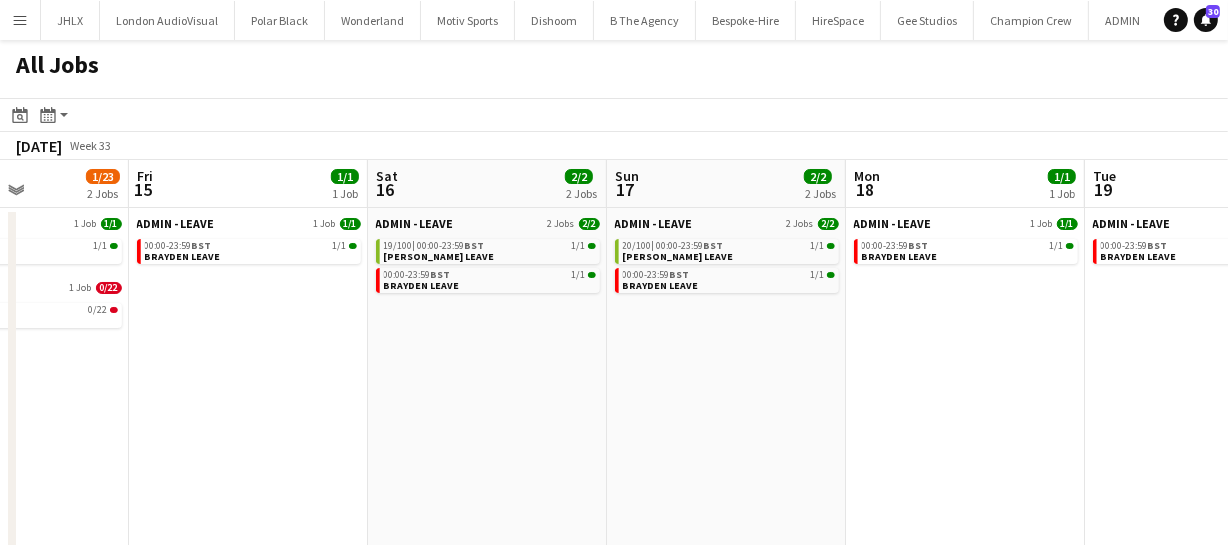 drag, startPoint x: 763, startPoint y: 414, endPoint x: 656, endPoint y: 407, distance: 107.22873 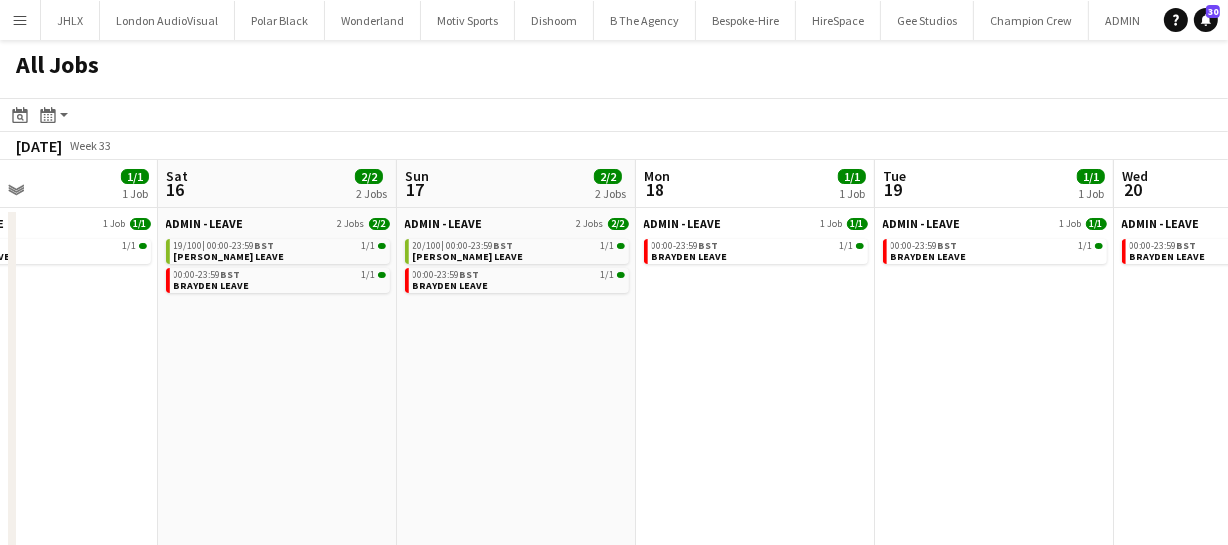 click on "Wed   13   1/1   1 Job   Thu   14   1/23   2 Jobs   Fri   15   1/1   1 Job   Sat   16   2/2   2 Jobs   Sun   17   2/2   2 Jobs   Mon   18   1/1   1 Job   Tue   19   1/1   1 Job   Wed   20   1/1   1 Job   Thu   21   1/1   1 Job   Fri   22   1/1   1 Job   Sat   23   3/5   3 Jobs   ADMIN - LEAVE   1 Job   1/1   00:00-23:59    BST   1/1   BRAYDEN LEAVE   ADMIN - LEAVE   1 Job   1/1   00:00-23:59    BST   1/1   BRAYDEN LEAVE   Bespoke-Hire   1 Job   0/22   16:30-03:00 (Fri)   BST   0/22   0000 - NHM   ADMIN - LEAVE   1 Job   1/1   00:00-23:59    BST   1/1   BRAYDEN LEAVE   ADMIN - LEAVE   2 Jobs   2/2   19/100  |  00:00-23:59    BST   1/1   ANDY LEAVE   00:00-23:59    BST   1/1   BRAYDEN LEAVE   ADMIN - LEAVE   2 Jobs   2/2   20/100  |  00:00-23:59    BST   1/1   ANDY LEAVE   00:00-23:59    BST   1/1   BRAYDEN LEAVE   ADMIN - LEAVE   1 Job   1/1   00:00-23:59    BST   1/1   BRAYDEN LEAVE   ADMIN - LEAVE   1 Job   1/1   00:00-23:59    BST   1/1   BRAYDEN LEAVE   ADMIN - LEAVE   1 Job   1/1   00:00-23:59    BST  |" at bounding box center [614, 576] 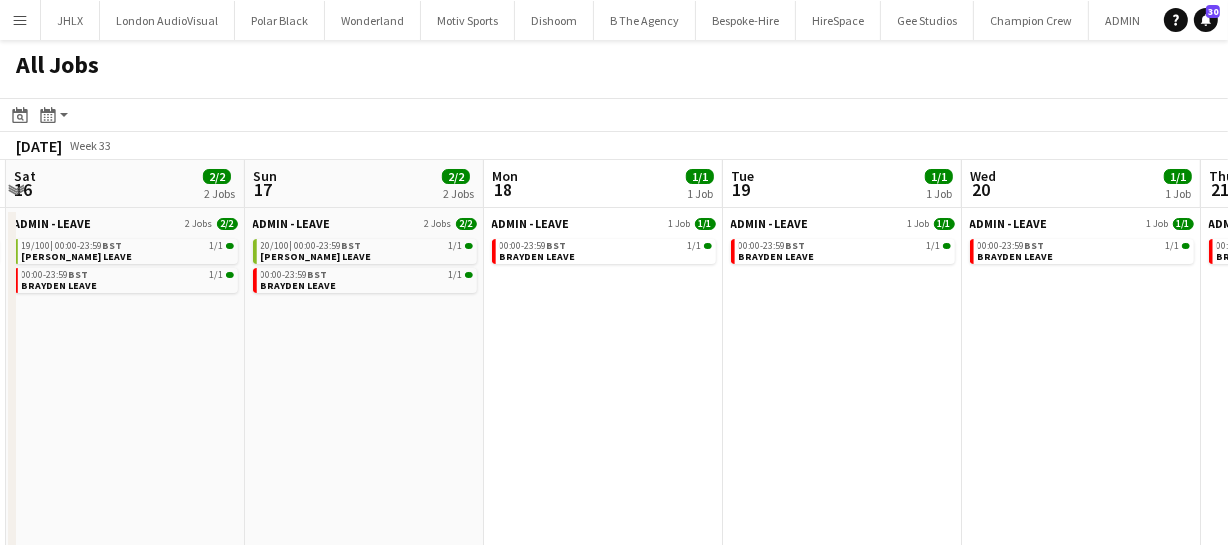 drag, startPoint x: 697, startPoint y: 404, endPoint x: 852, endPoint y: 397, distance: 155.15799 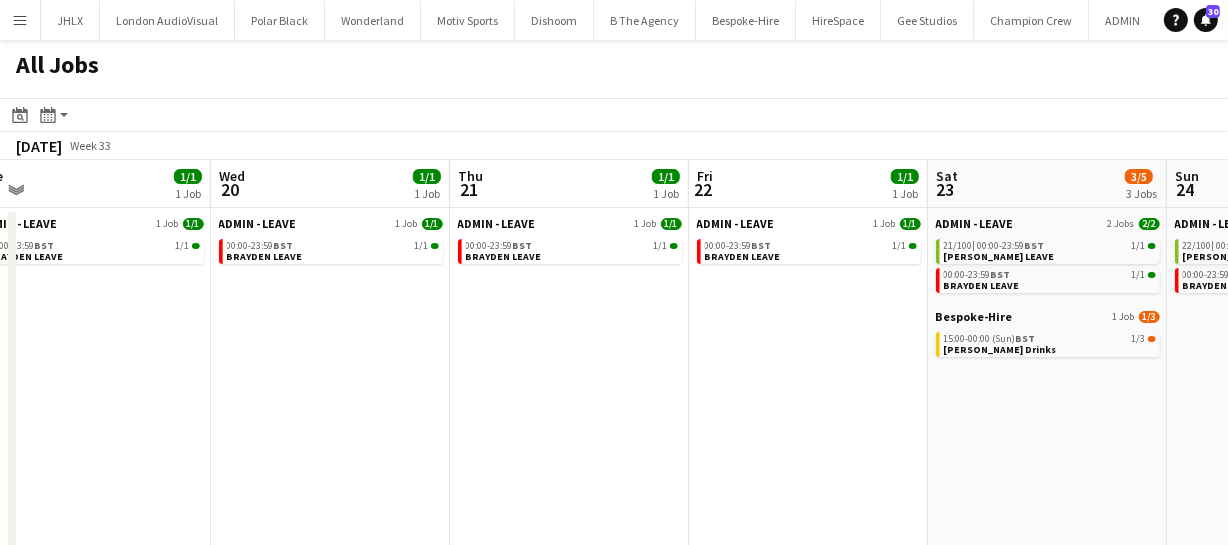 drag 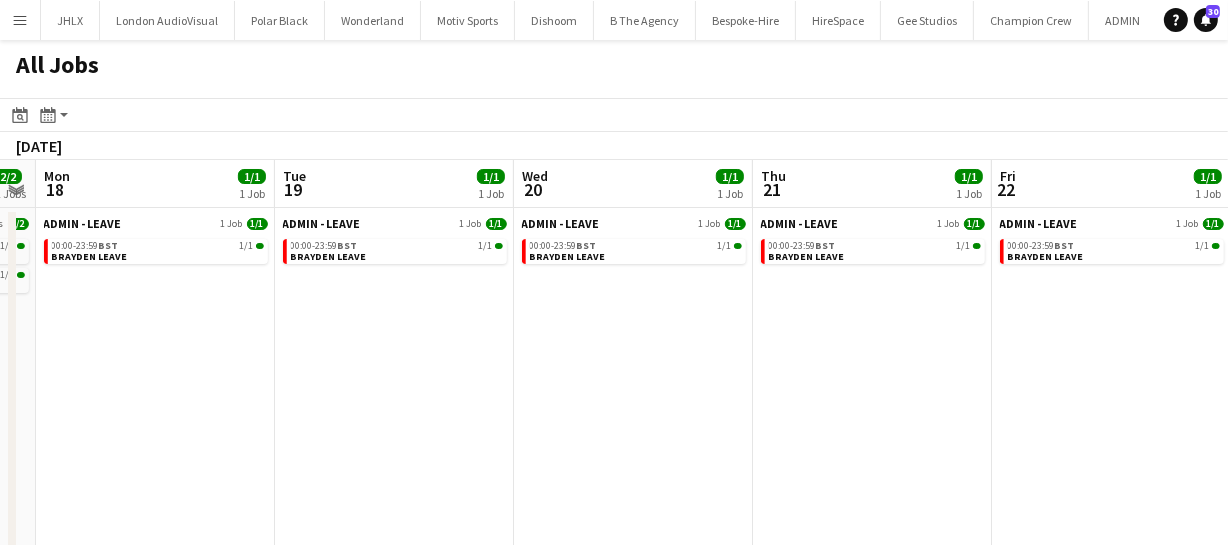 click on "Fri   15   1/1   1 Job   Sat   16   2/2   2 Jobs   Sun   17   2/2   2 Jobs   Mon   18   1/1   1 Job   Tue   19   1/1   1 Job   Wed   20   1/1   1 Job   Thu   21   1/1   1 Job   Fri   22   1/1   1 Job   Sat   23   3/5   3 Jobs   Sun   24   2/2   2 Jobs   Mon   25   2/2   2 Jobs   ADMIN - LEAVE   1 Job   1/1   00:00-23:59    BST   1/1   BRAYDEN LEAVE   ADMIN - LEAVE   2 Jobs   2/2   19/100  |  00:00-23:59    BST   1/1   ANDY LEAVE   00:00-23:59    BST   1/1   BRAYDEN LEAVE   ADMIN - LEAVE   2 Jobs   2/2   20/100  |  00:00-23:59    BST   1/1   ANDY LEAVE   00:00-23:59    BST   1/1   BRAYDEN LEAVE   ADMIN - LEAVE   1 Job   1/1   00:00-23:59    BST   1/1   BRAYDEN LEAVE   ADMIN - LEAVE   1 Job   1/1   00:00-23:59    BST   1/1   BRAYDEN LEAVE   ADMIN - LEAVE   1 Job   1/1   00:00-23:59    BST   1/1   BRAYDEN LEAVE   ADMIN - LEAVE   1 Job   1/1   00:00-23:59    BST   1/1   BRAYDEN LEAVE   ADMIN - LEAVE   1 Job   1/1   00:00-23:59    BST   1/1   BRAYDEN LEAVE   ADMIN - LEAVE   2 Jobs   2/2   21/100  |  00:00-23:59" at bounding box center [614, 576] 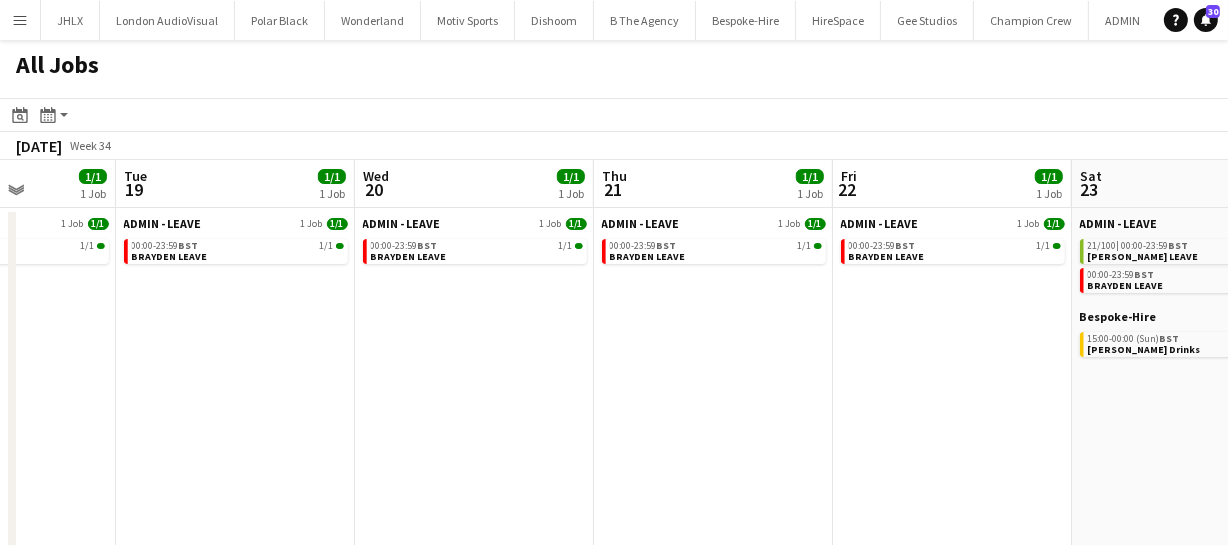 click on "All Jobs
Date picker
JUL 2025 JUL 2025 Monday M Tuesday T Wednesday W Thursday T Friday F Saturday S Sunday S  JUL      1   2   3   4   5   6   7   8   9   10   11   12   13   14   15   16   17   18   19   20   21   22   23   24   25   26   27   28   29   30   31
Comparison range
Comparison range
Today
Month view / Day view
Day view by Board Day view by Job Month view  August 2025   Week 33
Expand/collapse
Fri   15   1/1   1 Job   Sat   16   2/2   2 Jobs   Sun   17   2/2   2 Jobs   Mon   18   1/1   1 Job   Tue   19   1/1   1 Job   Wed   20   1/1   1 Job   Thu   21   1/1   1 Job   Fri   22   1/1   1 Job   Sat   23   3/5   3 Jobs   Sun   24   2/2   2 Jobs   Mon   25   2/2   2 Jobs   ADMIN - LEAVE   1 Job   1/1   00:00-23:59    BST   1/1   BRAYDEN LEAVE   ADMIN - LEAVE   2 Jobs   2/2   19/100  |  00:00-23:59    BST   1/1   ANDY LEAVE   BST" 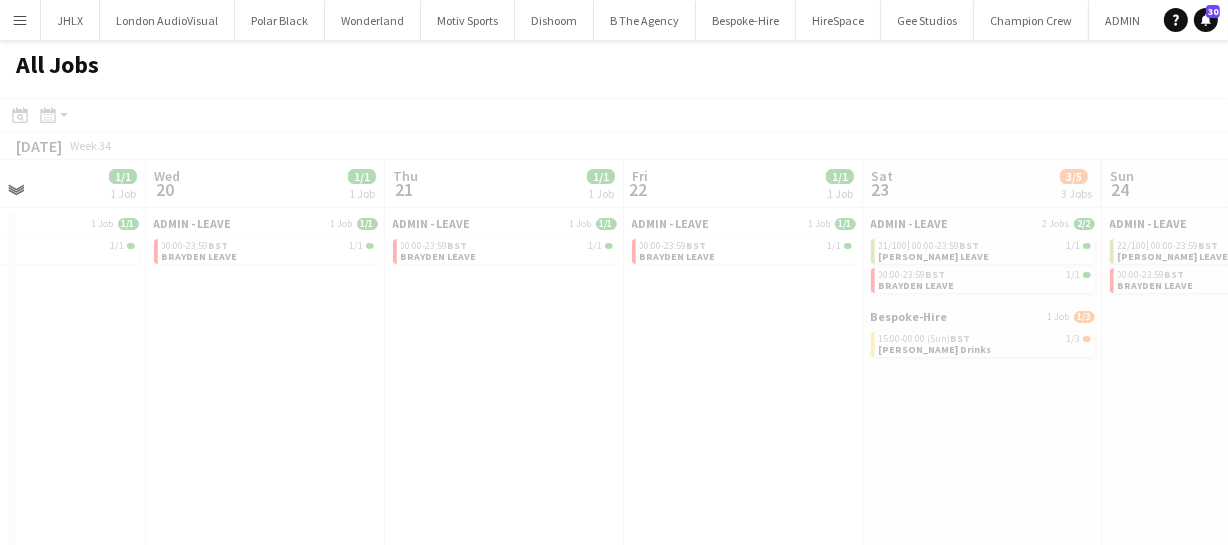 click on "Sun   17   2/2   2 Jobs   Mon   18   1/1   1 Job   Tue   19   1/1   1 Job   Wed   20   1/1   1 Job   Thu   21   1/1   1 Job   Fri   22   1/1   1 Job   Sat   23   3/5   3 Jobs   Sun   24   2/2   2 Jobs   Mon   25   2/2   2 Jobs   Tue   26   1/1   1 Job   Wed   27   ADMIN - LEAVE   2 Jobs   2/2   20/100  |  00:00-23:59    BST   1/1   ANDY LEAVE   00:00-23:59    BST   1/1   BRAYDEN LEAVE   ADMIN - LEAVE   1 Job   1/1   00:00-23:59    BST   1/1   BRAYDEN LEAVE   ADMIN - LEAVE   1 Job   1/1   00:00-23:59    BST   1/1   BRAYDEN LEAVE   ADMIN - LEAVE   1 Job   1/1   00:00-23:59    BST   1/1   BRAYDEN LEAVE   ADMIN - LEAVE   1 Job   1/1   00:00-23:59    BST   1/1   BRAYDEN LEAVE   ADMIN - LEAVE   1 Job   1/1   00:00-23:59    BST   1/1   BRAYDEN LEAVE   ADMIN - LEAVE   2 Jobs   2/2   21/100  |  00:00-23:59    BST   1/1   ANDY LEAVE   00:00-23:59    BST   1/1   BRAYDEN LEAVE   Bespoke-Hire   1 Job   1/3   15:00-00:00 (Sun)   BST   1/3   Lee Leaving Drinks   ADMIN - LEAVE   2 Jobs   2/2   22/100  |  00:00-23:59    BST" at bounding box center (614, 576) 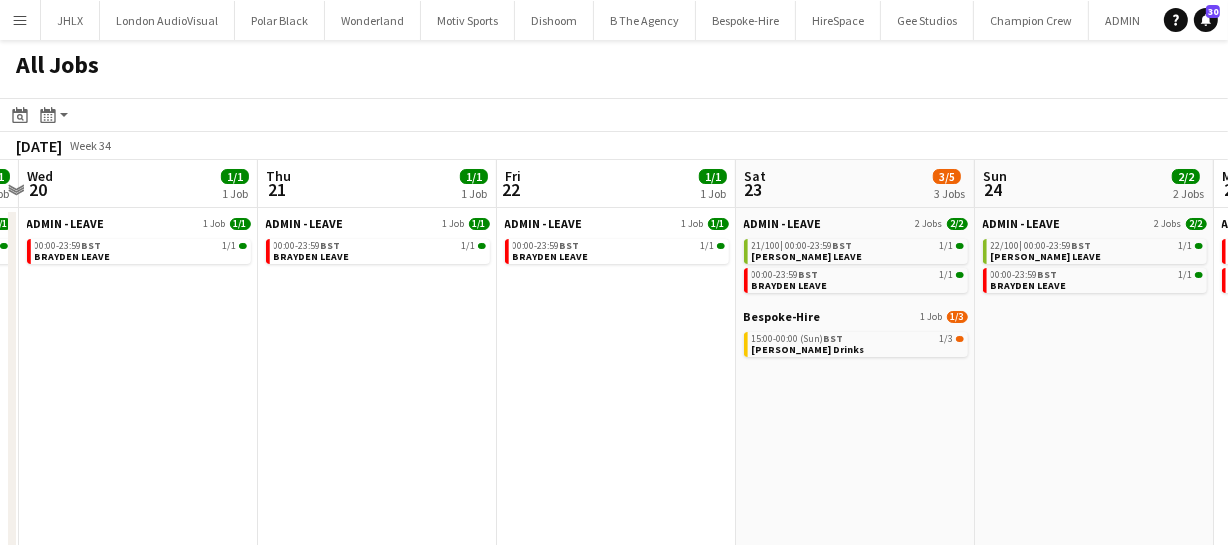 click on "Sun   17   2/2   2 Jobs   Mon   18   1/1   1 Job   Tue   19   1/1   1 Job   Wed   20   1/1   1 Job   Thu   21   1/1   1 Job   Fri   22   1/1   1 Job   Sat   23   3/5   3 Jobs   Sun   24   2/2   2 Jobs   Mon   25   2/2   2 Jobs   Tue   26   1/1   1 Job   Wed   27   1/1   1 Job   ADMIN - LEAVE   2 Jobs   2/2   20/100  |  00:00-23:59    BST   1/1   ANDY LEAVE   00:00-23:59    BST   1/1   BRAYDEN LEAVE   ADMIN - LEAVE   1 Job   1/1   00:00-23:59    BST   1/1   BRAYDEN LEAVE   ADMIN - LEAVE   1 Job   1/1   00:00-23:59    BST   1/1   BRAYDEN LEAVE   ADMIN - LEAVE   1 Job   1/1   00:00-23:59    BST   1/1   BRAYDEN LEAVE   ADMIN - LEAVE   1 Job   1/1   00:00-23:59    BST   1/1   BRAYDEN LEAVE   ADMIN - LEAVE   1 Job   1/1   00:00-23:59    BST   1/1   BRAYDEN LEAVE   ADMIN - LEAVE   2 Jobs   2/2   21/100  |  00:00-23:59    BST   1/1   ANDY LEAVE   00:00-23:59    BST   1/1   BRAYDEN LEAVE   Bespoke-Hire   1 Job   1/3   15:00-00:00 (Sun)   BST   1/3   Lee Leaving Drinks   ADMIN - LEAVE   2 Jobs   2/2   22/100  |  BST" at bounding box center [614, 576] 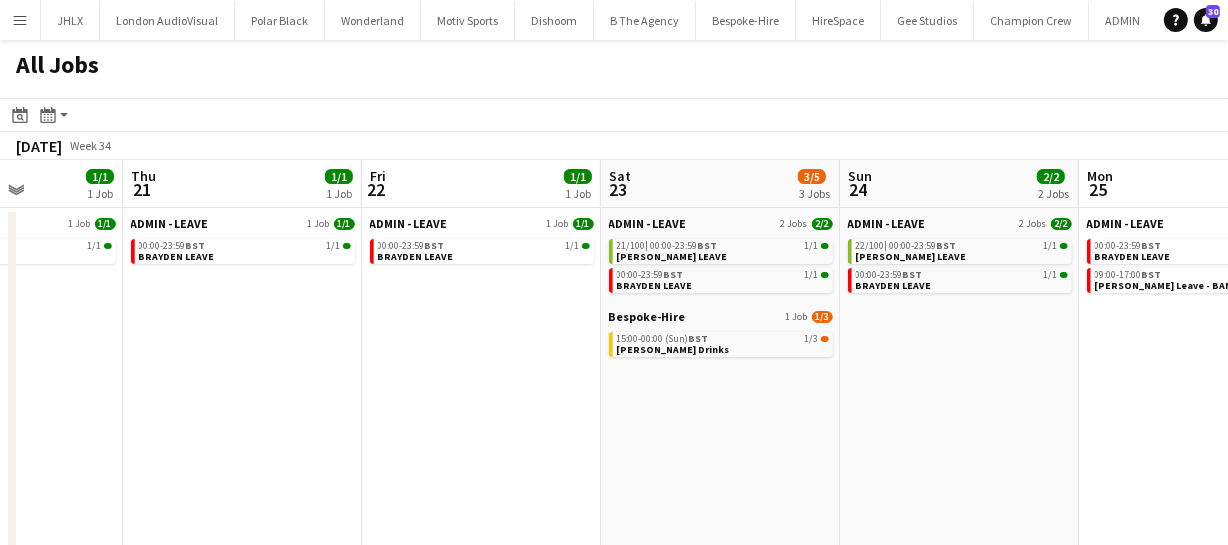 click on "Sun   17   2/2   2 Jobs   Mon   18   1/1   1 Job   Tue   19   1/1   1 Job   Wed   20   1/1   1 Job   Thu   21   1/1   1 Job   Fri   22   1/1   1 Job   Sat   23   3/5   3 Jobs   Sun   24   2/2   2 Jobs   Mon   25   2/2   2 Jobs   Tue   26   1/1   1 Job   Wed   27   1/1   1 Job   ADMIN - LEAVE   2 Jobs   2/2   20/100  |  00:00-23:59    BST   1/1   ANDY LEAVE   00:00-23:59    BST   1/1   BRAYDEN LEAVE   ADMIN - LEAVE   1 Job   1/1   00:00-23:59    BST   1/1   BRAYDEN LEAVE   ADMIN - LEAVE   1 Job   1/1   00:00-23:59    BST   1/1   BRAYDEN LEAVE   ADMIN - LEAVE   1 Job   1/1   00:00-23:59    BST   1/1   BRAYDEN LEAVE   ADMIN - LEAVE   1 Job   1/1   00:00-23:59    BST   1/1   BRAYDEN LEAVE   ADMIN - LEAVE   1 Job   1/1   00:00-23:59    BST   1/1   BRAYDEN LEAVE   ADMIN - LEAVE   2 Jobs   2/2   21/100  |  00:00-23:59    BST   1/1   ANDY LEAVE   00:00-23:59    BST   1/1   BRAYDEN LEAVE   Bespoke-Hire   1 Job   1/3   15:00-00:00 (Sun)   BST   1/3   Lee Leaving Drinks   ADMIN - LEAVE   2 Jobs   2/2   22/100  |  BST" at bounding box center [614, 576] 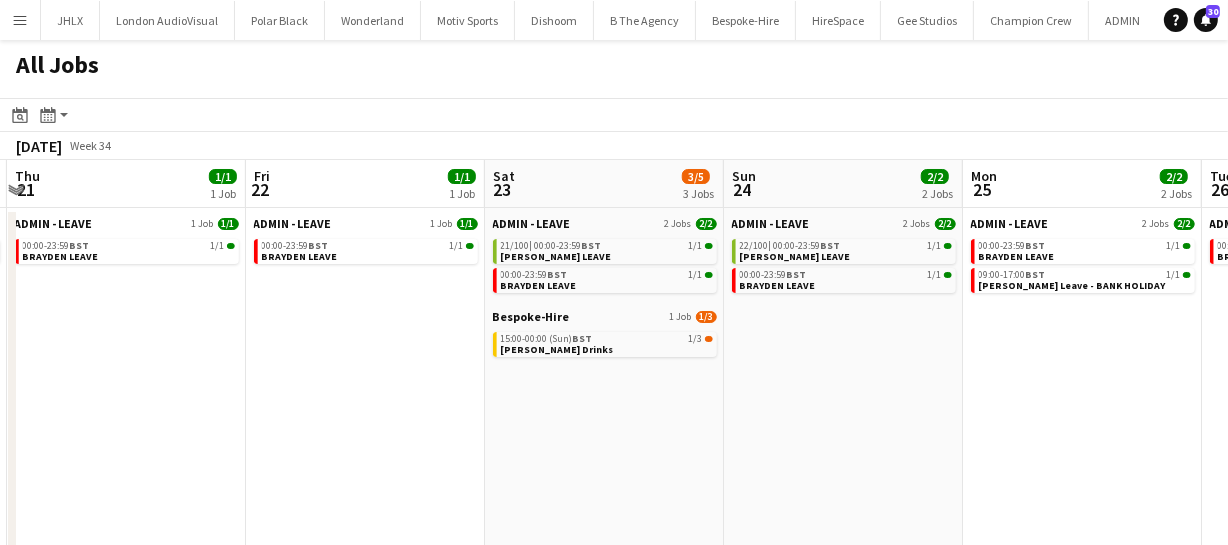 click on "Sun   17   2/2   2 Jobs   Mon   18   1/1   1 Job   Tue   19   1/1   1 Job   Wed   20   1/1   1 Job   Thu   21   1/1   1 Job   Fri   22   1/1   1 Job   Sat   23   3/5   3 Jobs   Sun   24   2/2   2 Jobs   Mon   25   2/2   2 Jobs   Tue   26   1/1   1 Job   Wed   27   1/1   1 Job   ADMIN - LEAVE   2 Jobs   2/2   20/100  |  00:00-23:59    BST   1/1   ANDY LEAVE   00:00-23:59    BST   1/1   BRAYDEN LEAVE   ADMIN - LEAVE   1 Job   1/1   00:00-23:59    BST   1/1   BRAYDEN LEAVE   ADMIN - LEAVE   1 Job   1/1   00:00-23:59    BST   1/1   BRAYDEN LEAVE   ADMIN - LEAVE   1 Job   1/1   00:00-23:59    BST   1/1   BRAYDEN LEAVE   ADMIN - LEAVE   1 Job   1/1   00:00-23:59    BST   1/1   BRAYDEN LEAVE   ADMIN - LEAVE   1 Job   1/1   00:00-23:59    BST   1/1   BRAYDEN LEAVE   ADMIN - LEAVE   2 Jobs   2/2   21/100  |  00:00-23:59    BST   1/1   ANDY LEAVE   00:00-23:59    BST   1/1   BRAYDEN LEAVE   Bespoke-Hire   1 Job   1/3   15:00-00:00 (Sun)   BST   1/3   Lee Leaving Drinks   ADMIN - LEAVE   2 Jobs   2/2   22/100  |  BST" at bounding box center (614, 576) 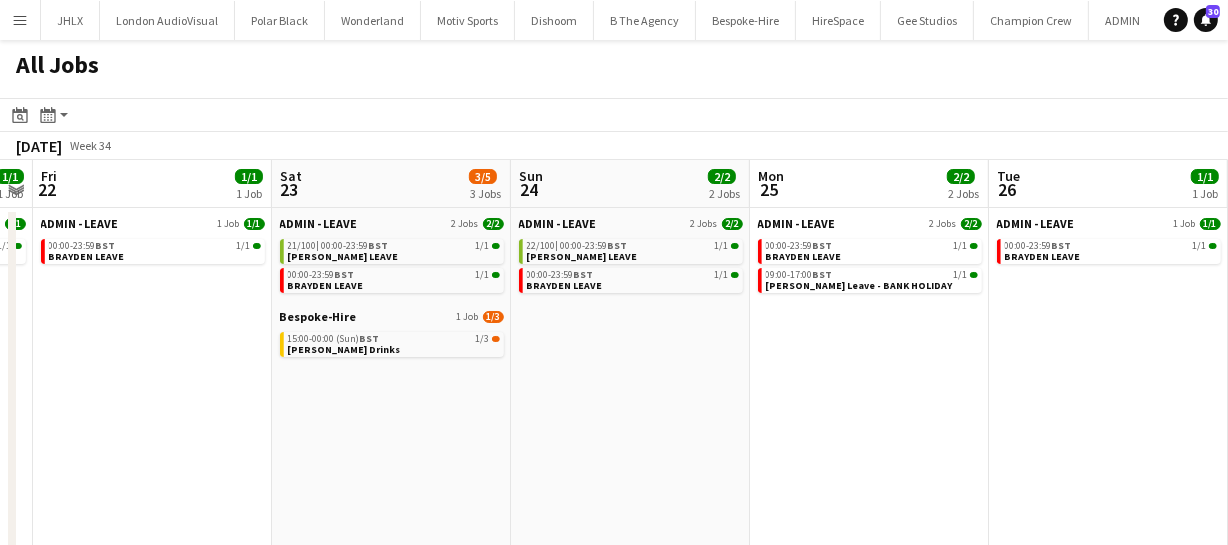 click on "Tue   19   1/1   1 Job   Wed   20   1/1   1 Job   Thu   21   1/1   1 Job   Fri   22   1/1   1 Job   Sat   23   3/5   3 Jobs   Sun   24   2/2   2 Jobs   Mon   25   2/2   2 Jobs   Tue   26   1/1   1 Job   Wed   27   1/1   1 Job   Thu   28   1/1   1 Job   Fri   29   1/7   2 Jobs   ADMIN - LEAVE   1 Job   1/1   00:00-23:59    BST   1/1   BRAYDEN LEAVE   ADMIN - LEAVE   1 Job   1/1   00:00-23:59    BST   1/1   BRAYDEN LEAVE   ADMIN - LEAVE   1 Job   1/1   00:00-23:59    BST   1/1   BRAYDEN LEAVE   ADMIN - LEAVE   1 Job   1/1   00:00-23:59    BST   1/1   BRAYDEN LEAVE   ADMIN - LEAVE   2 Jobs   2/2   21/100  |  00:00-23:59    BST   1/1   ANDY LEAVE   00:00-23:59    BST   1/1   BRAYDEN LEAVE   Bespoke-Hire   1 Job   1/3   15:00-00:00 (Sun)   BST   1/3   Lee Leaving Drinks   ADMIN - LEAVE   2 Jobs   2/2   22/100  |  00:00-23:59    BST   1/1   ANDY LEAVE   00:00-23:59    BST   1/1   BRAYDEN LEAVE   ADMIN - LEAVE   2 Jobs   2/2   00:00-23:59    BST   1/1   BRAYDEN LEAVE   09:00-17:00    BST   1/1   ADMIN - LEAVE   2A" at bounding box center (614, 576) 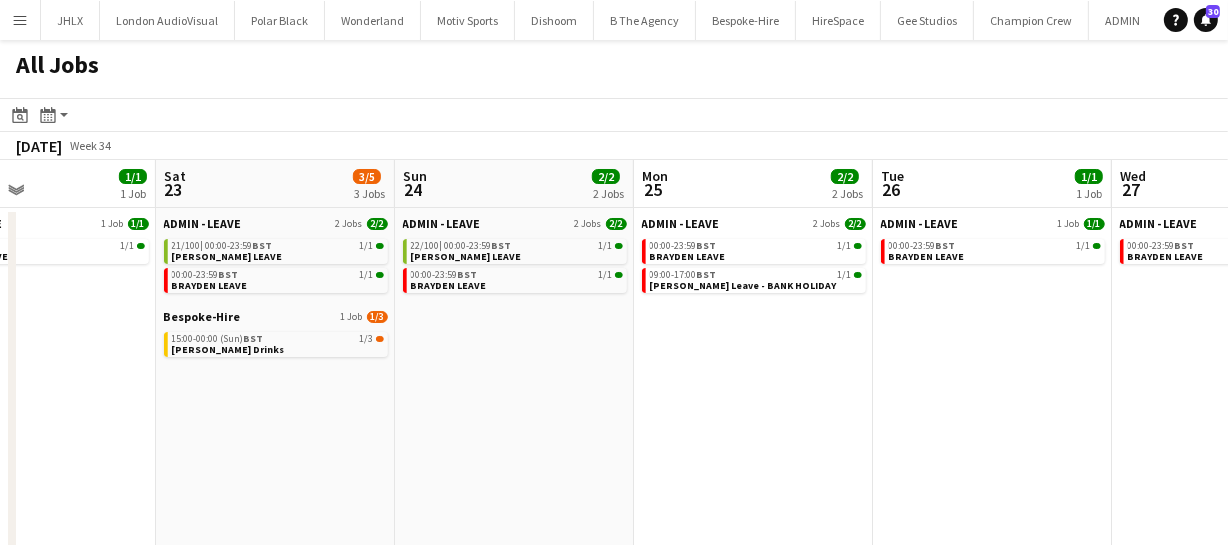 click on "Tue   19   1/1   1 Job   Wed   20   1/1   1 Job   Thu   21   1/1   1 Job   Fri   22   1/1   1 Job   Sat   23   3/5   3 Jobs   Sun   24   2/2   2 Jobs   Mon   25   2/2   2 Jobs   Tue   26   1/1   1 Job   Wed   27   1/1   1 Job   Thu   28   1/1   1 Job   Fri   29   1/7   2 Jobs   ADMIN - LEAVE   1 Job   1/1   00:00-23:59    BST   1/1   BRAYDEN LEAVE   ADMIN - LEAVE   1 Job   1/1   00:00-23:59    BST   1/1   BRAYDEN LEAVE   ADMIN - LEAVE   1 Job   1/1   00:00-23:59    BST   1/1   BRAYDEN LEAVE   ADMIN - LEAVE   1 Job   1/1   00:00-23:59    BST   1/1   BRAYDEN LEAVE   ADMIN - LEAVE   2 Jobs   2/2   21/100  |  00:00-23:59    BST   1/1   ANDY LEAVE   00:00-23:59    BST   1/1   BRAYDEN LEAVE   Bespoke-Hire   1 Job   1/3   15:00-00:00 (Sun)   BST   1/3   Lee Leaving Drinks   ADMIN - LEAVE   2 Jobs   2/2   22/100  |  00:00-23:59    BST   1/1   ANDY LEAVE   00:00-23:59    BST   1/1   BRAYDEN LEAVE   ADMIN - LEAVE   2 Jobs   2/2   00:00-23:59    BST   1/1   BRAYDEN LEAVE   09:00-17:00    BST   1/1   ADMIN - LEAVE   2A" at bounding box center [614, 576] 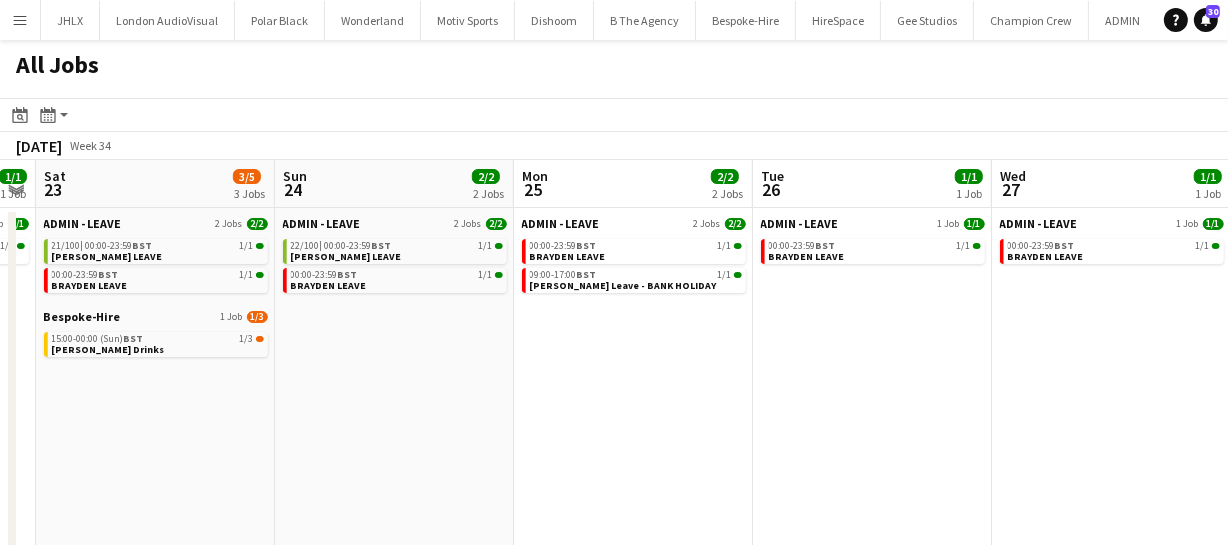 click on "All Jobs
Date picker
JUL 2025 JUL 2025 Monday M Tuesday T Wednesday W Thursday T Friday F Saturday S Sunday S  JUL      1   2   3   4   5   6   7   8   9   10   11   12   13   14   15   16   17   18   19   20   21   22   23   24   25   26   27   28   29   30   31
Comparison range
Comparison range
Today
Month view / Day view
Day view by Board Day view by Job Month view  August 2025   Week 34
Expand/collapse
Tue   19   1/1   1 Job   Wed   20   1/1   1 Job   Thu   21   1/1   1 Job   Fri   22   1/1   1 Job   Sat   23   3/5   3 Jobs   Sun   24   2/2   2 Jobs   Mon   25   2/2   2 Jobs   Tue   26   1/1   1 Job   Wed   27   1/1   1 Job   Thu   28   1/1   1 Job   Fri   29   1/7   2 Jobs   ADMIN - LEAVE   1 Job   1/1   00:00-23:59    BST   1/1   BRAYDEN LEAVE   ADMIN - LEAVE   1 Job   1/1   00:00-23:59    BST   1/1   BRAYDEN LEAVE   ADMIN - LEAVE" 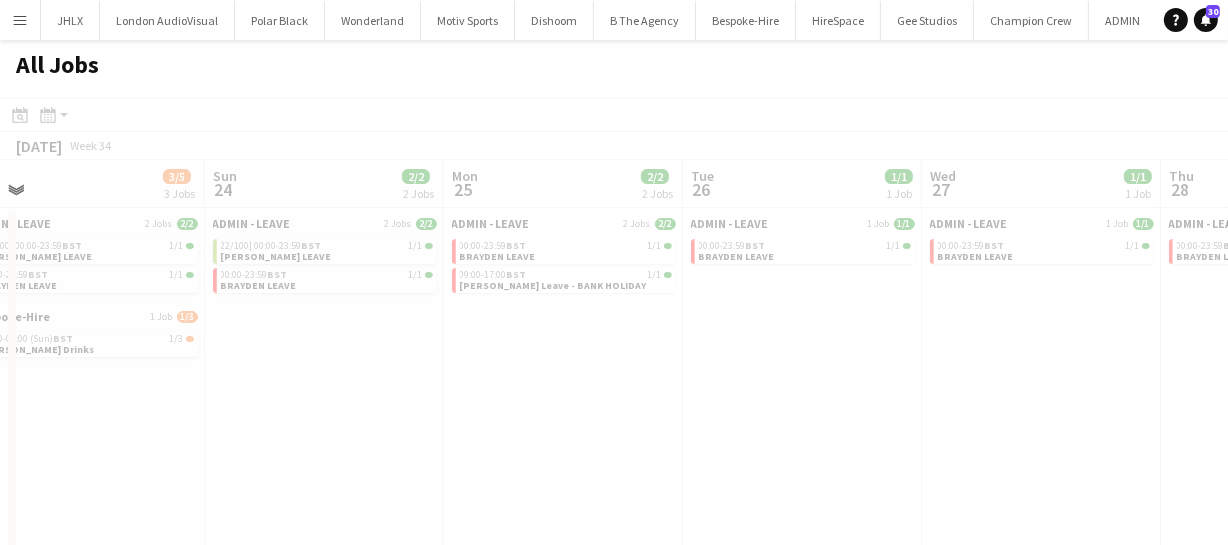 click on "Thu   21   1/1   1 Job   Fri   22   1/1   1 Job   Sat   23   3/5   3 Jobs   Sun   24   2/2   2 Jobs   Mon   25   2/2   2 Jobs   Tue   26   1/1   1 Job   Wed   27   1/1   1 Job   Thu   28   1/1   1 Job   Fri   29   1/7   2 Jobs   Sat   30   2/8   3 Jobs   Sun   31   ADMIN - LEAVE   1 Job   1/1   00:00-23:59    BST   1/1   BRAYDEN LEAVE   ADMIN - LEAVE   1 Job   1/1   00:00-23:59    BST   1/1   BRAYDEN LEAVE   ADMIN - LEAVE   2 Jobs   2/2   21/100  |  00:00-23:59    BST   1/1   ANDY LEAVE   00:00-23:59    BST   1/1   BRAYDEN LEAVE   Bespoke-Hire   1 Job   1/3   15:00-00:00 (Sun)   BST   1/3   Lee Leaving Drinks   ADMIN - LEAVE   2 Jobs   2/2   22/100  |  00:00-23:59    BST   1/1   ANDY LEAVE   00:00-23:59    BST   1/1   BRAYDEN LEAVE   ADMIN - LEAVE   2 Jobs   2/2   00:00-23:59    BST   1/1   BRAYDEN LEAVE   09:00-17:00    BST   1/1   Andy Leave - BANK HOLIDAY   ADMIN - LEAVE   1 Job   1/1   00:00-23:59    BST   1/1   BRAYDEN LEAVE   ADMIN - LEAVE   1 Job   1/1   00:00-23:59    BST   1/1   BRAYDEN LEAVE   1/1" at bounding box center [614, 576] 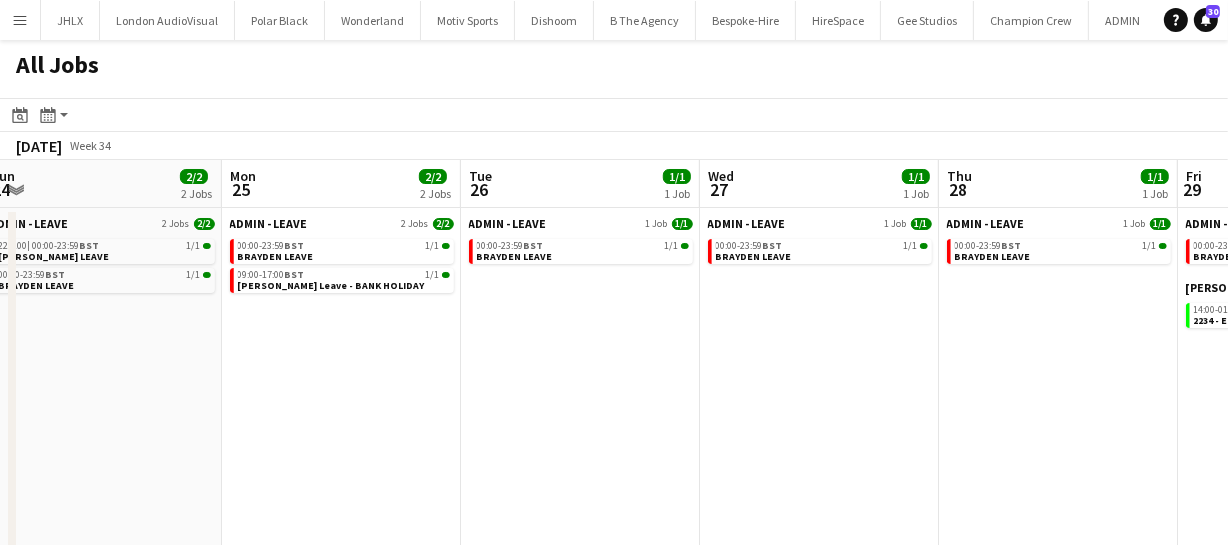 click on "Thu   21   1/1   1 Job   Fri   22   1/1   1 Job   Sat   23   3/5   3 Jobs   Sun   24   2/2   2 Jobs   Mon   25   2/2   2 Jobs   Tue   26   1/1   1 Job   Wed   27   1/1   1 Job   Thu   28   1/1   1 Job   Fri   29   1/7   2 Jobs   Sat   30   2/8   3 Jobs   Sun   31   2/2   2 Jobs   ADMIN - LEAVE   1 Job   1/1   00:00-23:59    BST   1/1   BRAYDEN LEAVE   ADMIN - LEAVE   1 Job   1/1   00:00-23:59    BST   1/1   BRAYDEN LEAVE   ADMIN - LEAVE   2 Jobs   2/2   21/100  |  00:00-23:59    BST   1/1   ANDY LEAVE   00:00-23:59    BST   1/1   BRAYDEN LEAVE   Bespoke-Hire   1 Job   1/3   15:00-00:00 (Sun)   BST   1/3   Lee Leaving Drinks   ADMIN - LEAVE   2 Jobs   2/2   22/100  |  00:00-23:59    BST   1/1   ANDY LEAVE   00:00-23:59    BST   1/1   BRAYDEN LEAVE   ADMIN - LEAVE   2 Jobs   2/2   00:00-23:59    BST   1/1   BRAYDEN LEAVE   09:00-17:00    BST   1/1   Andy Leave - BANK HOLIDAY   ADMIN - LEAVE   1 Job   1/1   00:00-23:59    BST   1/1   BRAYDEN LEAVE   ADMIN - LEAVE   1 Job   1/1   00:00-23:59    BST   1/1   1/1" at bounding box center [614, 576] 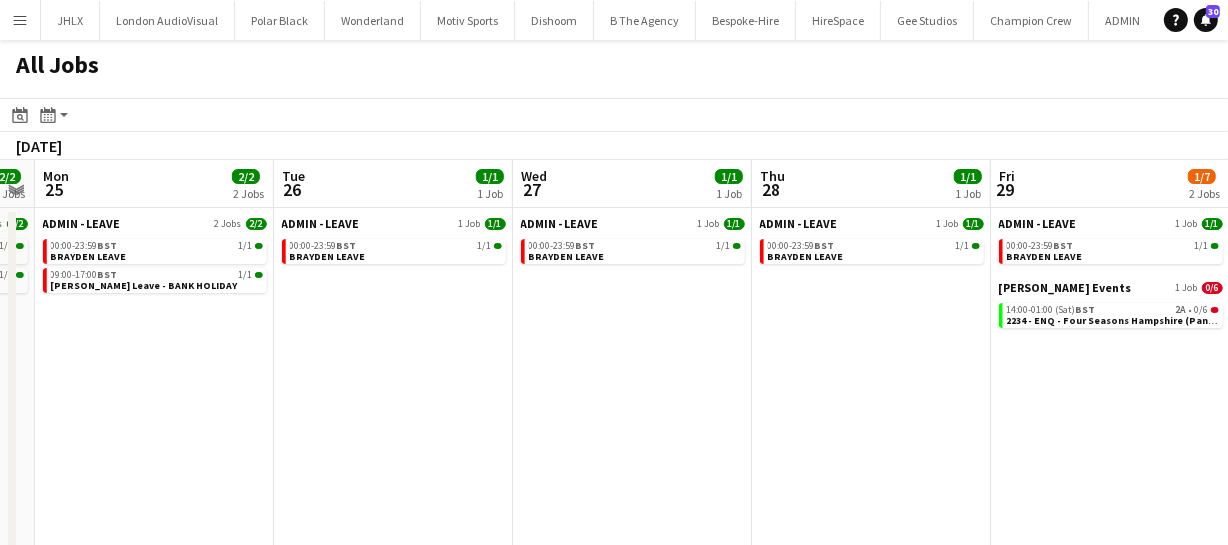 click on "Thu   21   1/1   1 Job   Fri   22   1/1   1 Job   Sat   23   3/5   3 Jobs   Sun   24   2/2   2 Jobs   Mon   25   2/2   2 Jobs   Tue   26   1/1   1 Job   Wed   27   1/1   1 Job   Thu   28   1/1   1 Job   Fri   29   1/7   2 Jobs   Sat   30   2/8   3 Jobs   Sun   31   2/2   2 Jobs   ADMIN - LEAVE   1 Job   1/1   00:00-23:59    BST   1/1   BRAYDEN LEAVE   ADMIN - LEAVE   1 Job   1/1   00:00-23:59    BST   1/1   BRAYDEN LEAVE   ADMIN - LEAVE   2 Jobs   2/2   21/100  |  00:00-23:59    BST   1/1   ANDY LEAVE   00:00-23:59    BST   1/1   BRAYDEN LEAVE   Bespoke-Hire   1 Job   1/3   15:00-00:00 (Sun)   BST   1/3   Lee Leaving Drinks   ADMIN - LEAVE   2 Jobs   2/2   22/100  |  00:00-23:59    BST   1/1   ANDY LEAVE   00:00-23:59    BST   1/1   BRAYDEN LEAVE   ADMIN - LEAVE   2 Jobs   2/2   00:00-23:59    BST   1/1   BRAYDEN LEAVE   09:00-17:00    BST   1/1   Andy Leave - BANK HOLIDAY   ADMIN - LEAVE   1 Job   1/1   00:00-23:59    BST   1/1   BRAYDEN LEAVE   ADMIN - LEAVE   1 Job   1/1   00:00-23:59    BST   1/1   1/1" at bounding box center (614, 576) 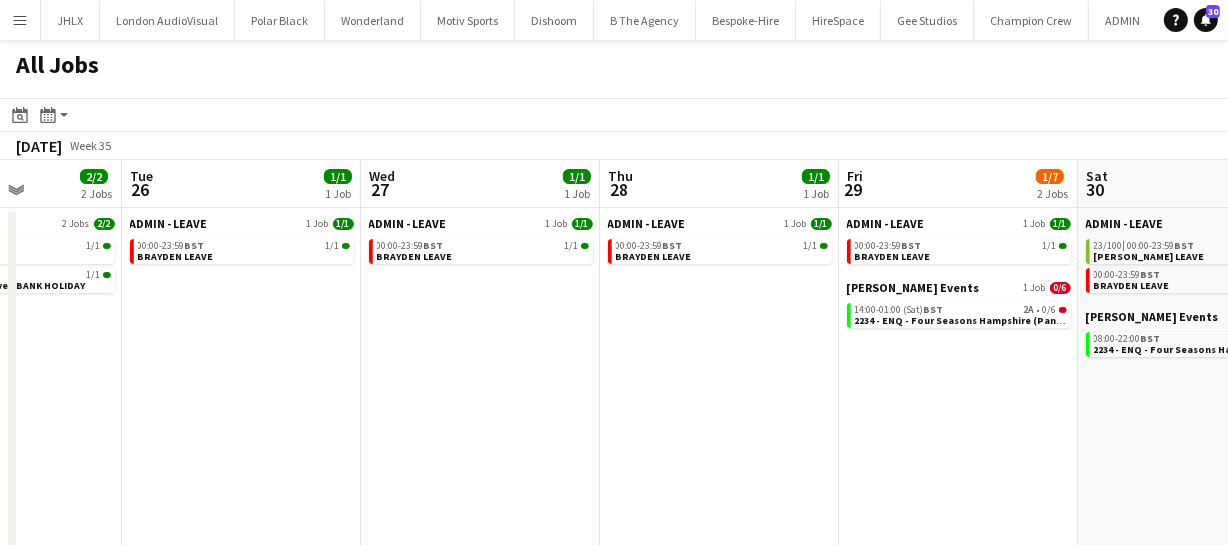 click on "Sat   23   3/5   3 Jobs   Sun   24   2/2   2 Jobs   Mon   25   2/2   2 Jobs   Tue   26   1/1   1 Job   Wed   27   1/1   1 Job   Thu   28   1/1   1 Job   Fri   29   1/7   2 Jobs   Sat   30   2/8   3 Jobs   Sun   31   2/2   2 Jobs   Mon   1   1/1   1 Job   Tue   2   1/1   1 Job   ADMIN - LEAVE   2 Jobs   2/2   21/100  |  00:00-23:59    BST   1/1   ANDY LEAVE   00:00-23:59    BST   1/1   BRAYDEN LEAVE   Bespoke-Hire   1 Job   1/3   15:00-00:00 (Sun)   BST   1/3   Lee Leaving Drinks   ADMIN - LEAVE   2 Jobs   2/2   22/100  |  00:00-23:59    BST   1/1   ANDY LEAVE   00:00-23:59    BST   1/1   BRAYDEN LEAVE   ADMIN - LEAVE   2 Jobs   2/2   00:00-23:59    BST   1/1   BRAYDEN LEAVE   09:00-17:00    BST   1/1   Andy Leave - BANK HOLIDAY   ADMIN - LEAVE   1 Job   1/1   00:00-23:59    BST   1/1   BRAYDEN LEAVE   ADMIN - LEAVE   1 Job   1/1   00:00-23:59    BST   1/1   BRAYDEN LEAVE   ADMIN - LEAVE   1 Job   1/1   00:00-23:59    BST   1/1   BRAYDEN LEAVE   ADMIN - LEAVE   1 Job   1/1   00:00-23:59    BST   1/1   1 Job" at bounding box center [614, 576] 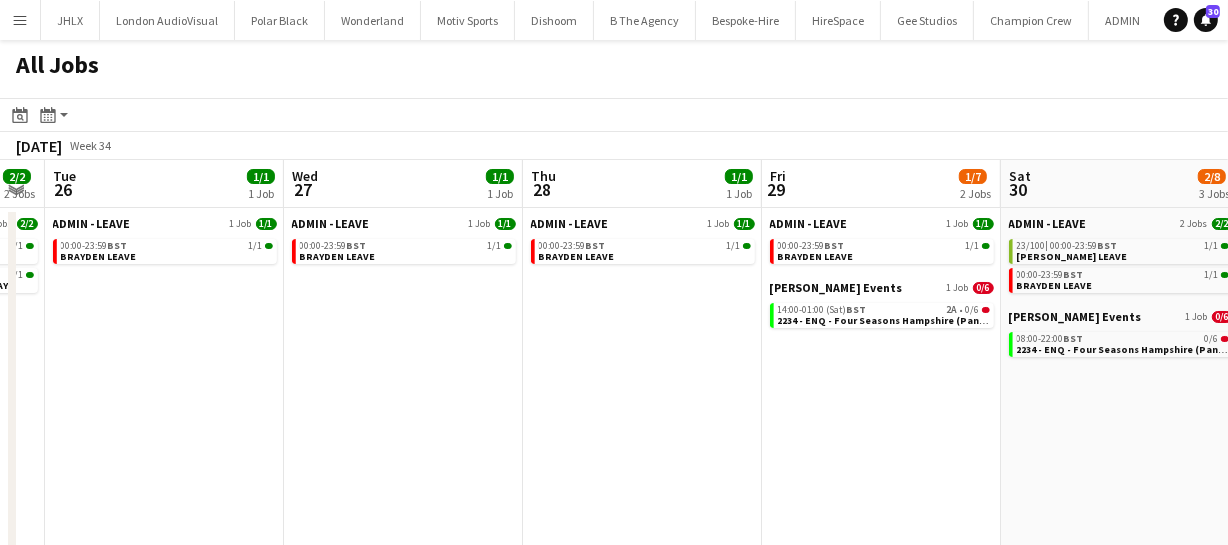 click on "Sat   23   3/5   3 Jobs   Sun   24   2/2   2 Jobs   Mon   25   2/2   2 Jobs   Tue   26   1/1   1 Job   Wed   27   1/1   1 Job   Thu   28   1/1   1 Job   Fri   29   1/7   2 Jobs   Sat   30   2/8   3 Jobs   Sun   31   2/2   2 Jobs   Mon   1   1/1   1 Job   Tue   2   1/1   1 Job   ADMIN - LEAVE   2 Jobs   2/2   21/100  |  00:00-23:59    BST   1/1   ANDY LEAVE   00:00-23:59    BST   1/1   BRAYDEN LEAVE   Bespoke-Hire   1 Job   1/3   15:00-00:00 (Sun)   BST   1/3   Lee Leaving Drinks   ADMIN - LEAVE   2 Jobs   2/2   22/100  |  00:00-23:59    BST   1/1   ANDY LEAVE   00:00-23:59    BST   1/1   BRAYDEN LEAVE   ADMIN - LEAVE   2 Jobs   2/2   00:00-23:59    BST   1/1   BRAYDEN LEAVE   09:00-17:00    BST   1/1   Andy Leave - BANK HOLIDAY   ADMIN - LEAVE   1 Job   1/1   00:00-23:59    BST   1/1   BRAYDEN LEAVE   ADMIN - LEAVE   1 Job   1/1   00:00-23:59    BST   1/1   BRAYDEN LEAVE   ADMIN - LEAVE   1 Job   1/1   00:00-23:59    BST   1/1   BRAYDEN LEAVE   ADMIN - LEAVE   1 Job   1/1   00:00-23:59    BST   1/1   1 Job" at bounding box center [614, 576] 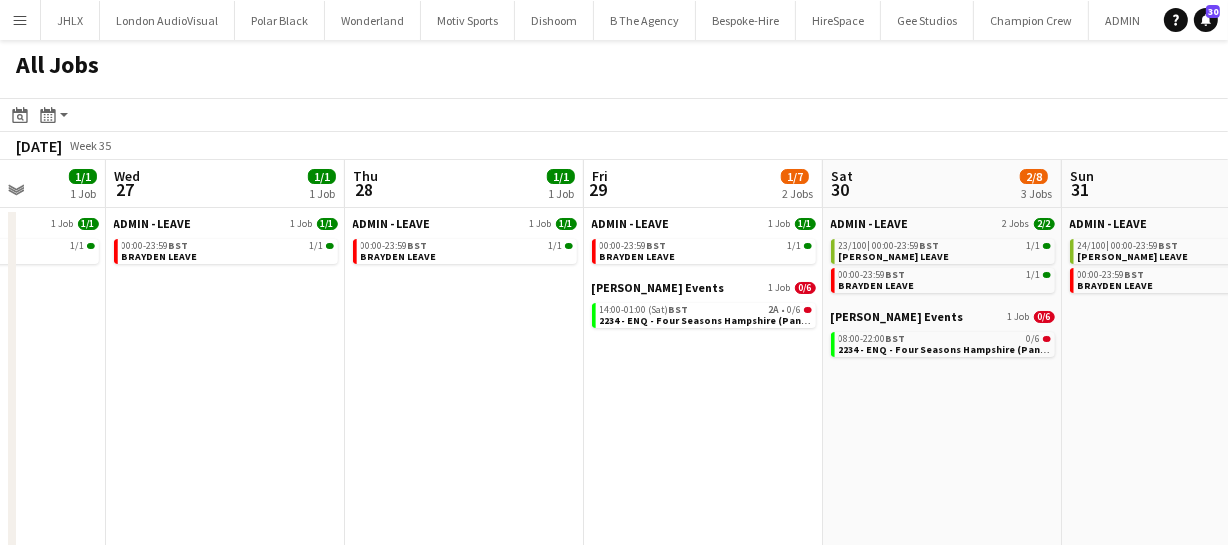 click on "All Jobs
Date picker
JUL 2025 JUL 2025 Monday M Tuesday T Wednesday W Thursday T Friday F Saturday S Sunday S  JUL      1   2   3   4   5   6   7   8   9   10   11   12   13   14   15   16   17   18   19   20   21   22   23   24   25   26   27   28   29   30   31
Comparison range
Comparison range
Today
Month view / Day view
Day view by Board Day view by Job Month view  August 2025   Week 35
Expand/collapse
Sat   23   3/5   3 Jobs   Sun   24   2/2   2 Jobs   Mon   25   2/2   2 Jobs   Tue   26   1/1   1 Job   Wed   27   1/1   1 Job   Thu   28   1/1   1 Job   Fri   29   1/7   2 Jobs   Sat   30   2/8   3 Jobs   Sun   31   2/2   2 Jobs   Mon   1   1/1   1 Job   Tue   2   1/1   1 Job   ADMIN - LEAVE   2 Jobs   2/2   21/100  |  00:00-23:59    BST   1/1   ANDY LEAVE   00:00-23:59    BST   1/1   BRAYDEN LEAVE   Bespoke-Hire   1 Job   1/3   BST  |" 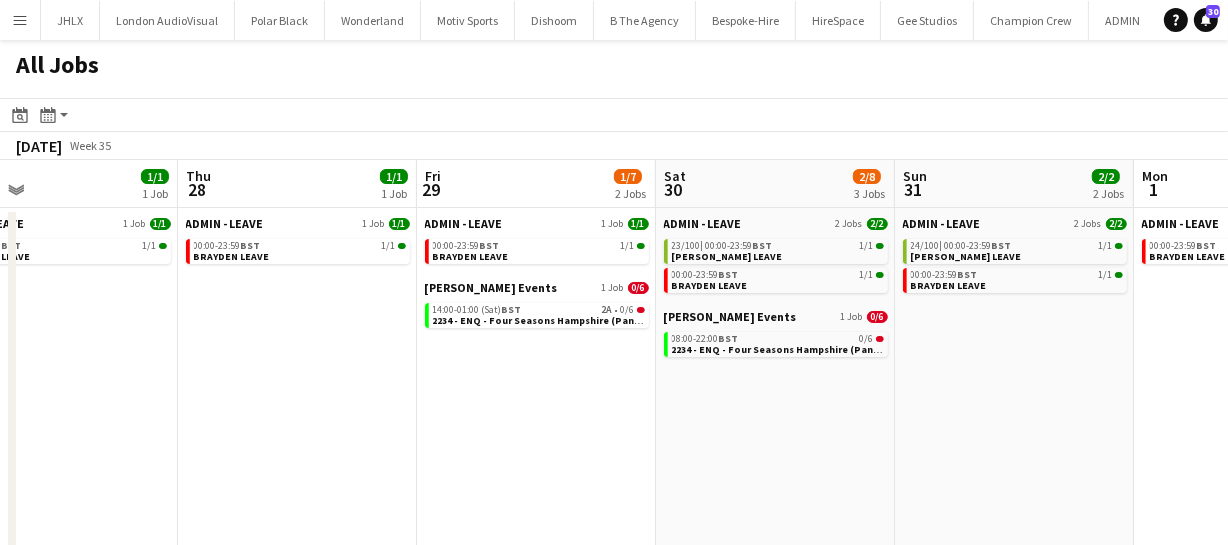 click on "Mon   25   2/2   2 Jobs   Tue   26   1/1   1 Job   Wed   27   1/1   1 Job   Thu   28   1/1   1 Job   Fri   29   1/7   2 Jobs   Sat   30   2/8   3 Jobs   Sun   31   2/2   2 Jobs   Mon   1   1/1   1 Job   Tue   2   1/1   1 Job   Wed   3   1/1   1 Job   Thu   4   ADMIN - LEAVE   2 Jobs   2/2   00:00-23:59    BST   1/1   BRAYDEN LEAVE   09:00-17:00    BST   1/1   Andy Leave - BANK HOLIDAY   ADMIN - LEAVE   1 Job   1/1   00:00-23:59    BST   1/1   BRAYDEN LEAVE   ADMIN - LEAVE   1 Job   1/1   00:00-23:59    BST   1/1   BRAYDEN LEAVE   ADMIN - LEAVE   1 Job   1/1   00:00-23:59    BST   1/1   BRAYDEN LEAVE   ADMIN - LEAVE   1 Job   1/1   00:00-23:59    BST   1/1   BRAYDEN LEAVE   Hannah Hope Events   1 Job   0/6   14:00-01:00 (Sat)   BST   2A   •   0/6   2234 - ENQ - Four Seasons Hampshire (Panel Van)   ADMIN - LEAVE   2 Jobs   2/2   23/100  |  00:00-23:59    BST   1/1   ANDY LEAVE   00:00-23:59    BST   1/1   BRAYDEN LEAVE   Hannah Hope Events   1 Job   0/6   08:00-22:00    BST   0/6   ADMIN - LEAVE   2 Jobs  |" at bounding box center (614, 576) 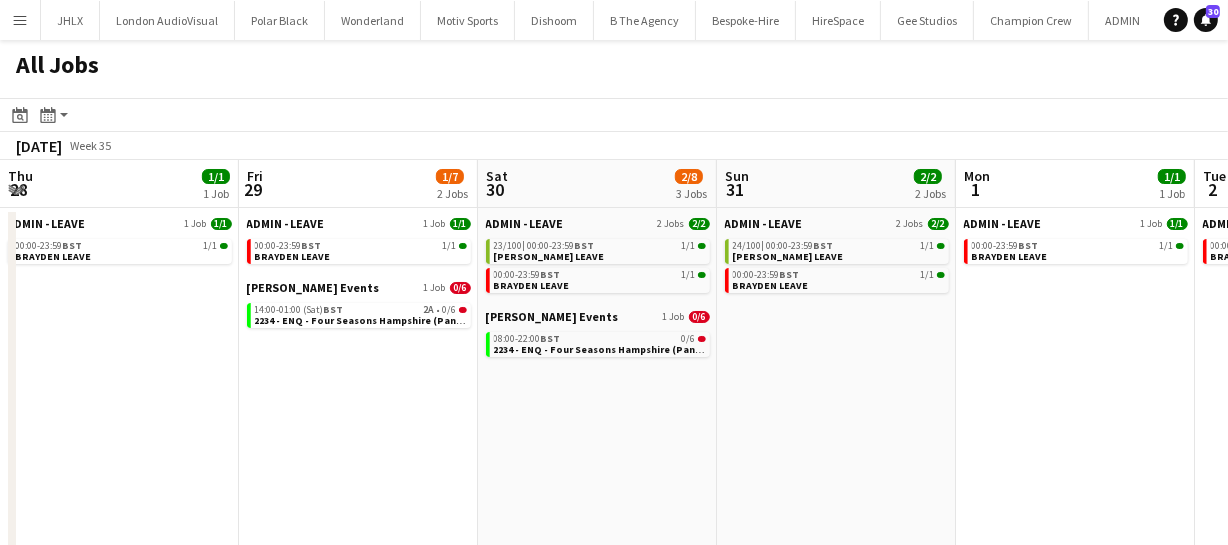 click on "Mon   25   2/2   2 Jobs   Tue   26   1/1   1 Job   Wed   27   1/1   1 Job   Thu   28   1/1   1 Job   Fri   29   1/7   2 Jobs   Sat   30   2/8   3 Jobs   Sun   31   2/2   2 Jobs   Mon   1   1/1   1 Job   Tue   2   1/1   1 Job   Wed   3   1/1   1 Job   Thu   4   ADMIN - LEAVE   2 Jobs   2/2   00:00-23:59    BST   1/1   BRAYDEN LEAVE   09:00-17:00    BST   1/1   Andy Leave - BANK HOLIDAY   ADMIN - LEAVE   1 Job   1/1   00:00-23:59    BST   1/1   BRAYDEN LEAVE   ADMIN - LEAVE   1 Job   1/1   00:00-23:59    BST   1/1   BRAYDEN LEAVE   ADMIN - LEAVE   1 Job   1/1   00:00-23:59    BST   1/1   BRAYDEN LEAVE   ADMIN - LEAVE   1 Job   1/1   00:00-23:59    BST   1/1   BRAYDEN LEAVE   Hannah Hope Events   1 Job   0/6   14:00-01:00 (Sat)   BST   2A   •   0/6   2234 - ENQ - Four Seasons Hampshire (Panel Van)   ADMIN - LEAVE   2 Jobs   2/2   23/100  |  00:00-23:59    BST   1/1   ANDY LEAVE   00:00-23:59    BST   1/1   BRAYDEN LEAVE   Hannah Hope Events   1 Job   0/6   08:00-22:00    BST   0/6   ADMIN - LEAVE   2 Jobs  |" at bounding box center [614, 576] 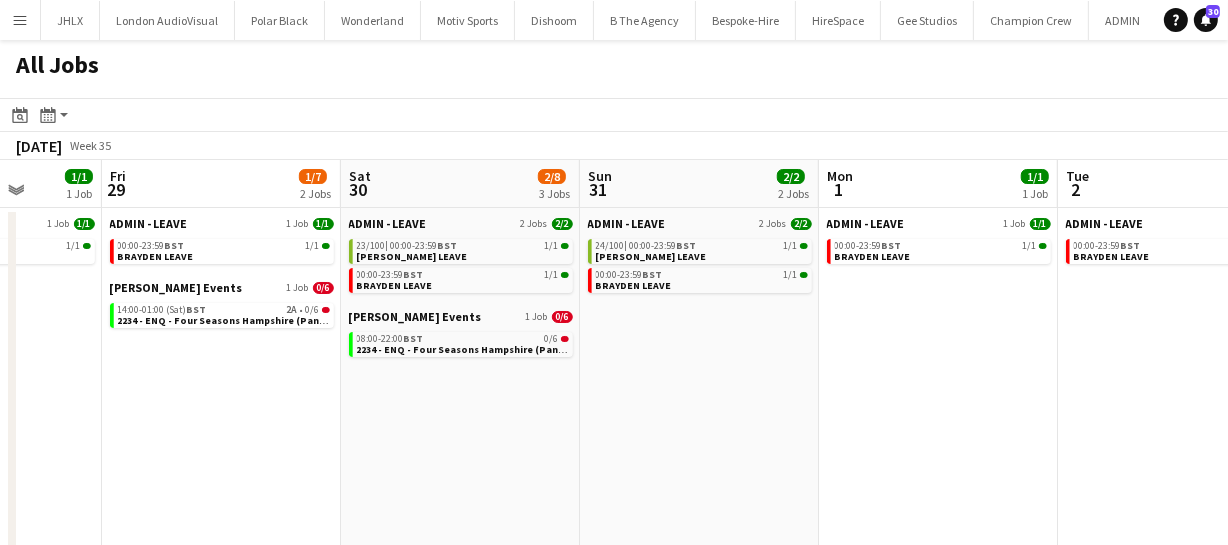 click on "Mon   25   2/2   2 Jobs   Tue   26   1/1   1 Job   Wed   27   1/1   1 Job   Thu   28   1/1   1 Job   Fri   29   1/7   2 Jobs   Sat   30   2/8   3 Jobs   Sun   31   2/2   2 Jobs   Mon   1   1/1   1 Job   Tue   2   1/1   1 Job   Wed   3   1/1   1 Job   Thu   4   ADMIN - LEAVE   2 Jobs   2/2   00:00-23:59    BST   1/1   BRAYDEN LEAVE   09:00-17:00    BST   1/1   Andy Leave - BANK HOLIDAY   ADMIN - LEAVE   1 Job   1/1   00:00-23:59    BST   1/1   BRAYDEN LEAVE   ADMIN - LEAVE   1 Job   1/1   00:00-23:59    BST   1/1   BRAYDEN LEAVE   ADMIN - LEAVE   1 Job   1/1   00:00-23:59    BST   1/1   BRAYDEN LEAVE   ADMIN - LEAVE   1 Job   1/1   00:00-23:59    BST   1/1   BRAYDEN LEAVE   Hannah Hope Events   1 Job   0/6   14:00-01:00 (Sat)   BST   2A   •   0/6   2234 - ENQ - Four Seasons Hampshire (Panel Van)   ADMIN - LEAVE   2 Jobs   2/2   23/100  |  00:00-23:59    BST   1/1   ANDY LEAVE   00:00-23:59    BST   1/1   BRAYDEN LEAVE   Hannah Hope Events   1 Job   0/6   08:00-22:00    BST   0/6   ADMIN - LEAVE   2 Jobs  |" at bounding box center (614, 576) 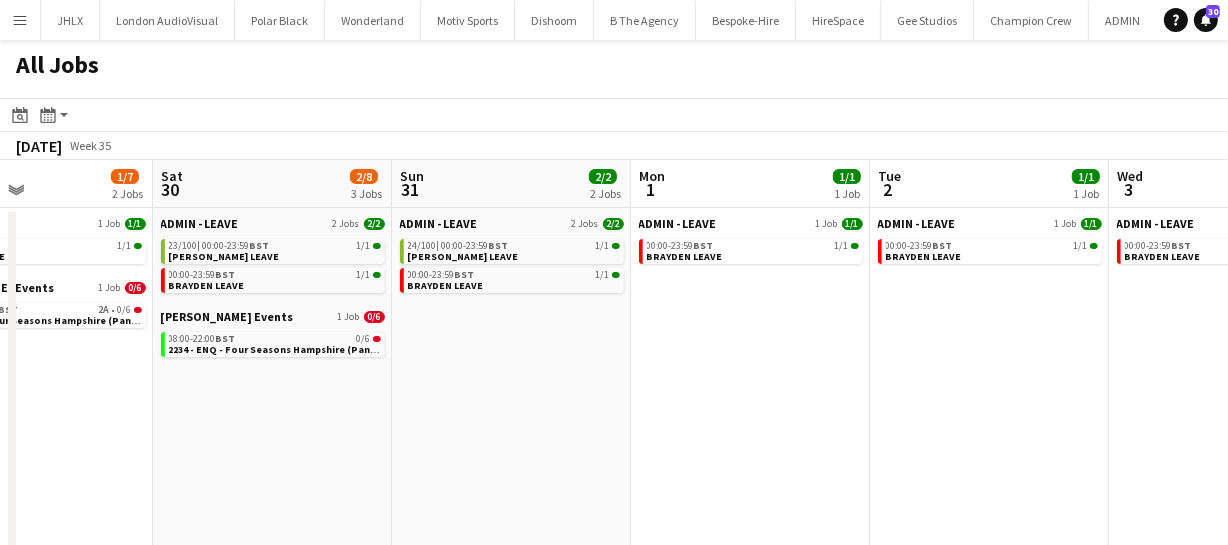 click on "Wed   27   1/1   1 Job   Thu   28   1/1   1 Job   Fri   29   1/7   2 Jobs   Sat   30   2/8   3 Jobs   Sun   31   2/2   2 Jobs   Mon   1   1/1   1 Job   Tue   2   1/1   1 Job   Wed   3   1/1   1 Job   Thu   4   Fri   5   Sat   6   1/1   1 Job   ADMIN - LEAVE   1 Job   1/1   00:00-23:59    BST   1/1   BRAYDEN LEAVE   ADMIN - LEAVE   1 Job   1/1   00:00-23:59    BST   1/1   BRAYDEN LEAVE   ADMIN - LEAVE   1 Job   1/1   00:00-23:59    BST   1/1   BRAYDEN LEAVE   Hannah Hope Events   1 Job   0/6   14:00-01:00 (Sat)   BST   2A   •   0/6   2234 - ENQ - Four Seasons Hampshire (Panel Van)   ADMIN - LEAVE   2 Jobs   2/2   23/100  |  00:00-23:59    BST   1/1   ANDY LEAVE   00:00-23:59    BST   1/1   BRAYDEN LEAVE   Hannah Hope Events   1 Job   0/6   08:00-22:00    BST   0/6   2234 - ENQ - Four Seasons Hampshire (Panel Van)   ADMIN - LEAVE   2 Jobs   2/2   24/100  |  00:00-23:59    BST   1/1   ANDY LEAVE   00:00-23:59    BST   1/1   BRAYDEN LEAVE   ADMIN - LEAVE   1 Job   1/1   00:00-23:59    BST   1/1   1 Job   1/1" at bounding box center (614, 576) 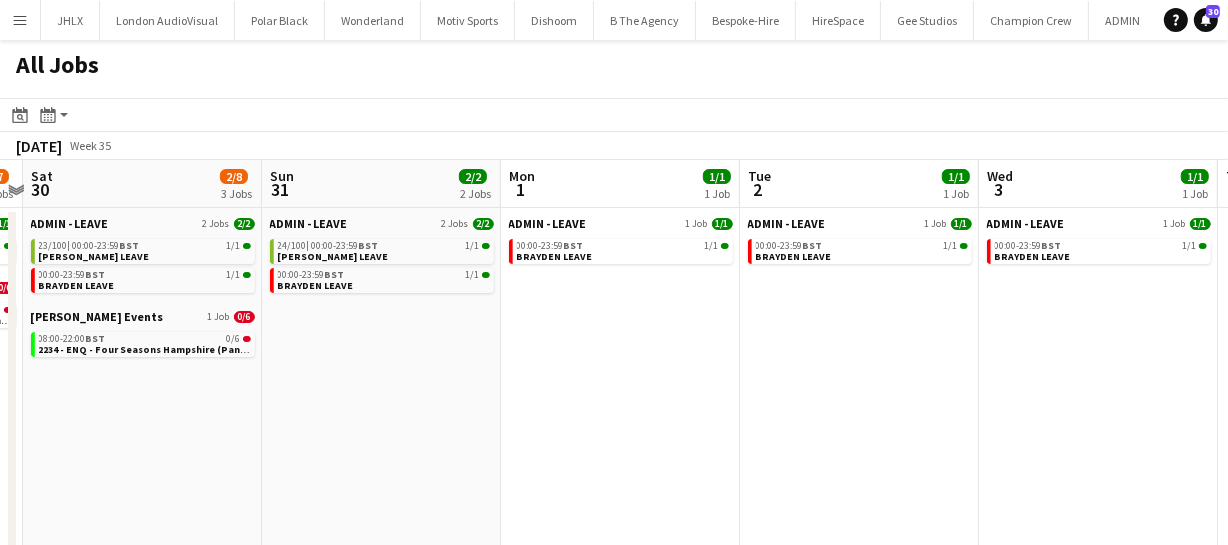click on "Wed   27   1/1   1 Job   Thu   28   1/1   1 Job   Fri   29   1/7   2 Jobs   Sat   30   2/8   3 Jobs   Sun   31   2/2   2 Jobs   Mon   1   1/1   1 Job   Tue   2   1/1   1 Job   Wed   3   1/1   1 Job   Thu   4   Fri   5   Sat   6   1/1   1 Job   ADMIN - LEAVE   1 Job   1/1   00:00-23:59    BST   1/1   BRAYDEN LEAVE   ADMIN - LEAVE   1 Job   1/1   00:00-23:59    BST   1/1   BRAYDEN LEAVE   ADMIN - LEAVE   1 Job   1/1   00:00-23:59    BST   1/1   BRAYDEN LEAVE   Hannah Hope Events   1 Job   0/6   14:00-01:00 (Sat)   BST   2A   •   0/6   2234 - ENQ - Four Seasons Hampshire (Panel Van)   ADMIN - LEAVE   2 Jobs   2/2   23/100  |  00:00-23:59    BST   1/1   ANDY LEAVE   00:00-23:59    BST   1/1   BRAYDEN LEAVE   Hannah Hope Events   1 Job   0/6   08:00-22:00    BST   0/6   2234 - ENQ - Four Seasons Hampshire (Panel Van)   ADMIN - LEAVE   2 Jobs   2/2   24/100  |  00:00-23:59    BST   1/1   ANDY LEAVE   00:00-23:59    BST   1/1   BRAYDEN LEAVE   ADMIN - LEAVE   1 Job   1/1   00:00-23:59    BST   1/1   1 Job   1/1" at bounding box center (614, 576) 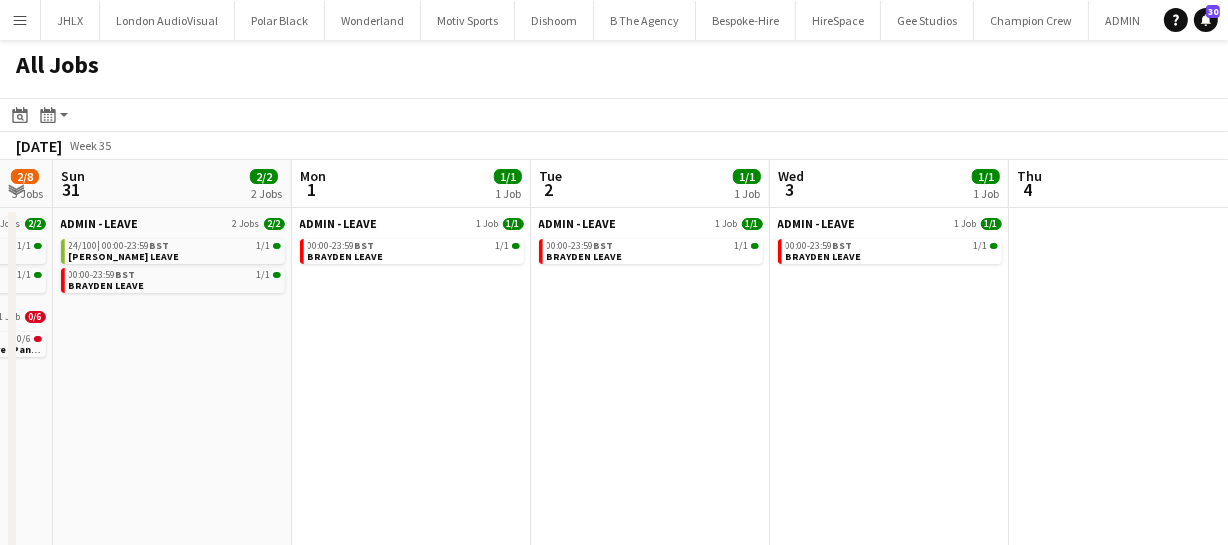 click on "All Jobs
Date picker
JUL 2025 JUL 2025 Monday M Tuesday T Wednesday W Thursday T Friday F Saturday S Sunday S  JUL      1   2   3   4   5   6   7   8   9   10   11   12   13   14   15   16   17   18   19   20   21   22   23   24   25   26   27   28   29   30   31
Comparison range
Comparison range
Today
Month view / Day view
Day view by Board Day view by Job Month view  August 2025   Week 35
Expand/collapse
Wed   27   1/1   1 Job   Thu   28   1/1   1 Job   Fri   29   1/7   2 Jobs   Sat   30   2/8   3 Jobs   Sun   31   2/2   2 Jobs   Mon   1   1/1   1 Job   Tue   2   1/1   1 Job   Wed   3   1/1   1 Job   Thu   4   Fri   5   Sat   6   1/1   1 Job   ADMIN - LEAVE   1 Job   1/1   00:00-23:59    BST   1/1   BRAYDEN LEAVE   ADMIN - LEAVE   1 Job   1/1   00:00-23:59    BST   1/1   BRAYDEN LEAVE   ADMIN - LEAVE   1 Job   1/1   00:00-23:59    BST" 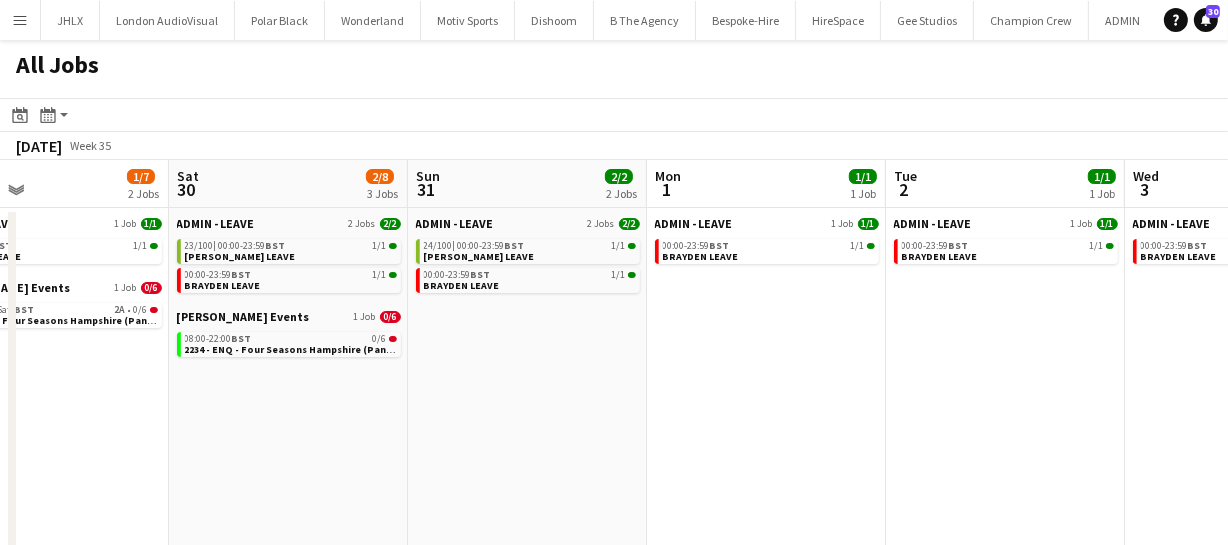 click on "Wed   27   1/1   1 Job   Thu   28   1/1   1 Job   Fri   29   1/7   2 Jobs   Sat   30   2/8   3 Jobs   Sun   31   2/2   2 Jobs   Mon   1   1/1   1 Job   Tue   2   1/1   1 Job   Wed   3   1/1   1 Job   Thu   4   Fri   5   Sat   6   1/1   1 Job   ADMIN - LEAVE   1 Job   1/1   00:00-23:59    BST   1/1   BRAYDEN LEAVE   ADMIN - LEAVE   1 Job   1/1   00:00-23:59    BST   1/1   BRAYDEN LEAVE   ADMIN - LEAVE   1 Job   1/1   00:00-23:59    BST   1/1   BRAYDEN LEAVE   Hannah Hope Events   1 Job   0/6   14:00-01:00 (Sat)   BST   2A   •   0/6   2234 - ENQ - Four Seasons Hampshire (Panel Van)   ADMIN - LEAVE   2 Jobs   2/2   23/100  |  00:00-23:59    BST   1/1   ANDY LEAVE   00:00-23:59    BST   1/1   BRAYDEN LEAVE   Hannah Hope Events   1 Job   0/6   08:00-22:00    BST   0/6   2234 - ENQ - Four Seasons Hampshire (Panel Van)   ADMIN - LEAVE   2 Jobs   2/2   24/100  |  00:00-23:59    BST   1/1   ANDY LEAVE   00:00-23:59    BST   1/1   BRAYDEN LEAVE   ADMIN - LEAVE   1 Job   1/1   00:00-23:59    BST   1/1   1 Job   1/1" at bounding box center [614, 576] 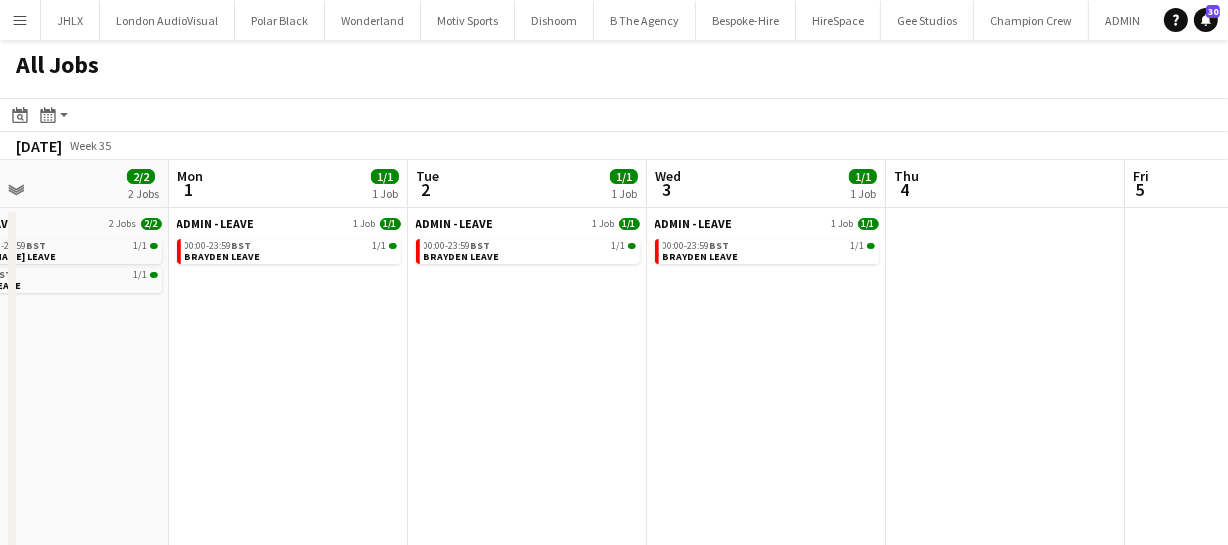 scroll, scrollTop: 0, scrollLeft: 630, axis: horizontal 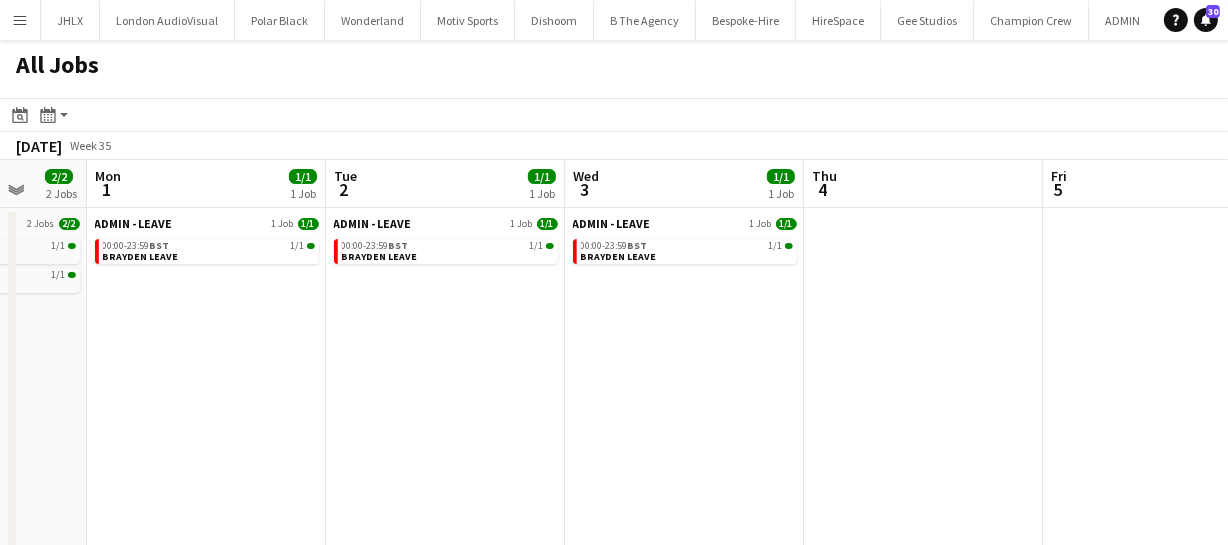click on "Fri   29   1/7   2 Jobs   Sat   30   2/8   3 Jobs   Sun   31   2/2   2 Jobs   Mon   1   1/1   1 Job   Tue   2   1/1   1 Job   Wed   3   1/1   1 Job   Thu   4   Fri   5   Sat   6   1/1   1 Job   Sun   7   1/1   1 Job   Mon   8   0/12   1 Job   ADMIN - LEAVE   1 Job   1/1   00:00-23:59    BST   1/1   BRAYDEN LEAVE   Hannah Hope Events   1 Job   0/6   14:00-01:00 (Sat)   BST   2A   •   0/6   2234 - ENQ - Four Seasons Hampshire (Panel Van)   ADMIN - LEAVE   2 Jobs   2/2   23/100  |  00:00-23:59    BST   1/1   ANDY LEAVE   00:00-23:59    BST   1/1   BRAYDEN LEAVE   Hannah Hope Events   1 Job   0/6   08:00-22:00    BST   0/6   2234 - ENQ - Four Seasons Hampshire (Panel Van)   ADMIN - LEAVE   2 Jobs   2/2   24/100  |  00:00-23:59    BST   1/1   ANDY LEAVE   00:00-23:59    BST   1/1   BRAYDEN LEAVE   ADMIN - LEAVE   1 Job   1/1   00:00-23:59    BST   1/1   BRAYDEN LEAVE   ADMIN - LEAVE   1 Job   1/1   00:00-23:59    BST   1/1   BRAYDEN LEAVE   ADMIN - LEAVE   1 Job   1/1   00:00-23:59    BST   1/1   BRAYDEN LEAVE" at bounding box center [614, 576] 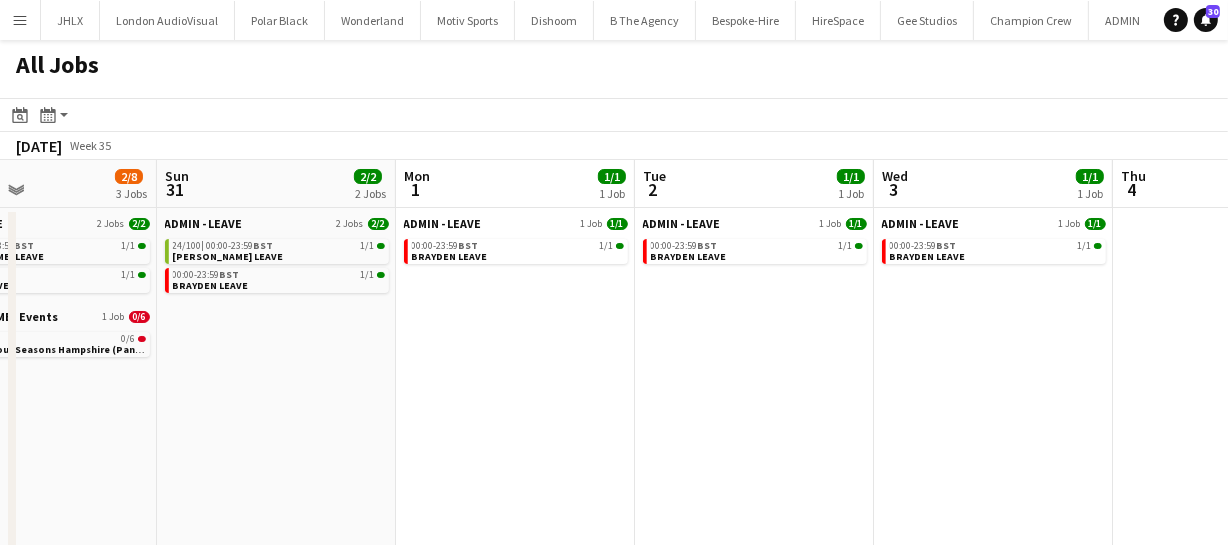 click on "Thu   28   1/1   1 Job   Fri   29   1/7   2 Jobs   Sat   30   2/8   3 Jobs   Sun   31   2/2   2 Jobs   Mon   1   1/1   1 Job   Tue   2   1/1   1 Job   Wed   3   1/1   1 Job   Thu   4   Fri   5   Sat   6   1/1   1 Job   Sun   7   1/1   1 Job   ADMIN - LEAVE   1 Job   1/1   00:00-23:59    BST   1/1   BRAYDEN LEAVE   ADMIN - LEAVE   1 Job   1/1   00:00-23:59    BST   1/1   BRAYDEN LEAVE   Hannah Hope Events   1 Job   0/6   14:00-01:00 (Sat)   BST   2A   •   0/6   2234 - ENQ - Four Seasons Hampshire (Panel Van)   ADMIN - LEAVE   2 Jobs   2/2   23/100  |  00:00-23:59    BST   1/1   ANDY LEAVE   00:00-23:59    BST   1/1   BRAYDEN LEAVE   Hannah Hope Events   1 Job   0/6   08:00-22:00    BST   0/6   2234 - ENQ - Four Seasons Hampshire (Panel Van)   ADMIN - LEAVE   2 Jobs   2/2   24/100  |  00:00-23:59    BST   1/1   ANDY LEAVE   00:00-23:59    BST   1/1   BRAYDEN LEAVE   ADMIN - LEAVE   1 Job   1/1   00:00-23:59    BST   1/1   BRAYDEN LEAVE   ADMIN - LEAVE   1 Job   1/1   00:00-23:59    BST   1/1   BRAYDEN LEAVE" at bounding box center [614, 576] 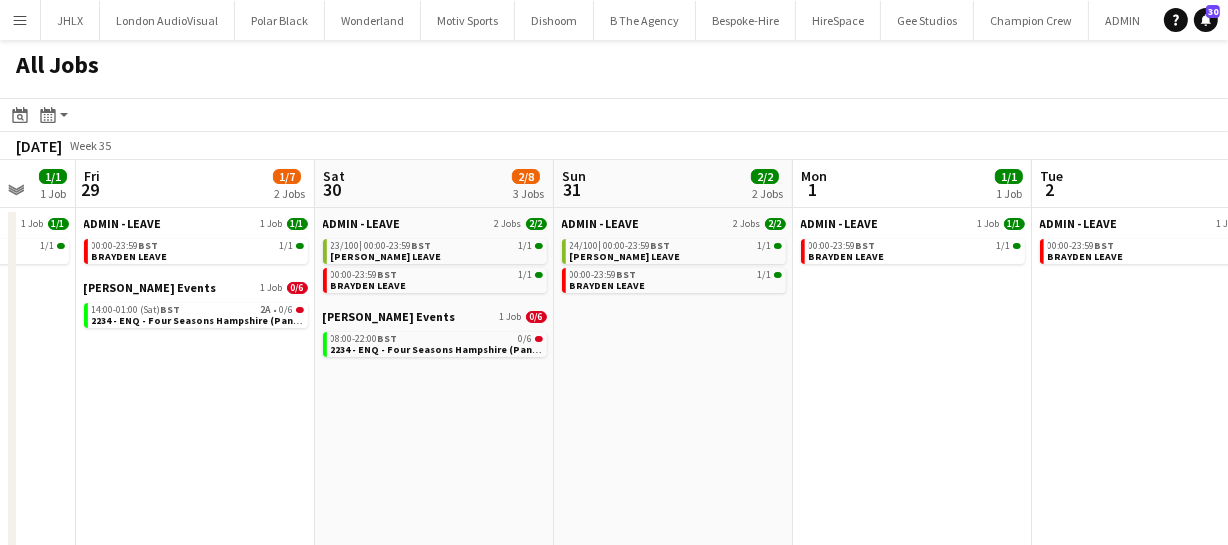 click on "Wed   27   1/1   1 Job   Thu   28   1/1   1 Job   Fri   29   1/7   2 Jobs   Sat   30   2/8   3 Jobs   Sun   31   2/2   2 Jobs   Mon   1   1/1   1 Job   Tue   2   1/1   1 Job   Wed   3   1/1   1 Job   Thu   4   Fri   5   Sat   6   1/1   1 Job   ADMIN - LEAVE   1 Job   1/1   00:00-23:59    BST   1/1   BRAYDEN LEAVE   ADMIN - LEAVE   1 Job   1/1   00:00-23:59    BST   1/1   BRAYDEN LEAVE   ADMIN - LEAVE   1 Job   1/1   00:00-23:59    BST   1/1   BRAYDEN LEAVE   Hannah Hope Events   1 Job   0/6   14:00-01:00 (Sat)   BST   2A   •   0/6   2234 - ENQ - Four Seasons Hampshire (Panel Van)   ADMIN - LEAVE   2 Jobs   2/2   23/100  |  00:00-23:59    BST   1/1   ANDY LEAVE   00:00-23:59    BST   1/1   BRAYDEN LEAVE   Hannah Hope Events   1 Job   0/6   08:00-22:00    BST   0/6   2234 - ENQ - Four Seasons Hampshire (Panel Van)   ADMIN - LEAVE   2 Jobs   2/2   24/100  |  00:00-23:59    BST   1/1   ANDY LEAVE   00:00-23:59    BST   1/1   BRAYDEN LEAVE   ADMIN - LEAVE   1 Job   1/1   00:00-23:59    BST   1/1   1 Job   1/1" at bounding box center (614, 576) 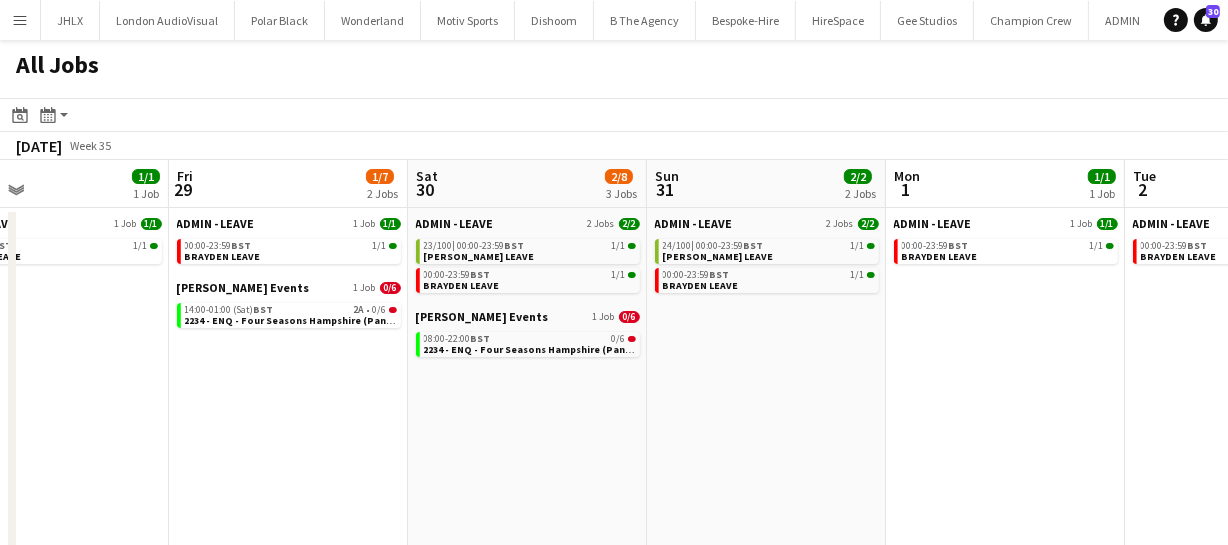click on "Tue   26   1/1   1 Job   Wed   27   1/1   1 Job   Thu   28   1/1   1 Job   Fri   29   1/7   2 Jobs   Sat   30   2/8   3 Jobs   Sun   31   2/2   2 Jobs   Mon   1   1/1   1 Job   Tue   2   1/1   1 Job   Wed   3   1/1   1 Job   Thu   4   Fri   5   ADMIN - LEAVE   1 Job   1/1   00:00-23:59    BST   1/1   BRAYDEN LEAVE   ADMIN - LEAVE   1 Job   1/1   00:00-23:59    BST   1/1   BRAYDEN LEAVE   ADMIN - LEAVE   1 Job   1/1   00:00-23:59    BST   1/1   BRAYDEN LEAVE   ADMIN - LEAVE   1 Job   1/1   00:00-23:59    BST   1/1   BRAYDEN LEAVE   Hannah Hope Events   1 Job   0/6   14:00-01:00 (Sat)   BST   2A   •   0/6   2234 - ENQ - Four Seasons Hampshire (Panel Van)   ADMIN - LEAVE   2 Jobs   2/2   23/100  |  00:00-23:59    BST   1/1   ANDY LEAVE   00:00-23:59    BST   1/1   BRAYDEN LEAVE   Hannah Hope Events   1 Job   0/6   08:00-22:00    BST   0/6   2234 - ENQ - Four Seasons Hampshire (Panel Van)   ADMIN - LEAVE   2 Jobs   2/2   24/100  |  00:00-23:59    BST   1/1   ANDY LEAVE   00:00-23:59    BST   1/1   1 Job   1/1" at bounding box center (614, 576) 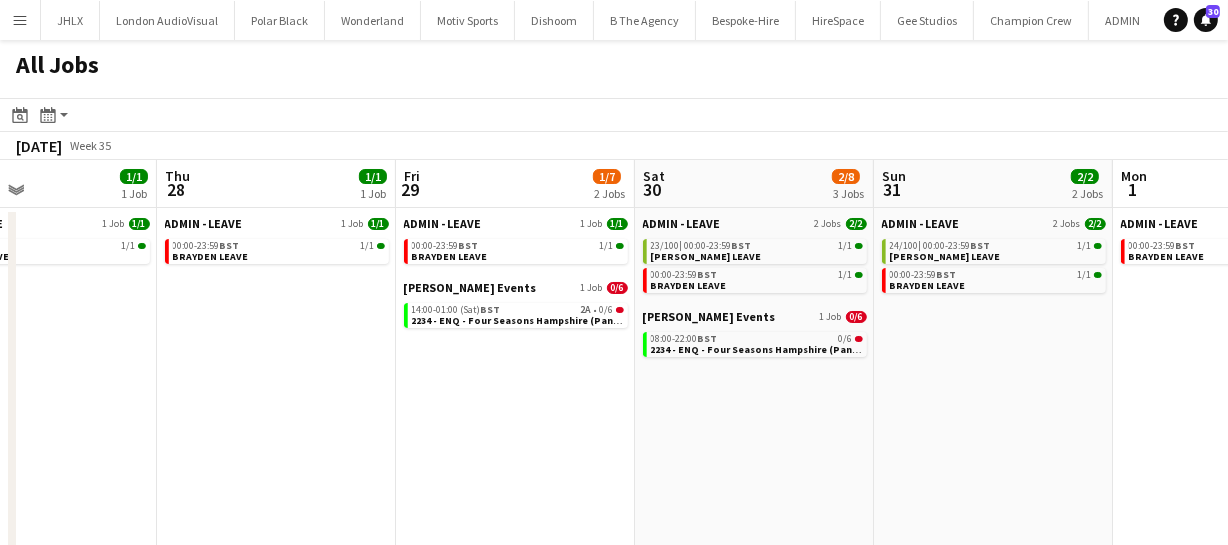 click on "Menu" at bounding box center (20, 20) 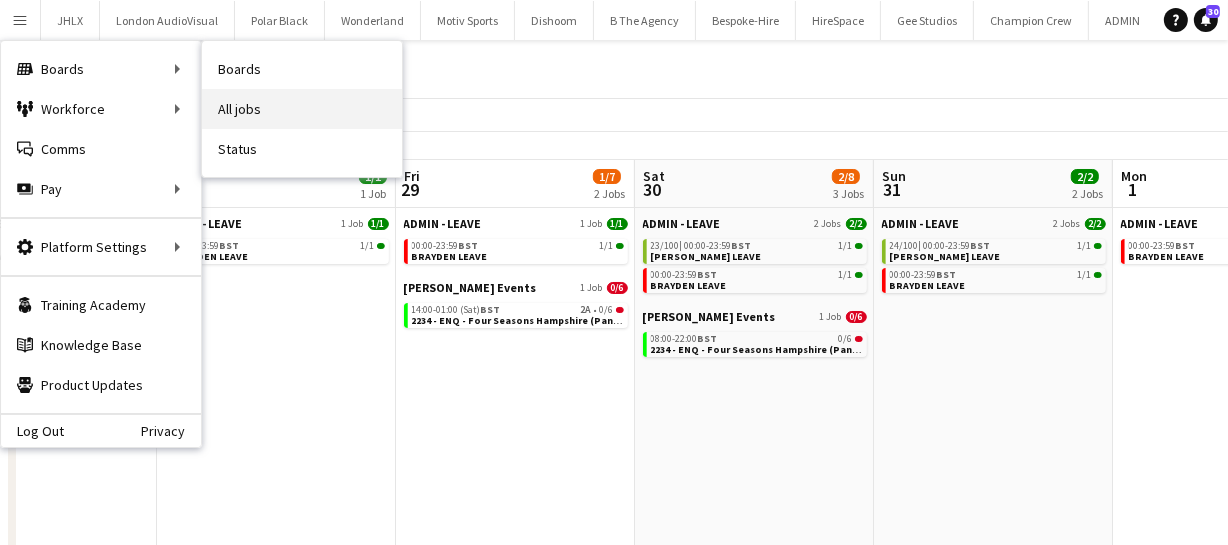 click on "All jobs" at bounding box center (302, 109) 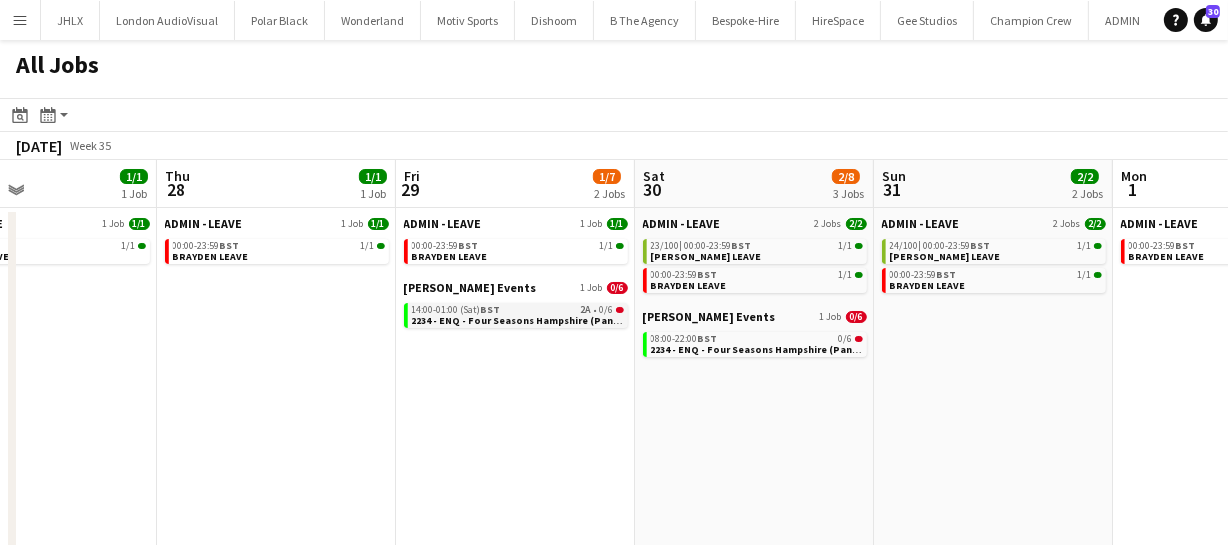 click on "Mon   25   2/2   2 Jobs   Tue   26   1/1   1 Job   Wed   27   1/1   1 Job   Thu   28   1/1   1 Job   Fri   29   1/7   2 Jobs   Sat   30   2/8   3 Jobs   Sun   31   2/2   2 Jobs   Mon   1   1/1   1 Job   Tue   2   1/1   1 Job   Wed   3   1/1   1 Job   Thu   4   ADMIN - LEAVE   2 Jobs   2/2   00:00-23:59    BST   1/1   BRAYDEN LEAVE   09:00-17:00    BST   1/1   Andy Leave - BANK HOLIDAY   ADMIN - LEAVE   1 Job   1/1   00:00-23:59    BST   1/1   BRAYDEN LEAVE   ADMIN - LEAVE   1 Job   1/1   00:00-23:59    BST   1/1   BRAYDEN LEAVE   ADMIN - LEAVE   1 Job   1/1   00:00-23:59    BST   1/1   BRAYDEN LEAVE   ADMIN - LEAVE   1 Job   1/1   00:00-23:59    BST   1/1   BRAYDEN LEAVE   Hannah Hope Events   1 Job   0/6   14:00-01:00 (Sat)   BST   2A   •   0/6   2234 - ENQ - Four Seasons Hampshire (Panel Van)   ADMIN - LEAVE   2 Jobs   2/2   23/100  |  00:00-23:59    BST   1/1   ANDY LEAVE   00:00-23:59    BST   1/1   BRAYDEN LEAVE   Hannah Hope Events   1 Job   0/6   08:00-22:00    BST   0/6   ADMIN - LEAVE   2 Jobs  |" at bounding box center (614, 576) 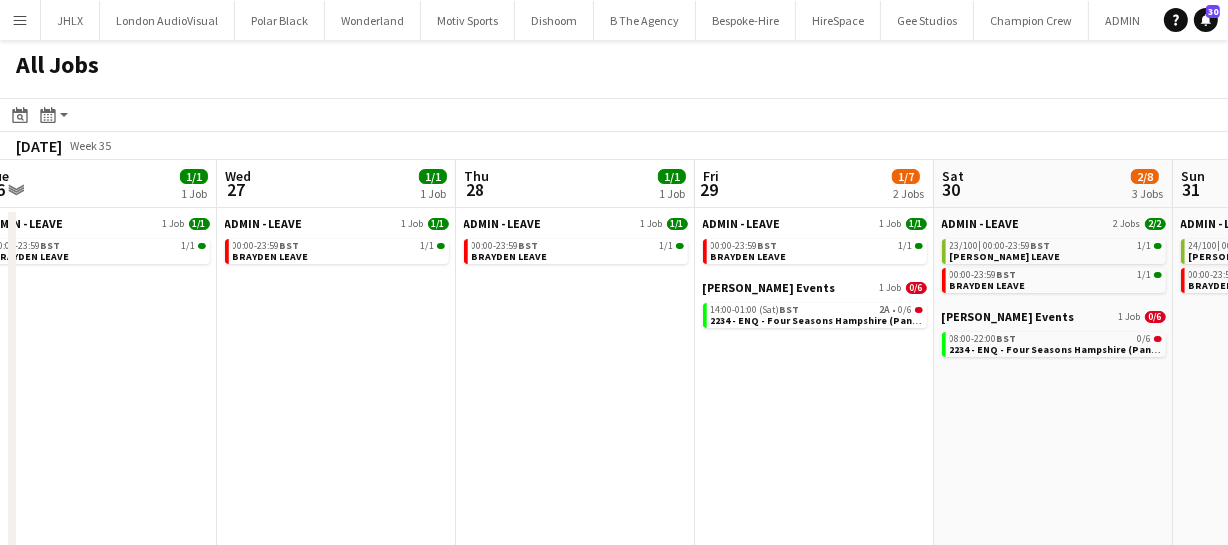 click on "Sun   24   2/2   2 Jobs   Mon   25   2/2   2 Jobs   Tue   26   1/1   1 Job   Wed   27   1/1   1 Job   Thu   28   1/1   1 Job   Fri   29   1/7   2 Jobs   Sat   30   2/8   3 Jobs   Sun   31   2/2   2 Jobs   Mon   1   1/1   1 Job   Tue   2   1/1   1 Job   Wed   3   1/1   1 Job   ADMIN - LEAVE   2 Jobs   2/2   22/100  |  00:00-23:59    BST   1/1   ANDY LEAVE   00:00-23:59    BST   1/1   BRAYDEN LEAVE   ADMIN - LEAVE   2 Jobs   2/2   00:00-23:59    BST   1/1   BRAYDEN LEAVE   09:00-17:00    BST   1/1   Andy Leave - BANK HOLIDAY   ADMIN - LEAVE   1 Job   1/1   00:00-23:59    BST   1/1   BRAYDEN LEAVE   ADMIN - LEAVE   1 Job   1/1   00:00-23:59    BST   1/1   BRAYDEN LEAVE   ADMIN - LEAVE   1 Job   1/1   00:00-23:59    BST   1/1   BRAYDEN LEAVE   ADMIN - LEAVE   1 Job   1/1   00:00-23:59    BST   1/1   BRAYDEN LEAVE   Hannah Hope Events   1 Job   0/6   14:00-01:00 (Sat)   BST   2A   •   0/6   2234 - ENQ - Four Seasons Hampshire (Panel Van)   ADMIN - LEAVE   2 Jobs   2/2   23/100  |  00:00-23:59    BST   1/1  |" at bounding box center (614, 576) 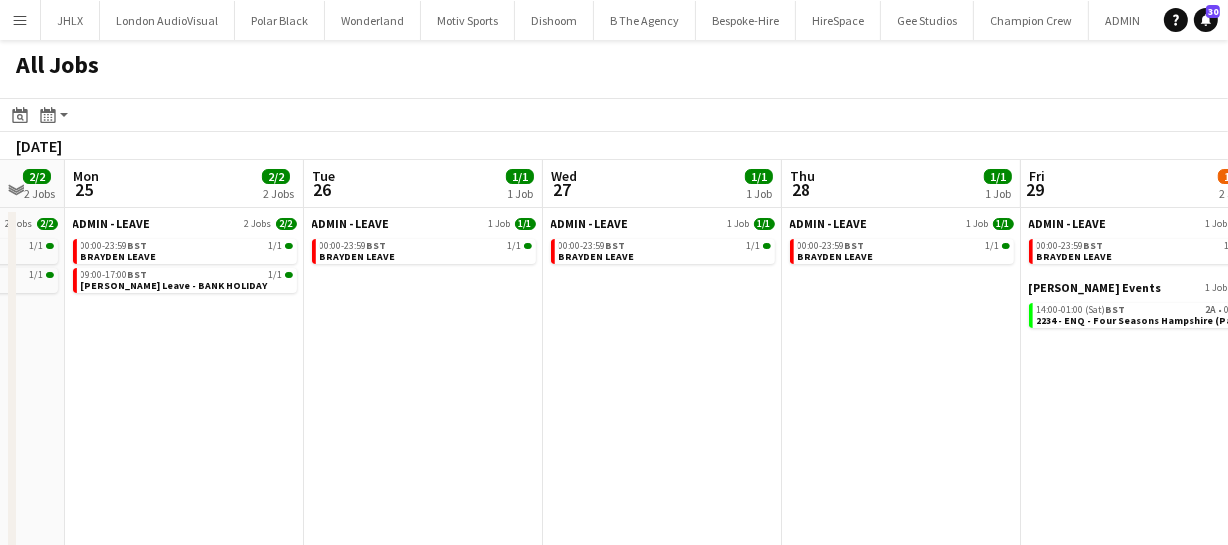 click on "Sat   23   3/5   3 Jobs   Sun   24   2/2   2 Jobs   Mon   25   2/2   2 Jobs   Tue   26   1/1   1 Job   Wed   27   1/1   1 Job   Thu   28   1/1   1 Job   Fri   29   1/7   2 Jobs   Sat   30   2/8   3 Jobs   Sun   31   2/2   2 Jobs   Mon   1   1/1   1 Job   Tue   2   1/1   1 Job   ADMIN - LEAVE   2 Jobs   2/2   21/100  |  00:00-23:59    BST   1/1   ANDY LEAVE   00:00-23:59    BST   1/1   BRAYDEN LEAVE   Bespoke-Hire   1 Job   1/3   15:00-00:00 (Sun)   BST   1/3   Lee Leaving Drinks   ADMIN - LEAVE   2 Jobs   2/2   22/100  |  00:00-23:59    BST   1/1   ANDY LEAVE   00:00-23:59    BST   1/1   BRAYDEN LEAVE   ADMIN - LEAVE   2 Jobs   2/2   00:00-23:59    BST   1/1   BRAYDEN LEAVE   09:00-17:00    BST   1/1   Andy Leave - BANK HOLIDAY   ADMIN - LEAVE   1 Job   1/1   00:00-23:59    BST   1/1   BRAYDEN LEAVE   ADMIN - LEAVE   1 Job   1/1   00:00-23:59    BST   1/1   BRAYDEN LEAVE   ADMIN - LEAVE   1 Job   1/1   00:00-23:59    BST   1/1   BRAYDEN LEAVE   ADMIN - LEAVE   1 Job   1/1   00:00-23:59    BST   1/1   1 Job" at bounding box center [614, 576] 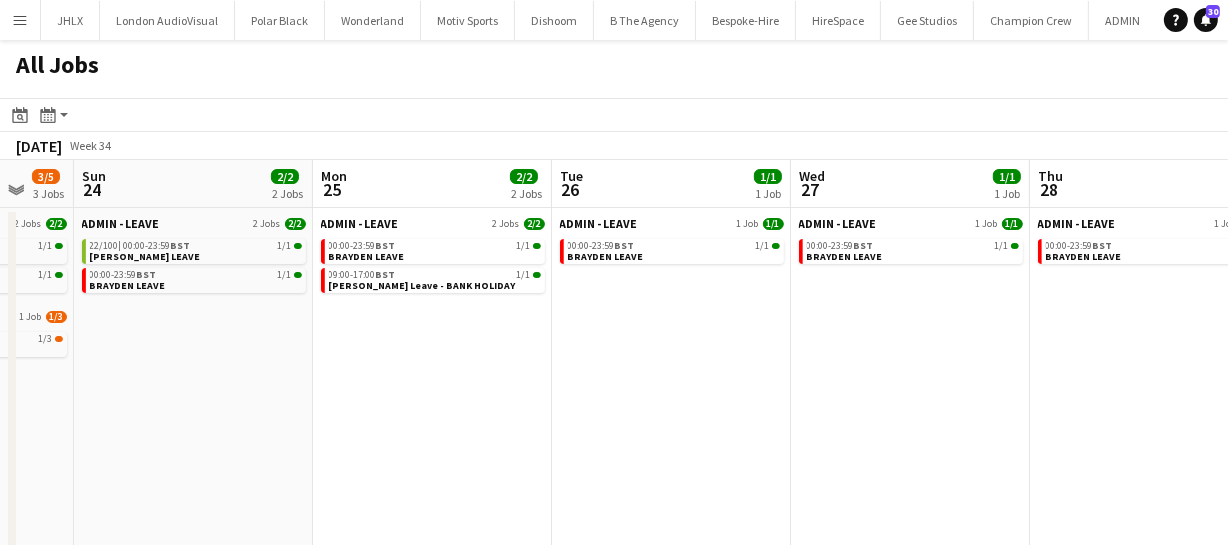 click on "Fri   22   1/1   1 Job   Sat   23   3/5   3 Jobs   Sun   24   2/2   2 Jobs   Mon   25   2/2   2 Jobs   Tue   26   1/1   1 Job   Wed   27   1/1   1 Job   Thu   28   1/1   1 Job   Fri   29   1/7   2 Jobs   Sat   30   2/8   3 Jobs   Sun   31   2/2   2 Jobs   Mon   1   1/1   1 Job   ADMIN - LEAVE   1 Job   1/1   00:00-23:59    BST   1/1   BRAYDEN LEAVE   ADMIN - LEAVE   2 Jobs   2/2   21/100  |  00:00-23:59    BST   1/1   ANDY LEAVE   00:00-23:59    BST   1/1   BRAYDEN LEAVE   Bespoke-Hire   1 Job   1/3   15:00-00:00 (Sun)   BST   1/3   Lee Leaving Drinks   ADMIN - LEAVE   2 Jobs   2/2   22/100  |  00:00-23:59    BST   1/1   ANDY LEAVE   00:00-23:59    BST   1/1   BRAYDEN LEAVE   ADMIN - LEAVE   2 Jobs   2/2   00:00-23:59    BST   1/1   BRAYDEN LEAVE   09:00-17:00    BST   1/1   Andy Leave - BANK HOLIDAY   ADMIN - LEAVE   1 Job   1/1   00:00-23:59    BST   1/1   BRAYDEN LEAVE   ADMIN - LEAVE   1 Job   1/1   00:00-23:59    BST   1/1   BRAYDEN LEAVE   ADMIN - LEAVE   1 Job   1/1   00:00-23:59    BST   1/1   1 Job" at bounding box center (614, 576) 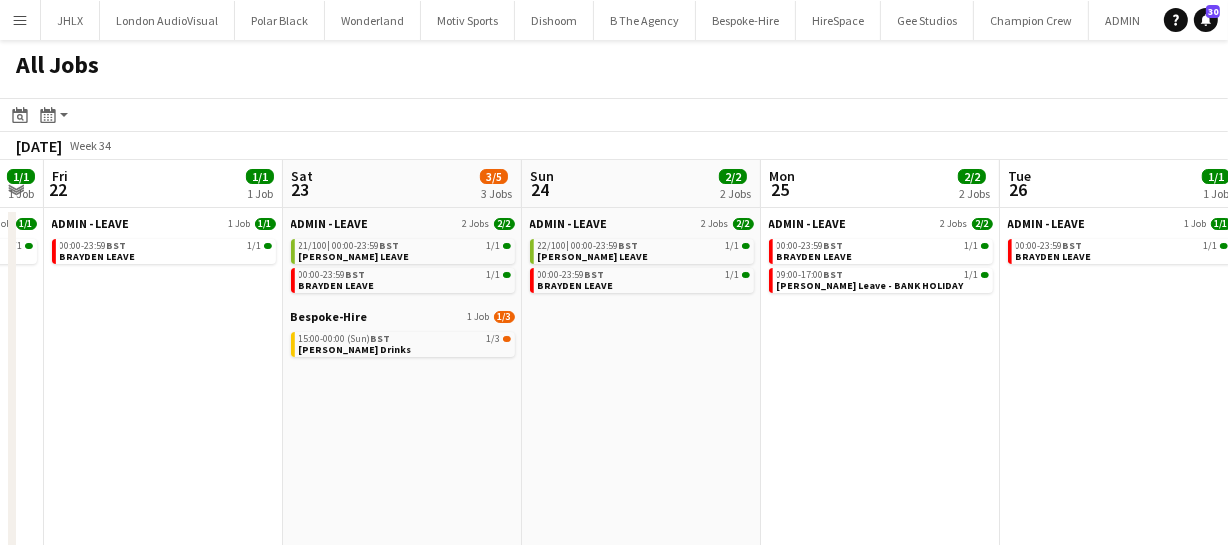 click on "Wed   20   1/1   1 Job   Thu   21   1/1   1 Job   Fri   22   1/1   1 Job   Sat   23   3/5   3 Jobs   Sun   24   2/2   2 Jobs   Mon   25   2/2   2 Jobs   Tue   26   1/1   1 Job   Wed   27   1/1   1 Job   Thu   28   1/1   1 Job   Fri   29   1/7   2 Jobs   Sat   30   2/8   3 Jobs   ADMIN - LEAVE   1 Job   1/1   00:00-23:59    BST   1/1   BRAYDEN LEAVE   ADMIN - LEAVE   1 Job   1/1   00:00-23:59    BST   1/1   BRAYDEN LEAVE   ADMIN - LEAVE   1 Job   1/1   00:00-23:59    BST   1/1   BRAYDEN LEAVE   ADMIN - LEAVE   2 Jobs   2/2   21/100  |  00:00-23:59    BST   1/1   ANDY LEAVE   00:00-23:59    BST   1/1   BRAYDEN LEAVE   Bespoke-Hire   1 Job   1/3   15:00-00:00 (Sun)   BST   1/3   Lee Leaving Drinks   ADMIN - LEAVE   2 Jobs   2/2   22/100  |  00:00-23:59    BST   1/1   ANDY LEAVE   00:00-23:59    BST   1/1   BRAYDEN LEAVE   ADMIN - LEAVE   2 Jobs   2/2   00:00-23:59    BST   1/1   BRAYDEN LEAVE   09:00-17:00    BST   1/1   Andy Leave - BANK HOLIDAY   ADMIN - LEAVE   1 Job   1/1   00:00-23:59    BST   1/1   1 Job" at bounding box center (614, 576) 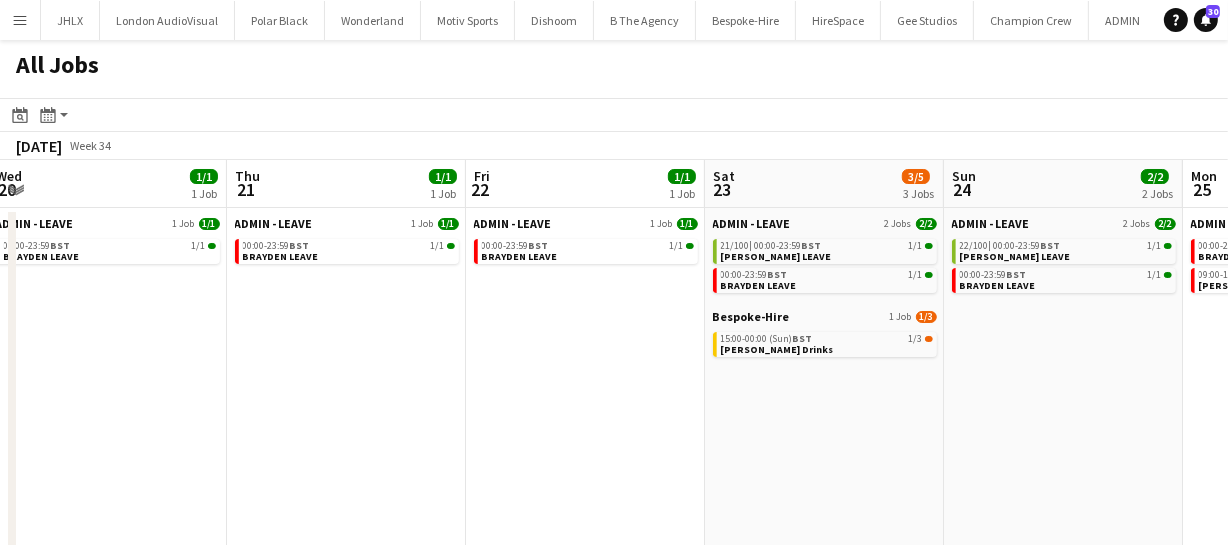 click on "Mon   18   1/1   1 Job   Tue   19   1/1   1 Job   Wed   20   1/1   1 Job   Thu   21   1/1   1 Job   Fri   22   1/1   1 Job   Sat   23   3/5   3 Jobs   Sun   24   2/2   2 Jobs   Mon   25   2/2   2 Jobs   Tue   26   1/1   1 Job   Wed   27   1/1   1 Job   Thu   28   1/1   1 Job   ADMIN - LEAVE   1 Job   1/1   00:00-23:59    BST   1/1   BRAYDEN LEAVE   ADMIN - LEAVE   1 Job   1/1   00:00-23:59    BST   1/1   BRAYDEN LEAVE   ADMIN - LEAVE   1 Job   1/1   00:00-23:59    BST   1/1   BRAYDEN LEAVE   ADMIN - LEAVE   1 Job   1/1   00:00-23:59    BST   1/1   BRAYDEN LEAVE   ADMIN - LEAVE   1 Job   1/1   00:00-23:59    BST   1/1   BRAYDEN LEAVE   ADMIN - LEAVE   2 Jobs   2/2   21/100  |  00:00-23:59    BST   1/1   ANDY LEAVE   00:00-23:59    BST   1/1   BRAYDEN LEAVE   Bespoke-Hire   1 Job   1/3   15:00-00:00 (Sun)   BST   1/3   Lee Leaving Drinks   ADMIN - LEAVE   2 Jobs   2/2   22/100  |  00:00-23:59    BST   1/1   ANDY LEAVE   00:00-23:59    BST   1/1   BRAYDEN LEAVE   ADMIN - LEAVE   2 Jobs   2/2   00:00-23:59" at bounding box center [614, 576] 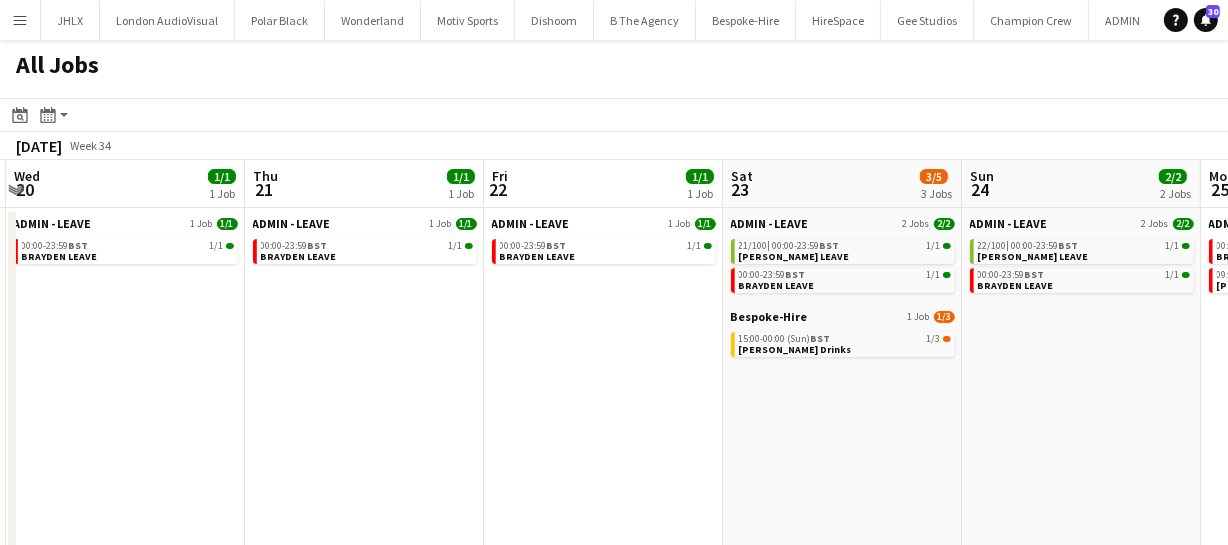 click on "Mon   18   1/1   1 Job   Tue   19   1/1   1 Job   Wed   20   1/1   1 Job   Thu   21   1/1   1 Job   Fri   22   1/1   1 Job   Sat   23   3/5   3 Jobs   Sun   24   2/2   2 Jobs   Mon   25   2/2   2 Jobs   Tue   26   1/1   1 Job   Wed   27   1/1   1 Job   Thu   28   1/1   1 Job   ADMIN - LEAVE   1 Job   1/1   00:00-23:59    BST   1/1   BRAYDEN LEAVE   ADMIN - LEAVE   1 Job   1/1   00:00-23:59    BST   1/1   BRAYDEN LEAVE   ADMIN - LEAVE   1 Job   1/1   00:00-23:59    BST   1/1   BRAYDEN LEAVE   ADMIN - LEAVE   1 Job   1/1   00:00-23:59    BST   1/1   BRAYDEN LEAVE   ADMIN - LEAVE   1 Job   1/1   00:00-23:59    BST   1/1   BRAYDEN LEAVE   ADMIN - LEAVE   2 Jobs   2/2   21/100  |  00:00-23:59    BST   1/1   ANDY LEAVE   00:00-23:59    BST   1/1   BRAYDEN LEAVE   Bespoke-Hire   1 Job   1/3   15:00-00:00 (Sun)   BST   1/3   Lee Leaving Drinks   ADMIN - LEAVE   2 Jobs   2/2   22/100  |  00:00-23:59    BST   1/1   ANDY LEAVE   00:00-23:59    BST   1/1   BRAYDEN LEAVE   ADMIN - LEAVE   2 Jobs   2/2   00:00-23:59" at bounding box center (614, 576) 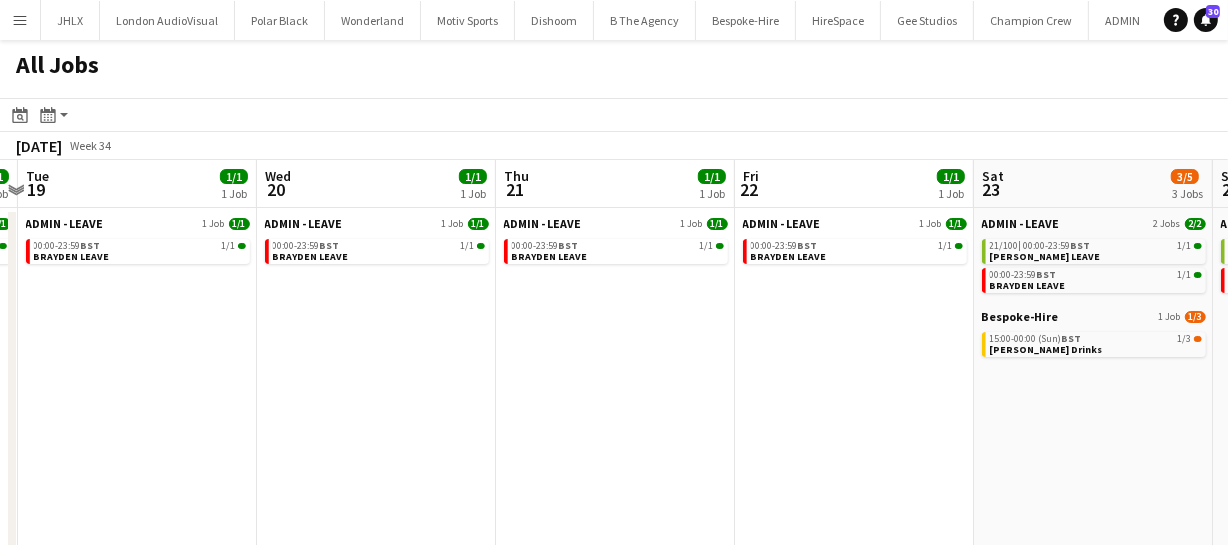 click on "Sat   16   2/2   2 Jobs   Sun   17   2/2   2 Jobs   Mon   18   1/1   1 Job   Tue   19   1/1   1 Job   Wed   20   1/1   1 Job   Thu   21   1/1   1 Job   Fri   22   1/1   1 Job   Sat   23   3/5   3 Jobs   Sun   24   2/2   2 Jobs   Mon   25   2/2   2 Jobs   Tue   26   1/1   1 Job   ADMIN - LEAVE   2 Jobs   2/2   19/100  |  00:00-23:59    BST   1/1   ANDY LEAVE   00:00-23:59    BST   1/1   BRAYDEN LEAVE   ADMIN - LEAVE   2 Jobs   2/2   20/100  |  00:00-23:59    BST   1/1   ANDY LEAVE   00:00-23:59    BST   1/1   BRAYDEN LEAVE   ADMIN - LEAVE   1 Job   1/1   00:00-23:59    BST   1/1   BRAYDEN LEAVE   ADMIN - LEAVE   1 Job   1/1   00:00-23:59    BST   1/1   BRAYDEN LEAVE   ADMIN - LEAVE   1 Job   1/1   00:00-23:59    BST   1/1   BRAYDEN LEAVE   ADMIN - LEAVE   1 Job   1/1   00:00-23:59    BST   1/1   BRAYDEN LEAVE   ADMIN - LEAVE   1 Job   1/1   00:00-23:59    BST   1/1   BRAYDEN LEAVE   ADMIN - LEAVE   2 Jobs   2/2   21/100  |  00:00-23:59    BST   1/1   ANDY LEAVE   00:00-23:59    BST   1/1   BRAYDEN LEAVE  |" at bounding box center (614, 576) 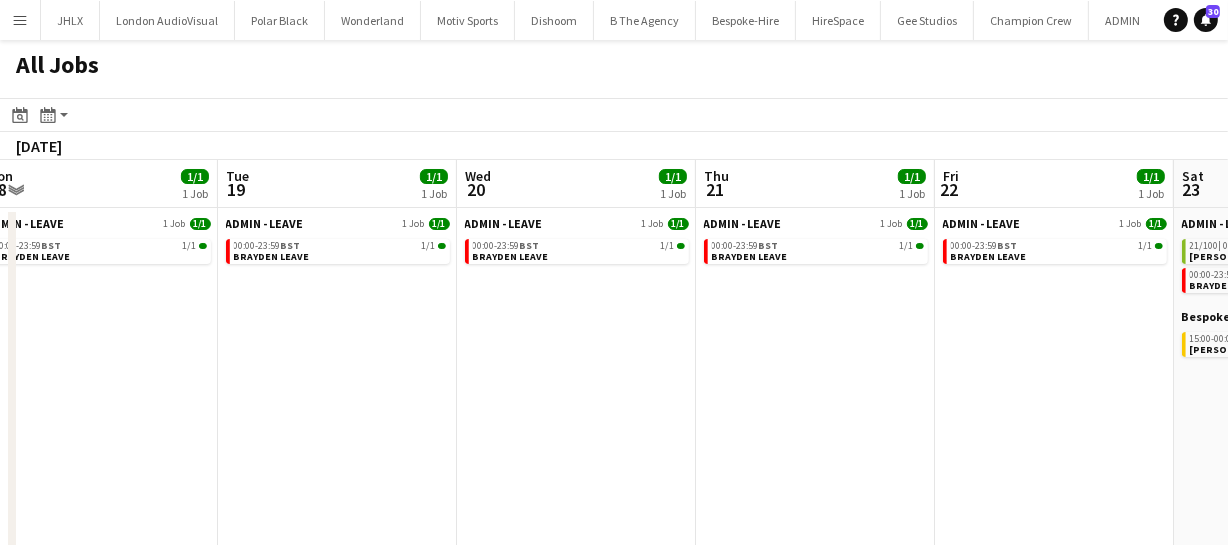 click on "Sat   16   2/2   2 Jobs   Sun   17   2/2   2 Jobs   Mon   18   1/1   1 Job   Tue   19   1/1   1 Job   Wed   20   1/1   1 Job   Thu   21   1/1   1 Job   Fri   22   1/1   1 Job   Sat   23   3/5   3 Jobs   Sun   24   2/2   2 Jobs   Mon   25   2/2   2 Jobs   Tue   26   1/1   1 Job   ADMIN - LEAVE   2 Jobs   2/2   19/100  |  00:00-23:59    BST   1/1   ANDY LEAVE   00:00-23:59    BST   1/1   BRAYDEN LEAVE   ADMIN - LEAVE   2 Jobs   2/2   20/100  |  00:00-23:59    BST   1/1   ANDY LEAVE   00:00-23:59    BST   1/1   BRAYDEN LEAVE   ADMIN - LEAVE   1 Job   1/1   00:00-23:59    BST   1/1   BRAYDEN LEAVE   ADMIN - LEAVE   1 Job   1/1   00:00-23:59    BST   1/1   BRAYDEN LEAVE   ADMIN - LEAVE   1 Job   1/1   00:00-23:59    BST   1/1   BRAYDEN LEAVE   ADMIN - LEAVE   1 Job   1/1   00:00-23:59    BST   1/1   BRAYDEN LEAVE   ADMIN - LEAVE   1 Job   1/1   00:00-23:59    BST   1/1   BRAYDEN LEAVE   ADMIN - LEAVE   2 Jobs   2/2   21/100  |  00:00-23:59    BST   1/1   ANDY LEAVE   00:00-23:59    BST   1/1   BRAYDEN LEAVE  |" at bounding box center (614, 576) 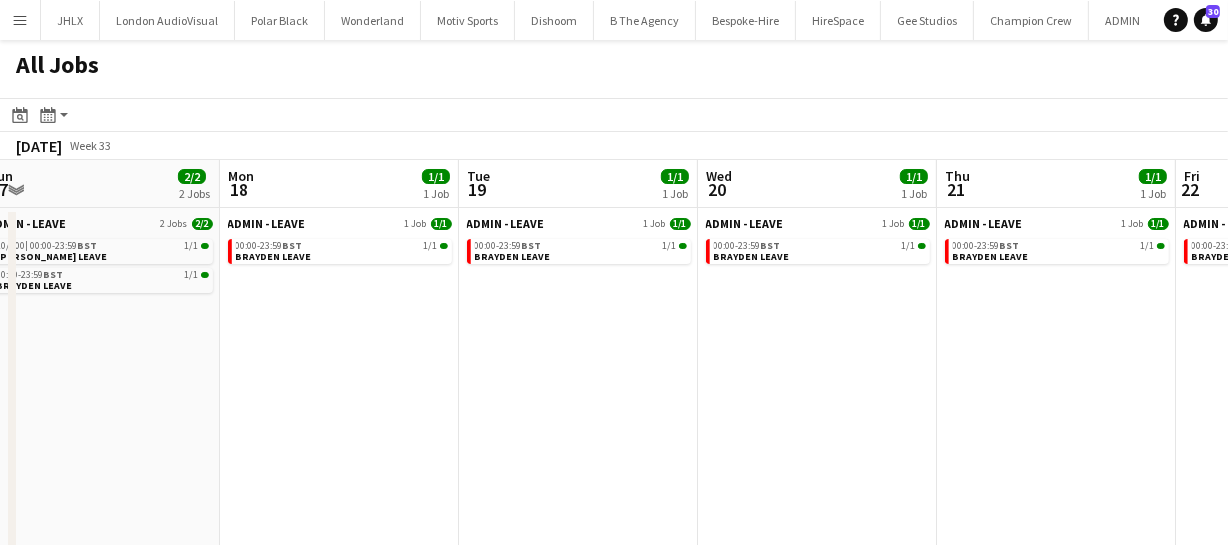 click on "Fri   15   1/1   1 Job   Sat   16   2/2   2 Jobs   Sun   17   2/2   2 Jobs   Mon   18   1/1   1 Job   Tue   19   1/1   1 Job   Wed   20   1/1   1 Job   Thu   21   1/1   1 Job   Fri   22   1/1   1 Job   Sat   23   3/5   3 Jobs   Sun   24   2/2   2 Jobs   Mon   25   2/2   2 Jobs   ADMIN - LEAVE   1 Job   1/1   00:00-23:59    BST   1/1   BRAYDEN LEAVE   ADMIN - LEAVE   2 Jobs   2/2   19/100  |  00:00-23:59    BST   1/1   ANDY LEAVE   00:00-23:59    BST   1/1   BRAYDEN LEAVE   ADMIN - LEAVE   2 Jobs   2/2   20/100  |  00:00-23:59    BST   1/1   ANDY LEAVE   00:00-23:59    BST   1/1   BRAYDEN LEAVE   ADMIN - LEAVE   1 Job   1/1   00:00-23:59    BST   1/1   BRAYDEN LEAVE   ADMIN - LEAVE   1 Job   1/1   00:00-23:59    BST   1/1   BRAYDEN LEAVE   ADMIN - LEAVE   1 Job   1/1   00:00-23:59    BST   1/1   BRAYDEN LEAVE   ADMIN - LEAVE   1 Job   1/1   00:00-23:59    BST   1/1   BRAYDEN LEAVE   ADMIN - LEAVE   1 Job   1/1   00:00-23:59    BST   1/1   BRAYDEN LEAVE   ADMIN - LEAVE   2 Jobs   2/2   21/100  |  00:00-23:59" at bounding box center (614, 576) 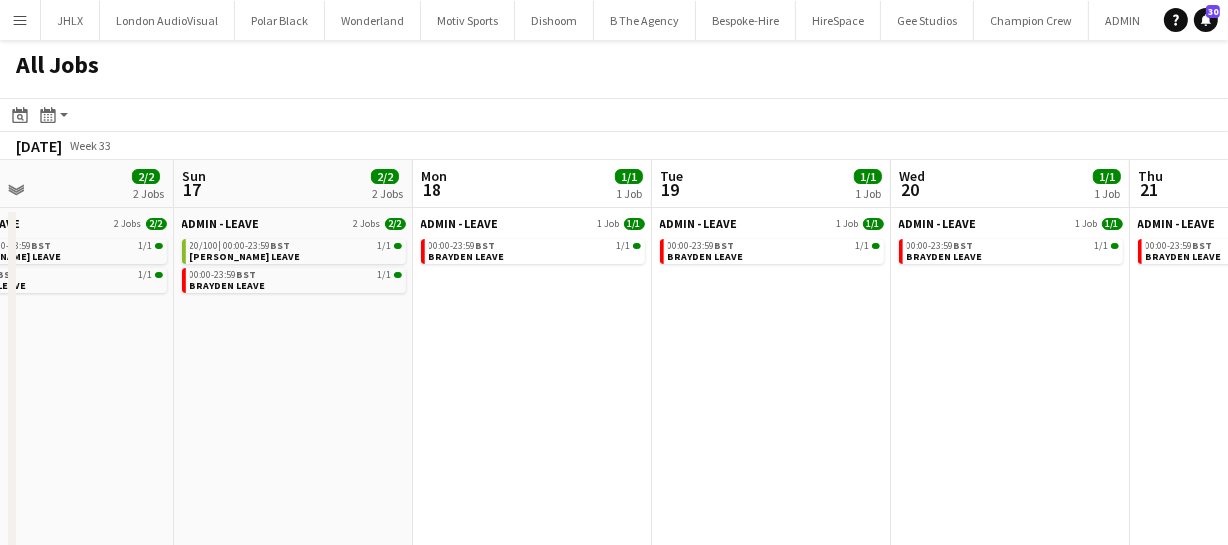 click on "Thu   14   1/23   2 Jobs   Fri   15   1/1   1 Job   Sat   16   2/2   2 Jobs   Sun   17   2/2   2 Jobs   Mon   18   1/1   1 Job   Tue   19   1/1   1 Job   Wed   20   1/1   1 Job   Thu   21   1/1   1 Job   Fri   22   1/1   1 Job   Sat   23   3/5   3 Jobs   Sun   24   2/2   2 Jobs   ADMIN - LEAVE   1 Job   1/1   00:00-23:59    BST   1/1   BRAYDEN LEAVE   Bespoke-Hire   1 Job   0/22   16:30-03:00 (Fri)   BST   0/22   0000 - NHM   ADMIN - LEAVE   1 Job   1/1   00:00-23:59    BST   1/1   BRAYDEN LEAVE   ADMIN - LEAVE   2 Jobs   2/2   19/100  |  00:00-23:59    BST   1/1   ANDY LEAVE   00:00-23:59    BST   1/1   BRAYDEN LEAVE   ADMIN - LEAVE   2 Jobs   2/2   20/100  |  00:00-23:59    BST   1/1   ANDY LEAVE   00:00-23:59    BST   1/1   BRAYDEN LEAVE   ADMIN - LEAVE   1 Job   1/1   00:00-23:59    BST   1/1   BRAYDEN LEAVE   ADMIN - LEAVE   1 Job   1/1   00:00-23:59    BST   1/1   BRAYDEN LEAVE   ADMIN - LEAVE   1 Job   1/1   00:00-23:59    BST   1/1   BRAYDEN LEAVE   ADMIN - LEAVE   1 Job   1/1   00:00-23:59    BST  |" at bounding box center (614, 576) 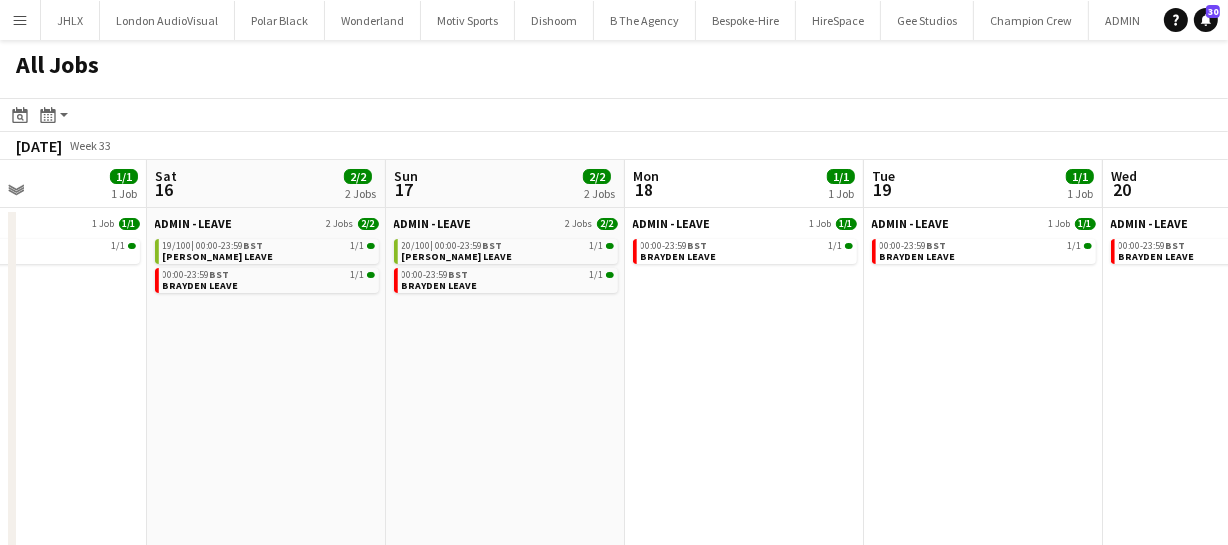 click on "Wed   13   1/1   1 Job   Thu   14   1/23   2 Jobs   Fri   15   1/1   1 Job   Sat   16   2/2   2 Jobs   Sun   17   2/2   2 Jobs   Mon   18   1/1   1 Job   Tue   19   1/1   1 Job   Wed   20   1/1   1 Job   Thu   21   1/1   1 Job   Fri   22   1/1   1 Job   Sat   23   3/5   3 Jobs   ADMIN - LEAVE   1 Job   1/1   00:00-23:59    BST   1/1   BRAYDEN LEAVE   ADMIN - LEAVE   1 Job   1/1   00:00-23:59    BST   1/1   BRAYDEN LEAVE   Bespoke-Hire   1 Job   0/22   16:30-03:00 (Fri)   BST   0/22   0000 - NHM   ADMIN - LEAVE   1 Job   1/1   00:00-23:59    BST   1/1   BRAYDEN LEAVE   ADMIN - LEAVE   2 Jobs   2/2   19/100  |  00:00-23:59    BST   1/1   ANDY LEAVE   00:00-23:59    BST   1/1   BRAYDEN LEAVE   ADMIN - LEAVE   2 Jobs   2/2   20/100  |  00:00-23:59    BST   1/1   ANDY LEAVE   00:00-23:59    BST   1/1   BRAYDEN LEAVE   ADMIN - LEAVE   1 Job   1/1   00:00-23:59    BST   1/1   BRAYDEN LEAVE   ADMIN - LEAVE   1 Job   1/1   00:00-23:59    BST   1/1   BRAYDEN LEAVE   ADMIN - LEAVE   1 Job   1/1   00:00-23:59    BST  |" at bounding box center [614, 576] 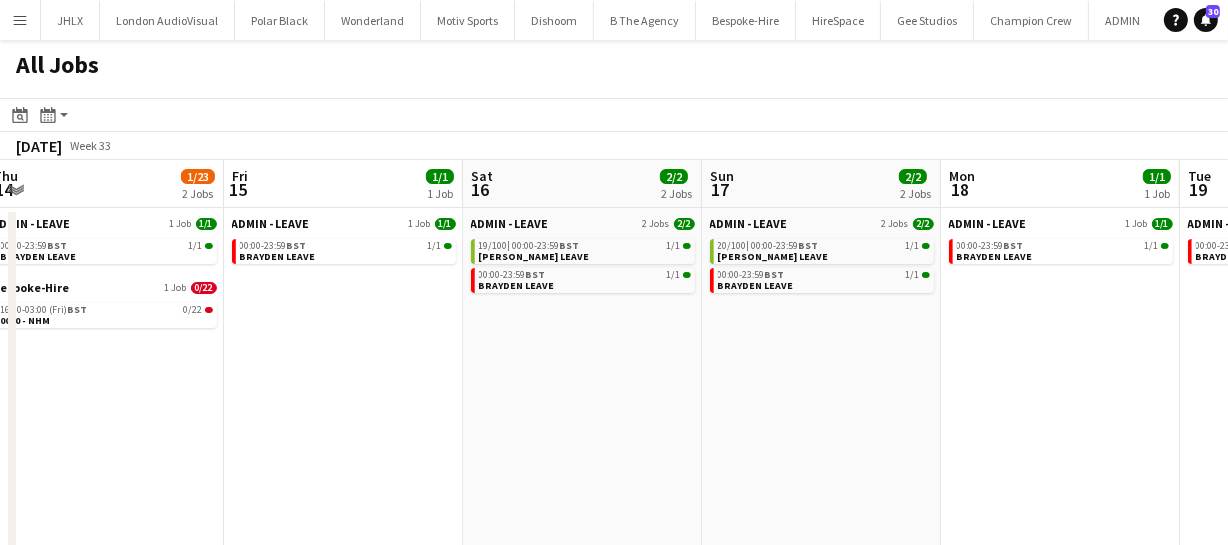 click on "Tue   12   1/1   1 Job   Wed   13   1/1   1 Job   Thu   14   1/23   2 Jobs   Fri   15   1/1   1 Job   Sat   16   2/2   2 Jobs   Sun   17   2/2   2 Jobs   Mon   18   1/1   1 Job   Tue   19   1/1   1 Job   Wed   20   1/1   1 Job   Thu   21   1/1   1 Job   Fri   22   1/1   1 Job   ADMIN - LEAVE   1 Job   1/1   00:00-23:59    BST   1/1   BRAYDEN LEAVE   ADMIN - LEAVE   1 Job   1/1   00:00-23:59    BST   1/1   BRAYDEN LEAVE   ADMIN - LEAVE   1 Job   1/1   00:00-23:59    BST   1/1   BRAYDEN LEAVE   Bespoke-Hire   1 Job   0/22   16:30-03:00 (Fri)   BST   0/22   0000 - NHM   ADMIN - LEAVE   1 Job   1/1   00:00-23:59    BST   1/1   BRAYDEN LEAVE   ADMIN - LEAVE   2 Jobs   2/2   19/100  |  00:00-23:59    BST   1/1   ANDY LEAVE   00:00-23:59    BST   1/1   BRAYDEN LEAVE   ADMIN - LEAVE   2 Jobs   2/2   20/100  |  00:00-23:59    BST   1/1   ANDY LEAVE   00:00-23:59    BST   1/1   BRAYDEN LEAVE   ADMIN - LEAVE   1 Job   1/1   00:00-23:59    BST   1/1   BRAYDEN LEAVE   ADMIN - LEAVE   1 Job   1/1   00:00-23:59    BST" at bounding box center [614, 576] 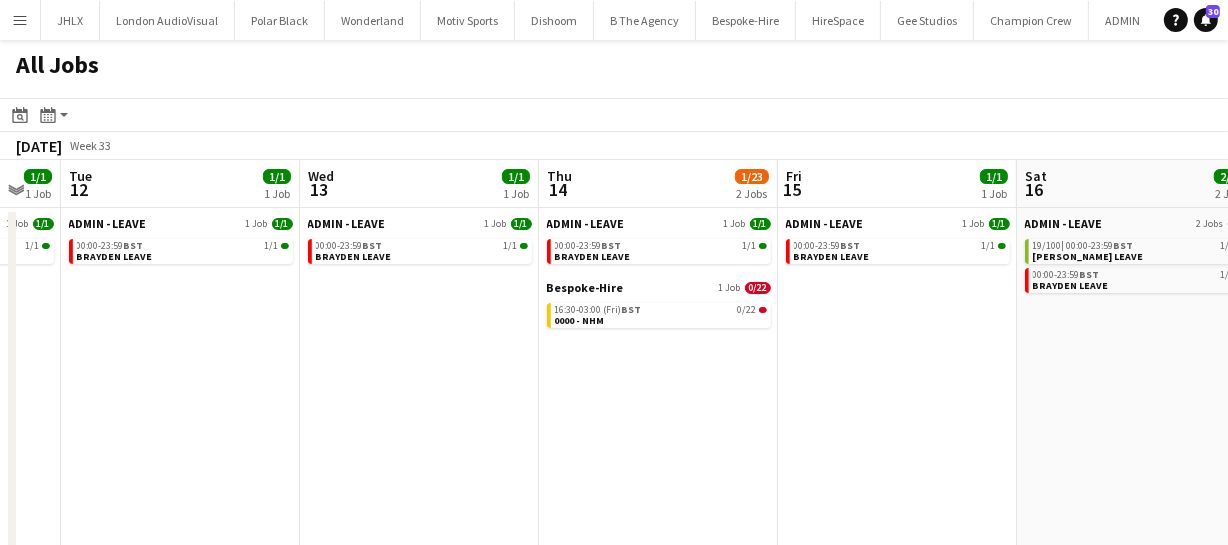 click on "Sun   10   2/2   2 Jobs   Mon   11   1/1   1 Job   Tue   12   1/1   1 Job   Wed   13   1/1   1 Job   Thu   14   1/23   2 Jobs   Fri   15   1/1   1 Job   Sat   16   2/2   2 Jobs   Sun   17   2/2   2 Jobs   Mon   18   1/1   1 Job   Tue   19   1/1   1 Job   Wed   20   1/1   1 Job   ADMIN - LEAVE   2 Jobs   2/2   18/100  |  00:00-23:59    BST   1/1   ANDY LEAVE   00:00-23:59    BST   1/1   BRAYDEN LEAVE   ADMIN - LEAVE   1 Job   1/1   00:00-23:59    BST   1/1   BRAYDEN LEAVE   ADMIN - LEAVE   1 Job   1/1   00:00-23:59    BST   1/1   BRAYDEN LEAVE   ADMIN - LEAVE   1 Job   1/1   00:00-23:59    BST   1/1   BRAYDEN LEAVE   ADMIN - LEAVE   1 Job   1/1   00:00-23:59    BST   1/1   BRAYDEN LEAVE   Bespoke-Hire   1 Job   0/22   16:30-03:00 (Fri)   BST   0/22   0000 - NHM   ADMIN - LEAVE   1 Job   1/1   00:00-23:59    BST   1/1   BRAYDEN LEAVE   ADMIN - LEAVE   2 Jobs   2/2   19/100  |  00:00-23:59    BST   1/1   ANDY LEAVE   00:00-23:59    BST   1/1   BRAYDEN LEAVE   ADMIN - LEAVE   2 Jobs   2/2   20/100  |  BST   1/1" at bounding box center (614, 576) 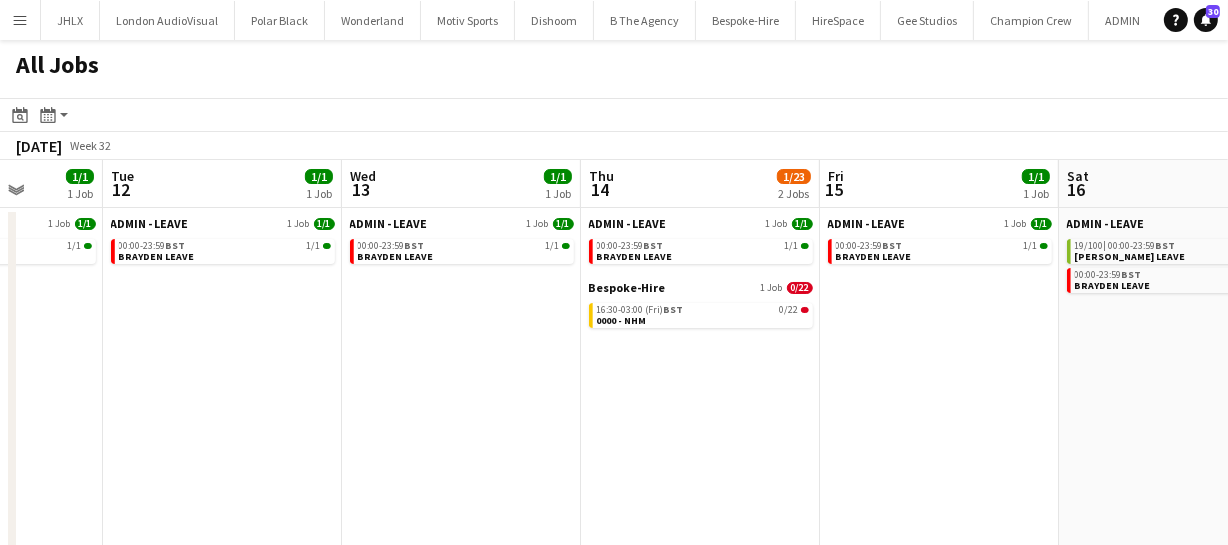 click on "Sat   9   2/18   3 Jobs   Sun   10   2/2   2 Jobs   Mon   11   1/1   1 Job   Tue   12   1/1   1 Job   Wed   13   1/1   1 Job   Thu   14   1/23   2 Jobs   Fri   15   1/1   1 Job   Sat   16   2/2   2 Jobs   Sun   17   2/2   2 Jobs   Mon   18   1/1   1 Job   Tue   19   1/1   1 Job   ADMIN - LEAVE   2 Jobs   2/2   17/100  |  00:00-23:59    BST   1/1   ANDY LEAVE   00:00-23:59    BST   1/1   BRAYDEN LEAVE   Bespoke-Hire   1 Job   0/16   07:00-03:59 (Sun)   BST   0/16   0000 - V&A   ADMIN - LEAVE   2 Jobs   2/2   18/100  |  00:00-23:59    BST   1/1   ANDY LEAVE   00:00-23:59    BST   1/1   BRAYDEN LEAVE   ADMIN - LEAVE   1 Job   1/1   00:00-23:59    BST   1/1   BRAYDEN LEAVE   ADMIN - LEAVE   1 Job   1/1   00:00-23:59    BST   1/1   BRAYDEN LEAVE   ADMIN - LEAVE   1 Job   1/1   00:00-23:59    BST   1/1   BRAYDEN LEAVE   ADMIN - LEAVE   1 Job   1/1   00:00-23:59    BST   1/1   BRAYDEN LEAVE   Bespoke-Hire   1 Job   0/22   16:30-03:00 (Fri)   BST   0/22   0000 - NHM   ADMIN - LEAVE   1 Job   1/1   00:00-23:59   | |" at bounding box center (614, 576) 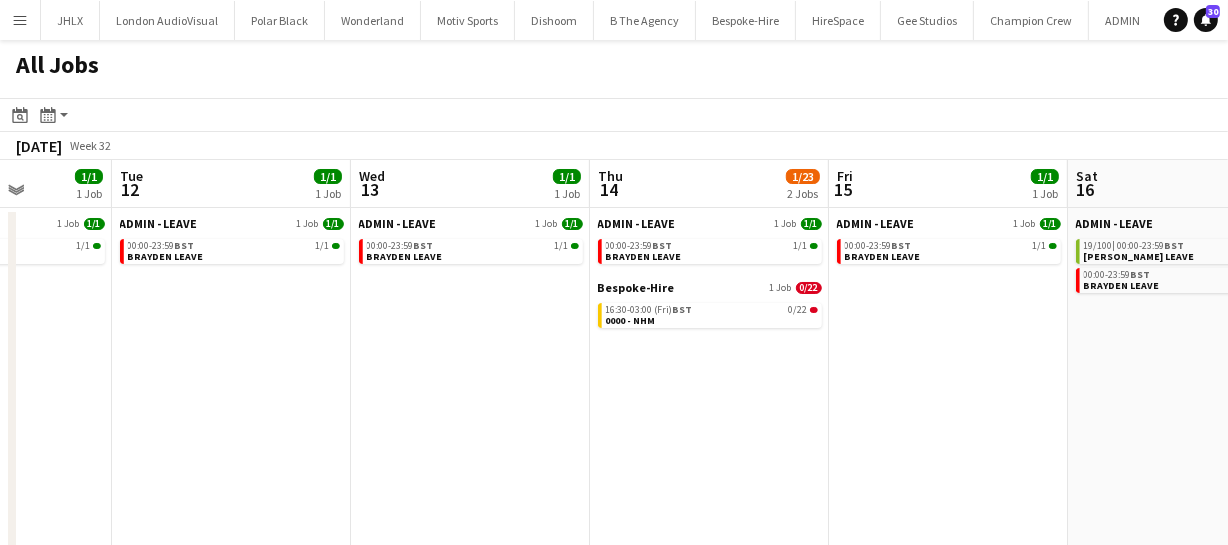 click on "Sat   9   2/18   3 Jobs   Sun   10   2/2   2 Jobs   Mon   11   1/1   1 Job   Tue   12   1/1   1 Job   Wed   13   1/1   1 Job   Thu   14   1/23   2 Jobs   Fri   15   1/1   1 Job   Sat   16   2/2   2 Jobs   Sun   17   2/2   2 Jobs   Mon   18   1/1   1 Job   Tue   19   1/1   1 Job   ADMIN - LEAVE   2 Jobs   2/2   17/100  |  00:00-23:59    BST   1/1   ANDY LEAVE   00:00-23:59    BST   1/1   BRAYDEN LEAVE   Bespoke-Hire   1 Job   0/16   07:00-03:59 (Sun)   BST   0/16   0000 - V&A   ADMIN - LEAVE   2 Jobs   2/2   18/100  |  00:00-23:59    BST   1/1   ANDY LEAVE   00:00-23:59    BST   1/1   BRAYDEN LEAVE   ADMIN - LEAVE   1 Job   1/1   00:00-23:59    BST   1/1   BRAYDEN LEAVE   ADMIN - LEAVE   1 Job   1/1   00:00-23:59    BST   1/1   BRAYDEN LEAVE   ADMIN - LEAVE   1 Job   1/1   00:00-23:59    BST   1/1   BRAYDEN LEAVE   ADMIN - LEAVE   1 Job   1/1   00:00-23:59    BST   1/1   BRAYDEN LEAVE   Bespoke-Hire   1 Job   0/22   16:30-03:00 (Fri)   BST   0/22   0000 - NHM   ADMIN - LEAVE   1 Job   1/1   00:00-23:59   | |" at bounding box center [614, 576] 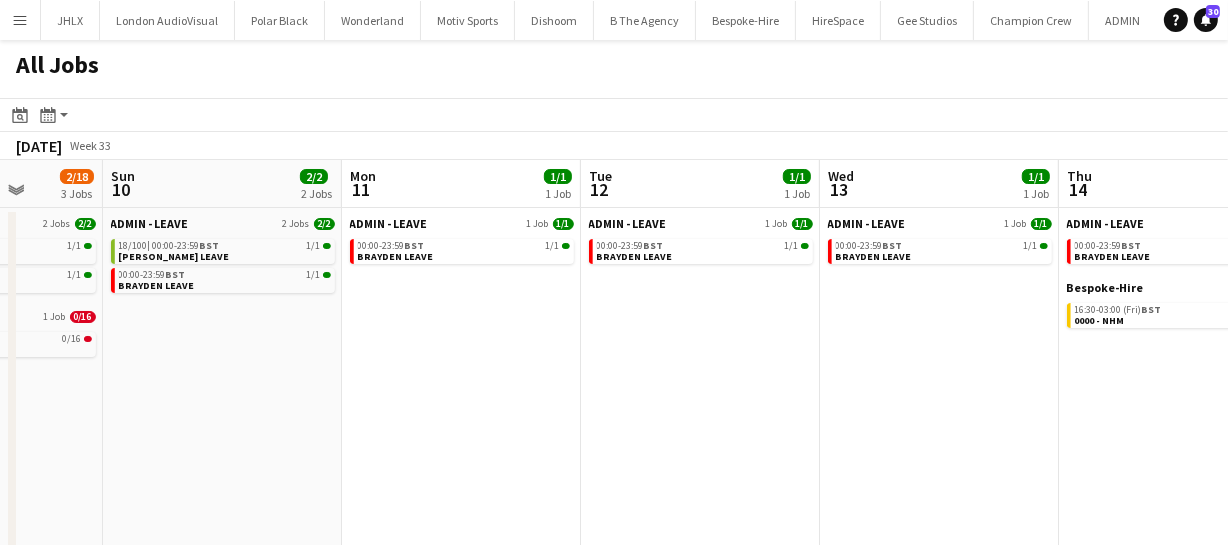 click on "Thu   7   1/1   1 Job   Fri   8   1/1   1 Job   Sat   9   2/18   3 Jobs   Sun   10   2/2   2 Jobs   Mon   11   1/1   1 Job   Tue   12   1/1   1 Job   Wed   13   1/1   1 Job   Thu   14   1/23   2 Jobs   Fri   15   1/1   1 Job   Sat   16   2/2   2 Jobs   Sun   17   2/2   2 Jobs   ADMIN - LEAVE   1 Job   1/1   00:00-23:59    BST   1/1   BRAYDEN LEAVE   ADMIN - LEAVE   1 Job   1/1   00:00-23:59    BST   1/1   BRAYDEN LEAVE   ADMIN - LEAVE   2 Jobs   2/2   17/100  |  00:00-23:59    BST   1/1   ANDY LEAVE   00:00-23:59    BST   1/1   BRAYDEN LEAVE   Bespoke-Hire   1 Job   0/16   07:00-03:59 (Sun)   BST   0/16   0000 - V&A   ADMIN - LEAVE   2 Jobs   2/2   18/100  |  00:00-23:59    BST   1/1   ANDY LEAVE   00:00-23:59    BST   1/1   BRAYDEN LEAVE   ADMIN - LEAVE   1 Job   1/1   00:00-23:59    BST   1/1   BRAYDEN LEAVE   ADMIN - LEAVE   1 Job   1/1   00:00-23:59    BST   1/1   BRAYDEN LEAVE   ADMIN - LEAVE   1 Job   1/1   00:00-23:59    BST   1/1   BRAYDEN LEAVE   ADMIN - LEAVE   1 Job   1/1   00:00-23:59    BST  | |" at bounding box center [614, 576] 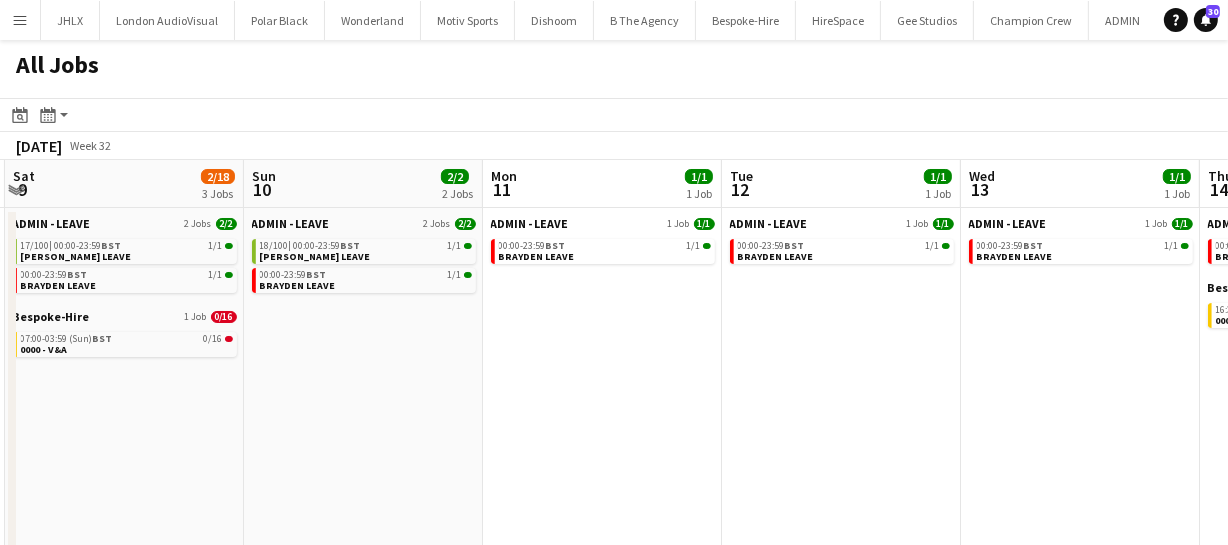 click on "Thu   7   1/1   1 Job   Fri   8   1/1   1 Job   Sat   9   2/18   3 Jobs   Sun   10   2/2   2 Jobs   Mon   11   1/1   1 Job   Tue   12   1/1   1 Job   Wed   13   1/1   1 Job   Thu   14   1/23   2 Jobs   Fri   15   1/1   1 Job   Sat   16   2/2   2 Jobs   Sun   17   2/2   2 Jobs   ADMIN - LEAVE   1 Job   1/1   00:00-23:59    BST   1/1   BRAYDEN LEAVE   ADMIN - LEAVE   1 Job   1/1   00:00-23:59    BST   1/1   BRAYDEN LEAVE   ADMIN - LEAVE   2 Jobs   2/2   17/100  |  00:00-23:59    BST   1/1   ANDY LEAVE   00:00-23:59    BST   1/1   BRAYDEN LEAVE   Bespoke-Hire   1 Job   0/16   07:00-03:59 (Sun)   BST   0/16   0000 - V&A   ADMIN - LEAVE   2 Jobs   2/2   18/100  |  00:00-23:59    BST   1/1   ANDY LEAVE   00:00-23:59    BST   1/1   BRAYDEN LEAVE   ADMIN - LEAVE   1 Job   1/1   00:00-23:59    BST   1/1   BRAYDEN LEAVE   ADMIN - LEAVE   1 Job   1/1   00:00-23:59    BST   1/1   BRAYDEN LEAVE   ADMIN - LEAVE   1 Job   1/1   00:00-23:59    BST   1/1   BRAYDEN LEAVE   ADMIN - LEAVE   1 Job   1/1   00:00-23:59    BST  | |" at bounding box center [614, 576] 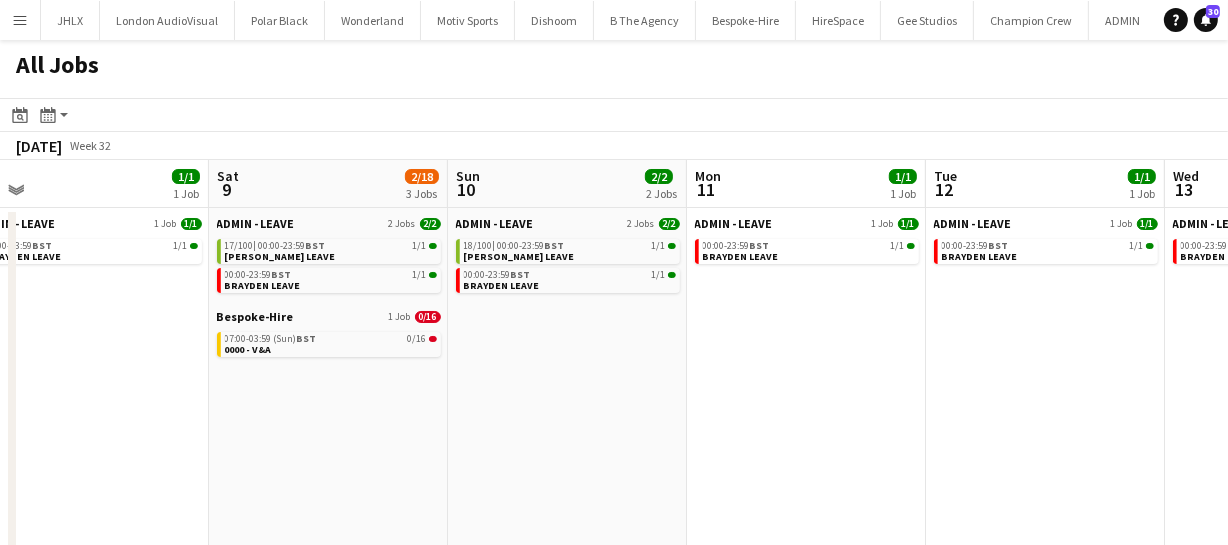 click on "Wed   6   1/1   1 Job   Thu   7   1/1   1 Job   Fri   8   1/1   1 Job   Sat   9   2/18   3 Jobs   Sun   10   2/2   2 Jobs   Mon   11   1/1   1 Job   Tue   12   1/1   1 Job   Wed   13   1/1   1 Job   Thu   14   1/23   2 Jobs   Fri   15   1/1   1 Job   Sat   16   2/2   2 Jobs   ADMIN - LEAVE   1 Job   1/1   00:00-23:59    BST   1/1   BRAYDEN LEAVE   ADMIN - LEAVE   1 Job   1/1   00:00-23:59    BST   1/1   BRAYDEN LEAVE   ADMIN - LEAVE   1 Job   1/1   00:00-23:59    BST   1/1   BRAYDEN LEAVE   ADMIN - LEAVE   2 Jobs   2/2   17/100  |  00:00-23:59    BST   1/1   ANDY LEAVE   00:00-23:59    BST   1/1   BRAYDEN LEAVE   Bespoke-Hire   1 Job   0/16   07:00-03:59 (Sun)   BST   0/16   0000 - V&A   ADMIN - LEAVE   2 Jobs   2/2   18/100  |  00:00-23:59    BST   1/1   ANDY LEAVE   00:00-23:59    BST   1/1   BRAYDEN LEAVE   ADMIN - LEAVE   1 Job   1/1   00:00-23:59    BST   1/1   BRAYDEN LEAVE   ADMIN - LEAVE   1 Job   1/1   00:00-23:59    BST   1/1   BRAYDEN LEAVE   ADMIN - LEAVE   1 Job   1/1   00:00-23:59    BST   1/1" at bounding box center [614, 576] 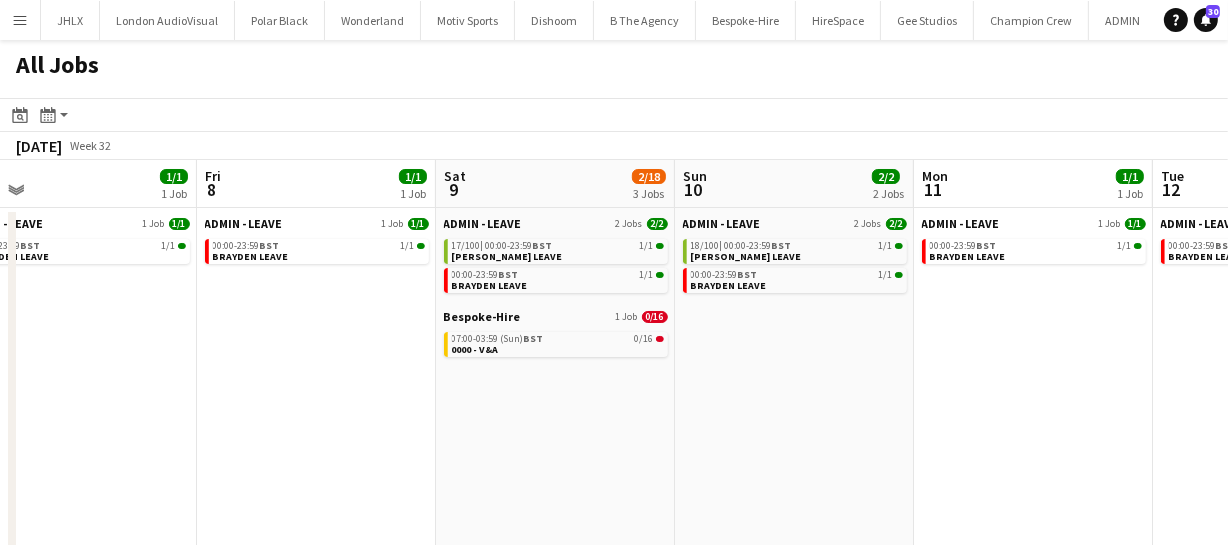 click on "Tue   5   1/1   1 Job   Wed   6   1/1   1 Job   Thu   7   1/1   1 Job   Fri   8   1/1   1 Job   Sat   9   2/18   3 Jobs   Sun   10   2/2   2 Jobs   Mon   11   1/1   1 Job   Tue   12   1/1   1 Job   Wed   13   1/1   1 Job   Thu   14   1/23   2 Jobs   Fri   15   1/1   1 Job   ADMIN - LEAVE   1 Job   1/1   00:00-23:59    BST   1/1   BRAYDEN LEAVE   ADMIN - LEAVE   1 Job   1/1   00:00-23:59    BST   1/1   BRAYDEN LEAVE   ADMIN - LEAVE   1 Job   1/1   00:00-23:59    BST   1/1   BRAYDEN LEAVE   ADMIN - LEAVE   1 Job   1/1   00:00-23:59    BST   1/1   BRAYDEN LEAVE   ADMIN - LEAVE   2 Jobs   2/2   17/100  |  00:00-23:59    BST   1/1   ANDY LEAVE   00:00-23:59    BST   1/1   BRAYDEN LEAVE   Bespoke-Hire   1 Job   0/16   07:00-03:59 (Sun)   BST   0/16   0000 - V&A   ADMIN - LEAVE   2 Jobs   2/2   18/100  |  00:00-23:59    BST   1/1   ANDY LEAVE   00:00-23:59    BST   1/1   BRAYDEN LEAVE   ADMIN - LEAVE   1 Job   1/1   00:00-23:59    BST   1/1   BRAYDEN LEAVE   ADMIN - LEAVE   1 Job   1/1   00:00-23:59    BST   1/1" at bounding box center [614, 576] 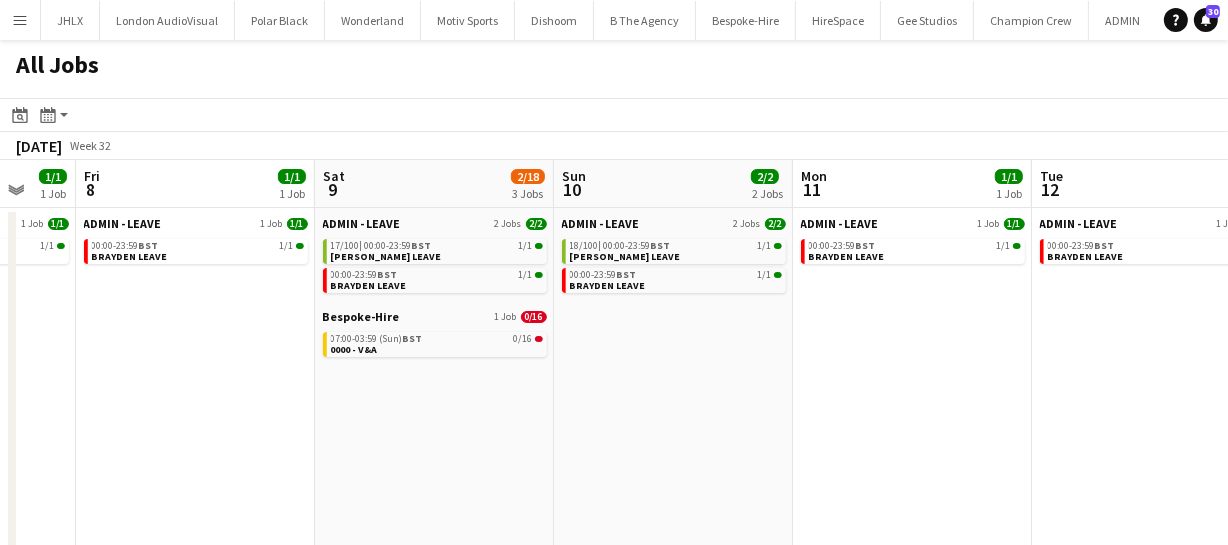 click on "Tue   5   1/1   1 Job   Wed   6   1/1   1 Job   Thu   7   1/1   1 Job   Fri   8   1/1   1 Job   Sat   9   2/18   3 Jobs   Sun   10   2/2   2 Jobs   Mon   11   1/1   1 Job   Tue   12   1/1   1 Job   Wed   13   1/1   1 Job   Thu   14   1/23   2 Jobs   Fri   15   1/1   1 Job   ADMIN - LEAVE   1 Job   1/1   00:00-23:59    BST   1/1   BRAYDEN LEAVE   ADMIN - LEAVE   1 Job   1/1   00:00-23:59    BST   1/1   BRAYDEN LEAVE   ADMIN - LEAVE   1 Job   1/1   00:00-23:59    BST   1/1   BRAYDEN LEAVE   ADMIN - LEAVE   1 Job   1/1   00:00-23:59    BST   1/1   BRAYDEN LEAVE   ADMIN - LEAVE   2 Jobs   2/2   17/100  |  00:00-23:59    BST   1/1   ANDY LEAVE   00:00-23:59    BST   1/1   BRAYDEN LEAVE   Bespoke-Hire   1 Job   0/16   07:00-03:59 (Sun)   BST   0/16   0000 - V&A   ADMIN - LEAVE   2 Jobs   2/2   18/100  |  00:00-23:59    BST   1/1   ANDY LEAVE   00:00-23:59    BST   1/1   BRAYDEN LEAVE   ADMIN - LEAVE   1 Job   1/1   00:00-23:59    BST   1/1   BRAYDEN LEAVE   ADMIN - LEAVE   1 Job   1/1   00:00-23:59    BST   1/1" at bounding box center [614, 576] 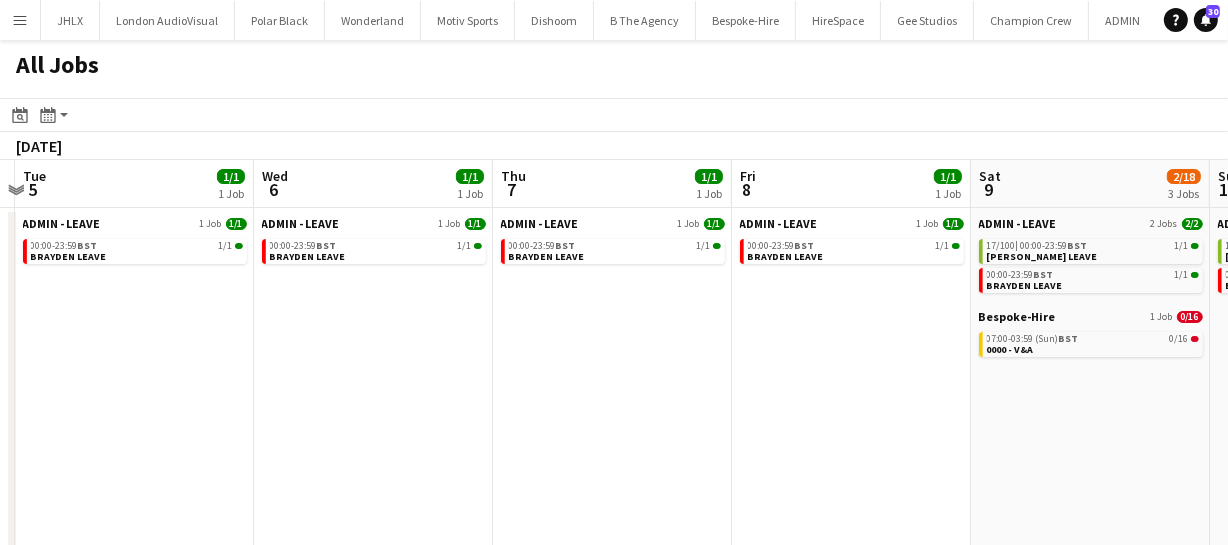 click on "Sun   3   1/1   1 Job   Mon   4   Tue   5   1/1   1 Job   Wed   6   1/1   1 Job   Thu   7   1/1   1 Job   Fri   8   1/1   1 Job   Sat   9   2/18   3 Jobs   Sun   10   2/2   2 Jobs   Mon   11   1/1   1 Job   Tue   12   1/1   1 Job   Wed   13   1/1   1 Job   ADMIN - LEAVE   1 Job   1/1   16/100  |  00:00-23:59    BST   1/1   ANDY LEAVE   ADMIN - LEAVE   1 Job   1/1   00:00-23:59    BST   1/1   BRAYDEN LEAVE   ADMIN - LEAVE   1 Job   1/1   00:00-23:59    BST   1/1   BRAYDEN LEAVE   ADMIN - LEAVE   1 Job   1/1   00:00-23:59    BST   1/1   BRAYDEN LEAVE   ADMIN - LEAVE   1 Job   1/1   00:00-23:59    BST   1/1   BRAYDEN LEAVE   ADMIN - LEAVE   2 Jobs   2/2   17/100  |  00:00-23:59    BST   1/1   ANDY LEAVE   00:00-23:59    BST   1/1   BRAYDEN LEAVE   Bespoke-Hire   1 Job   0/16   07:00-03:59 (Sun)   BST   0/16   0000 - V&A   ADMIN - LEAVE   2 Jobs   2/2   18/100  |  00:00-23:59    BST   1/1   ANDY LEAVE   00:00-23:59    BST   1/1   BRAYDEN LEAVE   ADMIN - LEAVE   1 Job   1/1   00:00-23:59    BST   1/1   1 Job" at bounding box center [614, 576] 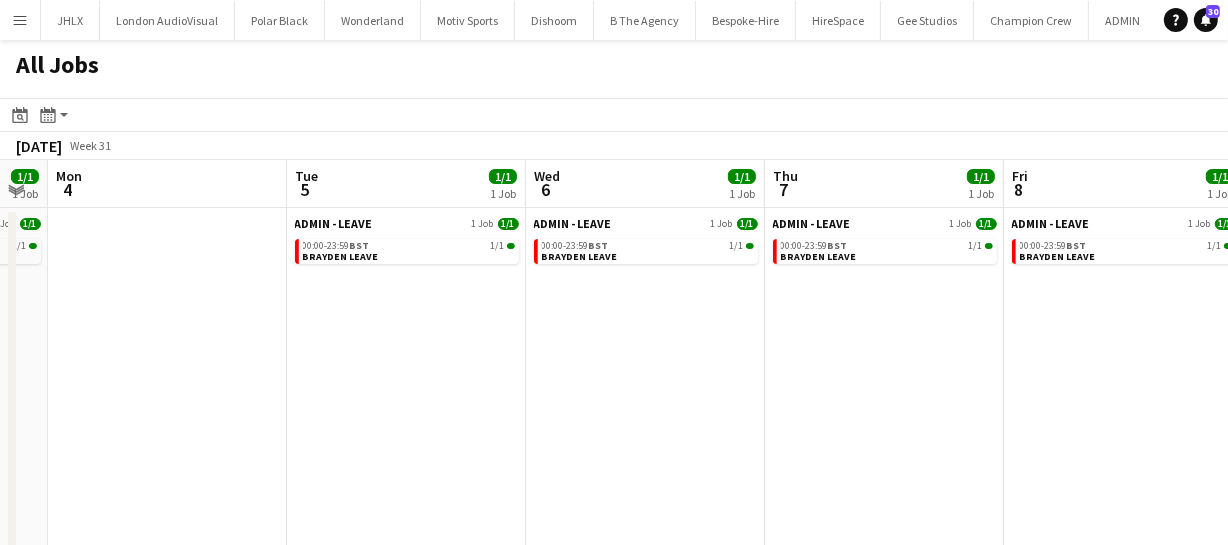 click on "Sat   2   1/1   1 Job   Sun   3   1/1   1 Job   Mon   4   Tue   5   1/1   1 Job   Wed   6   1/1   1 Job   Thu   7   1/1   1 Job   Fri   8   1/1   1 Job   Sat   9   2/18   3 Jobs   Sun   10   2/2   2 Jobs   Mon   11   1/1   1 Job   Tue   12   1/1   1 Job   ADMIN - LEAVE   1 Job   1/1   15/100  |  00:00-23:59    BST   1/1   ANDY LEAVE   ADMIN - LEAVE   1 Job   1/1   16/100  |  00:00-23:59    BST   1/1   ANDY LEAVE   ADMIN - LEAVE   1 Job   1/1   00:00-23:59    BST   1/1   BRAYDEN LEAVE   ADMIN - LEAVE   1 Job   1/1   00:00-23:59    BST   1/1   BRAYDEN LEAVE   ADMIN - LEAVE   1 Job   1/1   00:00-23:59    BST   1/1   BRAYDEN LEAVE   ADMIN - LEAVE   1 Job   1/1   00:00-23:59    BST   1/1   BRAYDEN LEAVE   ADMIN - LEAVE   2 Jobs   2/2   17/100  |  00:00-23:59    BST   1/1   ANDY LEAVE   00:00-23:59    BST   1/1   BRAYDEN LEAVE   Bespoke-Hire   1 Job   0/16   07:00-03:59 (Sun)   BST   0/16   0000 - V&A   ADMIN - LEAVE   2 Jobs   2/2   18/100  |  00:00-23:59    BST   1/1   ANDY LEAVE   00:00-23:59    BST   1/1" at bounding box center (614, 576) 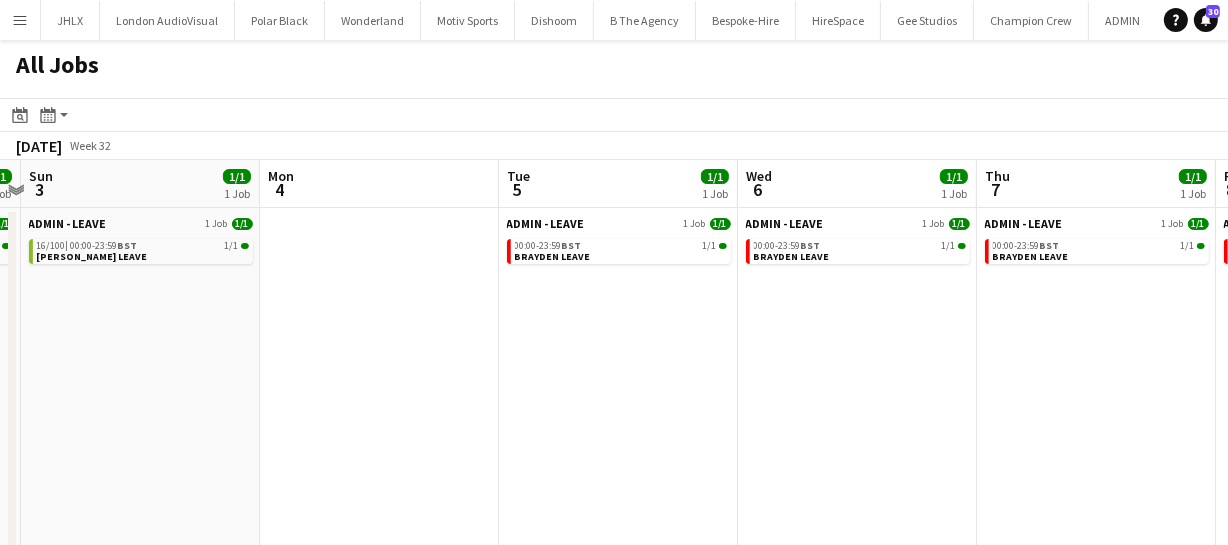 click on "Fri   1   Sat   2   1/1   1 Job   Sun   3   1/1   1 Job   Mon   4   Tue   5   1/1   1 Job   Wed   6   1/1   1 Job   Thu   7   1/1   1 Job   Fri   8   1/1   1 Job   Sat   9   2/18   3 Jobs   Sun   10   2/2   2 Jobs   Mon   11   1/1   1 Job   ADMIN - LEAVE   1 Job   1/1   15/100  |  00:00-23:59    BST   1/1   ANDY LEAVE   ADMIN - LEAVE   1 Job   1/1   16/100  |  00:00-23:59    BST   1/1   ANDY LEAVE   ADMIN - LEAVE   1 Job   1/1   00:00-23:59    BST   1/1   BRAYDEN LEAVE   ADMIN - LEAVE   1 Job   1/1   00:00-23:59    BST   1/1   BRAYDEN LEAVE   ADMIN - LEAVE   1 Job   1/1   00:00-23:59    BST   1/1   BRAYDEN LEAVE   ADMIN - LEAVE   1 Job   1/1   00:00-23:59    BST   1/1   BRAYDEN LEAVE   ADMIN - LEAVE   2 Jobs   2/2   17/100  |  00:00-23:59    BST   1/1   ANDY LEAVE   00:00-23:59    BST   1/1   BRAYDEN LEAVE   Bespoke-Hire   1 Job   0/16   07:00-03:59 (Sun)   BST   0/16   0000 - V&A   ADMIN - LEAVE   2 Jobs   2/2   18/100  |  00:00-23:59    BST   1/1   ANDY LEAVE   00:00-23:59    BST   1/1   BRAYDEN LEAVE" at bounding box center [614, 576] 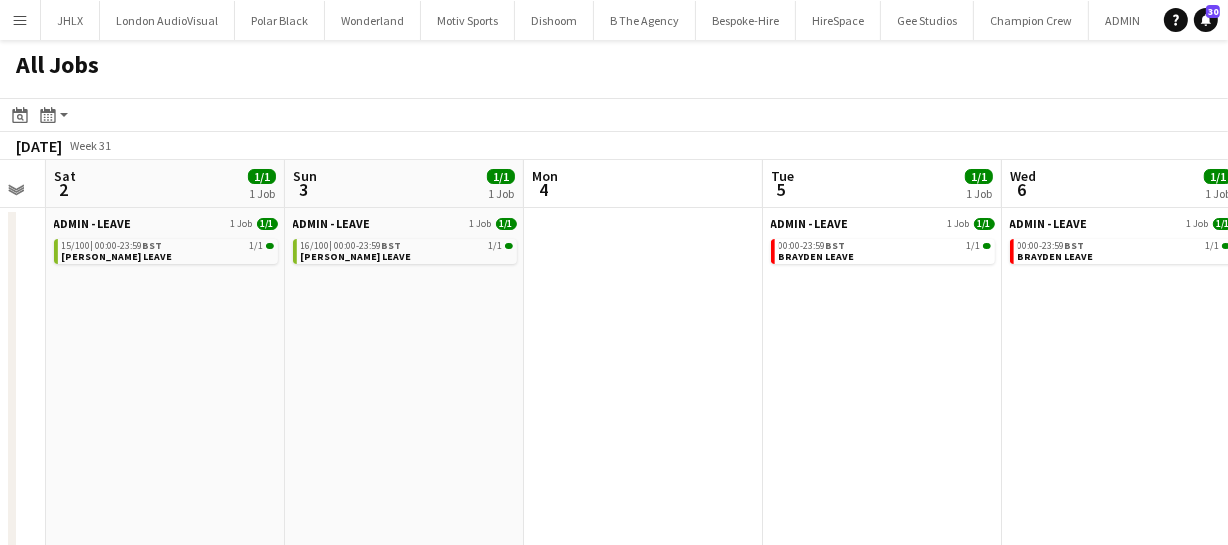 click on "Thu   31   1/1   1 Job   Fri   1   Sat   2   1/1   1 Job   Sun   3   1/1   1 Job   Mon   4   Tue   5   1/1   1 Job   Wed   6   1/1   1 Job   Thu   7   1/1   1 Job   Fri   8   1/1   1 Job   Sat   9   2/18   3 Jobs   Sun   10   2/2   2 Jobs   Veevers Carter   1 Job   1/1   09:00-17:00    BST   1/1   3298 - Veevers Warehouse   ADMIN - LEAVE   1 Job   1/1   15/100  |  00:00-23:59    BST   1/1   ANDY LEAVE   ADMIN - LEAVE   1 Job   1/1   16/100  |  00:00-23:59    BST   1/1   ANDY LEAVE   ADMIN - LEAVE   1 Job   1/1   00:00-23:59    BST   1/1   BRAYDEN LEAVE   ADMIN - LEAVE   1 Job   1/1   00:00-23:59    BST   1/1   BRAYDEN LEAVE   ADMIN - LEAVE   1 Job   1/1   00:00-23:59    BST   1/1   BRAYDEN LEAVE   ADMIN - LEAVE   1 Job   1/1   00:00-23:59    BST   1/1   BRAYDEN LEAVE   ADMIN - LEAVE   2 Jobs   2/2   17/100  |  00:00-23:59    BST   1/1   ANDY LEAVE   00:00-23:59    BST   1/1   BRAYDEN LEAVE   Bespoke-Hire   1 Job   0/16   07:00-03:59 (Sun)   BST   0/16   0000 - V&A   ADMIN - LEAVE   2 Jobs   2/2   18/100  |" at bounding box center [614, 576] 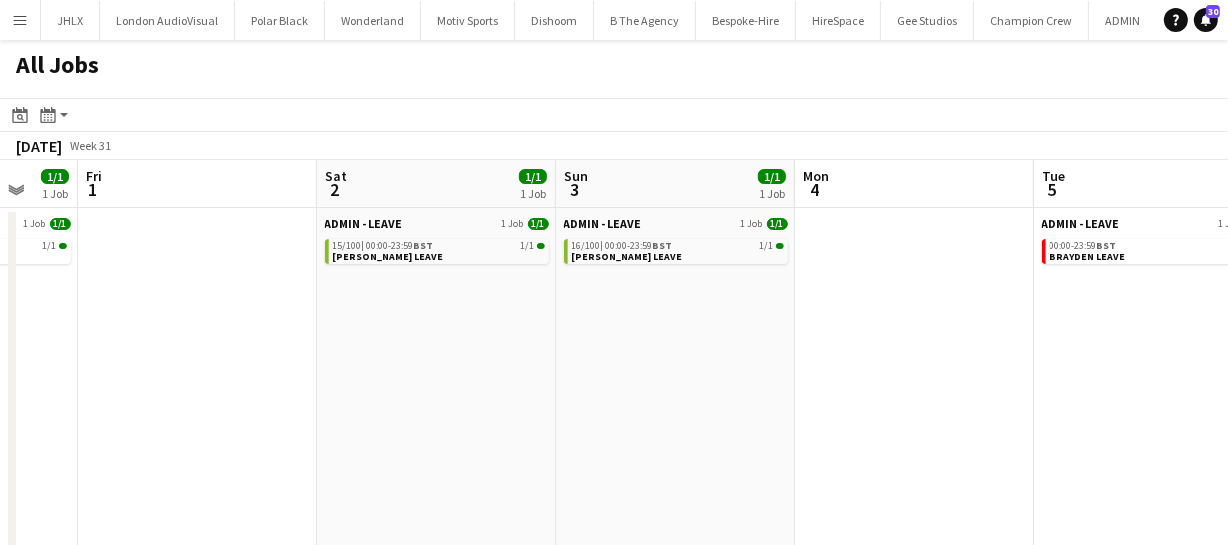 click on "Tue   29   1/1   1 Job   Wed   30   1/1   1 Job   Thu   31   1/1   1 Job   Fri   1   Sat   2   1/1   1 Job   Sun   3   1/1   1 Job   Mon   4   Tue   5   1/1   1 Job   Wed   6   1/1   1 Job   Thu   7   1/1   1 Job   Fri   8   1/1   1 Job   Veevers Carter   1 Job   1/1   09:00-17:00    BST   1/1   3298 - Veevers Warehouse   Veevers Carter   1 Job   1/1   09:00-17:00    BST   1/1   3298 - Veevers Warehouse   Veevers Carter   1 Job   1/1   09:00-17:00    BST   1/1   3298 - Veevers Warehouse   ADMIN - LEAVE   1 Job   1/1   15/100  |  00:00-23:59    BST   1/1   ANDY LEAVE   ADMIN - LEAVE   1 Job   1/1   16/100  |  00:00-23:59    BST   1/1   ANDY LEAVE   ADMIN - LEAVE   1 Job   1/1   00:00-23:59    BST   1/1   BRAYDEN LEAVE   ADMIN - LEAVE   1 Job   1/1   00:00-23:59    BST   1/1   BRAYDEN LEAVE   ADMIN - LEAVE   1 Job   1/1   00:00-23:59    BST   1/1   BRAYDEN LEAVE   ADMIN - LEAVE   1 Job   1/1   00:00-23:59    BST   1/1   BRAYDEN LEAVE" at bounding box center (614, 576) 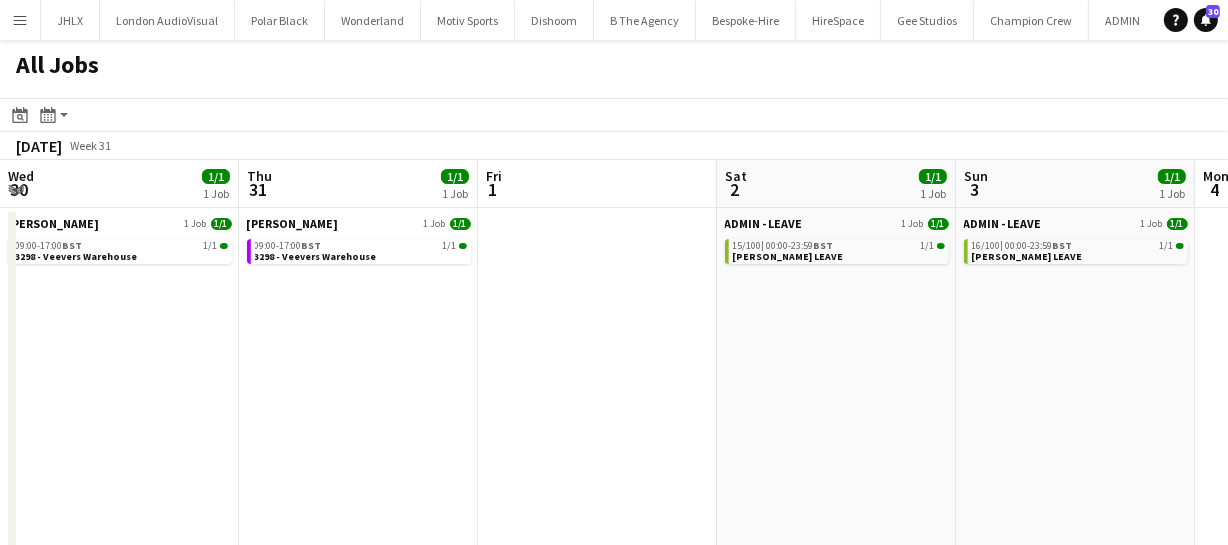 click on "Mon   28   9/9   2 Jobs   Tue   29   1/1   1 Job   Wed   30   1/1   1 Job   Thu   31   1/1   1 Job   Fri   1   Sat   2   1/1   1 Job   Sun   3   1/1   1 Job   Mon   4   Tue   5   1/1   1 Job   Wed   6   1/1   1 Job   Thu   7   1/1   1 Job   Box Productions   1 Job   8/8   08:00-16:00    BST   8/8   3303 - EXCEL   Veevers Carter   1 Job   1/1   09:00-17:00    BST   1/1   3298 - Veevers Warehouse   Veevers Carter   1 Job   1/1   09:00-17:00    BST   1/1   3298 - Veevers Warehouse   Veevers Carter   1 Job   1/1   09:00-17:00    BST   1/1   3298 - Veevers Warehouse   Veevers Carter   1 Job   1/1   09:00-17:00    BST   1/1   3298 - Veevers Warehouse   ADMIN - LEAVE   1 Job   1/1   15/100  |  00:00-23:59    BST   1/1   ANDY LEAVE   ADMIN - LEAVE   1 Job   1/1   16/100  |  00:00-23:59    BST   1/1   ANDY LEAVE   ADMIN - LEAVE   1 Job   1/1   00:00-23:59    BST   1/1   BRAYDEN LEAVE   ADMIN - LEAVE   1 Job   1/1   00:00-23:59    BST   1/1   BRAYDEN LEAVE   ADMIN - LEAVE   1 Job   1/1   00:00-23:59    BST   1/1" at bounding box center [614, 576] 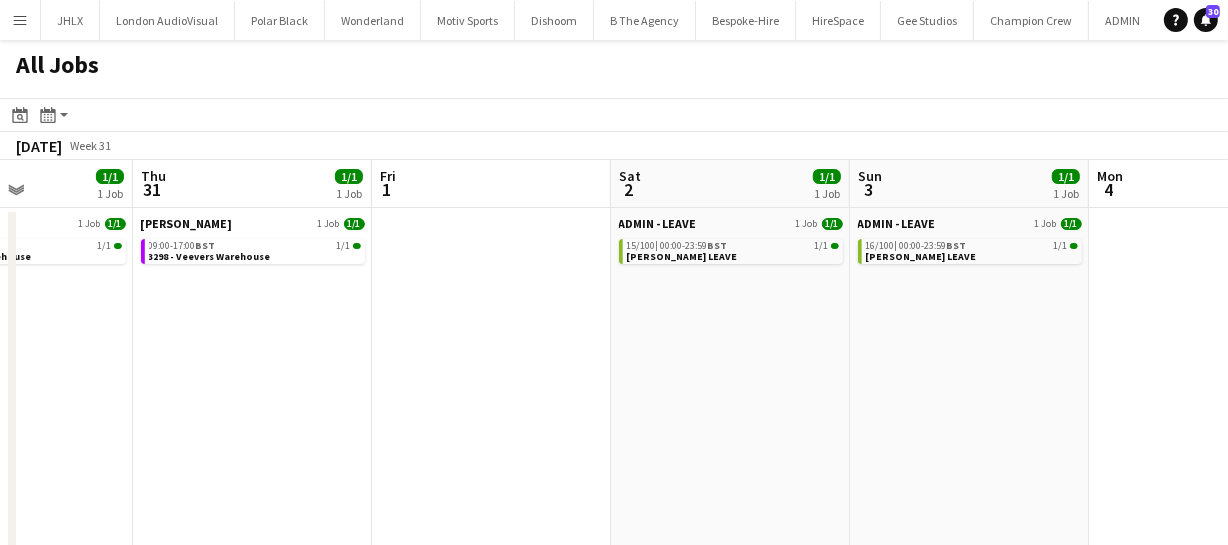 click on "Mon   28   9/9   2 Jobs   Tue   29   1/1   1 Job   Wed   30   1/1   1 Job   Thu   31   1/1   1 Job   Fri   1   Sat   2   1/1   1 Job   Sun   3   1/1   1 Job   Mon   4   Tue   5   1/1   1 Job   Wed   6   1/1   1 Job   Thu   7   1/1   1 Job   Box Productions   1 Job   8/8   08:00-16:00    BST   8/8   3303 - EXCEL   Veevers Carter   1 Job   1/1   09:00-17:00    BST   1/1   3298 - Veevers Warehouse   Veevers Carter   1 Job   1/1   09:00-17:00    BST   1/1   3298 - Veevers Warehouse   Veevers Carter   1 Job   1/1   09:00-17:00    BST   1/1   3298 - Veevers Warehouse   Veevers Carter   1 Job   1/1   09:00-17:00    BST   1/1   3298 - Veevers Warehouse   ADMIN - LEAVE   1 Job   1/1   15/100  |  00:00-23:59    BST   1/1   ANDY LEAVE   ADMIN - LEAVE   1 Job   1/1   16/100  |  00:00-23:59    BST   1/1   ANDY LEAVE   ADMIN - LEAVE   1 Job   1/1   00:00-23:59    BST   1/1   BRAYDEN LEAVE   ADMIN - LEAVE   1 Job   1/1   00:00-23:59    BST   1/1   BRAYDEN LEAVE   ADMIN - LEAVE   1 Job   1/1   00:00-23:59    BST   1/1" at bounding box center [614, 576] 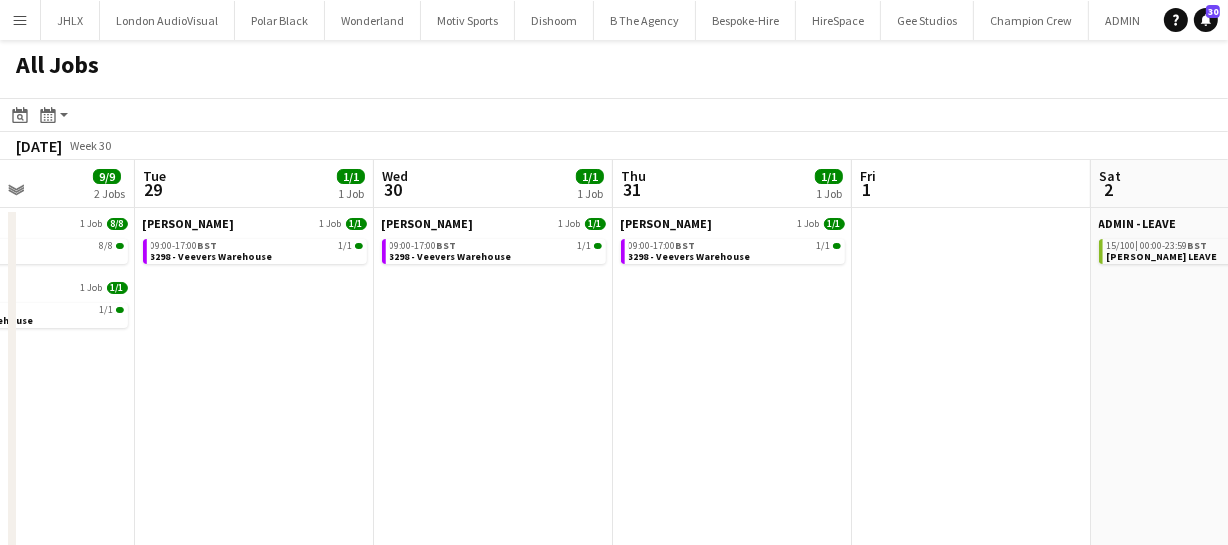 click on "Sat   26   12/12   3 Jobs   Sun   27   1/1   1 Job   Mon   28   9/9   2 Jobs   Tue   29   1/1   1 Job   Wed   30   1/1   1 Job   Thu   31   1/1   1 Job   Fri   1   Sat   2   1/1   1 Job   Sun   3   1/1   1 Job   Mon   4   Tue   5   1/1   1 Job   ADMIN - LEAVE   1 Job   1/1   13/100  |  00:00-23:59    BST   1/1   ANDY LEAVE   Box Productions   1 Job   6/6   09:45-03:45 (Sun)   BST   6/6   3300 - Signature Brewery   Seen Group   1 Job   5/5   00:00-00:00 (Sun)   BST   5/5   3198 - Outernet (LUTON VAN)   ADMIN - LEAVE   1 Job   1/1   14/100  |  00:00-23:59    BST   1/1   ANDY LEAVE   Box Productions   1 Job   8/8   08:00-16:00    BST   8/8   3303 - EXCEL   Veevers Carter   1 Job   1/1   09:00-17:00    BST   1/1   3298 - Veevers Warehouse   Veevers Carter   1 Job   1/1   09:00-17:00    BST   1/1   3298 - Veevers Warehouse   Veevers Carter   1 Job   1/1   09:00-17:00    BST   1/1   3298 - Veevers Warehouse   Veevers Carter   1 Job   1/1   09:00-17:00    BST   1/1   3298 - Veevers Warehouse   ADMIN - LEAVE   1/1" at bounding box center [614, 576] 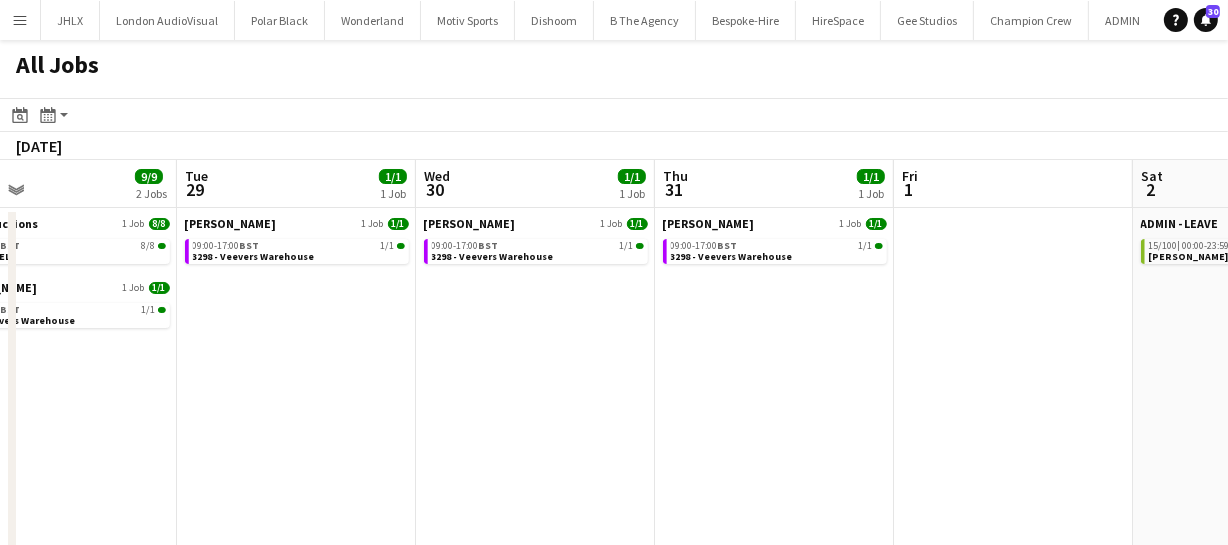 click on "Fri   25   17/17   3 Jobs   Sat   26   12/12   3 Jobs   Sun   27   1/1   1 Job   Mon   28   9/9   2 Jobs   Tue   29   1/1   1 Job   Wed   30   1/1   1 Job   Thu   31   1/1   1 Job   Fri   1   Sat   2   1/1   1 Job   Sun   3   1/1   1 Job   Mon   4   Event concept   1 Job   12/12   06:00-02:30 (Sat)   BST   12/12   3279 - Old Billingsgate Market   Seen Group   1 Job   4/4   16:00-21:00    BST   4/4   3198 - Outernet (LUTON VAN)   Veevers Carter   1 Job   1/1   09:00-17:00    BST   1/1   3298 - Veevers Warehouse   ADMIN - LEAVE   1 Job   1/1   13/100  |  00:00-23:59    BST   1/1   ANDY LEAVE   Box Productions   1 Job   6/6   09:45-03:45 (Sun)   BST   6/6   3300 - Signature Brewery   Seen Group   1 Job   5/5   00:00-00:00 (Sun)   BST   5/5   3198 - Outernet (LUTON VAN)   ADMIN - LEAVE   1 Job   1/1   14/100  |  00:00-23:59    BST   1/1   ANDY LEAVE   Box Productions   1 Job   8/8   08:00-16:00    BST   8/8   3303 - EXCEL   Veevers Carter   1 Job   1/1   09:00-17:00    BST   1/1   3298 - Veevers Warehouse   1/1" at bounding box center [614, 576] 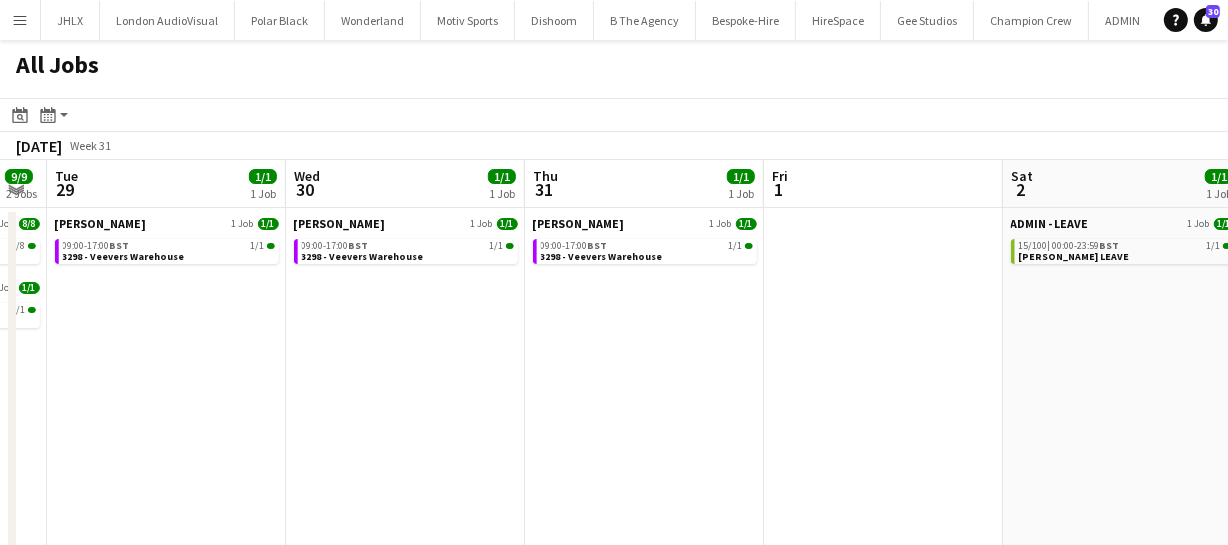 click on "Fri   25   17/17   3 Jobs   Sat   26   12/12   3 Jobs   Sun   27   1/1   1 Job   Mon   28   9/9   2 Jobs   Tue   29   1/1   1 Job   Wed   30   1/1   1 Job   Thu   31   1/1   1 Job   Fri   1   Sat   2   1/1   1 Job   Sun   3   1/1   1 Job   Mon   4   Event concept   1 Job   12/12   06:00-02:30 (Sat)   BST   12/12   3279 - Old Billingsgate Market   Seen Group   1 Job   4/4   16:00-21:00    BST   4/4   3198 - Outernet (LUTON VAN)   Veevers Carter   1 Job   1/1   09:00-17:00    BST   1/1   3298 - Veevers Warehouse   ADMIN - LEAVE   1 Job   1/1   13/100  |  00:00-23:59    BST   1/1   ANDY LEAVE   Box Productions   1 Job   6/6   09:45-03:45 (Sun)   BST   6/6   3300 - Signature Brewery   Seen Group   1 Job   5/5   00:00-00:00 (Sun)   BST   5/5   3198 - Outernet (LUTON VAN)   ADMIN - LEAVE   1 Job   1/1   14/100  |  00:00-23:59    BST   1/1   ANDY LEAVE   Box Productions   1 Job   8/8   08:00-16:00    BST   8/8   3303 - EXCEL   Veevers Carter   1 Job   1/1   09:00-17:00    BST   1/1   3298 - Veevers Warehouse   1/1" at bounding box center (614, 576) 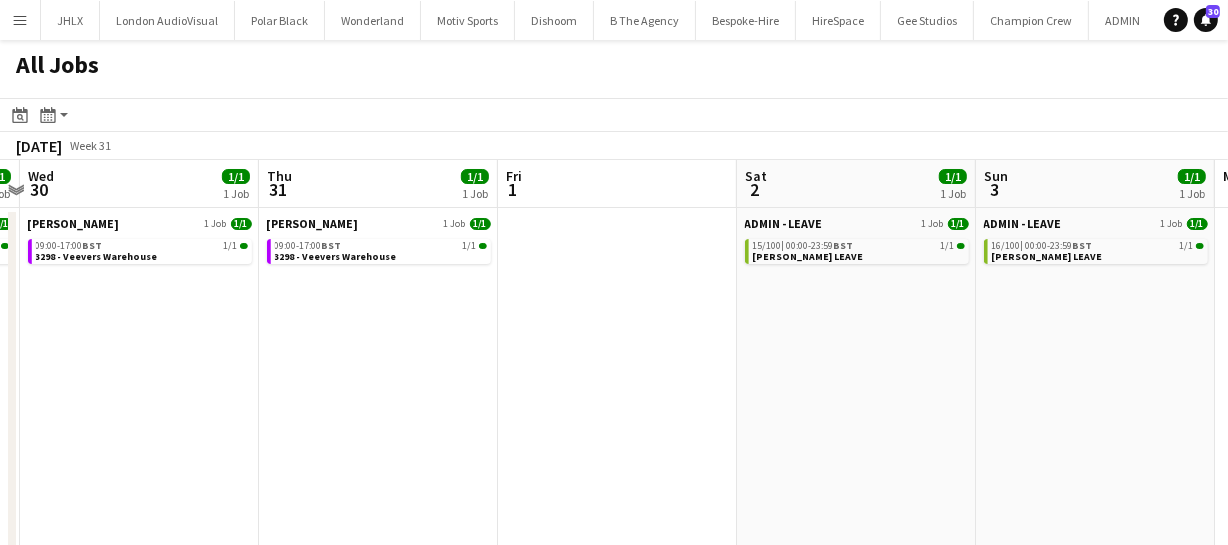 click on "Sun   27   1/1   1 Job   Mon   28   9/9   2 Jobs   Tue   29   1/1   1 Job   Wed   30   1/1   1 Job   Thu   31   1/1   1 Job   Fri   1   Sat   2   1/1   1 Job   Sun   3   1/1   1 Job   Mon   4   Tue   5   1/1   1 Job   Wed   6   1/1   1 Job   ADMIN - LEAVE   1 Job   1/1   14/100  |  00:00-23:59    BST   1/1   ANDY LEAVE   Box Productions   1 Job   8/8   08:00-16:00    BST   8/8   3303 - EXCEL   Veevers Carter   1 Job   1/1   09:00-17:00    BST   1/1   3298 - Veevers Warehouse   Veevers Carter   1 Job   1/1   09:00-17:00    BST   1/1   3298 - Veevers Warehouse   Veevers Carter   1 Job   1/1   09:00-17:00    BST   1/1   3298 - Veevers Warehouse   Veevers Carter   1 Job   1/1   09:00-17:00    BST   1/1   3298 - Veevers Warehouse   ADMIN - LEAVE   1 Job   1/1   15/100  |  00:00-23:59    BST   1/1   ANDY LEAVE   ADMIN - LEAVE   1 Job   1/1   16/100  |  00:00-23:59    BST   1/1   ANDY LEAVE   ADMIN - LEAVE   1 Job   1/1   00:00-23:59    BST   1/1   BRAYDEN LEAVE   ADMIN - LEAVE   1 Job   1/1   00:00-23:59    BST" at bounding box center (614, 576) 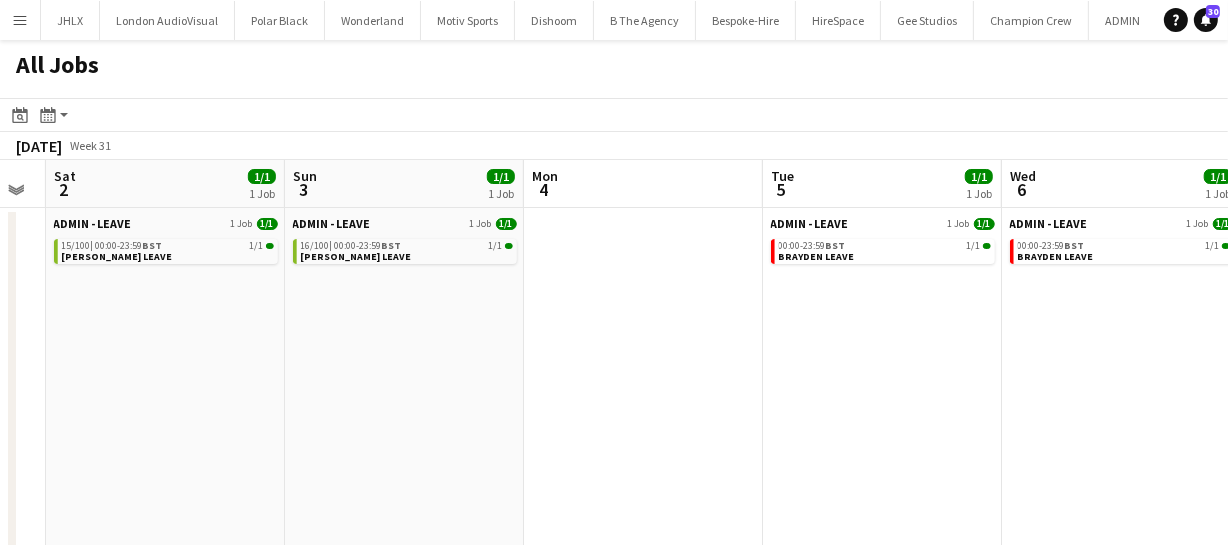 click on "Tue   29   1/1   1 Job   Wed   30   1/1   1 Job   Thu   31   1/1   1 Job   Fri   1   Sat   2   1/1   1 Job   Sun   3   1/1   1 Job   Mon   4   Tue   5   1/1   1 Job   Wed   6   1/1   1 Job   Thu   7   1/1   1 Job   Fri   8   1/1   1 Job   Veevers Carter   1 Job   1/1   09:00-17:00    BST   1/1   3298 - Veevers Warehouse   Veevers Carter   1 Job   1/1   09:00-17:00    BST   1/1   3298 - Veevers Warehouse   Veevers Carter   1 Job   1/1   09:00-17:00    BST   1/1   3298 - Veevers Warehouse   ADMIN - LEAVE   1 Job   1/1   15/100  |  00:00-23:59    BST   1/1   ANDY LEAVE   ADMIN - LEAVE   1 Job   1/1   16/100  |  00:00-23:59    BST   1/1   ANDY LEAVE   ADMIN - LEAVE   1 Job   1/1   00:00-23:59    BST   1/1   BRAYDEN LEAVE   ADMIN - LEAVE   1 Job   1/1   00:00-23:59    BST   1/1   BRAYDEN LEAVE   ADMIN - LEAVE   1 Job   1/1   00:00-23:59    BST   1/1   BRAYDEN LEAVE   ADMIN - LEAVE   1 Job   1/1   00:00-23:59    BST   1/1   BRAYDEN LEAVE" at bounding box center [614, 576] 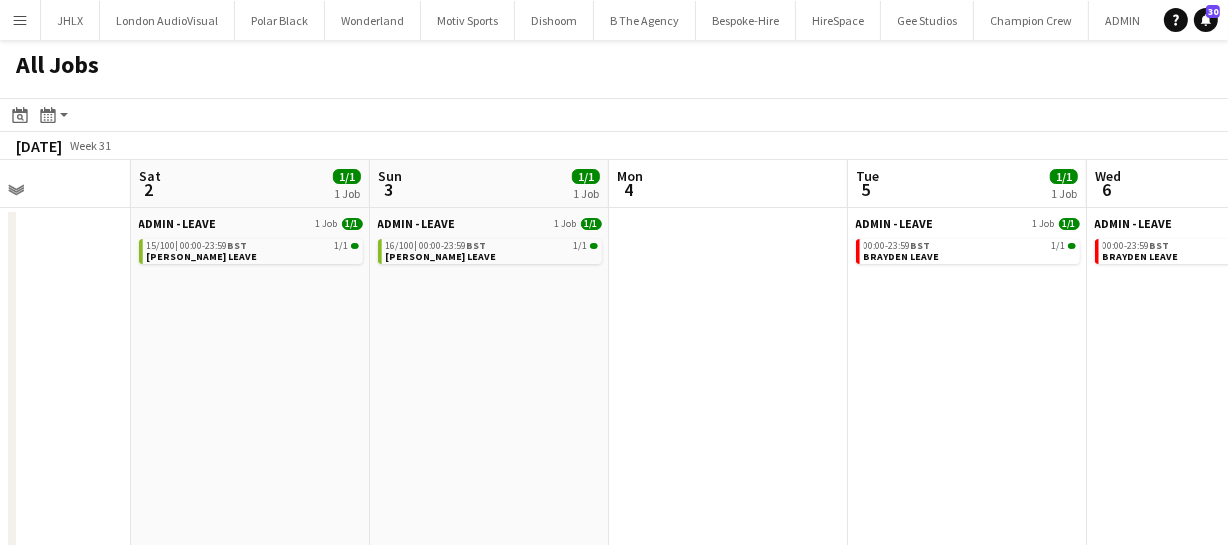 drag, startPoint x: 187, startPoint y: 280, endPoint x: 601, endPoint y: 281, distance: 414.00122 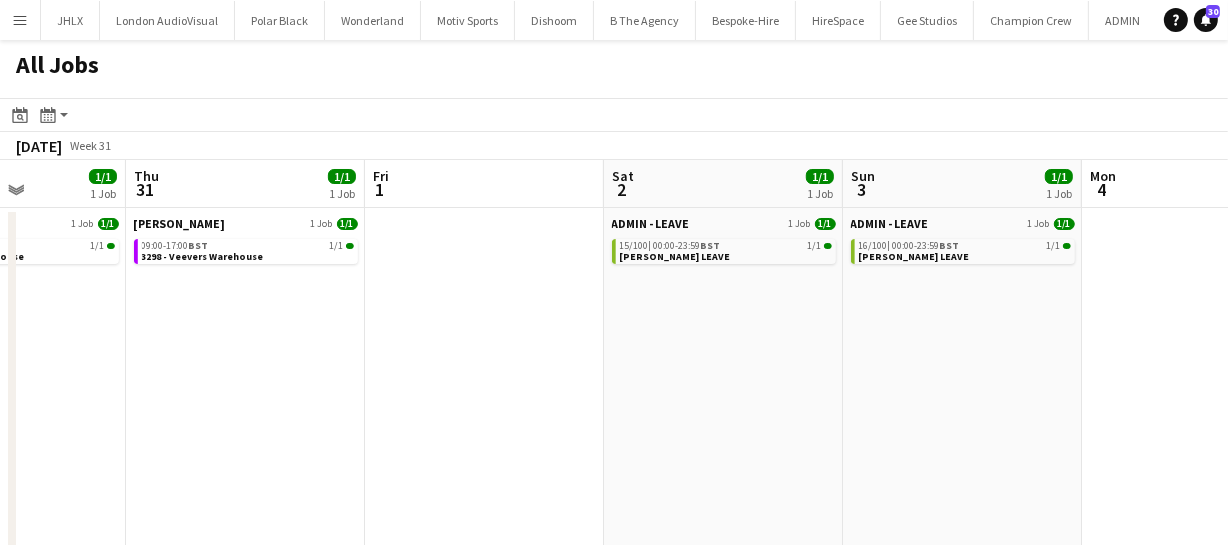 drag, startPoint x: 406, startPoint y: 297, endPoint x: 504, endPoint y: 361, distance: 117.047 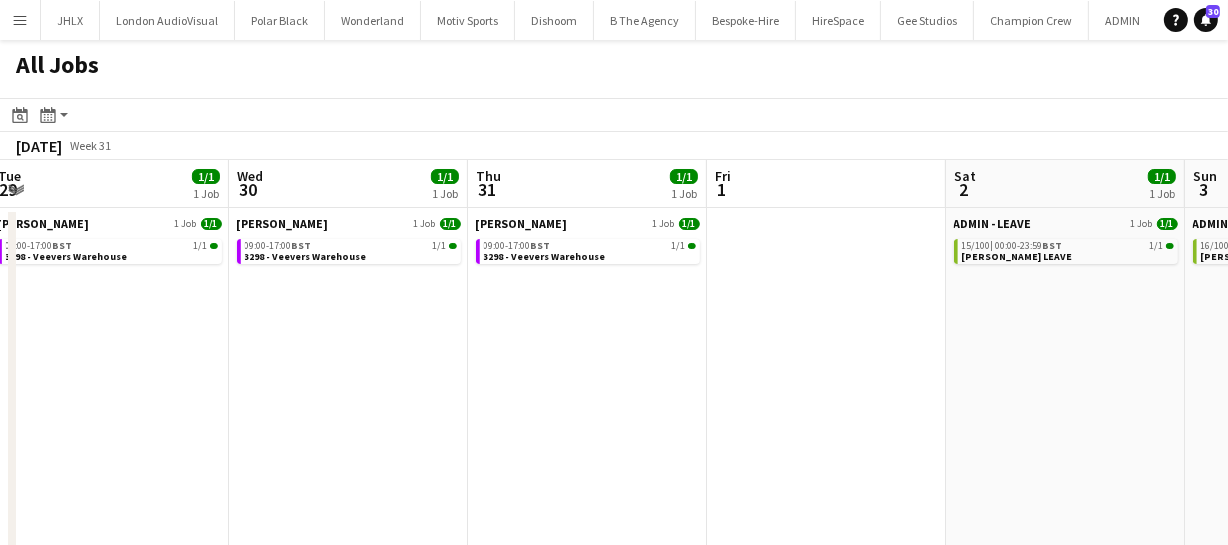 click on "Sun   27   1/1   1 Job   Mon   28   9/9   2 Jobs   Tue   29   1/1   1 Job   Wed   30   1/1   1 Job   Thu   31   1/1   1 Job   Fri   1   Sat   2   1/1   1 Job   Sun   3   1/1   1 Job   Mon   4   Tue   5   1/1   1 Job   Wed   6   1/1   1 Job   ADMIN - LEAVE   1 Job   1/1   14/100  |  00:00-23:59    BST   1/1   ANDY LEAVE   Box Productions   1 Job   8/8   08:00-16:00    BST   8/8   3303 - EXCEL   Veevers Carter   1 Job   1/1   09:00-17:00    BST   1/1   3298 - Veevers Warehouse   Veevers Carter   1 Job   1/1   09:00-17:00    BST   1/1   3298 - Veevers Warehouse   Veevers Carter   1 Job   1/1   09:00-17:00    BST   1/1   3298 - Veevers Warehouse   Veevers Carter   1 Job   1/1   09:00-17:00    BST   1/1   3298 - Veevers Warehouse   ADMIN - LEAVE   1 Job   1/1   15/100  |  00:00-23:59    BST   1/1   ANDY LEAVE   ADMIN - LEAVE   1 Job   1/1   16/100  |  00:00-23:59    BST   1/1   ANDY LEAVE   ADMIN - LEAVE   1 Job   1/1   00:00-23:59    BST   1/1   BRAYDEN LEAVE   ADMIN - LEAVE   1 Job   1/1   00:00-23:59    BST" at bounding box center [614, 576] 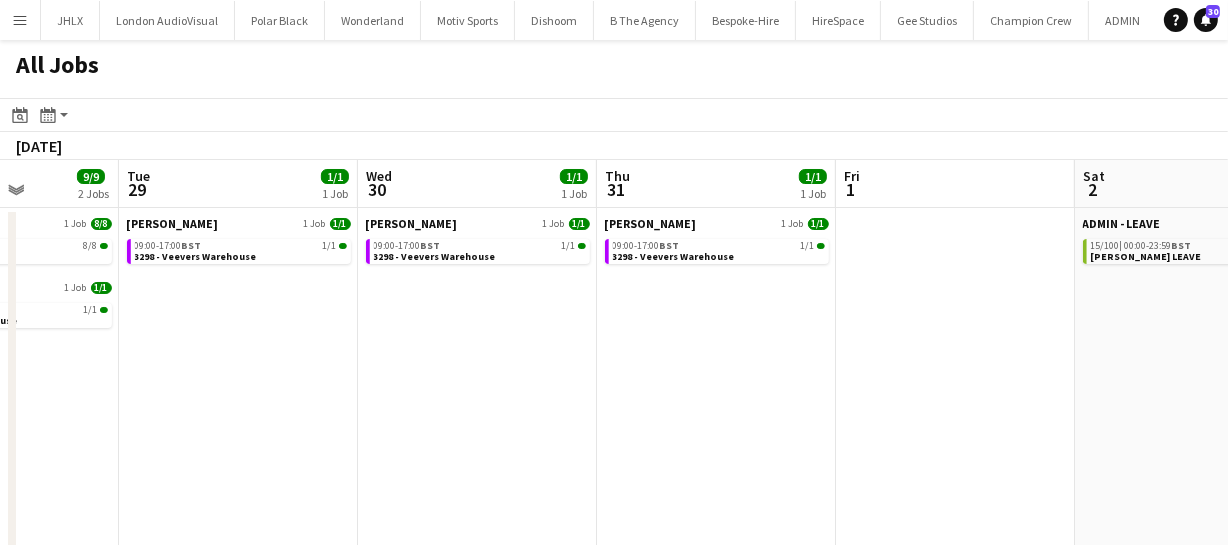 click on "Sat   26   12/12   3 Jobs   Sun   27   1/1   1 Job   Mon   28   9/9   2 Jobs   Tue   29   1/1   1 Job   Wed   30   1/1   1 Job   Thu   31   1/1   1 Job   Fri   1   Sat   2   1/1   1 Job   Sun   3   1/1   1 Job   Mon   4   Tue   5   1/1   1 Job   ADMIN - LEAVE   1 Job   1/1   13/100  |  00:00-23:59    BST   1/1   ANDY LEAVE   Box Productions   1 Job   6/6   09:45-03:45 (Sun)   BST   6/6   3300 - Signature Brewery   Seen Group   1 Job   5/5   00:00-00:00 (Sun)   BST   5/5   3198 - Outernet (LUTON VAN)   ADMIN - LEAVE   1 Job   1/1   14/100  |  00:00-23:59    BST   1/1   ANDY LEAVE   Box Productions   1 Job   8/8   08:00-16:00    BST   8/8   3303 - EXCEL   Veevers Carter   1 Job   1/1   09:00-17:00    BST   1/1   3298 - Veevers Warehouse   Veevers Carter   1 Job   1/1   09:00-17:00    BST   1/1   3298 - Veevers Warehouse   Veevers Carter   1 Job   1/1   09:00-17:00    BST   1/1   3298 - Veevers Warehouse   Veevers Carter   1 Job   1/1   09:00-17:00    BST   1/1   3298 - Veevers Warehouse   ADMIN - LEAVE   1/1" at bounding box center [614, 576] 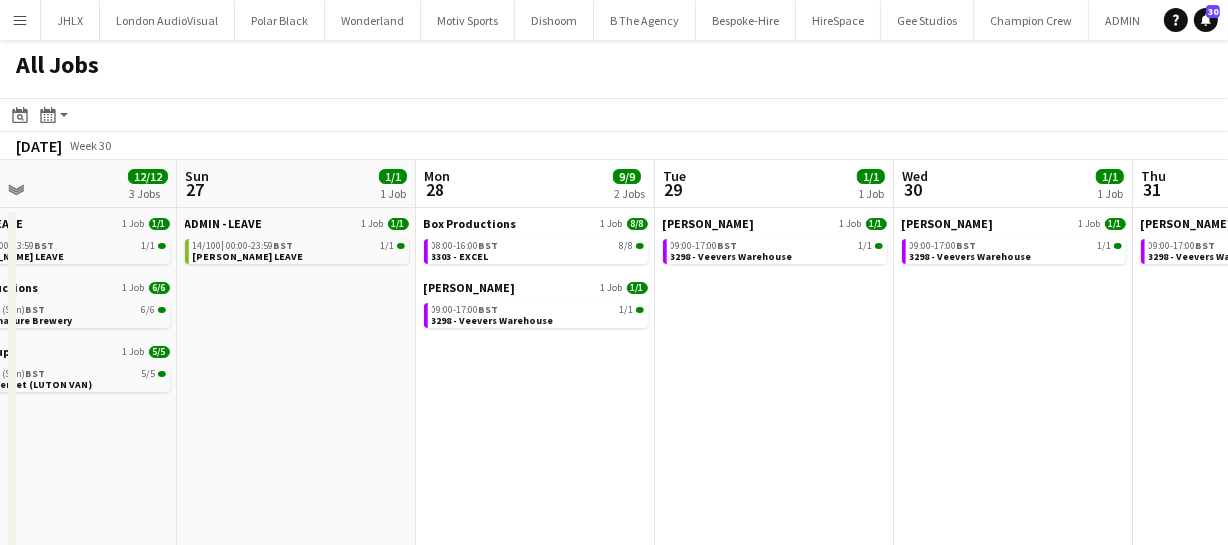 drag, startPoint x: 414, startPoint y: 360, endPoint x: 324, endPoint y: 362, distance: 90.02222 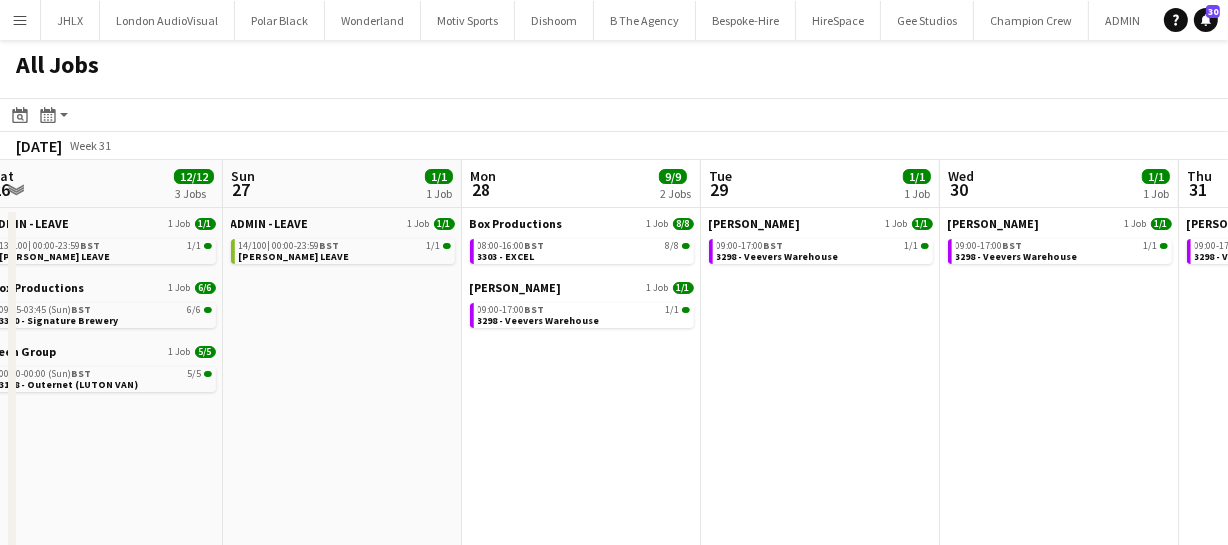 drag, startPoint x: 324, startPoint y: 362, endPoint x: 603, endPoint y: 316, distance: 282.7667 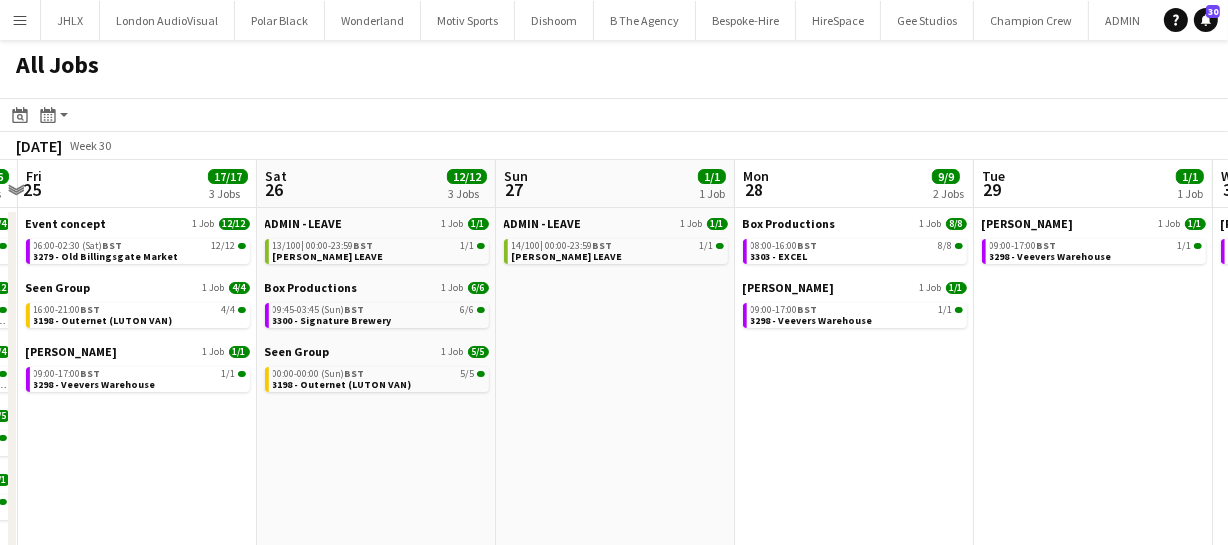 click on "Wed   23   30/30   5 Jobs   Thu   24   26/26   5 Jobs   Fri   25   17/17   3 Jobs   Sat   26   12/12   3 Jobs   Sun   27   1/1   1 Job   Mon   28   9/9   2 Jobs   Tue   29   1/1   1 Job   Wed   30   1/1   1 Job   Thu   31   1/1   1 Job   Fri   1   Sat   2   1/1   1 Job   Box Productions   1 Job   4/4   08:00-14:00    BST   4/4   3303 - EXCEL   Event concept   1 Job   4/4   08:00-17:00    BST   4/4   3279 - Old Billingsgate Market   Goodnight   1 Job   13/13   06:30-23:30    BST   13/13   2949 - Apps Court Farm (Breezy Car, Peugeot Van, OR hired vehicle)   LIT Event Group   1 Job   8/8   17:30-22:30    BST   8/8   3314 - Apps Court Farm   Veevers Carter   1 Job   1/1   09:00-17:00    BST   1/1   3298 - Veevers Warehouse   Event concept   1 Job   4/4   08:00-17:00    BST   4/4   3279 - Old Billingsgate Market   Goodnight   1 Job   12/12   06:30-17:00    BST   12/12   2949 - Apps Court Farm (Breezy Car, Peugeot Van)   LIT Event Group   1 Job   4/4   08:00-11:00    BST   4/4   Seen Group   1 Job   5/5   BST  | |" at bounding box center [614, 576] 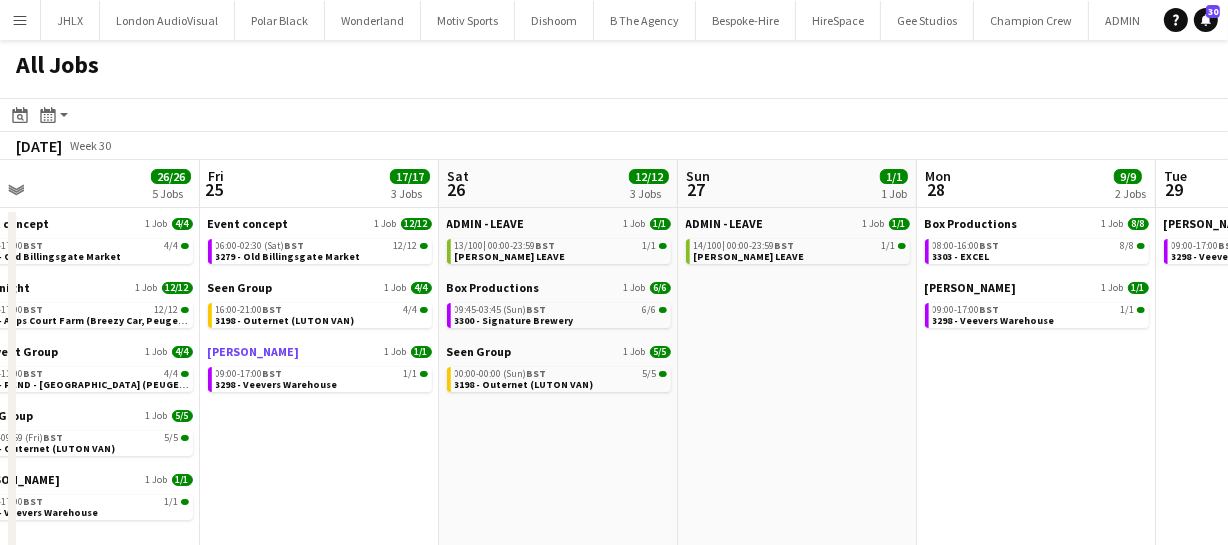 click on "Tue   22   35/37   7 Jobs   Wed   23   30/30   5 Jobs   Thu   24   26/26   5 Jobs   Fri   25   17/17   3 Jobs   Sat   26   12/12   3 Jobs   Sun   27   1/1   1 Job   Mon   28   9/9   2 Jobs   Tue   29   1/1   1 Job   Wed   30   1/1   1 Job   Thu   31   1/1   1 Job   Fri   1   Box Productions   1 Job   6/6   08:00-18:00    BST   6/6   3303 - EXCEL   Event concept   1 Job   8/8   07:00-17:00    BST   8/8   3279 - Old Billingsgate Market   Goodnight   1 Job   12/12   06:00-19:30    BST   12/12   2949 - Apps Court Farm (Breezy Car, Peugot Van, Luton OR hired vehicle)   LIT Event Group   2 Jobs   8/8   08:00-12:00    BST   5/5   3314 - Apps Court Farm   10:00-14:00    BST   3/3   3296 - PEND - Shoreditch Gardens   Savile Rose   1 Job   0/2   10:30-14:30    BST   0/2   3331 - Marlins on the roof   Veevers Carter   1 Job   1/1   09:00-17:00    BST   1/1   3298 - Veevers Warehouse   Box Productions   1 Job   4/4   08:00-14:00    BST   4/4   3303 - EXCEL   Event concept   1 Job   4/4   08:00-17:00    BST   4/4   BST" at bounding box center [614, 576] 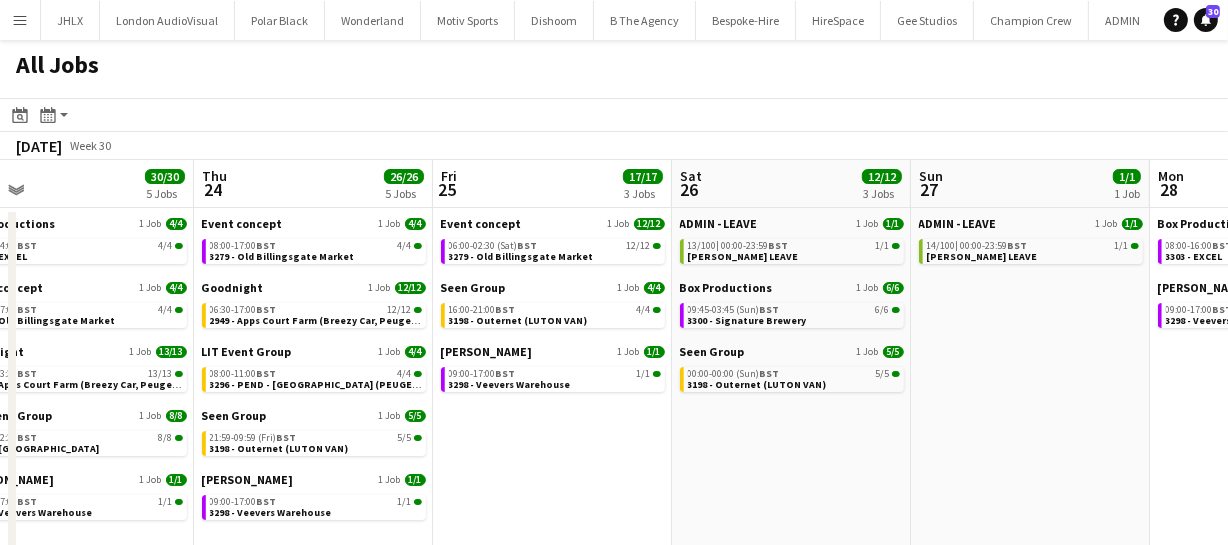 click on "Mon   21   11/53   4 Jobs   Tue   22   35/37   7 Jobs   Wed   23   30/30   5 Jobs   Thu   24   26/26   5 Jobs   Fri   25   17/17   3 Jobs   Sat   26   12/12   3 Jobs   Sun   27   1/1   1 Job   Mon   28   9/9   2 Jobs   Tue   29   1/1   1 Job   Wed   30   1/1   1 Job   Thu   31   1/1   1 Job   Box Productions   1 Job   6/6   07:30-17:30    BST   6/6   3303 - EXCEL   Old Sessions House   1 Job   4/4   06:00-08:00    BST   4/4   3321 - Old Sessions House   Veevers Carter   1 Job   1/1   09:00-17:00    BST   1/1   3298 - Veevers Warehouse   Velvet Living   1 Job   0/42   06:45-16:30    BST   0/42   3058 -PEND - Portsmouth (3 transport cars)   Box Productions   1 Job   6/6   08:00-18:00    BST   6/6   3303 - EXCEL   Event concept   1 Job   8/8   07:00-17:00    BST   8/8   3279 - Old Billingsgate Market   Goodnight   1 Job   12/12   06:00-19:30    BST   12/12   2949 - Apps Court Farm (Breezy Car, Peugot Van, Luton OR hired vehicle)   LIT Event Group   2 Jobs   8/8   08:00-12:00    BST   5/5   10:00-14:00    BST  |" at bounding box center (614, 576) 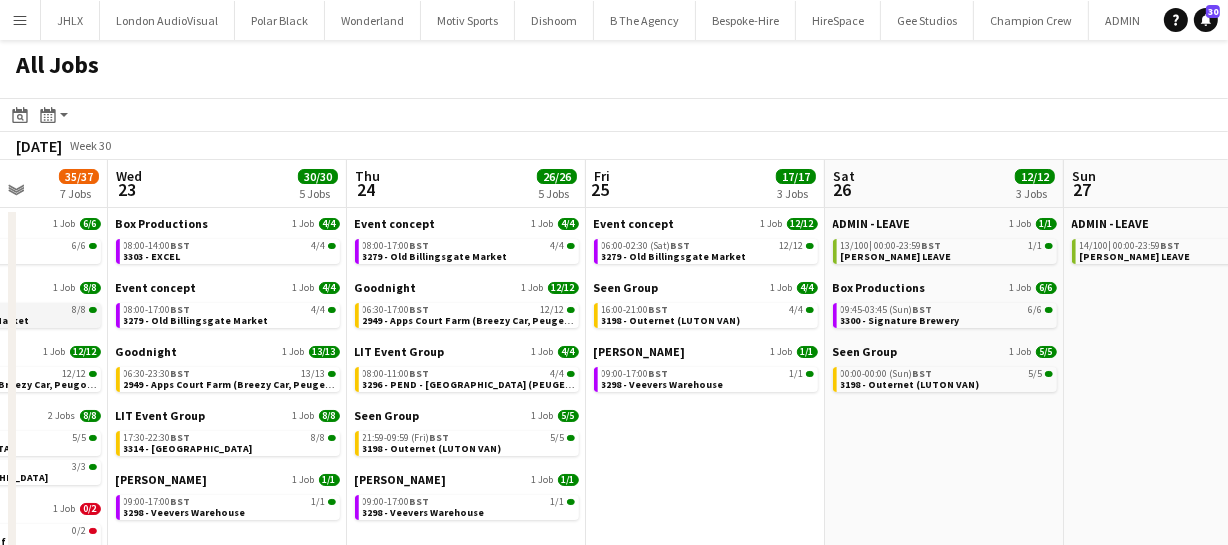 drag, startPoint x: 429, startPoint y: 303, endPoint x: 345, endPoint y: 319, distance: 85.51023 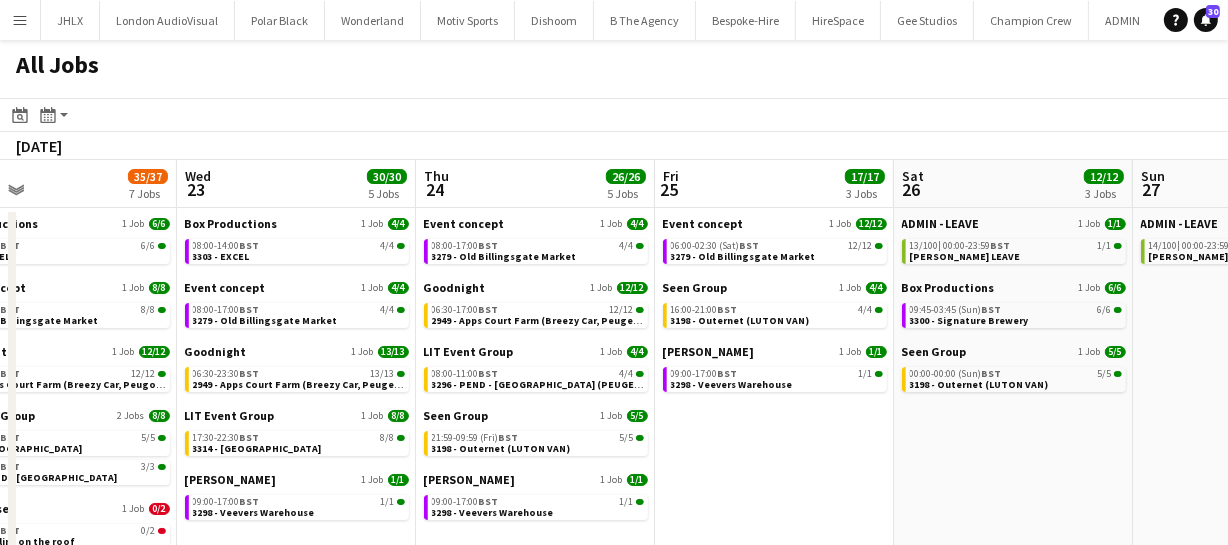 click on "Sun   20   2/2   2 Jobs   Mon   21   11/53   4 Jobs   Tue   22   35/37   7 Jobs   Wed   23   30/30   5 Jobs   Thu   24   26/26   5 Jobs   Fri   25   17/17   3 Jobs   Sat   26   12/12   3 Jobs   Sun   27   1/1   1 Job   Mon   28   9/9   2 Jobs   Tue   29   1/1   1 Job   Wed   30   1/1   1 Job   ADMIN - LEAVE   2 Jobs   2/2   12/100  |  00:00-23:59    BST   1/1   ANDY LEAVE   00:00-23:59    BST   1/1   Shane Leave   Box Productions   1 Job   6/6   07:30-17:30    BST   6/6   3303 - EXCEL   Old Sessions House   1 Job   4/4   06:00-08:00    BST   4/4   3321 - Old Sessions House   Veevers Carter   1 Job   1/1   09:00-17:00    BST   1/1   3298 - Veevers Warehouse   Velvet Living   1 Job   0/42   06:45-16:30    BST   0/42   3058 -PEND - Portsmouth (3 transport cars)   Box Productions   1 Job   6/6   08:00-18:00    BST   6/6   3303 - EXCEL   Event concept   1 Job   8/8   07:00-17:00    BST   8/8   3279 - Old Billingsgate Market   Goodnight   1 Job   12/12   06:00-19:30    BST   12/12   LIT Event Group   2 Jobs   8/8" at bounding box center [614, 576] 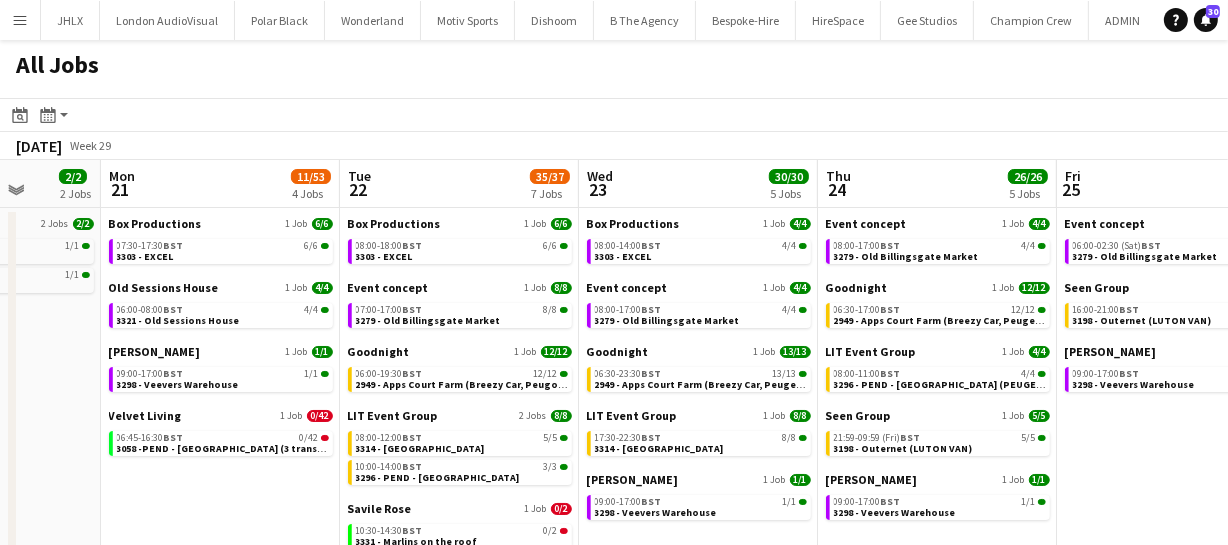 click on "Fri   18   23/23   5 Jobs   Sat   19   19/28   7 Jobs   Sun   20   2/2   2 Jobs   Mon   21   11/53   4 Jobs   Tue   22   35/37   7 Jobs   Wed   23   30/30   5 Jobs   Thu   24   26/26   5 Jobs   Fri   25   17/17   3 Jobs   Sat   26   12/12   3 Jobs   Sun   27   1/1   1 Job   Mon   28   9/9   2 Jobs   Box Productions   1 Job   3/3   12:30-16:30    BST   3/3   3300 - Signature Brewery   Event concept   1 Job   8/8   08:00-10:00    BST   8/8   3278 - V&A    Goodnight   1 Job   3/3   06:30-16:00    BST   3/3   3330 - Home House (LUTON VAN)   LIT Event Group   1 Job   8/8   08:00-12:00    BST   8/8   3295 - PEND - Home House   Veevers Carter   1 Job   1/1   09:00-17:00    BST   1/1   3298 - Veevers Warehouse   ADMIN - LEAVE   2 Jobs   2/2   11/100  |  00:00-23:59    BST   1/1   ANDY LEAVE   00:00-23:59    BST   1/1   Shane Leave   Box Productions   1 Job   3/3   23:45-03:45 (Sun)   BST   3/3   3300 - Signature Brewery   Goodnight   1 Job   2/3   07:00-14:30    BST   2/3   3330 - Home House (LUTON VAN)   1 Job  | |" at bounding box center [614, 576] 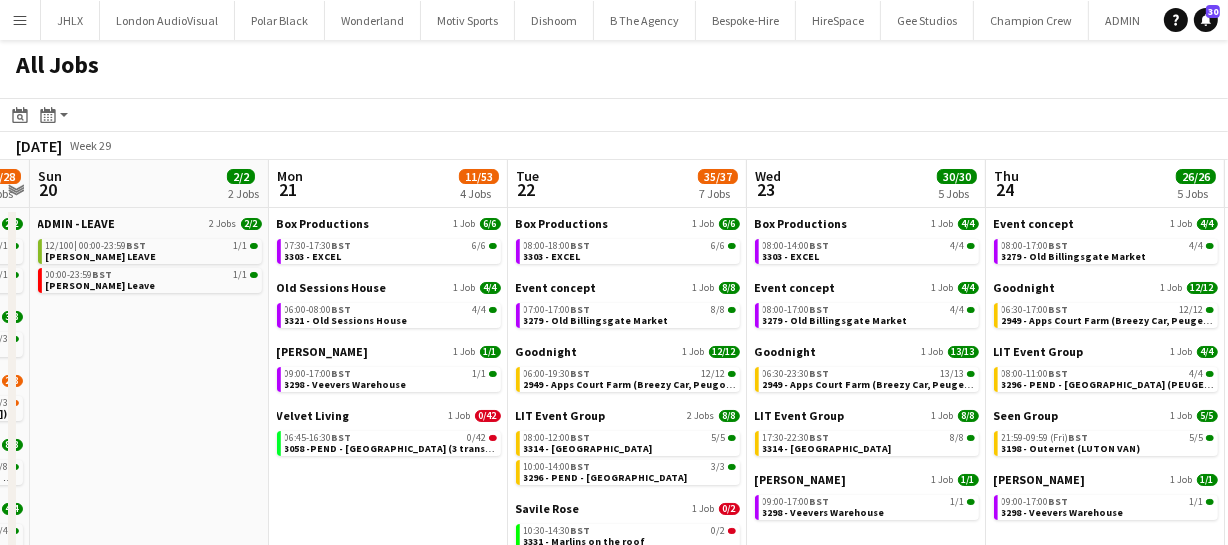 click on "Fri   18   23/23   5 Jobs   Sat   19   19/28   7 Jobs   Sun   20   2/2   2 Jobs   Mon   21   11/53   4 Jobs   Tue   22   35/37   7 Jobs   Wed   23   30/30   5 Jobs   Thu   24   26/26   5 Jobs   Fri   25   17/17   3 Jobs   Sat   26   12/12   3 Jobs   Sun   27   1/1   1 Job   Mon   28   9/9   2 Jobs   Box Productions   1 Job   3/3   12:30-16:30    BST   3/3   3300 - Signature Brewery   Event concept   1 Job   8/8   08:00-10:00    BST   8/8   3278 - V&A    Goodnight   1 Job   3/3   06:30-16:00    BST   3/3   3330 - Home House (LUTON VAN)   LIT Event Group   1 Job   8/8   08:00-12:00    BST   8/8   3295 - PEND - Home House   Veevers Carter   1 Job   1/1   09:00-17:00    BST   1/1   3298 - Veevers Warehouse   ADMIN - LEAVE   2 Jobs   2/2   11/100  |  00:00-23:59    BST   1/1   ANDY LEAVE   00:00-23:59    BST   1/1   Shane Leave   Box Productions   1 Job   3/3   23:45-03:45 (Sun)   BST   3/3   3300 - Signature Brewery   Goodnight   1 Job   2/3   07:00-14:30    BST   2/3   3330 - Home House (LUTON VAN)   1 Job  | |" at bounding box center (614, 576) 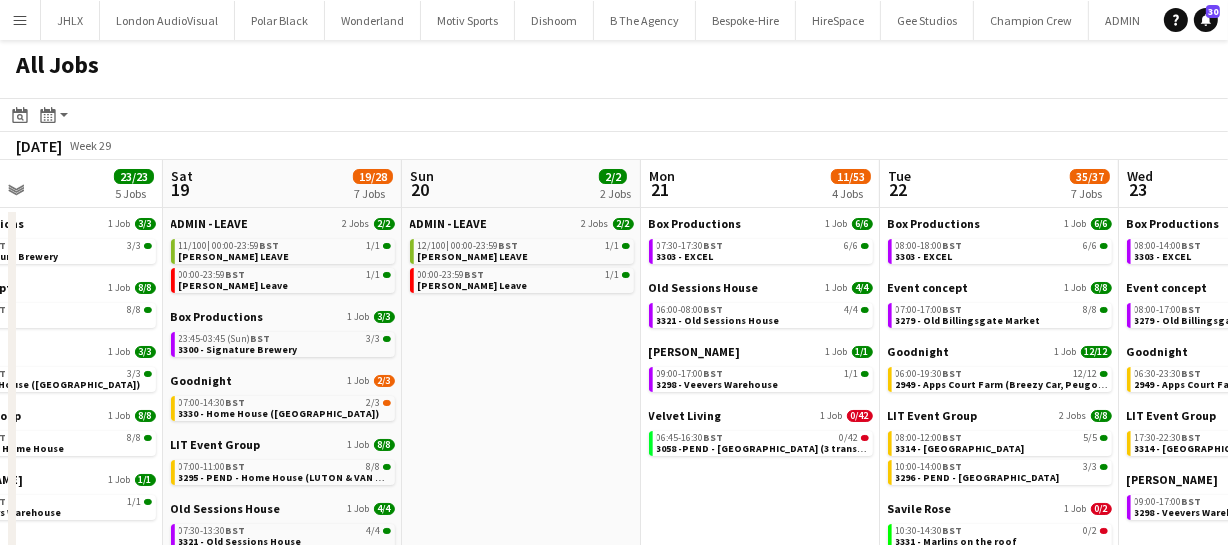 click on "Wed   16   6/10   4 Jobs   Thu   17   24/77   6 Jobs   Fri   18   23/23   5 Jobs   Sat   19   19/28   7 Jobs   Sun   20   2/2   2 Jobs   Mon   21   11/53   4 Jobs   Tue   22   35/37   7 Jobs   Wed   23   30/30   5 Jobs   Thu   24   26/26   5 Jobs   Fri   25   17/17   3 Jobs   Sat   26   12/12   3 Jobs   Made Up Ltd   1 Job   2/6   17:30-02:30 (Thu)   BST   10A   •   2/6   3326 - PEND Birmingham Bullring (Breezy car)   Premier   1 Job   1/1   11:30-15:30    BST   1/1   3064 - ENQ -  Lincoln’s Inn Fields   Veevers Carter   1 Job   1/1   09:00-17:00    BST   1/1   3298 - Veevers Warehouse   Wonderland   1 Job   2/2   09:00-13:00    BST   2/2   3290 - UCL   Event concept   1 Job   22/22   17:00-03:00 (Fri)   BST   22/22   3278 - V&A    InGenius Productions   1 Job   0/8   11:00-21:00    BST   0/8   3332 - Odeon Leicester Square   Made Up Ltd   1 Job   0/3   02:30-05:30    BST   4A   •   0/3   3326 - PEND Birmingham Bullring (Breezy car)   Premier   1 Job   1/1   11:30-15:30    BST   1/1   Veevers Carter  |" at bounding box center (614, 576) 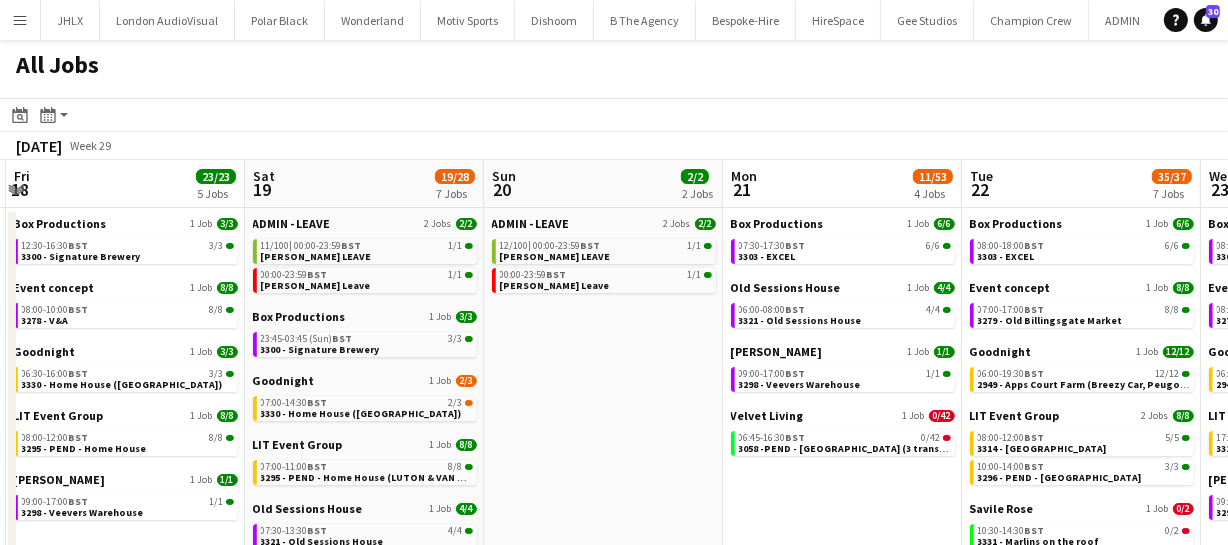 drag, startPoint x: 602, startPoint y: 362, endPoint x: 663, endPoint y: 354, distance: 61.522354 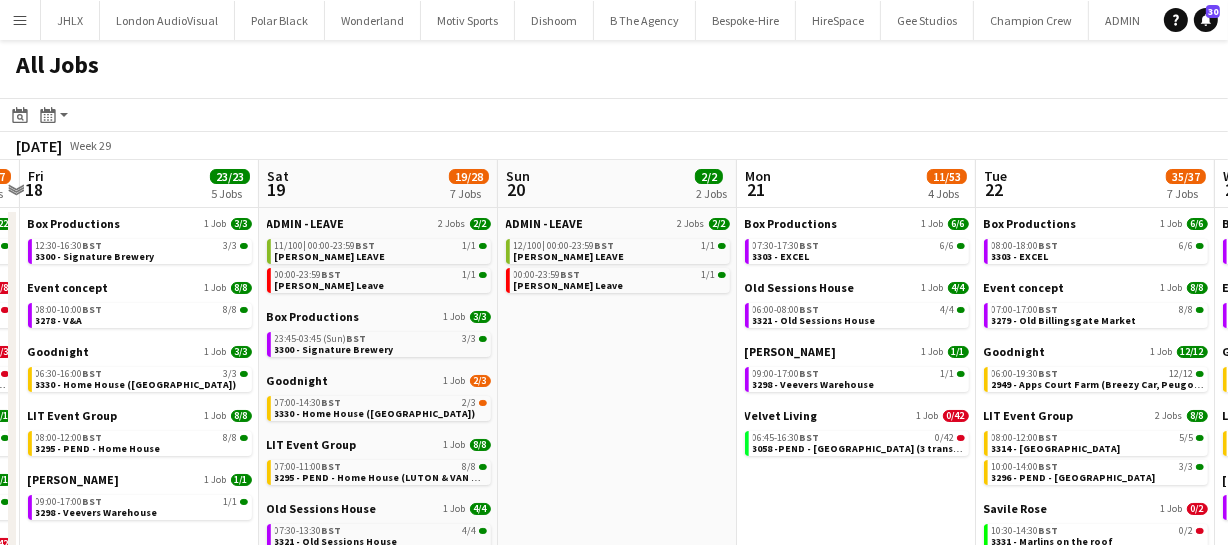 click on "Wed   16   6/10   4 Jobs   Thu   17   24/77   6 Jobs   Fri   18   23/23   5 Jobs   Sat   19   19/28   7 Jobs   Sun   20   2/2   2 Jobs   Mon   21   11/53   4 Jobs   Tue   22   35/37   7 Jobs   Wed   23   30/30   5 Jobs   Thu   24   26/26   5 Jobs   Fri   25   17/17   3 Jobs   Sat   26   12/12   3 Jobs   Made Up Ltd   1 Job   2/6   17:30-02:30 (Thu)   BST   10A   •   2/6   3326 - PEND Birmingham Bullring (Breezy car)   Premier   1 Job   1/1   11:30-15:30    BST   1/1   3064 - ENQ -  Lincoln’s Inn Fields   Veevers Carter   1 Job   1/1   09:00-17:00    BST   1/1   3298 - Veevers Warehouse   Wonderland   1 Job   2/2   09:00-13:00    BST   2/2   3290 - UCL   Event concept   1 Job   22/22   17:00-03:00 (Fri)   BST   22/22   3278 - V&A    InGenius Productions   1 Job   0/8   11:00-21:00    BST   0/8   3332 - Odeon Leicester Square   Made Up Ltd   1 Job   0/3   02:30-05:30    BST   4A   •   0/3   3326 - PEND Birmingham Bullring (Breezy car)   Premier   1 Job   1/1   11:30-15:30    BST   1/1   Veevers Carter  |" at bounding box center [614, 576] 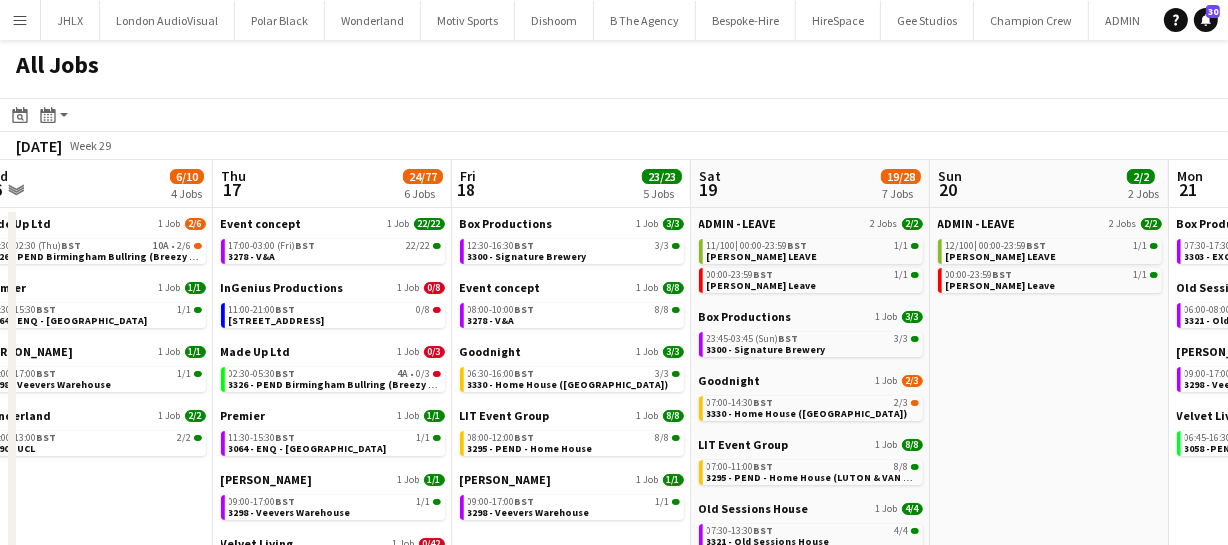 drag, startPoint x: 520, startPoint y: 388, endPoint x: 708, endPoint y: 361, distance: 189.92894 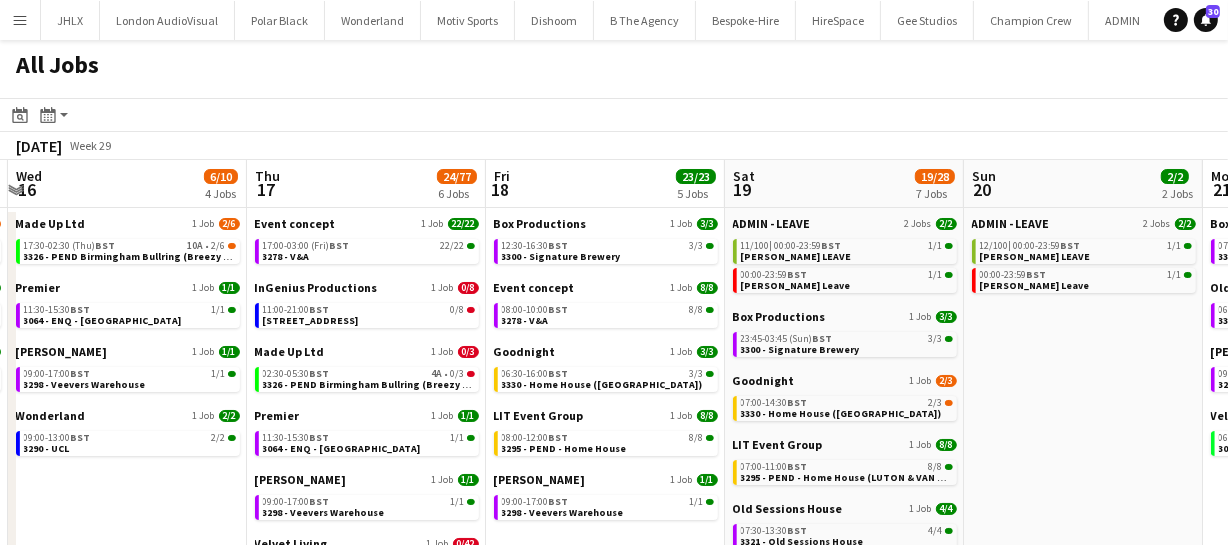 drag, startPoint x: 1093, startPoint y: 347, endPoint x: 815, endPoint y: 356, distance: 278.14566 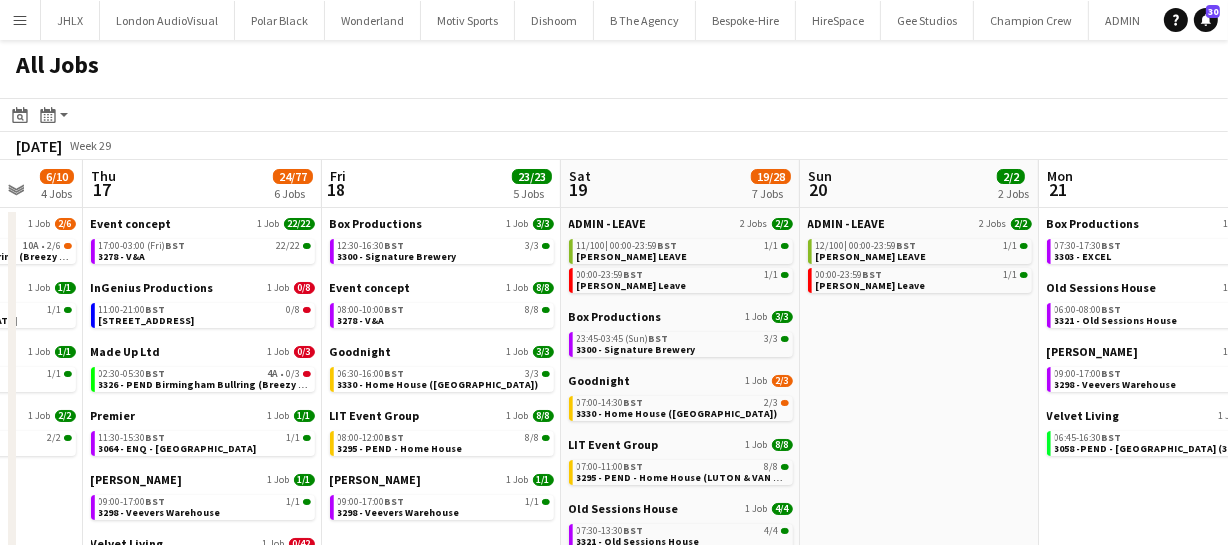 click on "Mon   14   33/33   5 Jobs   Tue   15   5/14   3 Jobs   Wed   16   6/10   4 Jobs   Thu   17   24/77   6 Jobs   Fri   18   23/23   5 Jobs   Sat   19   19/28   7 Jobs   Sun   20   2/2   2 Jobs   Mon   21   11/53   4 Jobs   Tue   22   35/37   7 Jobs   Wed   23   30/30   5 Jobs   Thu   24   26/26   5 Jobs   LIT Event Group   1 Job   8/8   07:30-02:30 (Tue)   BST   8/8   3294 - The HAC   Motiv Sports   1 Job   2/2   08:00-14:00    BST   2/2   2939 - Wembley Stadium Production Compound   Veevers Carter   1 Job   1/1   09:00-17:00    BST   1/1   3298 - Veevers Warehouse   Wonderland   2 Jobs   22/22   05:00-22:00    BST   18/18   3156 - Royal Festival Hall   22:00-02:00 (Tue)   BST   4/4   3156 - Potters Bar (Breezy car)   ADMIN   1 Job   3/12   09:00-12:00    BST   3/12   New Hires Induction   Premier   1 Job   1/1   11:30-15:30    BST   1/1   3064 - ENQ -  Lincoln’s Inn Fields   Veevers Carter   1 Job   1/1   09:00-17:00    BST   1/1   3298 - Veevers Warehouse   Made Up Ltd   1 Job   2/6   17:30-02:30 (Thu)  | |" at bounding box center [614, 576] 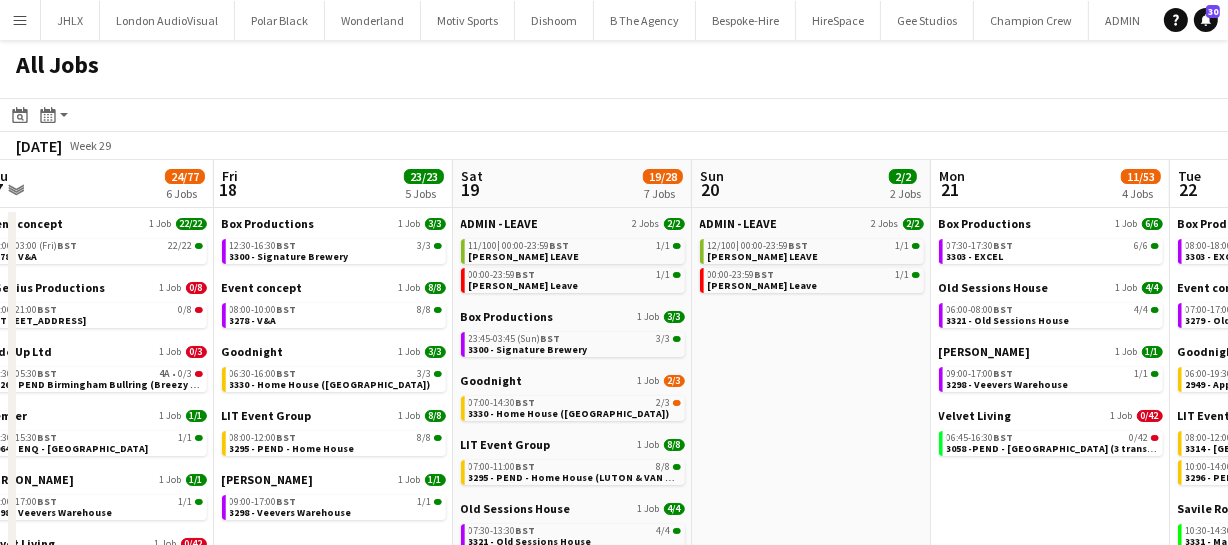drag, startPoint x: 866, startPoint y: 411, endPoint x: 631, endPoint y: 374, distance: 237.89493 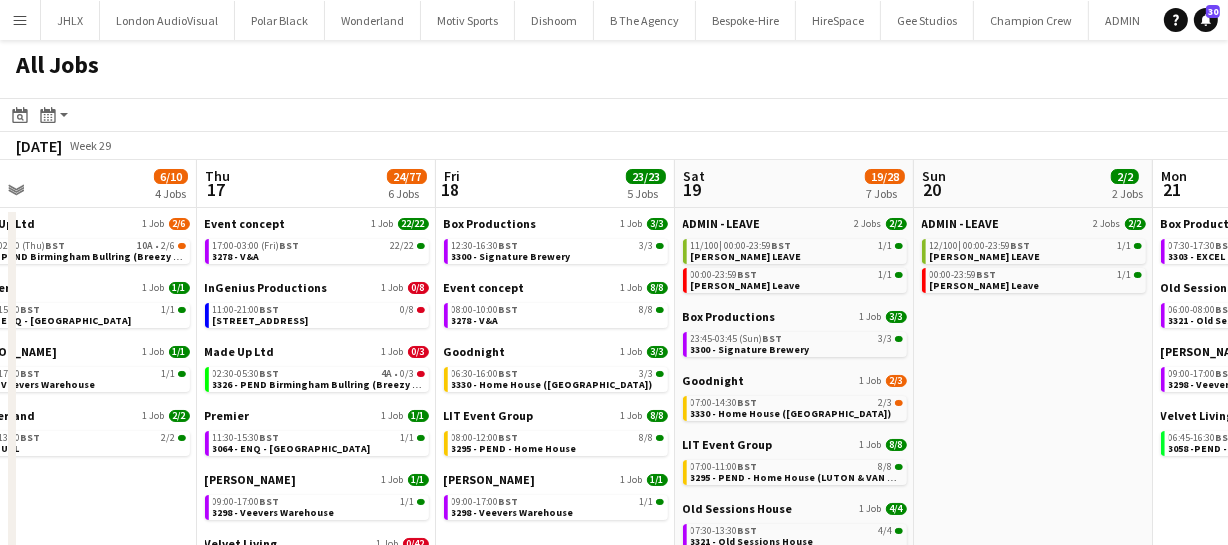 drag, startPoint x: 434, startPoint y: 372, endPoint x: 831, endPoint y: 363, distance: 397.102 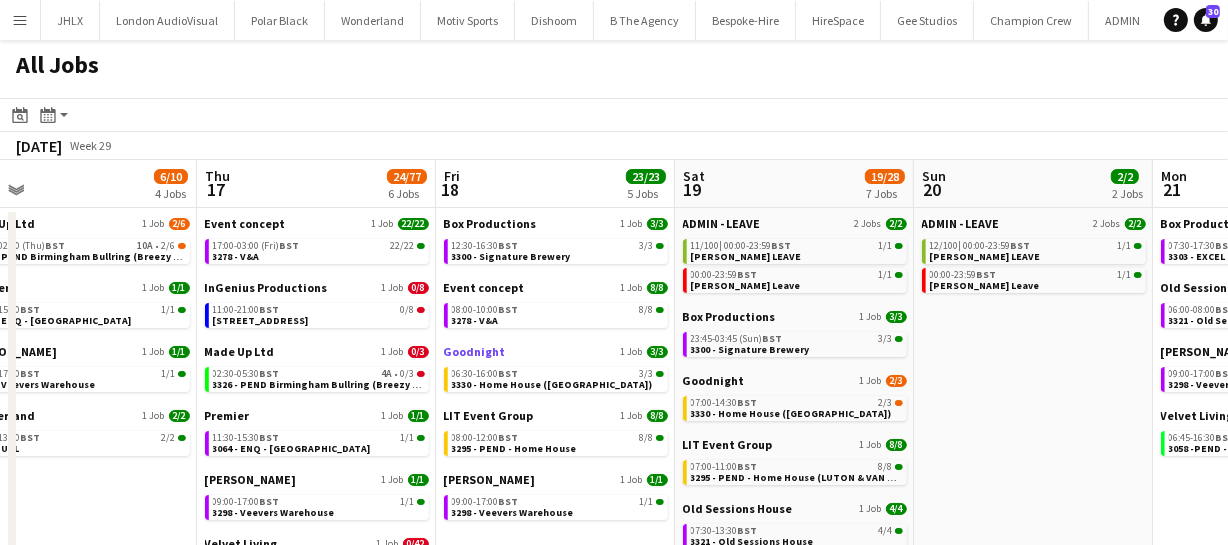 scroll, scrollTop: 0, scrollLeft: 521, axis: horizontal 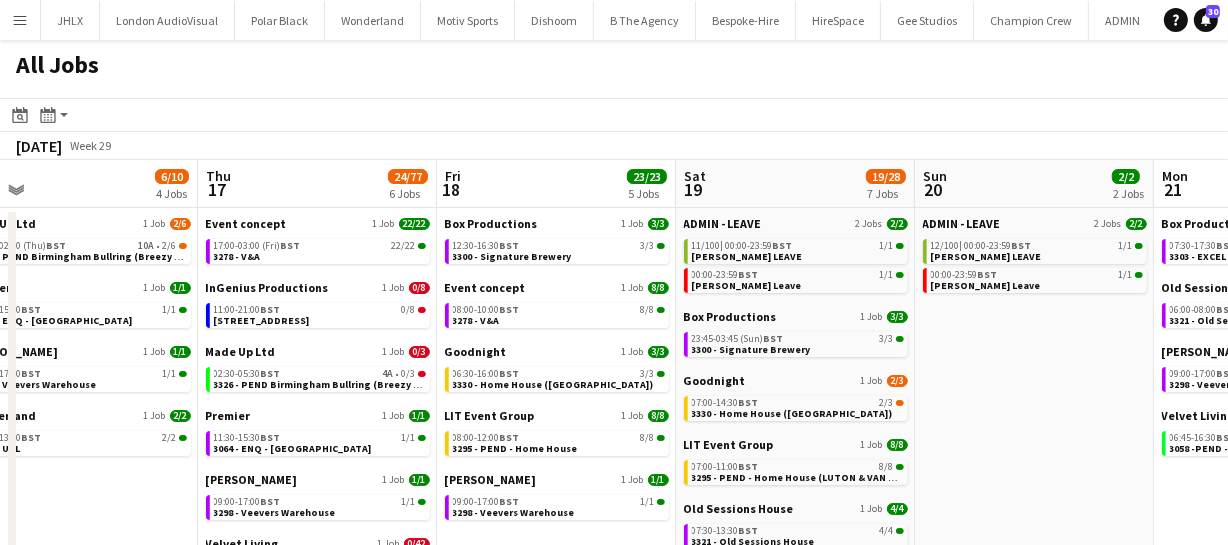 drag, startPoint x: 108, startPoint y: 483, endPoint x: 355, endPoint y: 484, distance: 247.00203 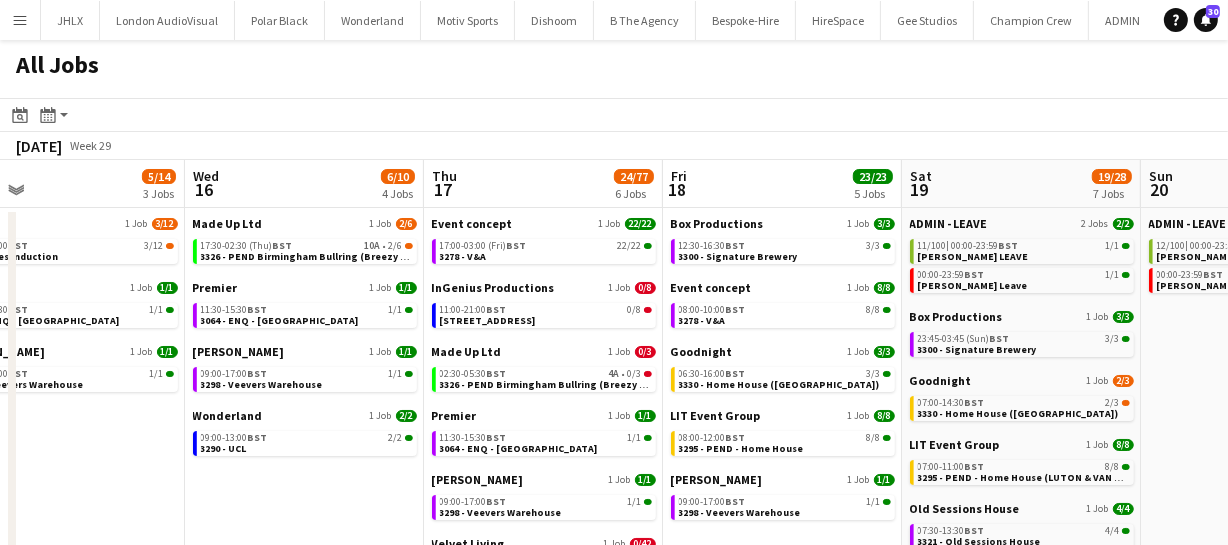 drag, startPoint x: 201, startPoint y: 480, endPoint x: 425, endPoint y: 487, distance: 224.10934 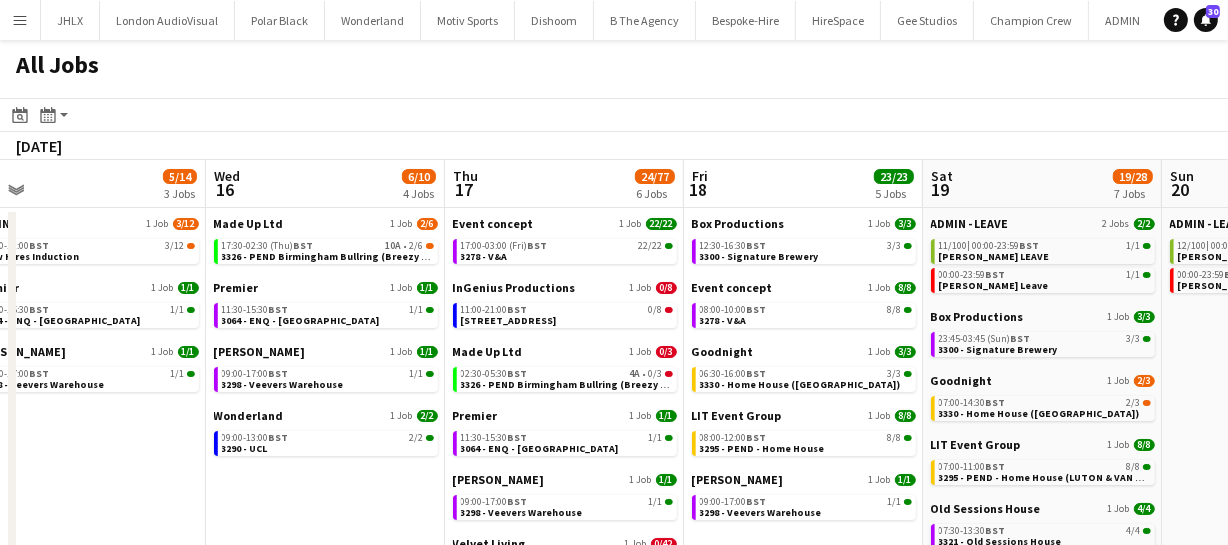 click on "Sun   13   25/25   8 Jobs   Mon   14   33/33   5 Jobs   Tue   15   5/14   3 Jobs   Wed   16   6/10   4 Jobs   Thu   17   24/77   6 Jobs   Fri   18   23/23   5 Jobs   Sat   19   19/28   7 Jobs   Sun   20   2/2   2 Jobs   Mon   21   11/53   4 Jobs   Tue   22   35/37   7 Jobs   Wed   23   30/30   5 Jobs   ADMIN - LEAVE   2 Jobs   2/2   10/100  |  00:00-23:59    BST   1/1   ANDY LEAVE   00:00-23:59    BST   1/1   Chris leave   London AudioVisual   1 Job   9/9   16:00-00:00 (Mon)   BST   9/9   3319 - London Film Studios   Motiv Sports   4 Jobs   10/10   05:00-13:00    BST   2/2   3023 - Water Station 1   05:00-13:00    BST   2/2   3023 - Water Station 2   05:00-16:00    BST   4/4   2939 - London 10k Production crew   12:00-18:00    BST   2/2   2939 - Wembley Stadium Production Compound   Wonderland   1 Job   4/4   12:00-16:00    BST   4/4   3156 - Potters Bar (Breezy car)   LIT Event Group   1 Job   8/8   07:30-02:30 (Tue)   BST   8/8   3294 - The HAC   Motiv Sports   1 Job   2/2   08:00-14:00    BST   2/2   1/1" at bounding box center [614, 576] 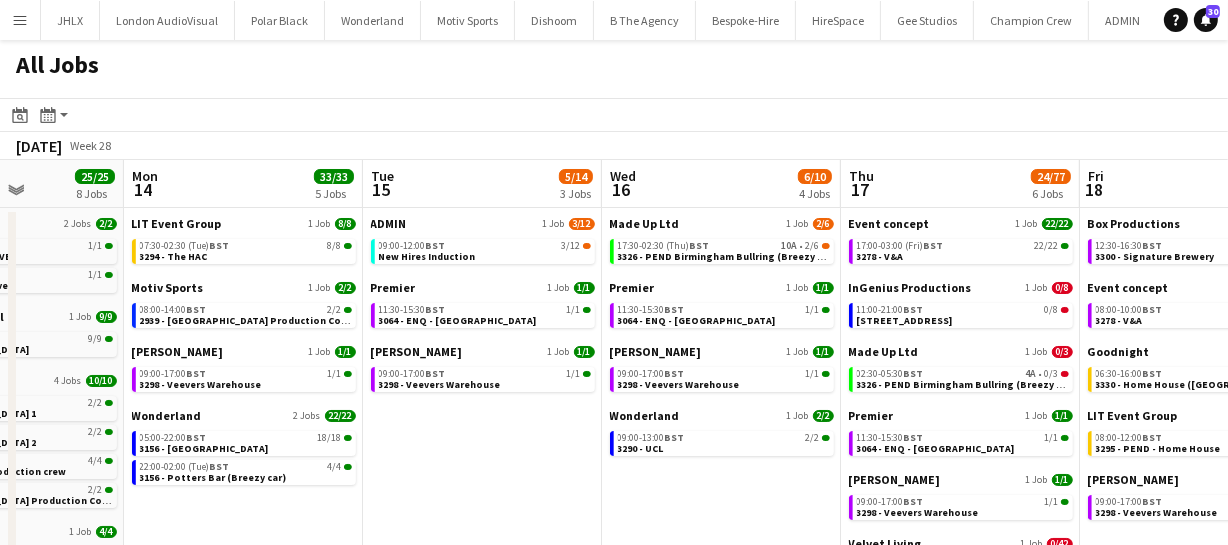 drag, startPoint x: 439, startPoint y: 483, endPoint x: 548, endPoint y: 489, distance: 109.165016 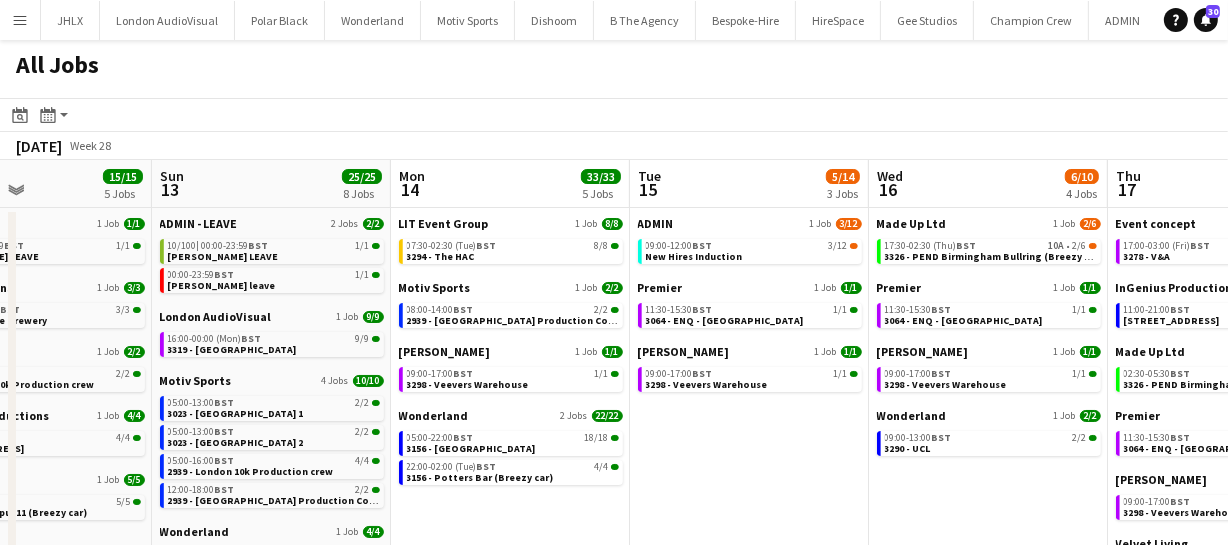 drag, startPoint x: 720, startPoint y: 503, endPoint x: 700, endPoint y: 507, distance: 20.396078 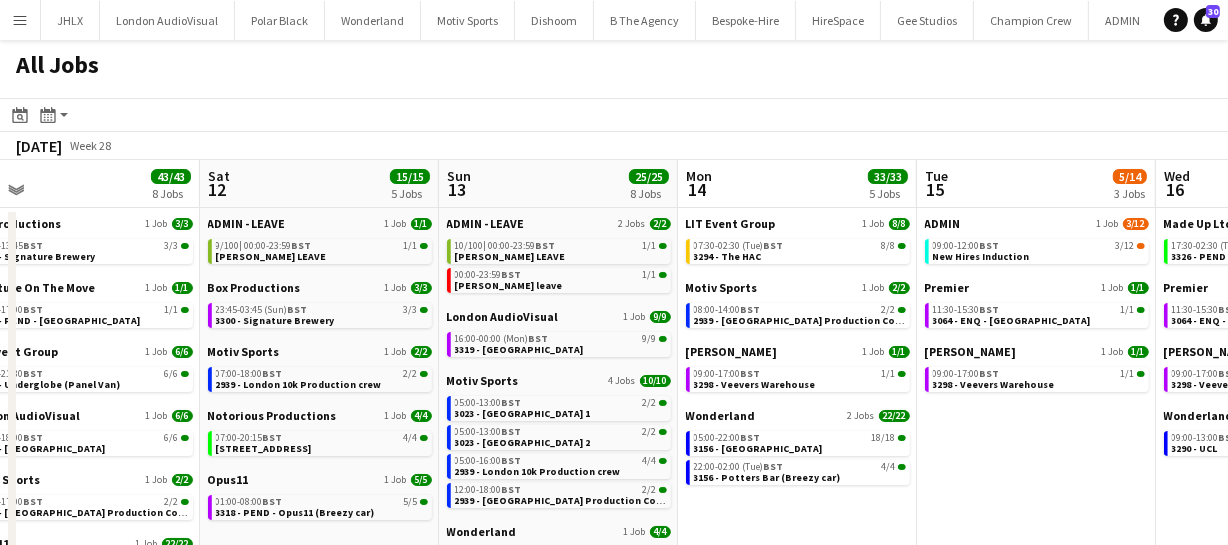 drag, startPoint x: 308, startPoint y: 411, endPoint x: 407, endPoint y: 418, distance: 99.24717 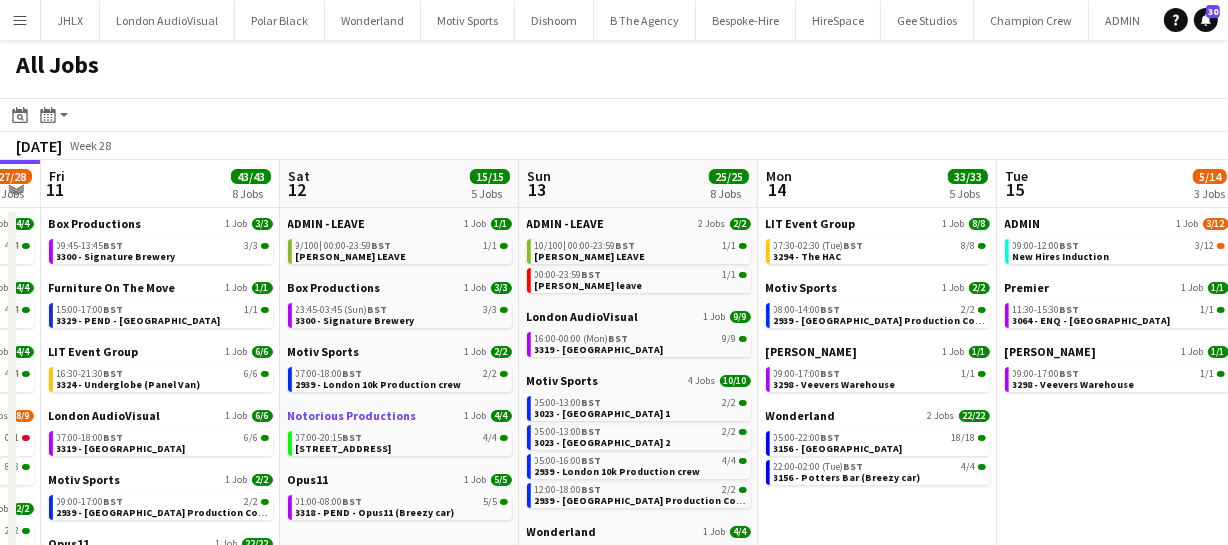 click on "Wed   9   44/44   6 Jobs   Thu   10   27/28   8 Jobs   Fri   11   43/43   8 Jobs   Sat   12   15/15   5 Jobs   Sun   13   25/25   8 Jobs   Mon   14   33/33   5 Jobs   Tue   15   5/14   3 Jobs   Wed   16   6/10   4 Jobs   Thu   17   24/77   6 Jobs   Fri   18   23/23   5 Jobs   Sat   19   19/28   7 Jobs   Arena   1 Job   9/9   07:00-17:00    BST   9/9   3315 - Englefield Estate, Reading (Breezy Car)   Box Productions   1 Job   4/4   06:00-09:00    BST   4/4   3307 - Padel Social Club Earl's court   Fay Campbell   1 Job   2/2   09:00-15:00    BST   2/2   3260 - The Gaumont   Goodnight   1 Job   24/24   18:00-00:00 (Thu)   BST   24/24   3250 - Somerset House   InGenius Productions   1 Job   4/4   15:00-20:00    BST   4/4   3323 - Ingenius Workshop   Veevers Carter   1 Job   1/1   09:00-17:00    BST   1/1   3298 - Veevers Warehouse   Event concept   1 Job   4/4   15:00-23:30    BST   4/4   3311- Cork Street Galleries   Fay Campbell   1 Job   4/4   11:00-00:00 (Fri)   BST   4/4   3260 - The Gaumont   1 Job   4/4" at bounding box center (614, 576) 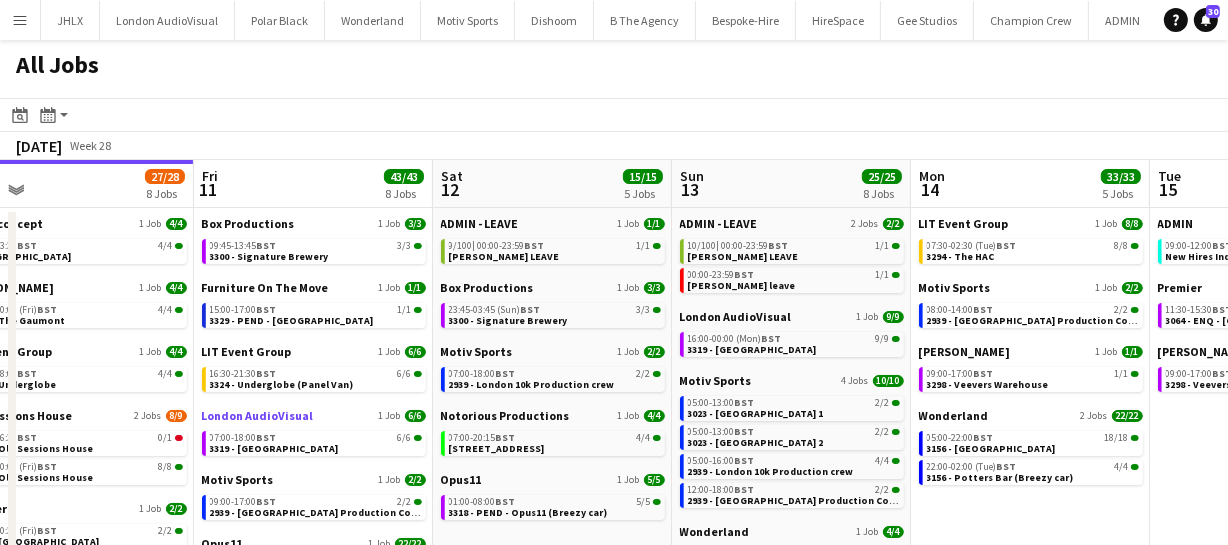drag, startPoint x: 365, startPoint y: 414, endPoint x: 540, endPoint y: 407, distance: 175.13994 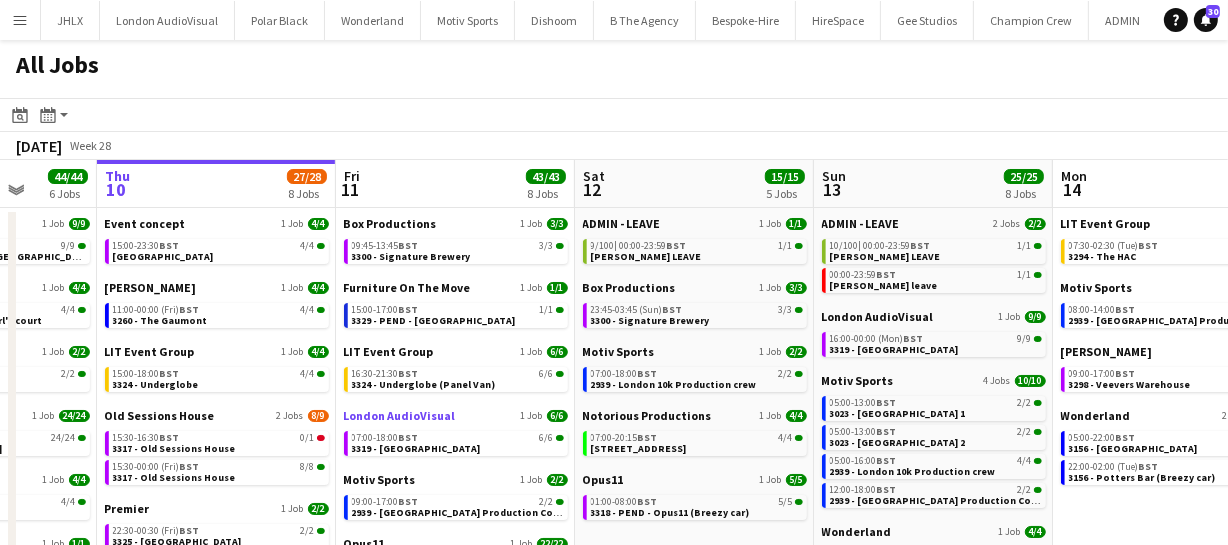 drag, startPoint x: 483, startPoint y: 406, endPoint x: 580, endPoint y: 410, distance: 97.082436 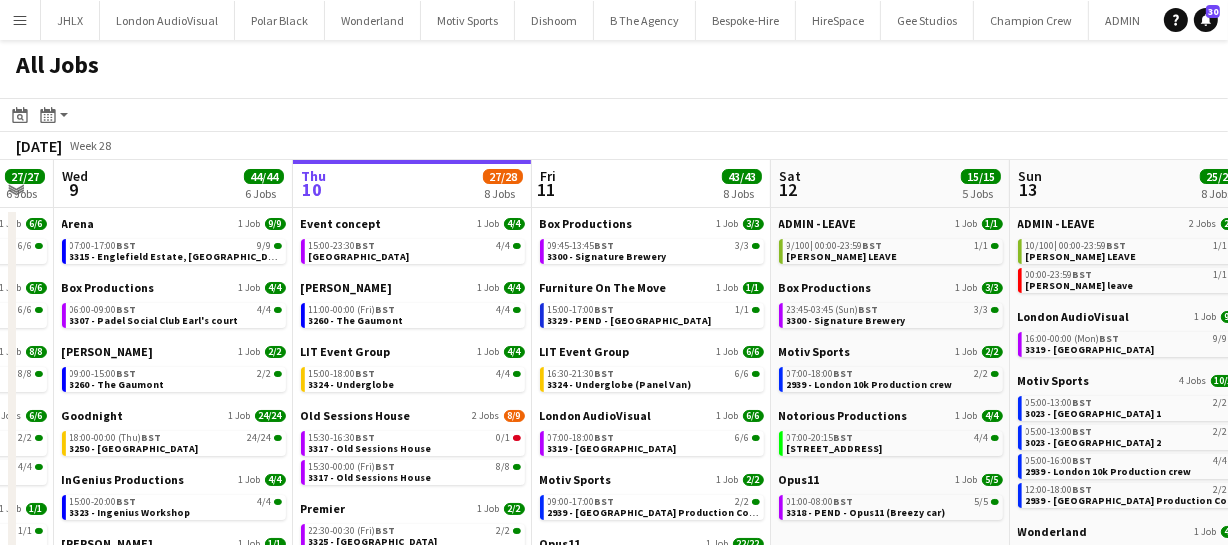 click on "Mon   7   42/42   6 Jobs   Tue   8   27/27   6 Jobs   Wed   9   44/44   6 Jobs   Thu   10   27/28   8 Jobs   Fri   11   43/43   8 Jobs   Sat   12   15/15   5 Jobs   Sun   13   25/25   8 Jobs   Mon   14   33/33   5 Jobs   Tue   15   5/14   3 Jobs   Wed   16   6/10   4 Jobs   Thu   17   24/77   6 Jobs   Goodnight   1 Job   24/24   06:30-20:30    BST   24/24   3250 - Somerset House   LIT Event Group   2 Jobs   12/12   00:30-04:30    BST   8/8   3287 - Battersea Arts Centre   10:30-13:30    BST   4/4   3149 - LiT Warehouse   On Board Experiential   1 Job   1/1   08:00-12:00    BST   1/1   2797 - JP Morgan Challenge (Peugeot van)   The Music Room   1 Job   4/4   09:30-12:30    BST   4/4   3304 - The Music Room   Veevers Carter   1 Job   1/1   09:00-17:00    BST   1/1   3298 - Veevers Warehouse   Box Productions   1 Job   6/6   08:00-02:00 (Wed)   BST   6/6   3307 - Queensmere Road   Event concept   1 Job   6/6   17:30-02:30 (Wed)   BST   6/6   3277 - British Museum   Goodnight   1 Job   8/8   08:00-20:00    BST" at bounding box center (614, 576) 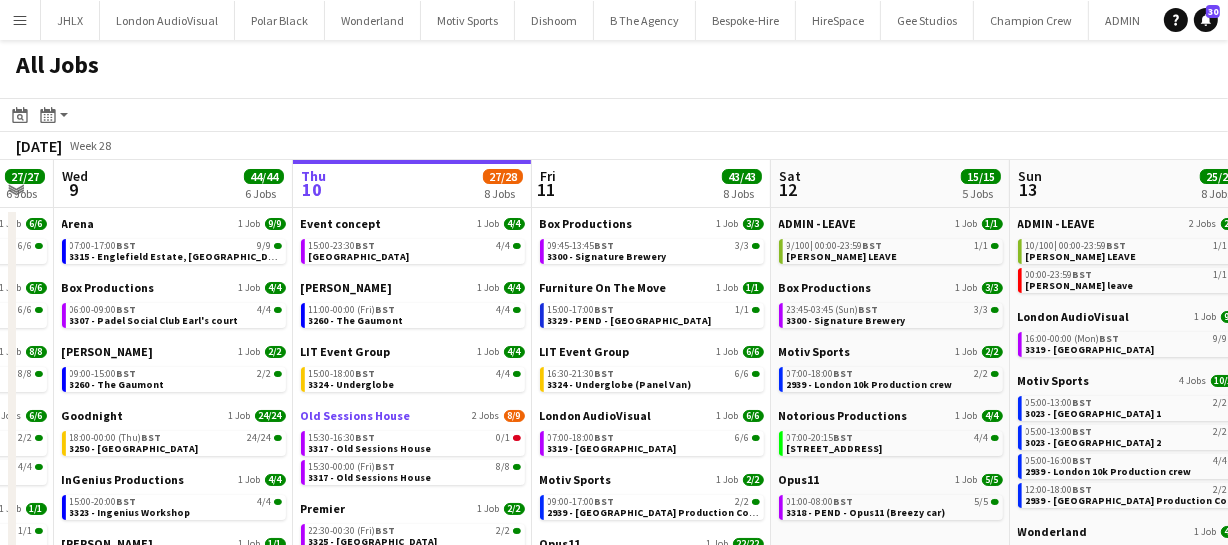 scroll, scrollTop: 0, scrollLeft: 442, axis: horizontal 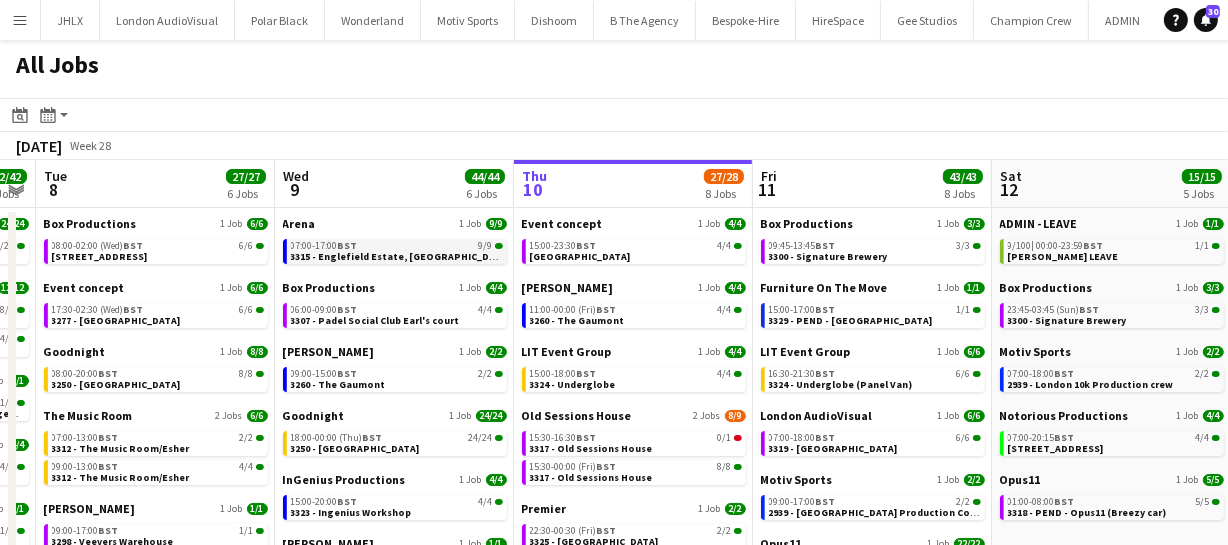 click on "3315 - Englefield Estate, [GEOGRAPHIC_DATA] (Breezy Car)" at bounding box center [432, 256] 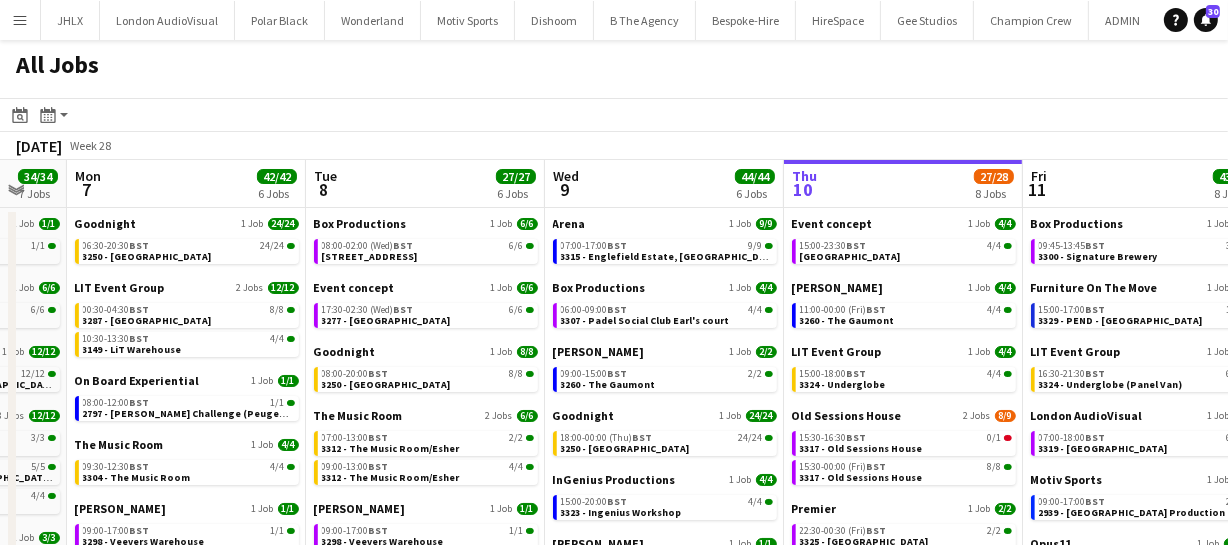 scroll, scrollTop: 0, scrollLeft: 628, axis: horizontal 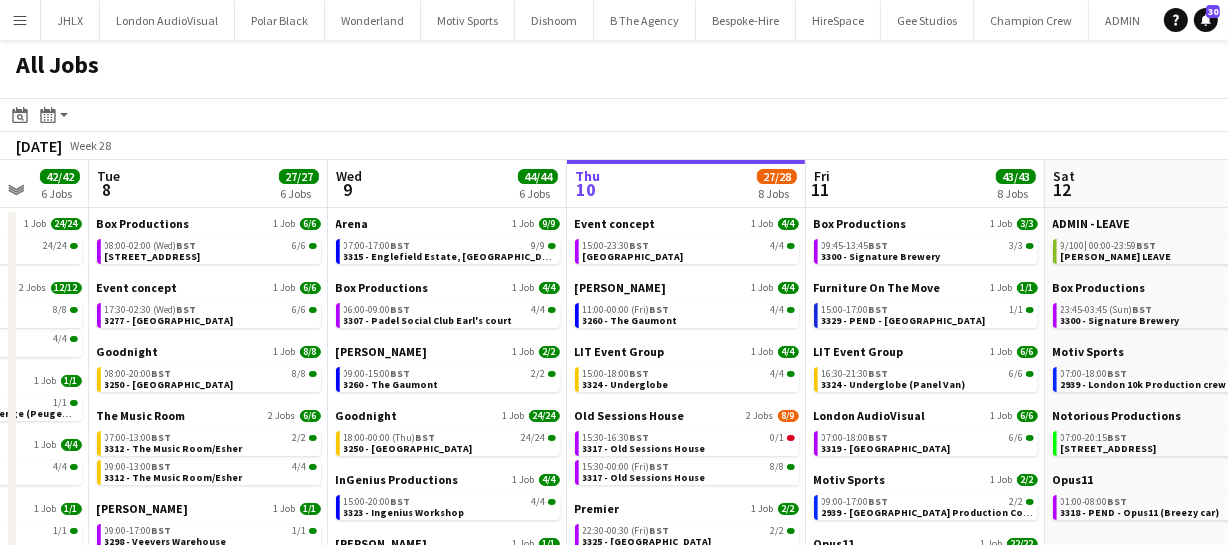 drag, startPoint x: 525, startPoint y: 398, endPoint x: 579, endPoint y: 398, distance: 54 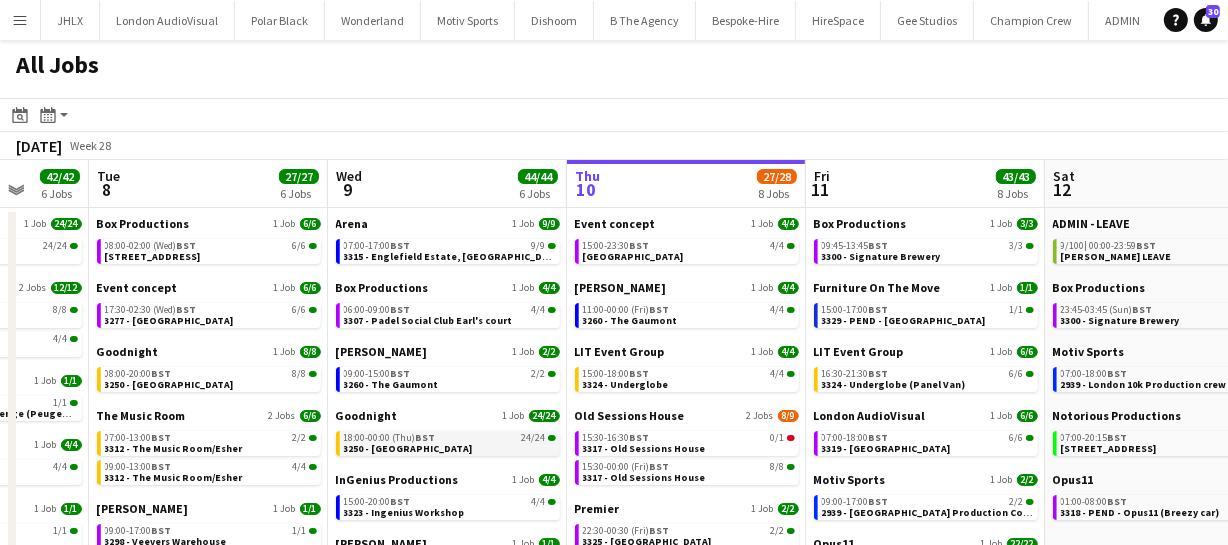 click on "3250 - [GEOGRAPHIC_DATA]" at bounding box center (408, 448) 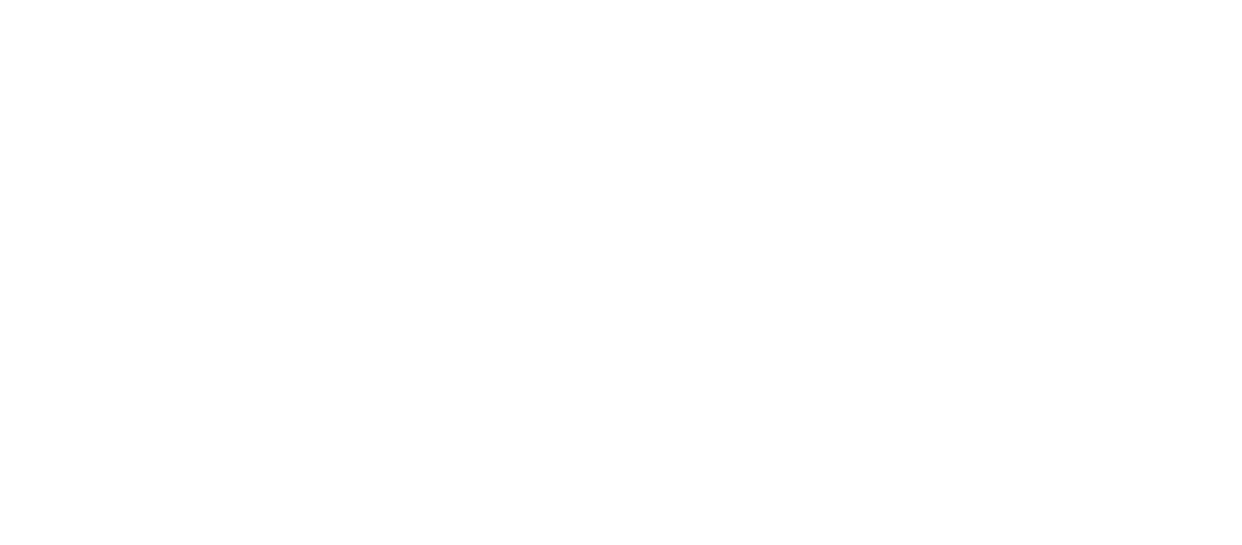 scroll, scrollTop: 0, scrollLeft: 0, axis: both 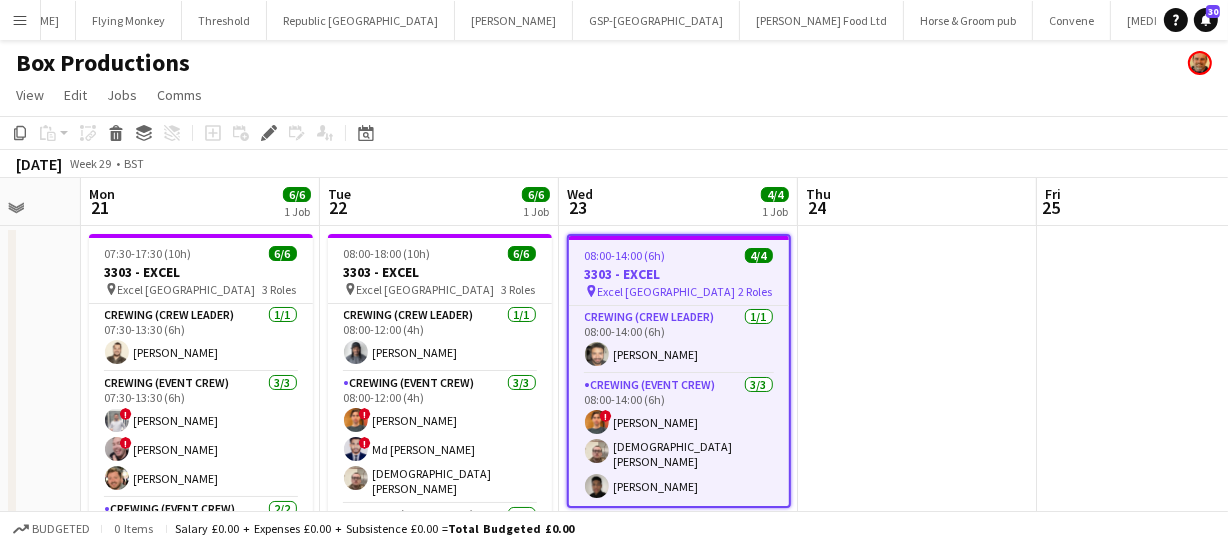 drag, startPoint x: 650, startPoint y: 380, endPoint x: 940, endPoint y: 336, distance: 293.31894 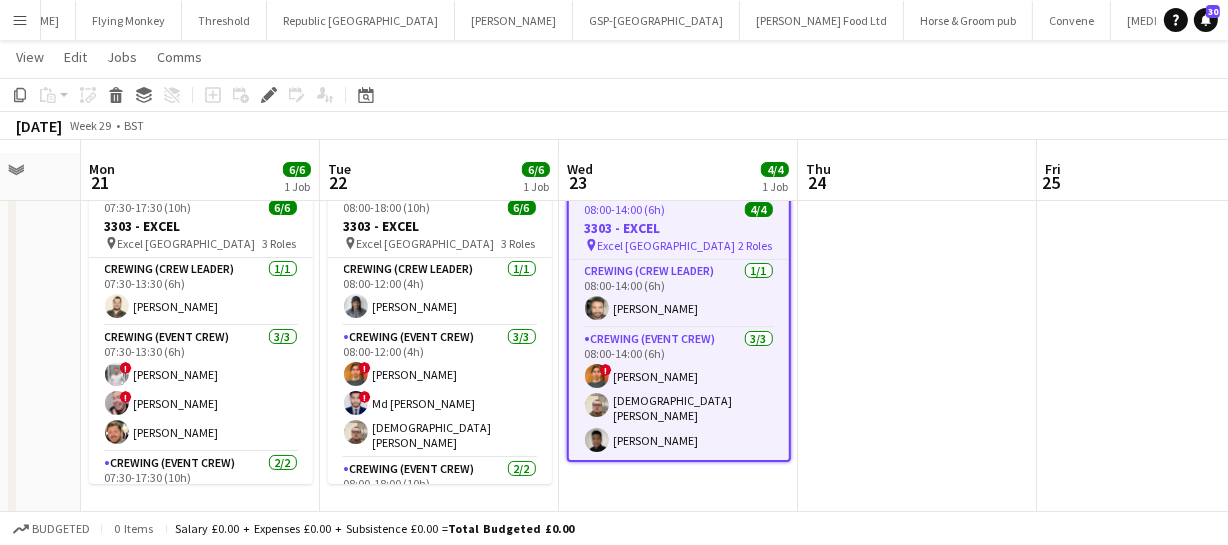 scroll, scrollTop: 57, scrollLeft: 0, axis: vertical 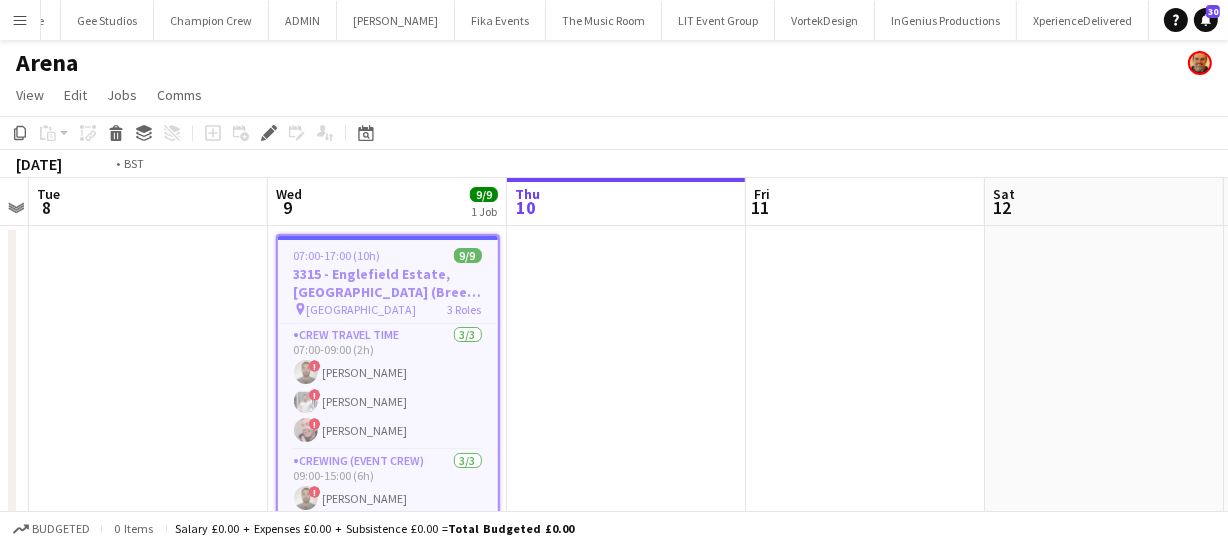 drag, startPoint x: 147, startPoint y: 433, endPoint x: 452, endPoint y: 411, distance: 305.79242 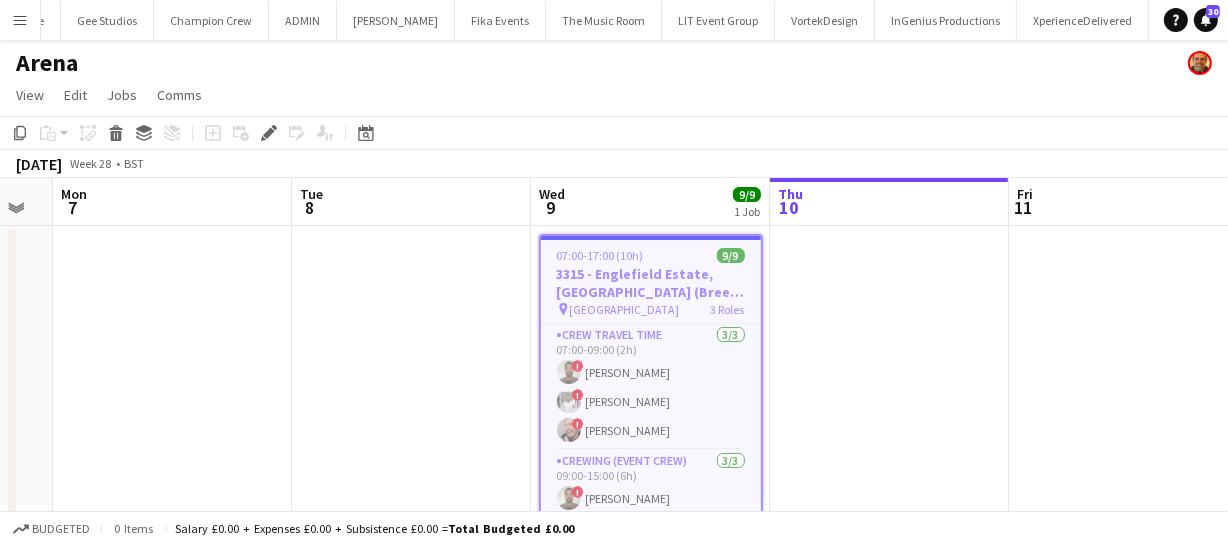 click on "Sat   5   Sun   6   Mon   7   Tue   8   Wed   9   9/9   1 Job   Thu   10   Fri   11   Sat   12   Sun   13   Mon   14   Tue   15      07:00-17:00 (10h)    9/9   3315 - [GEOGRAPHIC_DATA], [GEOGRAPHIC_DATA] ([GEOGRAPHIC_DATA] Car)
pin
[GEOGRAPHIC_DATA]   3 Roles   Crew Travel Time   [DATE]   07:00-09:00 (2h)
! [PERSON_NAME] ! [PERSON_NAME] ! [PERSON_NAME]  Crewing (Event Crew)   [DATE]   09:00-15:00 (6h)
! [PERSON_NAME] ! [PERSON_NAME] ! [PERSON_NAME]  Crew Travel Time   [DATE]   15:00-17:00 (2h)
! [PERSON_NAME] ! [PERSON_NAME] ! [PERSON_NAME]" at bounding box center (614, 374) 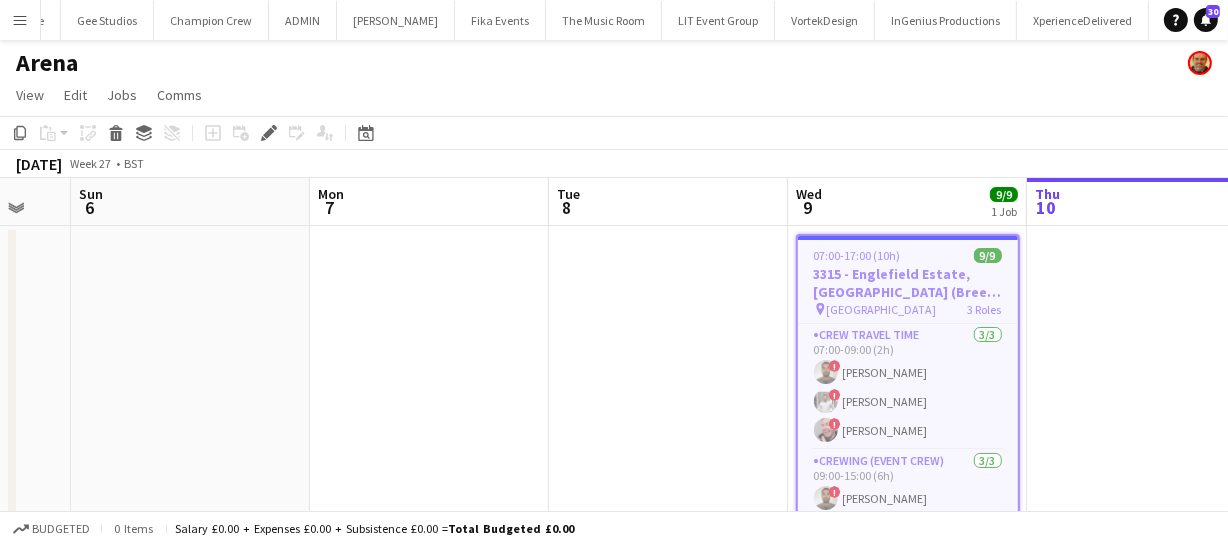 click on "Fri   4   2/2   1 Job   Sat   5   Sun   6   Mon   7   Tue   8   Wed   9   9/9   1 Job   Thu   10   Fri   11   Sat   12   Sun   13   Mon   14      09:00-15:00 (6h)    2/2   3268 - [GEOGRAPHIC_DATA]
pin
Battersea   1 Role   Crewing (Event Crew)   [DATE]   09:00-15:00 (6h)
[PERSON_NAME]
user
07:00-17:00 (10h)    9/9   3315 - [GEOGRAPHIC_DATA], [GEOGRAPHIC_DATA] (Breezy Car)
pin
[GEOGRAPHIC_DATA]   3 Roles   Crew Travel Time   [DATE]   07:00-09:00 (2h)
! [PERSON_NAME] ! [PERSON_NAME] ! [PERSON_NAME]  Crewing (Event Crew)   [DATE]   09:00-15:00 (6h)
! [PERSON_NAME] ! [PERSON_NAME] ! [PERSON_NAME]  Crew Travel Time   [DATE]   15:00-17:00 (2h)
! [PERSON_NAME] ! [PERSON_NAME] ! [PERSON_NAME]" at bounding box center (614, 374) 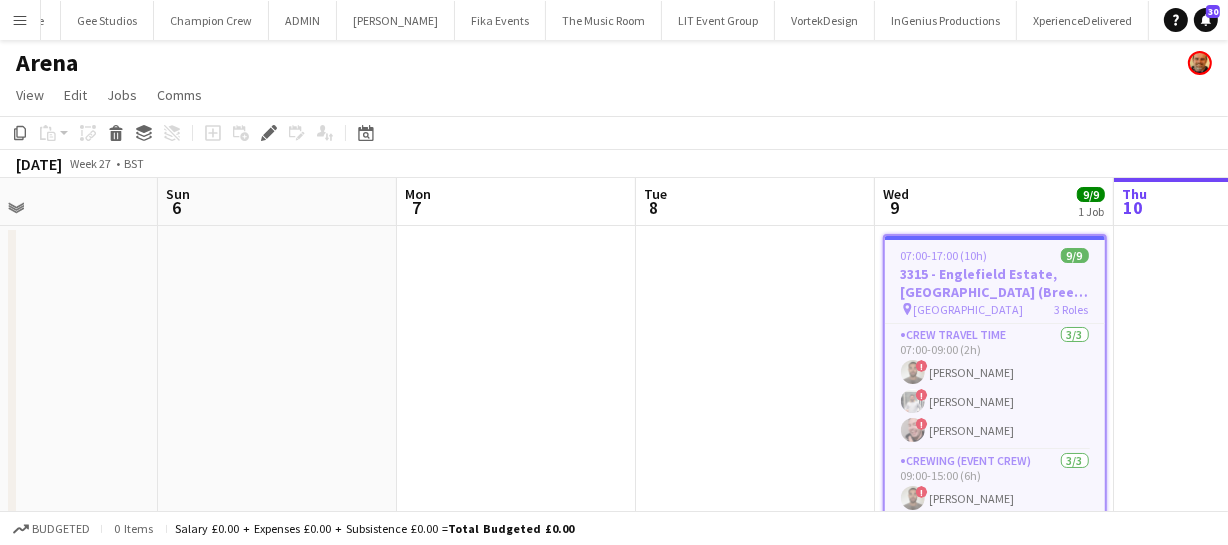 click on "Thu   3   4/4   1 Job   Fri   4   2/2   1 Job   Sat   5   Sun   6   Mon   7   Tue   8   Wed   9   9/9   1 Job   Thu   10   Fri   11   Sat   12   Sun   13      19:30-23:30 (4h)    4/4   3268 - [GEOGRAPHIC_DATA]
pin
Battersea   2 Roles   Crewing (Crew Leader)   [DATE]   19:30-23:30 (4h)
[PERSON_NAME] (Event Crew)   [DATE]   19:30-23:30 (4h)
user
user
user
09:00-15:00 (6h)    2/2   3268 - [GEOGRAPHIC_DATA]
pin
Battersea   1 Role   Crewing (Event Crew)   [DATE]   09:00-15:00 (6h)
[PERSON_NAME] [PERSON_NAME]     07:00-17:00 (10h)    9/9   3315 - [GEOGRAPHIC_DATA], [GEOGRAPHIC_DATA] (Breezy Car)
pin
[GEOGRAPHIC_DATA]   3 Roles   Crew Travel Time   [DATE]   07:00-09:00 (2h)
! [PERSON_NAME] ! [PERSON_NAME] ! [PERSON_NAME]  Crewing (Event Crew)   [DATE]   09:00-15:00 (6h)
! [PERSON_NAME] ! [PERSON_NAME] ! [PERSON_NAME]  3/3  ! ! !" at bounding box center [614, 374] 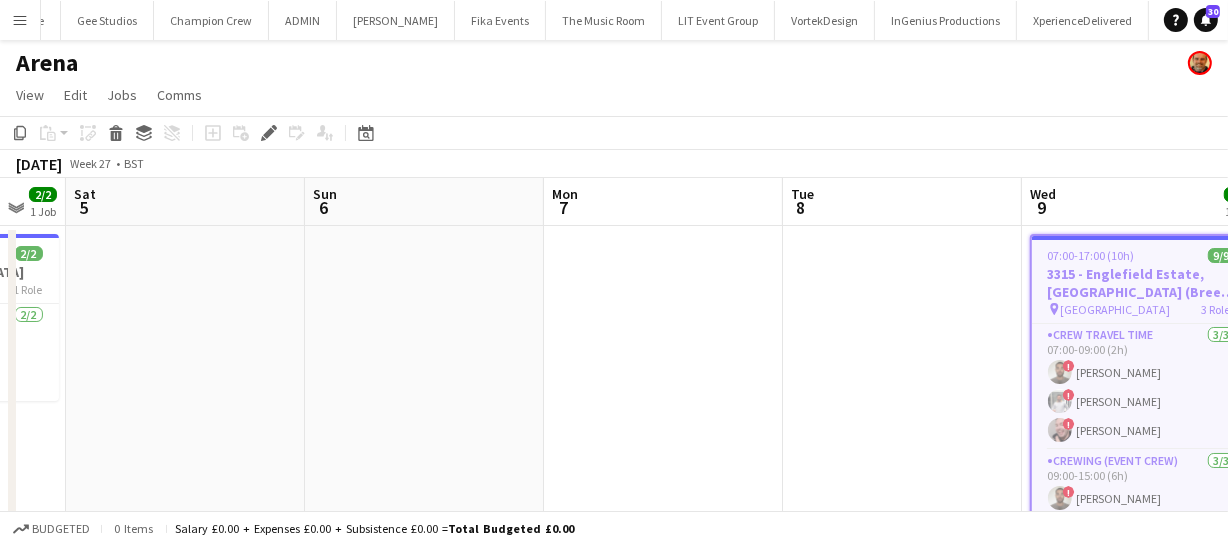 drag, startPoint x: 399, startPoint y: 403, endPoint x: 432, endPoint y: 406, distance: 33.13608 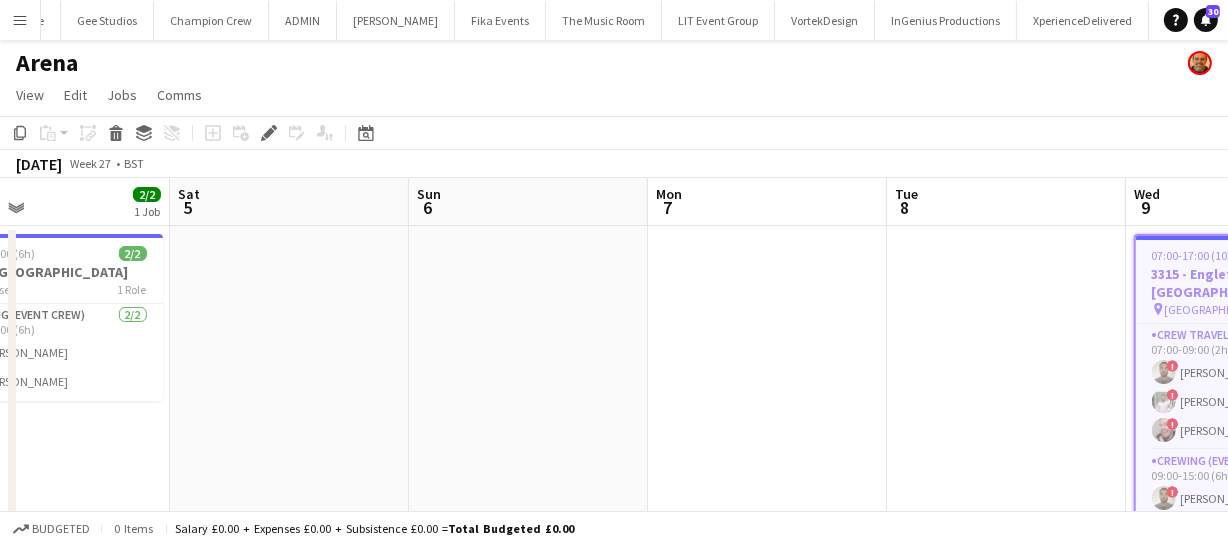 click on "Wed   2   Thu   3   4/4   1 Job   Fri   4   2/2   1 Job   Sat   5   Sun   6   Mon   7   Tue   8   Wed   9   9/9   1 Job   Thu   10   Fri   11   Sat   12      19:30-23:30 (4h)    4/4   3268 - Battersea Park
pin
Battersea   2 Roles   Crewing (Crew Leader)   1/1   19:30-23:30 (4h)
John Vidal  Crewing (Event Crew)   3/3   19:30-23:30 (4h)
! Calum Ward Bailey Michel Alexander Caseley     09:00-15:00 (6h)    2/2   3268 - Battersea Park
pin
Battersea   1 Role   Crewing (Event Crew)   2/2   09:00-15:00 (6h)
Fergus Lockyer Adam McCarter     07:00-17:00 (10h)    9/9   3315 - Englefield Estate, Reading (Breezy Car)
pin
South Wimbledon Station   3 Roles   Crew Travel Time   3/3   07:00-09:00 (2h)
! Jordan Dunkley ! Graham Rex ! Eldon Taylor  Crewing (Event Crew)   3/3   09:00-15:00 (6h)
! Jordan Dunkley ! Graham Rex ! Eldon Taylor  Crew Travel Time   3/3   15:00-17:00 (2h)
! Jordan Dunkley ! Graham Rex" at bounding box center (614, 374) 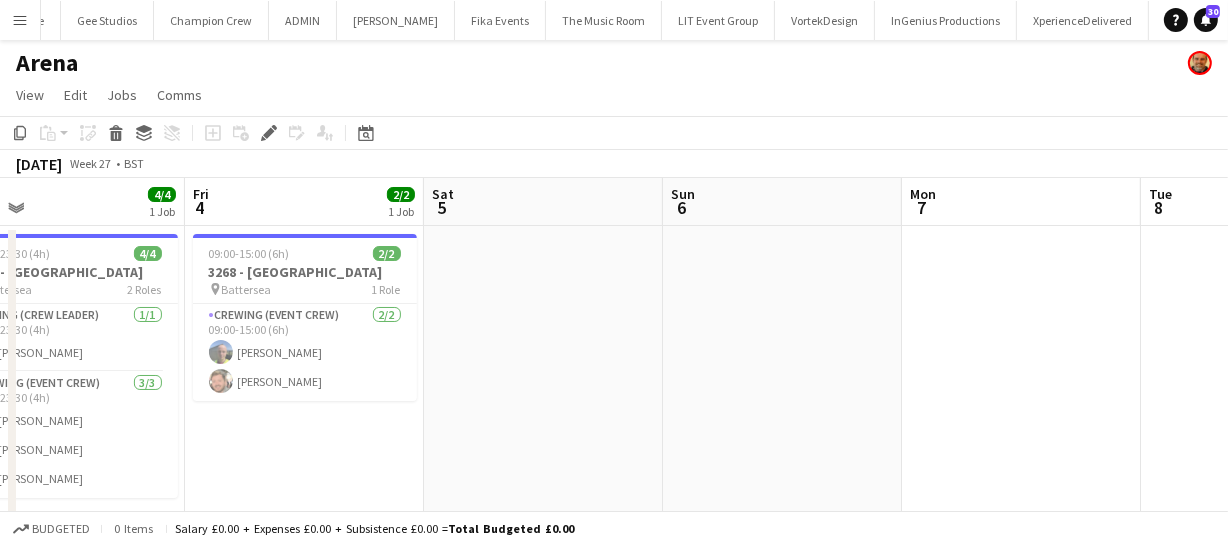 drag, startPoint x: 630, startPoint y: 404, endPoint x: 755, endPoint y: 413, distance: 125.32358 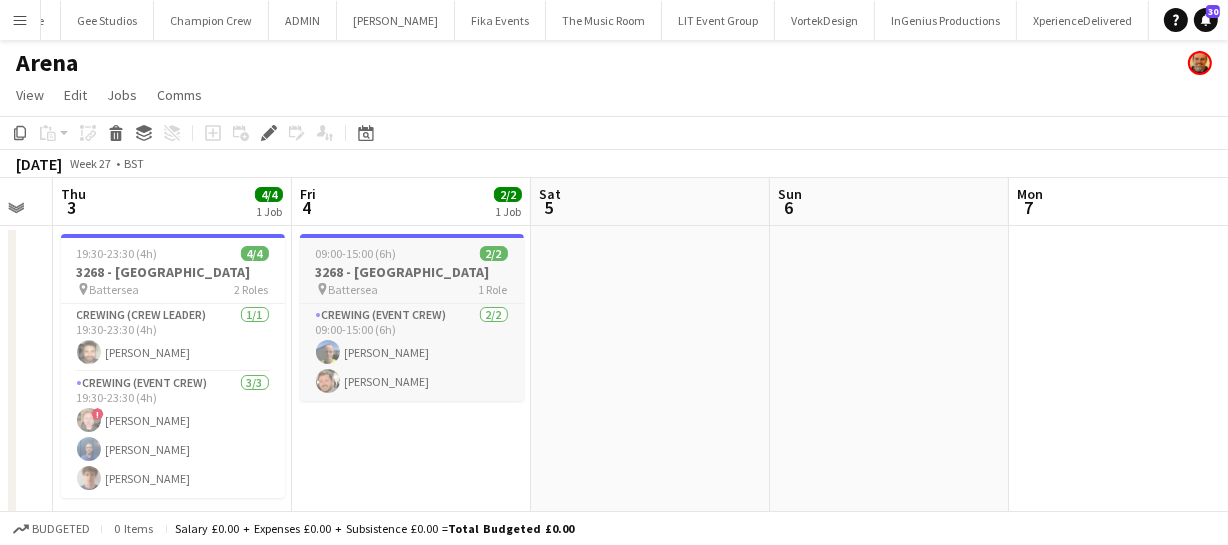 click on "3268 - Battersea Park" at bounding box center (412, 272) 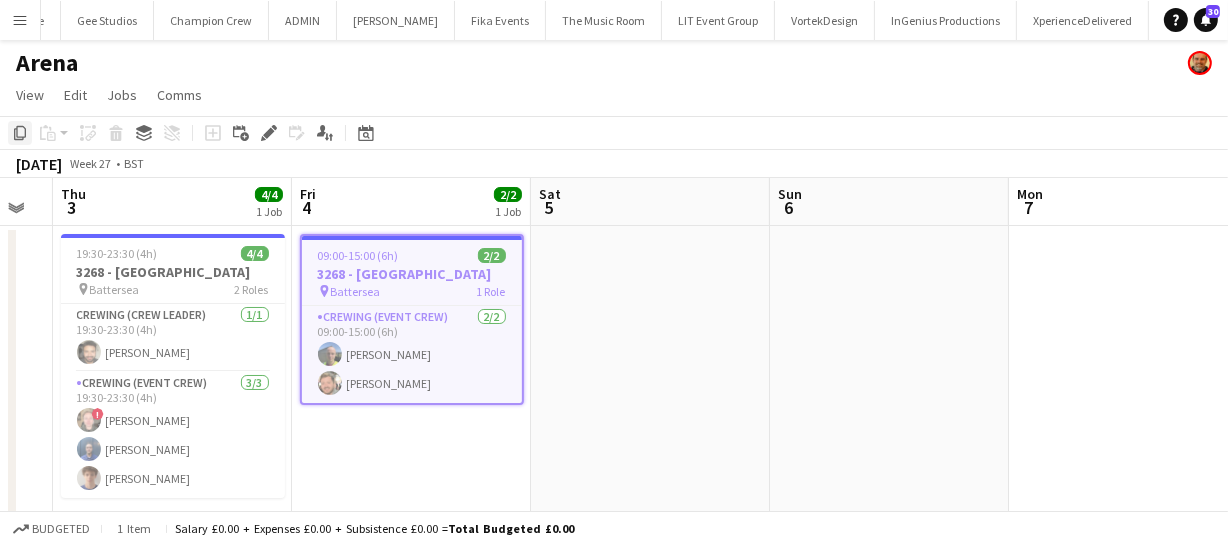 click on "Copy" 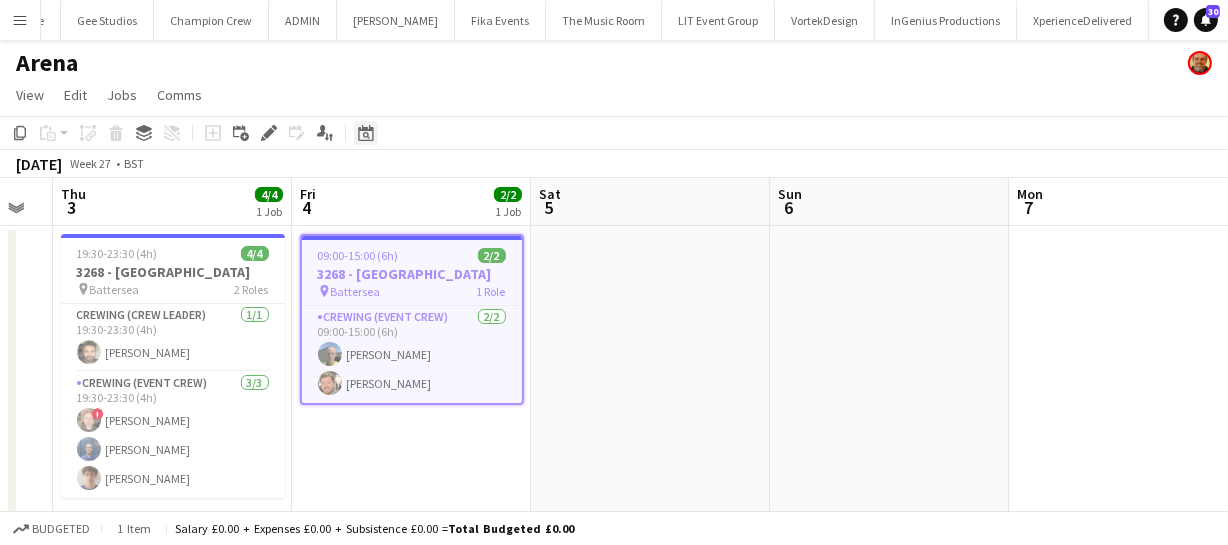 click 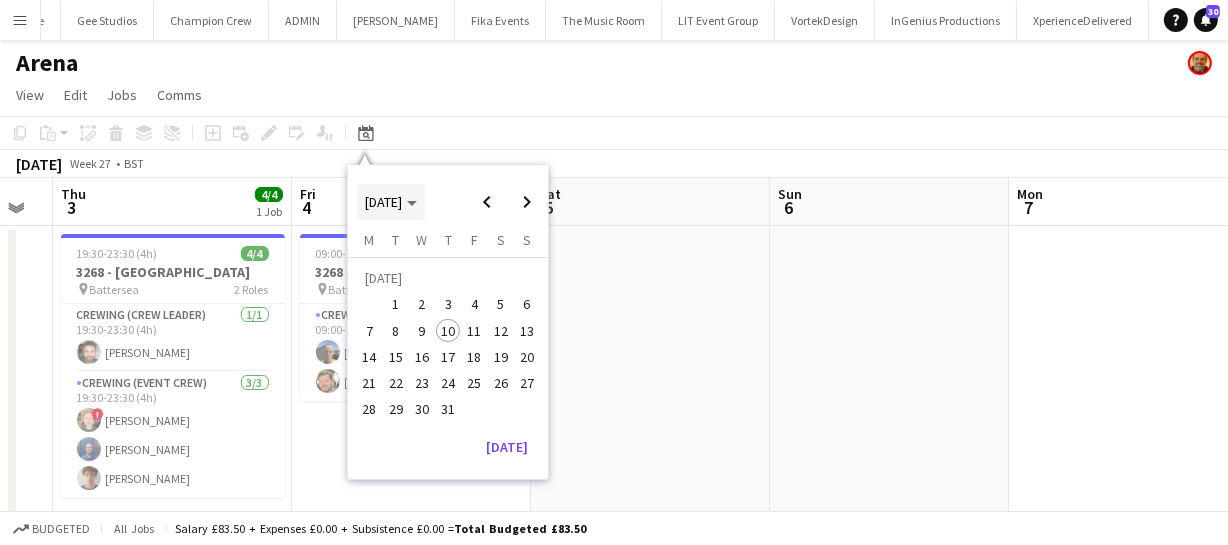 click at bounding box center [391, 202] 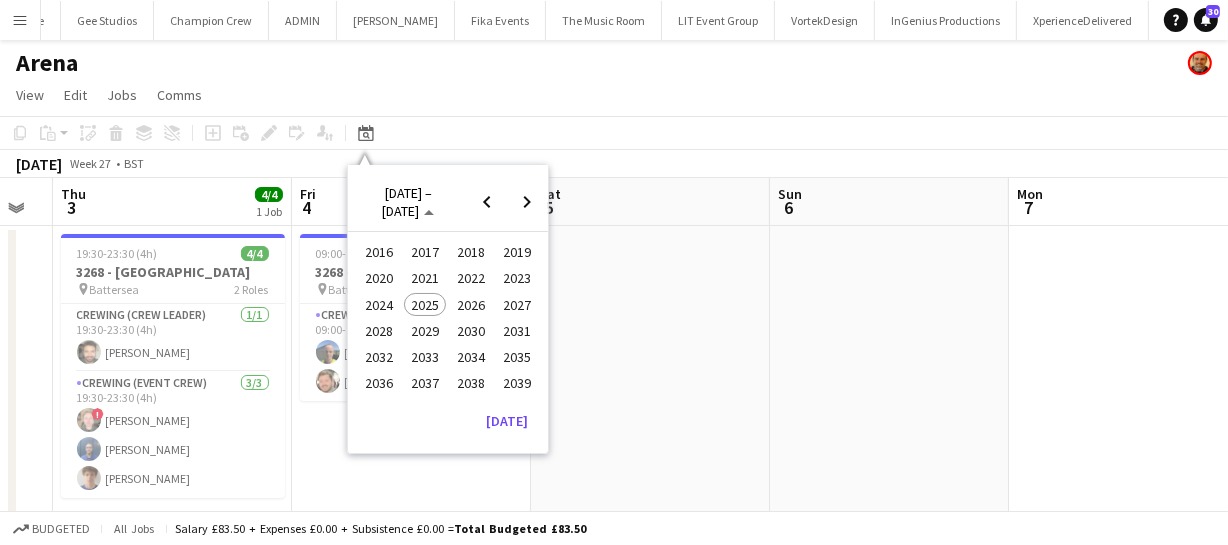 click on "2024" at bounding box center (378, 305) 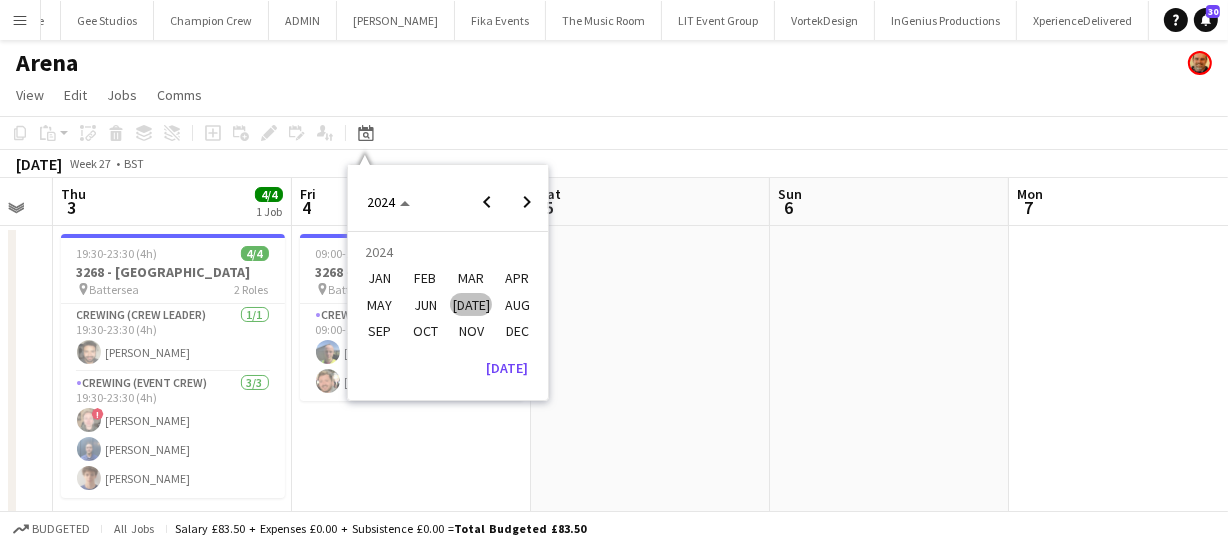 click on "[DATE]" at bounding box center (470, 305) 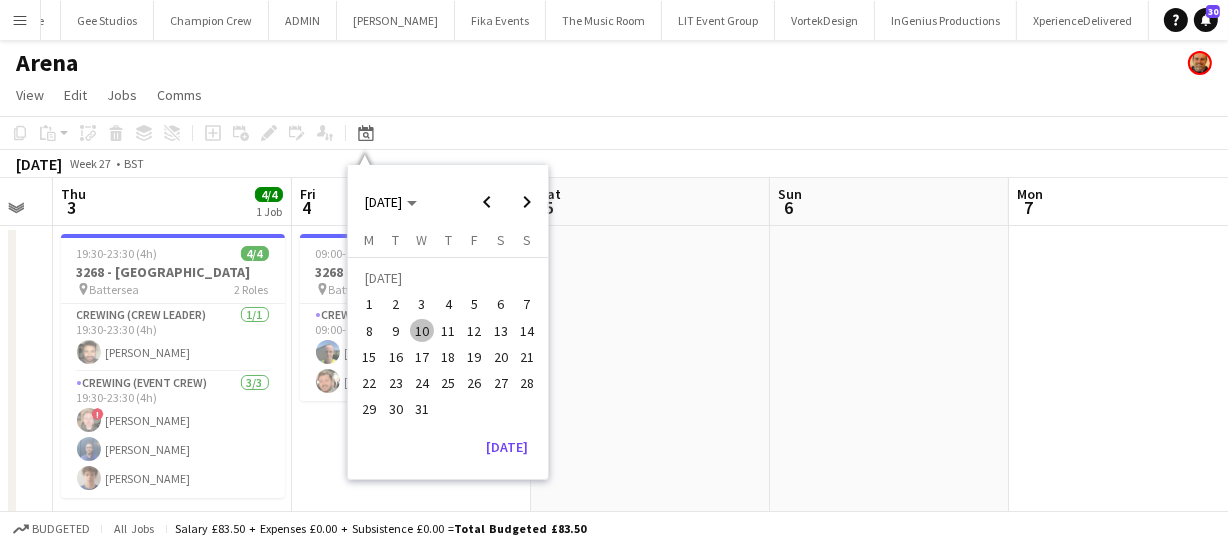 click on "24" at bounding box center [422, 383] 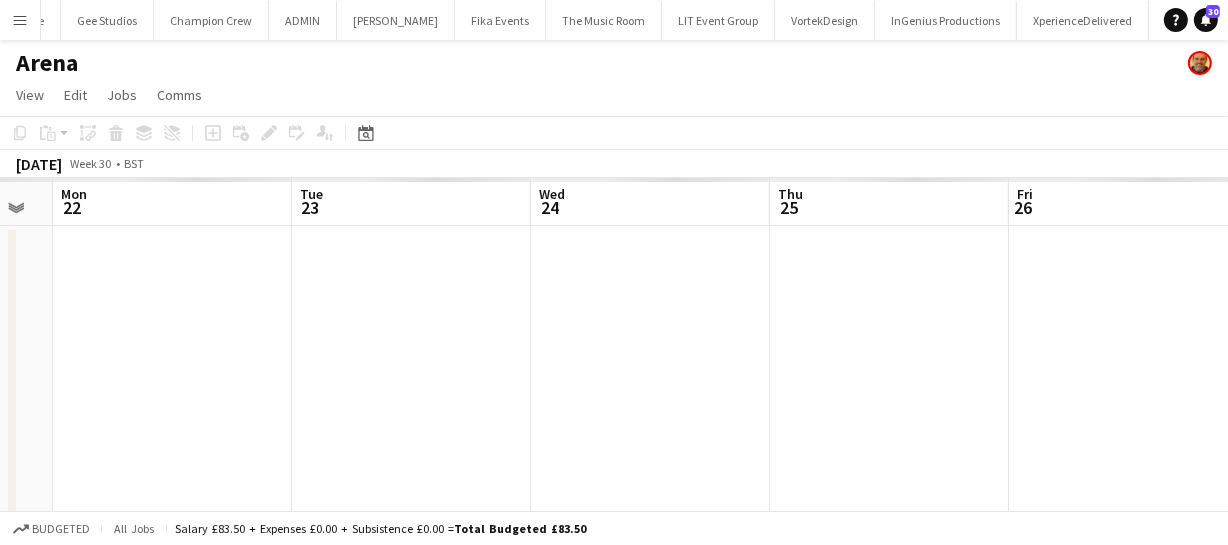 scroll, scrollTop: 0, scrollLeft: 688, axis: horizontal 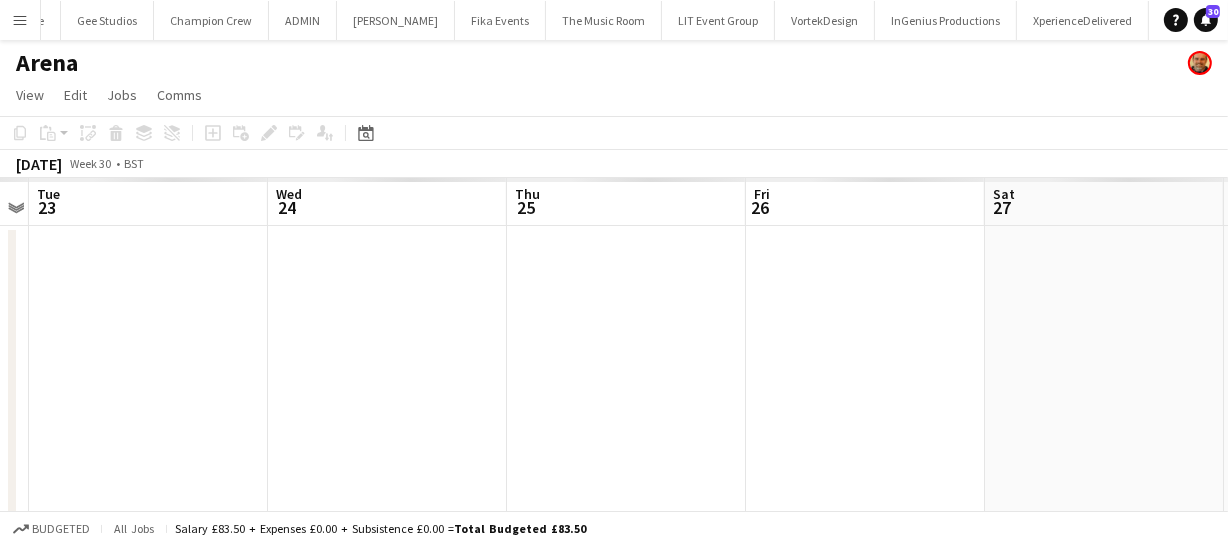 drag, startPoint x: 587, startPoint y: 370, endPoint x: 444, endPoint y: 368, distance: 143.01399 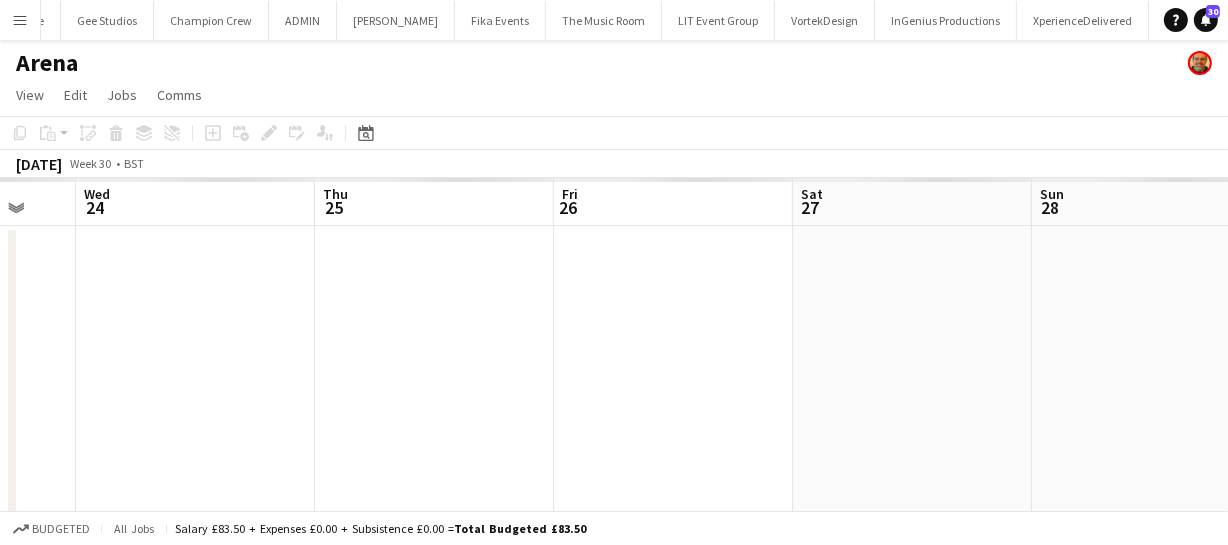 drag, startPoint x: 552, startPoint y: 370, endPoint x: 513, endPoint y: 370, distance: 39 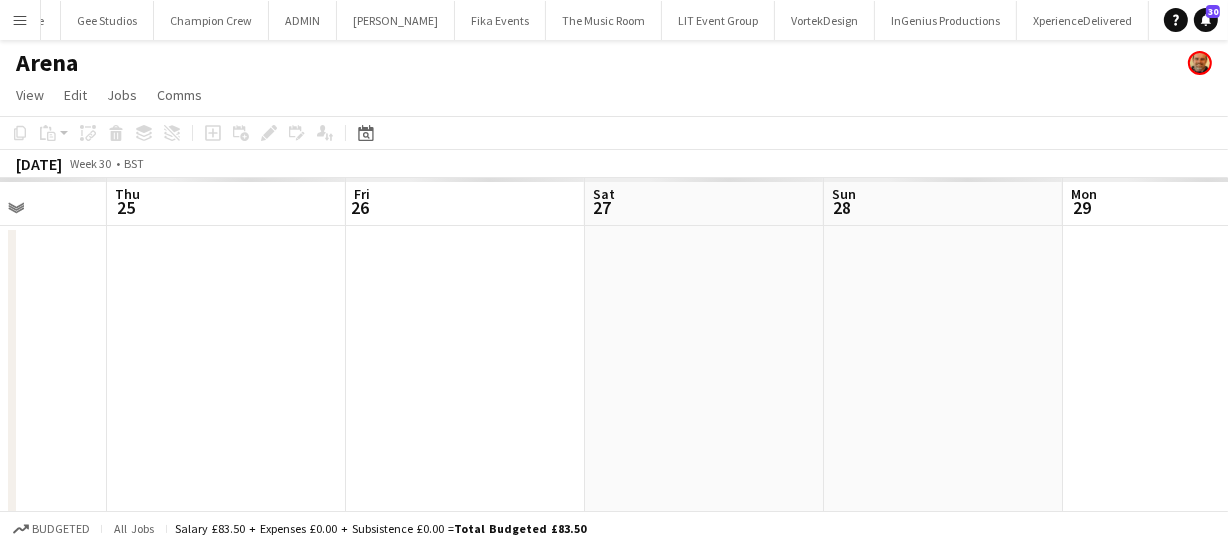 click on "Mon   22   Tue   23   Wed   24   Thu   25   Fri   26   Sat   27   Sun   28   Mon   29   Tue   30   Wed   31   Thu   1" at bounding box center (614, 374) 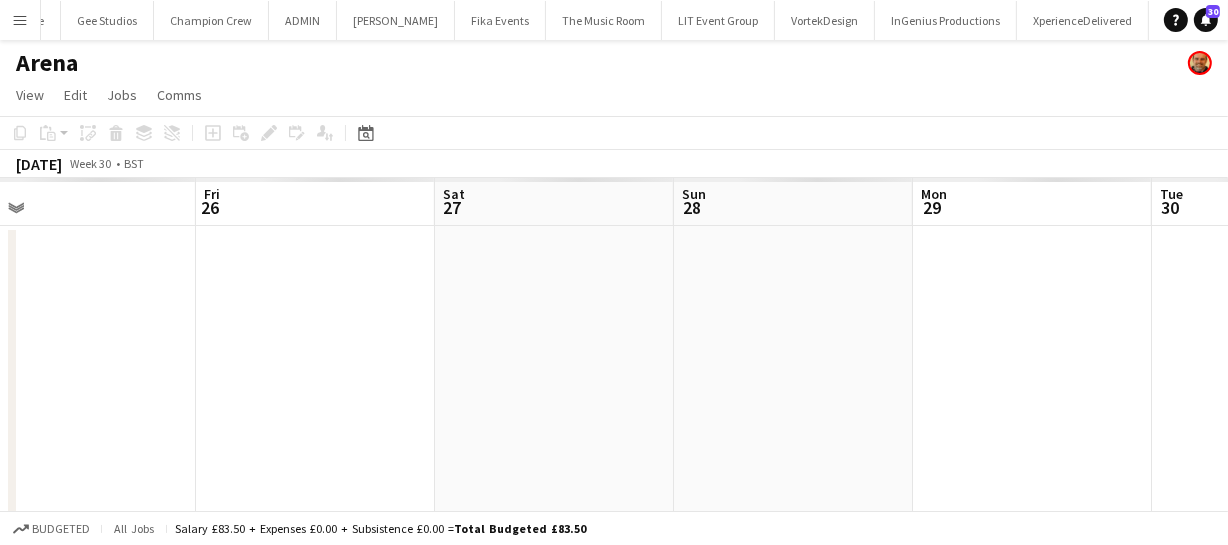 drag, startPoint x: 515, startPoint y: 364, endPoint x: 483, endPoint y: 365, distance: 32.01562 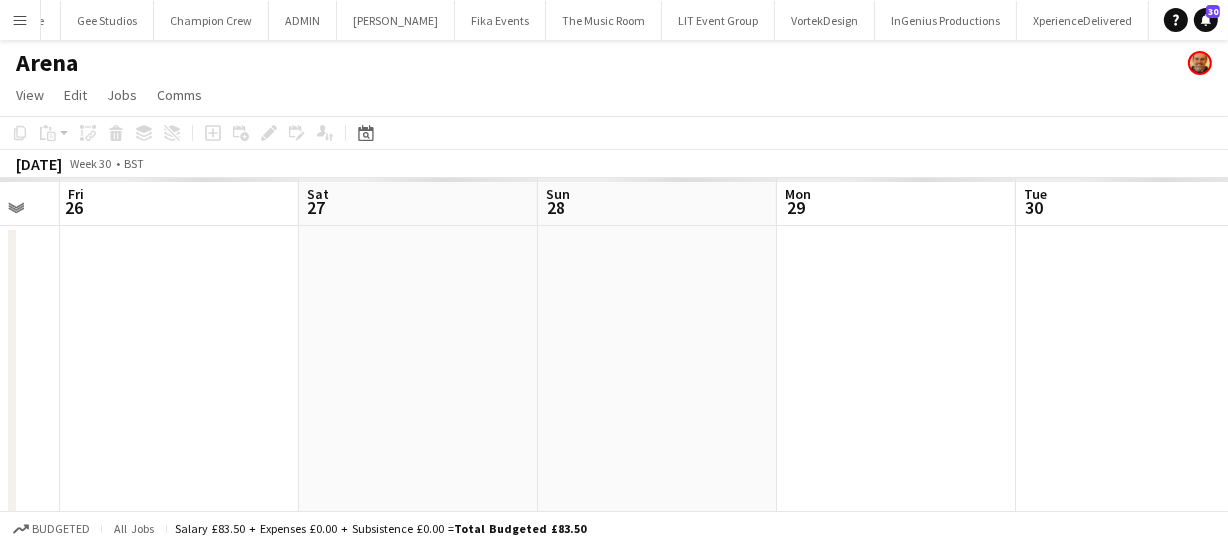 drag, startPoint x: 420, startPoint y: 367, endPoint x: 345, endPoint y: 370, distance: 75.059975 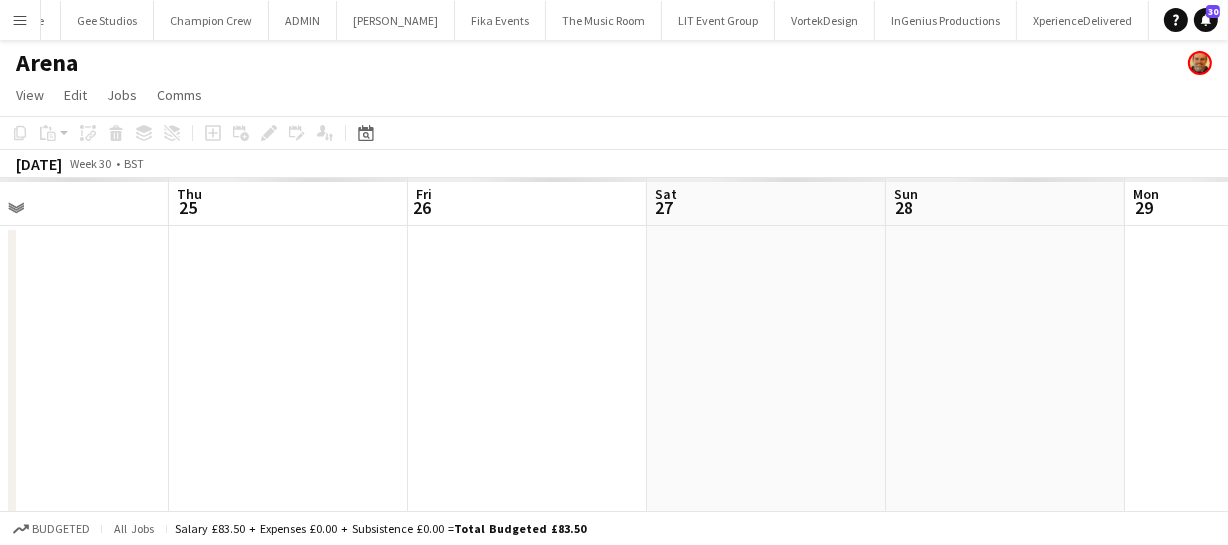 drag, startPoint x: 432, startPoint y: 375, endPoint x: 343, endPoint y: 380, distance: 89.140335 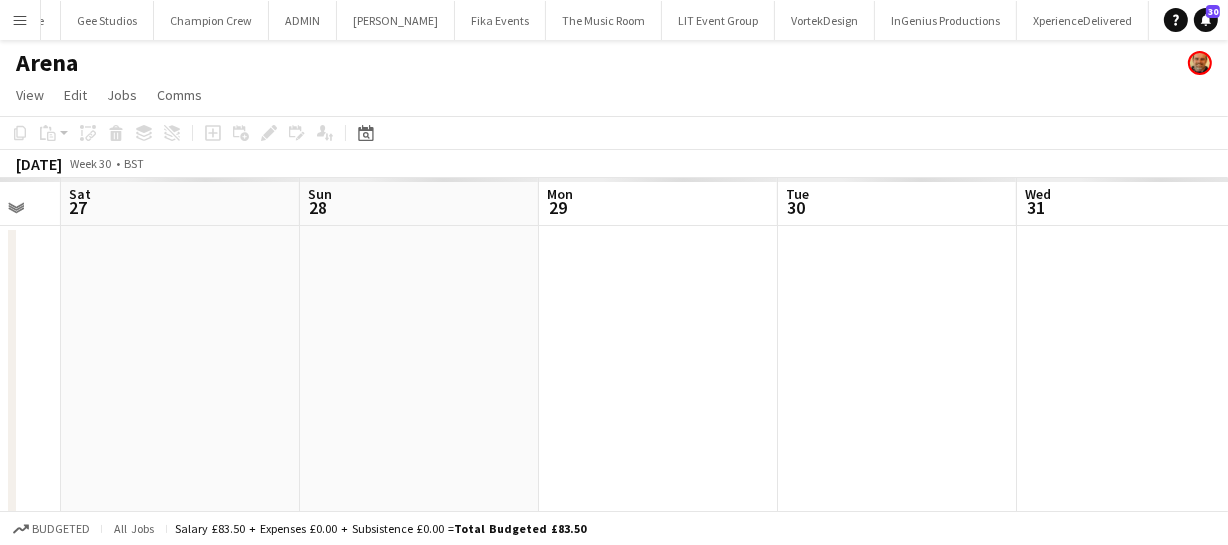 click on "Wed   24   Thu   25   Fri   26   Sat   27   Sun   28   Mon   29   Tue   30   Wed   31   Thu   1   Fri   2   Sat   3" at bounding box center (614, 374) 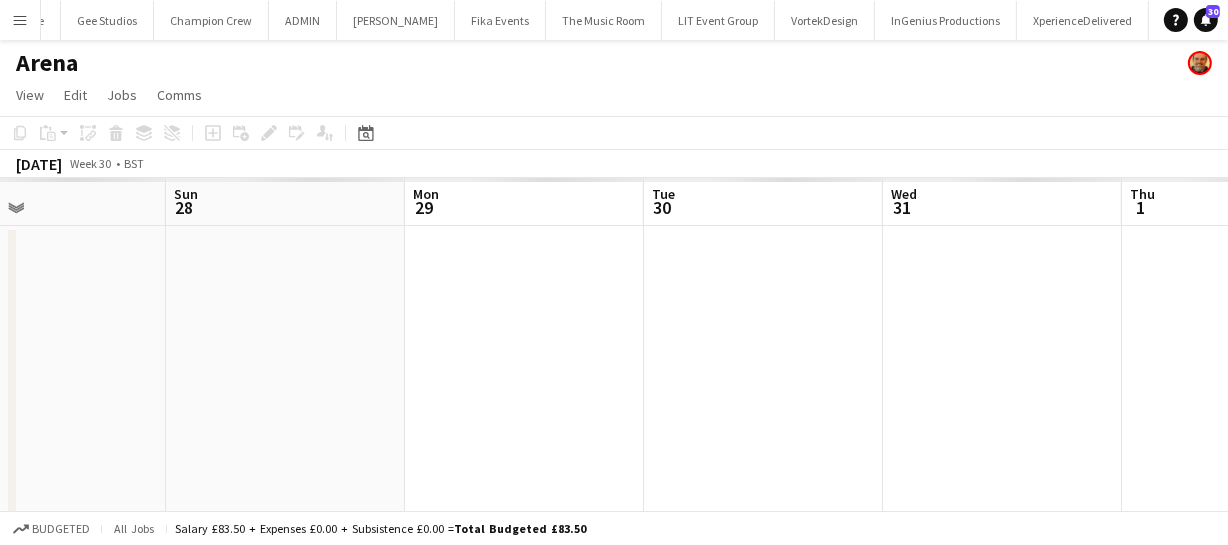 drag, startPoint x: 346, startPoint y: 383, endPoint x: 331, endPoint y: 379, distance: 15.524175 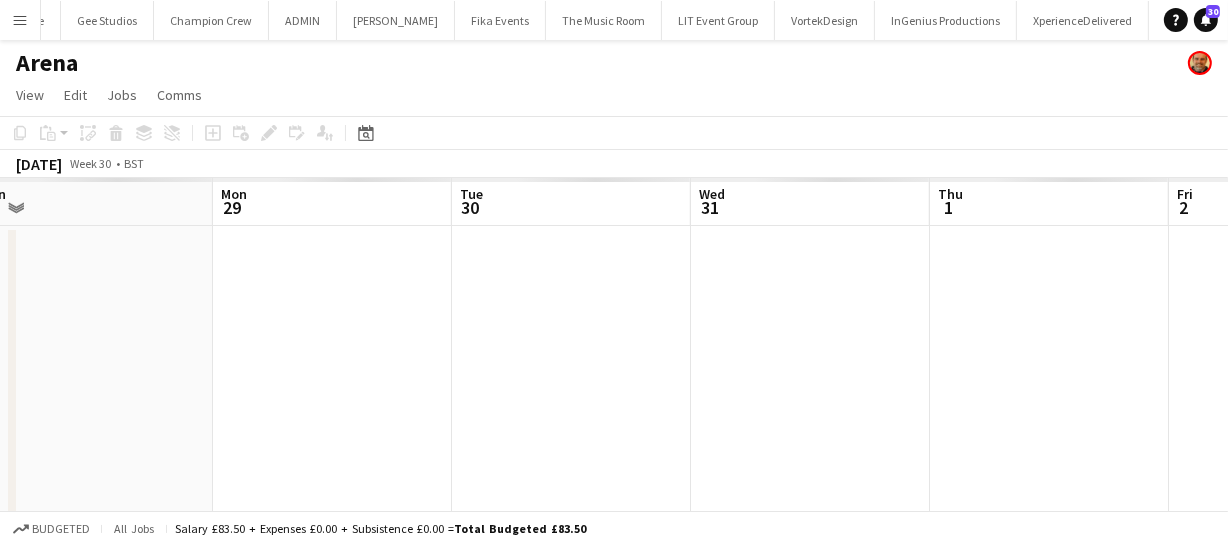 click on "Wed   24   Thu   25   Fri   26   Sat   27   Sun   28   Mon   29   Tue   30   Wed   31   Thu   1   Fri   2   Sat   3" at bounding box center [614, 374] 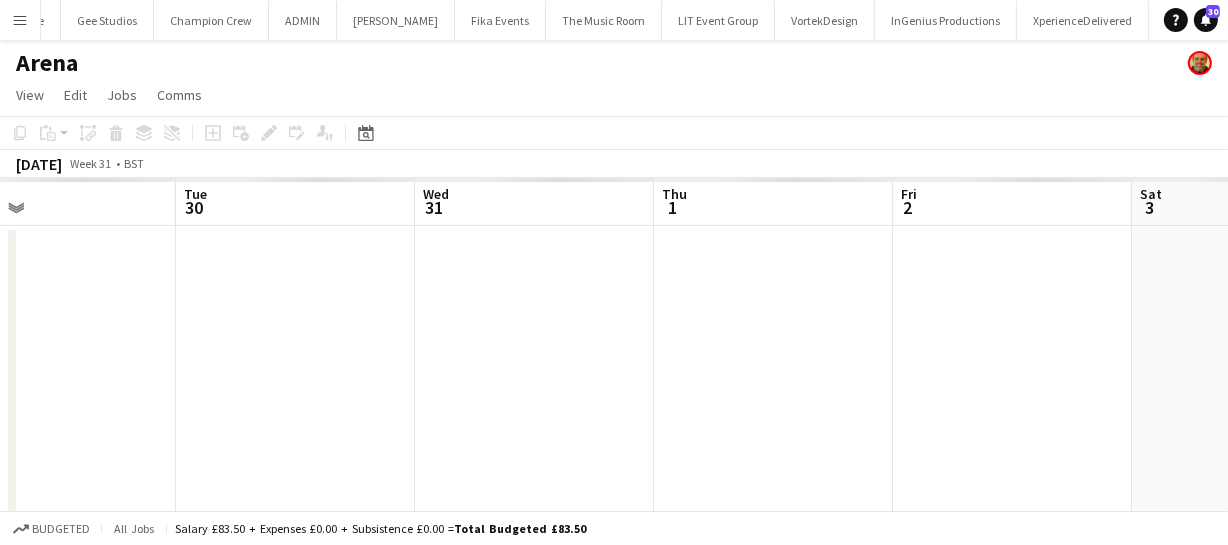 drag, startPoint x: 769, startPoint y: 350, endPoint x: 630, endPoint y: 350, distance: 139 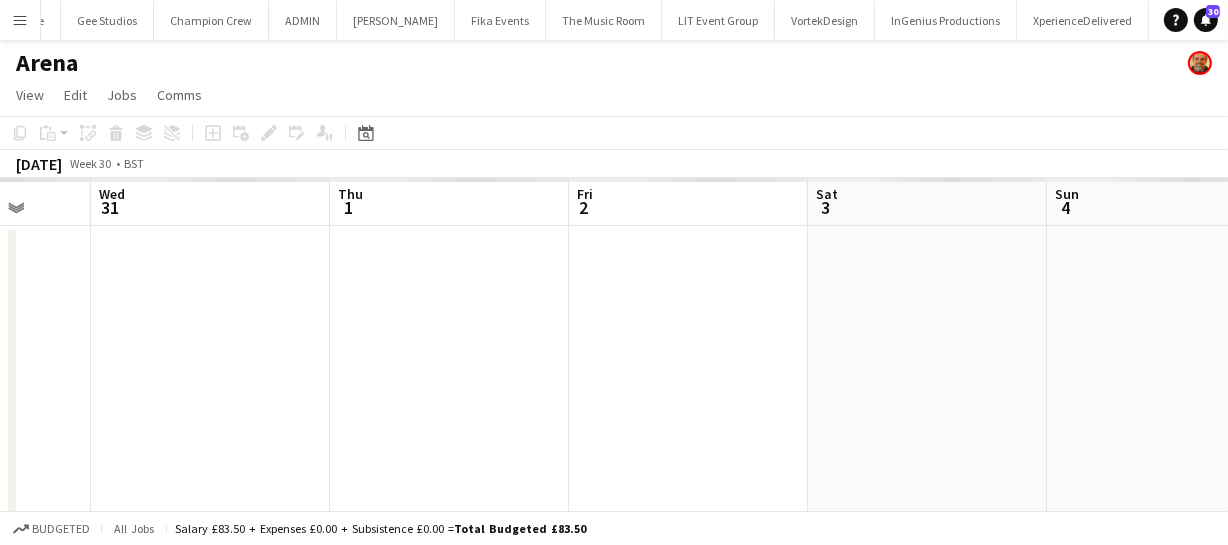 click on "Sun   28   Mon   29   Tue   30   Wed   31   Thu   1   Fri   2   Sat   3   Sun   4   Mon   5   Tue   6   Wed   7" at bounding box center (614, 374) 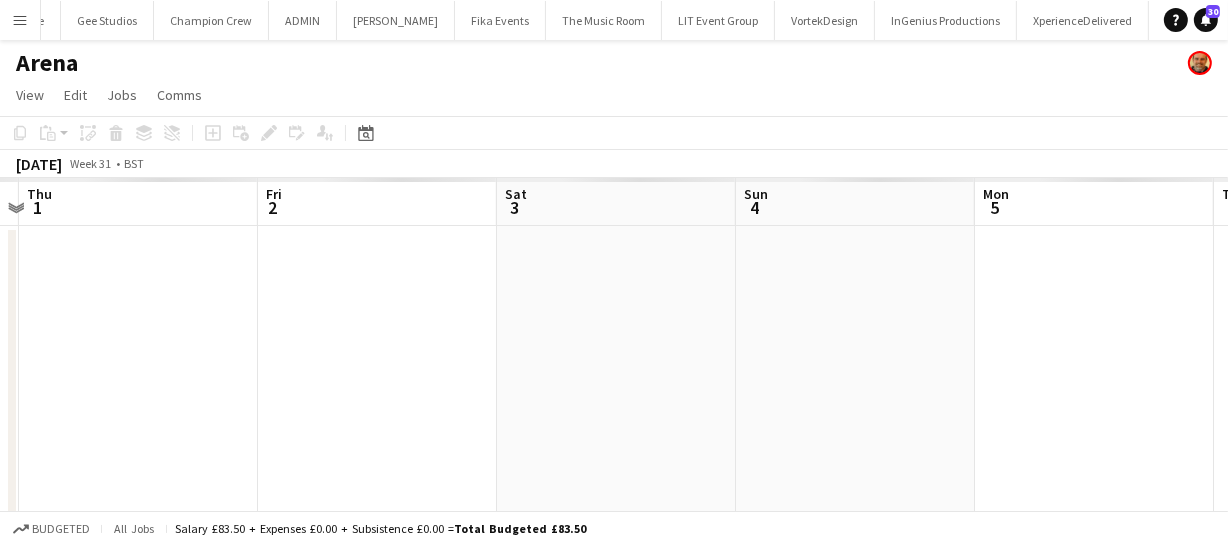 drag, startPoint x: 659, startPoint y: 371, endPoint x: 774, endPoint y: 372, distance: 115.00435 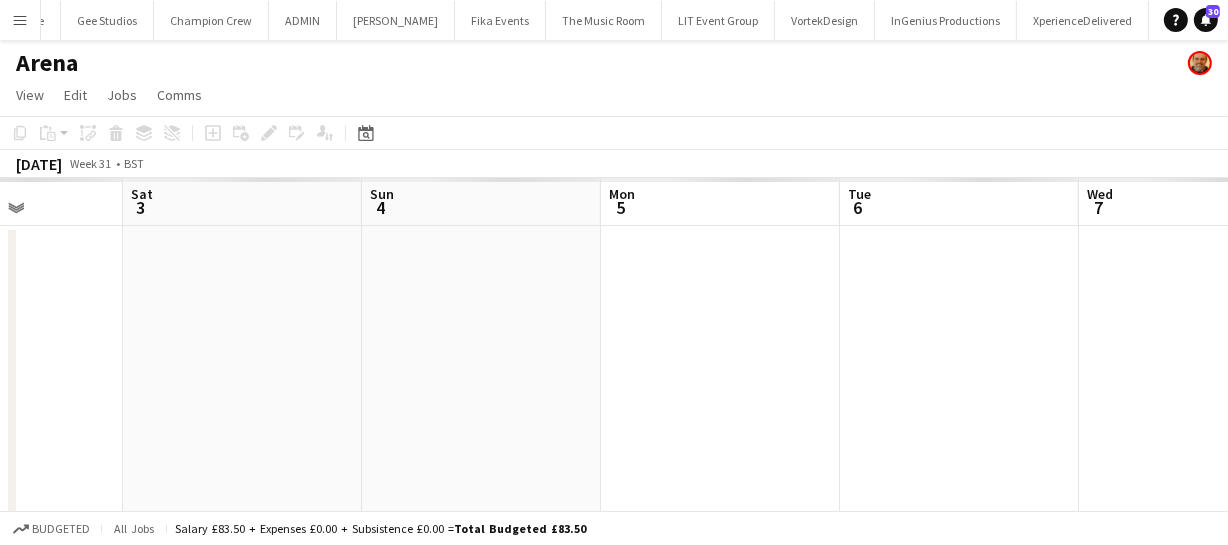 click on "Tue   30   Wed   31   Thu   1   Fri   2   Sat   3   Sun   4   Mon   5   Tue   6   Wed   7   Thu   8   Fri   9" at bounding box center (614, 374) 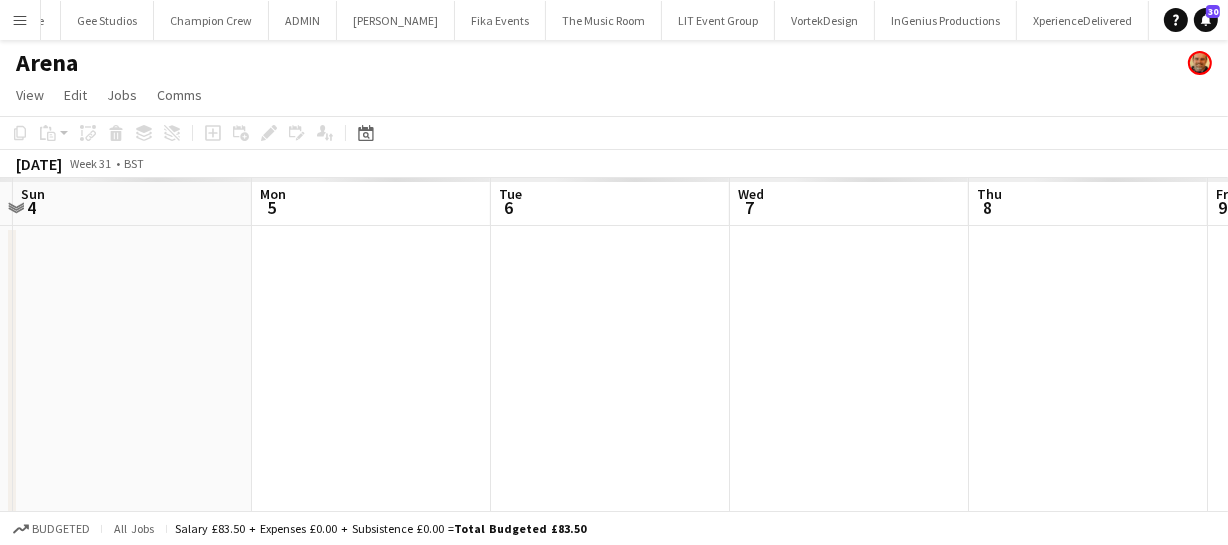 drag, startPoint x: 515, startPoint y: 343, endPoint x: 580, endPoint y: 343, distance: 65 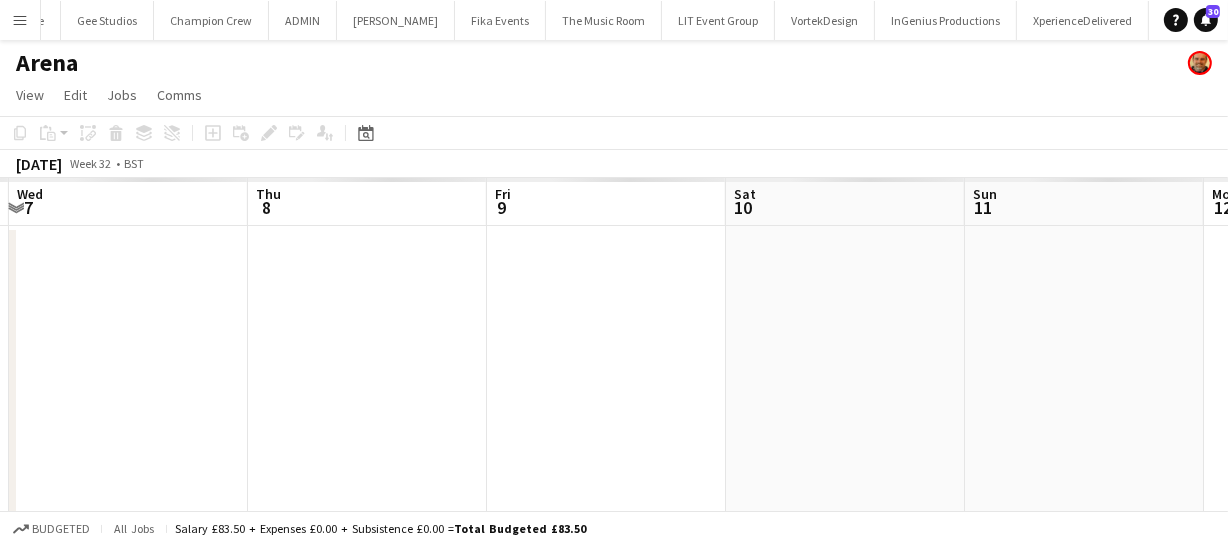 drag, startPoint x: 512, startPoint y: 345, endPoint x: 358, endPoint y: 339, distance: 154.11684 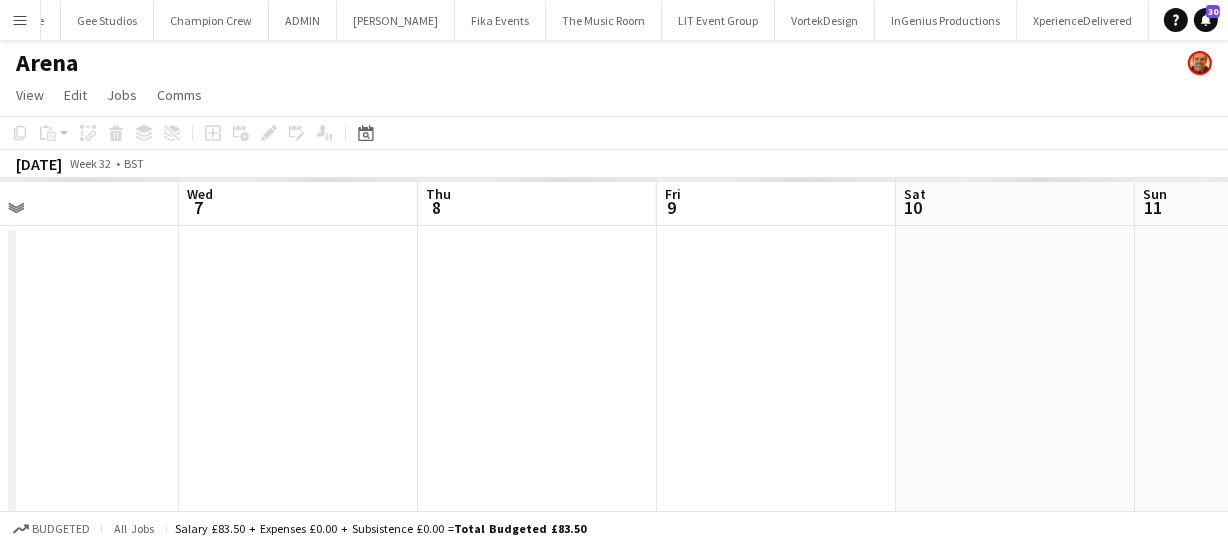 drag, startPoint x: 473, startPoint y: 336, endPoint x: 365, endPoint y: 332, distance: 108.07405 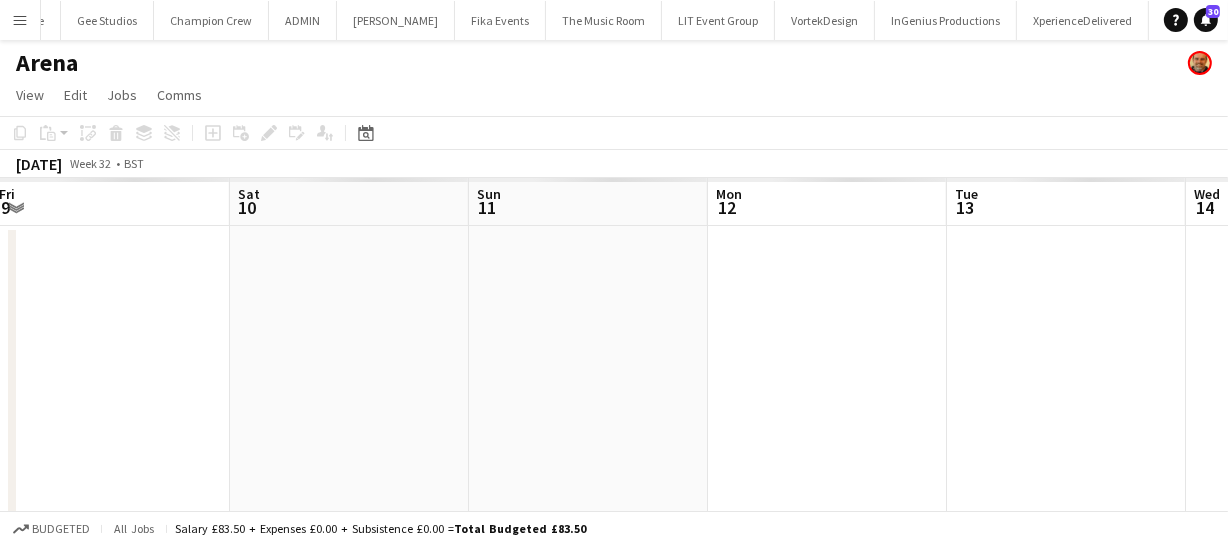 drag, startPoint x: 569, startPoint y: 338, endPoint x: 308, endPoint y: 330, distance: 261.1226 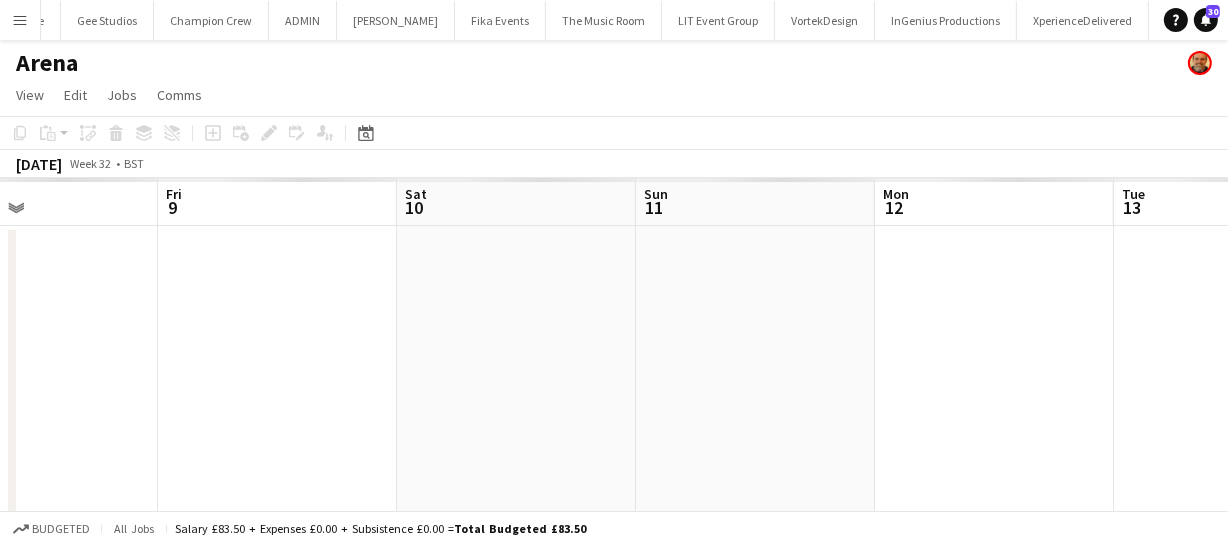 click on "Mon   5   Tue   6   Wed   7   Thu   8   Fri   9   Sat   10   Sun   11   Mon   12   Tue   13   Wed   14   Thu   15" at bounding box center [614, 374] 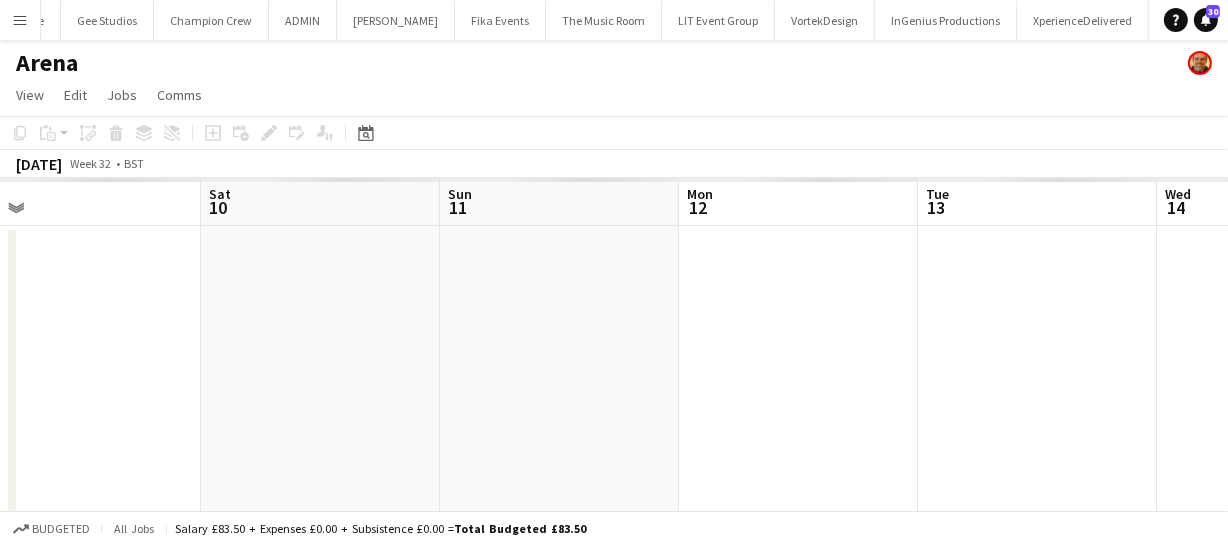 click on "Wed   7   Thu   8   Fri   9   Sat   10   Sun   11   Mon   12   Tue   13   Wed   14   Thu   15   Fri   16   Sat   17" at bounding box center (614, 374) 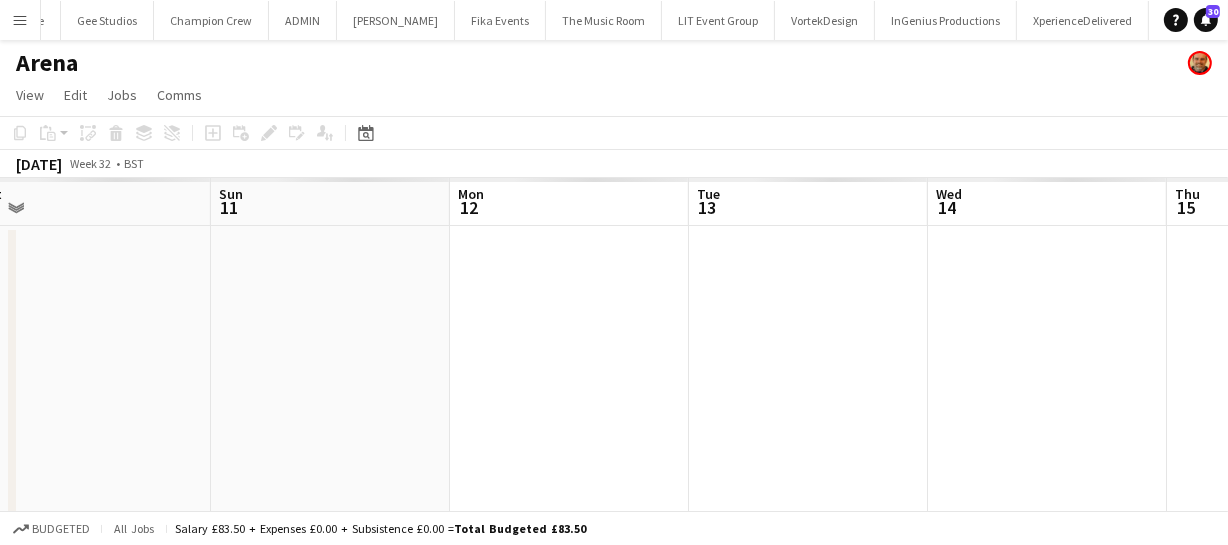 drag, startPoint x: 580, startPoint y: 329, endPoint x: 703, endPoint y: 331, distance: 123.01626 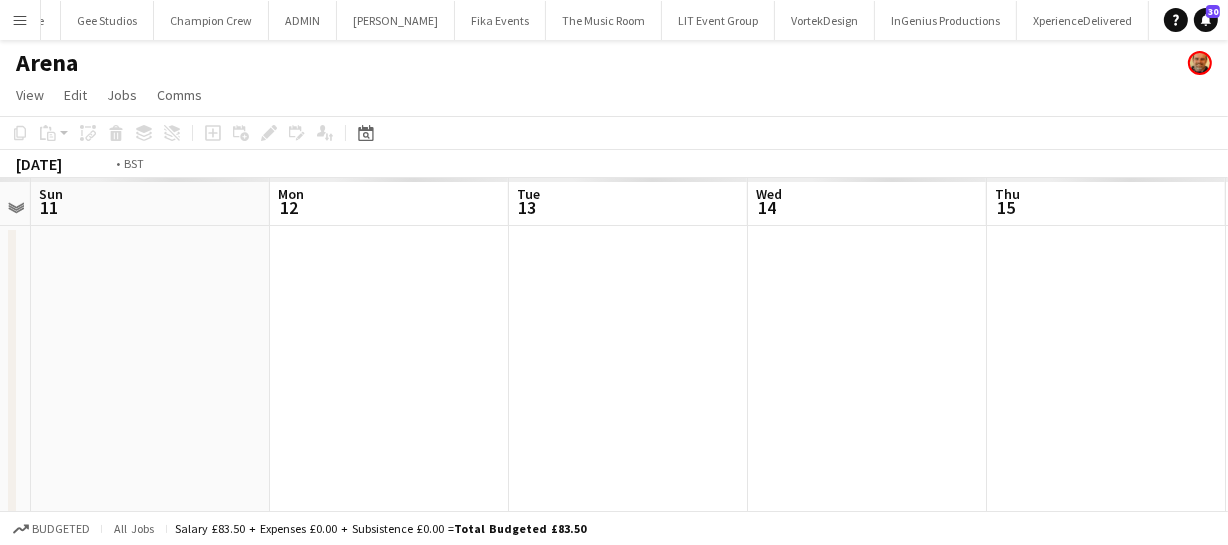 click on "Wed   7   Thu   8   Fri   9   Sat   10   Sun   11   Mon   12   Tue   13   Wed   14   Thu   15   Fri   16   Sat   17" at bounding box center (614, 374) 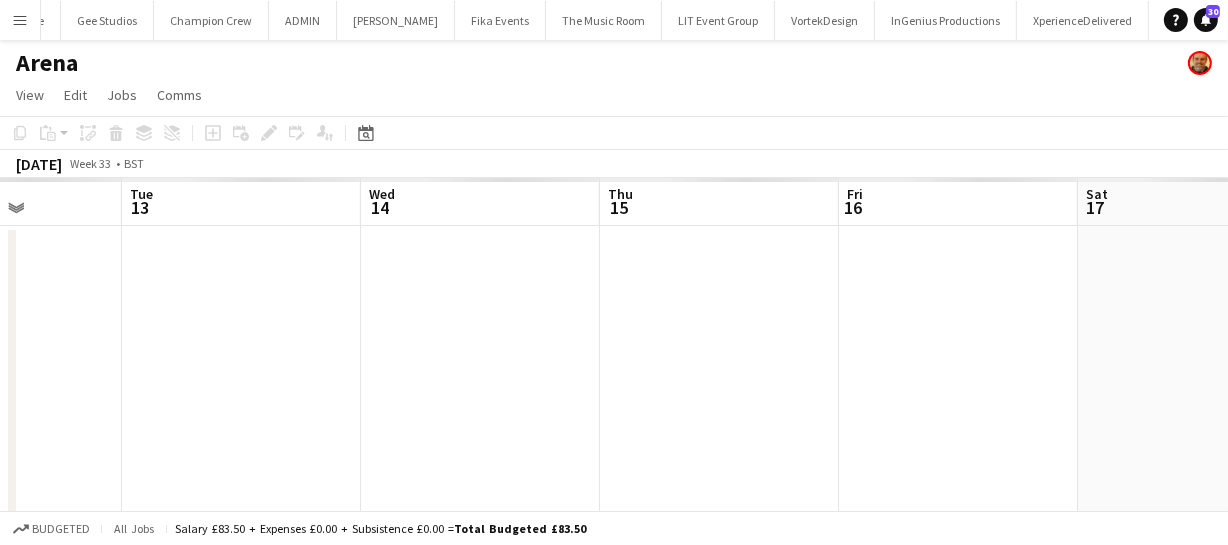 click on "Fri   9   Sat   10   Sun   11   Mon   12   Tue   13   Wed   14   Thu   15   Fri   16   Sat   17   Sun   18   Mon   19" at bounding box center (614, 374) 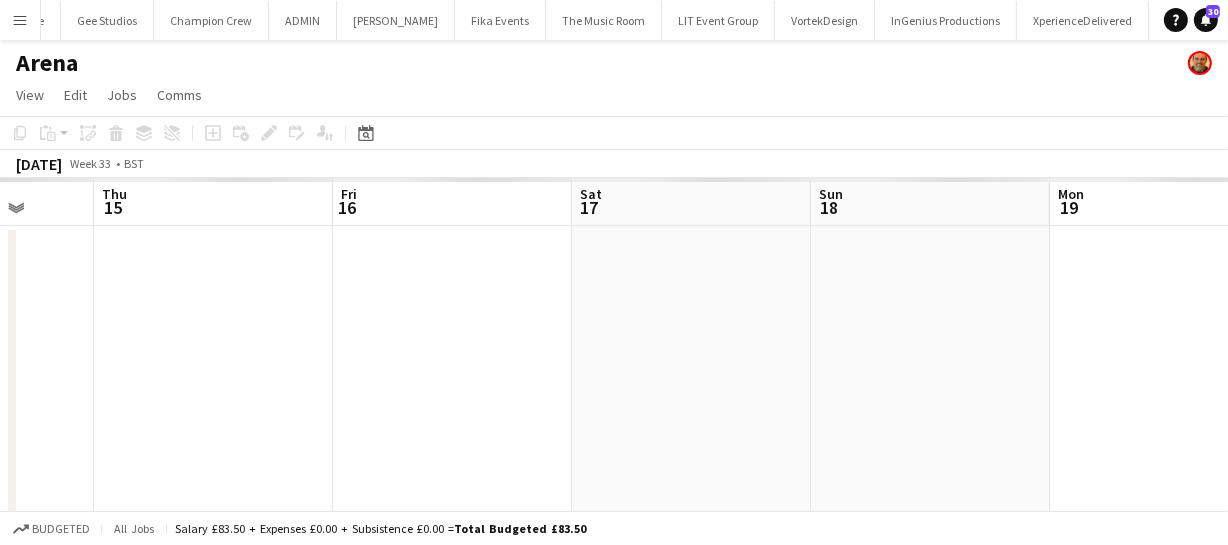 drag, startPoint x: 569, startPoint y: 320, endPoint x: 643, endPoint y: 313, distance: 74.330345 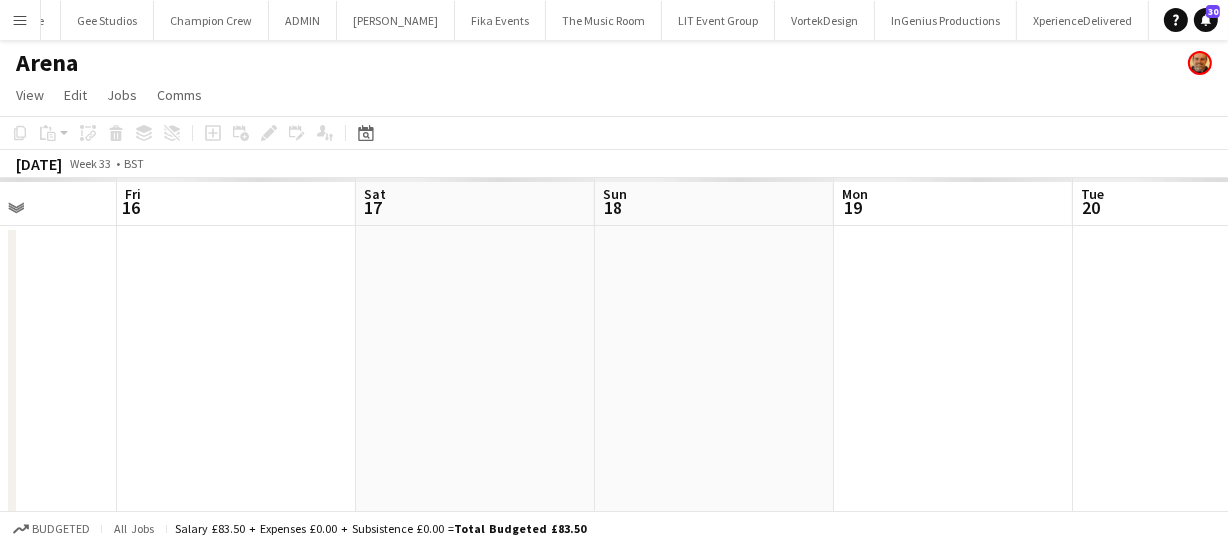 drag, startPoint x: 422, startPoint y: 310, endPoint x: 553, endPoint y: 327, distance: 132.09845 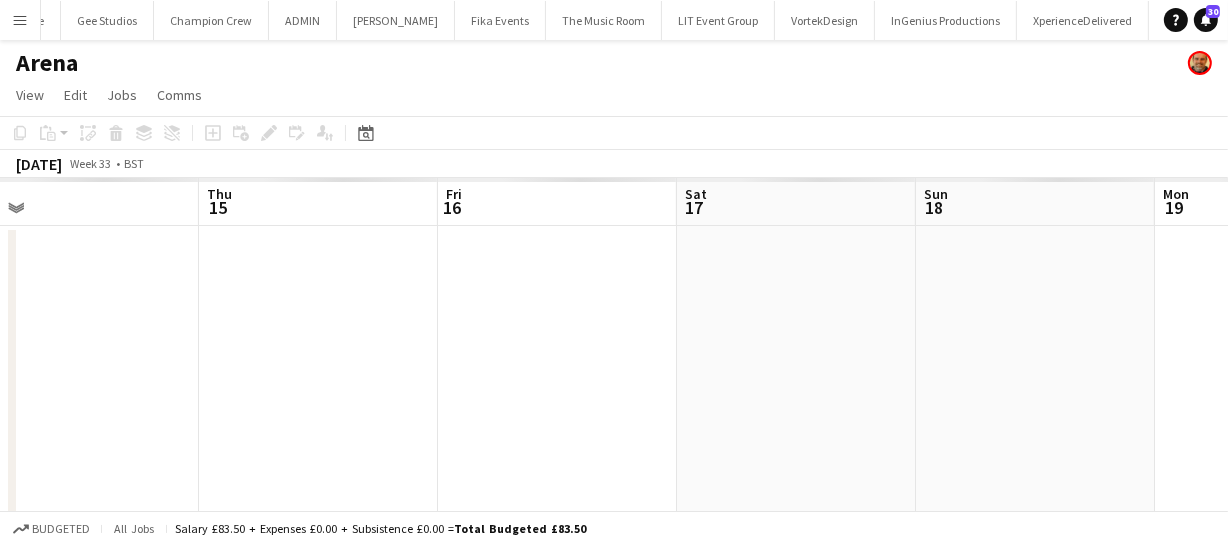 drag, startPoint x: 385, startPoint y: 317, endPoint x: 640, endPoint y: 339, distance: 255.94727 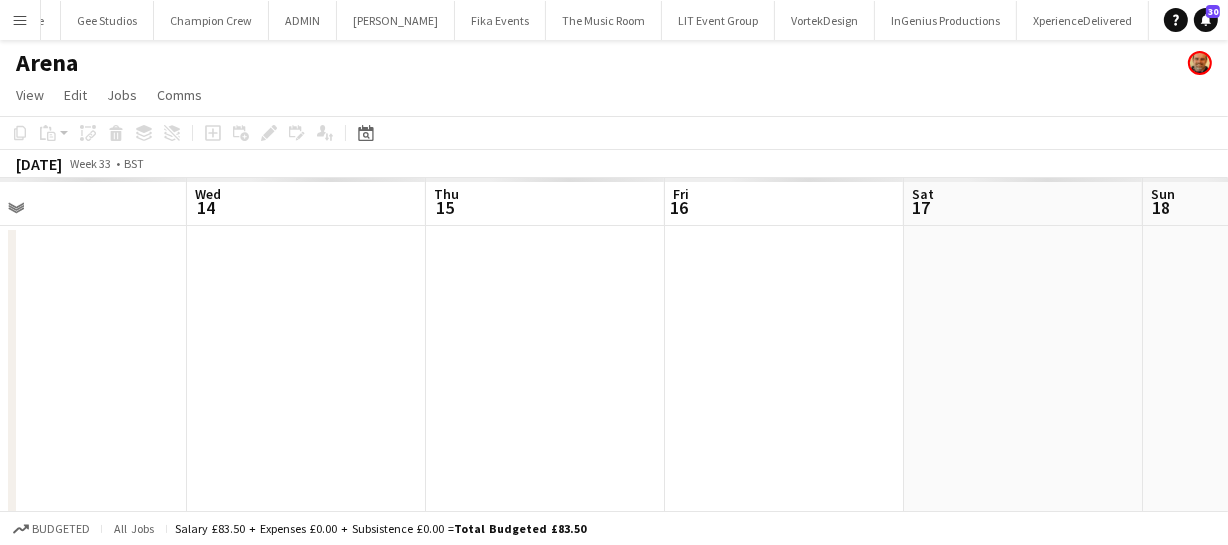 click on "Sun   11   Mon   12   Tue   13   Wed   14   Thu   15   Fri   16   Sat   17   Sun   18   Mon   19   Tue   20   Wed   21" at bounding box center [614, 374] 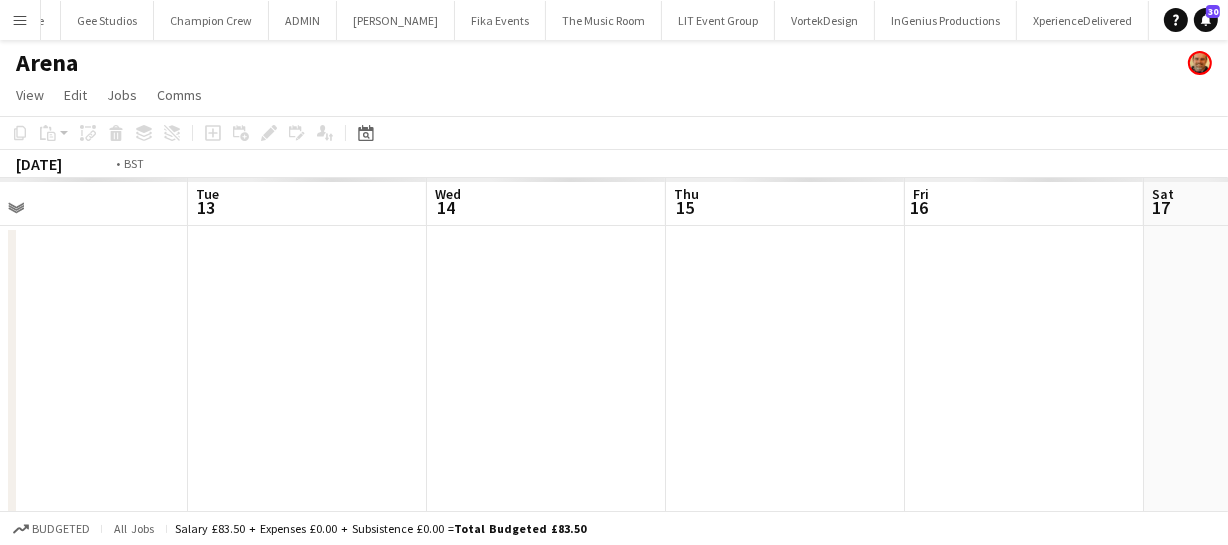 drag, startPoint x: 308, startPoint y: 324, endPoint x: 499, endPoint y: 354, distance: 193.34166 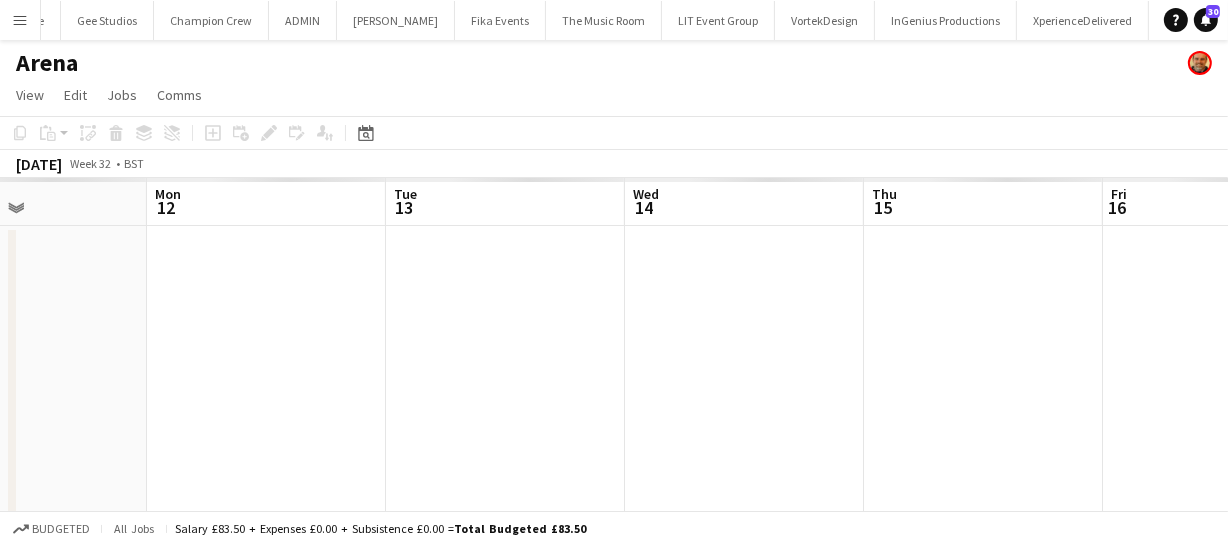 click on "Fri   9   Sat   10   Sun   11   Mon   12   Tue   13   Wed   14   Thu   15   Fri   16   Sat   17   Sun   18   Mon   19" at bounding box center [614, 374] 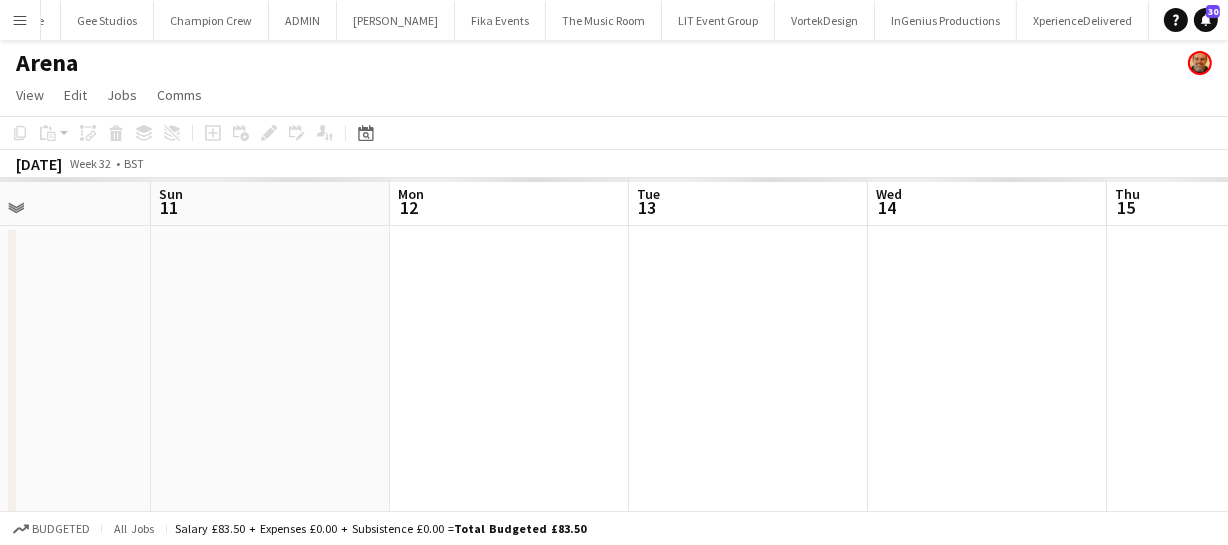 drag, startPoint x: 395, startPoint y: 342, endPoint x: 135, endPoint y: 325, distance: 260.55518 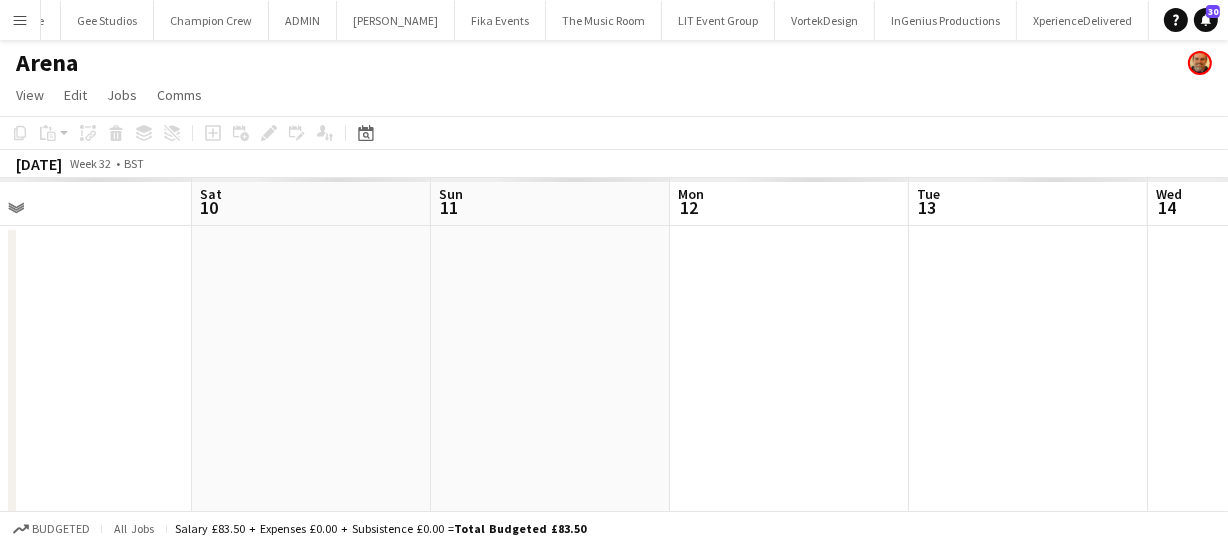 click on "Wed   7   Thu   8   Fri   9   Sat   10   Sun   11   Mon   12   Tue   13   Wed   14   Thu   15   Fri   16   Sat   17" at bounding box center [614, 374] 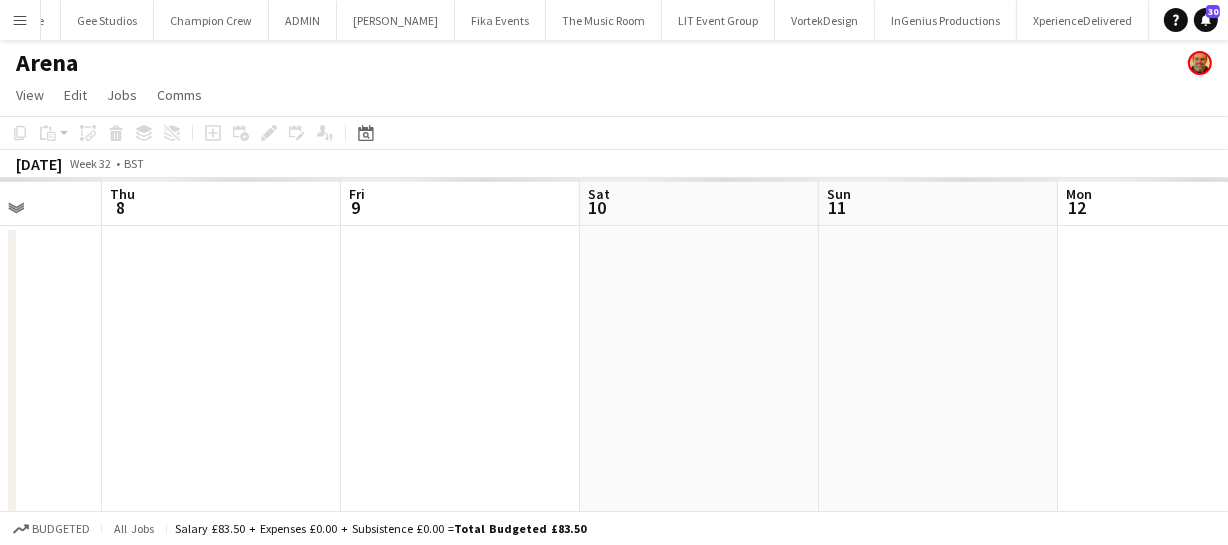 click on "Mon   5   Tue   6   Wed   7   Thu   8   Fri   9   Sat   10   Sun   11   Mon   12   Tue   13   Wed   14   Thu   15" at bounding box center [614, 374] 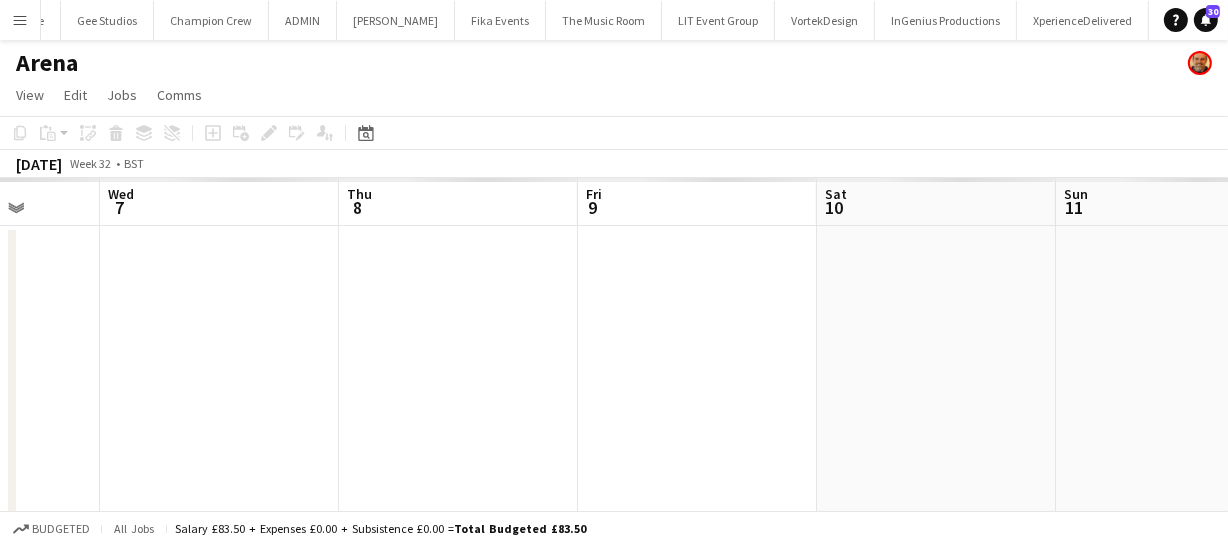 drag, startPoint x: 305, startPoint y: 300, endPoint x: 294, endPoint y: 302, distance: 11.18034 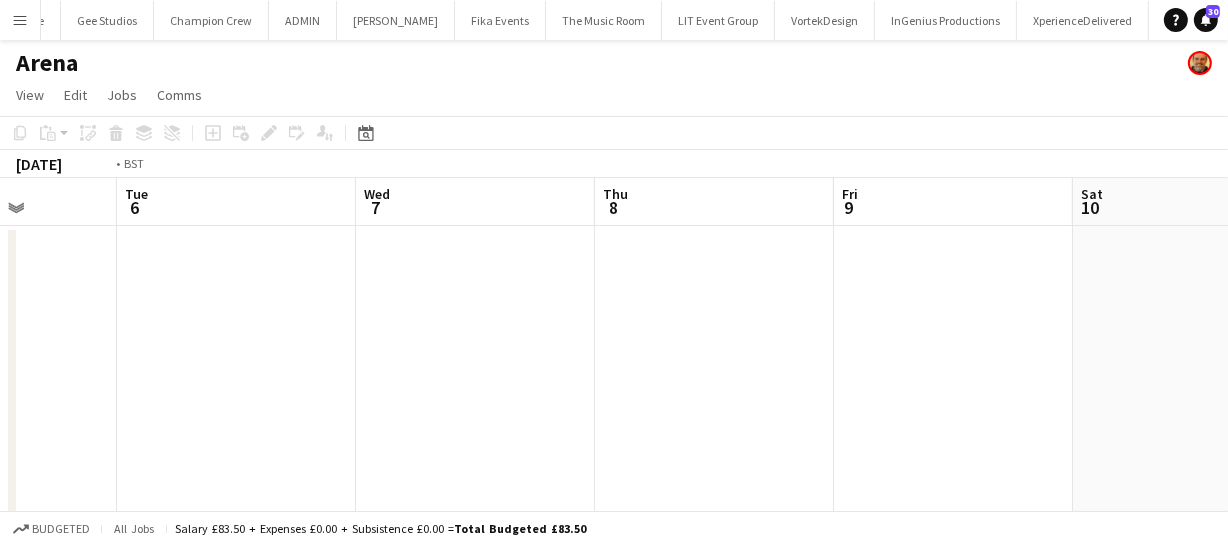 drag, startPoint x: 545, startPoint y: 309, endPoint x: 627, endPoint y: 328, distance: 84.17244 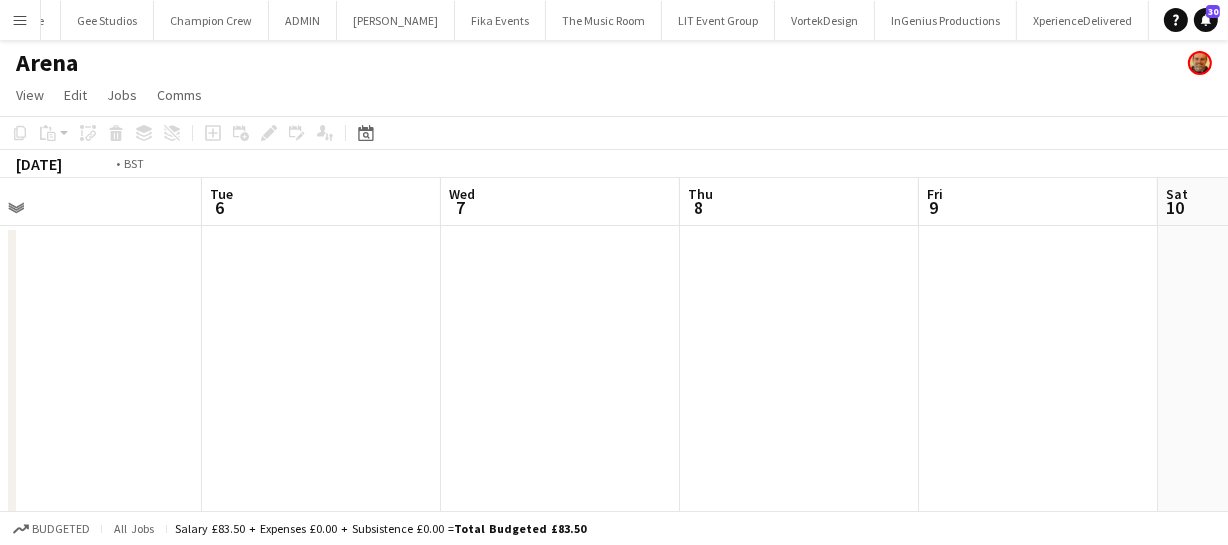click on "Sat   3   Sun   4   Mon   5   Tue   6   Wed   7   Thu   8   Fri   9   Sat   10   Sun   11   Mon   12   Tue   13" at bounding box center (614, 374) 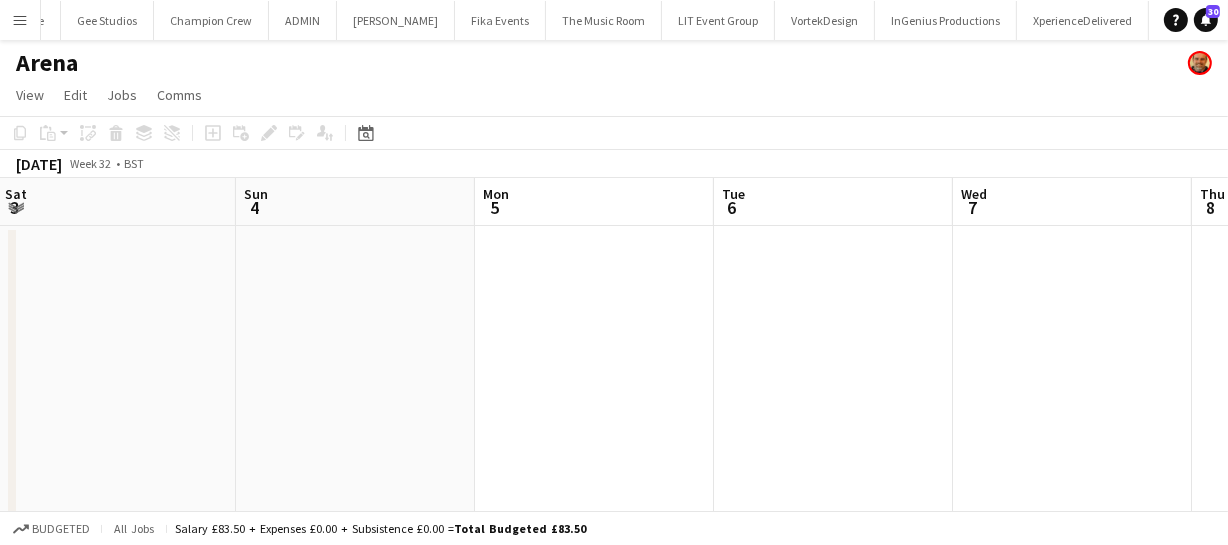 drag, startPoint x: 249, startPoint y: 305, endPoint x: 555, endPoint y: 325, distance: 306.6529 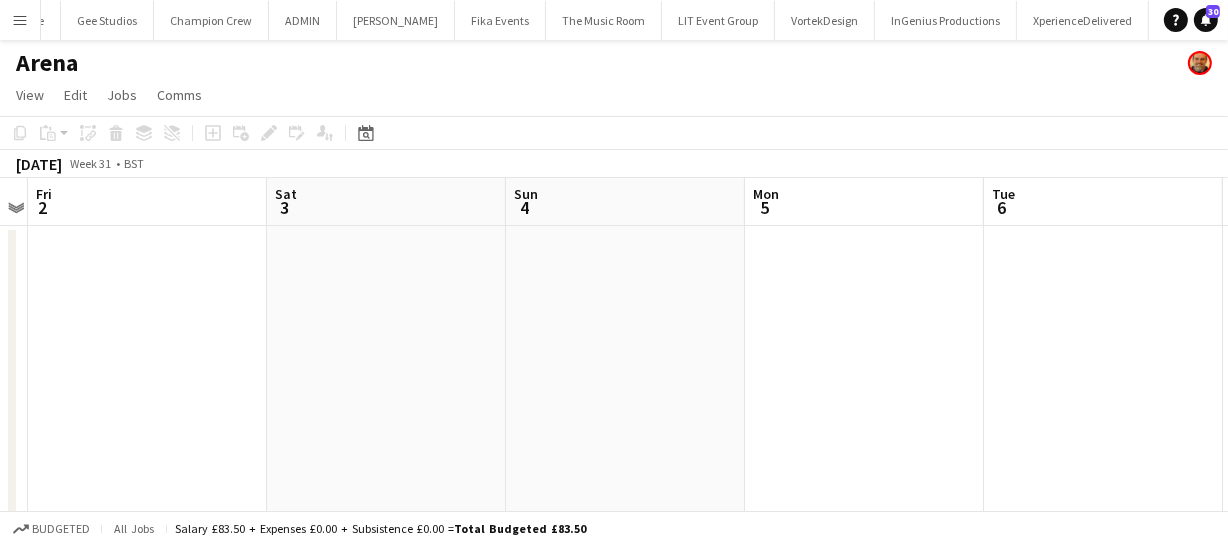 click on "Wed   31   Thu   1   Fri   2   Sat   3   Sun   4   Mon   5   Tue   6   Wed   7   Thu   8   Fri   9   Sat   10" at bounding box center (614, 374) 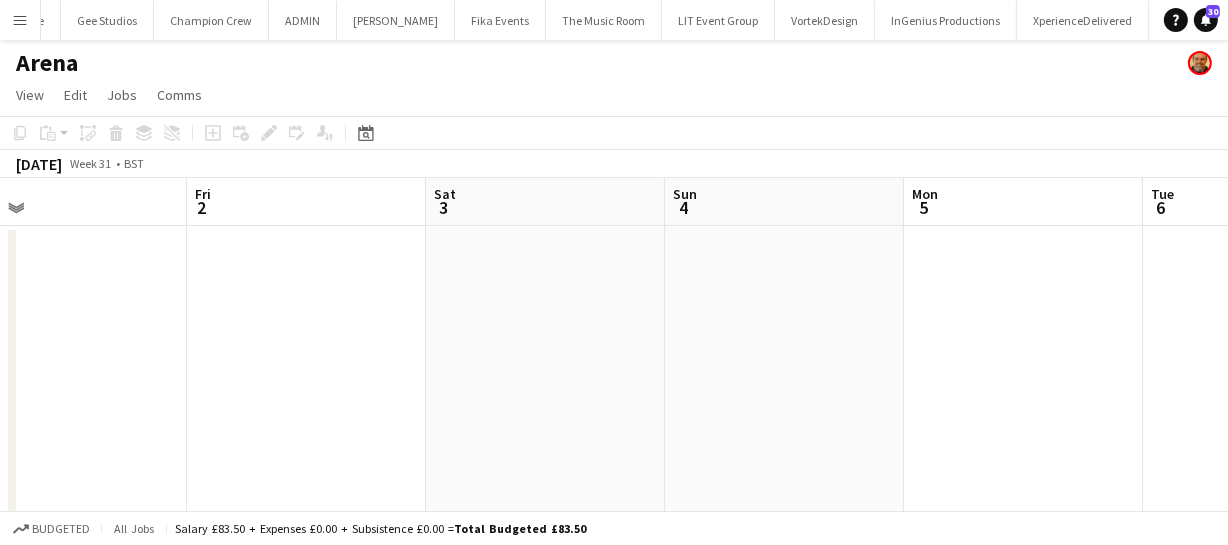 click on "Tue   30   Wed   31   Thu   1   Fri   2   Sat   3   Sun   4   Mon   5   Tue   6   Wed   7   Thu   8   Fri   9" at bounding box center [614, 374] 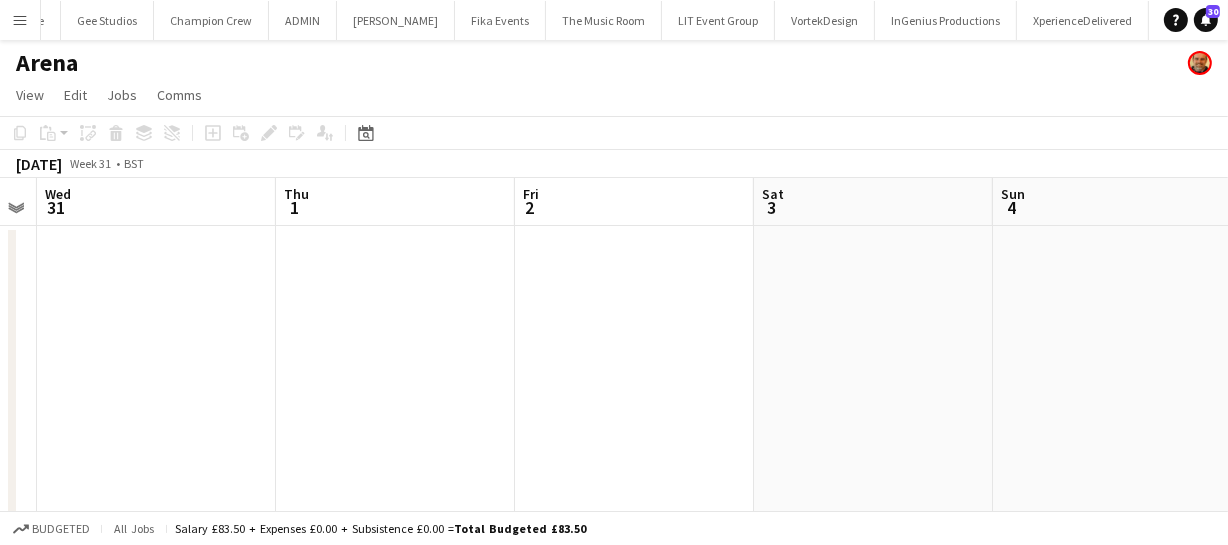 drag, startPoint x: 414, startPoint y: 320, endPoint x: 301, endPoint y: 332, distance: 113.63538 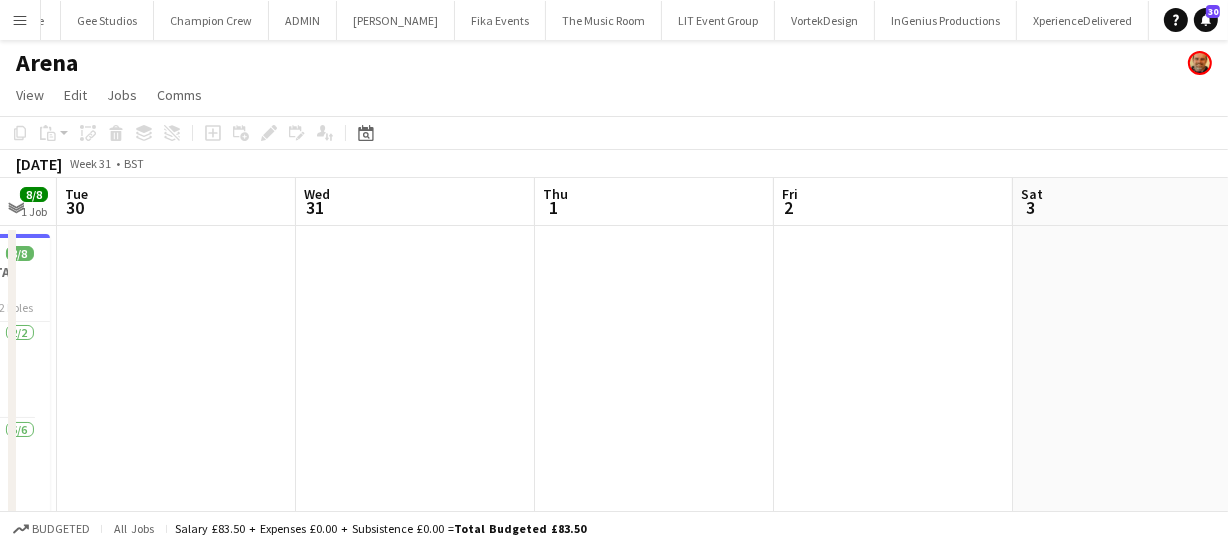 drag, startPoint x: 292, startPoint y: 332, endPoint x: 495, endPoint y: 342, distance: 203.24615 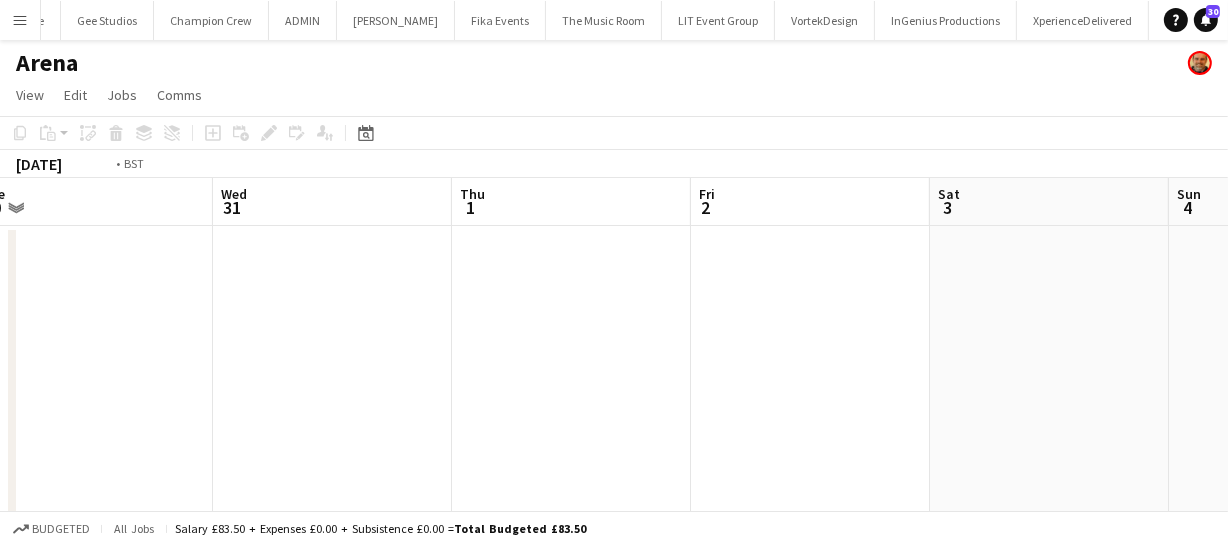 click on "Sun   28   10/10   1 Job   Mon   29   8/8   1 Job   Tue   30   Wed   31   Thu   1   Fri   2   Sat   3   Sun   4   Mon   5   Tue   6   Wed   7      18:30-22:30 (4h)    10/10   2248 - London Tri
pin
Excel   2 Roles   Crewing (Crew Leader)   2/2   18:30-22:30 (4h)
user
! Corey Arnold  Crewing (Event Crew)   8/8   18:30-22:30 (4h)
Ben Turner
user
Kaine Caldeira Alphonsus Chucks Mordi Stephen Lyle
user
user
user
08:00-12:00 (4h)    8/8   2248 - London Tri
pin
Excel   2 Roles   Crewing (Crew Leader)   2/2   08:00-12:00 (4h)
user
Nasos Apostolopoulos  Crewing (Event Crew)   6/6   08:00-12:00 (4h)
user
Samuel Kusimo
user
user
user" at bounding box center [614, 374] 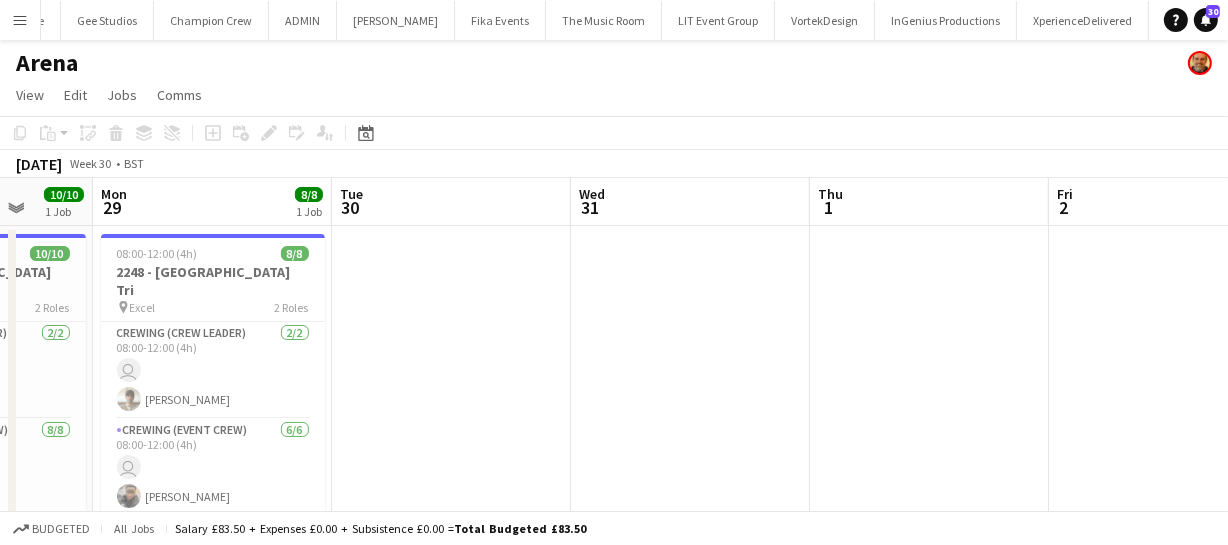 click on "Fri   26   12/12   1 Job   Sat   27   4/4   1 Job   Sun   28   10/10   1 Job   Mon   29   8/8   1 Job   Tue   30   Wed   31   Thu   1   Fri   2   Sat   3   Sun   4   Mon   5      14:00-23:00 (9h)    12/12   2248 - London Tri
pin
Excel   2 Roles   Crewing (Crew Leader)   3/3   14:00-23:00 (9h)
! Corey Arnold
user
Brayden Davison  Crewing (Event Crew)   9/9   14:00-23:00 (9h)
Ben Turner
user
Kaine Caldeira Alphonsus Chucks Mordi Stephen Lyle
user
user
Nasos Apostolopoulos Sam Humphreys     08:00-13:00 (5h)    4/4   2248 - London Tri
pin
Excel   2 Roles   Crewing (Crew Leader)   1/1   08:00-13:00 (5h)
! Corey Arnold  Crewing (Event Crew)   3/3   08:00-13:00 (5h)
! Eldon Taylor
user
Kaine Caldeira     18:30-22:30 (4h)    10/10   2248 - London Tri
pin" at bounding box center [614, 374] 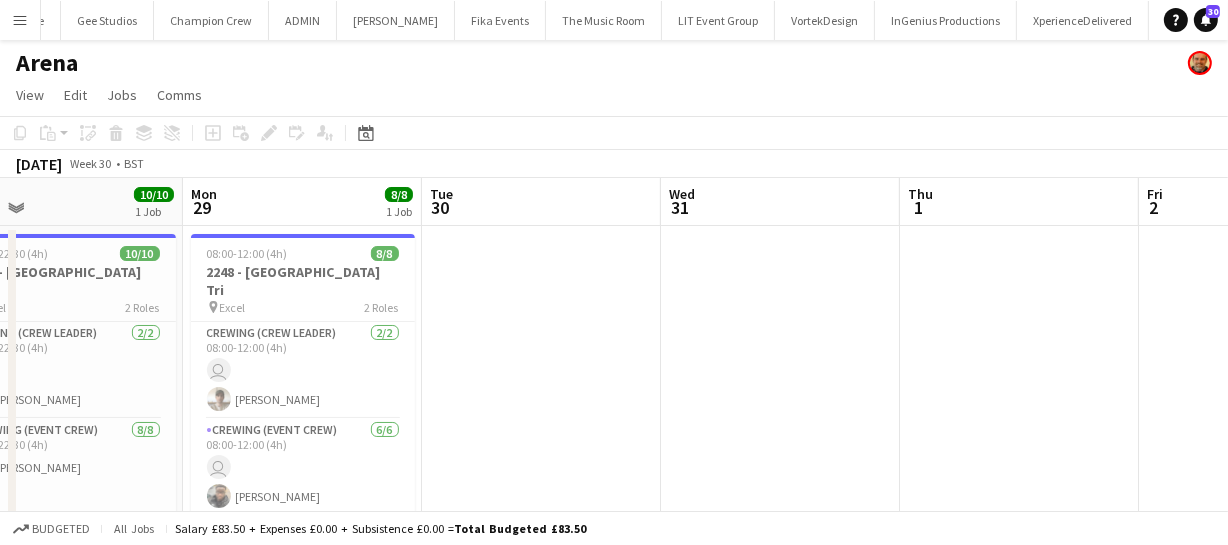 click on "Fri   26   12/12   1 Job   Sat   27   4/4   1 Job   Sun   28   10/10   1 Job   Mon   29   8/8   1 Job   Tue   30   Wed   31   Thu   1   Fri   2   Sat   3   Sun   4   Mon   5      14:00-23:00 (9h)    12/12   2248 - London Tri
pin
Excel   2 Roles   Crewing (Crew Leader)   3/3   14:00-23:00 (9h)
! Corey Arnold
user
Brayden Davison  Crewing (Event Crew)   9/9   14:00-23:00 (9h)
Ben Turner
user
Kaine Caldeira Alphonsus Chucks Mordi Stephen Lyle
user
user
Nasos Apostolopoulos Sam Humphreys     08:00-13:00 (5h)    4/4   2248 - London Tri
pin
Excel   2 Roles   Crewing (Crew Leader)   1/1   08:00-13:00 (5h)
! Corey Arnold  Crewing (Event Crew)   3/3   08:00-13:00 (5h)
! Eldon Taylor
user
Kaine Caldeira     18:30-22:30 (4h)    10/10   2248 - London Tri
pin" at bounding box center (614, 374) 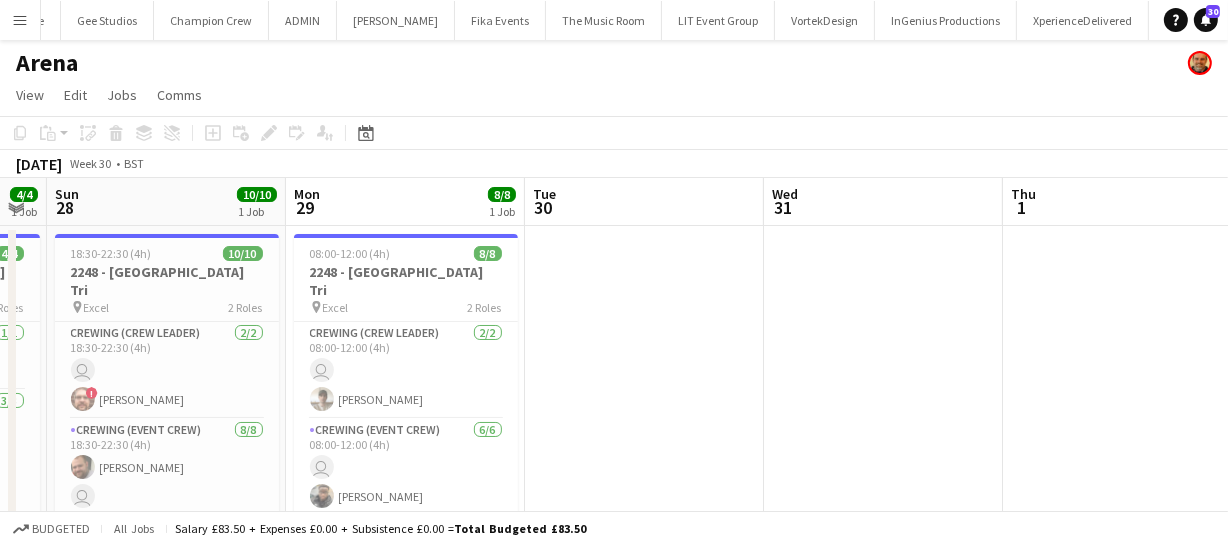 drag, startPoint x: 655, startPoint y: 361, endPoint x: 727, endPoint y: 373, distance: 72.99315 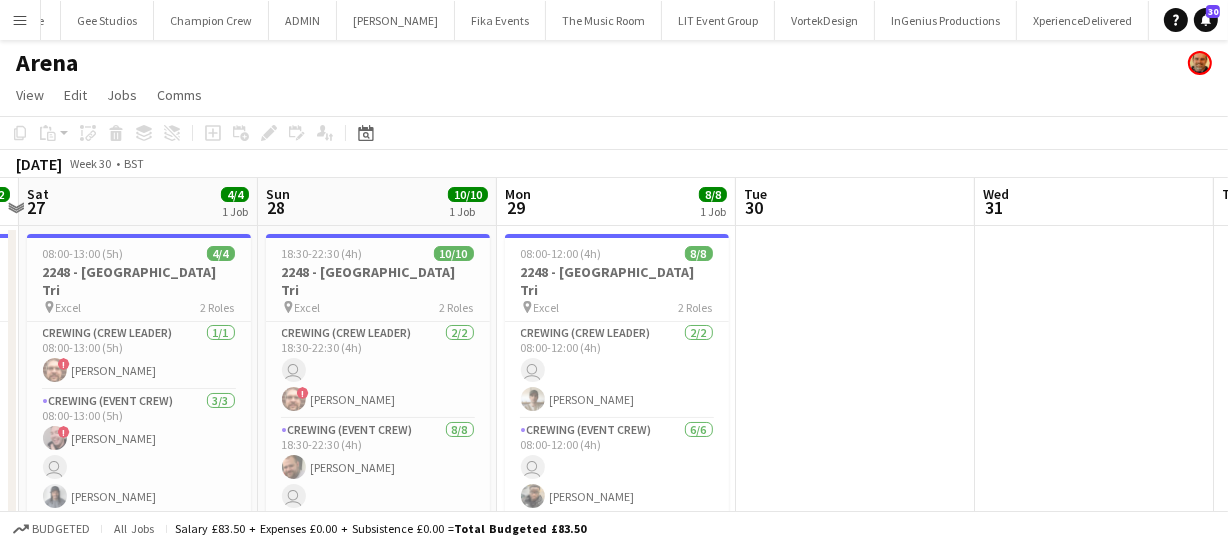 click on "Thu   25   Fri   26   12/12   1 Job   Sat   27   4/4   1 Job   Sun   28   10/10   1 Job   Mon   29   8/8   1 Job   Tue   30   Wed   31   Thu   1   Fri   2   Sat   3   Sun   4      14:00-23:00 (9h)    12/12   2248 - London Tri
pin
Excel   2 Roles   Crewing (Crew Leader)   3/3   14:00-23:00 (9h)
! Corey Arnold
user
Brayden Davison  Crewing (Event Crew)   9/9   14:00-23:00 (9h)
Ben Turner
user
Kaine Caldeira Alphonsus Chucks Mordi Stephen Lyle
user
user
Nasos Apostolopoulos Sam Humphreys     08:00-13:00 (5h)    4/4   2248 - London Tri
pin
Excel   2 Roles   Crewing (Crew Leader)   1/1   08:00-13:00 (5h)
! Corey Arnold  Crewing (Event Crew)   3/3   08:00-13:00 (5h)
! Eldon Taylor
user
Kaine Caldeira     18:30-22:30 (4h)    10/10   2248 - London Tri
pin
user" at bounding box center (614, 374) 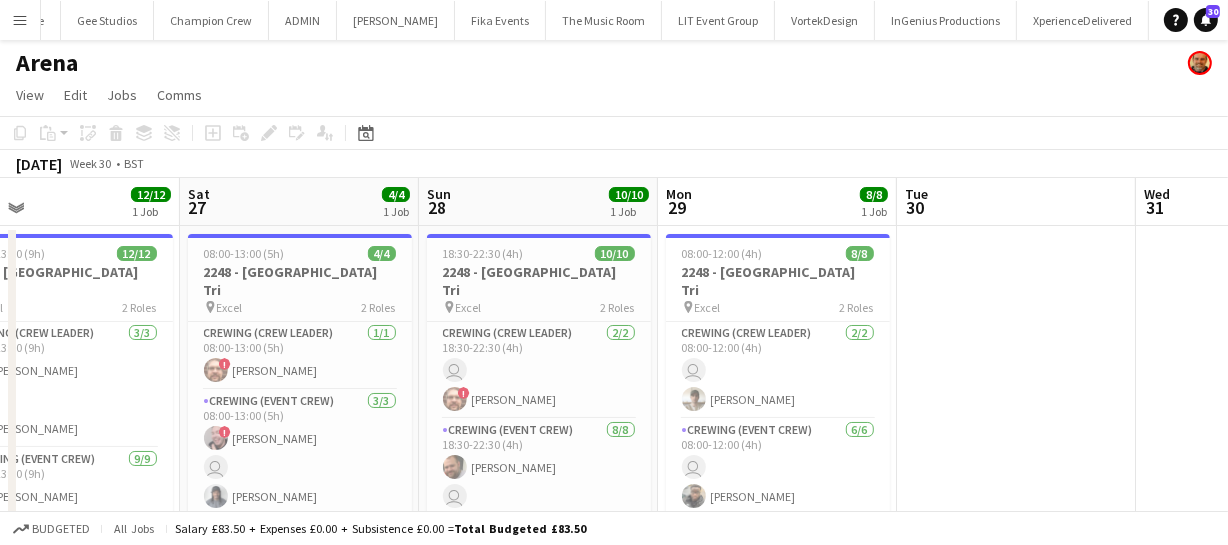 drag, startPoint x: 605, startPoint y: 360, endPoint x: 593, endPoint y: 366, distance: 13.416408 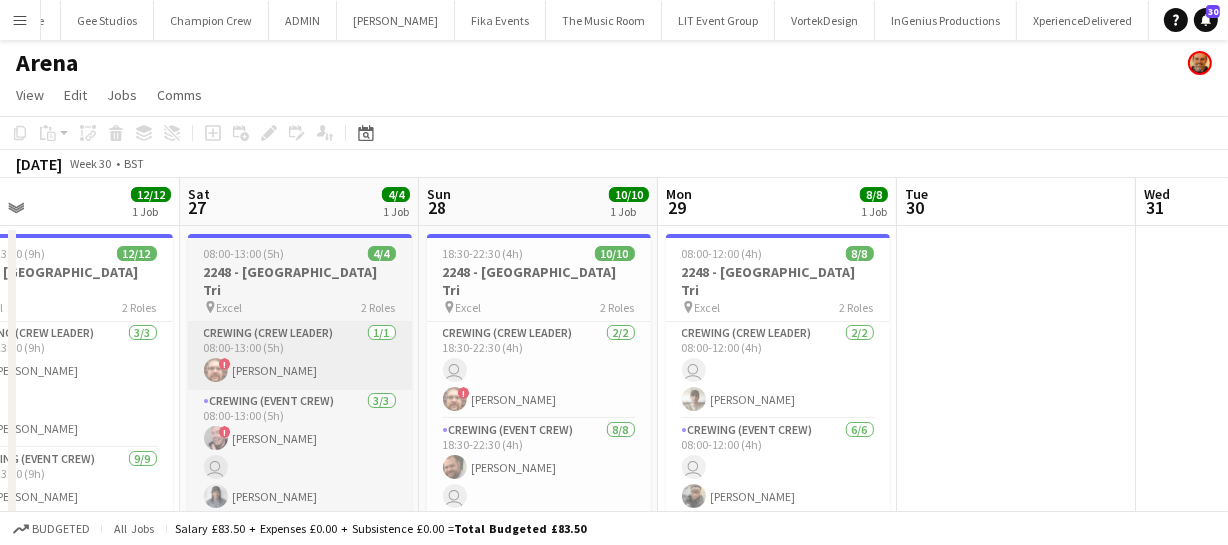 click on "Wed   24   4/4   1 Job   Thu   25   Fri   26   12/12   1 Job   Sat   27   4/4   1 Job   Sun   28   10/10   1 Job   Mon   29   8/8   1 Job   Tue   30   Wed   31   Thu   1   Fri   2   Sat   3      09:00-16:00 (7h)    4/4   2247 - Excel Formula E
pin
Excel   2 Roles   Crewing (Crew Leader)   1/1   09:00-16:00 (7h)
! Corey Arnold  Crewing (Event Crew)   3/3   09:00-16:00 (7h)
Sam Humphreys Ben Turner Kaine Caldeira     14:00-23:00 (9h)    12/12   2248 - London Tri
pin
Excel   2 Roles   Crewing (Crew Leader)   3/3   14:00-23:00 (9h)
! Corey Arnold
user
Brayden Davison  Crewing (Event Crew)   9/9   14:00-23:00 (9h)
Ben Turner
user
Kaine Caldeira Alphonsus Chucks Mordi Stephen Lyle
user
user
Nasos Apostolopoulos Sam Humphreys     08:00-13:00 (5h)    4/4   2248 - London Tri
pin
1/1" at bounding box center [614, 374] 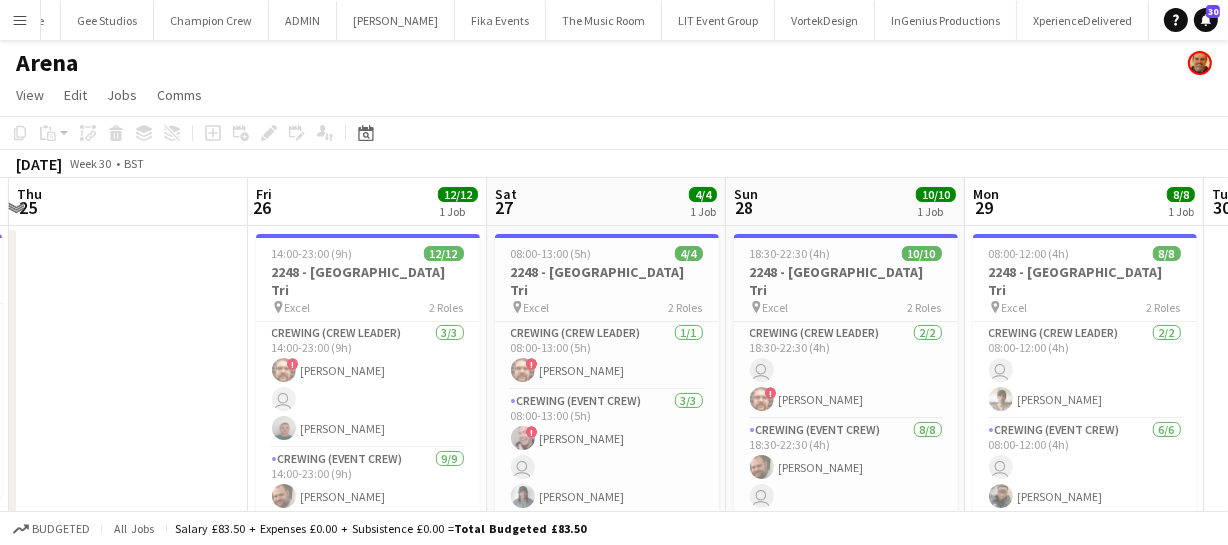 scroll, scrollTop: 0, scrollLeft: 438, axis: horizontal 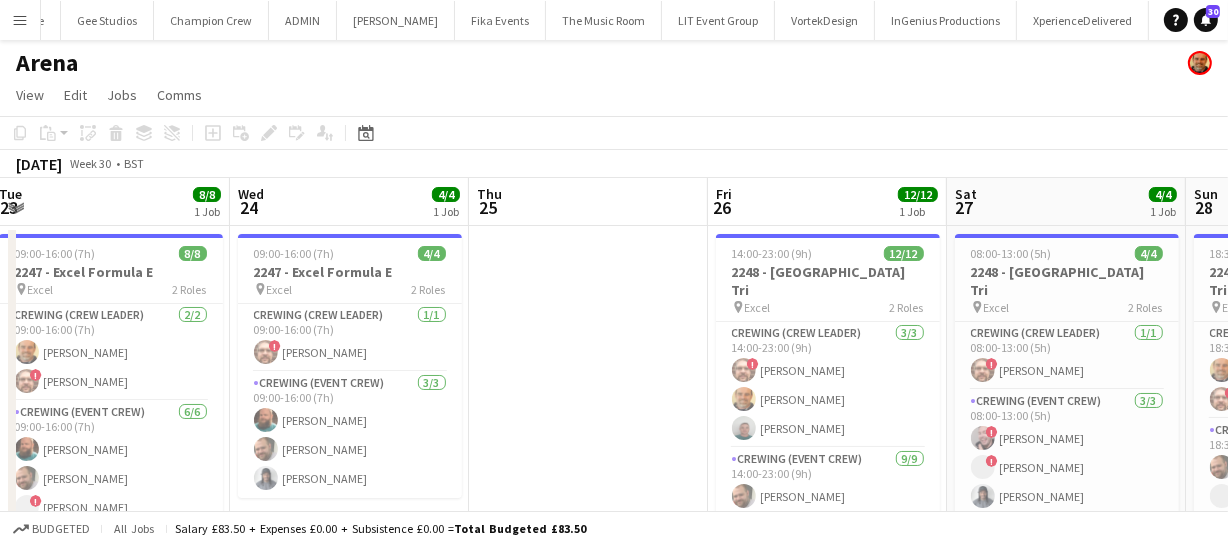 drag, startPoint x: 218, startPoint y: 352, endPoint x: 799, endPoint y: 341, distance: 581.1041 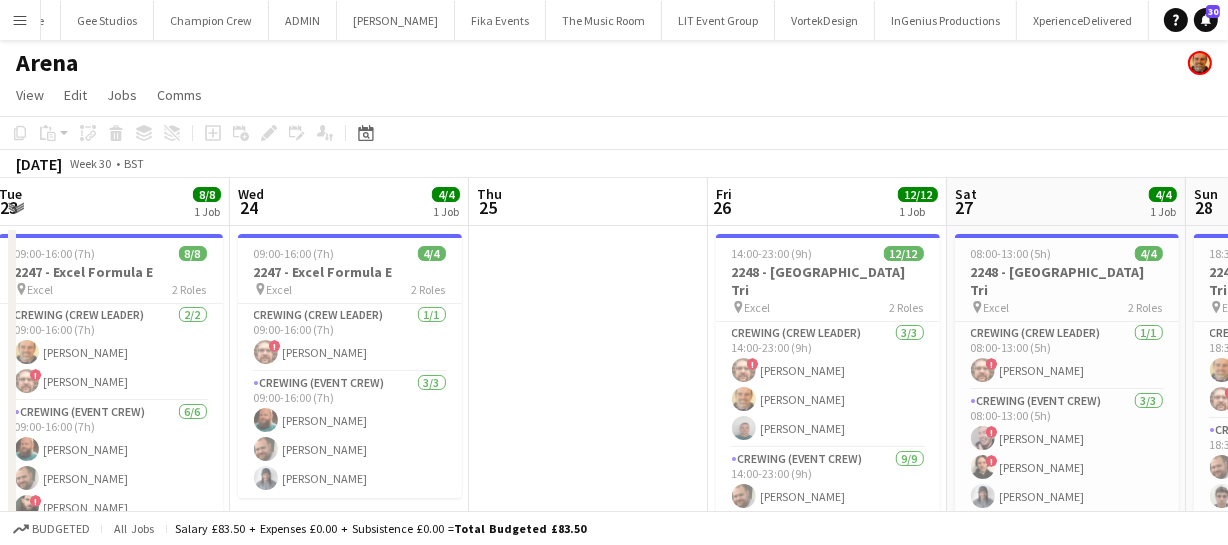 click on "Sun   21   2/2   1 Job   Mon   22   8/8   1 Job   Tue   23   8/8   1 Job   Wed   24   4/4   1 Job   Thu   25   Fri   26   12/12   1 Job   Sat   27   4/4   1 Job   Sun   28   10/10   1 Job   Mon   29   8/8   1 Job   Tue   30   Wed   31      19:00-23:00 (4h)    2/2   2247 - Excel Formula E
pin
Excel   1 Role   Crewing (Event Crew)   2/2   19:00-23:00 (4h)
Stephen Lyle Kaine Caldeira     09:00-16:00 (7h)    8/8   2247 - Excel Formula E
pin
Excel   2 Roles   Crewing (Crew Leader)   2/2   09:00-16:00 (7h)
Shane King ! Corey Arnold  Crewing (Event Crew)   6/6   09:00-16:00 (7h)
Ben Turner Nasos Apostolopoulos Brayden Davison Kaine Caldeira Alphonsus Chucks Mordi ! Dylan Reid     09:00-16:00 (7h)    8/8   2247 - Excel Formula E
pin
Excel   2 Roles   Crewing (Crew Leader)   2/2   09:00-16:00 (7h)
Shane King ! Corey Arnold  Crewing (Event Crew)   6/6   09:00-16:00 (7h)
Sam Humphreys Ben Turner ! !" at bounding box center (614, 471) 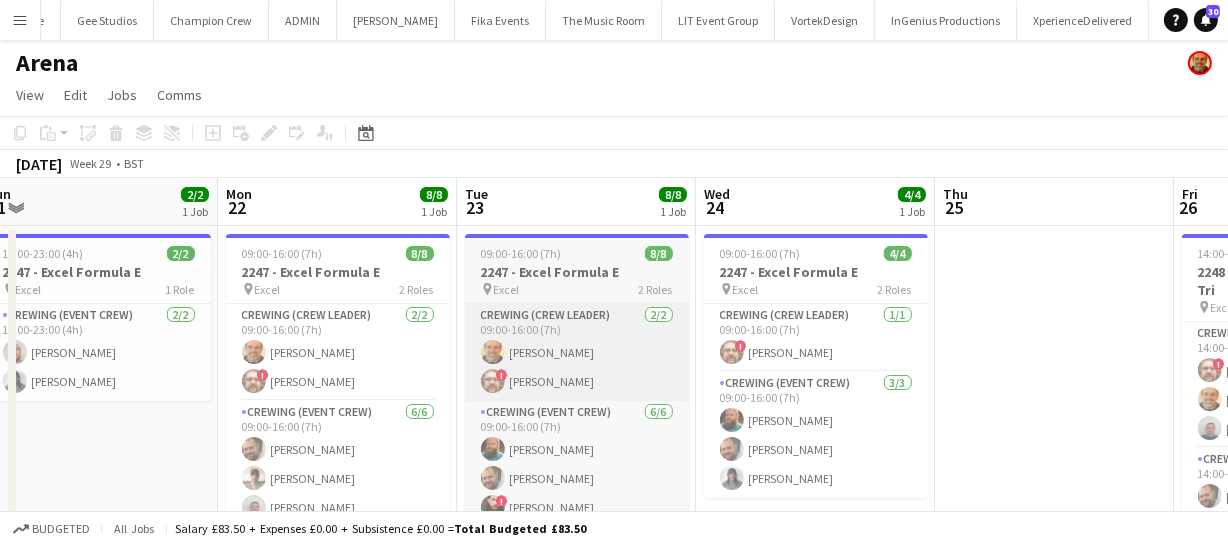 scroll, scrollTop: 0, scrollLeft: 437, axis: horizontal 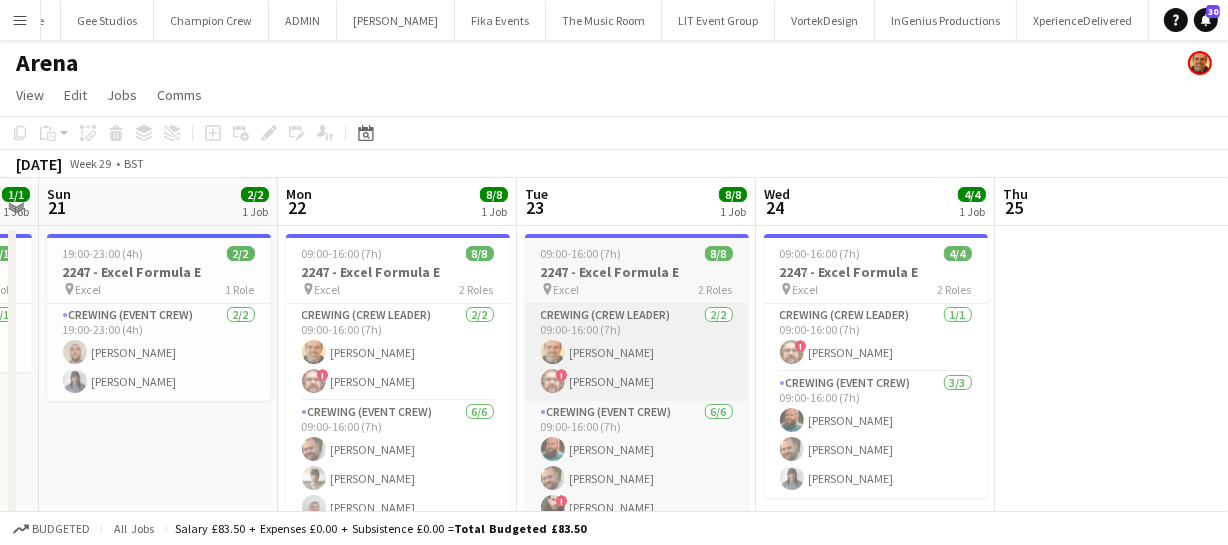 drag 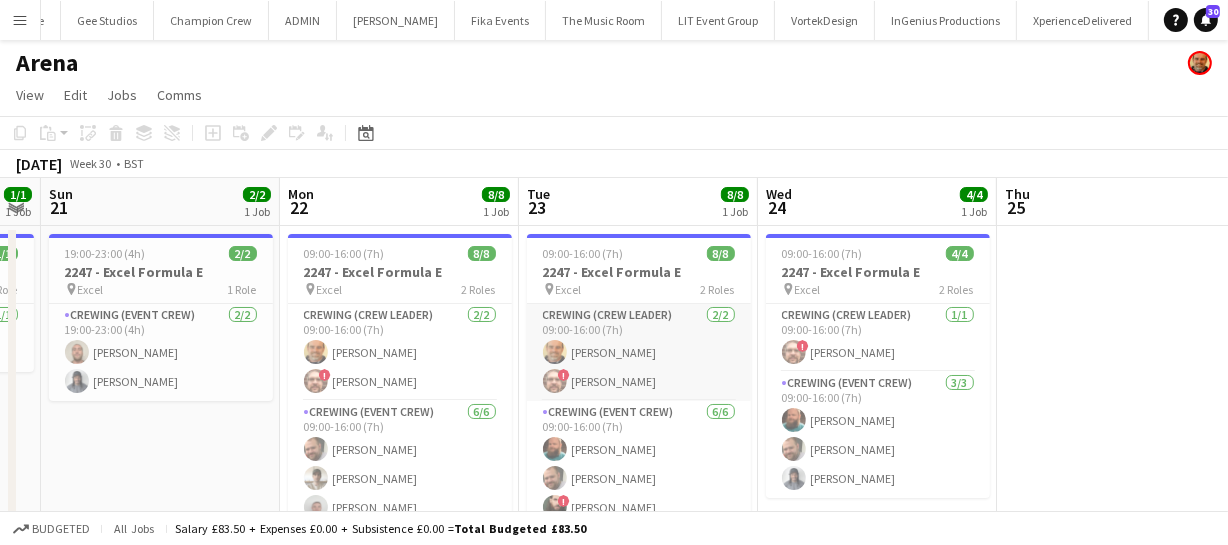 click on "Crewing (Crew Leader)   2/2   09:00-16:00 (7h)
Shane King ! Corey Arnold" at bounding box center [639, 352] 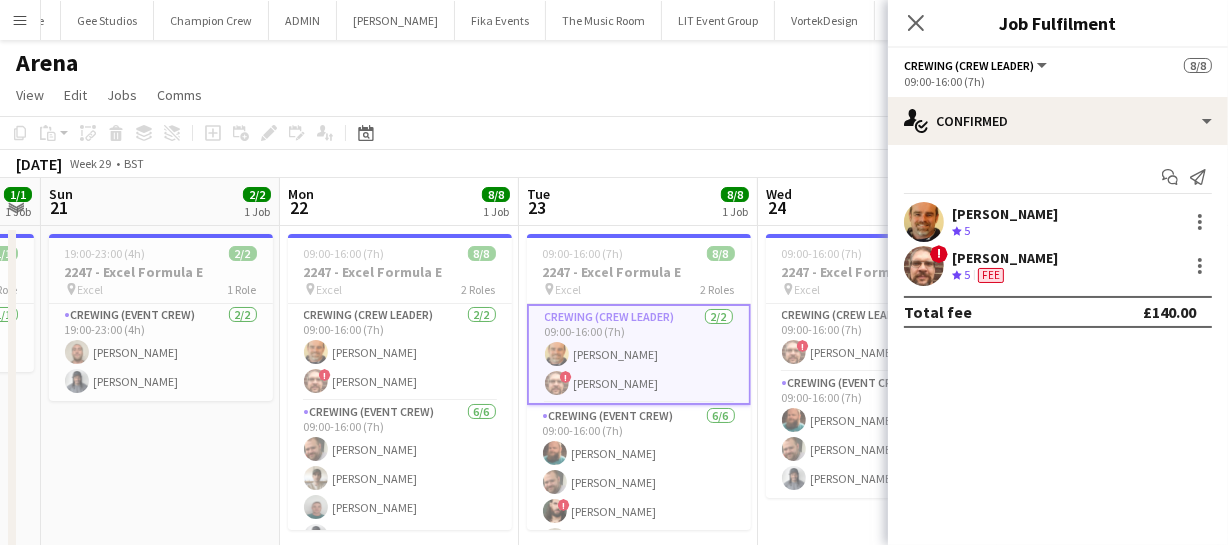 click on "Crewing (Crew Leader)   2/2   09:00-16:00 (7h)
Shane King ! Corey Arnold" at bounding box center (639, 354) 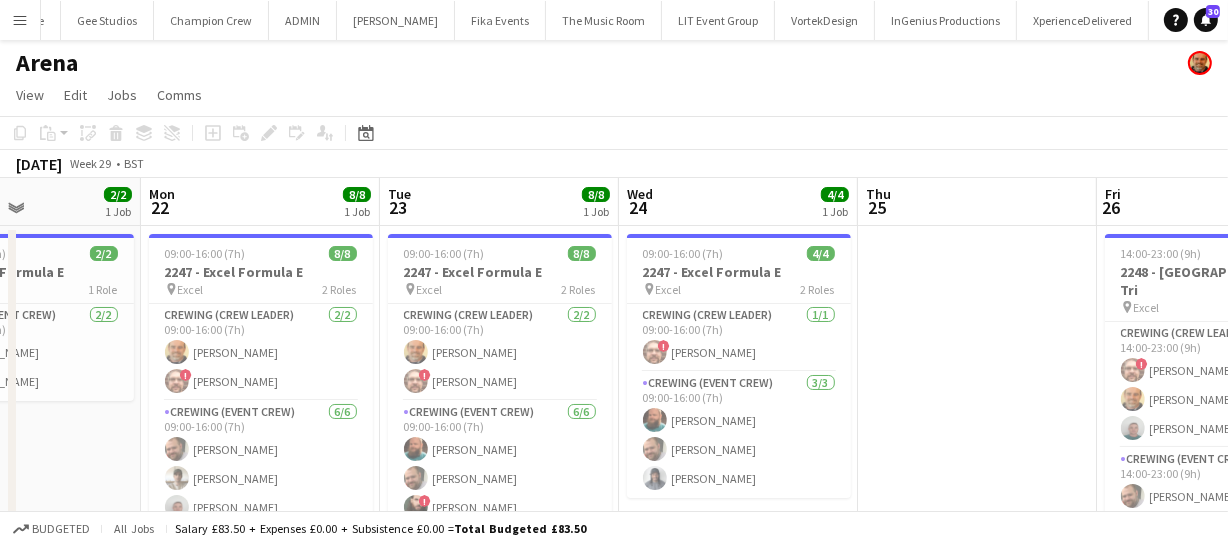 click on "Fri   19   Sat   20   1/1   1 Job   Sun   21   2/2   1 Job   Mon   22   8/8   1 Job   Tue   23   8/8   1 Job   Wed   24   4/4   1 Job   Thu   25   Fri   26   12/12   1 Job   Sat   27   4/4   1 Job   Sun   28   10/10   1 Job   Mon   29   8/8   1 Job      09:00-13:00 (4h)    1/1   2252 - Walpole Park
pin
Walpole   1 Role   Crewing (Event Crew)   1/1   09:00-13:00 (4h)
Oliver Clarke     19:00-23:00 (4h)    2/2   2247 - Excel Formula E
pin
Excel   1 Role   Crewing (Event Crew)   2/2   19:00-23:00 (4h)
Stephen Lyle Kaine Caldeira     09:00-16:00 (7h)    8/8   2247 - Excel Formula E
pin
Excel   2 Roles   Crewing (Crew Leader)   2/2   09:00-16:00 (7h)
Shane King ! Corey Arnold  Crewing (Event Crew)   6/6   09:00-16:00 (7h)
Ben Turner Nasos Apostolopoulos Brayden Davison Kaine Caldeira Alphonsus Chucks Mordi ! Dylan Reid     09:00-16:00 (7h)    8/8   2247 - Excel Formula E
pin" at bounding box center (614, 471) 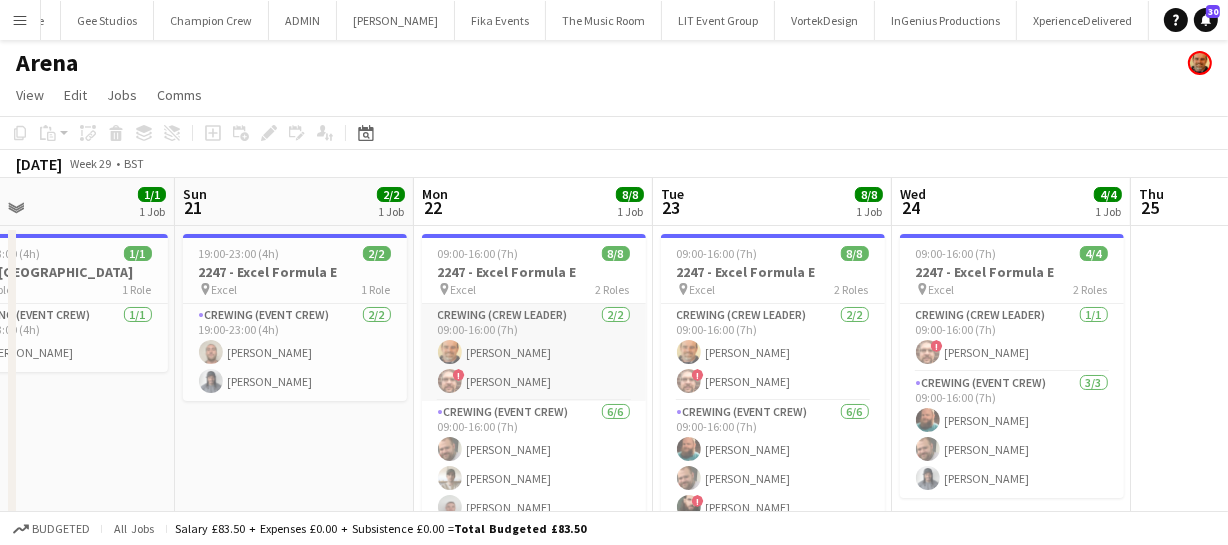 click on "Thu   18   Fri   19   Sat   20   1/1   1 Job   Sun   21   2/2   1 Job   Mon   22   8/8   1 Job   Tue   23   8/8   1 Job   Wed   24   4/4   1 Job   Thu   25   Fri   26   12/12   1 Job   Sat   27   4/4   1 Job   Sun   28   10/10   1 Job      09:00-13:00 (4h)    1/1   2252 - Walpole Park
pin
Walpole   1 Role   Crewing (Event Crew)   1/1   09:00-13:00 (4h)
Oliver Clarke     19:00-23:00 (4h)    2/2   2247 - Excel Formula E
pin
Excel   1 Role   Crewing (Event Crew)   2/2   19:00-23:00 (4h)
Stephen Lyle Kaine Caldeira     09:00-16:00 (7h)    8/8   2247 - Excel Formula E
pin
Excel   2 Roles   Crewing (Crew Leader)   2/2   09:00-16:00 (7h)
Shane King ! Corey Arnold  Crewing (Event Crew)   6/6   09:00-16:00 (7h)
Ben Turner Nasos Apostolopoulos Brayden Davison Kaine Caldeira Alphonsus Chucks Mordi ! Dylan Reid     09:00-16:00 (7h)    8/8   2247 - Excel Formula E
pin" at bounding box center (614, 471) 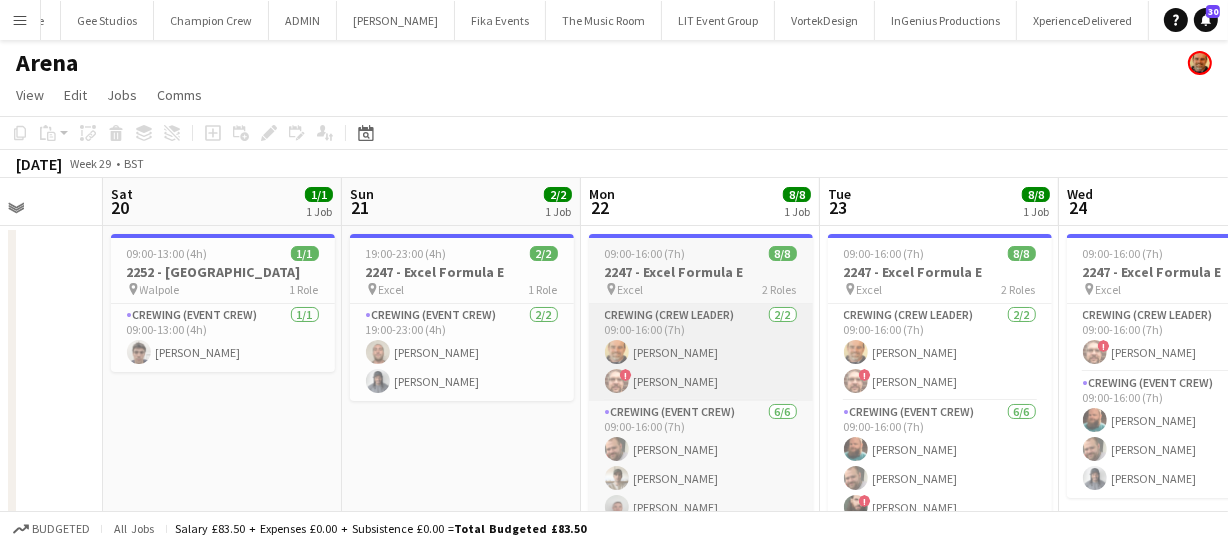 click on "Wed   17   Thu   18   Fri   19   Sat   20   1/1   1 Job   Sun   21   2/2   1 Job   Mon   22   8/8   1 Job   Tue   23   8/8   1 Job   Wed   24   4/4   1 Job   Thu   25   Fri   26   12/12   1 Job   Sat   27   4/4   1 Job      09:00-13:00 (4h)    1/1   2252 - Walpole Park
pin
Walpole   1 Role   Crewing (Event Crew)   1/1   09:00-13:00 (4h)
Oliver Clarke     19:00-23:00 (4h)    2/2   2247 - Excel Formula E
pin
Excel   1 Role   Crewing (Event Crew)   2/2   19:00-23:00 (4h)
Stephen Lyle Kaine Caldeira     09:00-16:00 (7h)    8/8   2247 - Excel Formula E
pin
Excel   2 Roles   Crewing (Crew Leader)   2/2   09:00-16:00 (7h)
Shane King ! Corey Arnold  Crewing (Event Crew)   6/6   09:00-16:00 (7h)
Ben Turner Nasos Apostolopoulos Brayden Davison Kaine Caldeira Alphonsus Chucks Mordi ! Dylan Reid     09:00-16:00 (7h)    8/8   2247 - Excel Formula E
pin
Excel   2/2  !" at bounding box center (614, 471) 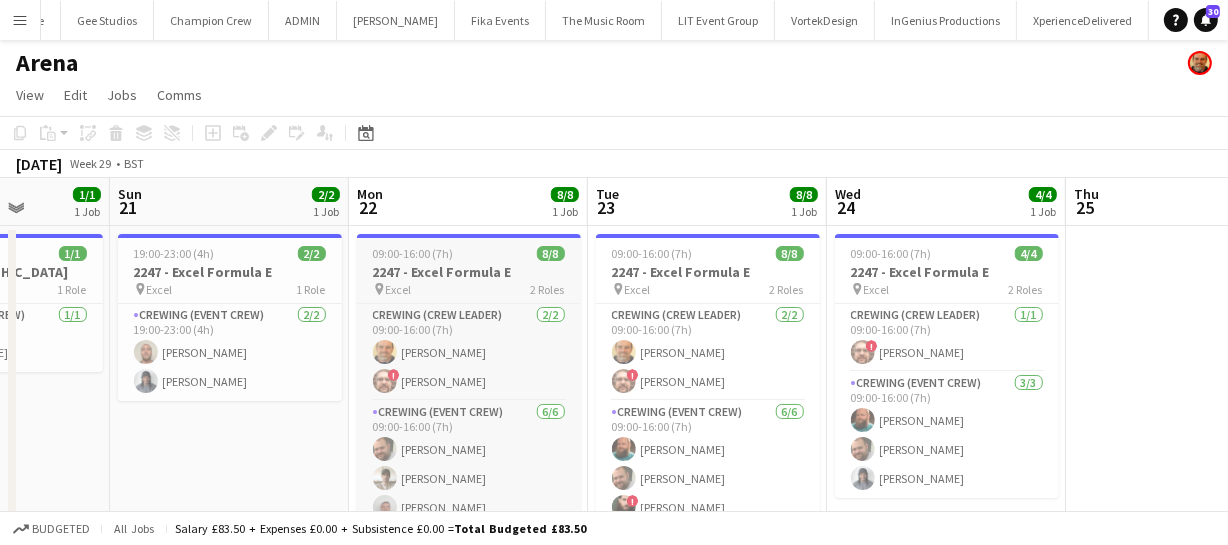 click on "2247 - Excel Formula E" at bounding box center (469, 272) 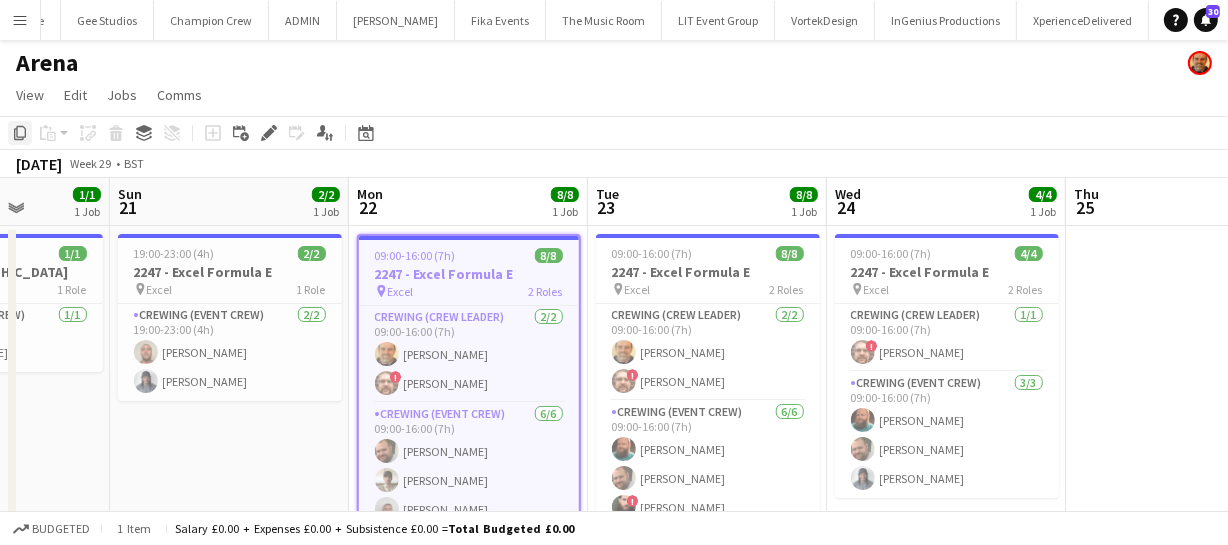 click on "Copy" 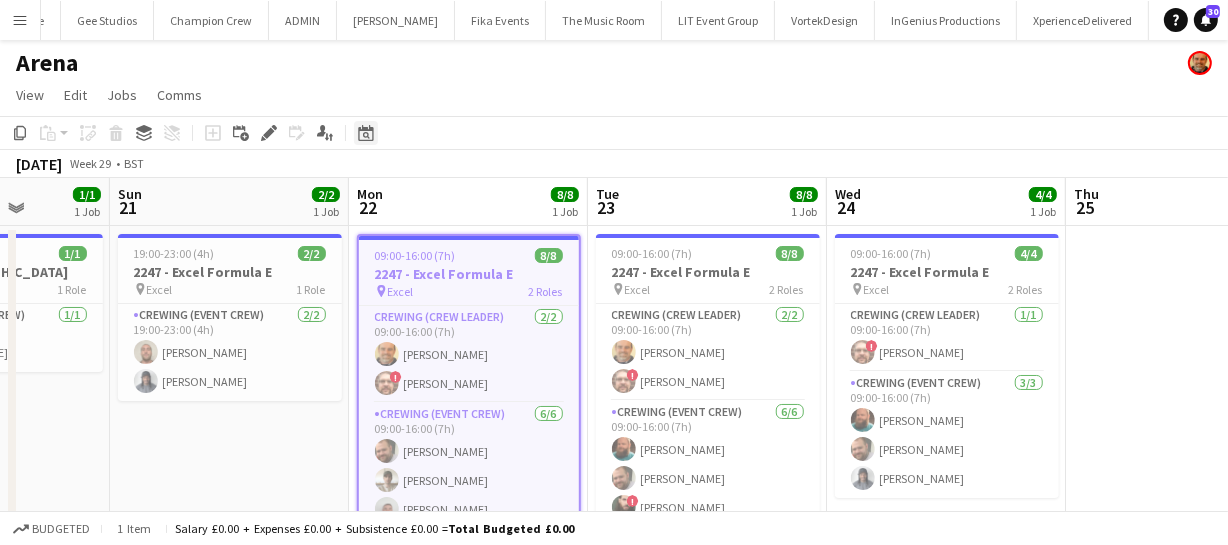 click on "Date picker" 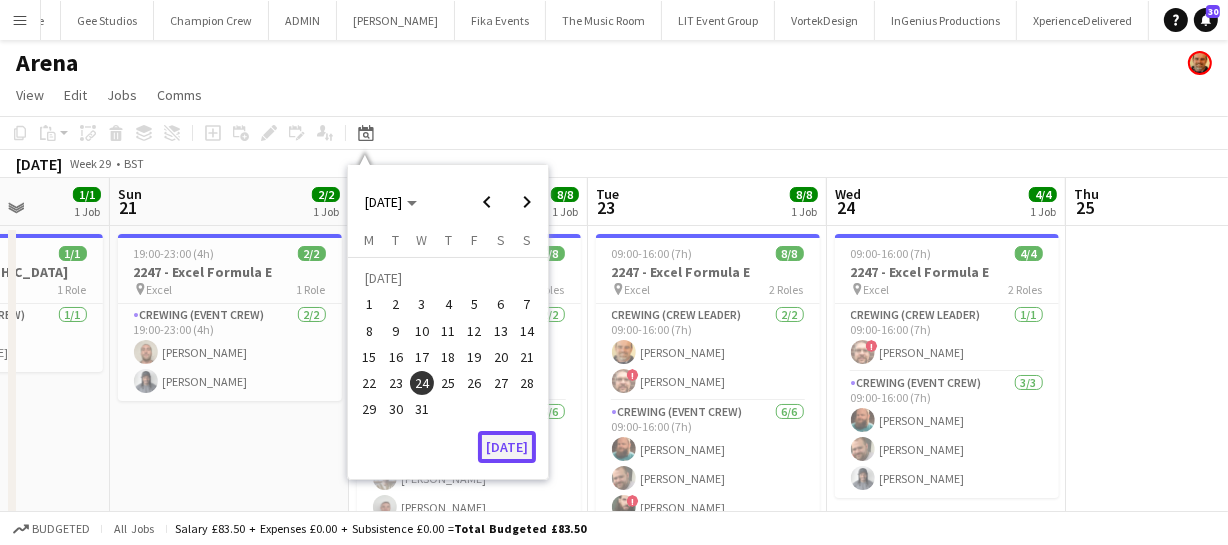 click on "[DATE]" at bounding box center [507, 447] 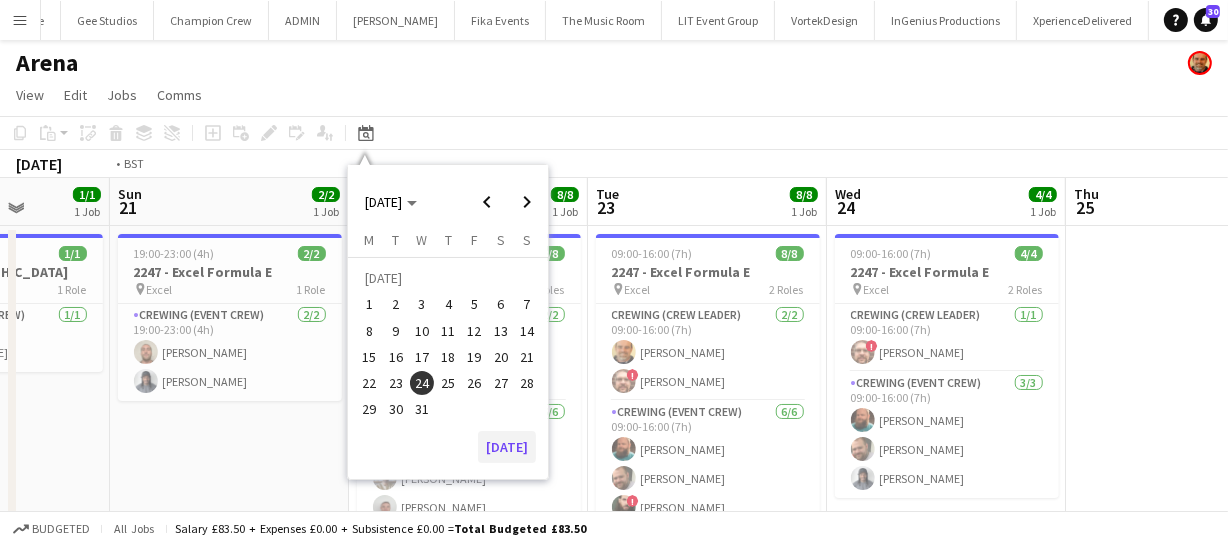 scroll, scrollTop: 0, scrollLeft: 688, axis: horizontal 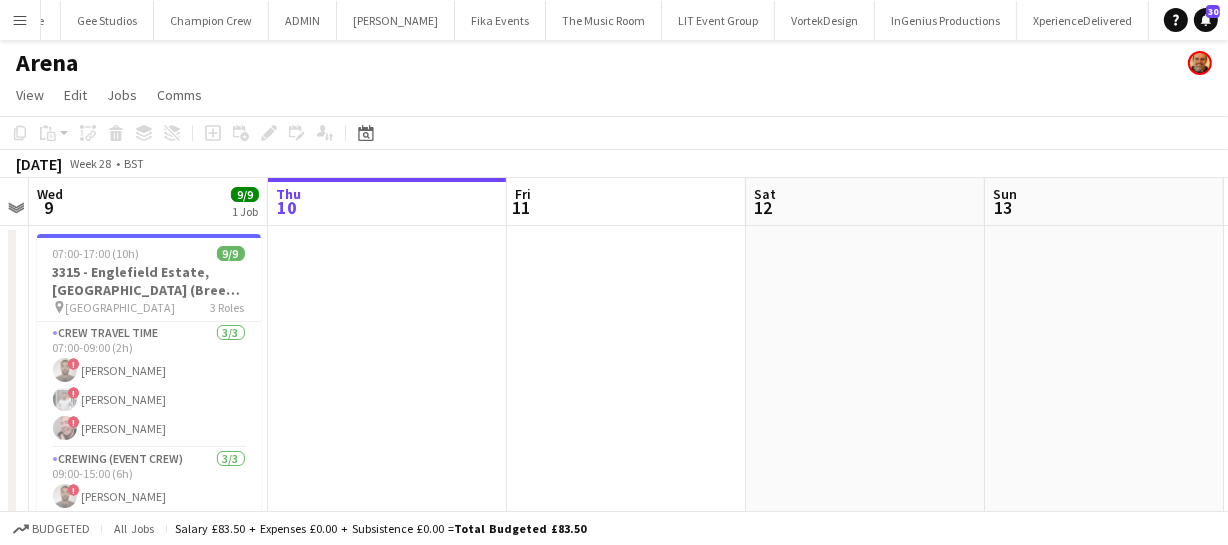 click on "Sun   6   Mon   7   Tue   8   Wed   9   9/9   1 Job   Thu   10   Fri   11   Sat   12   Sun   13   Mon   14   Tue   15   Wed   16      07:00-17:00 (10h)    9/9   3315 - Englefield Estate, Reading (Breezy Car)
pin
South Wimbledon Station   3 Roles   Crew Travel Time   3/3   07:00-09:00 (2h)
! Jordan Dunkley ! Graham Rex ! Eldon Taylor  Crewing (Event Crew)   3/3   09:00-15:00 (6h)
! Jordan Dunkley ! Graham Rex ! Eldon Taylor  Crew Travel Time   3/3   15:00-17:00 (2h)
! Jordan Dunkley ! Graham Rex ! Eldon Taylor" at bounding box center [614, 471] 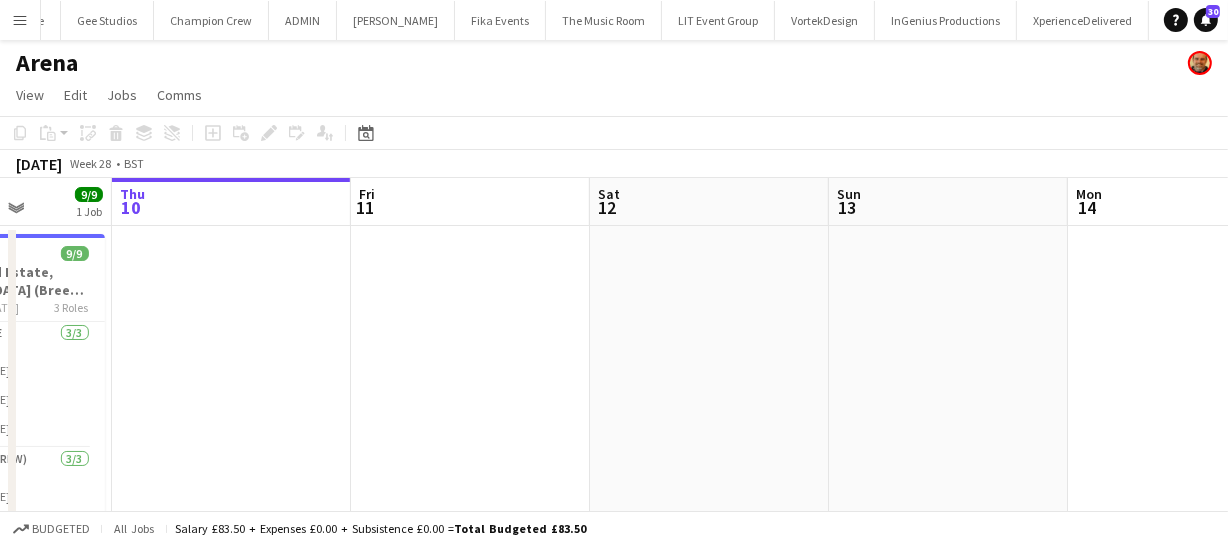 click on "Sun   6   Mon   7   Tue   8   Wed   9   9/9   1 Job   Thu   10   Fri   11   Sat   12   Sun   13   Mon   14   Tue   15   Wed   16      07:00-17:00 (10h)    9/9   3315 - Englefield Estate, Reading (Breezy Car)
pin
South Wimbledon Station   3 Roles   Crew Travel Time   3/3   07:00-09:00 (2h)
! Jordan Dunkley ! Graham Rex ! Eldon Taylor  Crewing (Event Crew)   3/3   09:00-15:00 (6h)
! Jordan Dunkley ! Graham Rex ! Eldon Taylor  Crew Travel Time   3/3   15:00-17:00 (2h)
! Jordan Dunkley ! Graham Rex ! Eldon Taylor" at bounding box center (614, 471) 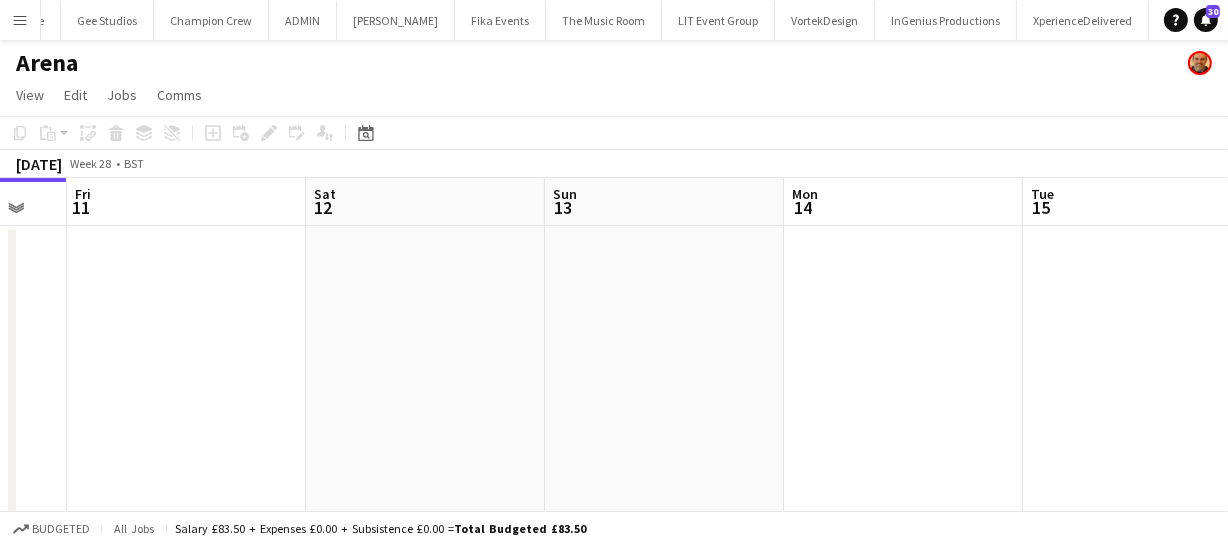 click on "Tue   8   Wed   9   9/9   1 Job   Thu   10   Fri   11   Sat   12   Sun   13   Mon   14   Tue   15   Wed   16   Thu   17   Fri   18      07:00-17:00 (10h)    9/9   3315 - Englefield Estate, Reading (Breezy Car)
pin
South Wimbledon Station   3 Roles   Crew Travel Time   3/3   07:00-09:00 (2h)
! Jordan Dunkley ! Graham Rex ! Eldon Taylor  Crewing (Event Crew)   3/3   09:00-15:00 (6h)
! Jordan Dunkley ! Graham Rex ! Eldon Taylor  Crew Travel Time   3/3   15:00-17:00 (2h)
! Jordan Dunkley ! Graham Rex ! Eldon Taylor" at bounding box center (614, 471) 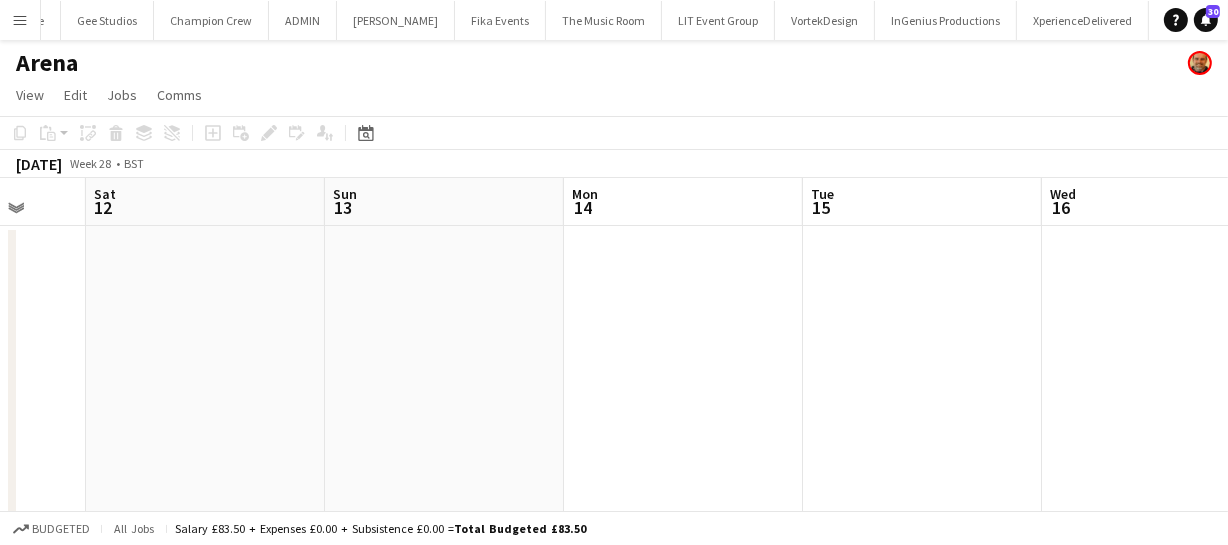 click on "Tue   8   Wed   9   9/9   1 Job   Thu   10   Fri   11   Sat   12   Sun   13   Mon   14   Tue   15   Wed   16   Thu   17   Fri   18      07:00-17:00 (10h)    9/9   3315 - Englefield Estate, Reading (Breezy Car)
pin
South Wimbledon Station   3 Roles   Crew Travel Time   3/3   07:00-09:00 (2h)
! Jordan Dunkley ! Graham Rex ! Eldon Taylor  Crewing (Event Crew)   3/3   09:00-15:00 (6h)
! Jordan Dunkley ! Graham Rex ! Eldon Taylor  Crew Travel Time   3/3   15:00-17:00 (2h)
! Jordan Dunkley ! Graham Rex ! Eldon Taylor" at bounding box center (614, 471) 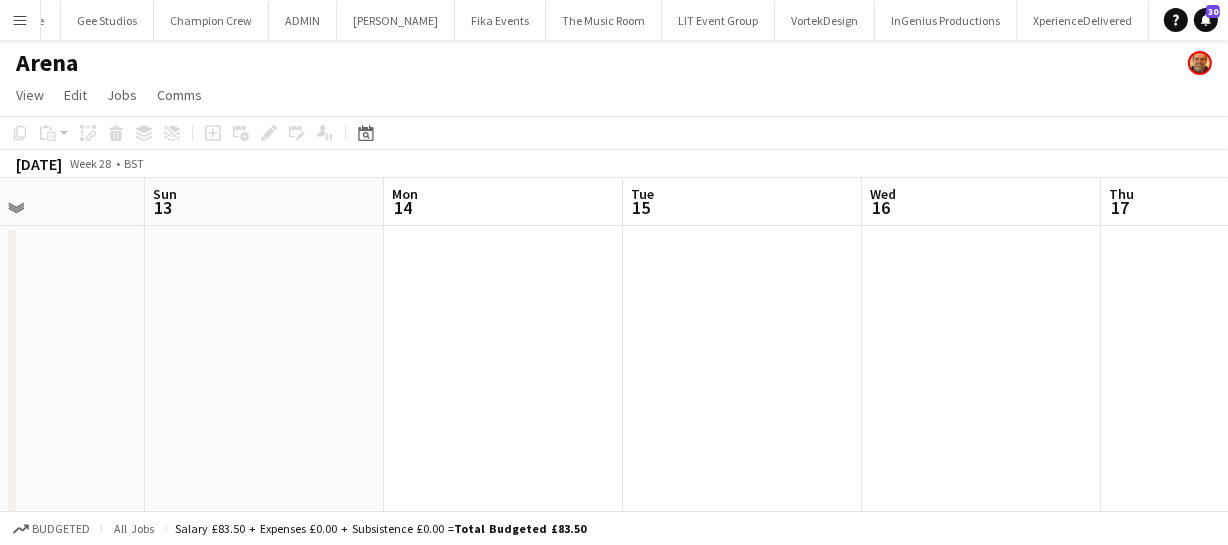 click on "Thu   10   Fri   11   Sat   12   Sun   13   Mon   14   Tue   15   Wed   16   Thu   17   Fri   18   Sat   19   Sun   20" at bounding box center [614, 471] 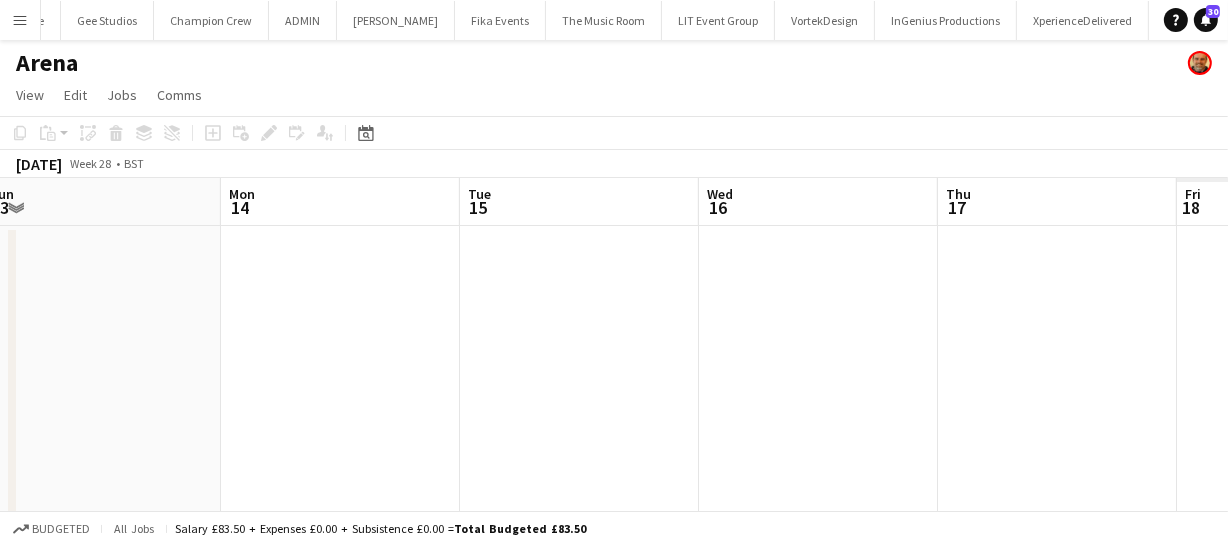 click at bounding box center (818, 495) 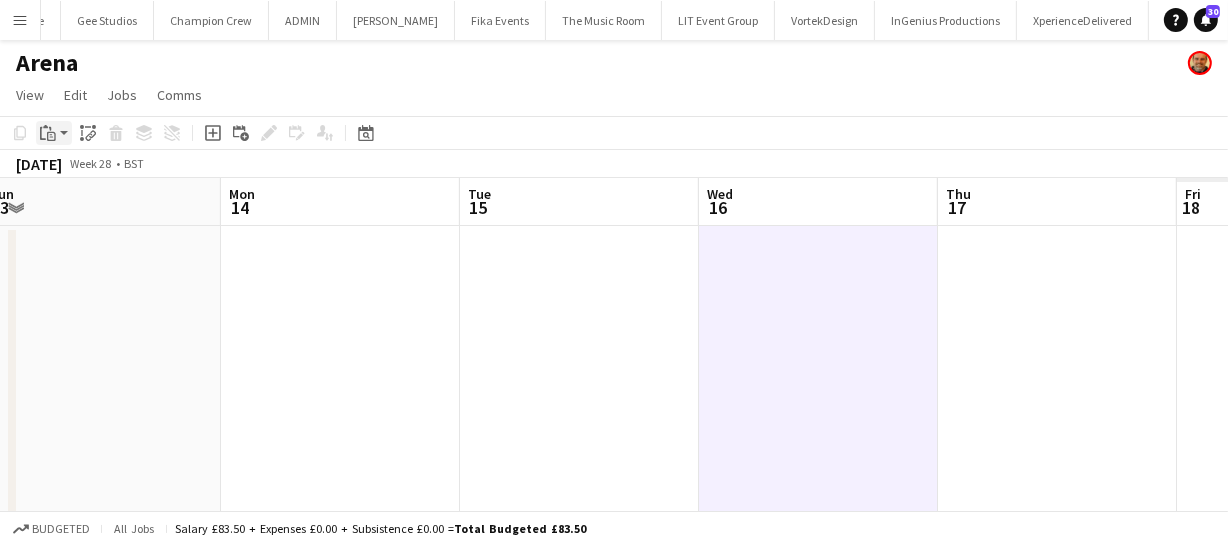 click on "Paste" 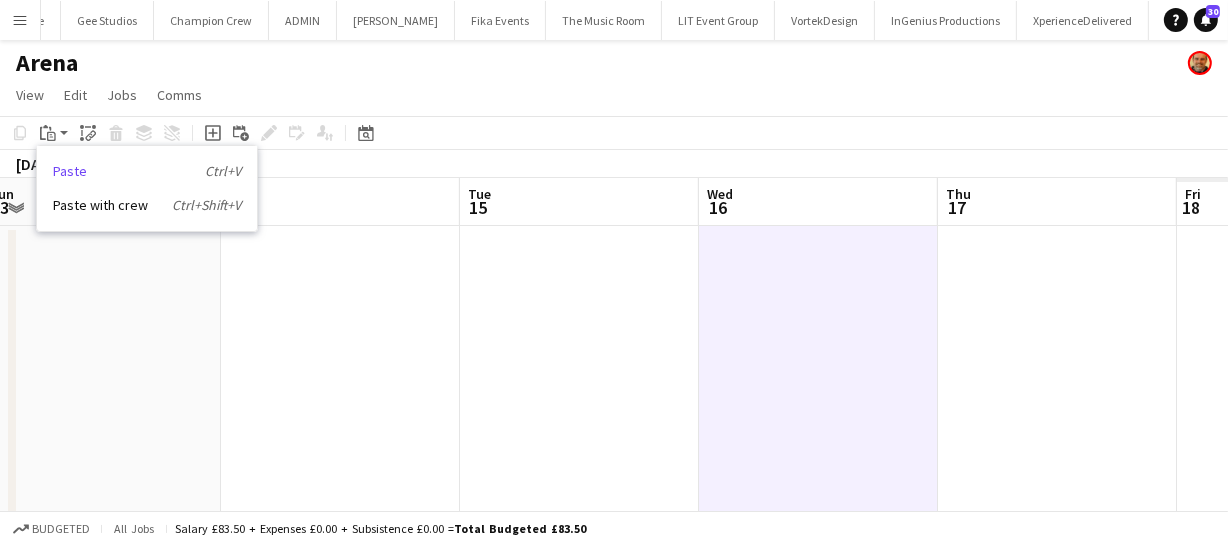 click on "Paste   Ctrl+V" at bounding box center [147, 171] 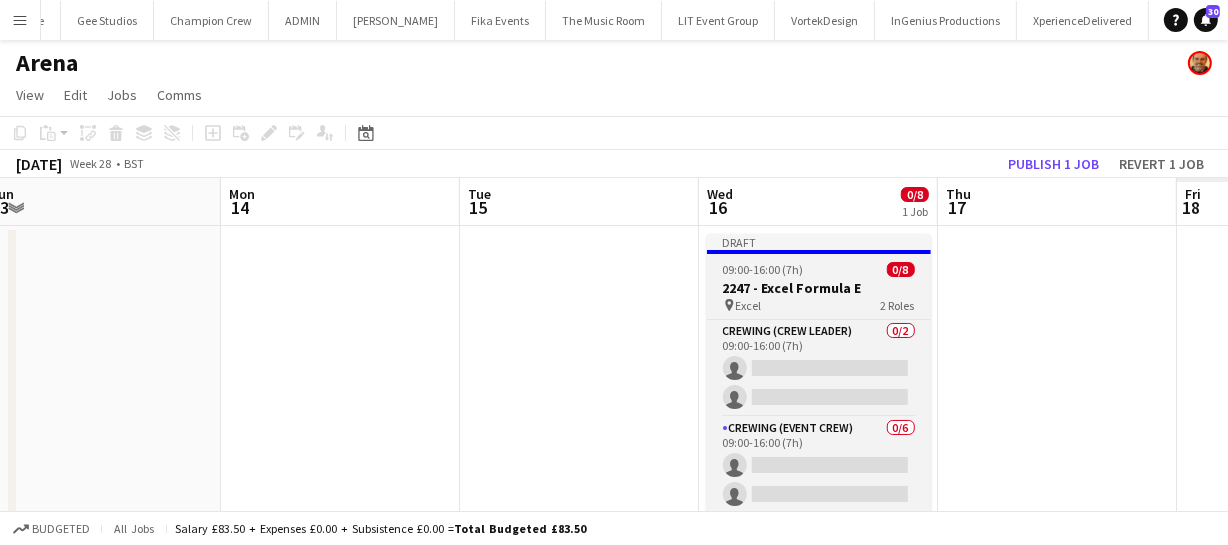 click on "2247 - Excel Formula E" at bounding box center (819, 288) 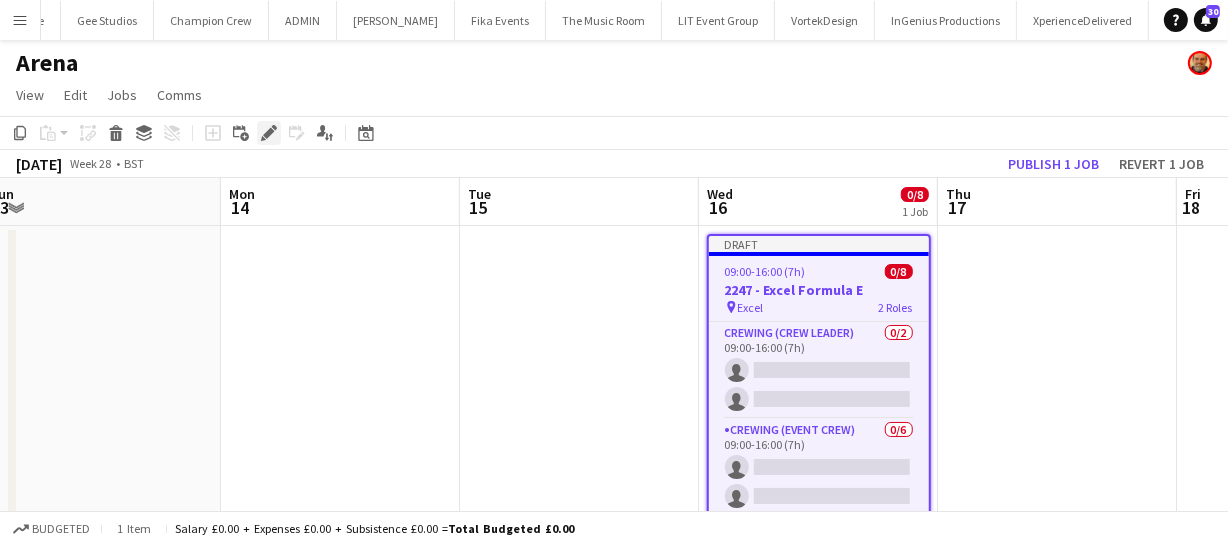 click 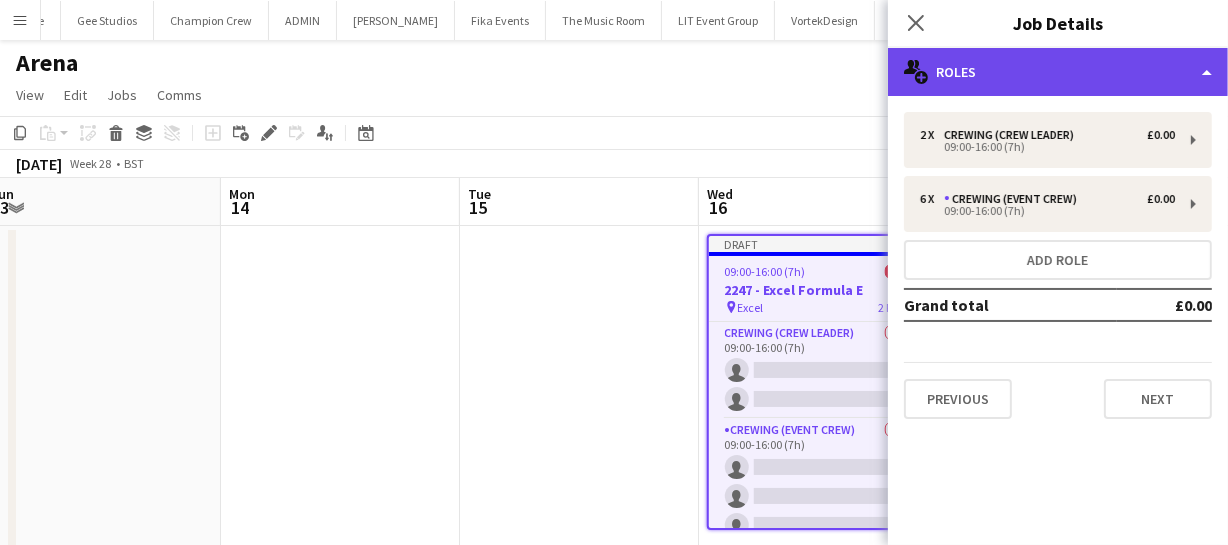 click on "multiple-users-add
Roles" 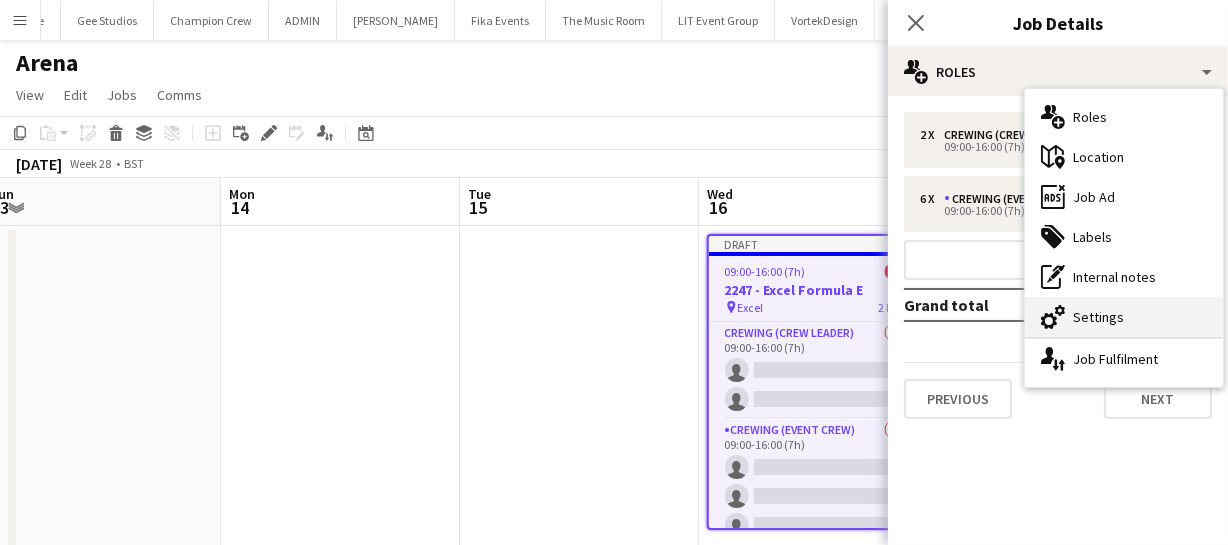 click on "cog-double-3
Settings" at bounding box center (1124, 317) 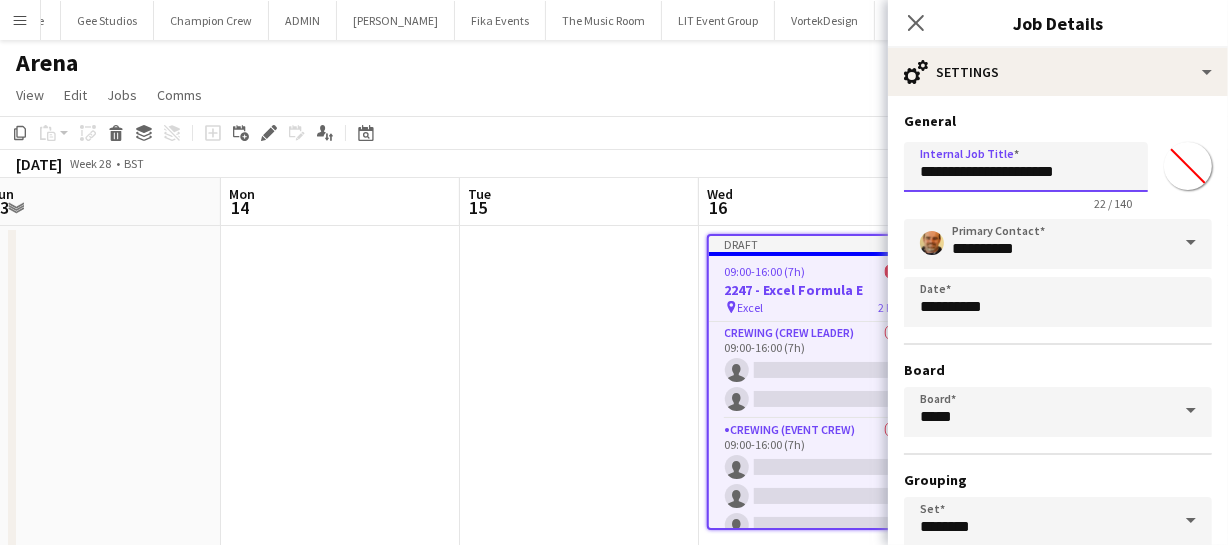 click on "**********" at bounding box center (1026, 167) 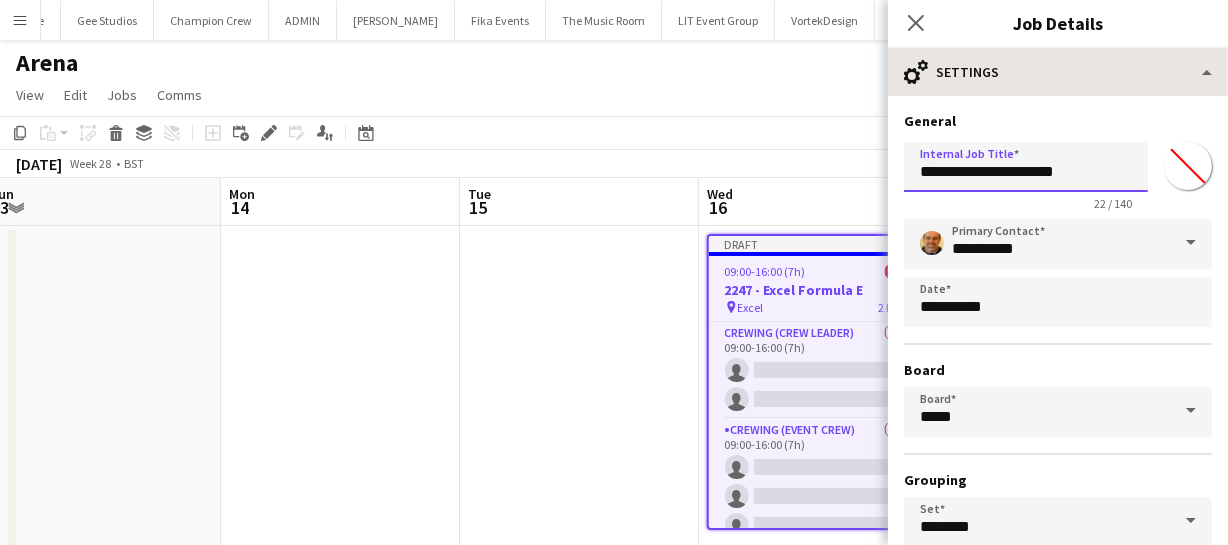 type on "**********" 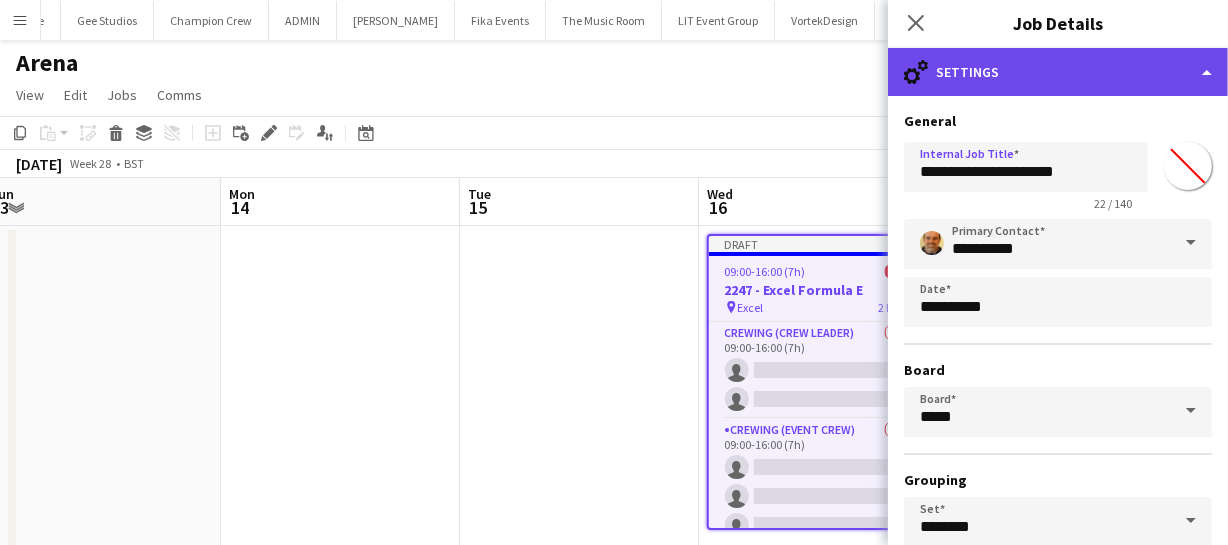 click on "cog-double-3
Settings" 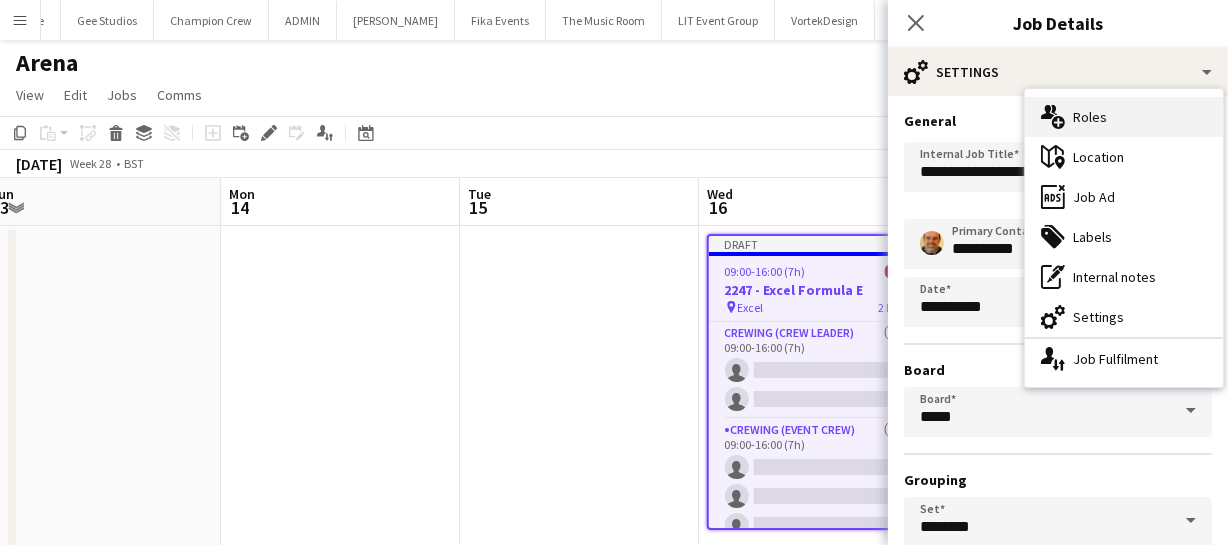 click on "multiple-users-add
Roles" at bounding box center [1124, 117] 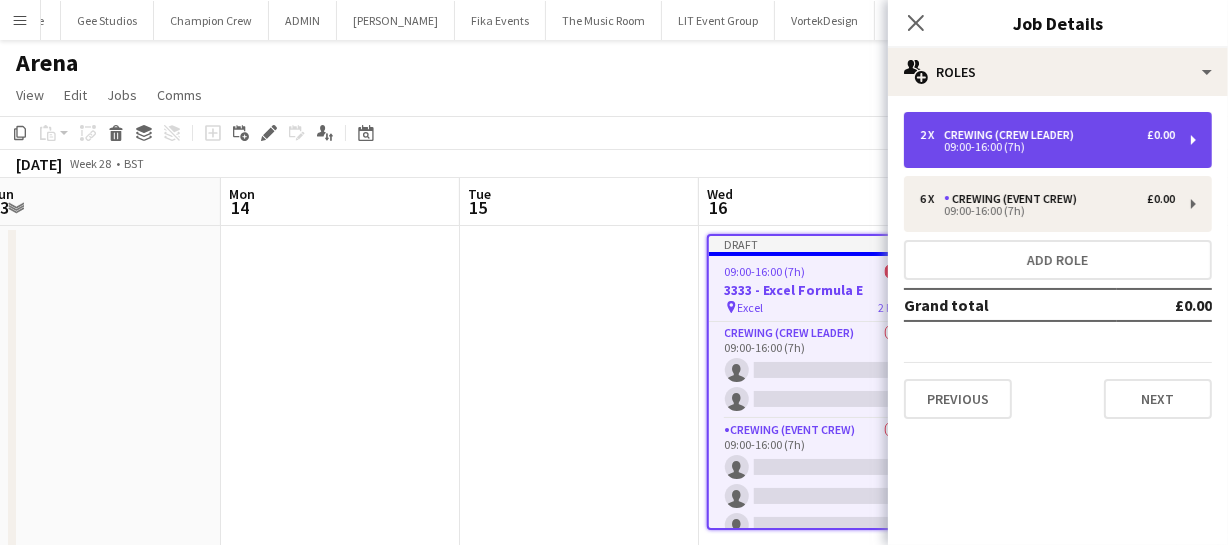 click on "Crewing (Crew Leader)" at bounding box center [1013, 135] 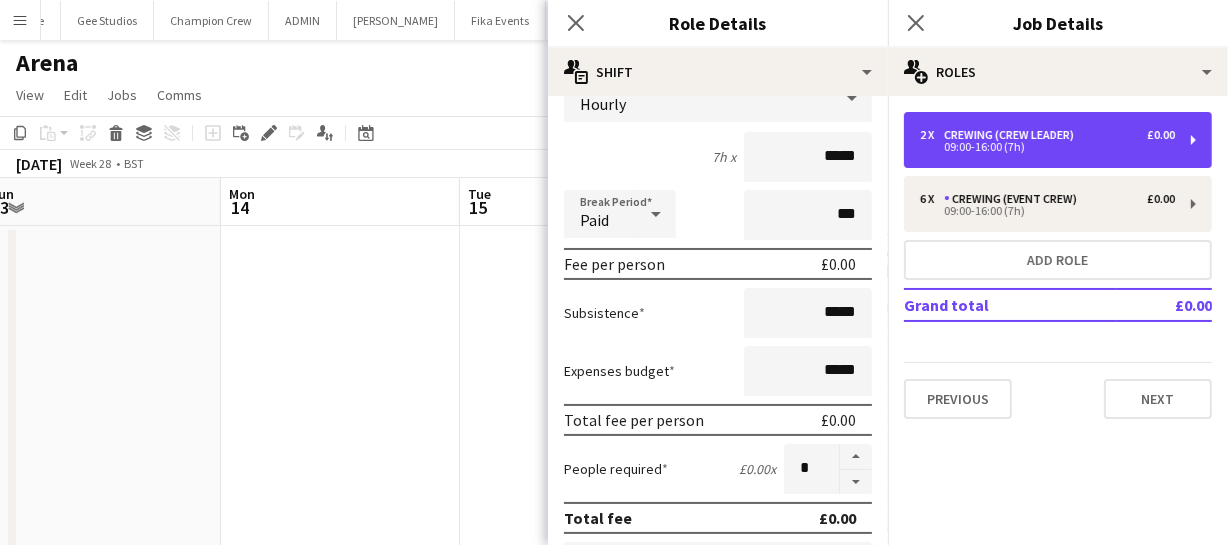 scroll, scrollTop: 181, scrollLeft: 0, axis: vertical 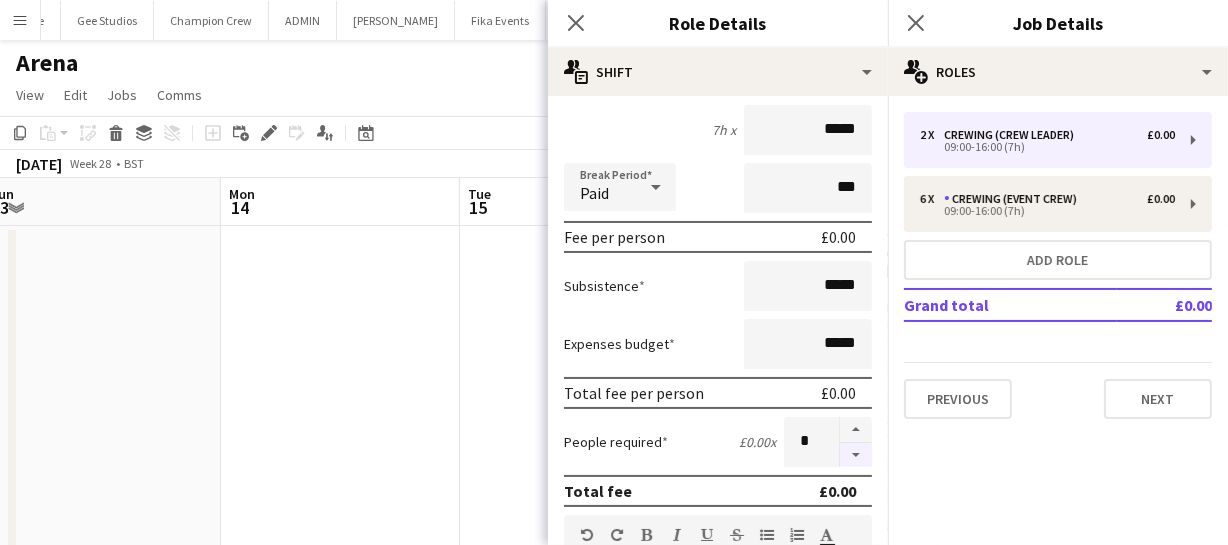 click at bounding box center (856, 455) 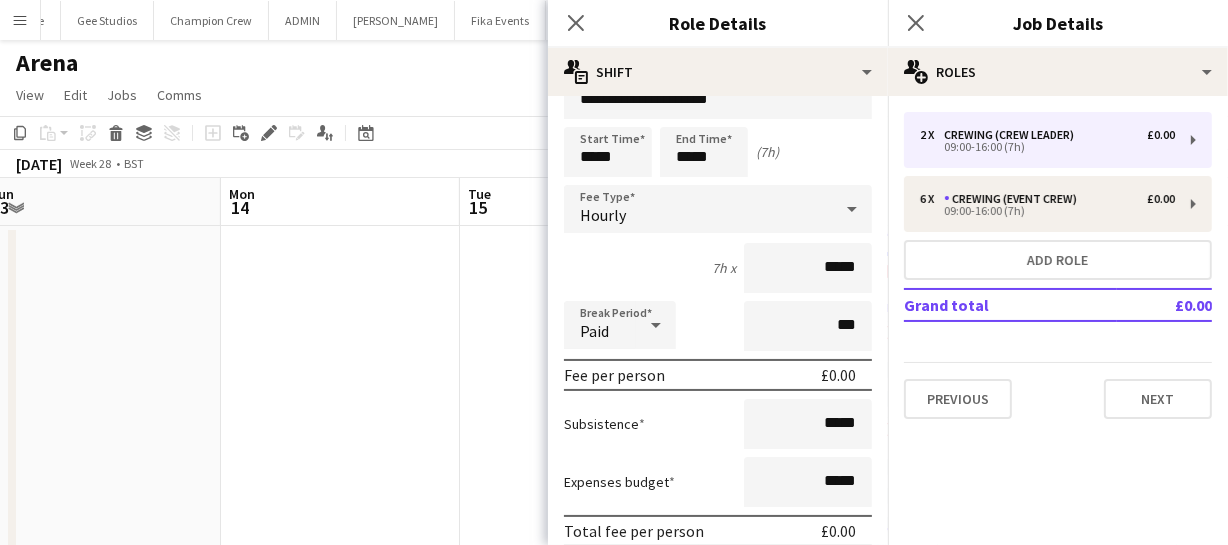 scroll, scrollTop: 0, scrollLeft: 0, axis: both 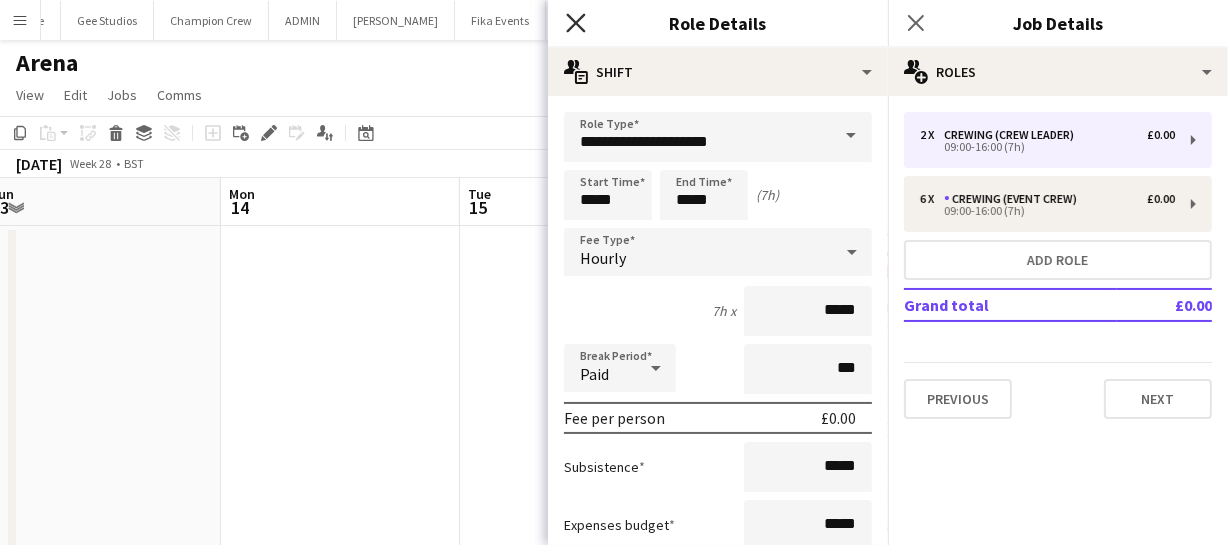 click 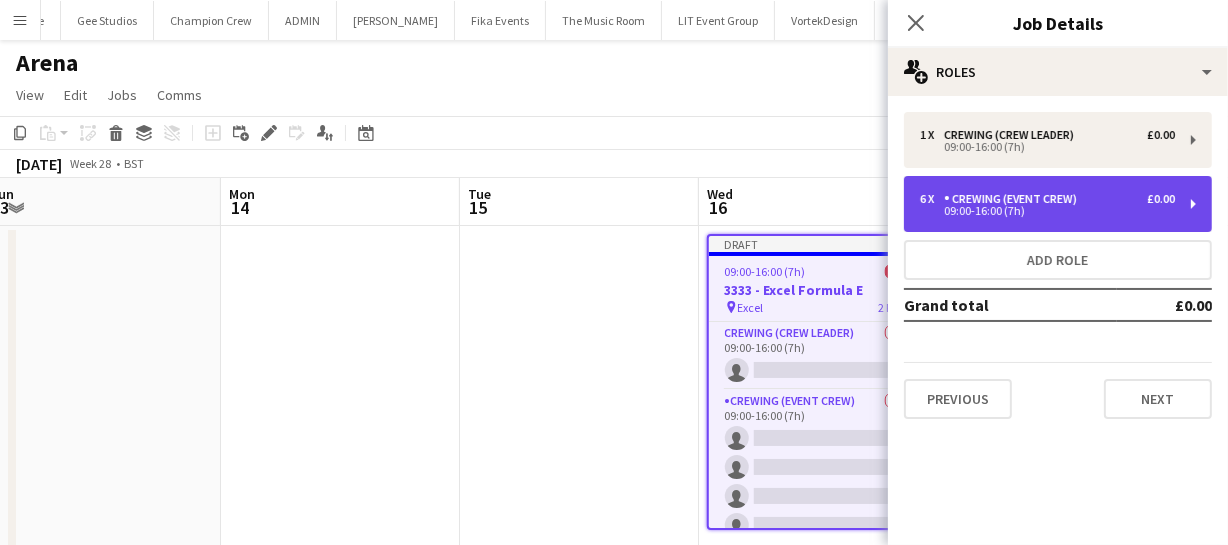 click on "Crewing (Event Crew)" at bounding box center [1014, 199] 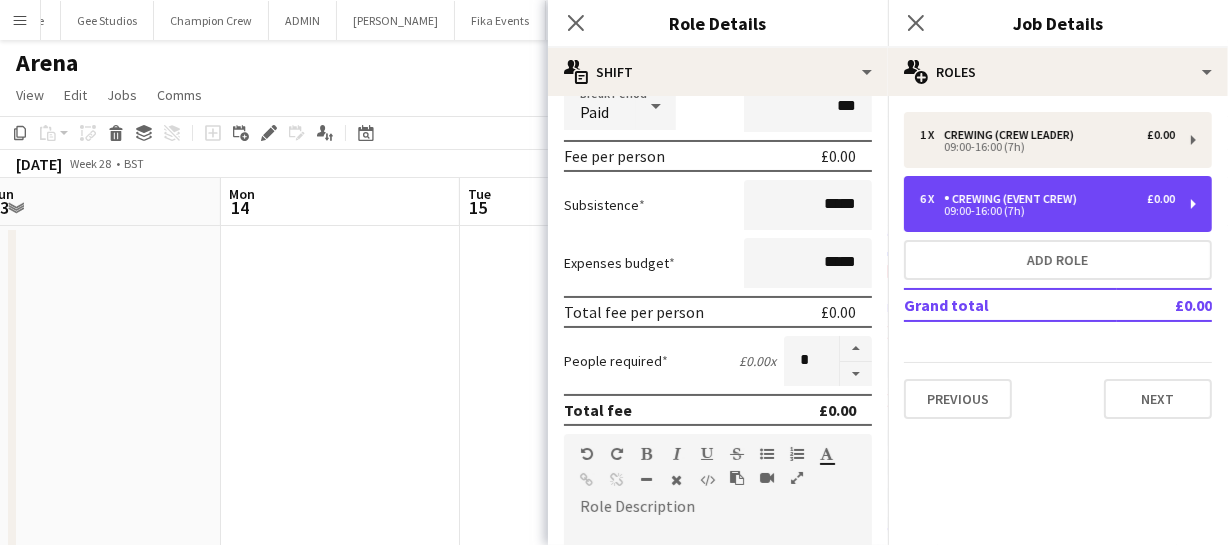 scroll, scrollTop: 363, scrollLeft: 0, axis: vertical 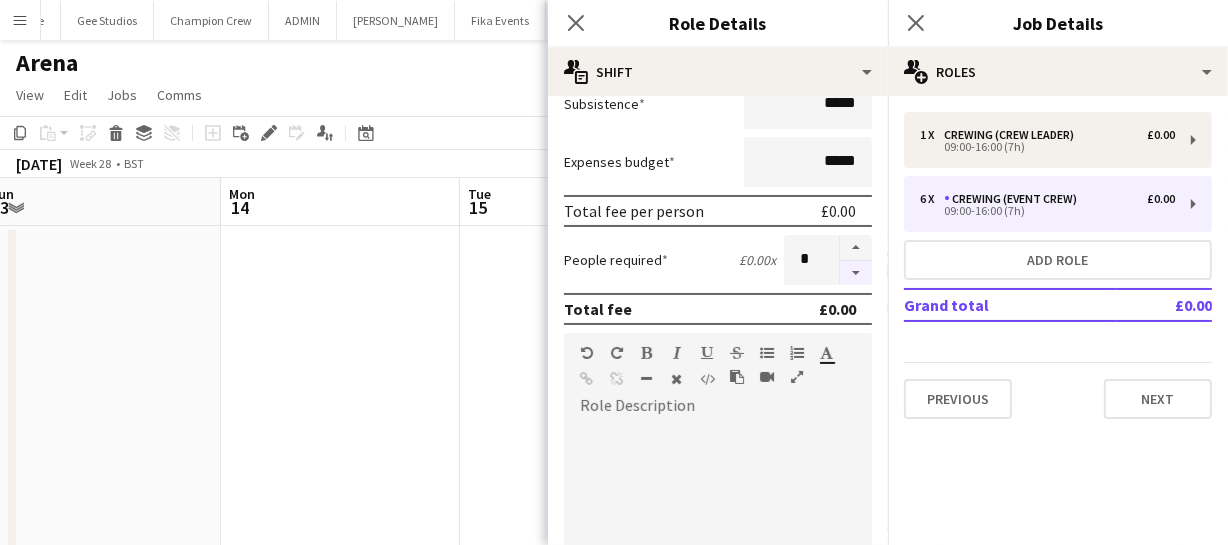 click at bounding box center [856, 273] 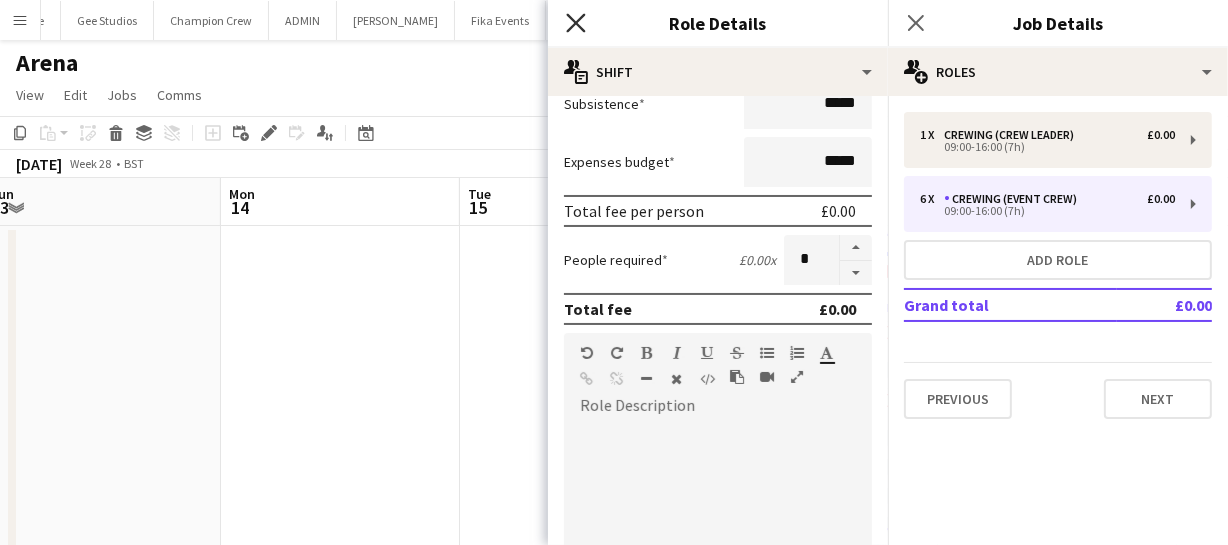 click 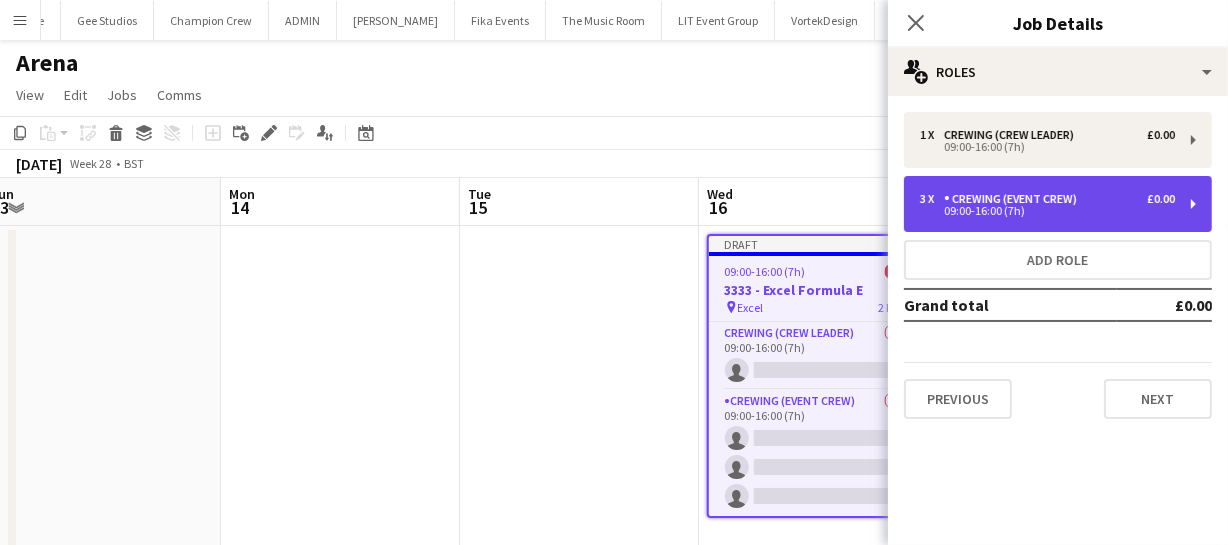 click on "Crewing (Event Crew)" at bounding box center (1014, 199) 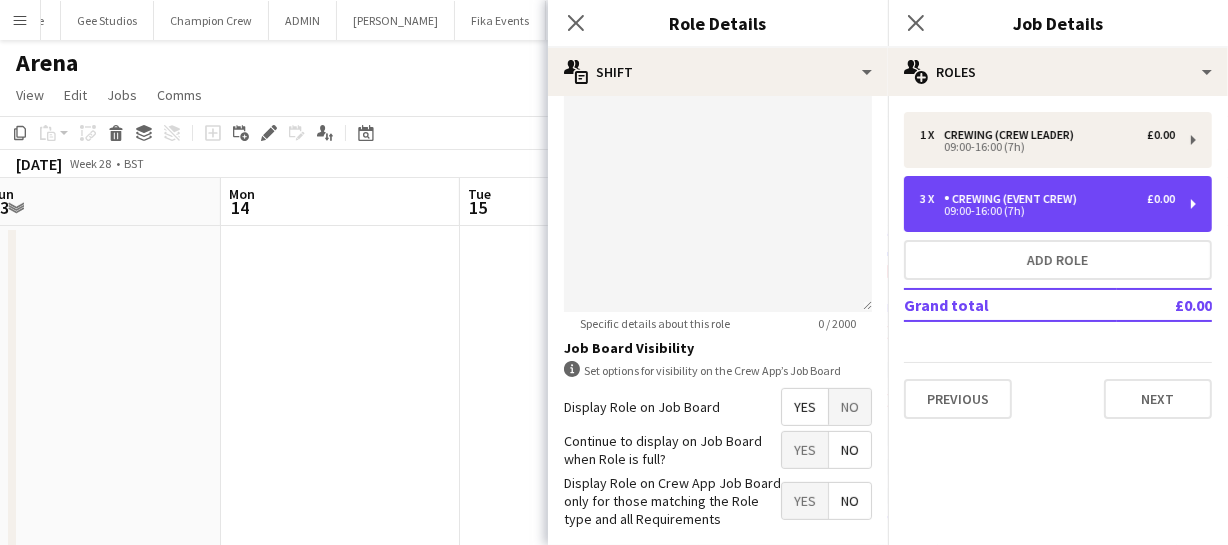 scroll, scrollTop: 727, scrollLeft: 0, axis: vertical 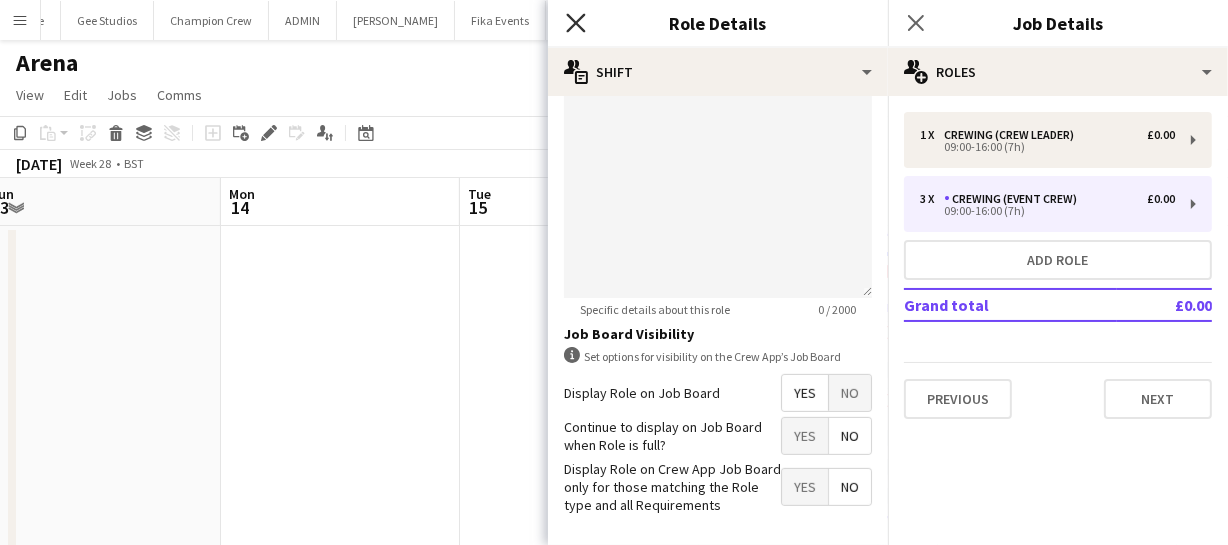 click on "Close pop-in" 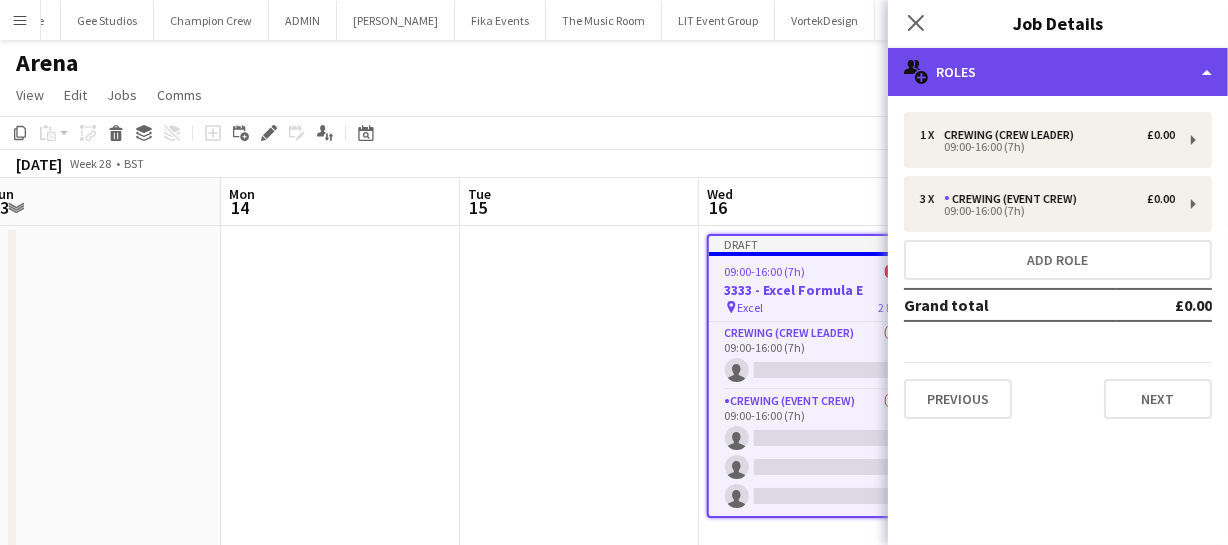 click on "multiple-users-add
Roles" 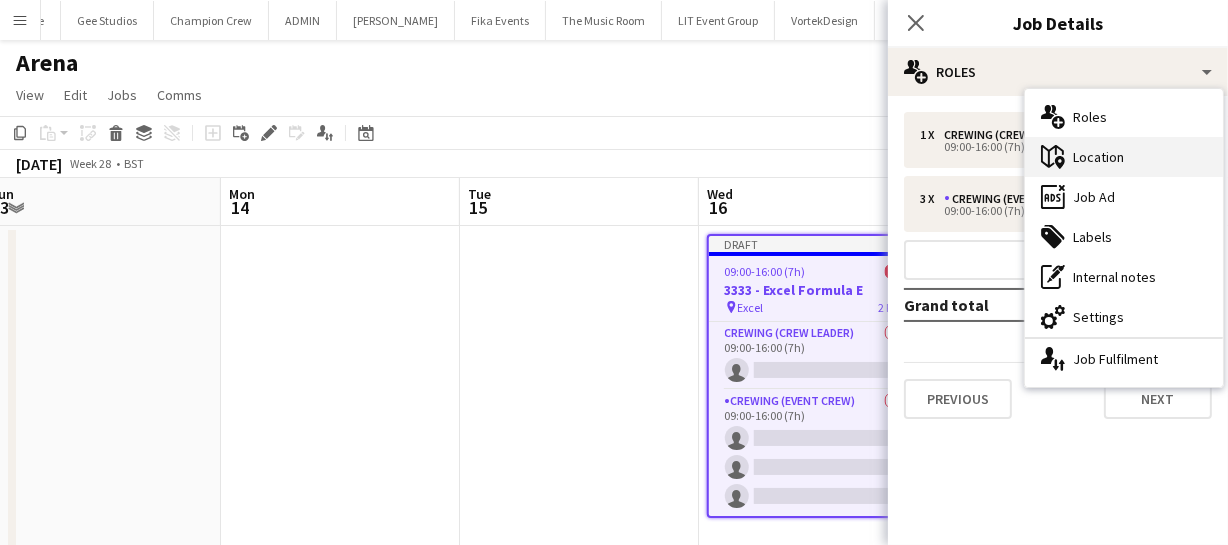 click on "maps-pin-1
Location" at bounding box center (1124, 157) 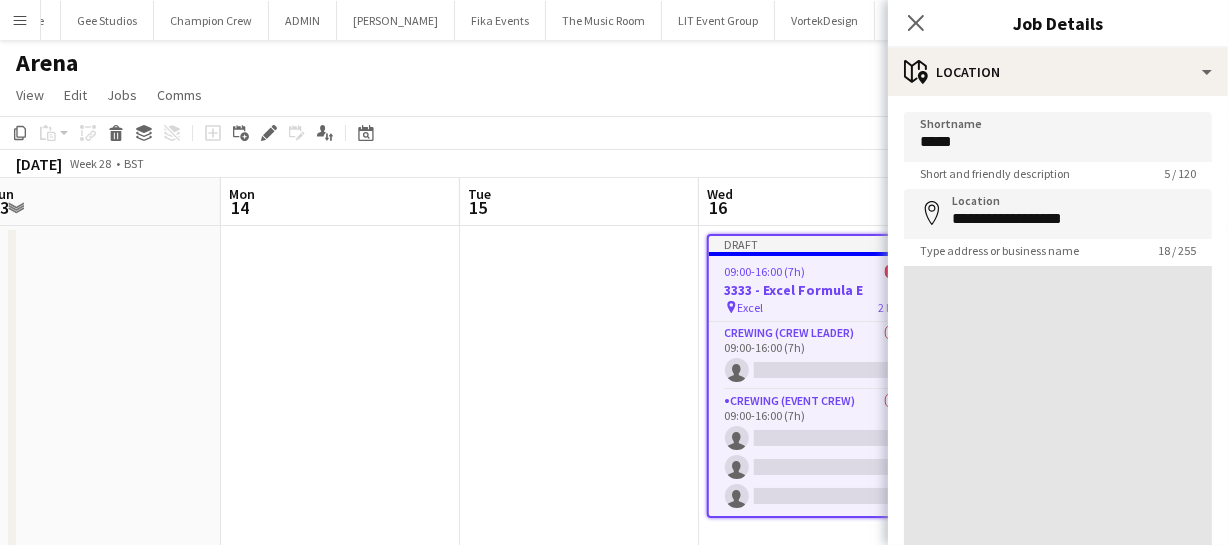 scroll, scrollTop: 90, scrollLeft: 0, axis: vertical 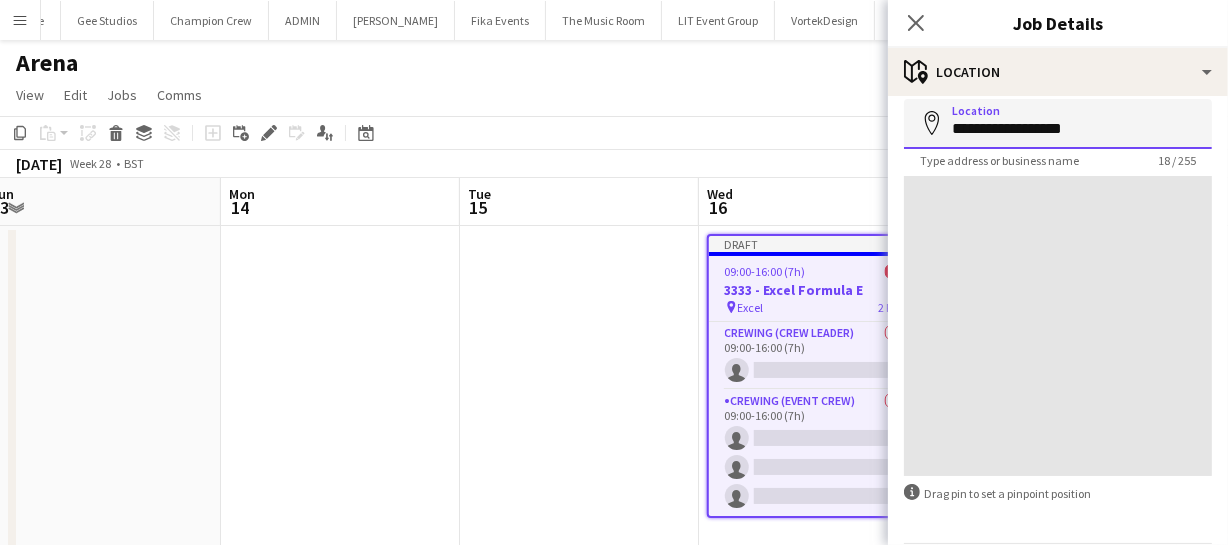 drag, startPoint x: 1102, startPoint y: 124, endPoint x: 754, endPoint y: 122, distance: 348.00574 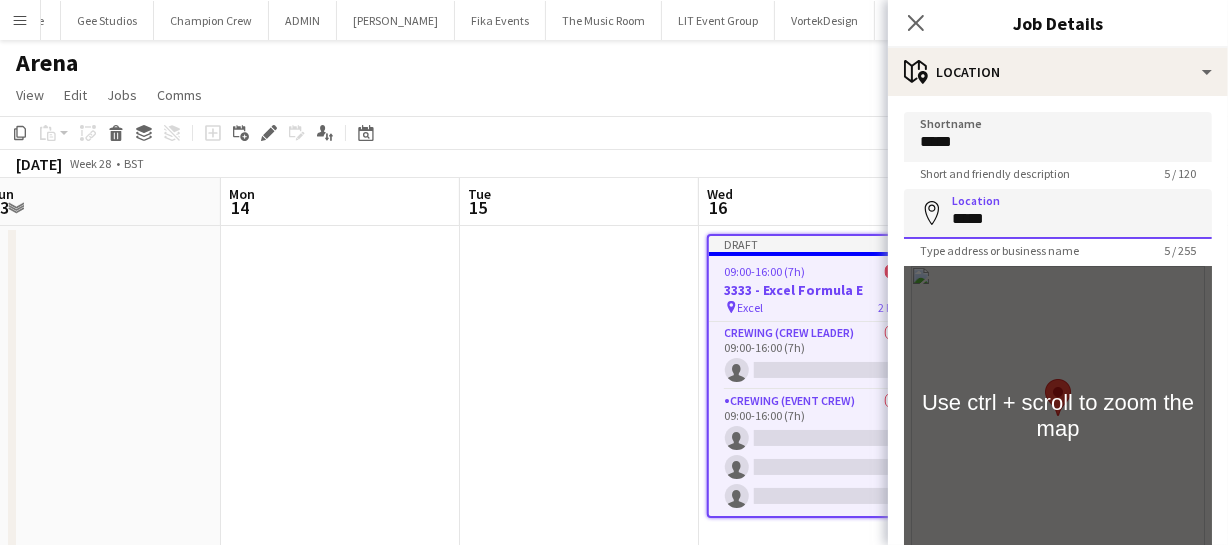 scroll, scrollTop: 0, scrollLeft: 0, axis: both 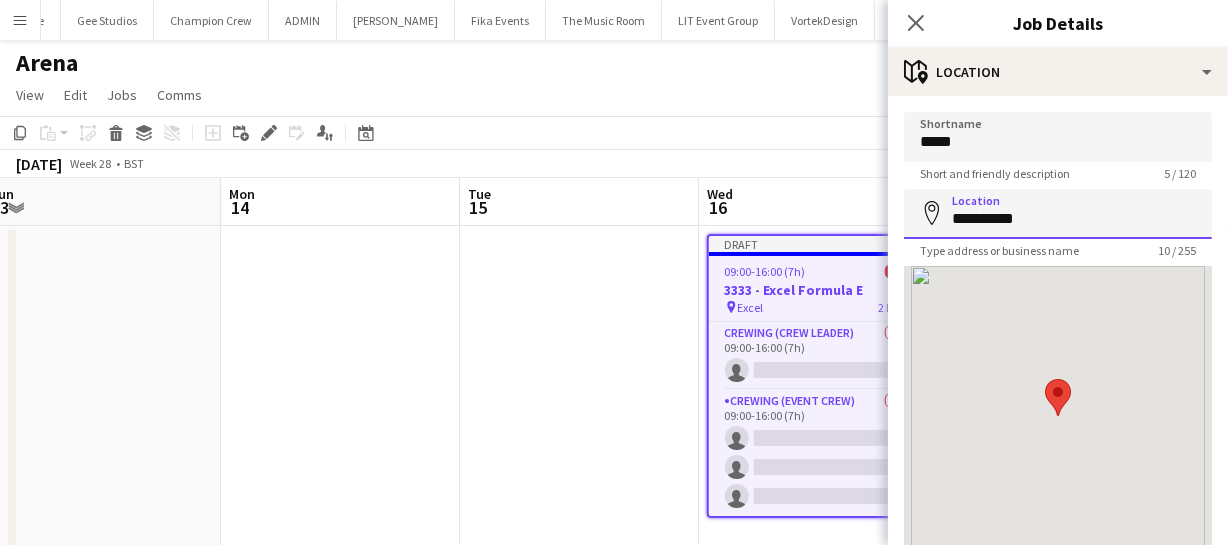 click on "**********" at bounding box center (1058, 214) 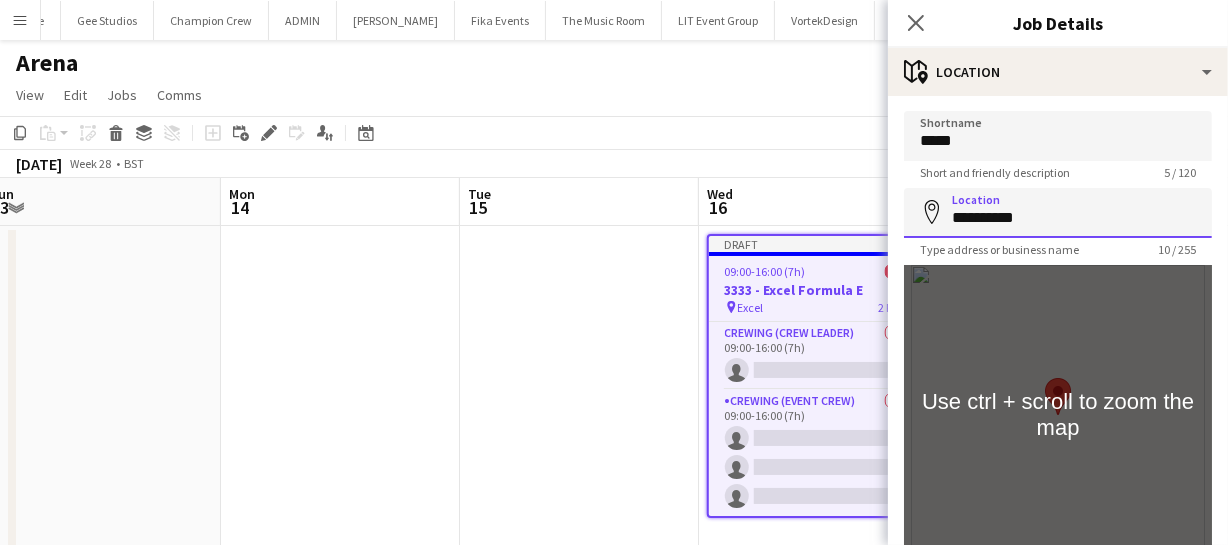 scroll, scrollTop: 0, scrollLeft: 0, axis: both 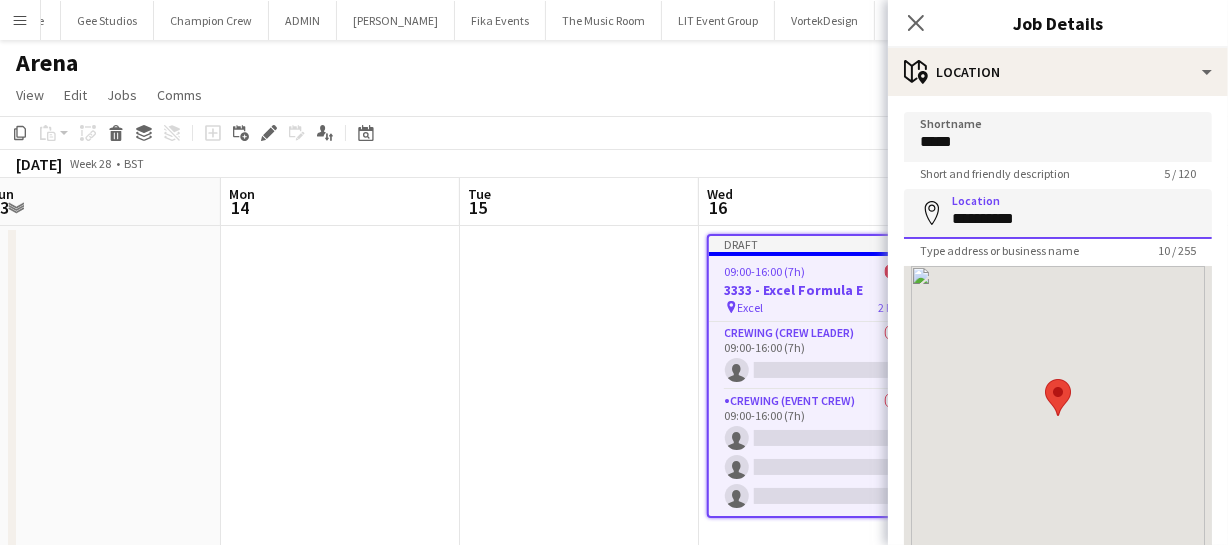 click on "**********" at bounding box center (1058, 214) 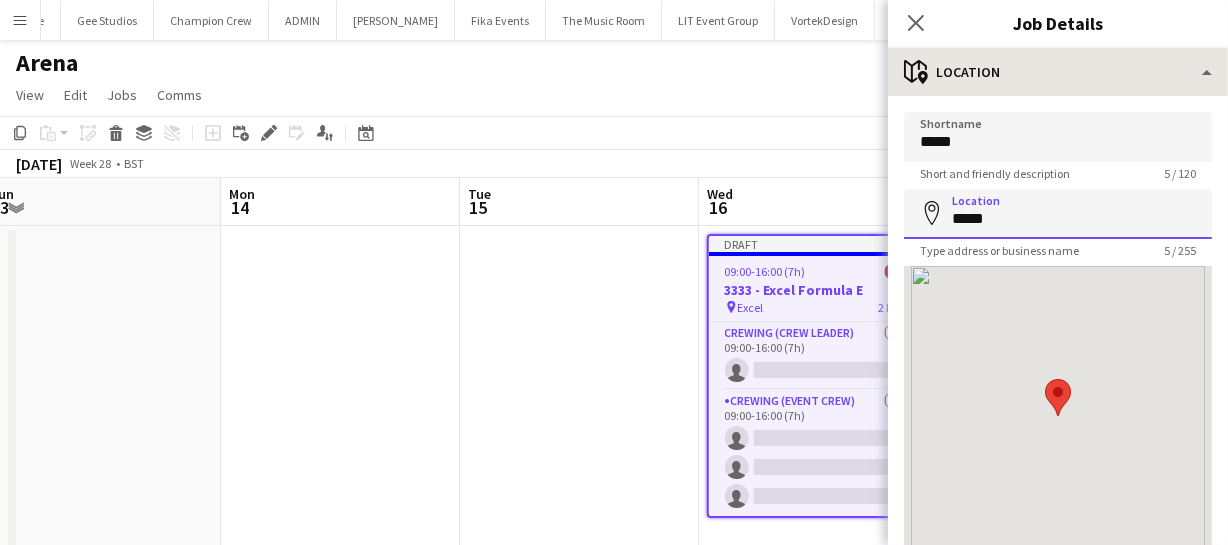 type on "*****" 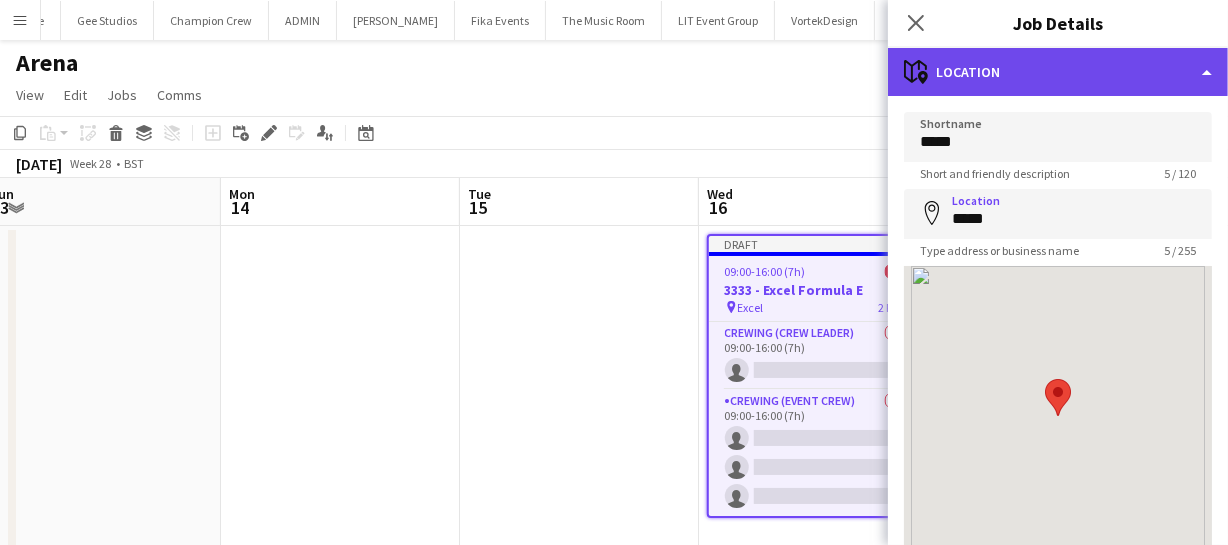 click on "maps-pin-1
Location" 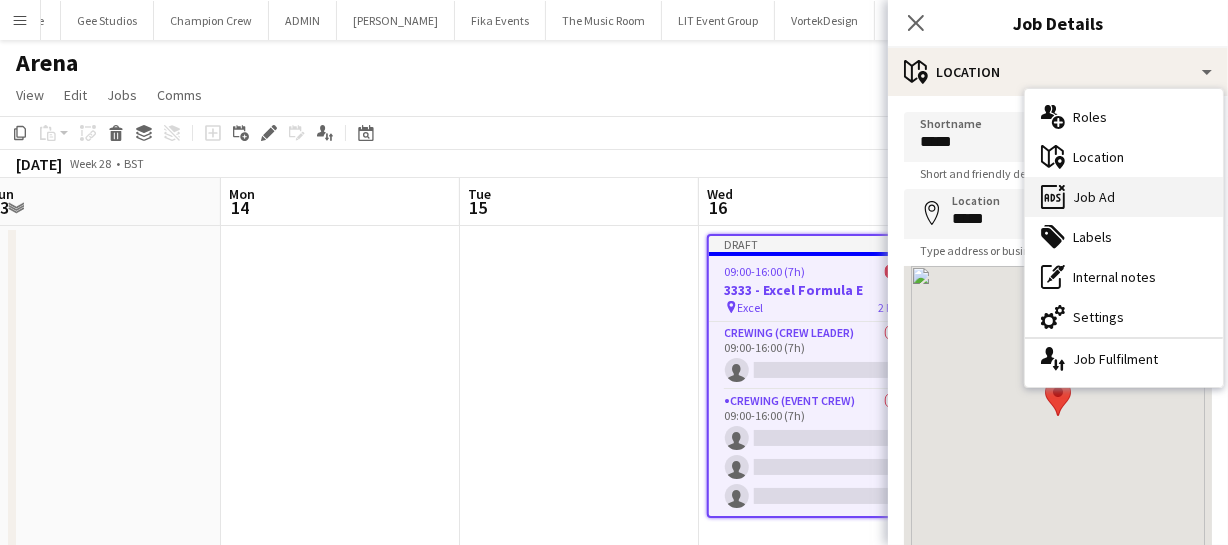 click on "ads-window
Job Ad" at bounding box center [1124, 197] 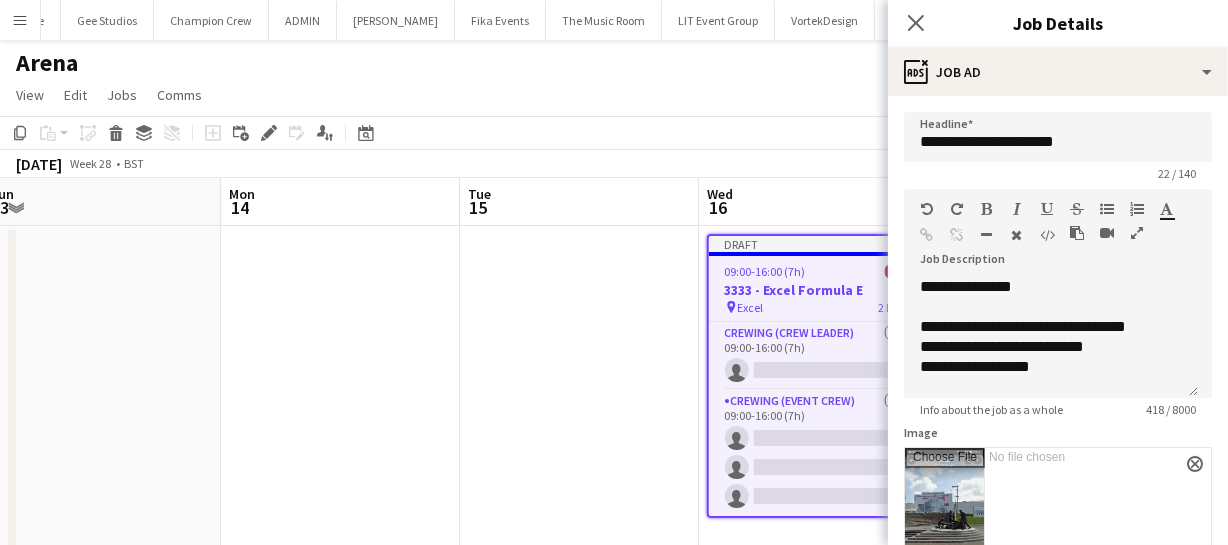scroll, scrollTop: 315, scrollLeft: 0, axis: vertical 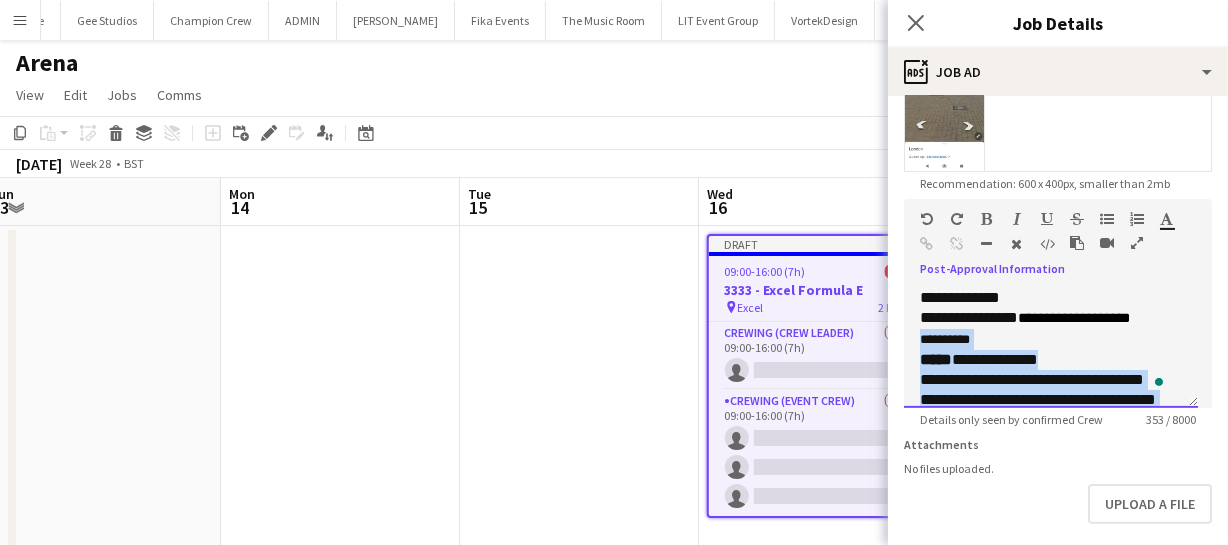 drag, startPoint x: 919, startPoint y: 335, endPoint x: 1127, endPoint y: 449, distance: 237.19191 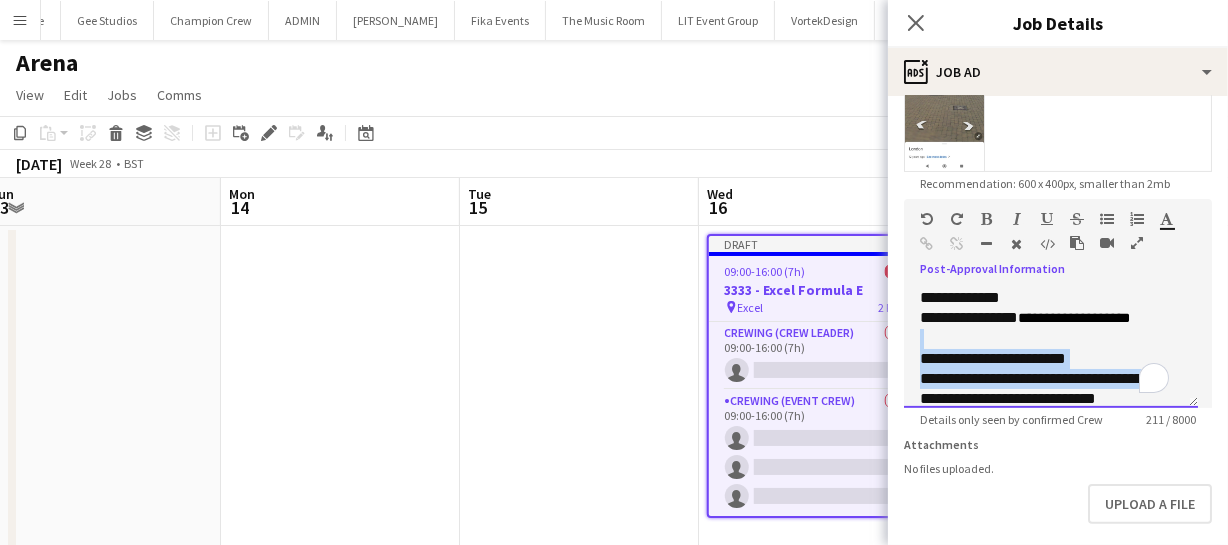 scroll, scrollTop: 76, scrollLeft: 0, axis: vertical 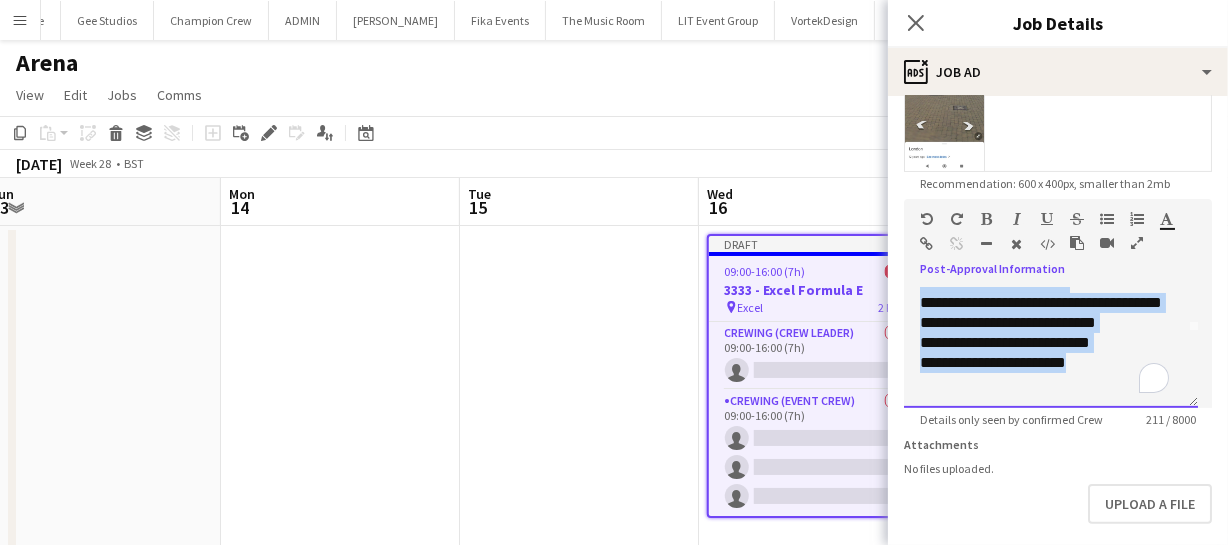 drag, startPoint x: 921, startPoint y: 344, endPoint x: 1200, endPoint y: 489, distance: 314.42966 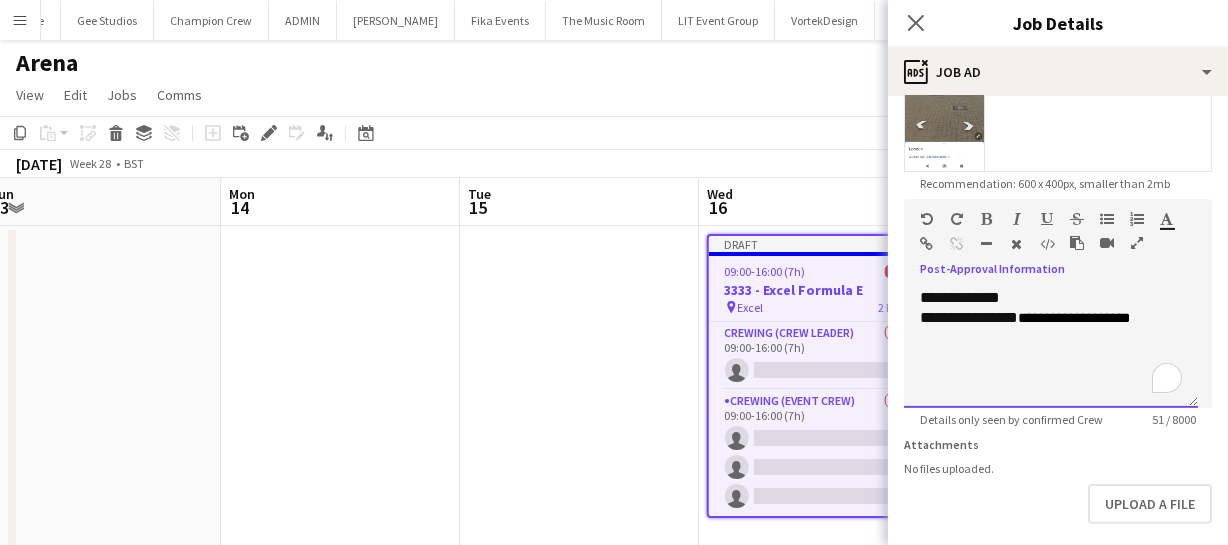 scroll, scrollTop: 0, scrollLeft: 0, axis: both 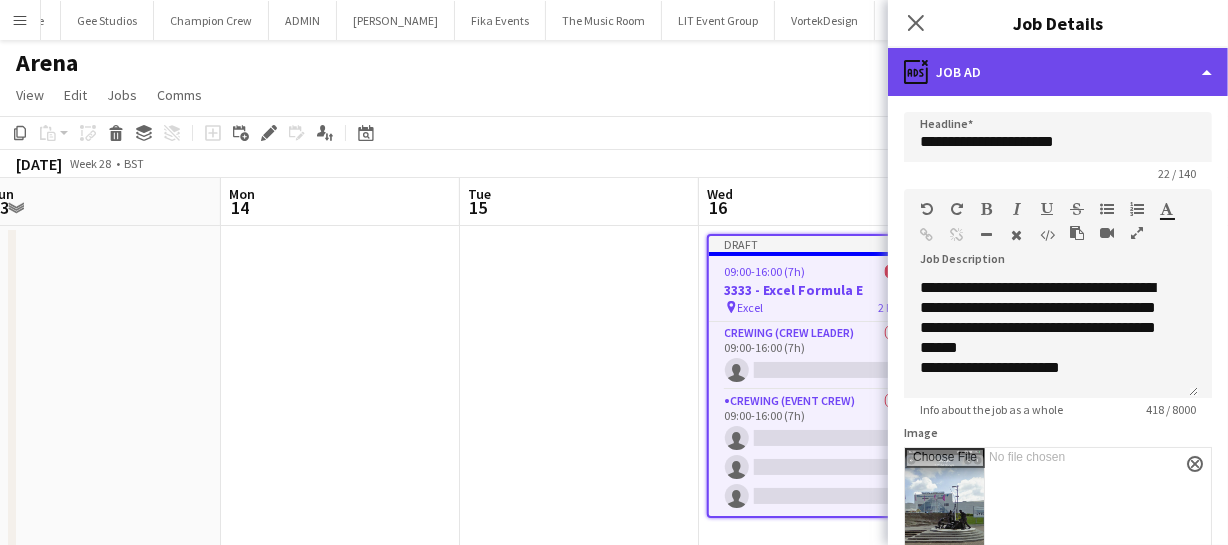 click on "ads-window
Job Ad" 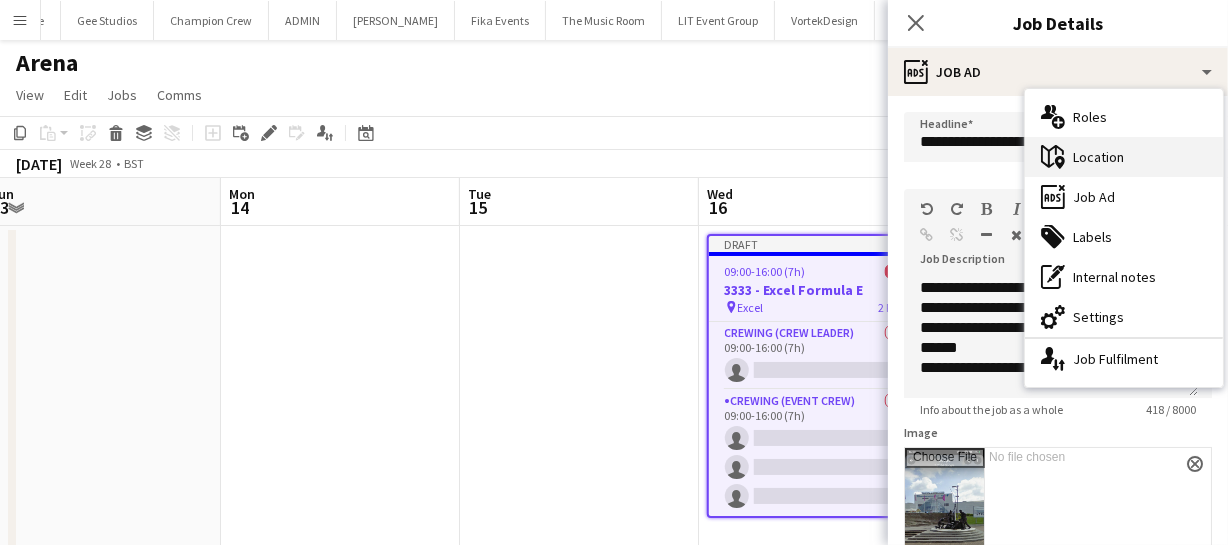 click on "maps-pin-1
Location" at bounding box center [1124, 157] 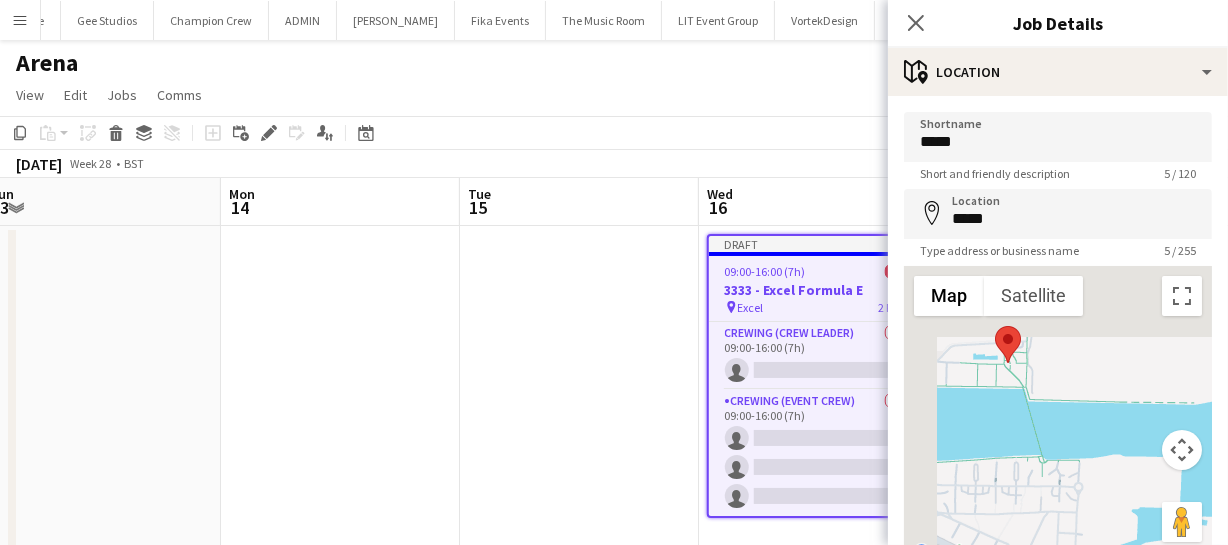 click on "Close pop-in" 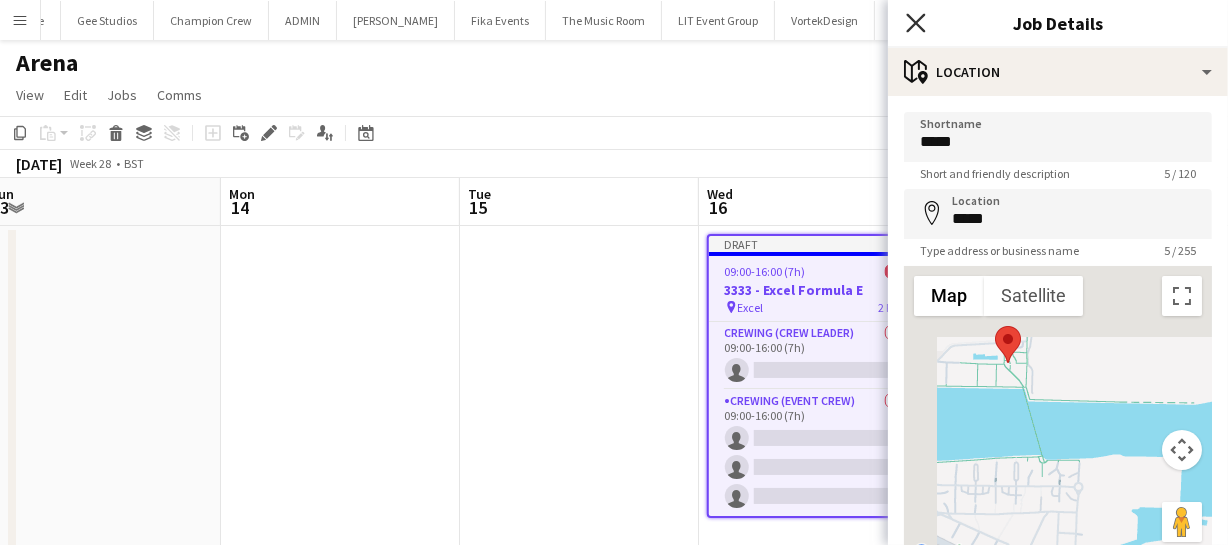 click on "Close pop-in" 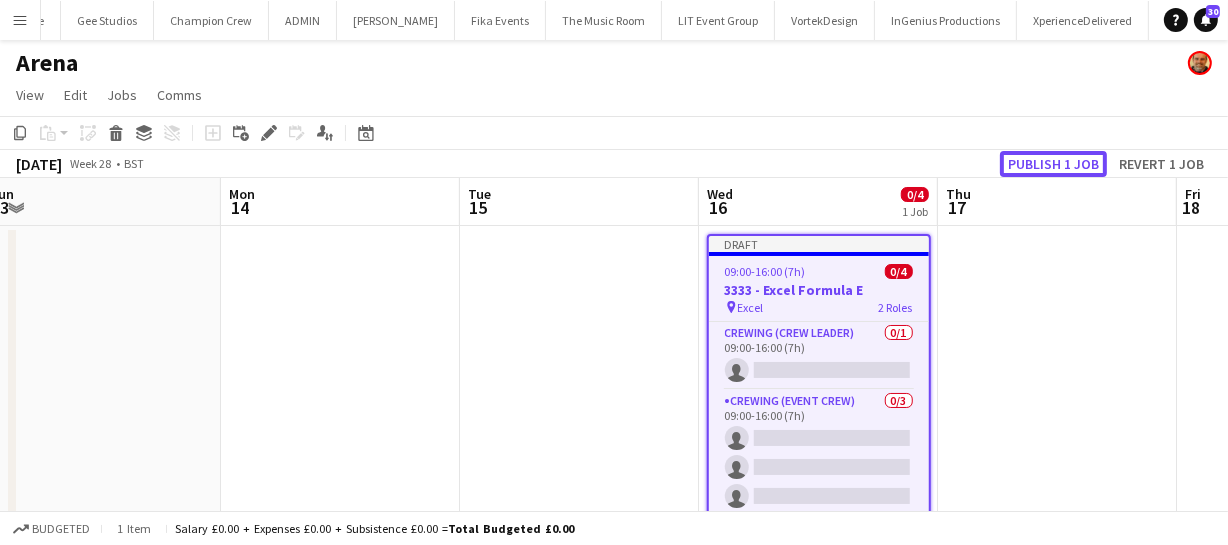 click on "Publish 1 job" 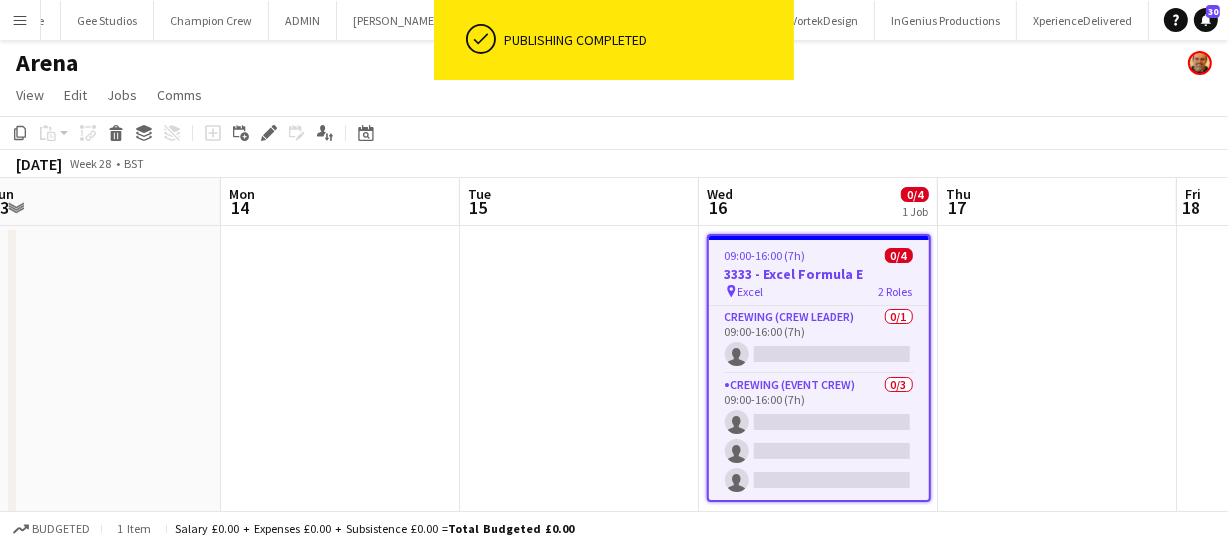 click on "3333 - Excel Formula E" at bounding box center (819, 274) 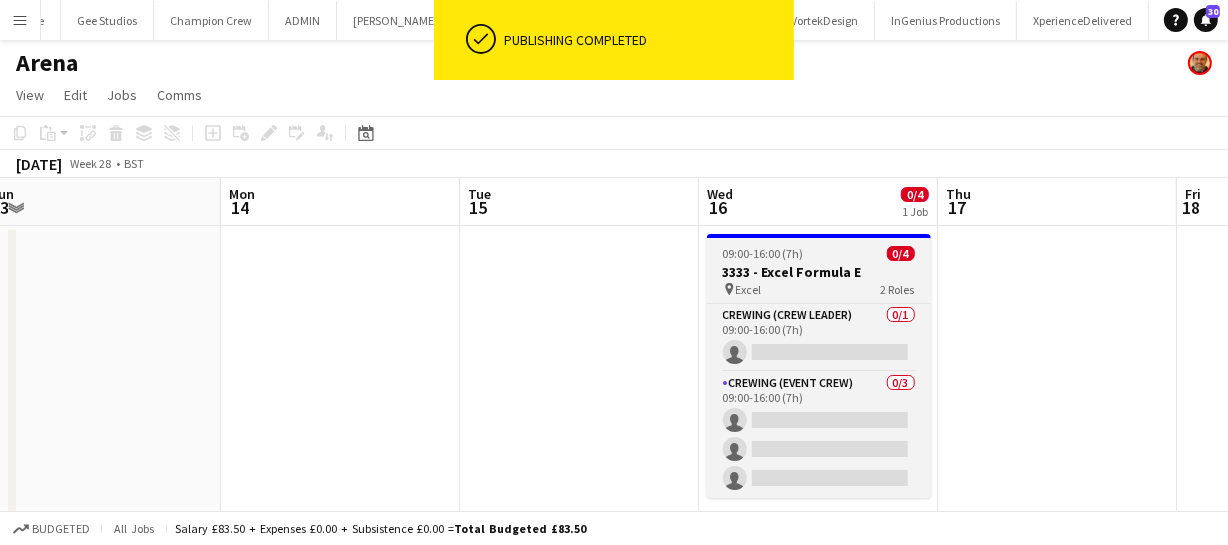 click on "3333 - Excel Formula E" at bounding box center [819, 272] 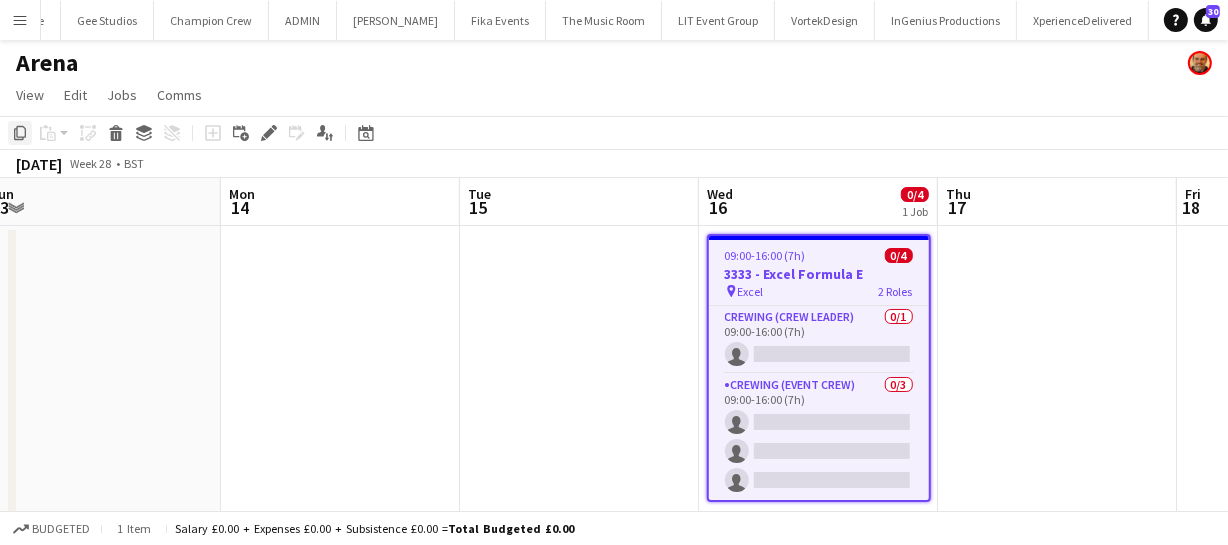 click on "Copy" 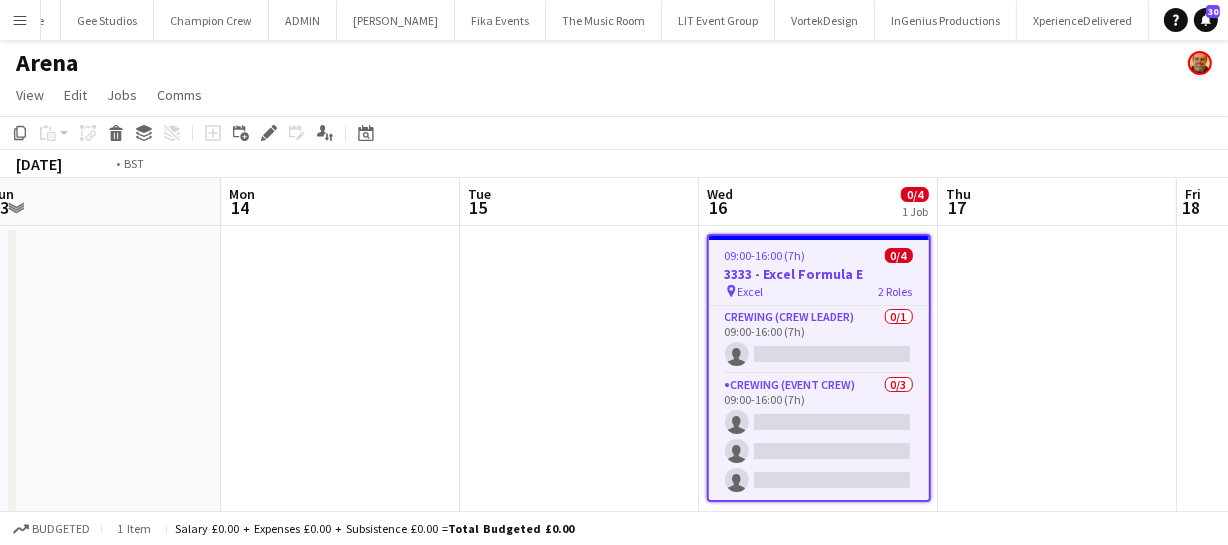 drag, startPoint x: 679, startPoint y: 372, endPoint x: 310, endPoint y: 333, distance: 371.05524 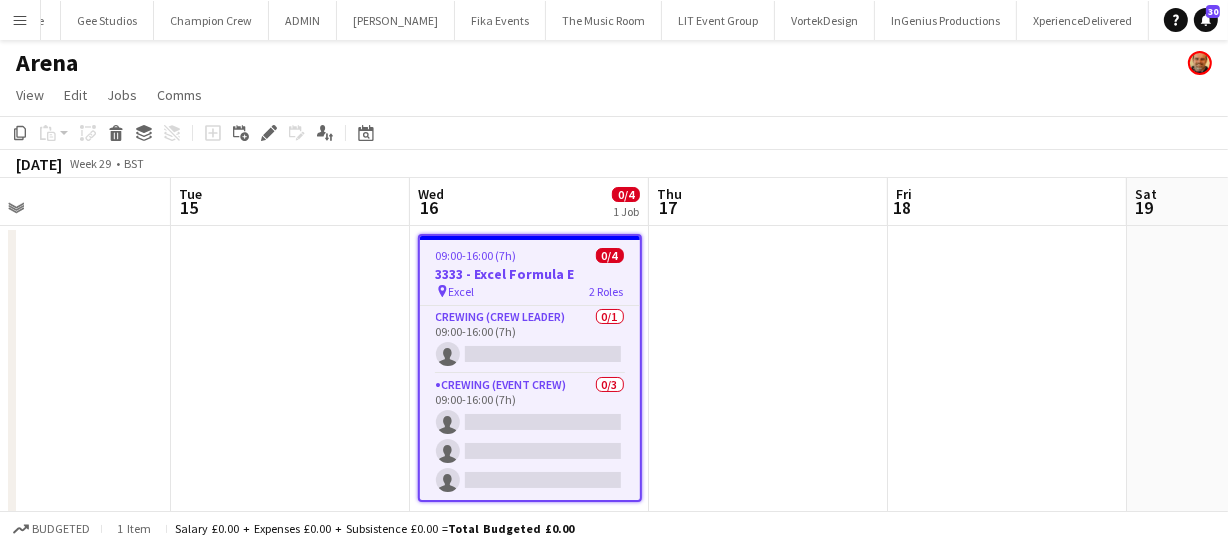 click on "Sat   12   Sun   13   Mon   14   Tue   15   Wed   16   0/4   1 Job   Thu   17   Fri   18   Sat   19   Sun   20   Mon   21   Tue   22      09:00-16:00 (7h)    0/4   3333 - Excel Formula E
pin
Excel   2 Roles   Crewing (Crew Leader)   0/1   09:00-16:00 (7h)
single-neutral-actions
Crewing (Event Crew)   0/3   09:00-16:00 (7h)
single-neutral-actions
single-neutral-actions
single-neutral-actions" at bounding box center [614, 471] 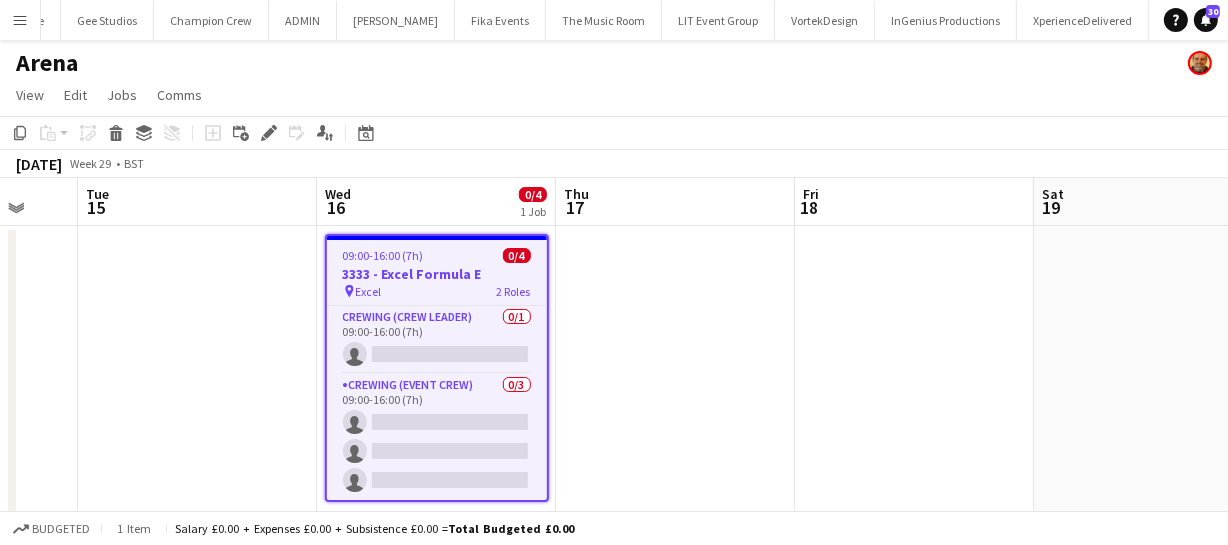 click on "Sat   12   Sun   13   Mon   14   Tue   15   Wed   16   0/4   1 Job   Thu   17   Fri   18   Sat   19   Sun   20   Mon   21   Tue   22      09:00-16:00 (7h)    0/4   3333 - Excel Formula E
pin
Excel   2 Roles   Crewing (Crew Leader)   0/1   09:00-16:00 (7h)
single-neutral-actions
Crewing (Event Crew)   0/3   09:00-16:00 (7h)
single-neutral-actions
single-neutral-actions
single-neutral-actions" at bounding box center [614, 471] 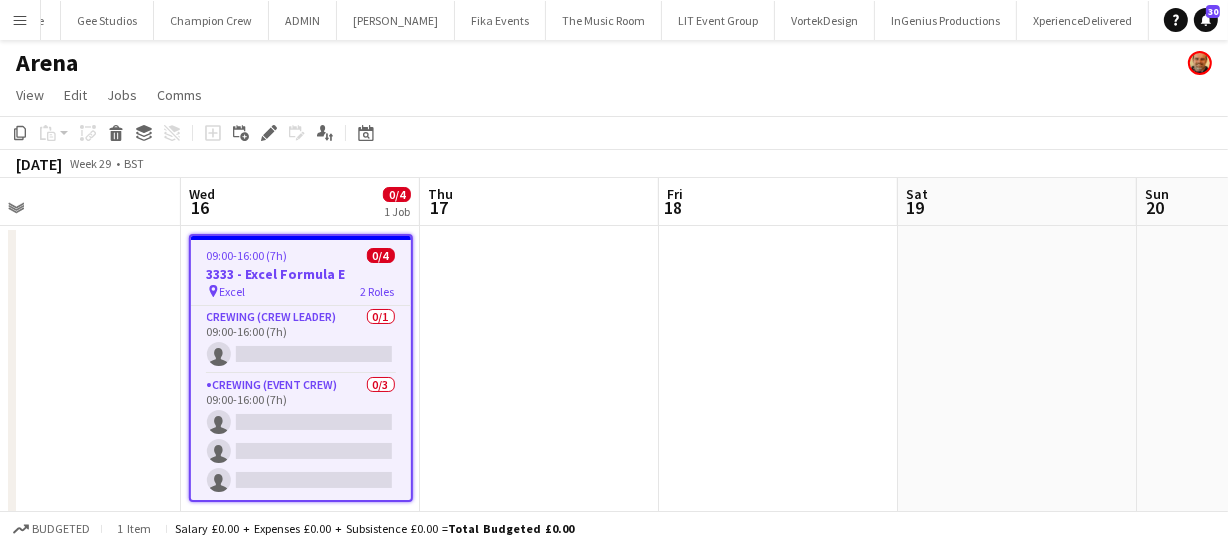 click at bounding box center (778, 495) 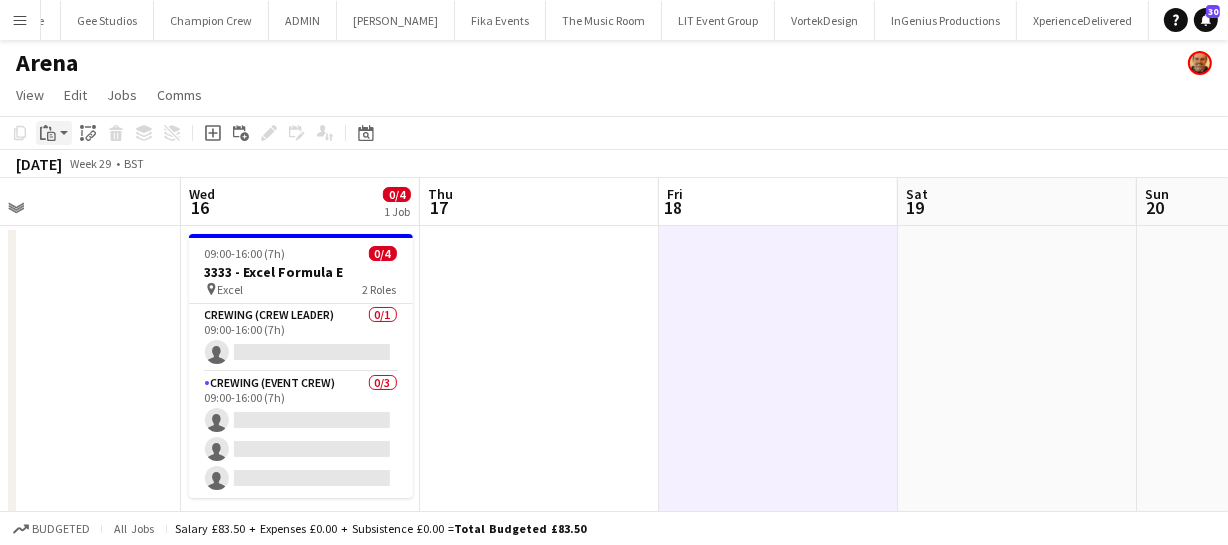 click on "Paste" 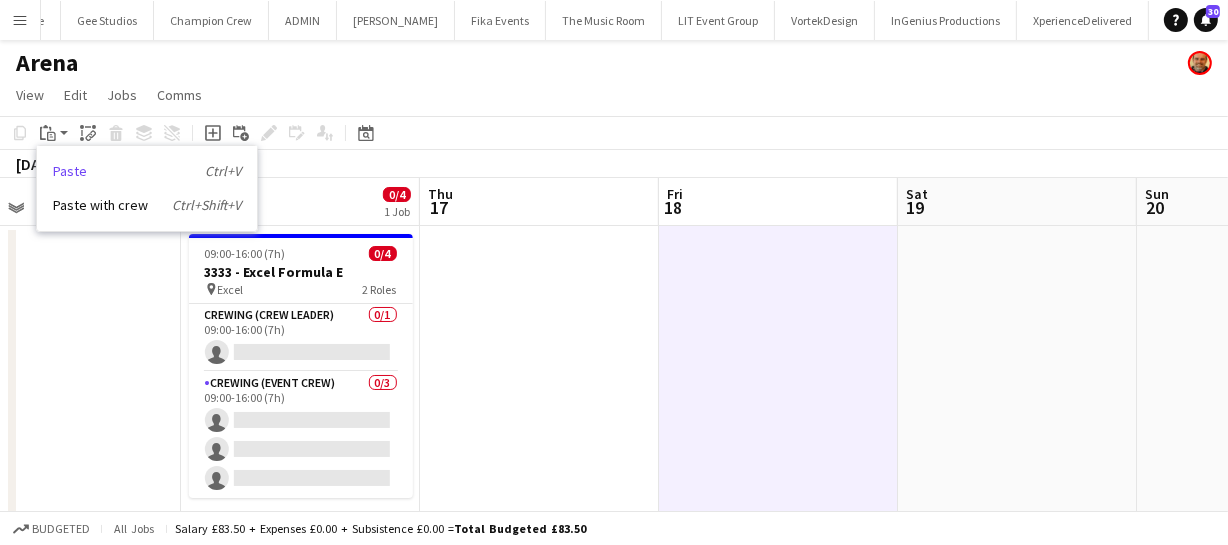 click on "Paste   Ctrl+V" at bounding box center [147, 171] 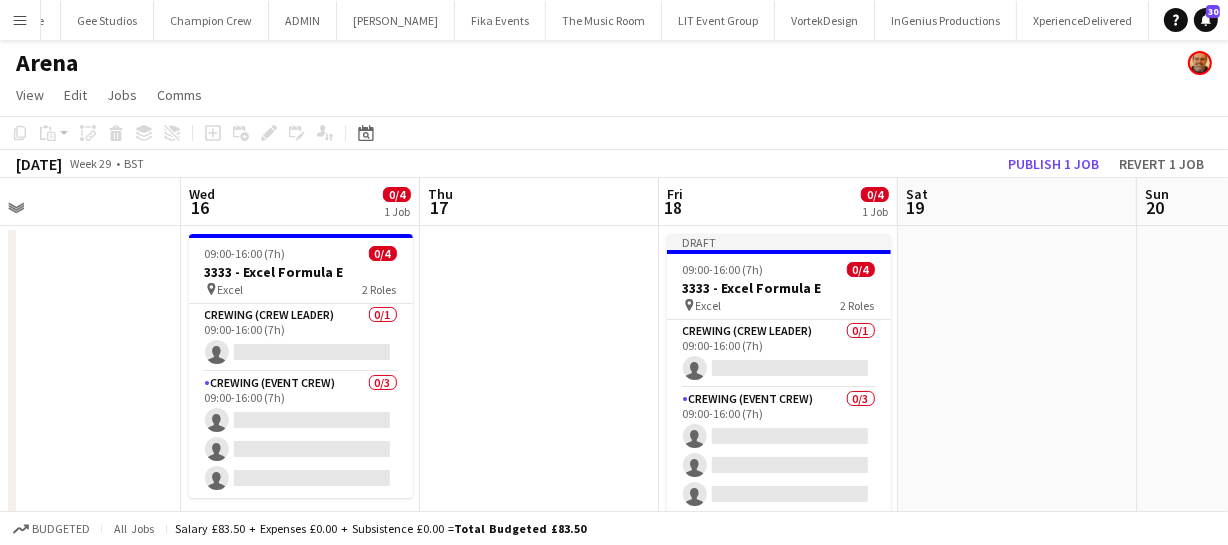 drag, startPoint x: 546, startPoint y: 374, endPoint x: 338, endPoint y: 351, distance: 209.26778 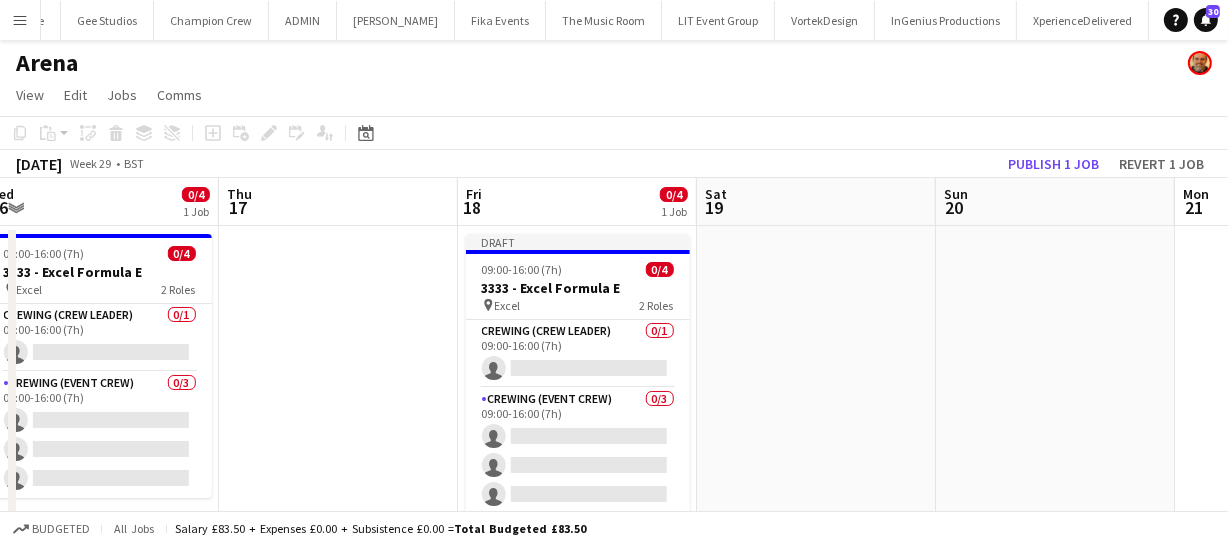 scroll, scrollTop: 0, scrollLeft: 680, axis: horizontal 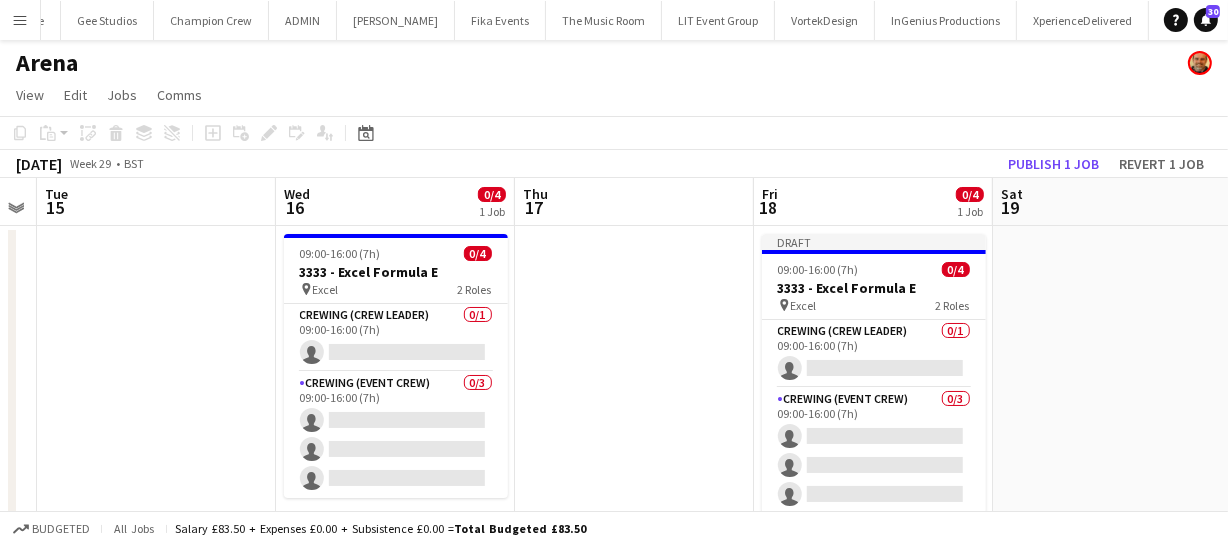 click on "Sat   12   Sun   13   Mon   14   Tue   15   Wed   16   0/4   1 Job   Thu   17   Fri   18   0/4   1 Job   Sat   19   Sun   20   Mon   21   Tue   22      09:00-16:00 (7h)    0/4   3333 - Excel Formula E
pin
Excel   2 Roles   Crewing (Crew Leader)   0/1   09:00-16:00 (7h)
single-neutral-actions
Crewing (Event Crew)   0/3   09:00-16:00 (7h)
single-neutral-actions
single-neutral-actions
single-neutral-actions
Draft   09:00-16:00 (7h)    0/4   3333 - Excel Formula E
pin
Excel   2 Roles   Crewing (Crew Leader)   0/1   09:00-16:00 (7h)
single-neutral-actions
Crewing (Event Crew)   0/3   09:00-16:00 (7h)
single-neutral-actions
single-neutral-actions
single-neutral-actions" at bounding box center (614, 471) 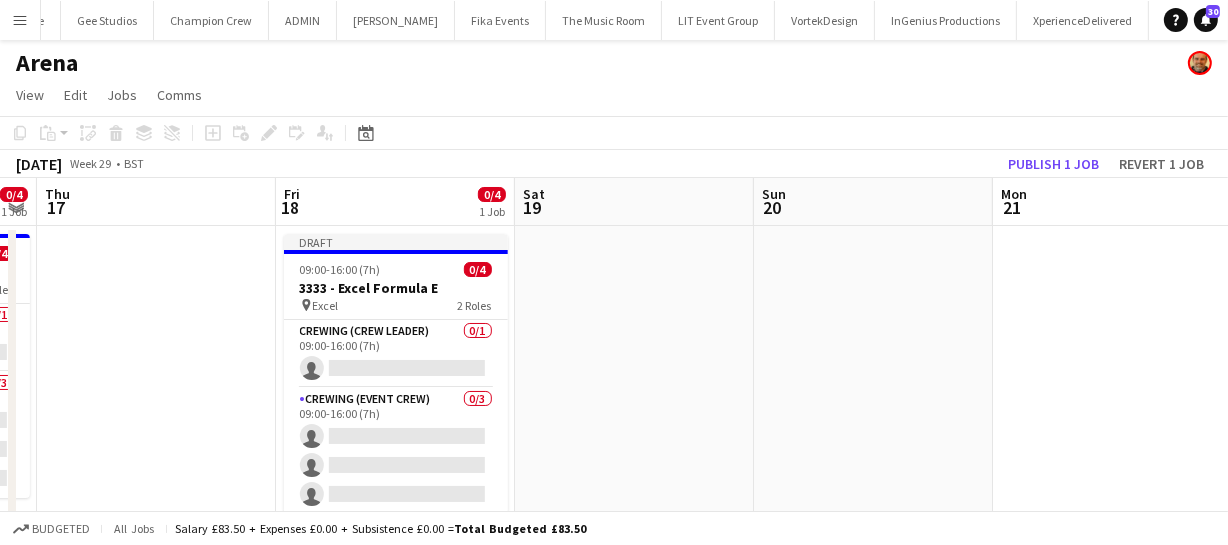 click at bounding box center (634, 495) 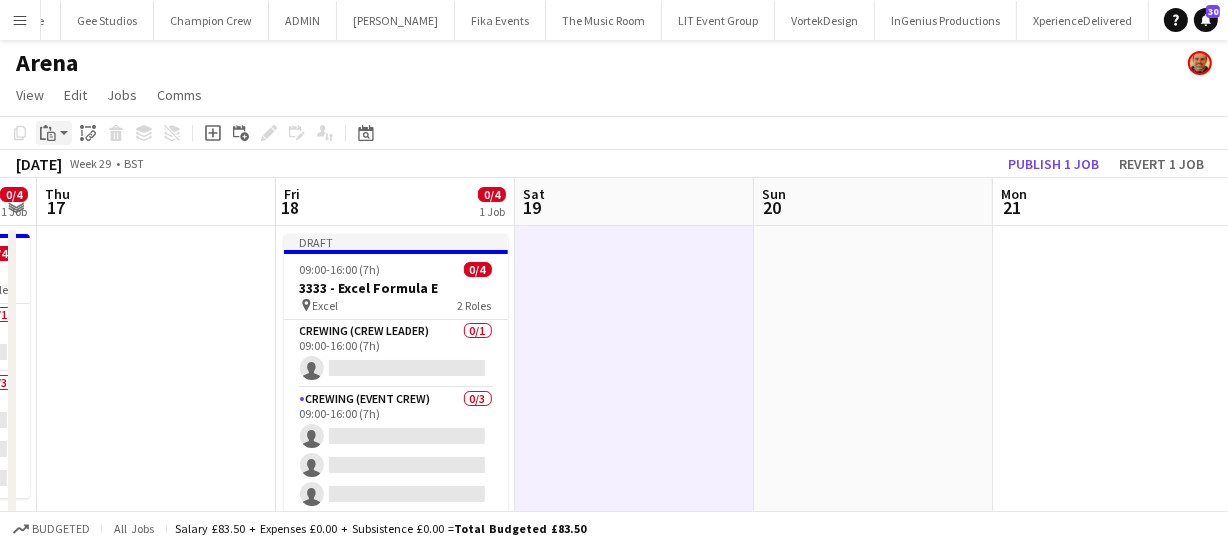 click on "Paste" 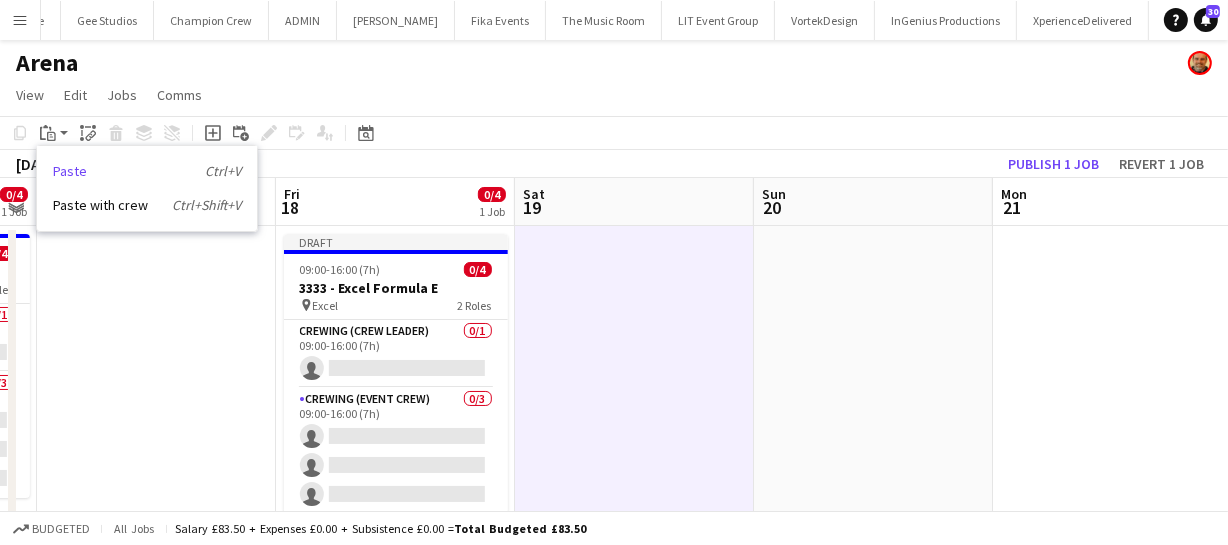 click on "Paste   Ctrl+V" at bounding box center (147, 171) 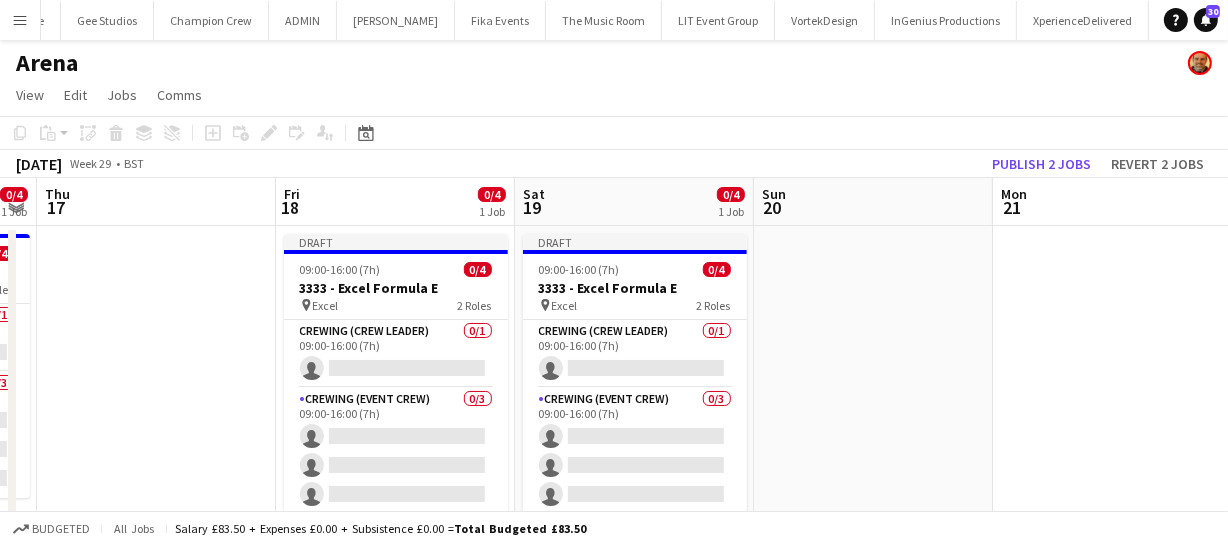 drag, startPoint x: 992, startPoint y: 407, endPoint x: 920, endPoint y: 401, distance: 72.249565 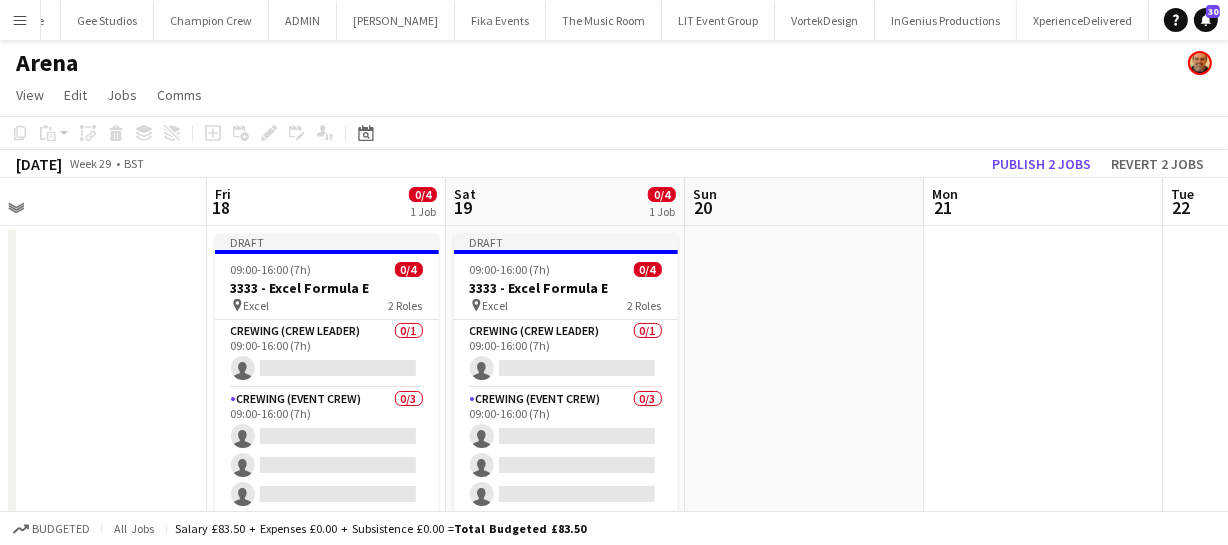 drag, startPoint x: 928, startPoint y: 402, endPoint x: 878, endPoint y: 401, distance: 50.01 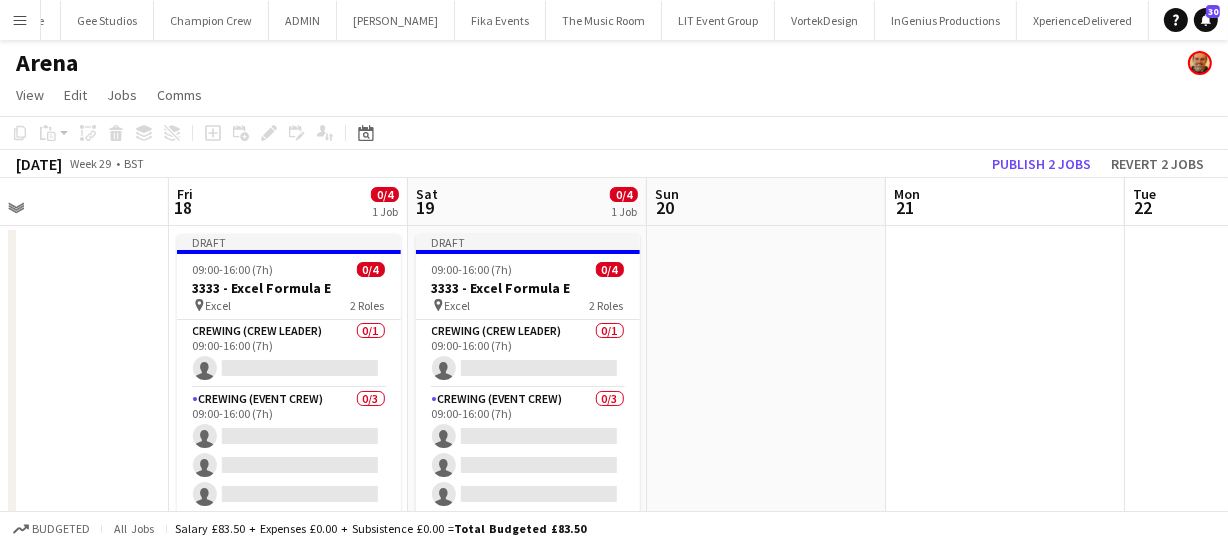 drag, startPoint x: 974, startPoint y: 400, endPoint x: 901, endPoint y: 398, distance: 73.02739 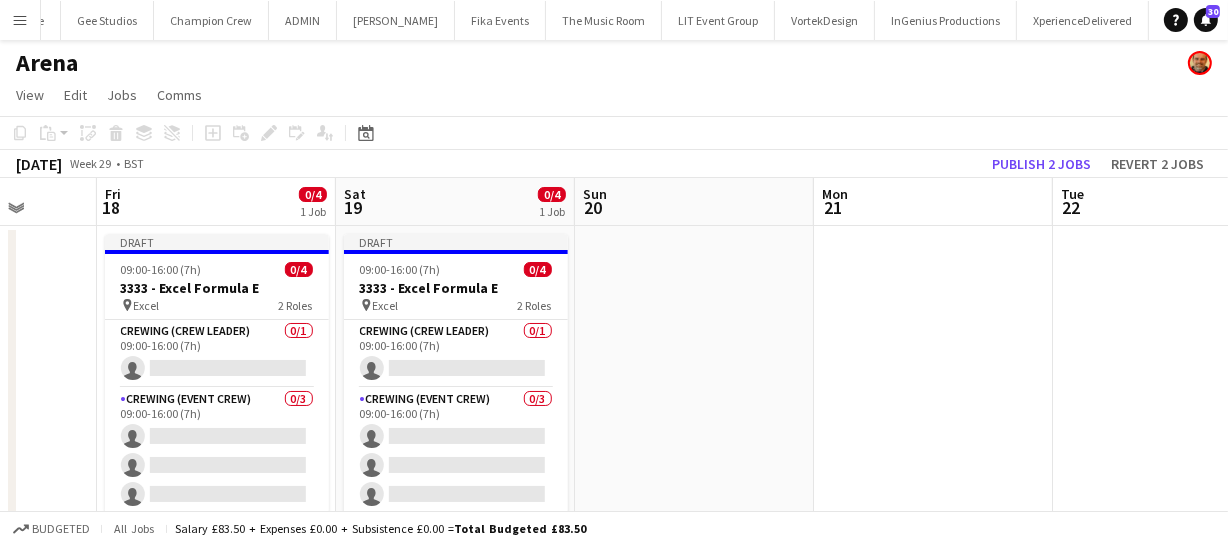 click on "Mon   14   Tue   15   Wed   16   0/4   1 Job   Thu   17   Fri   18   0/4   1 Job   Sat   19   0/4   1 Job   Sun   20   Mon   21   Tue   22   Wed   23   Thu   24      09:00-16:00 (7h)    0/4   3333 - Excel Formula E
pin
Excel   2 Roles   Crewing (Crew Leader)   0/1   09:00-16:00 (7h)
single-neutral-actions
Crewing (Event Crew)   0/3   09:00-16:00 (7h)
single-neutral-actions
single-neutral-actions
single-neutral-actions
Draft   09:00-16:00 (7h)    0/4   3333 - Excel Formula E
pin
Excel   2 Roles   Crewing (Crew Leader)   0/1   09:00-16:00 (7h)
single-neutral-actions
Crewing (Event Crew)   0/3   09:00-16:00 (7h)
single-neutral-actions
single-neutral-actions" at bounding box center (614, 471) 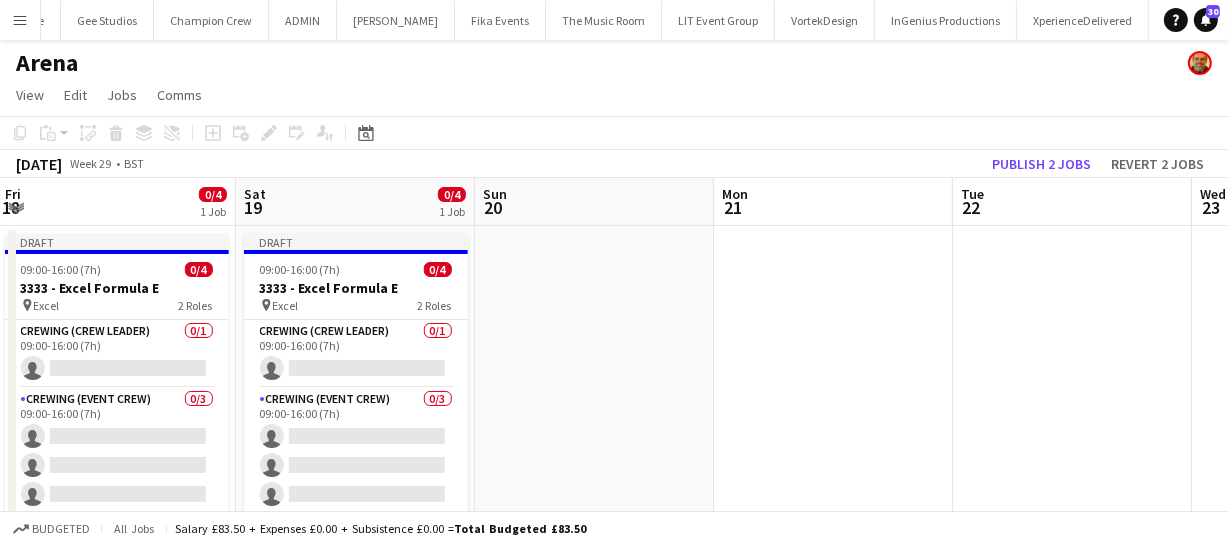 drag, startPoint x: 813, startPoint y: 366, endPoint x: 600, endPoint y: 355, distance: 213.28384 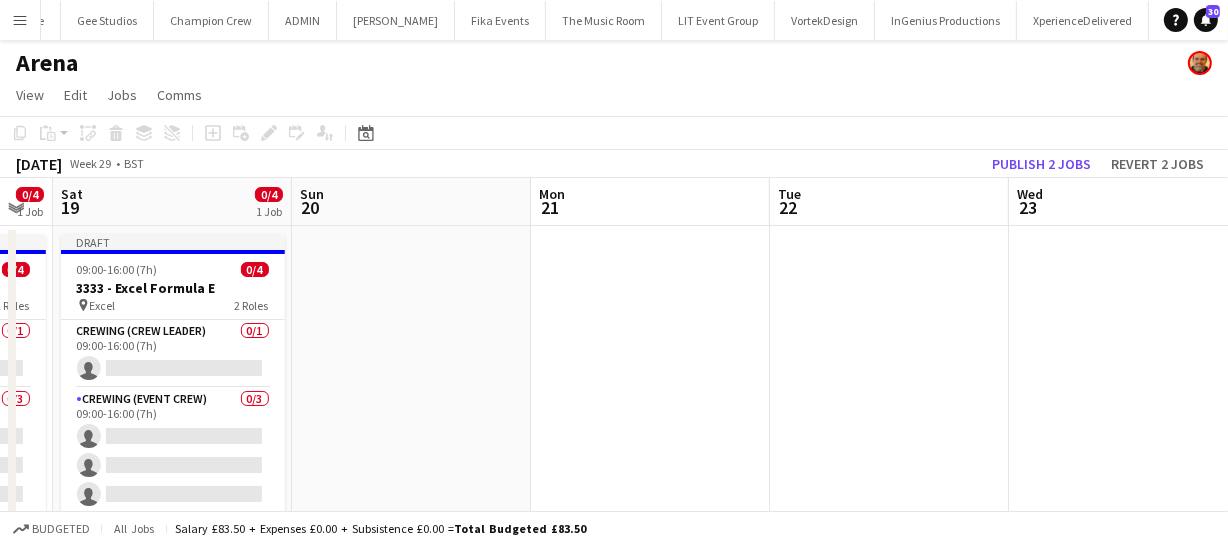 click on "Wed   16   0/4   1 Job   Thu   17   Fri   18   0/4   1 Job   Sat   19   0/4   1 Job   Sun   20   Mon   21   Tue   22   Wed   23   Thu   24   Fri   25   Sat   26      09:00-16:00 (7h)    0/4   3333 - Excel Formula E
pin
Excel   2 Roles   Crewing (Crew Leader)   0/1   09:00-16:00 (7h)
single-neutral-actions
Crewing (Event Crew)   0/3   09:00-16:00 (7h)
single-neutral-actions
single-neutral-actions
single-neutral-actions
Draft   09:00-16:00 (7h)    0/4   3333 - Excel Formula E
pin
Excel   2 Roles   Crewing (Crew Leader)   0/1   09:00-16:00 (7h)
single-neutral-actions
Crewing (Event Crew)   0/3   09:00-16:00 (7h)
single-neutral-actions
single-neutral-actions" at bounding box center (614, 471) 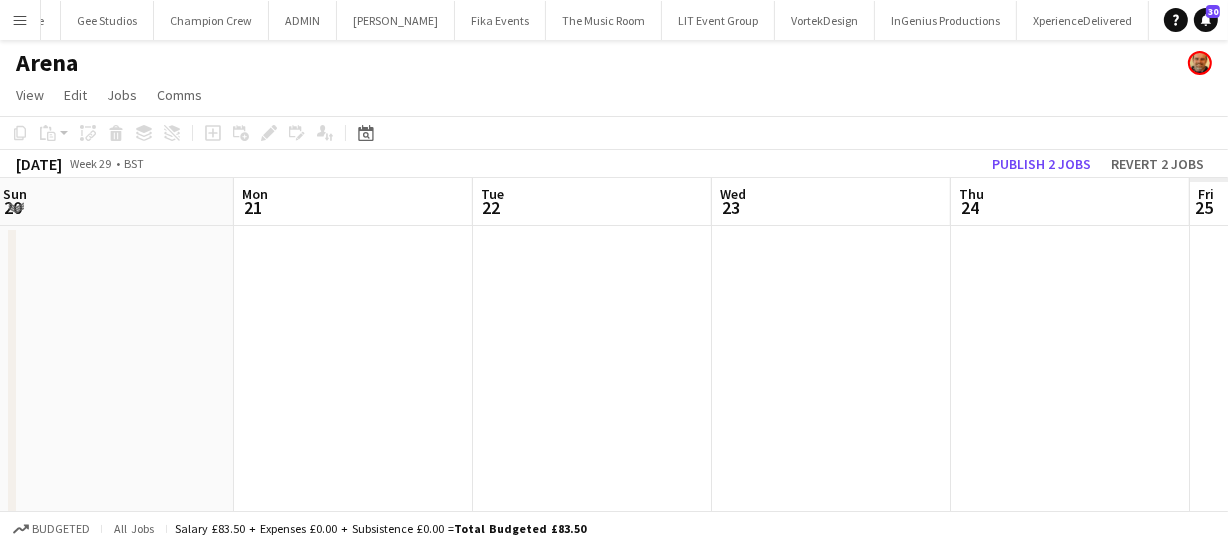 click on "Wed   16   0/4   1 Job   Thu   17   Fri   18   0/4   1 Job   Sat   19   0/4   1 Job   Sun   20   Mon   21   Tue   22   Wed   23   Thu   24   Fri   25   Sat   26      09:00-16:00 (7h)    0/4   3333 - Excel Formula E
pin
Excel   2 Roles   Crewing (Crew Leader)   0/1   09:00-16:00 (7h)
single-neutral-actions
Crewing (Event Crew)   0/3   09:00-16:00 (7h)
single-neutral-actions
single-neutral-actions
single-neutral-actions
Draft   09:00-16:00 (7h)    0/4   3333 - Excel Formula E
pin
Excel   2 Roles   Crewing (Crew Leader)   0/1   09:00-16:00 (7h)
single-neutral-actions
Crewing (Event Crew)   0/3   09:00-16:00 (7h)
single-neutral-actions
single-neutral-actions" at bounding box center (614, 471) 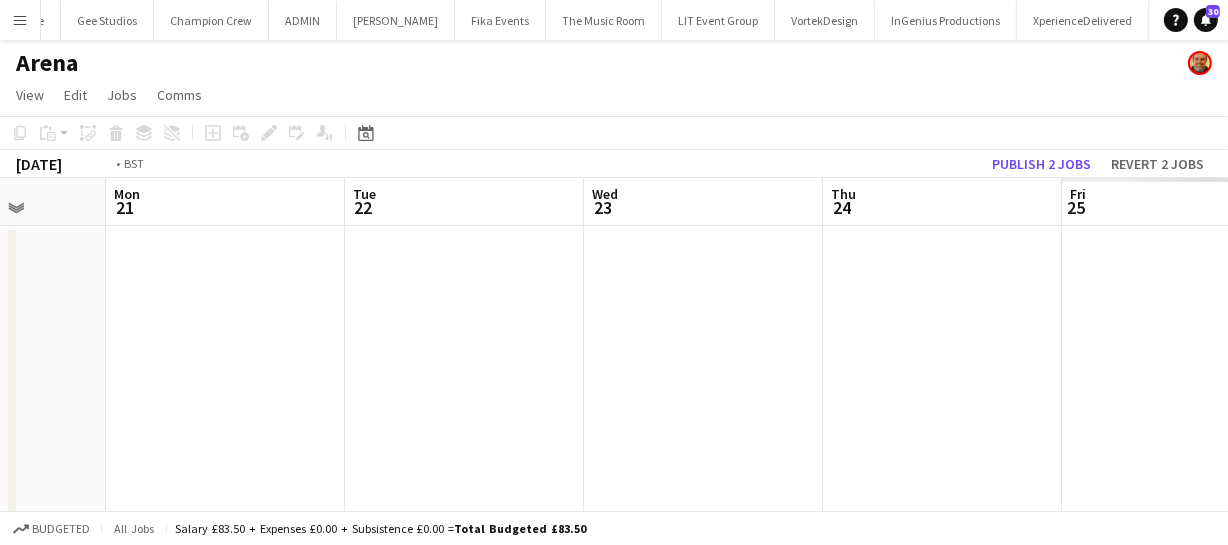 click on "Fri   18   0/4   1 Job   Sat   19   0/4   1 Job   Sun   20   Mon   21   Tue   22   Wed   23   Thu   24   Fri   25   Sat   26   Sun   27   Mon   28   Draft   09:00-16:00 (7h)    0/4   3333 - Excel Formula E
pin
Excel   2 Roles   Crewing (Crew Leader)   0/1   09:00-16:00 (7h)
single-neutral-actions
Crewing (Event Crew)   0/3   09:00-16:00 (7h)
single-neutral-actions
single-neutral-actions
single-neutral-actions
Draft   09:00-16:00 (7h)    0/4   3333 - Excel Formula E
pin
Excel   2 Roles   Crewing (Crew Leader)   0/1   09:00-16:00 (7h)
single-neutral-actions
Crewing (Event Crew)   0/3   09:00-16:00 (7h)
single-neutral-actions
single-neutral-actions" at bounding box center [614, 471] 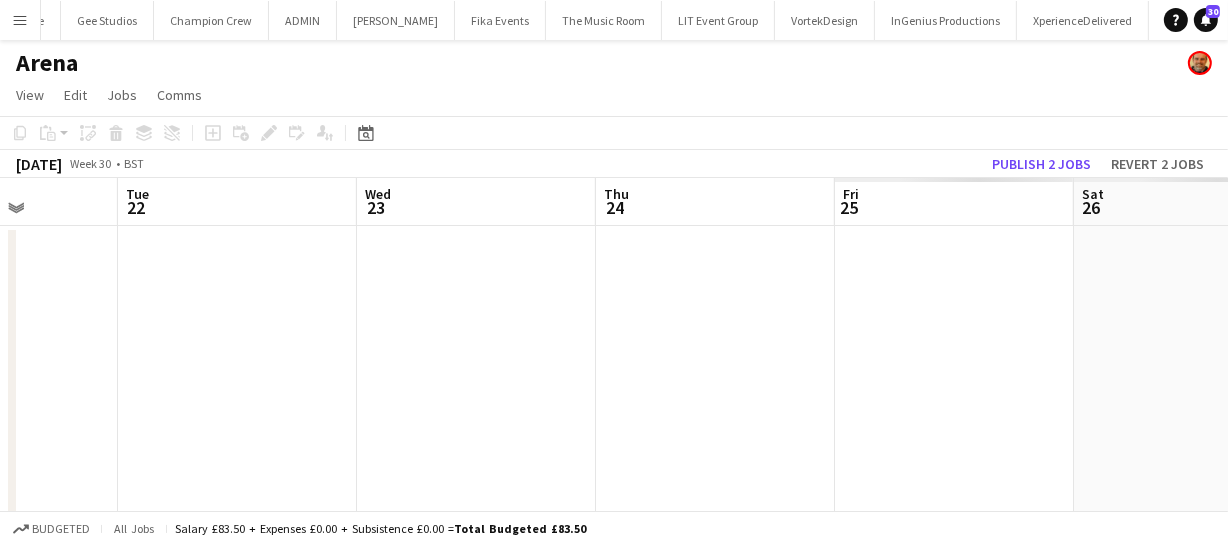click on "Fri   18   0/4   1 Job   Sat   19   0/4   1 Job   Sun   20   Mon   21   Tue   22   Wed   23   Thu   24   Fri   25   Sat   26   Sun   27   Mon   28   Draft   09:00-16:00 (7h)    0/4   3333 - Excel Formula E
pin
Excel   2 Roles   Crewing (Crew Leader)   0/1   09:00-16:00 (7h)
single-neutral-actions
Crewing (Event Crew)   0/3   09:00-16:00 (7h)
single-neutral-actions
single-neutral-actions
single-neutral-actions
Draft   09:00-16:00 (7h)    0/4   3333 - Excel Formula E
pin
Excel   2 Roles   Crewing (Crew Leader)   0/1   09:00-16:00 (7h)
single-neutral-actions
Crewing (Event Crew)   0/3   09:00-16:00 (7h)
single-neutral-actions
single-neutral-actions" at bounding box center (614, 471) 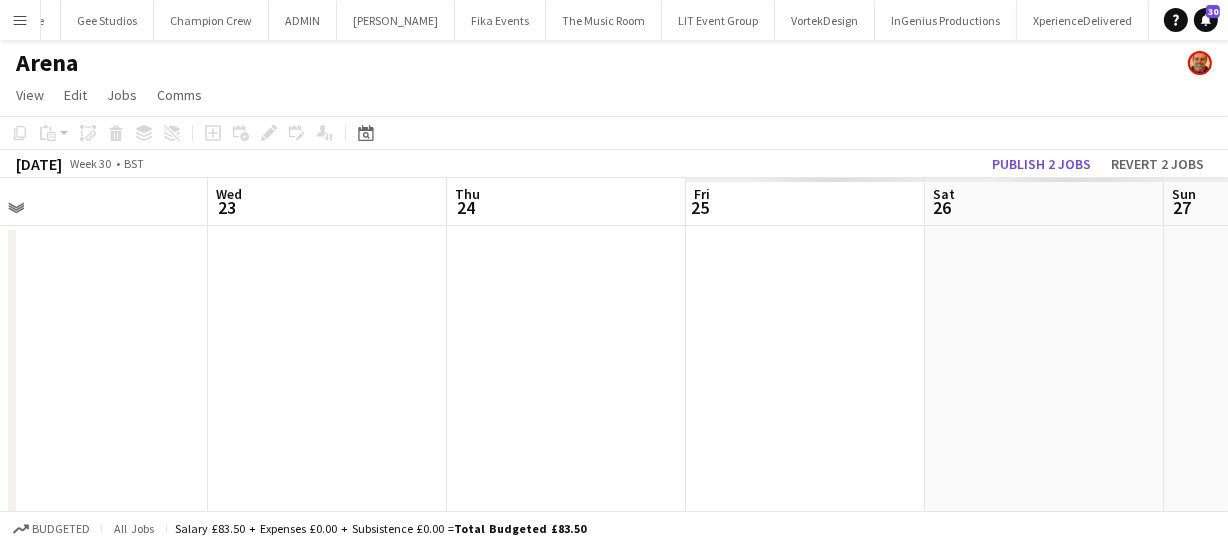 drag, startPoint x: 556, startPoint y: 357, endPoint x: 636, endPoint y: 349, distance: 80.399 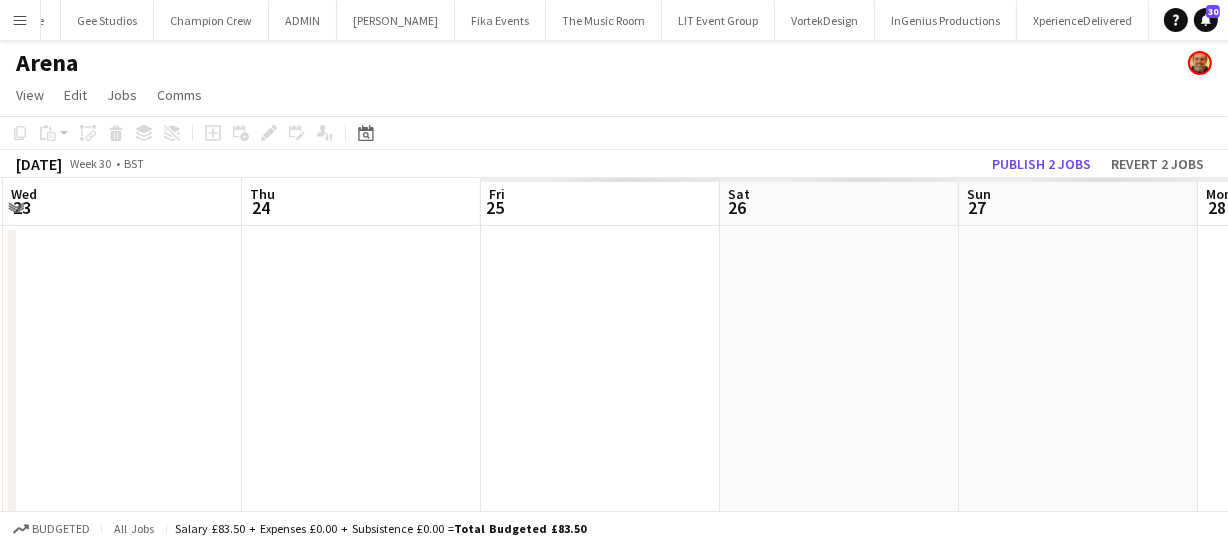 click on "Sun   20   Mon   21   Tue   22   Wed   23   Thu   24   Fri   25   Sat   26   Sun   27   Mon   28   Tue   29   Wed   30" at bounding box center [614, 471] 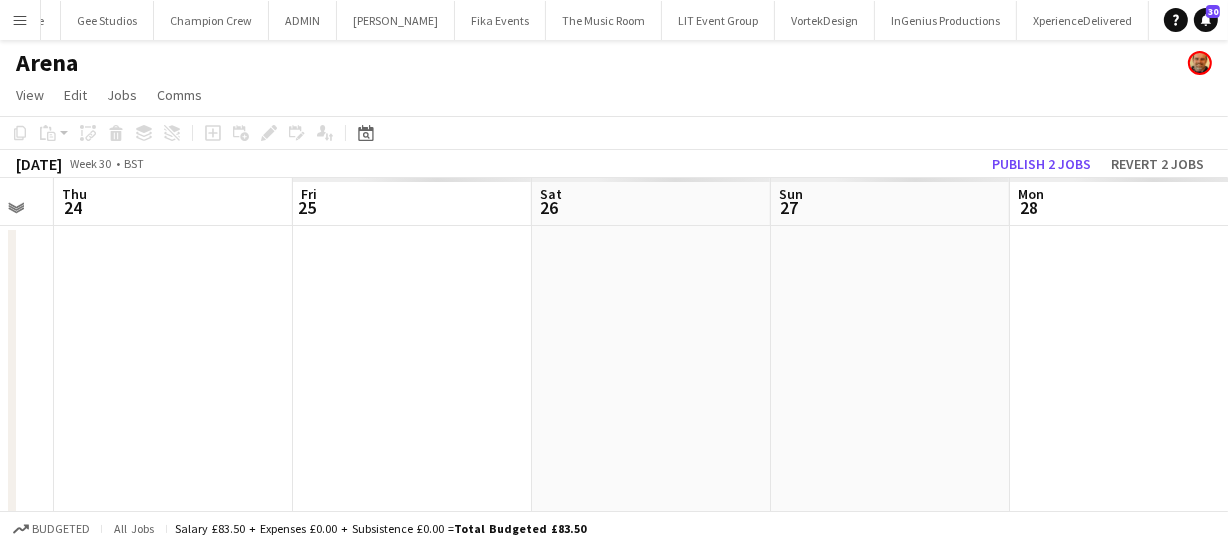 click on "Sun   20   Mon   21   Tue   22   Wed   23   Thu   24   Fri   25   Sat   26   Sun   27   Mon   28   Tue   29   Wed   30" at bounding box center [614, 471] 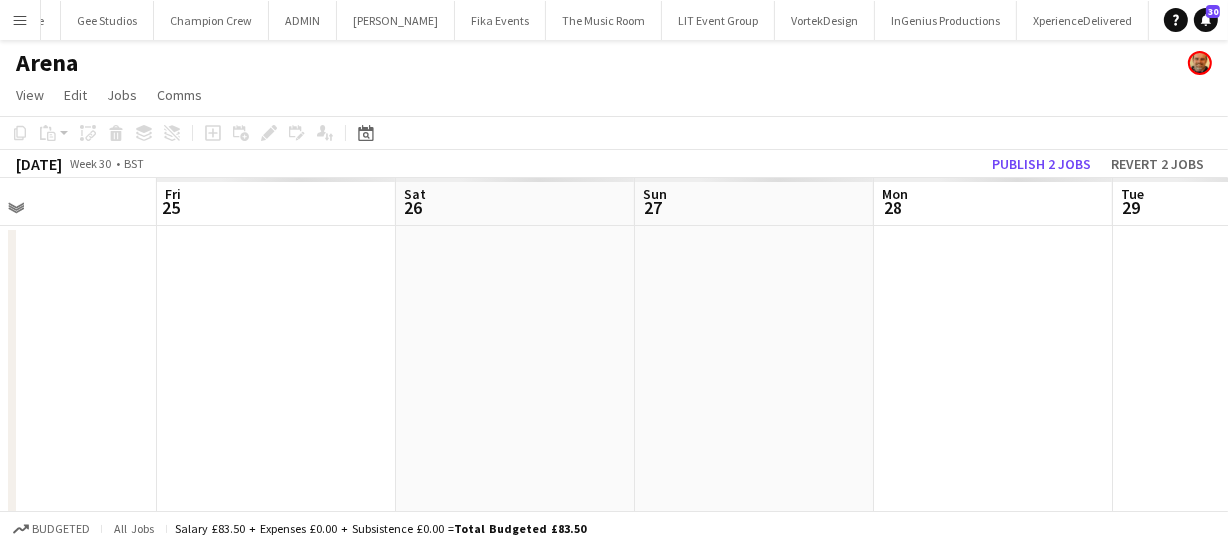 click at bounding box center [754, 495] 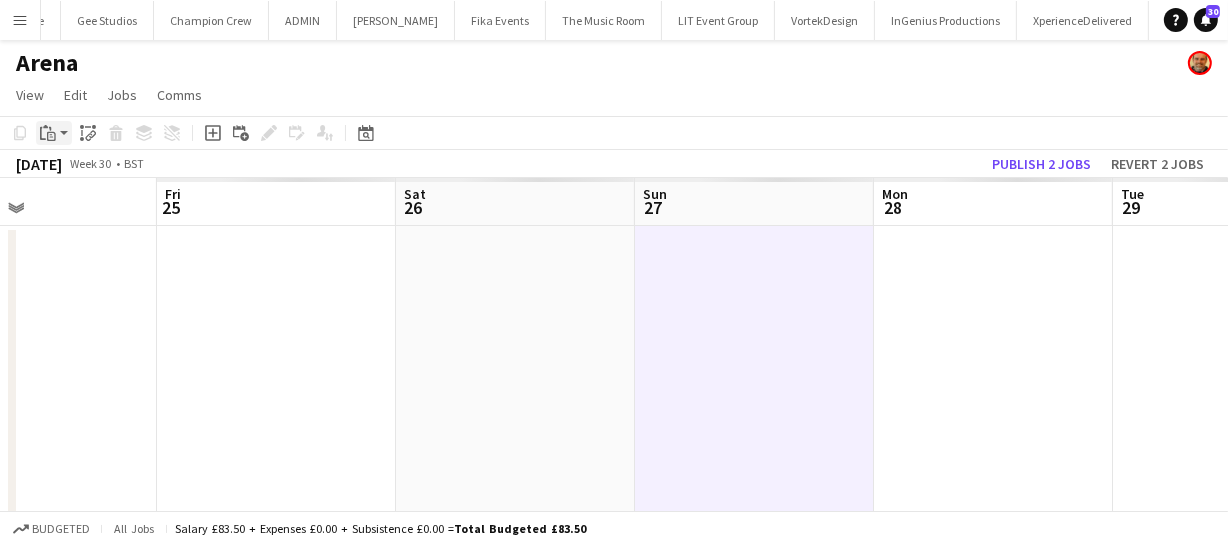 click on "Paste" at bounding box center [48, 133] 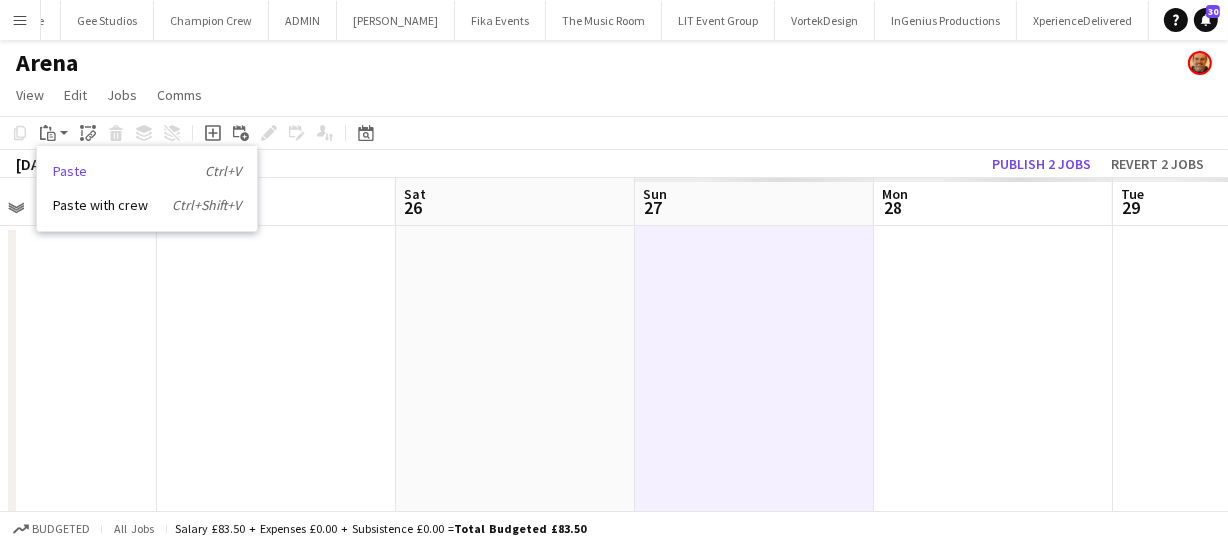 click on "Paste   Ctrl+V" at bounding box center [147, 171] 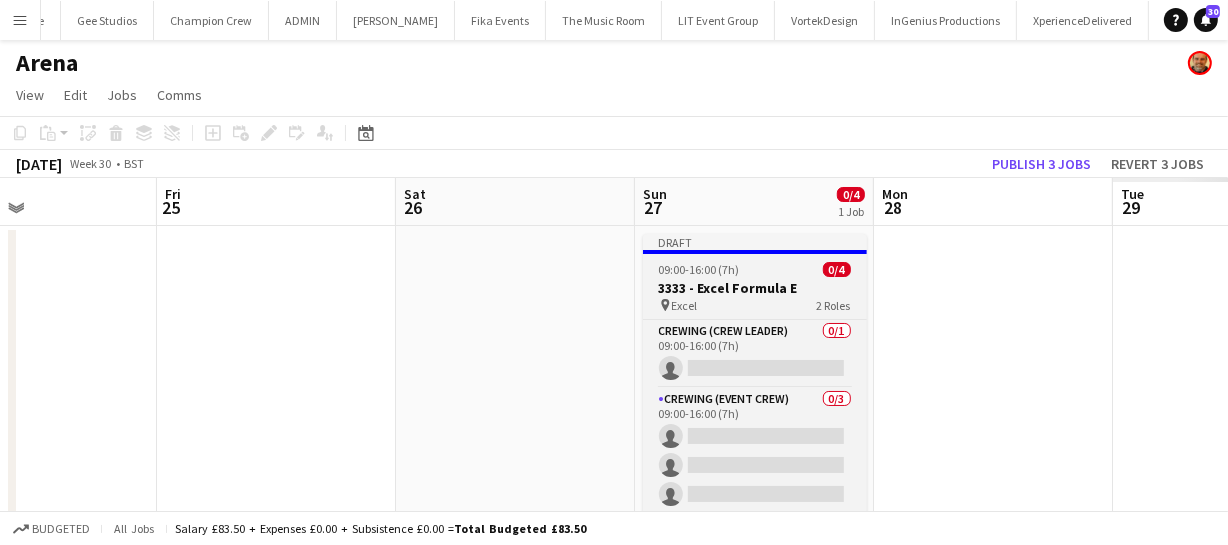 click on "3333 - Excel Formula E" at bounding box center [755, 288] 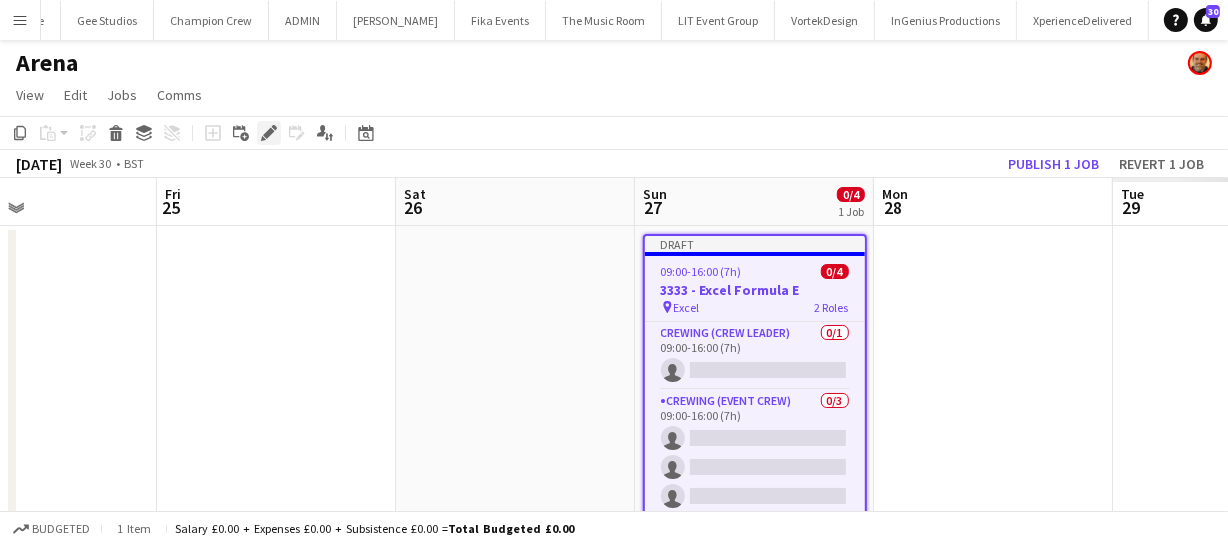 click on "Edit" at bounding box center [269, 133] 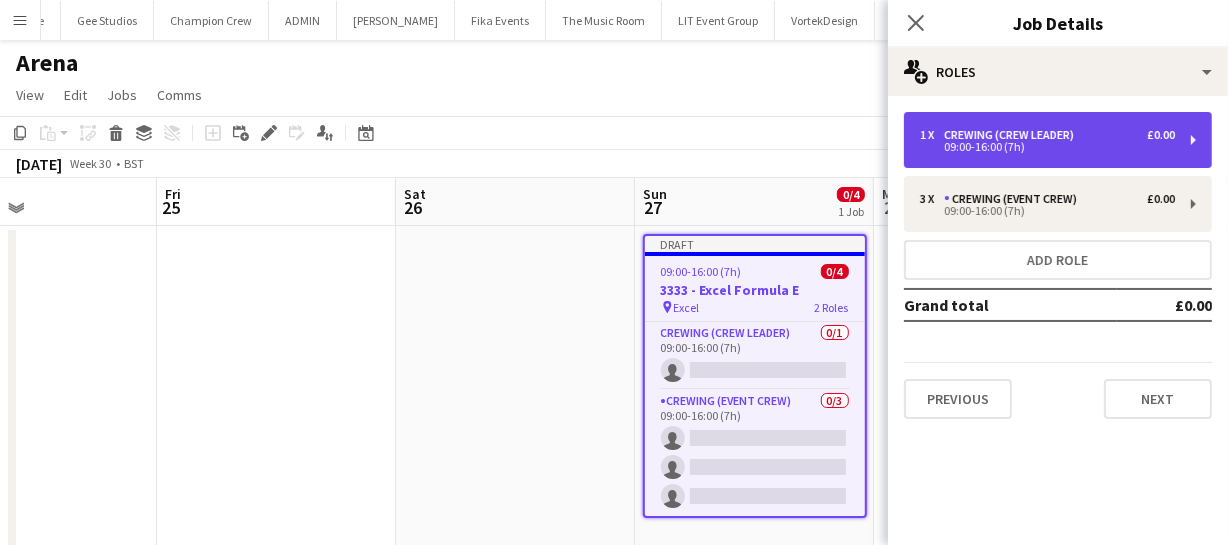 click on "Crewing (Crew Leader)" at bounding box center (1013, 135) 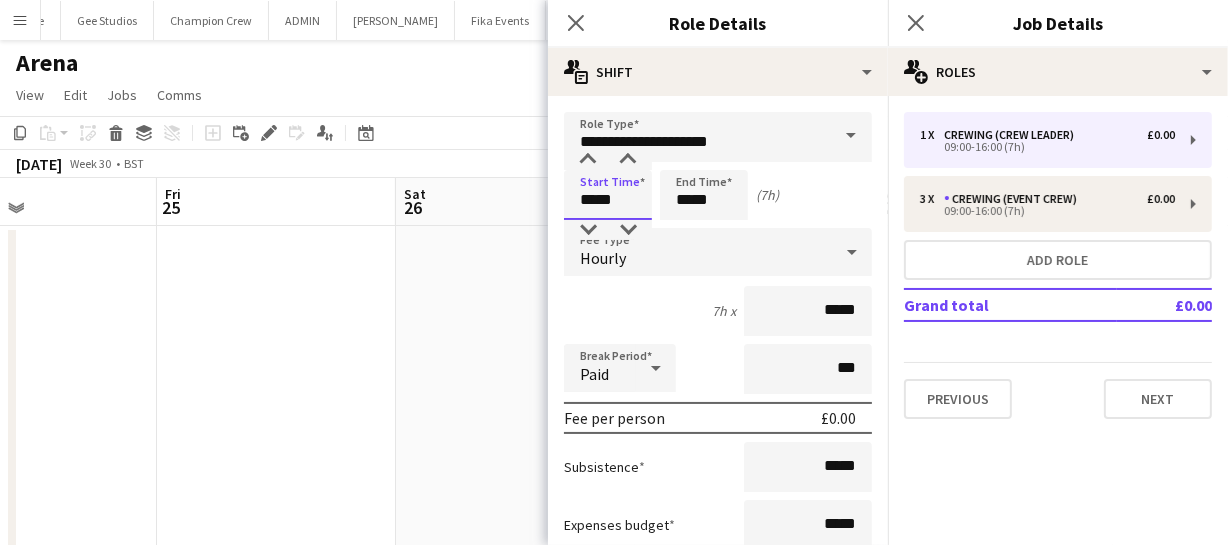 drag, startPoint x: 631, startPoint y: 191, endPoint x: 394, endPoint y: 194, distance: 237.01898 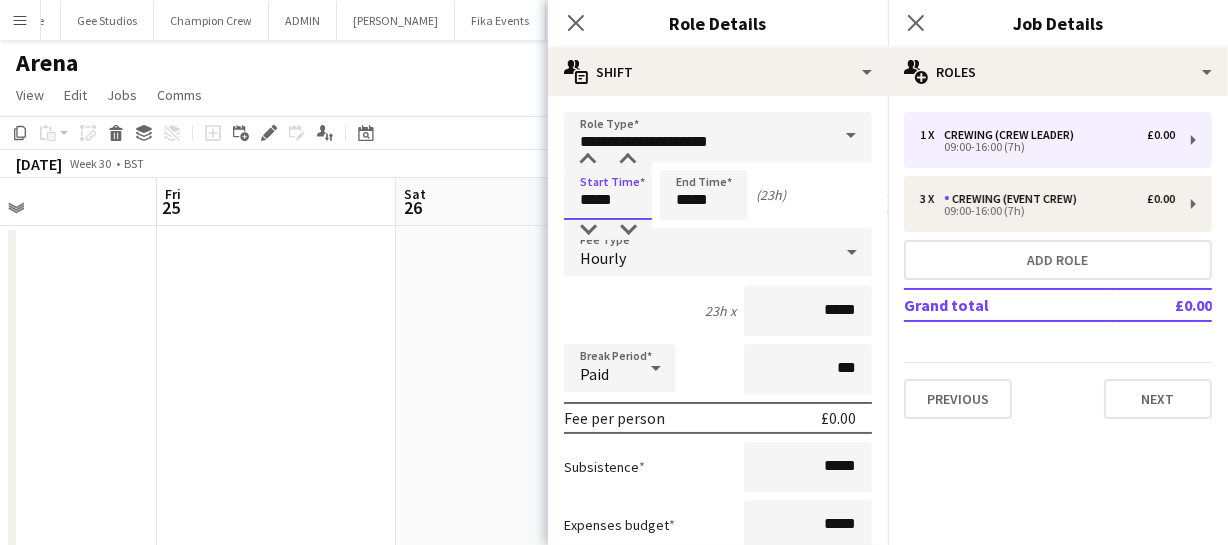 type on "*****" 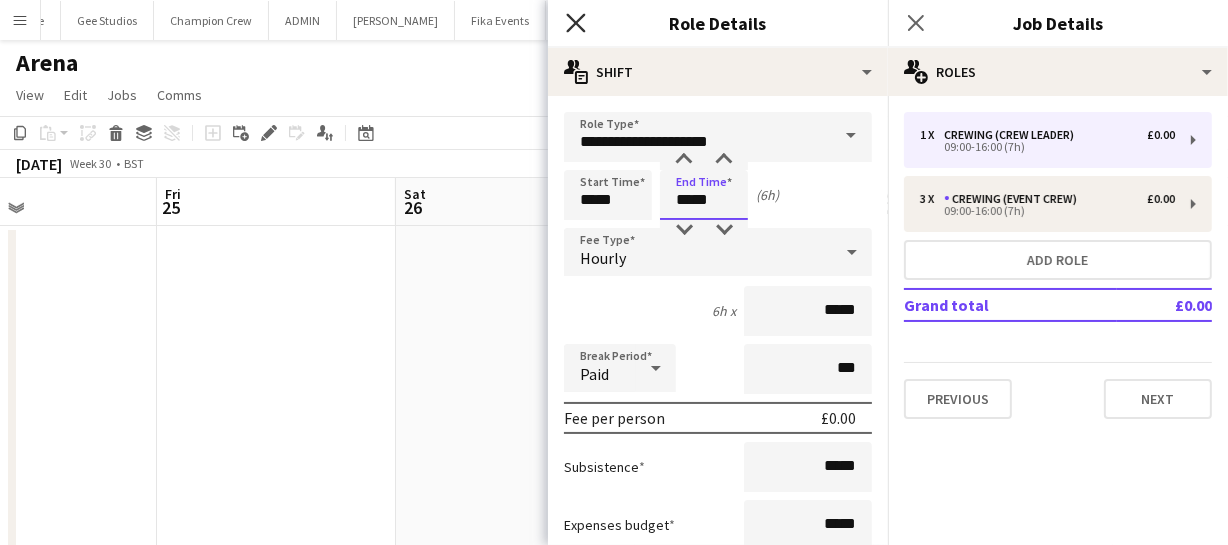 type on "*****" 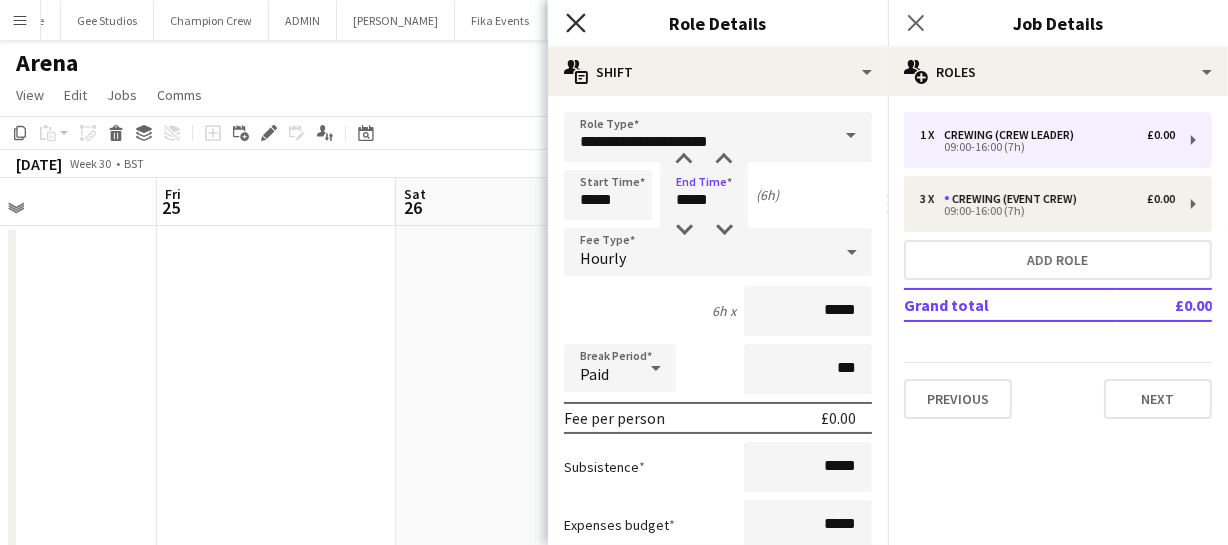 click on "Close pop-in" 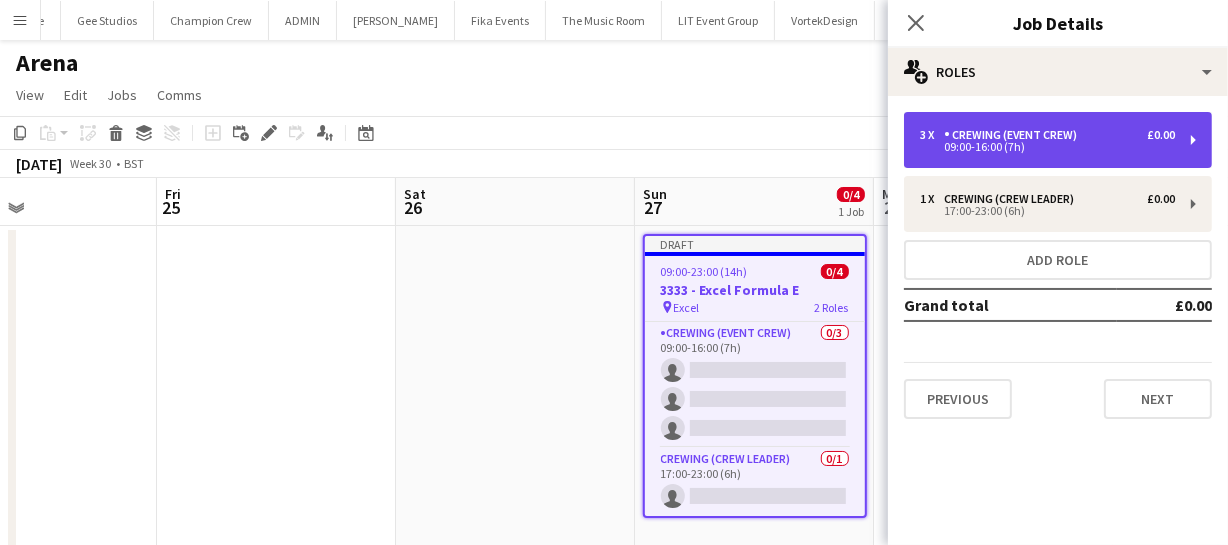click on "09:00-16:00 (7h)" at bounding box center (1047, 147) 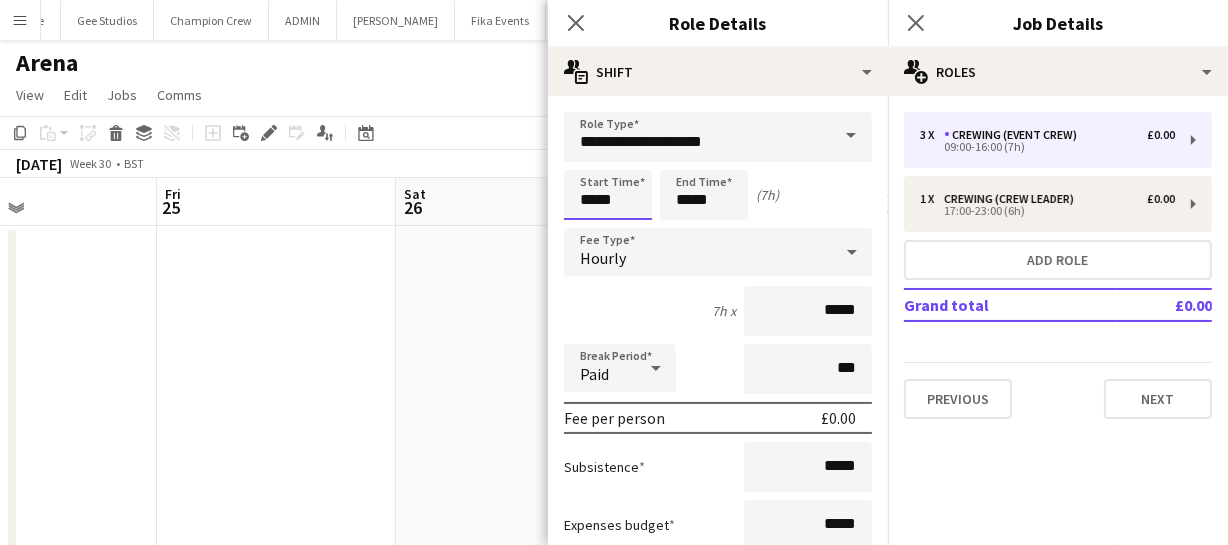 drag, startPoint x: 625, startPoint y: 200, endPoint x: 452, endPoint y: 199, distance: 173.00288 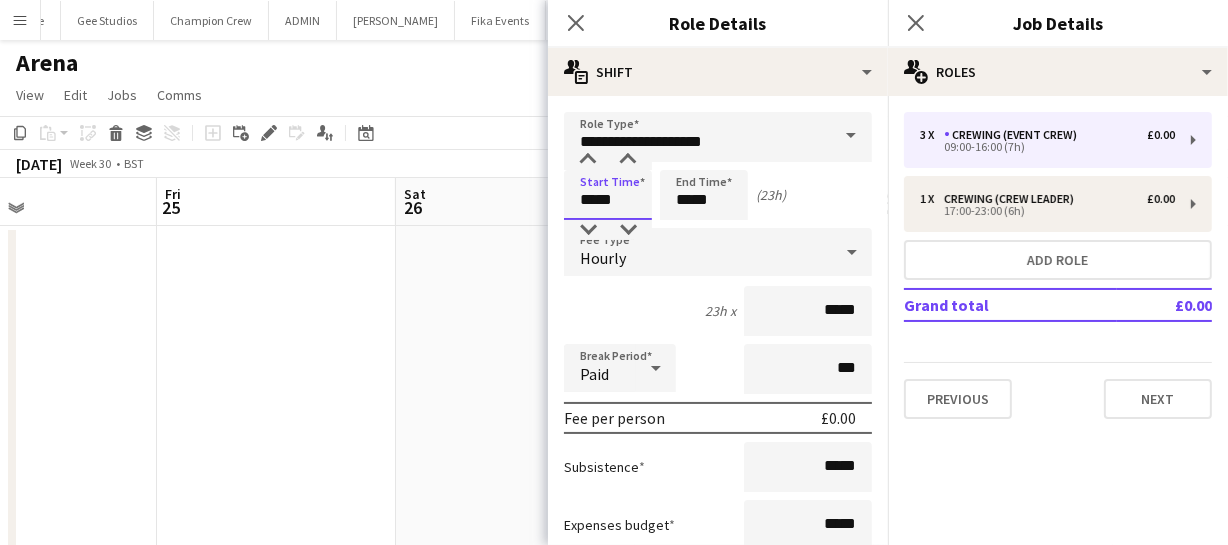 type on "*****" 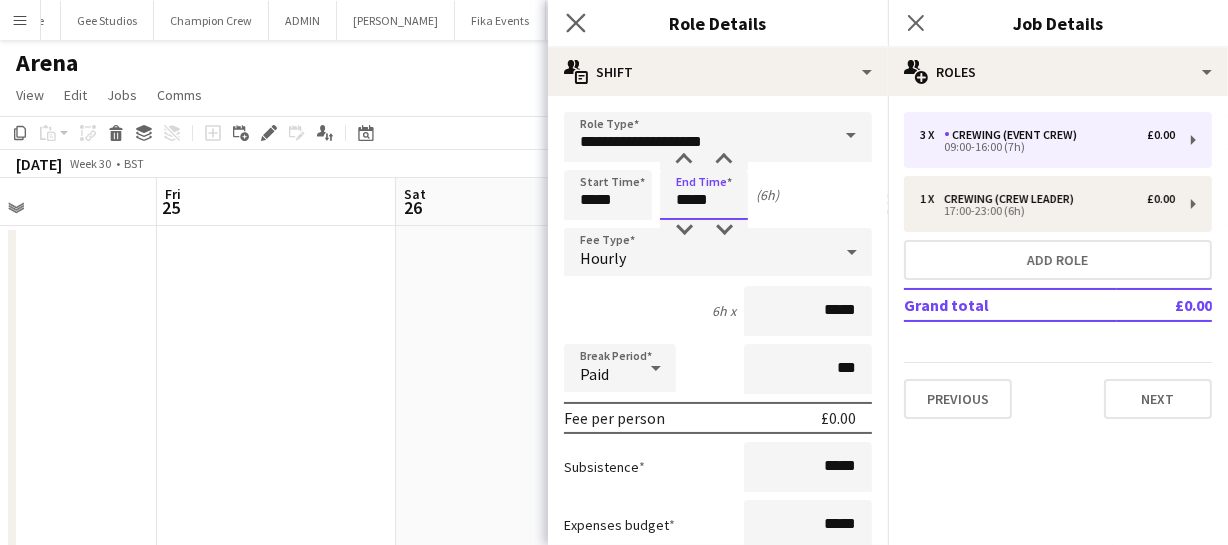 type on "*****" 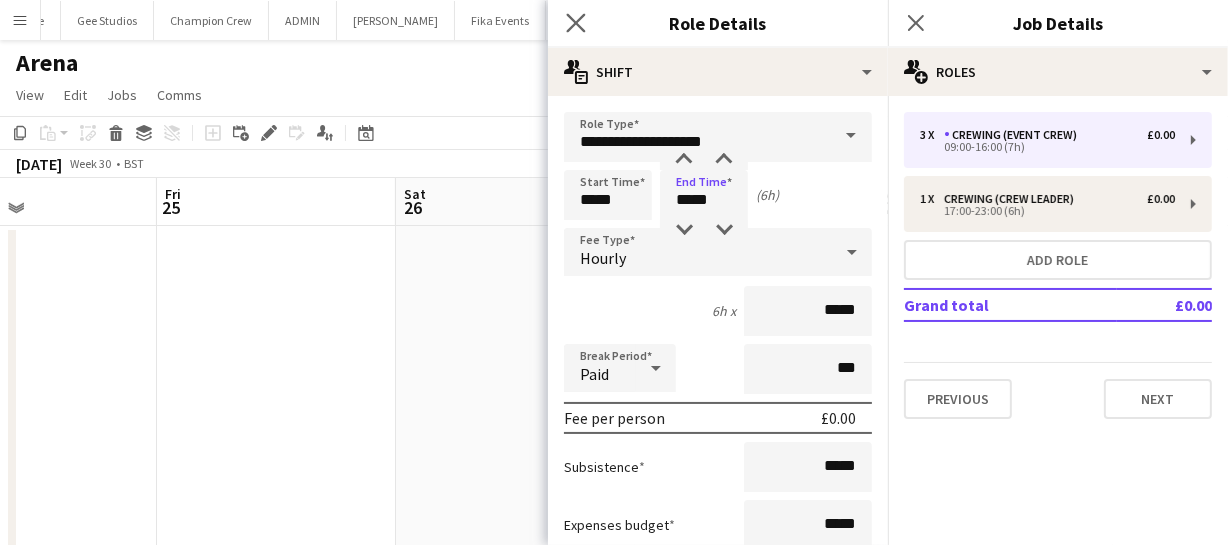 click on "Close pop-in" 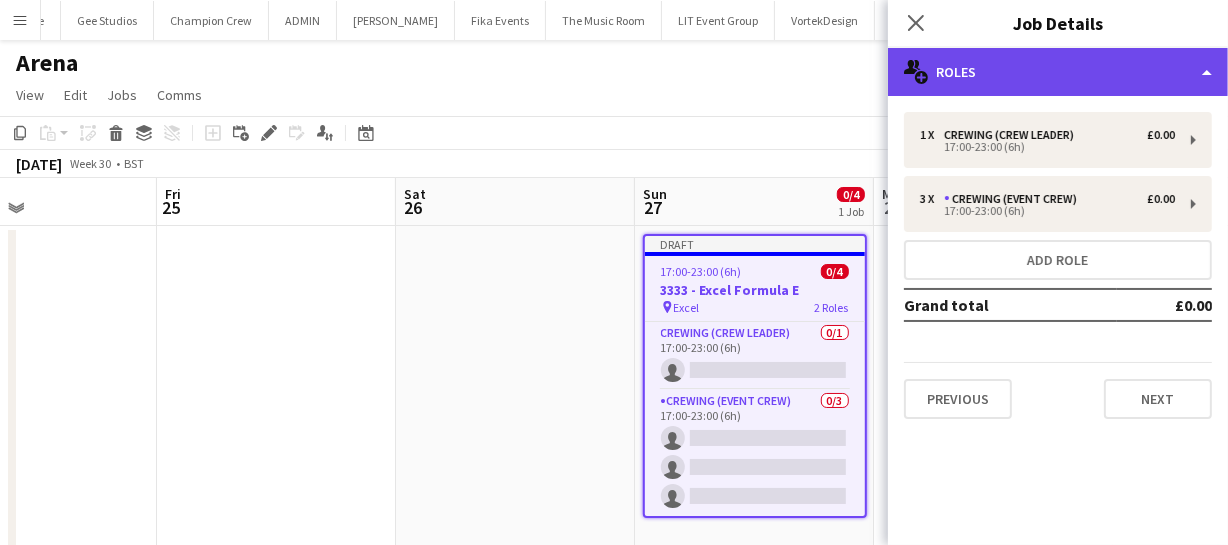 click on "multiple-users-add
Roles" 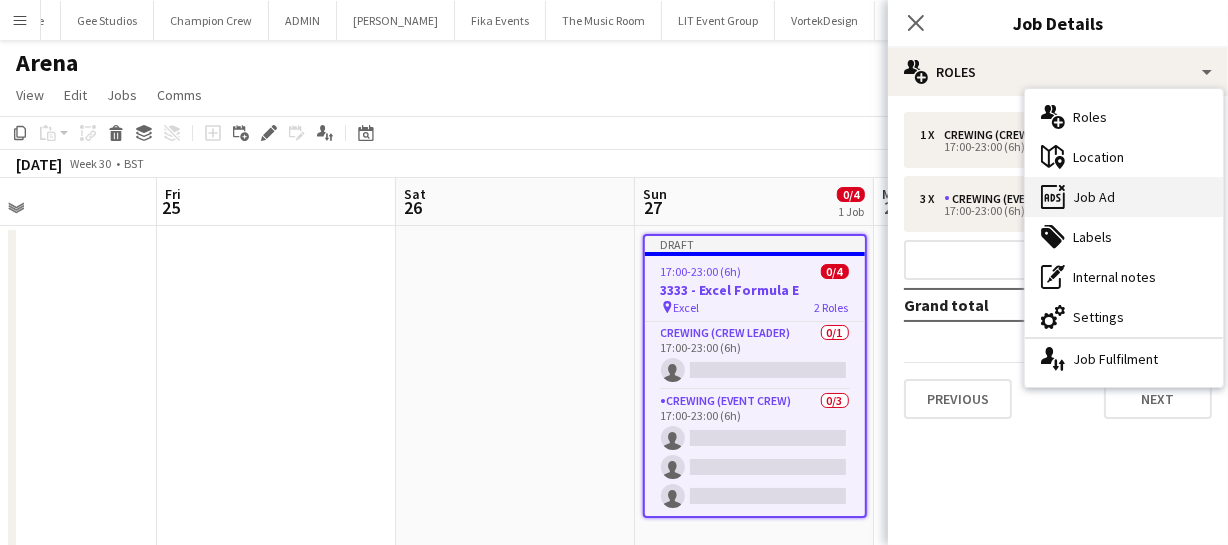 click on "ads-window
Job Ad" at bounding box center (1124, 197) 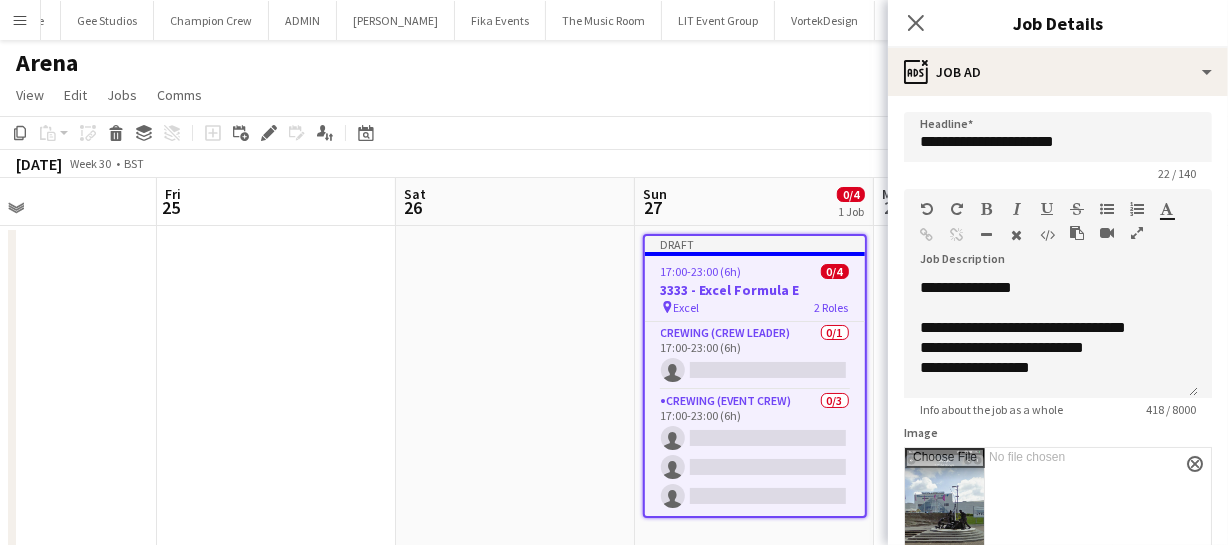 scroll, scrollTop: 315, scrollLeft: 0, axis: vertical 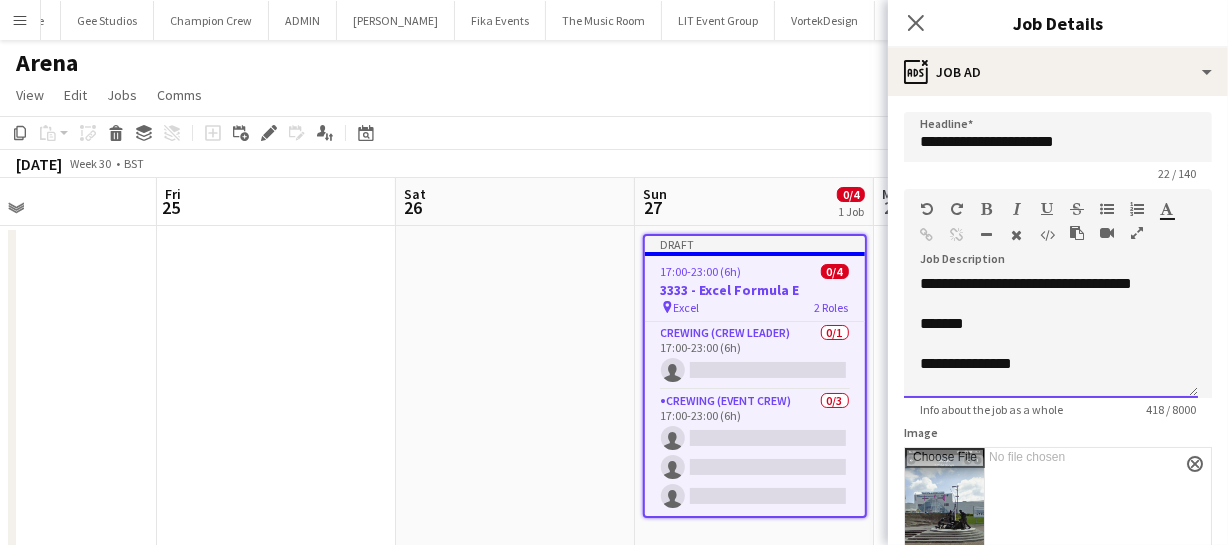 click on "*******" at bounding box center [1044, 324] 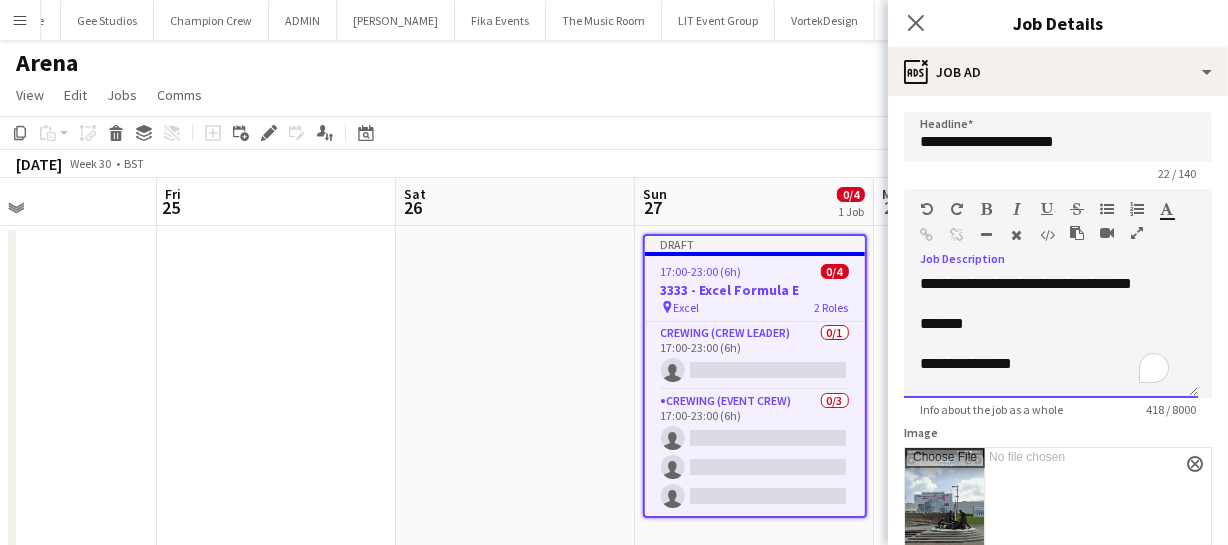 scroll, scrollTop: 224, scrollLeft: 0, axis: vertical 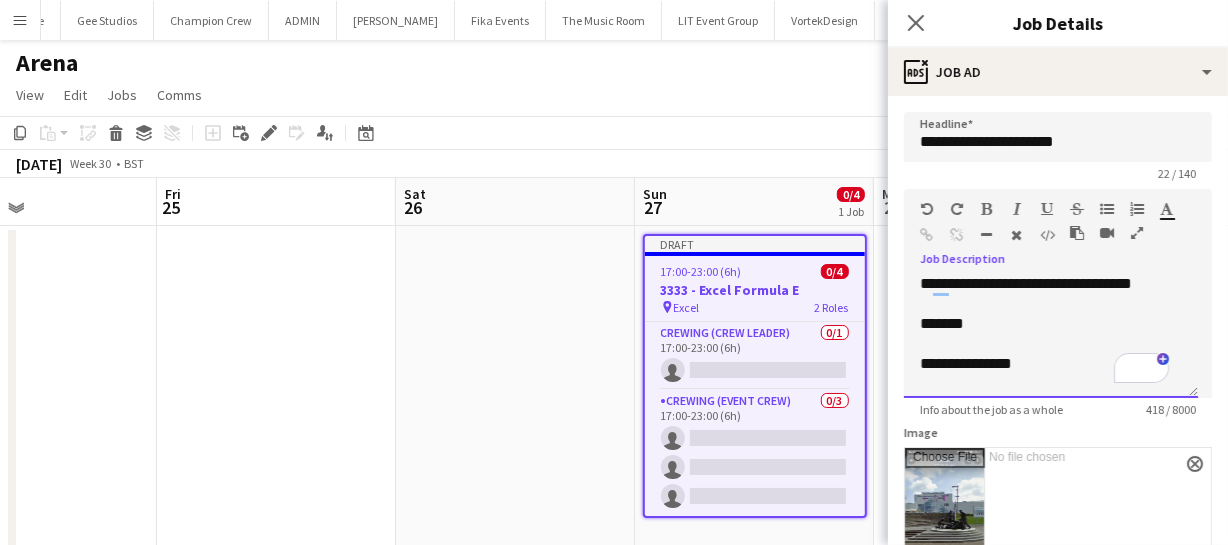 type 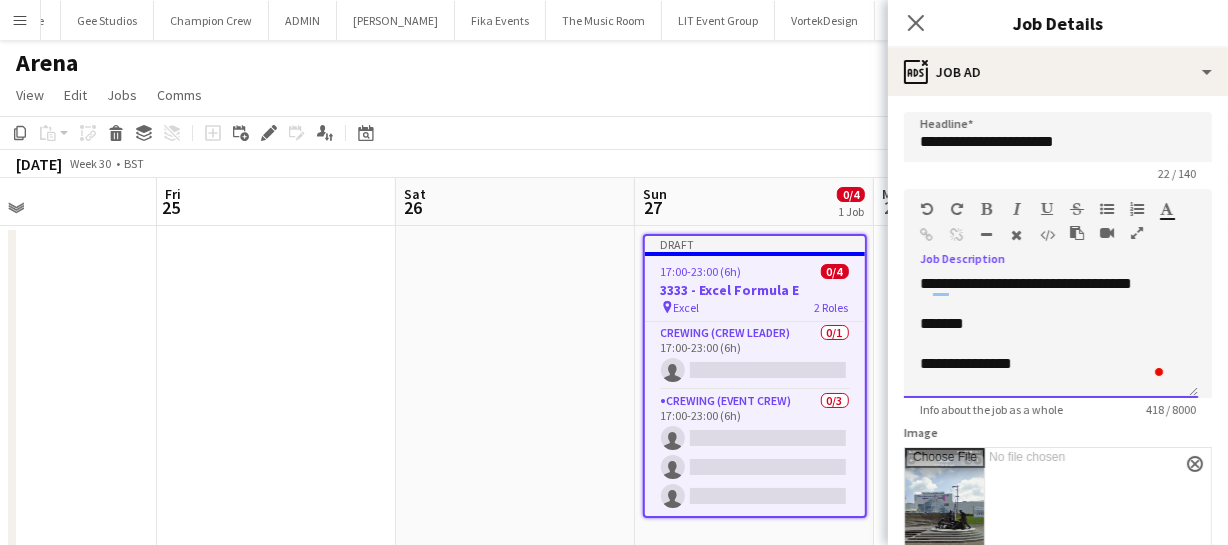 scroll, scrollTop: 224, scrollLeft: 0, axis: vertical 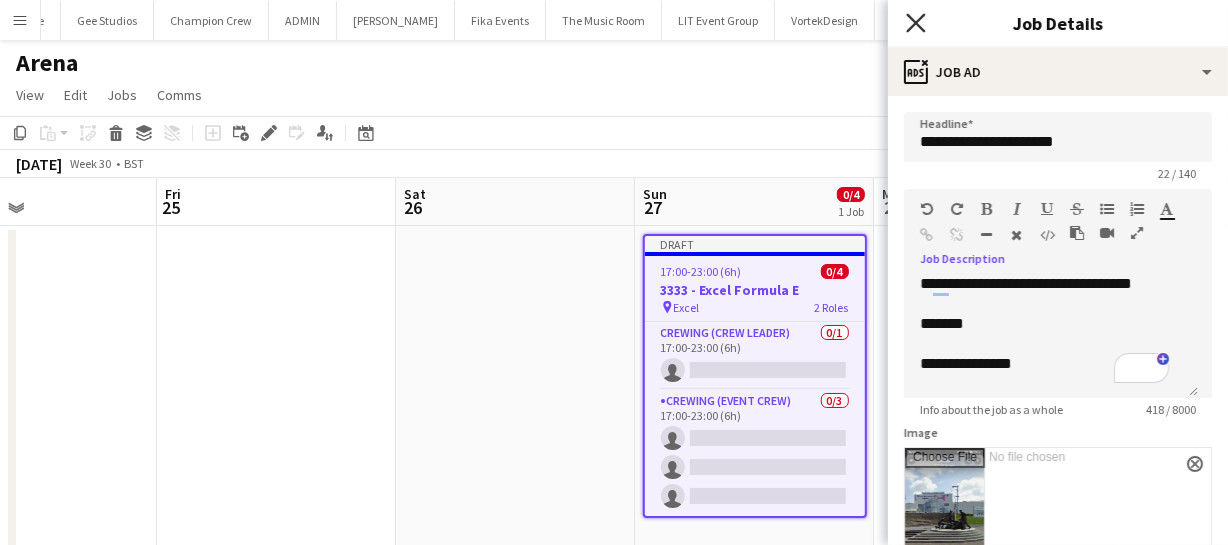 click on "Close pop-in" 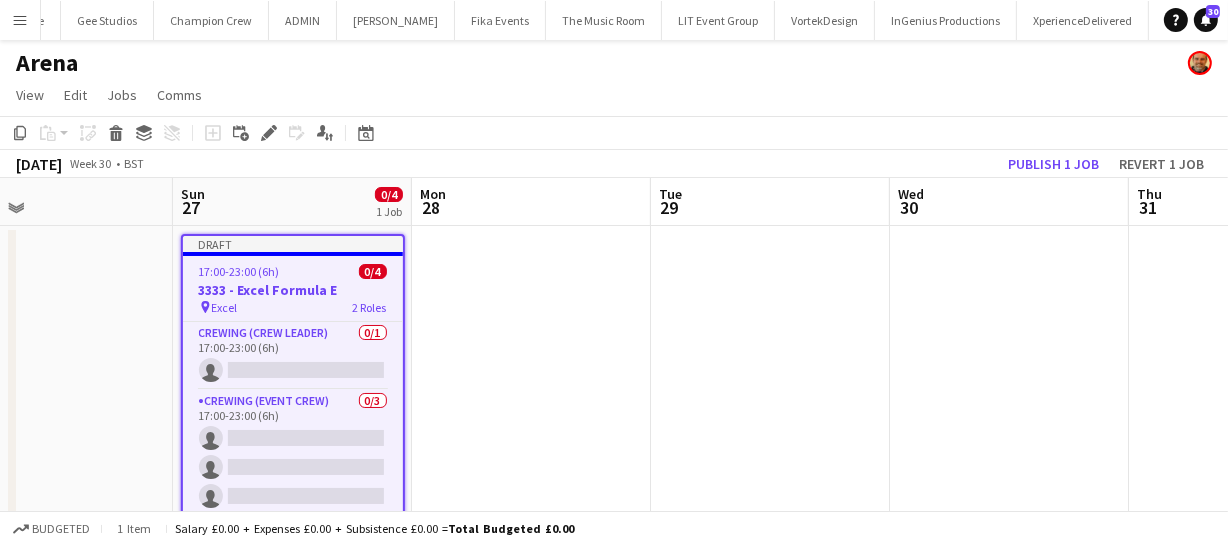 scroll, scrollTop: 0, scrollLeft: 558, axis: horizontal 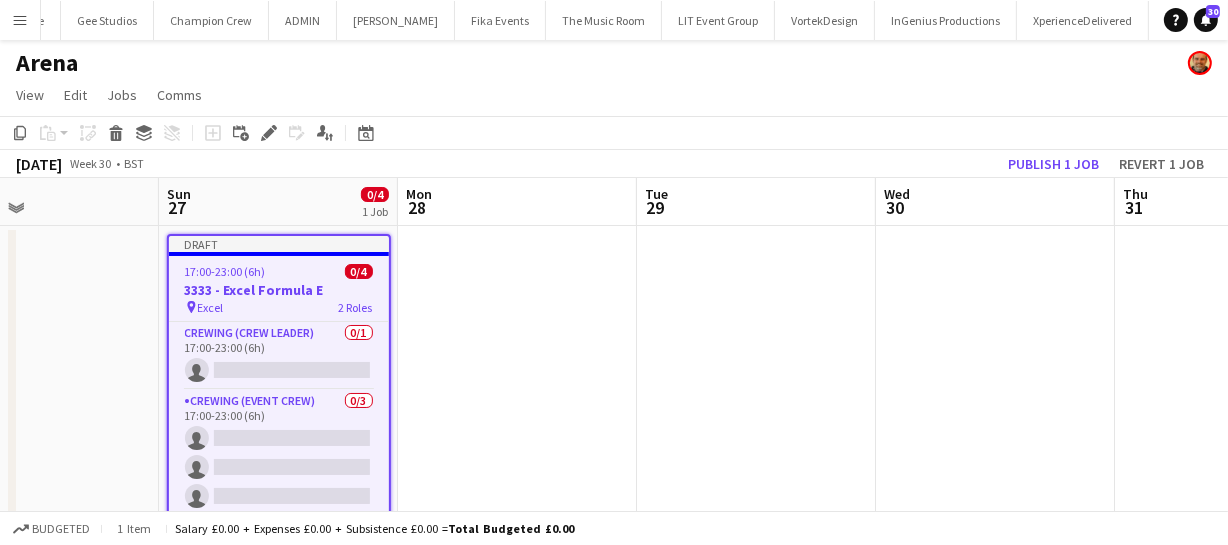 drag, startPoint x: 755, startPoint y: 282, endPoint x: 280, endPoint y: 225, distance: 478.40778 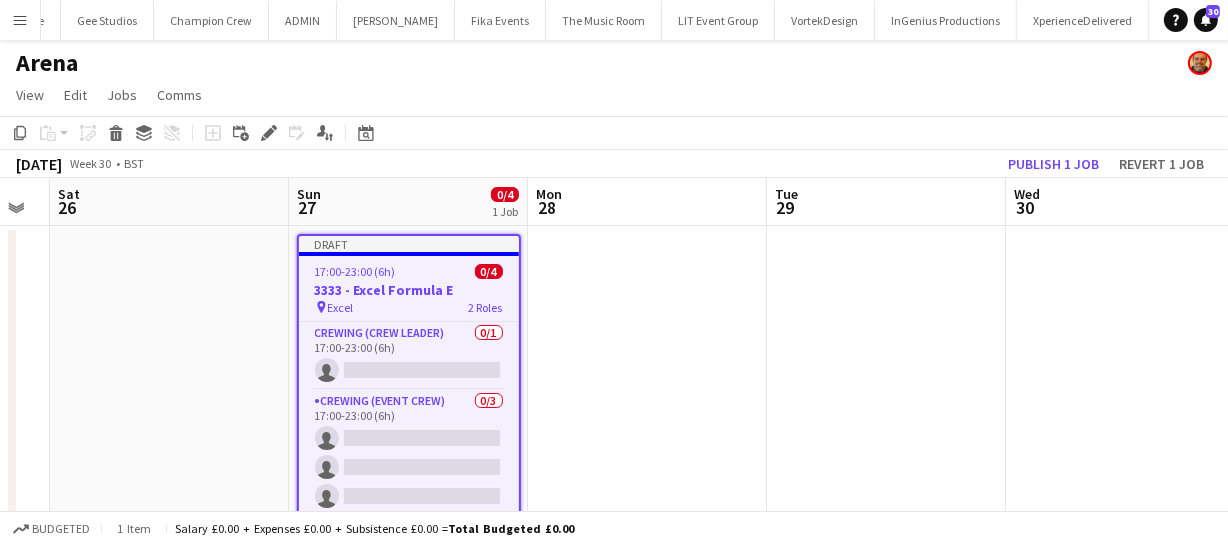 scroll, scrollTop: 0, scrollLeft: 406, axis: horizontal 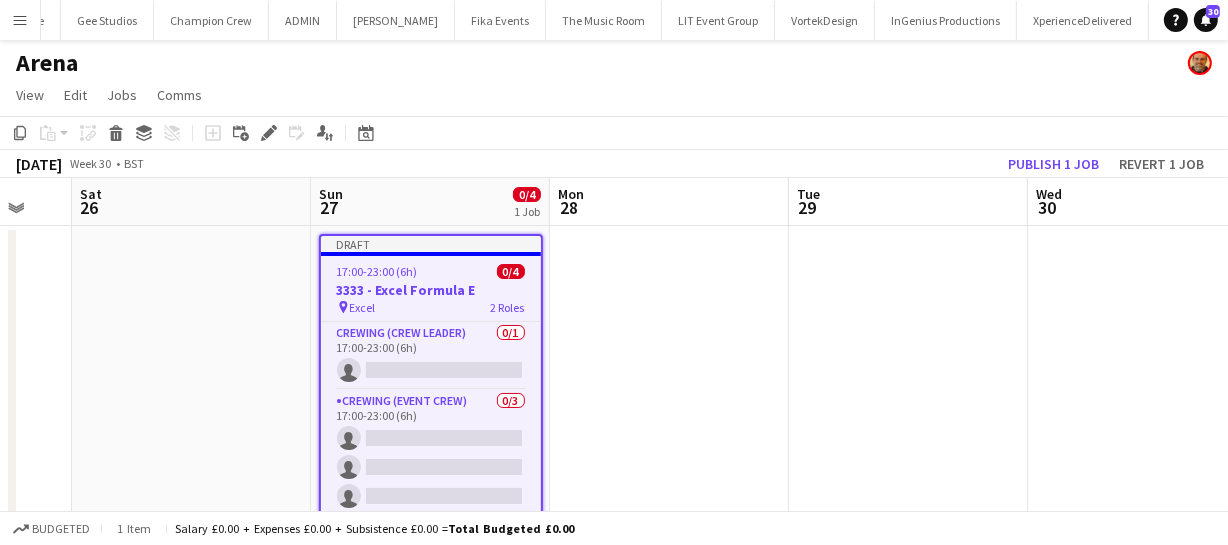 drag, startPoint x: 547, startPoint y: 337, endPoint x: 699, endPoint y: 342, distance: 152.08221 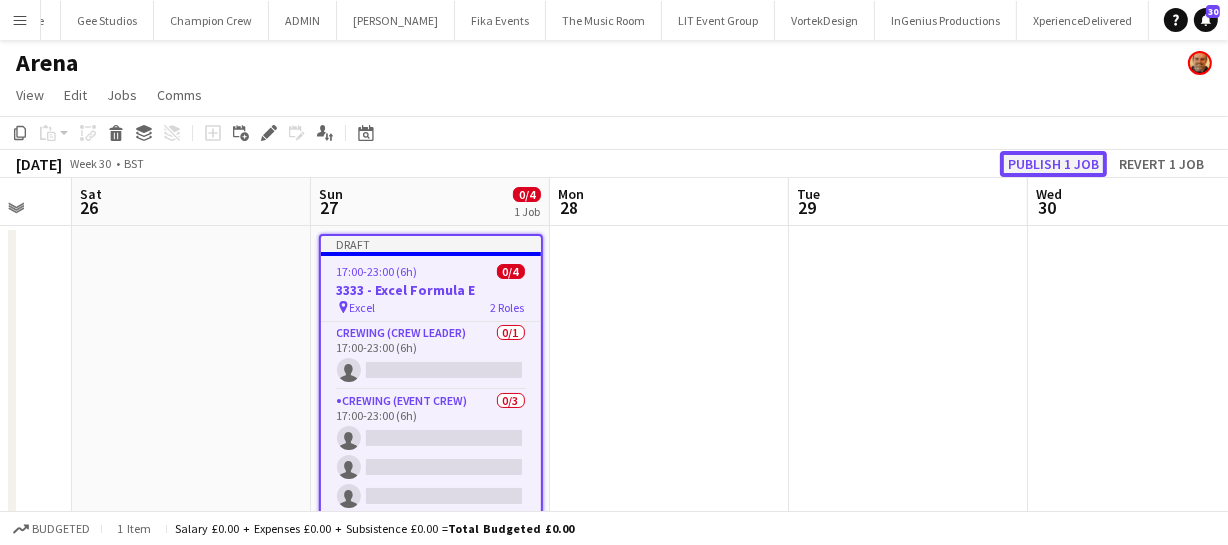 click on "Publish 1 job" 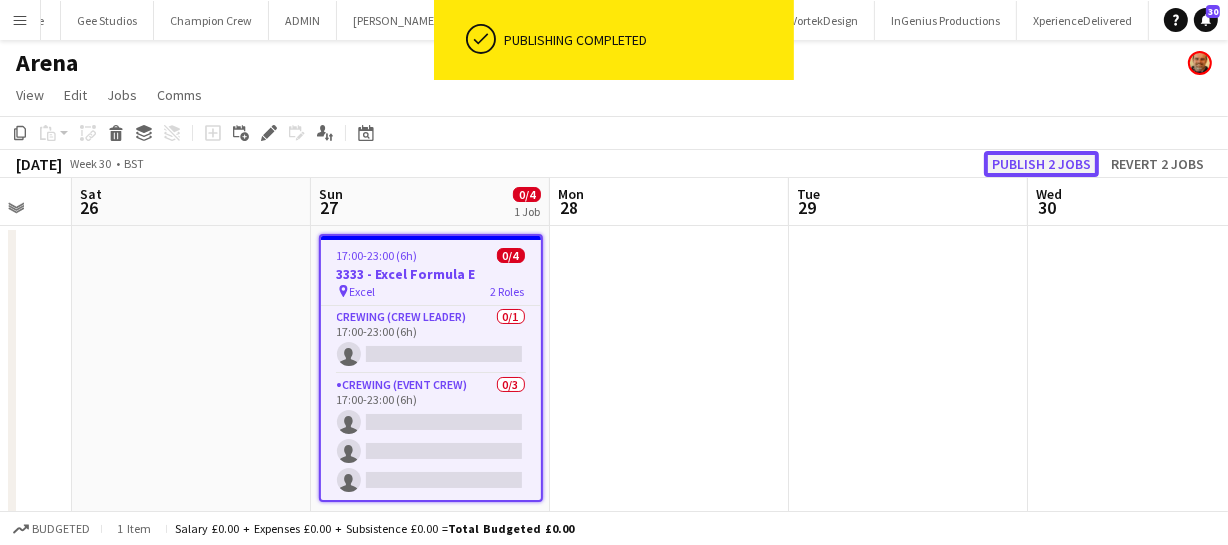 click on "Publish 2 jobs" 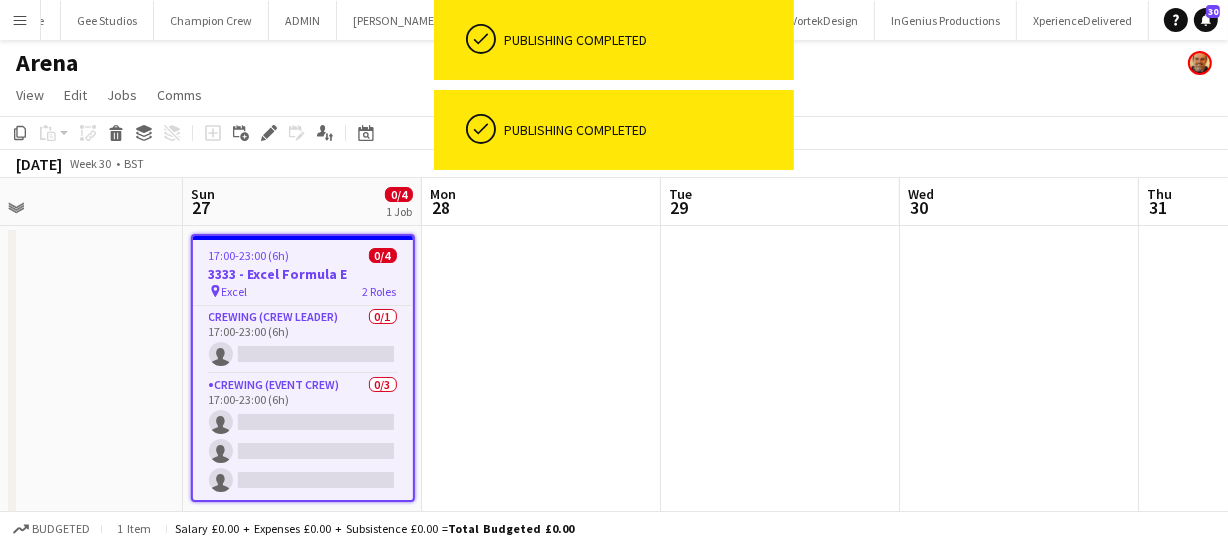 drag, startPoint x: 617, startPoint y: 362, endPoint x: 1000, endPoint y: 344, distance: 383.42273 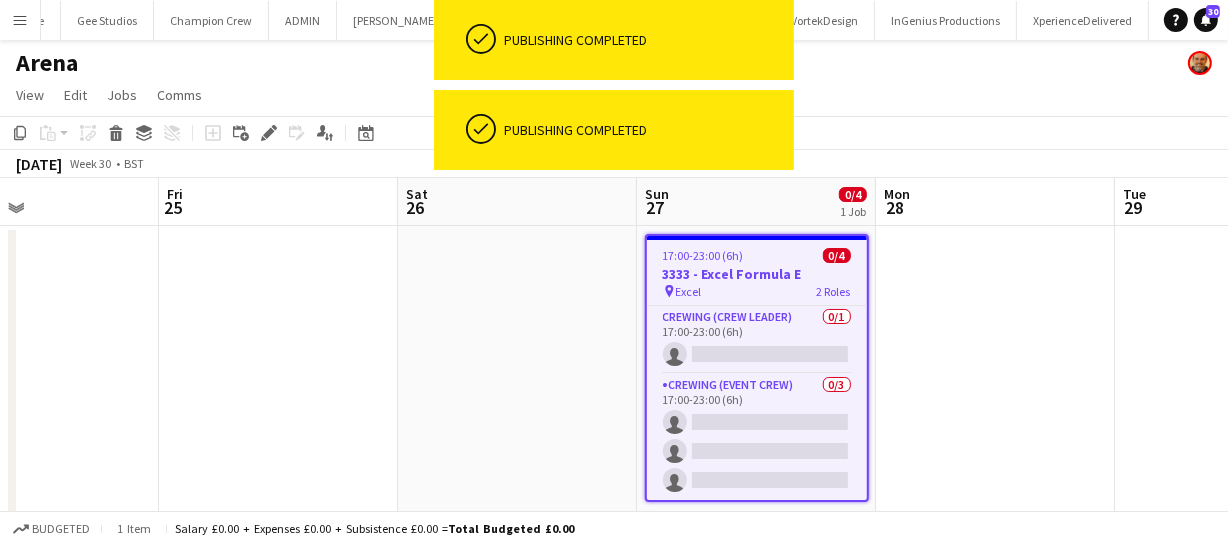 drag, startPoint x: 450, startPoint y: 314, endPoint x: 710, endPoint y: 295, distance: 260.6933 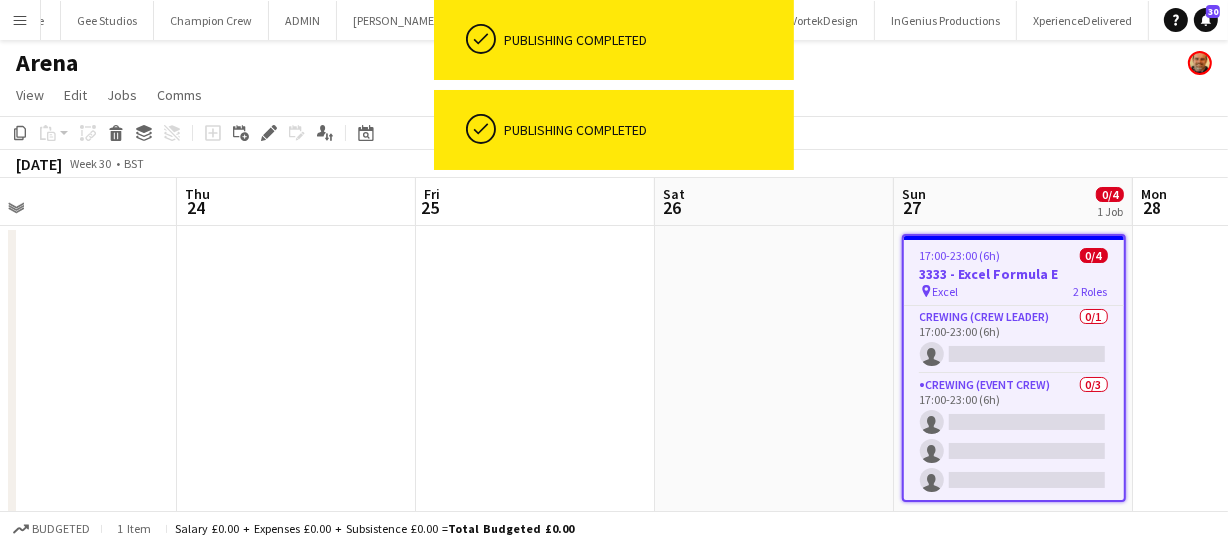 click on "Mon   21   Tue   22   Wed   23   Thu   24   Fri   25   Sat   26   Sun   27   0/4   1 Job   Mon   28   Tue   29   Wed   30   Thu   31      17:00-23:00 (6h)    0/4   3333 - Excel Formula E
pin
Excel   2 Roles   Crewing (Crew Leader)   0/1   17:00-23:00 (6h)
single-neutral-actions
Crewing (Event Crew)   0/3   17:00-23:00 (6h)
single-neutral-actions
single-neutral-actions
single-neutral-actions" at bounding box center (614, 471) 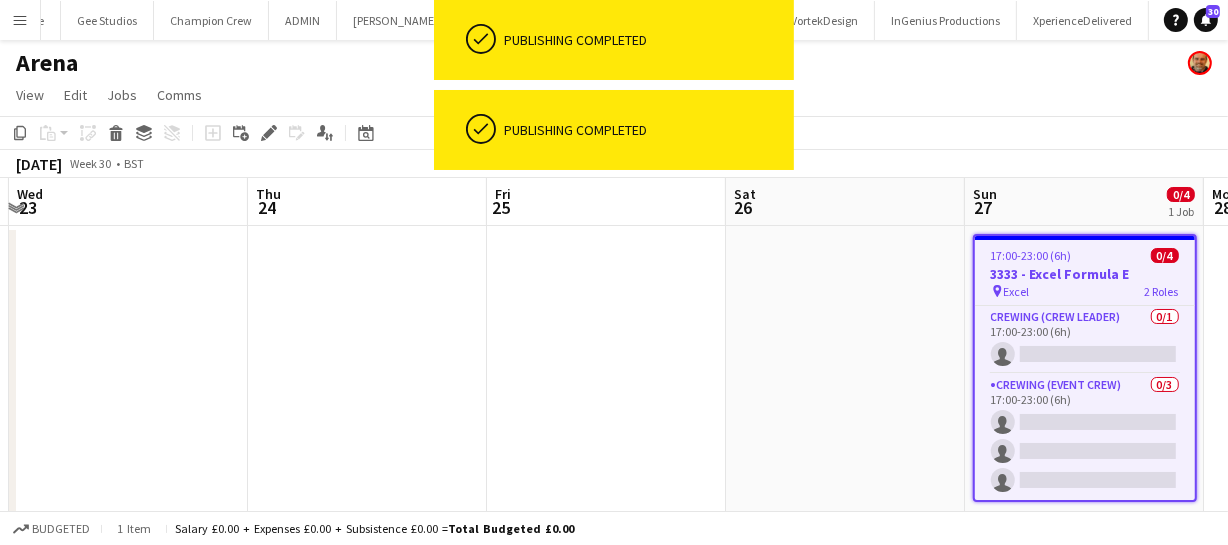 drag, startPoint x: 654, startPoint y: 336, endPoint x: 873, endPoint y: 336, distance: 219 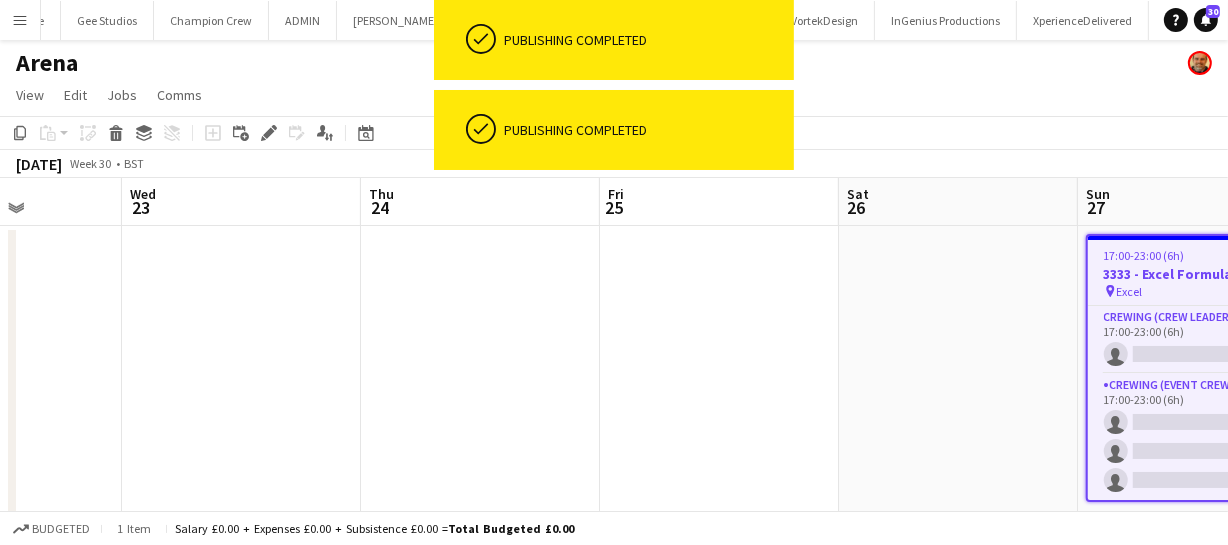 click on "Sun   20   Mon   21   Tue   22   Wed   23   Thu   24   Fri   25   Sat   26   Sun   27   0/4   1 Job   Mon   28   Tue   29   Wed   30      17:00-23:00 (6h)    0/4   3333 - Excel Formula E
pin
Excel   2 Roles   Crewing (Crew Leader)   0/1   17:00-23:00 (6h)
single-neutral-actions
Crewing (Event Crew)   0/3   17:00-23:00 (6h)
single-neutral-actions
single-neutral-actions
single-neutral-actions" at bounding box center (614, 471) 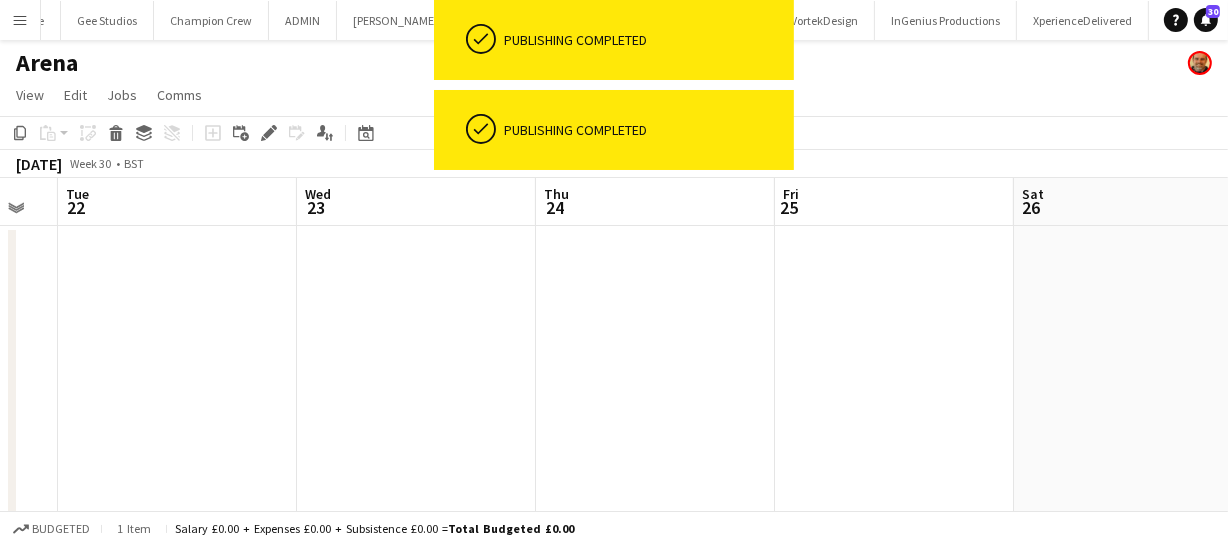click on "Sun   20   Mon   21   Tue   22   Wed   23   Thu   24   Fri   25   Sat   26   Sun   27   0/4   1 Job   Mon   28   Tue   29   Wed   30      17:00-23:00 (6h)    0/4   3333 - Excel Formula E
pin
Excel   2 Roles   Crewing (Crew Leader)   0/1   17:00-23:00 (6h)
single-neutral-actions
Crewing (Event Crew)   0/3   17:00-23:00 (6h)
single-neutral-actions
single-neutral-actions
single-neutral-actions" at bounding box center (614, 471) 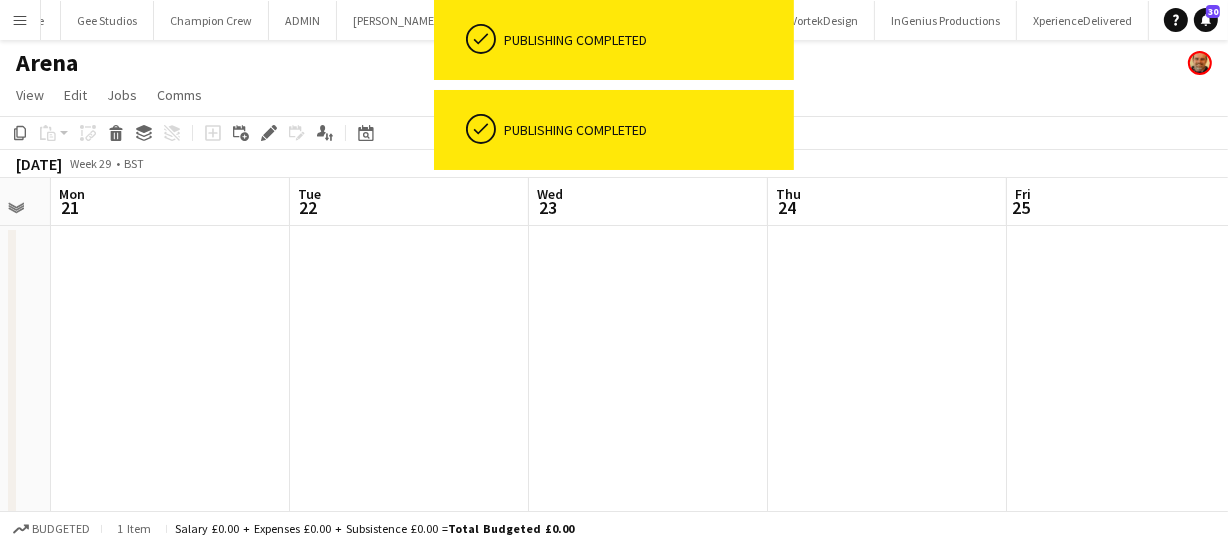 drag, startPoint x: 501, startPoint y: 385, endPoint x: 387, endPoint y: 377, distance: 114.28036 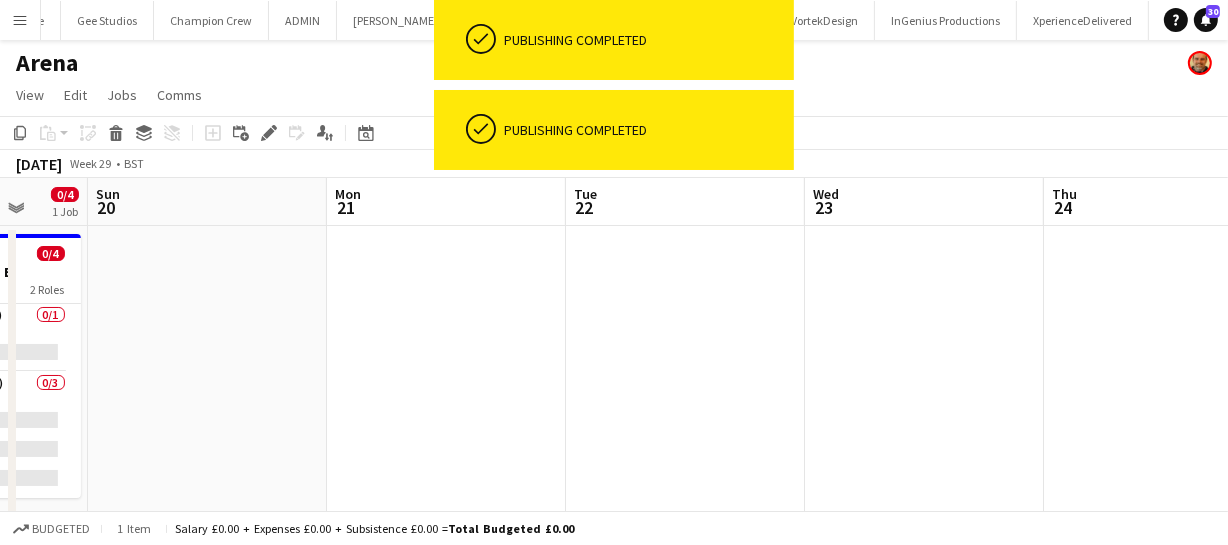 drag, startPoint x: 387, startPoint y: 377, endPoint x: 610, endPoint y: 352, distance: 224.39697 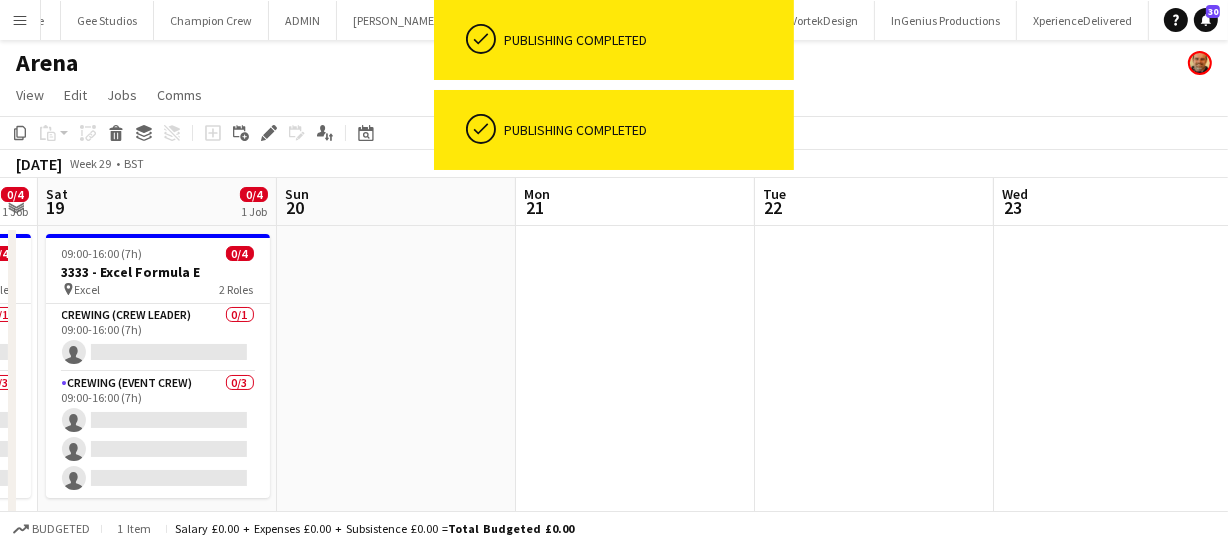 drag, startPoint x: 630, startPoint y: 374, endPoint x: 691, endPoint y: 363, distance: 61.983868 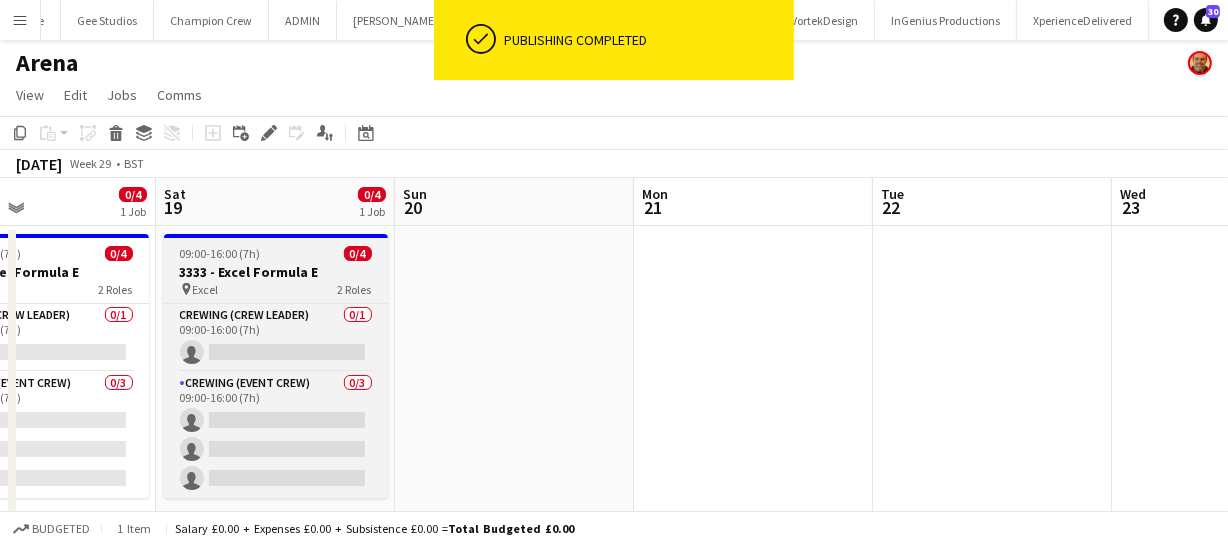 click on "3333 - Excel Formula E" at bounding box center [276, 272] 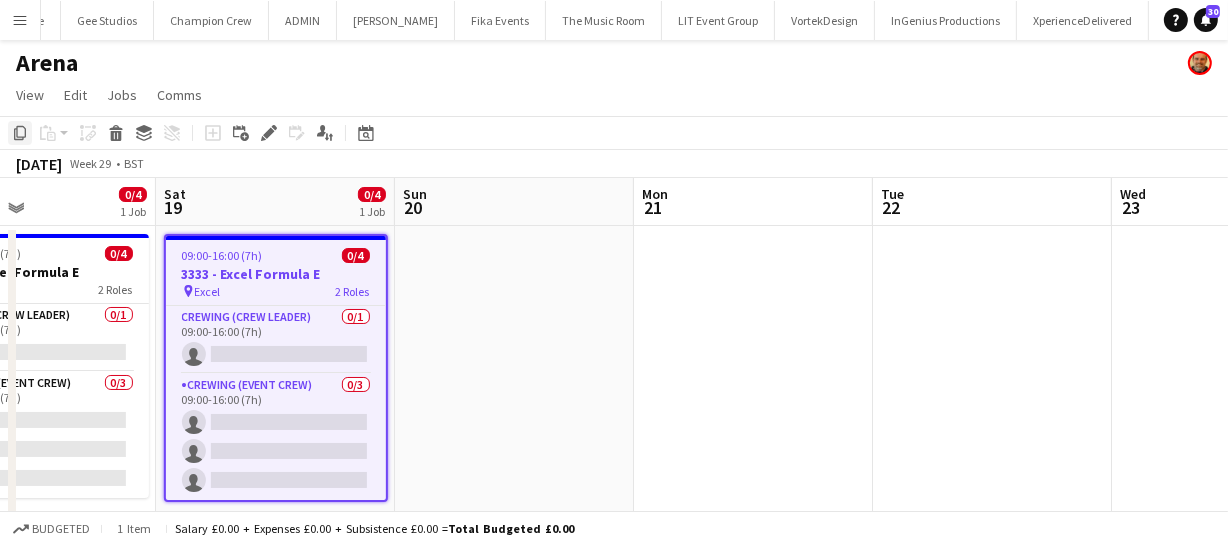 click 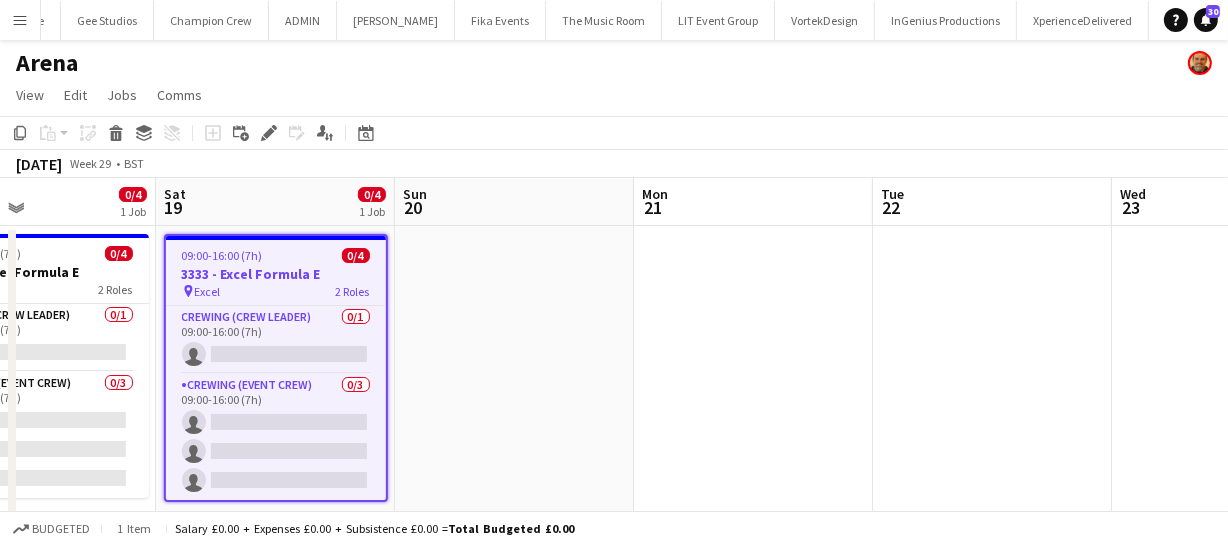 drag, startPoint x: 994, startPoint y: 396, endPoint x: 771, endPoint y: 385, distance: 223.27113 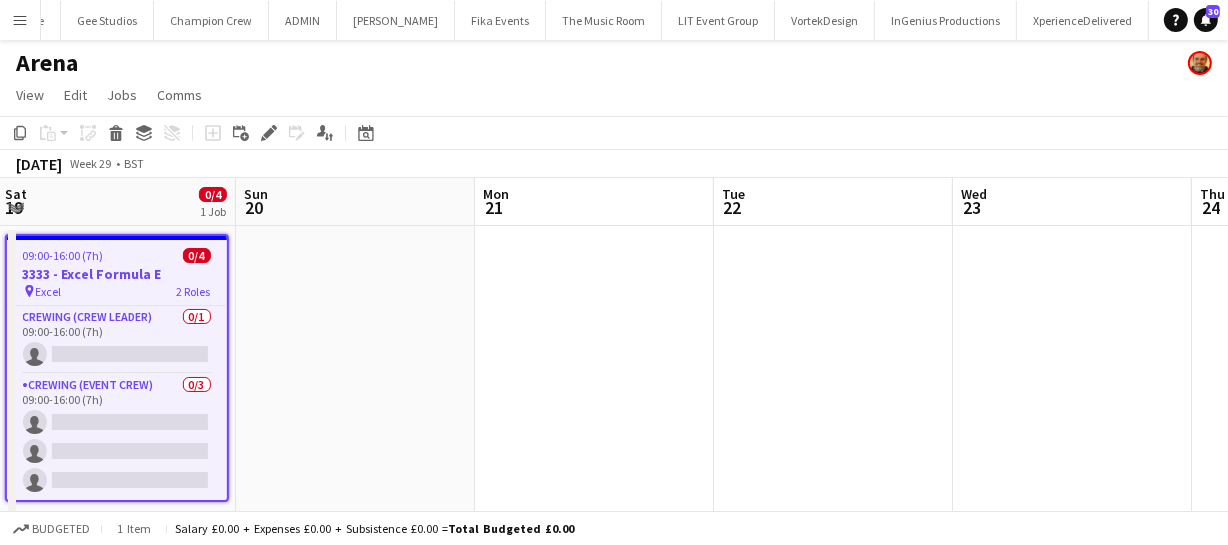 drag, startPoint x: 721, startPoint y: 358, endPoint x: 891, endPoint y: 350, distance: 170.18813 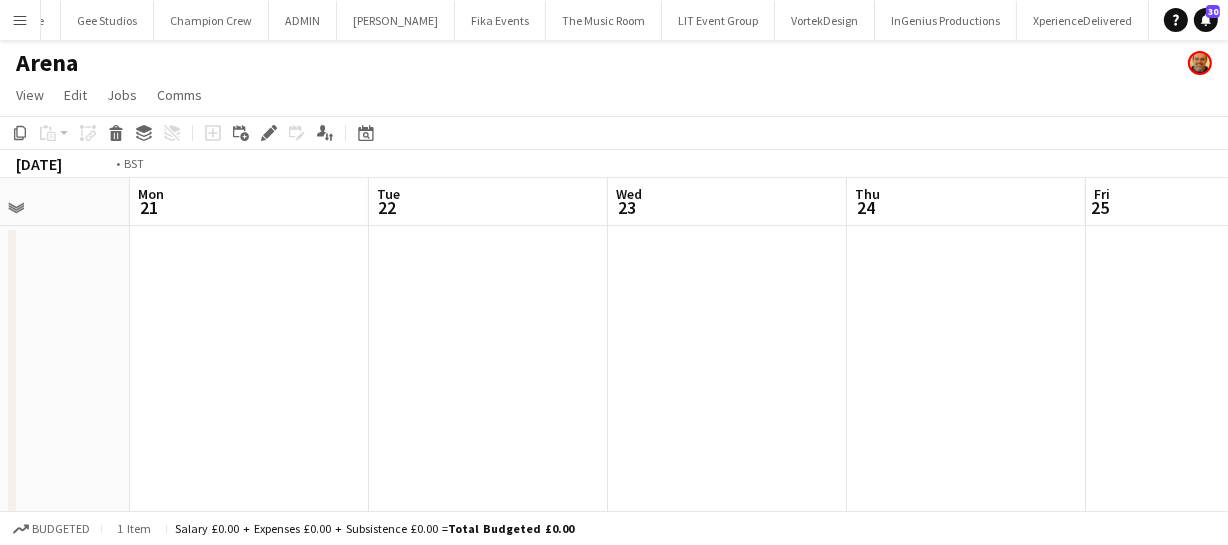 drag, startPoint x: 724, startPoint y: 332, endPoint x: 744, endPoint y: 339, distance: 21.189621 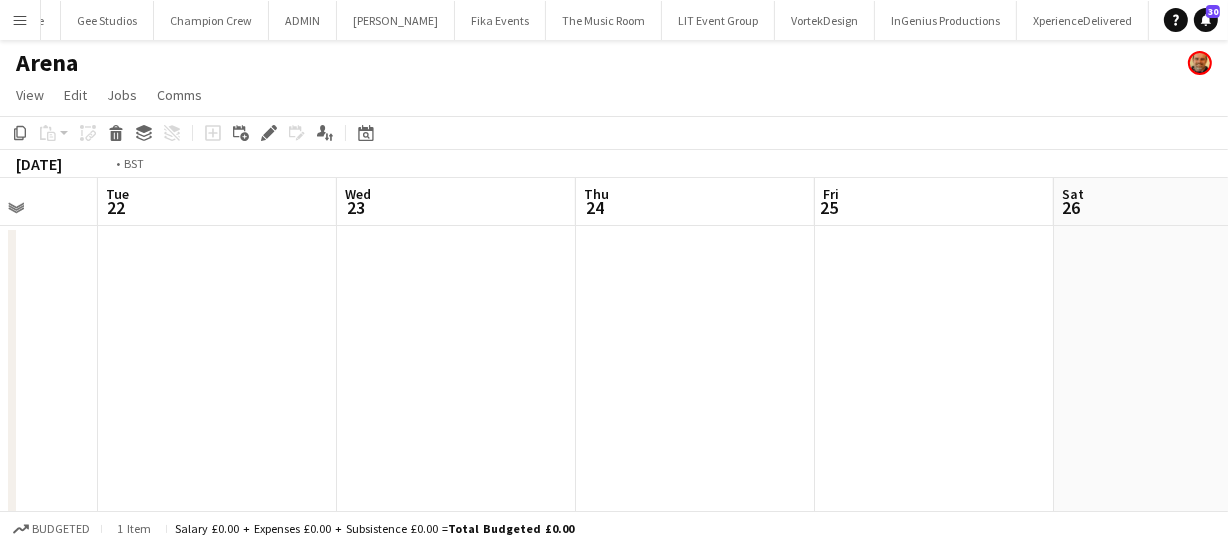 click on "Fri   18   0/4   1 Job   Sat   19   0/4   1 Job   Sun   20   Mon   21   Tue   22   Wed   23   Thu   24   Fri   25   Sat   26   Sun   27   0/4   1 Job   Mon   28      09:00-16:00 (7h)    0/4   3333 - Excel Formula E
pin
Excel   2 Roles   Crewing (Crew Leader)   0/1   09:00-16:00 (7h)
single-neutral-actions
Crewing (Event Crew)   0/3   09:00-16:00 (7h)
single-neutral-actions
single-neutral-actions
single-neutral-actions
09:00-16:00 (7h)    0/4   3333 - Excel Formula E
pin
Excel   2 Roles   Crewing (Crew Leader)   0/1   09:00-16:00 (7h)
single-neutral-actions
Crewing (Event Crew)   0/3   09:00-16:00 (7h)
single-neutral-actions
single-neutral-actions" at bounding box center (614, 471) 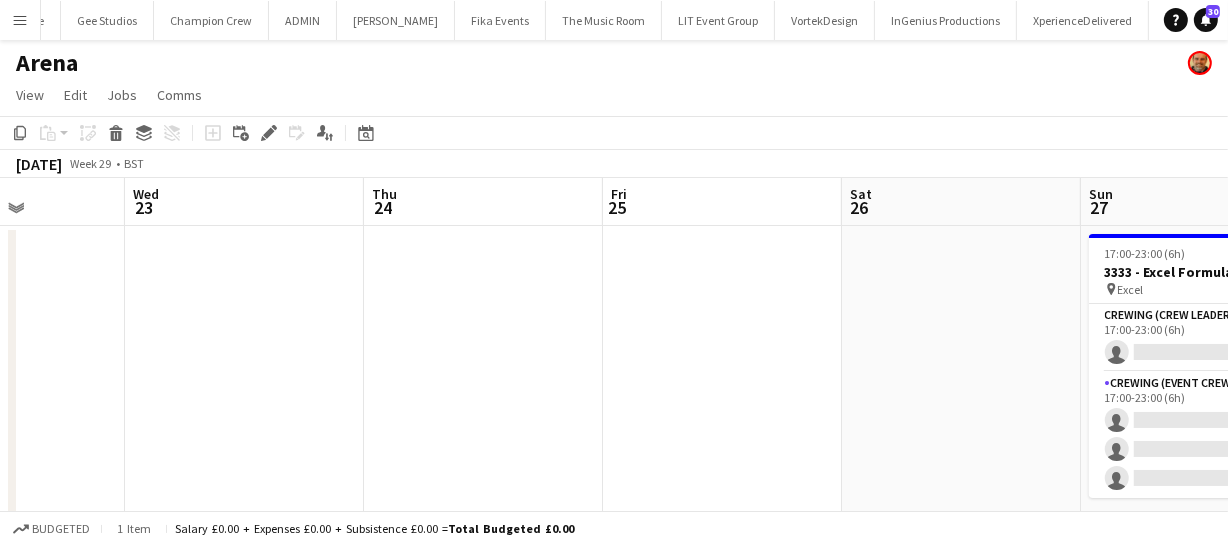 drag, startPoint x: 552, startPoint y: 338, endPoint x: 660, endPoint y: 348, distance: 108.461975 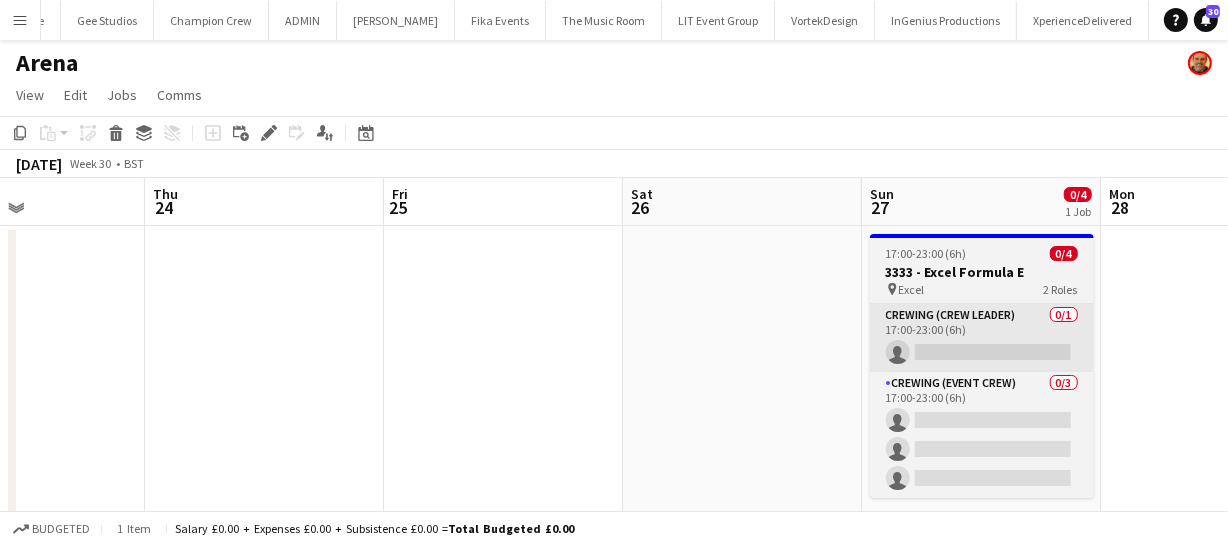 click on "Sun   20   Mon   21   Tue   22   Wed   23   Thu   24   Fri   25   Sat   26   Sun   27   0/4   1 Job   Mon   28   Tue   29   Wed   30      17:00-23:00 (6h)    0/4   3333 - Excel Formula E
pin
Excel   2 Roles   Crewing (Crew Leader)   0/1   17:00-23:00 (6h)
single-neutral-actions
Crewing (Event Crew)   0/3   17:00-23:00 (6h)
single-neutral-actions
single-neutral-actions
single-neutral-actions" at bounding box center (614, 471) 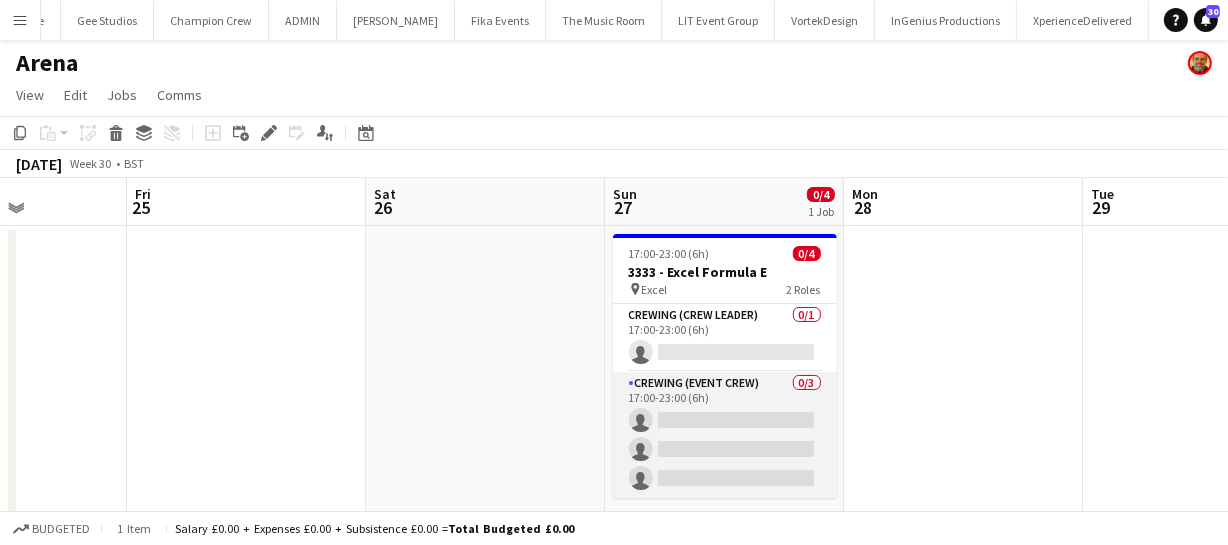 click on "Tue   22   Wed   23   Thu   24   Fri   25   Sat   26   Sun   27   0/4   1 Job   Mon   28   Tue   29   Wed   30   Thu   31   Fri   1      17:00-23:00 (6h)    0/4   3333 - Excel Formula E
pin
Excel   2 Roles   Crewing (Crew Leader)   0/1   17:00-23:00 (6h)
single-neutral-actions
Crewing (Event Crew)   0/3   17:00-23:00 (6h)
single-neutral-actions
single-neutral-actions
single-neutral-actions" at bounding box center (614, 471) 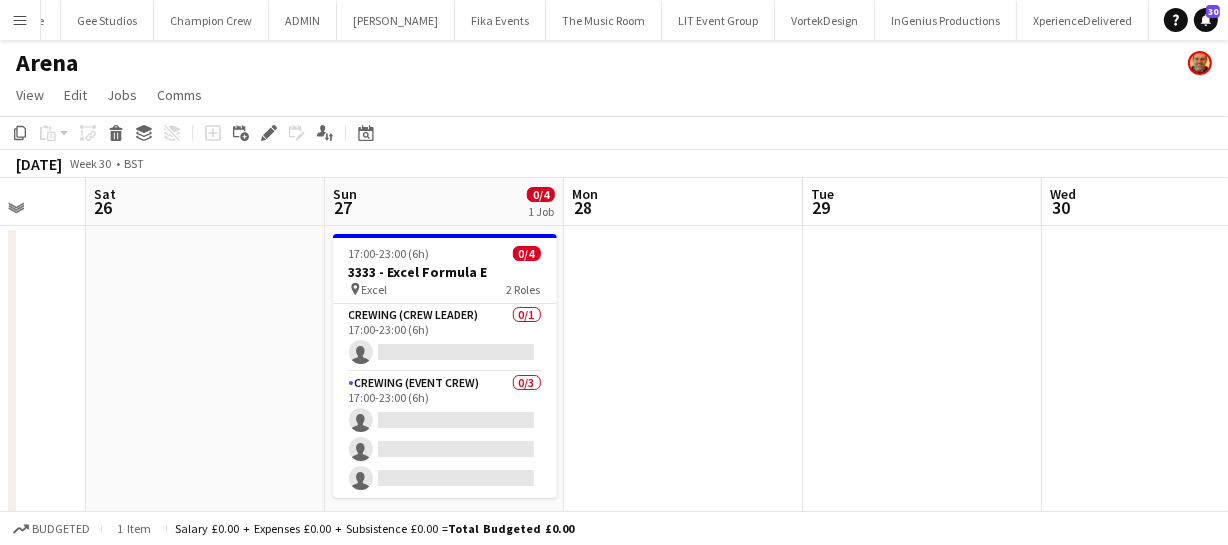 drag, startPoint x: 836, startPoint y: 377, endPoint x: 548, endPoint y: 363, distance: 288.3401 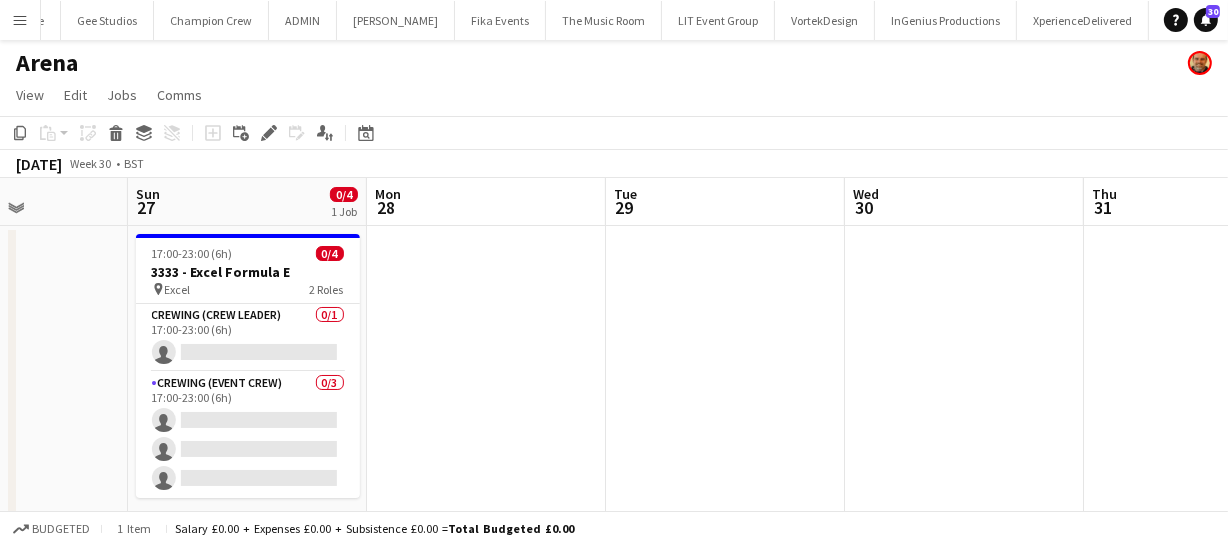 click at bounding box center (486, 495) 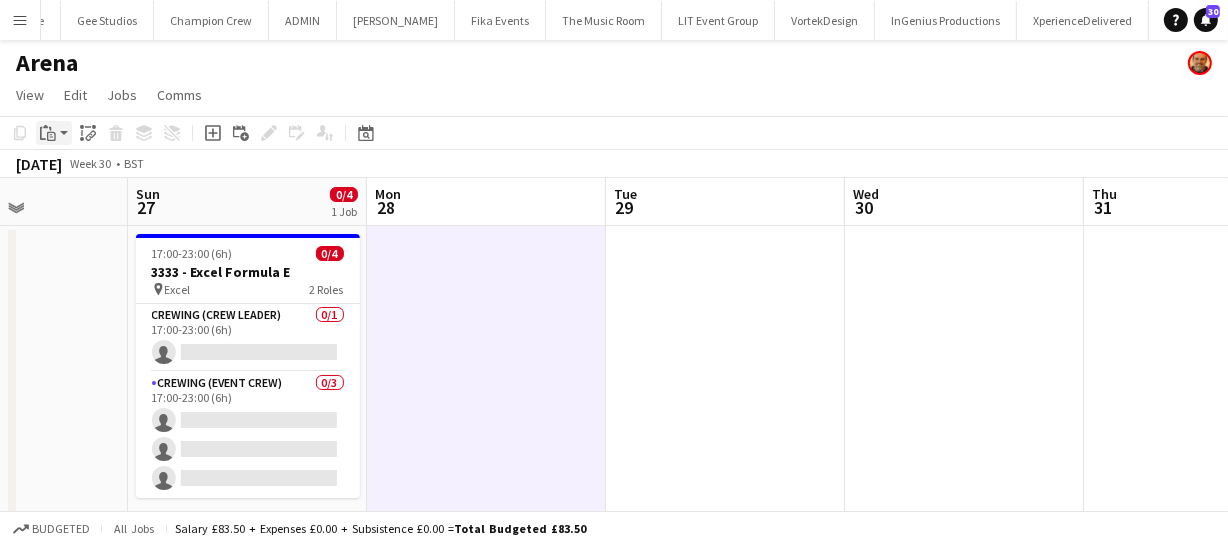 click 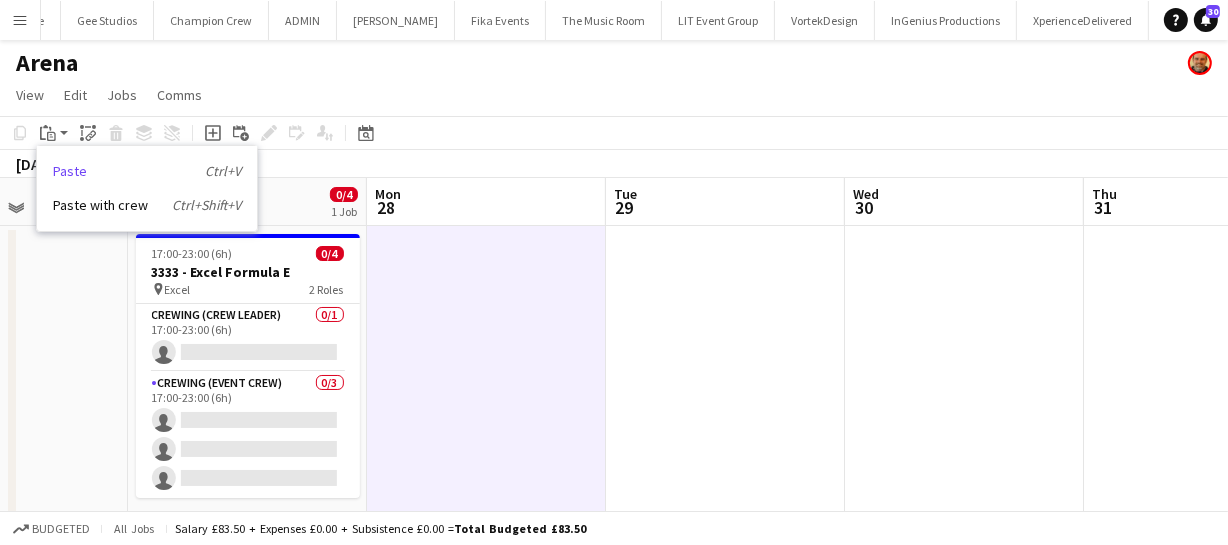 click on "Paste   Ctrl+V" at bounding box center [147, 171] 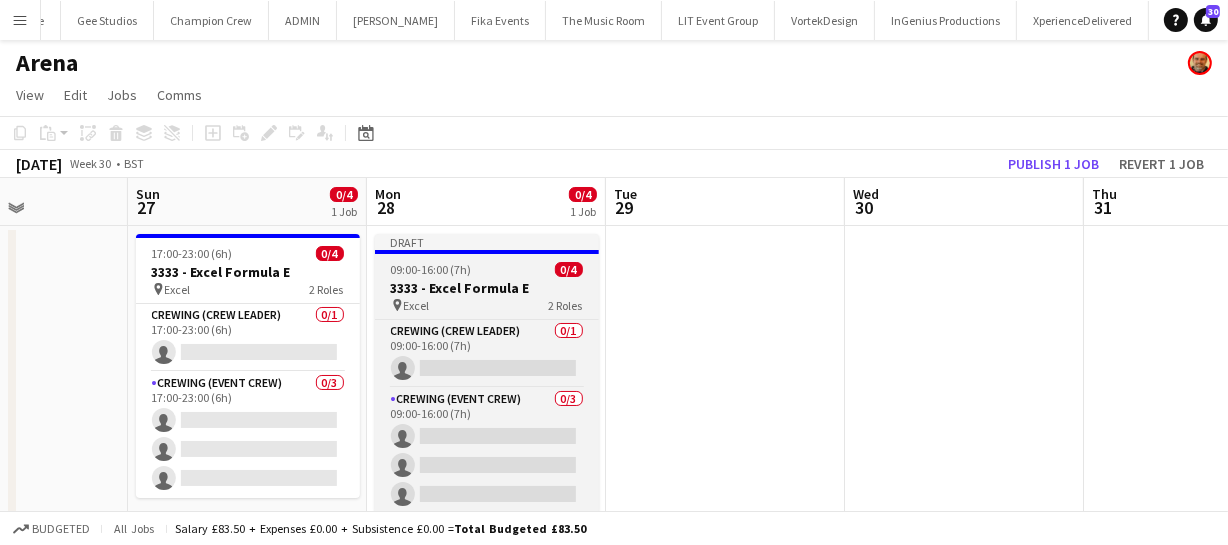 click on "09:00-16:00 (7h)    0/4" at bounding box center [487, 269] 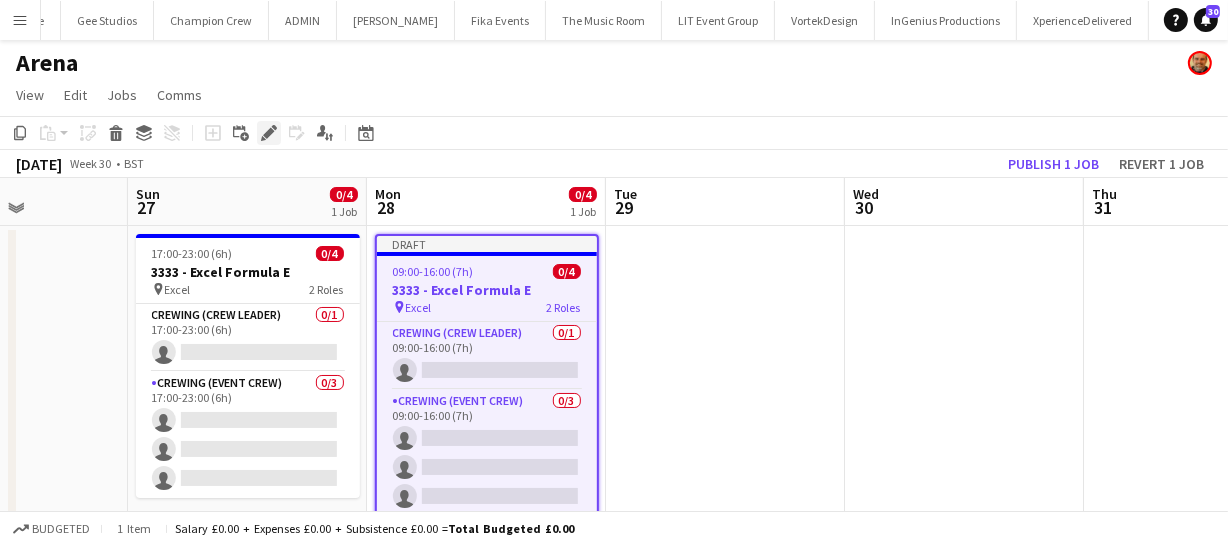 click 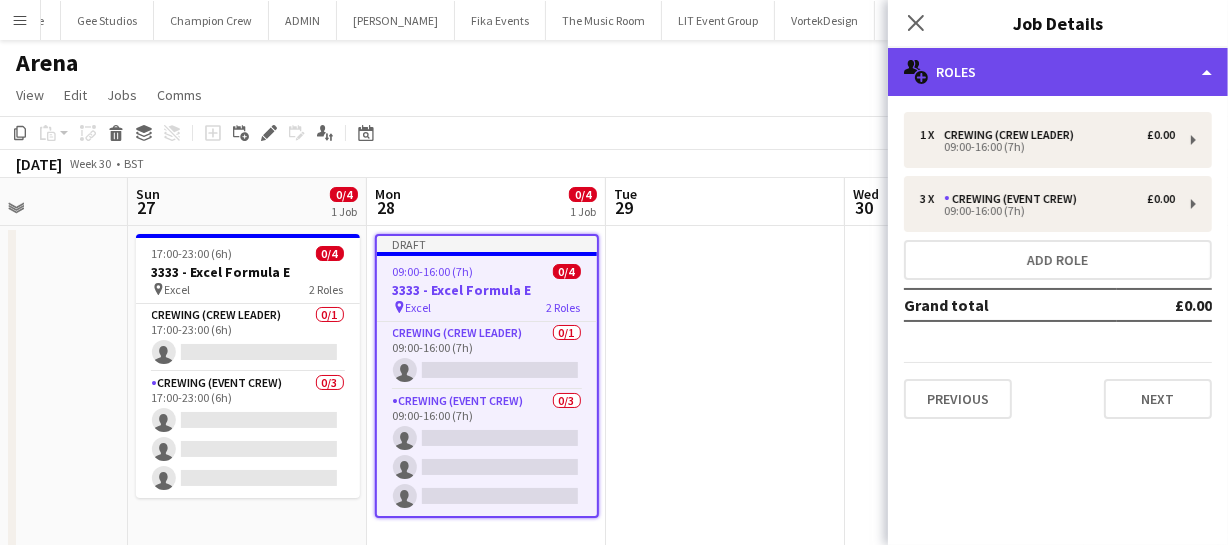 click on "multiple-users-add
Roles" 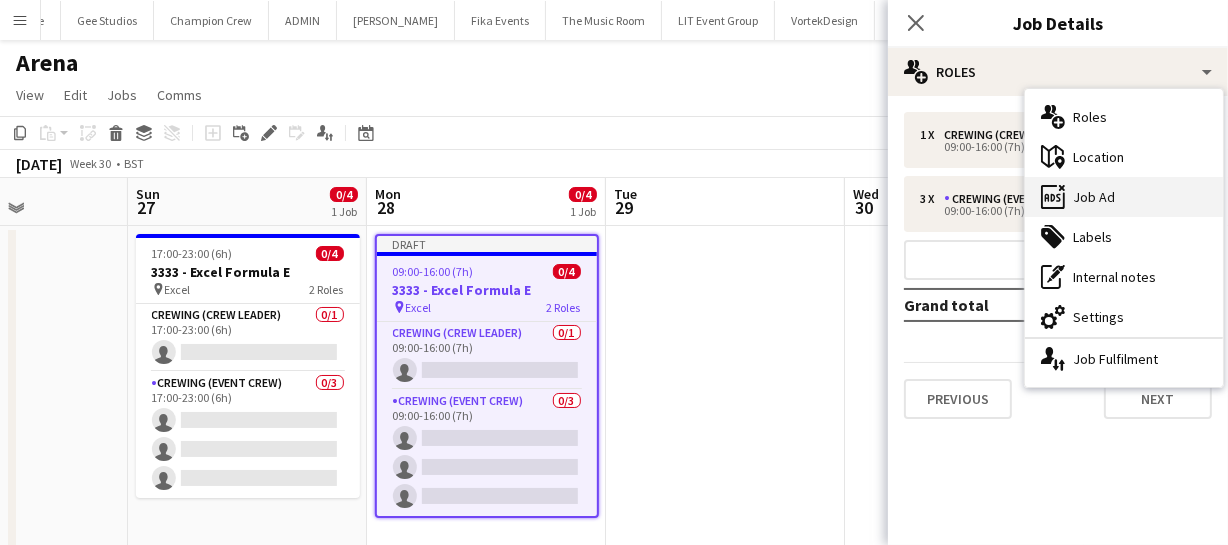 click on "ads-window
Job Ad" at bounding box center (1124, 197) 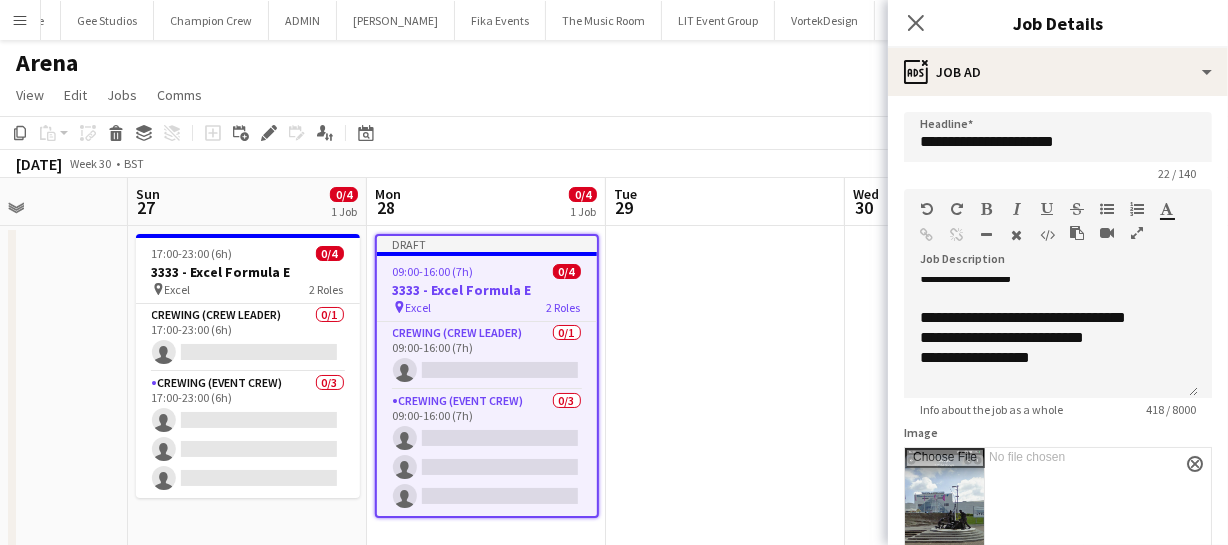 scroll, scrollTop: 315, scrollLeft: 0, axis: vertical 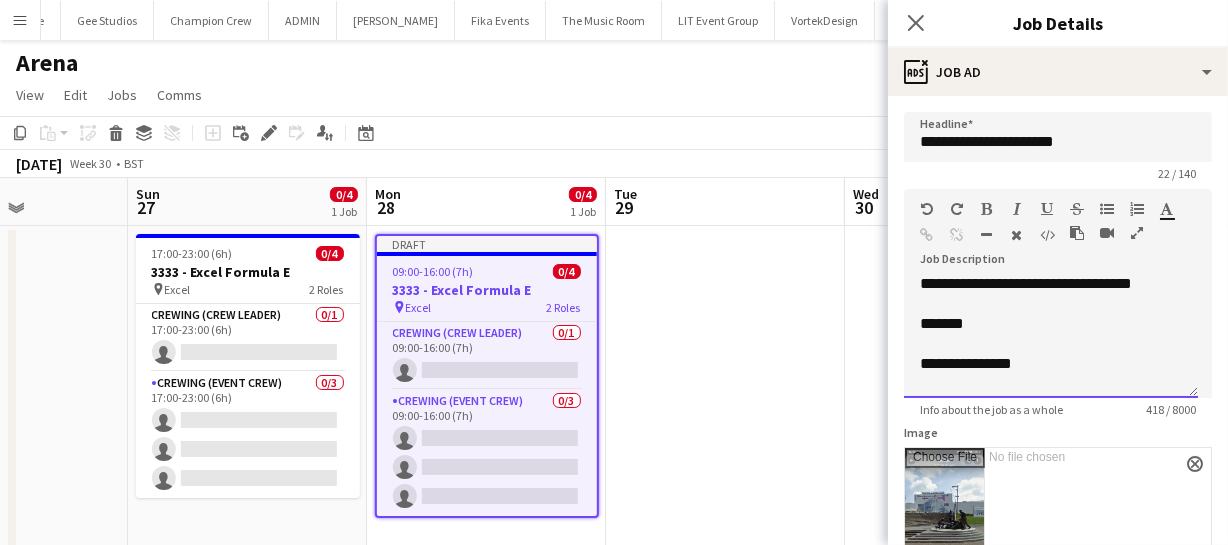 click on "*******" at bounding box center (1044, 324) 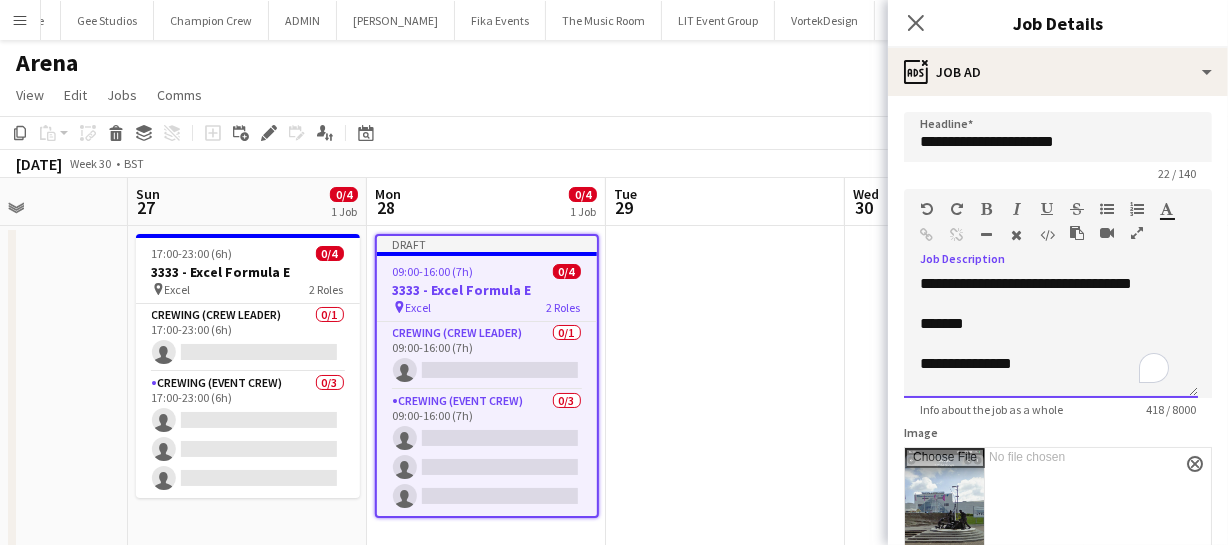 scroll, scrollTop: 224, scrollLeft: 0, axis: vertical 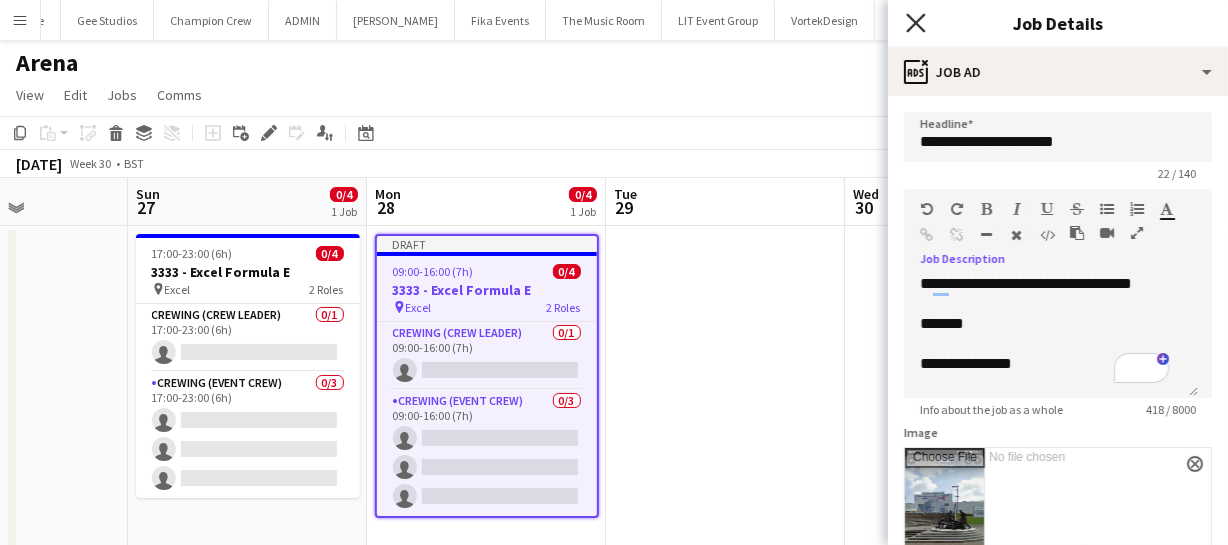 click 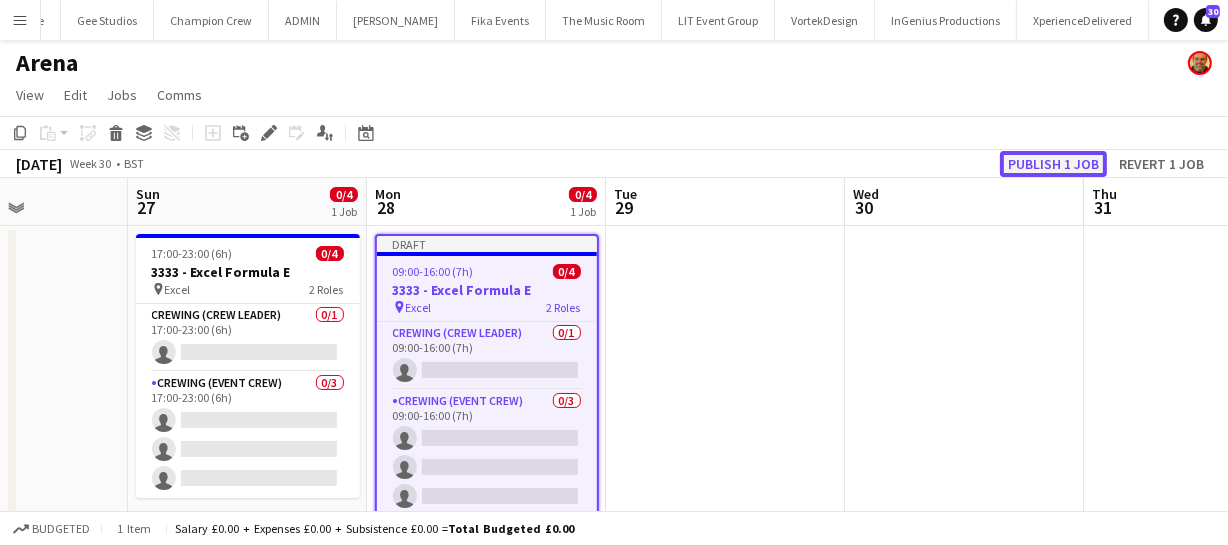 click on "Publish 1 job" 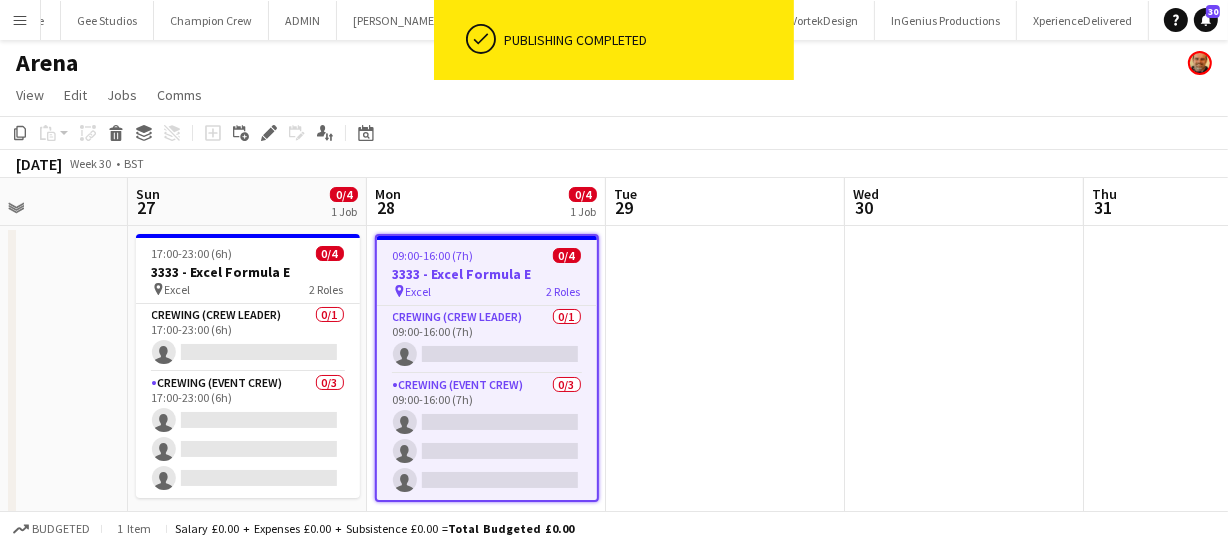 click on "3333 - Excel Formula E" at bounding box center (487, 274) 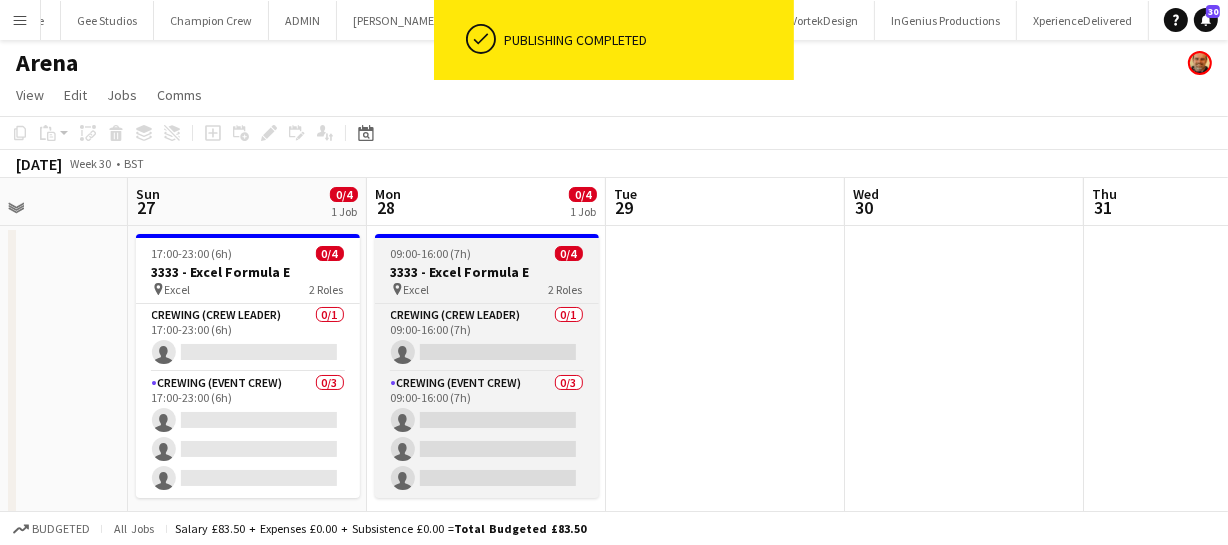 click on "3333 - Excel Formula E" at bounding box center (487, 272) 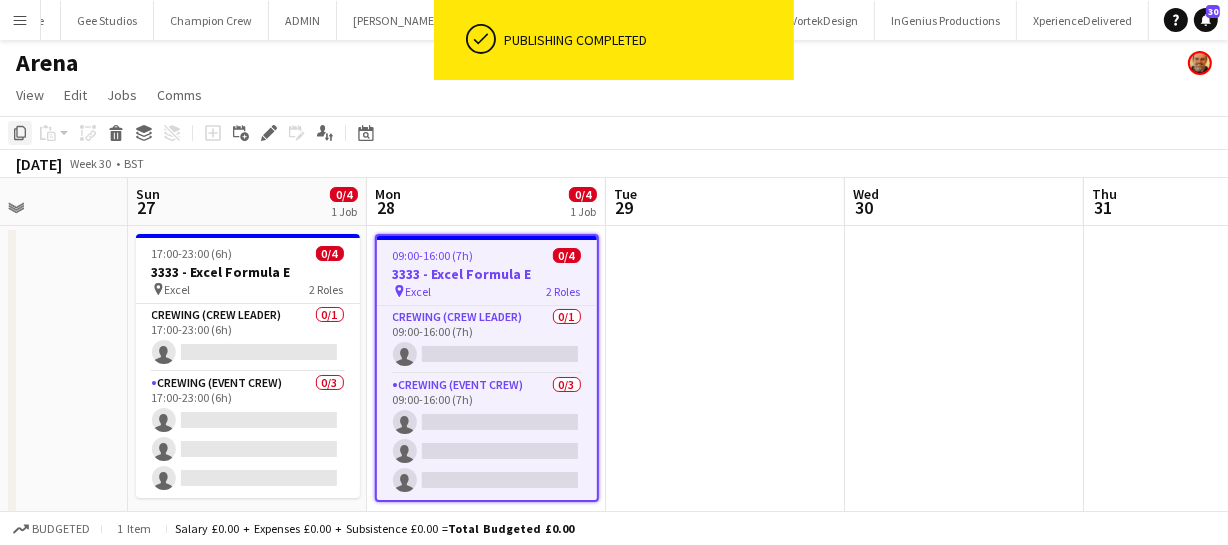 click 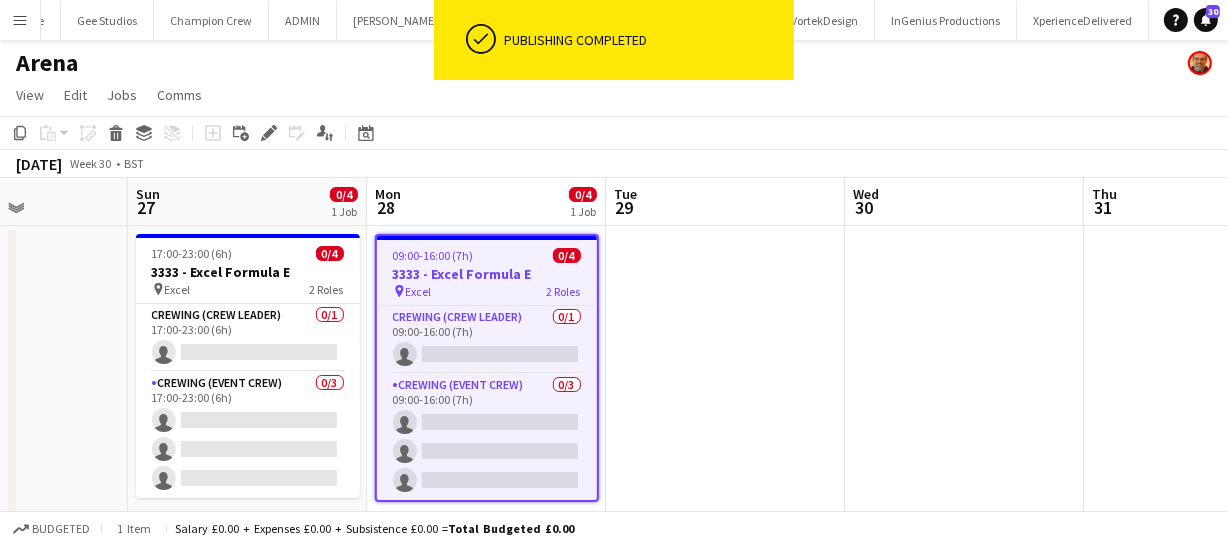 drag, startPoint x: 569, startPoint y: 333, endPoint x: 556, endPoint y: 332, distance: 13.038404 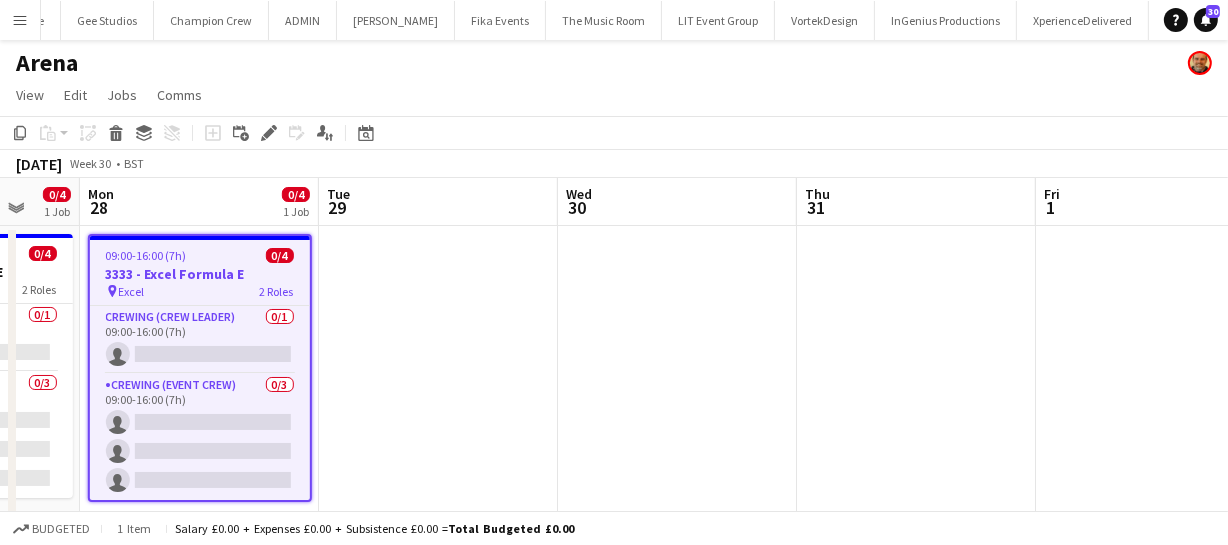 click at bounding box center [438, 495] 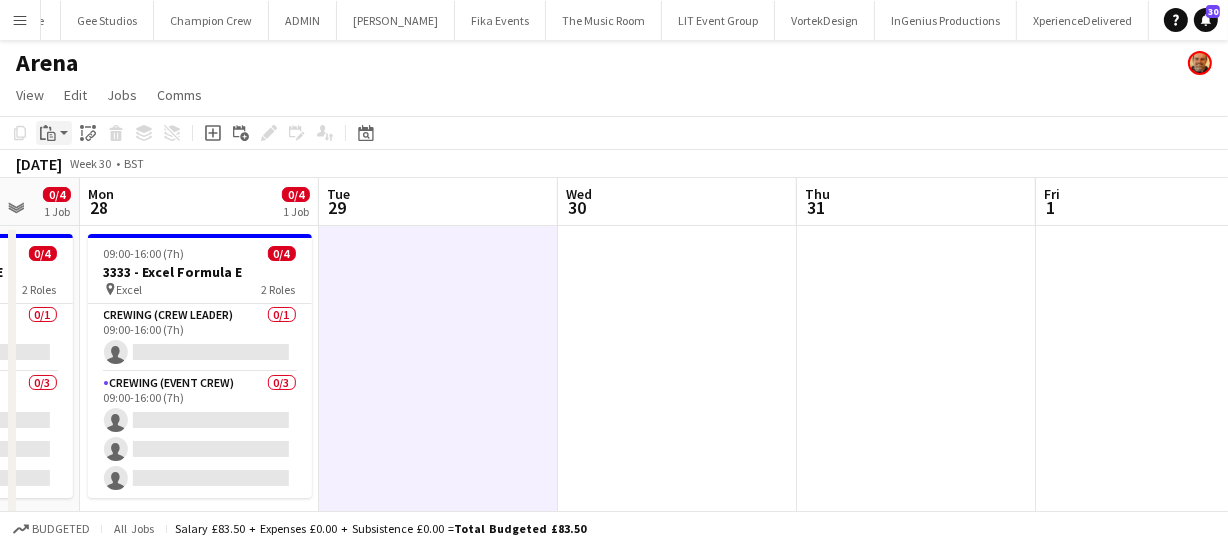 click on "Paste" at bounding box center [48, 133] 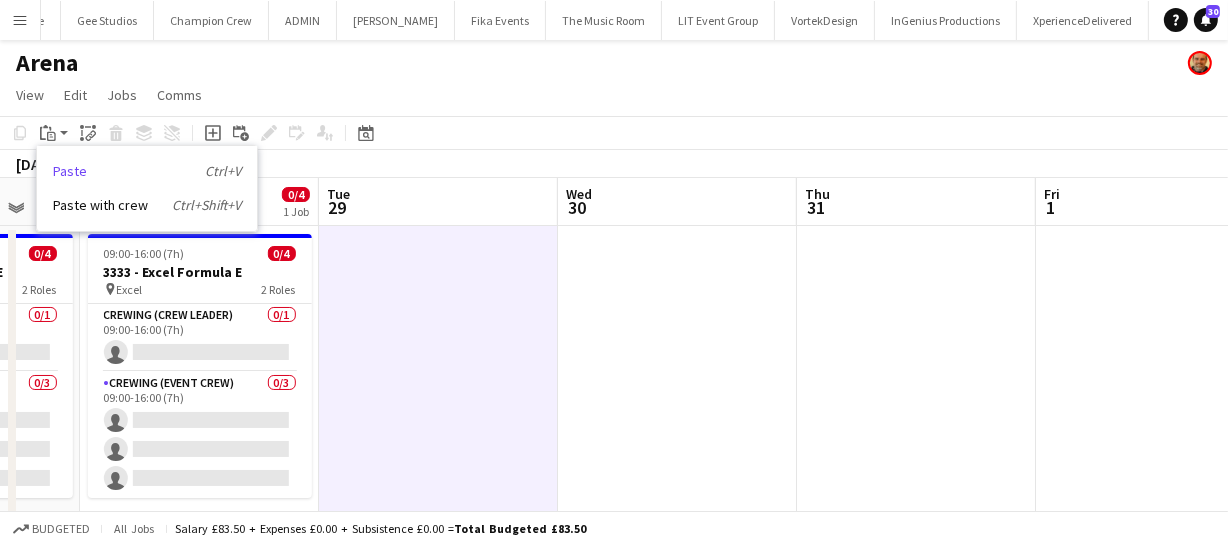 click on "Paste   Ctrl+V" at bounding box center [147, 171] 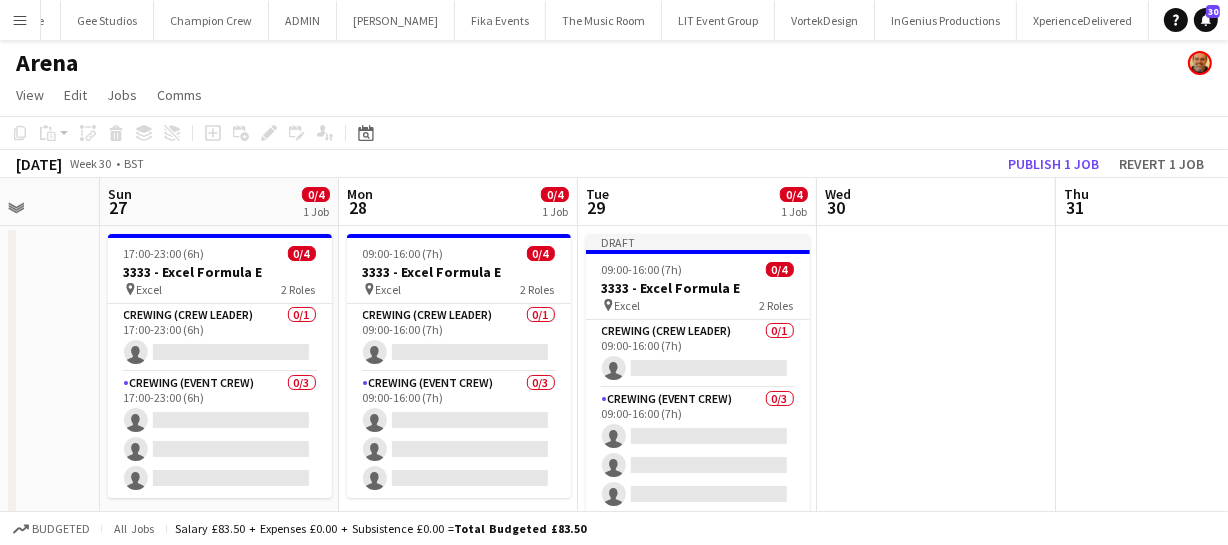 scroll, scrollTop: 0, scrollLeft: 616, axis: horizontal 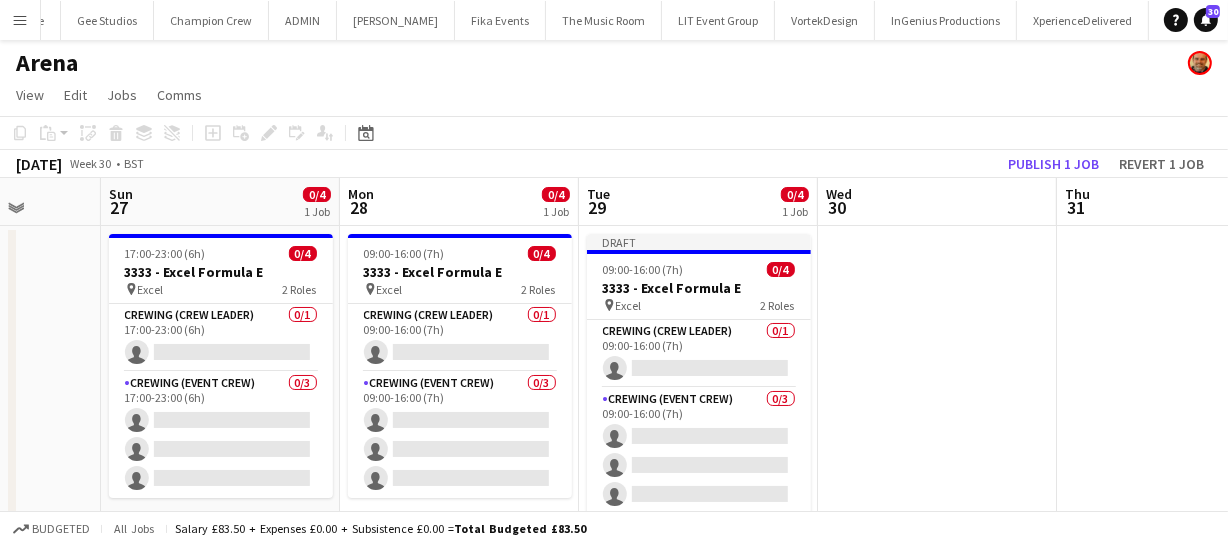 drag, startPoint x: 687, startPoint y: 401, endPoint x: 947, endPoint y: 362, distance: 262.90872 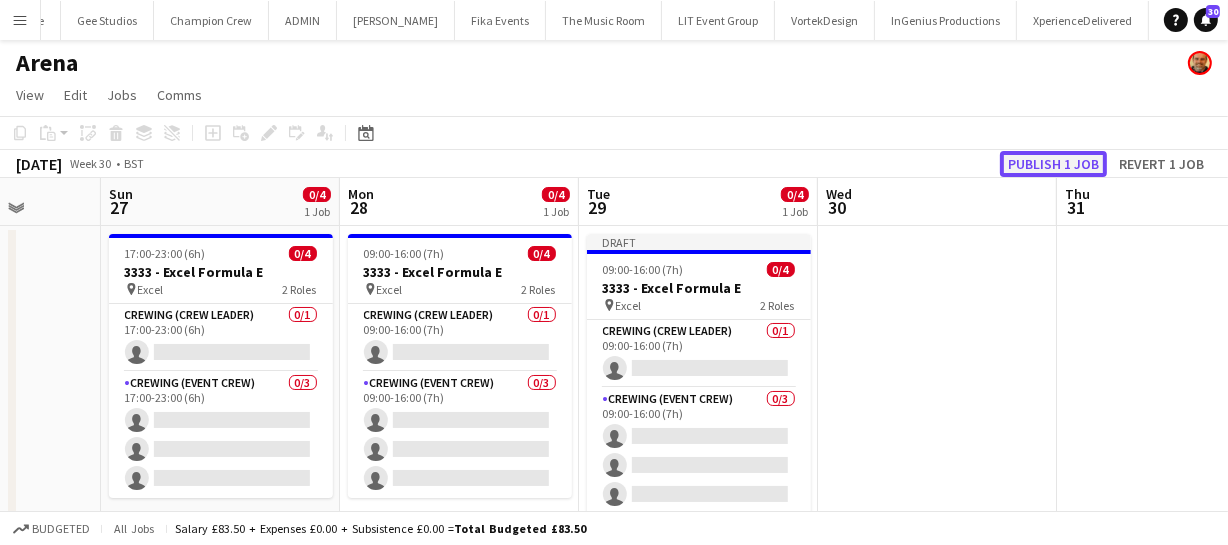 click on "Publish 1 job" 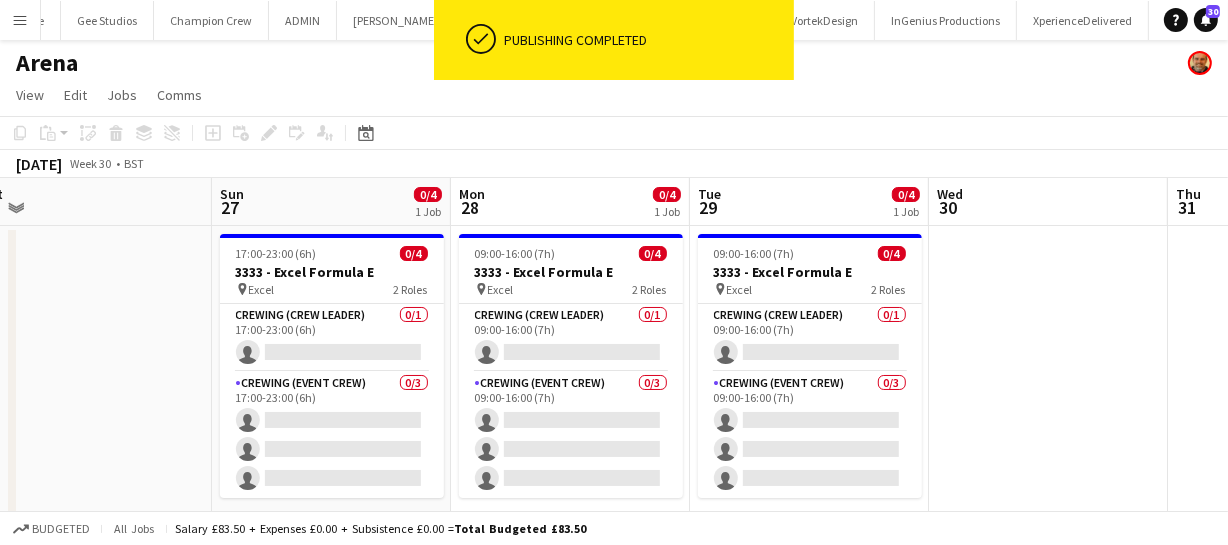 drag, startPoint x: 919, startPoint y: 316, endPoint x: 926, endPoint y: 302, distance: 15.652476 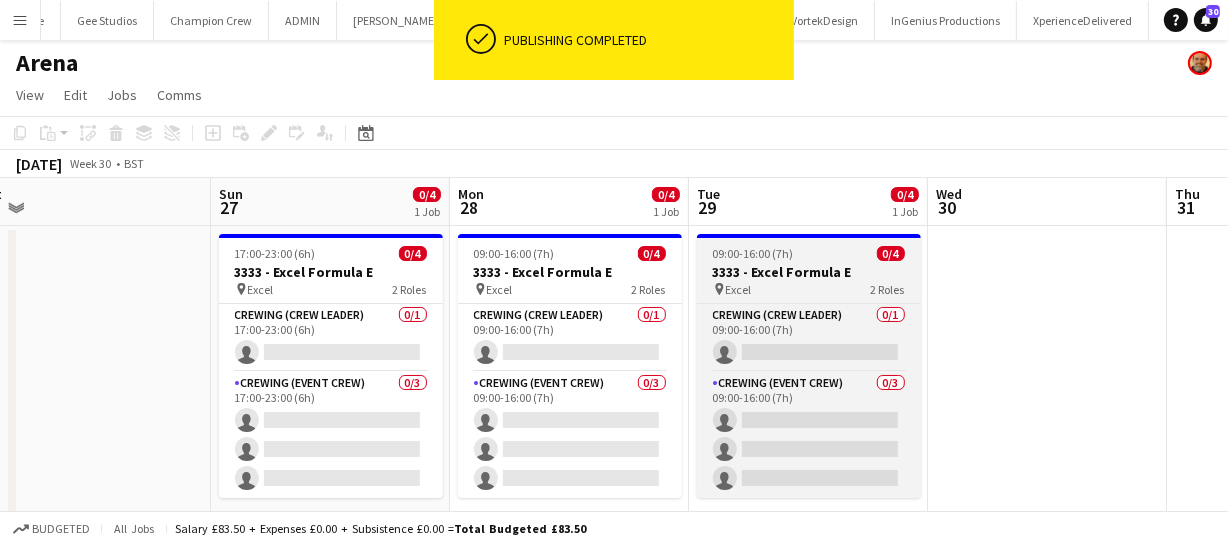 click on "09:00-16:00 (7h)    0/4   3333 - Excel Formula E
pin
Excel   2 Roles   Crewing (Crew Leader)   0/1   09:00-16:00 (7h)
single-neutral-actions
Crewing (Event Crew)   0/3   09:00-16:00 (7h)
single-neutral-actions
single-neutral-actions
single-neutral-actions" at bounding box center (809, 366) 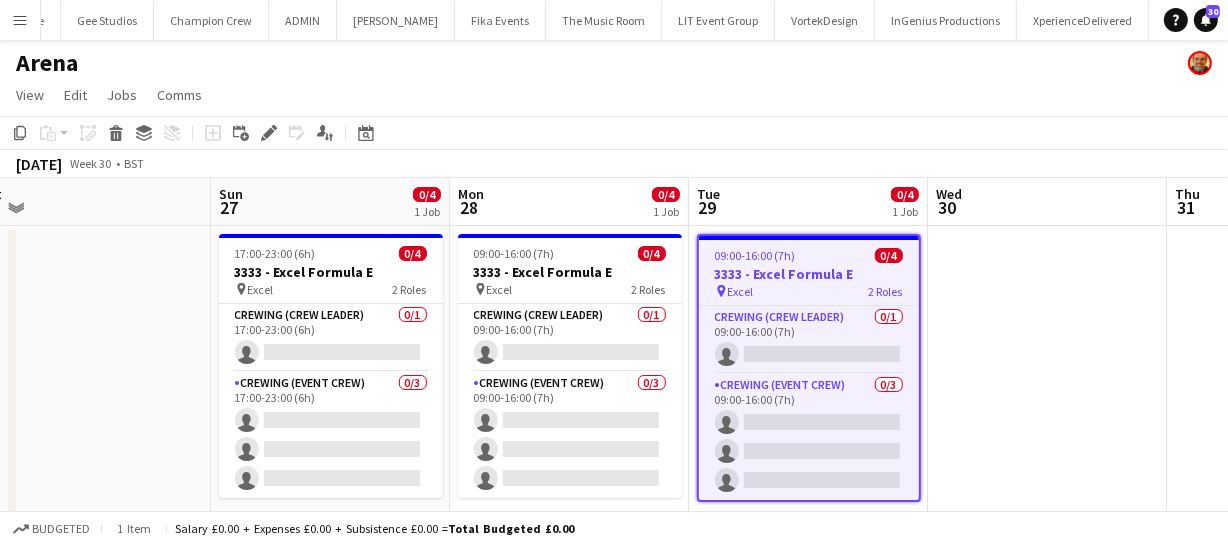 click at bounding box center (1047, 495) 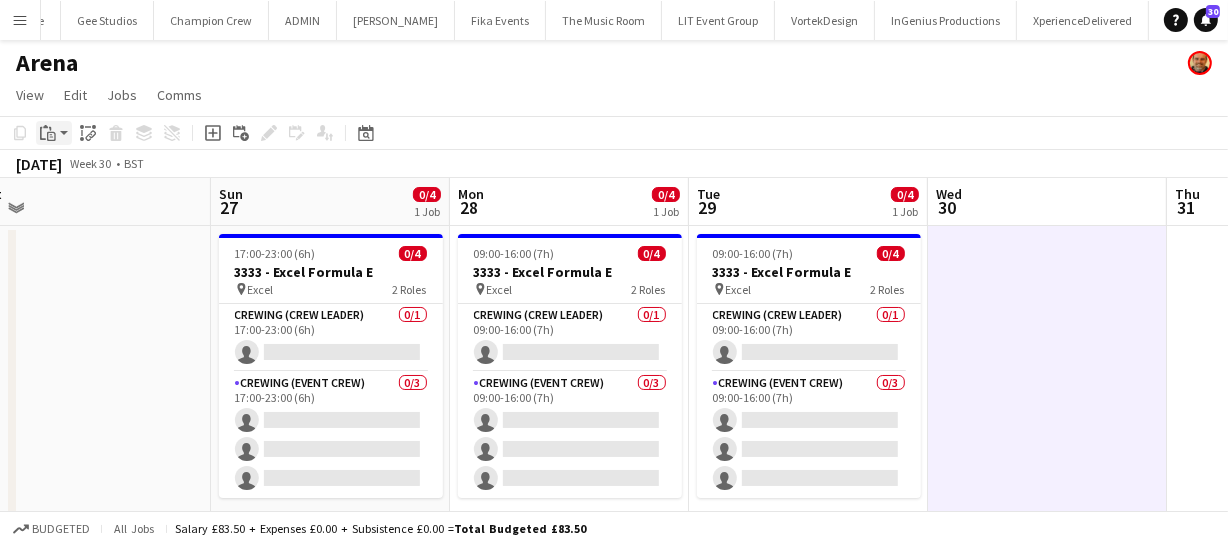click 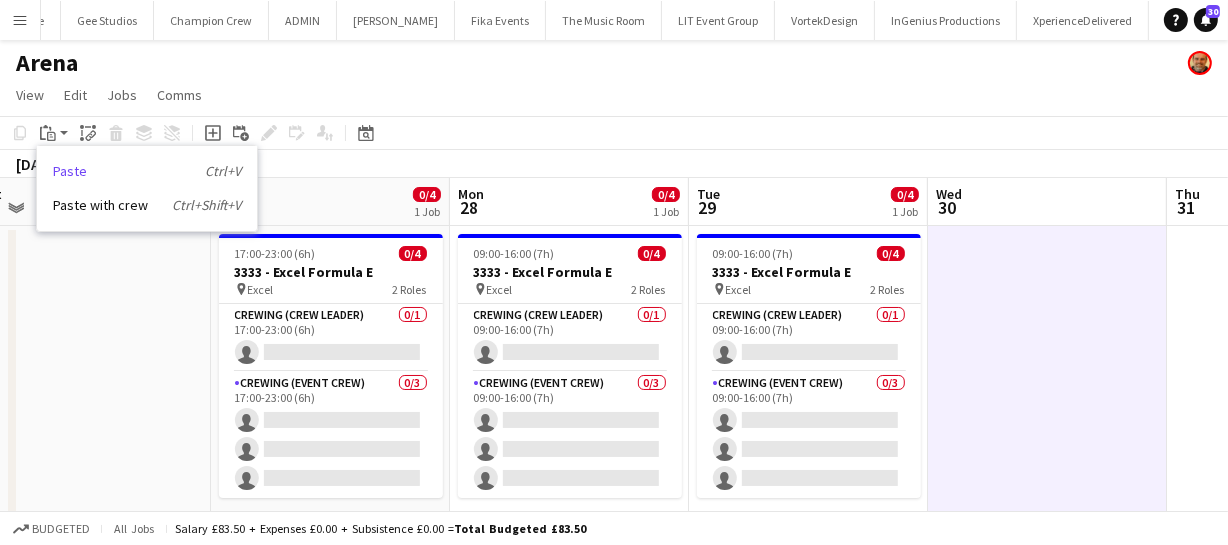 click on "Paste   Ctrl+V" at bounding box center [147, 171] 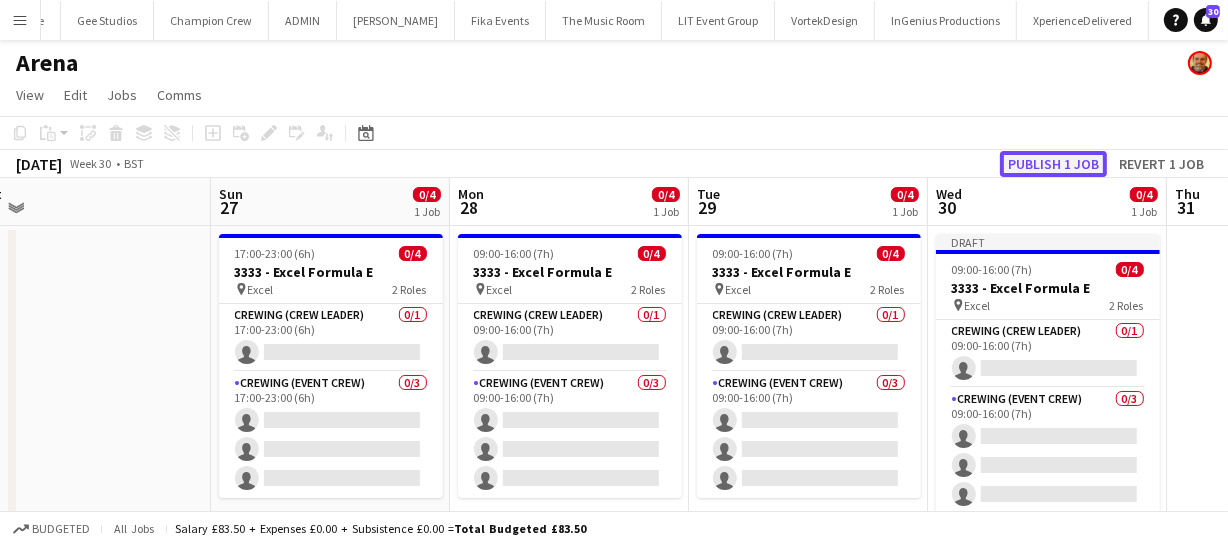 click on "Publish 1 job" 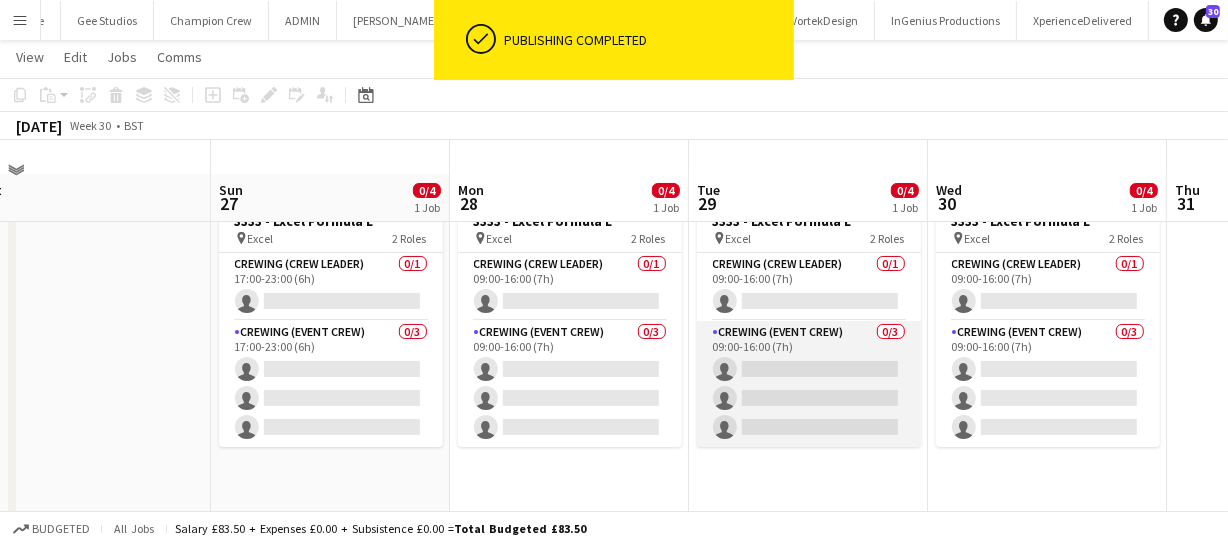 scroll, scrollTop: 90, scrollLeft: 0, axis: vertical 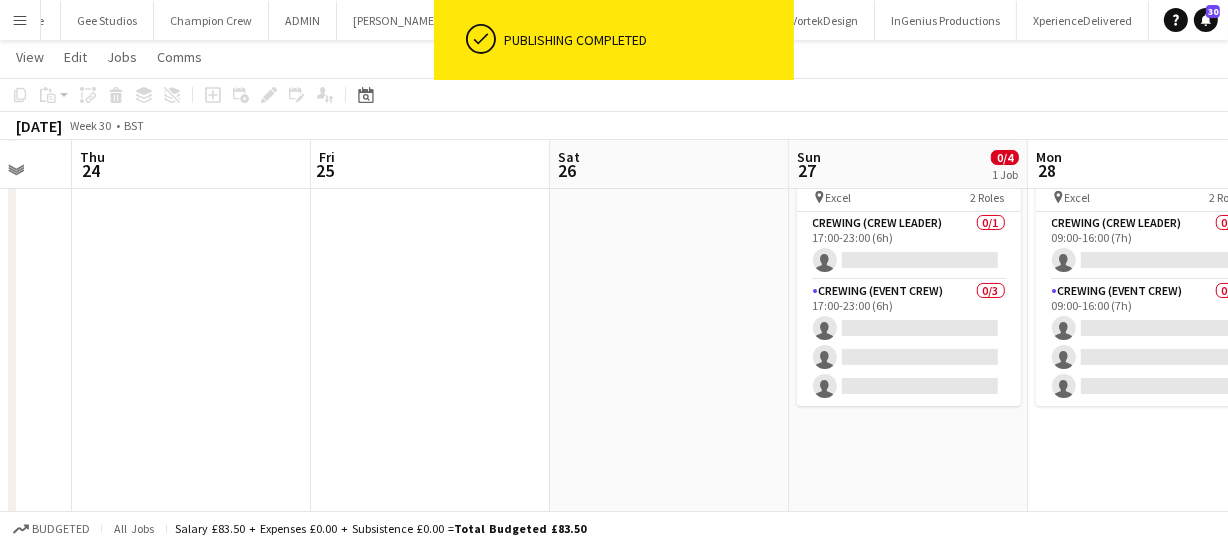 drag, startPoint x: 99, startPoint y: 384, endPoint x: 677, endPoint y: 400, distance: 578.22144 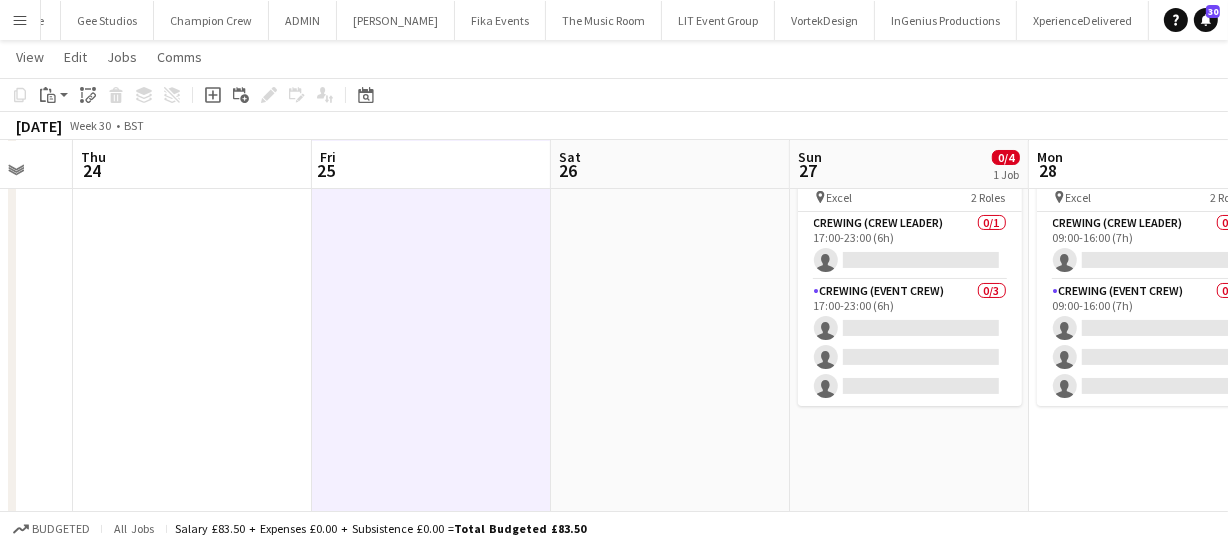 drag, startPoint x: 489, startPoint y: 340, endPoint x: 578, endPoint y: 337, distance: 89.050545 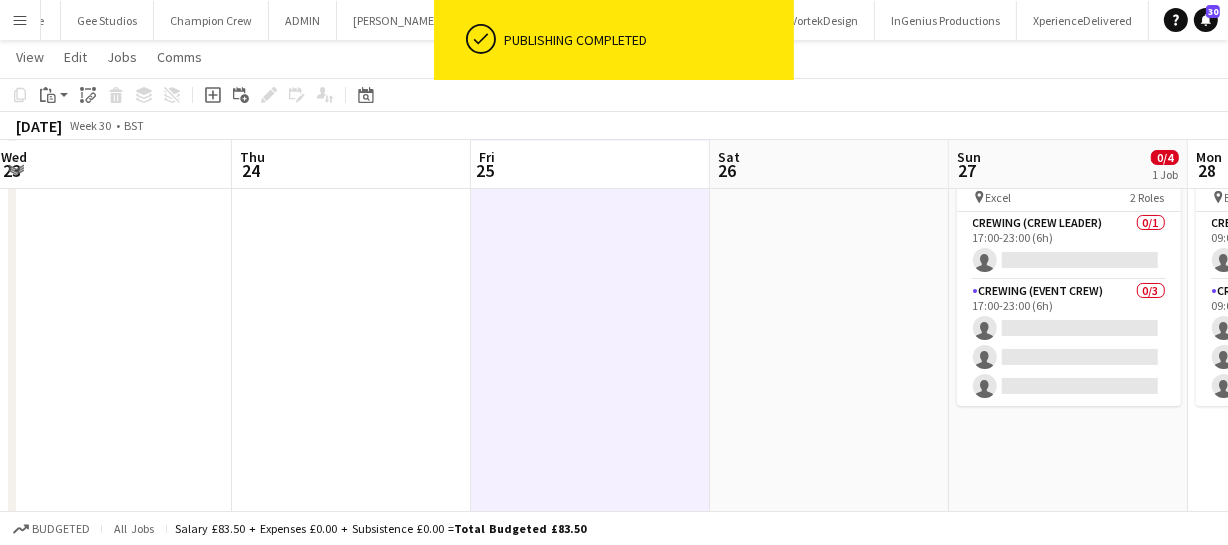 click on "Mon   21   Tue   22   Wed   23   Thu   24   Fri   25   Sat   26   Sun   27   0/4   1 Job   Mon   28   0/4   1 Job   Tue   29   0/4   1 Job   Wed   30   0/4   1 Job   Thu   31      17:00-23:00 (6h)    0/4   3333 - Excel Formula E
pin
Excel   2 Roles   Crewing (Crew Leader)   0/1   17:00-23:00 (6h)
single-neutral-actions
Crewing (Event Crew)   0/3   17:00-23:00 (6h)
single-neutral-actions
single-neutral-actions
single-neutral-actions
09:00-16:00 (7h)    0/4   3333 - Excel Formula E
pin
Excel   2 Roles   Crewing (Crew Leader)   0/1   09:00-16:00 (7h)
single-neutral-actions
Crewing (Event Crew)   0/3   09:00-16:00 (7h)
single-neutral-actions
single-neutral-actions" at bounding box center (614, 330) 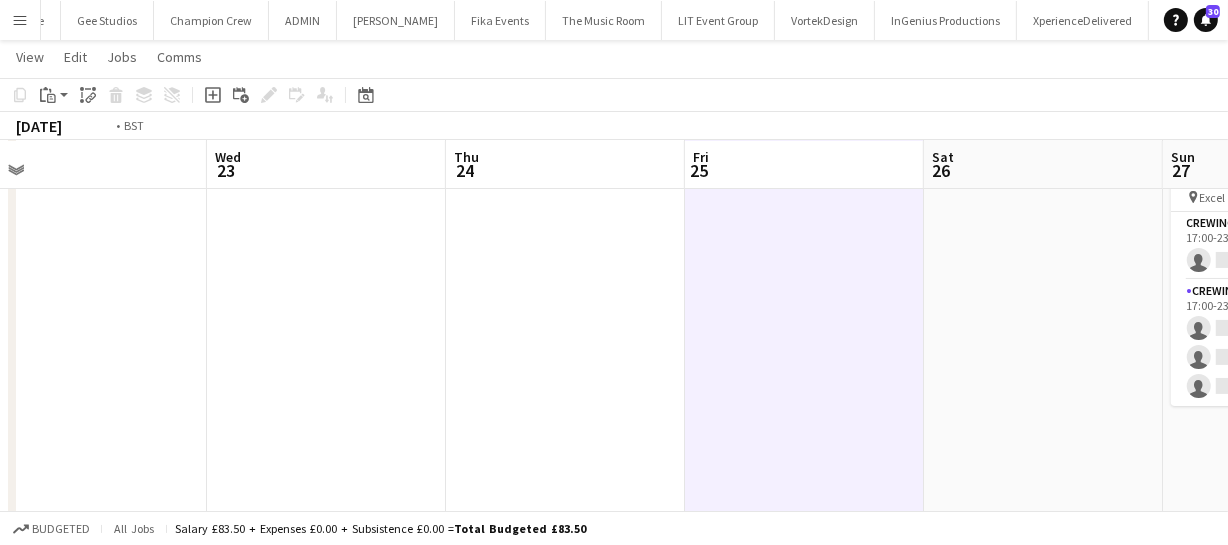 drag, startPoint x: 376, startPoint y: 333, endPoint x: 697, endPoint y: 345, distance: 321.2242 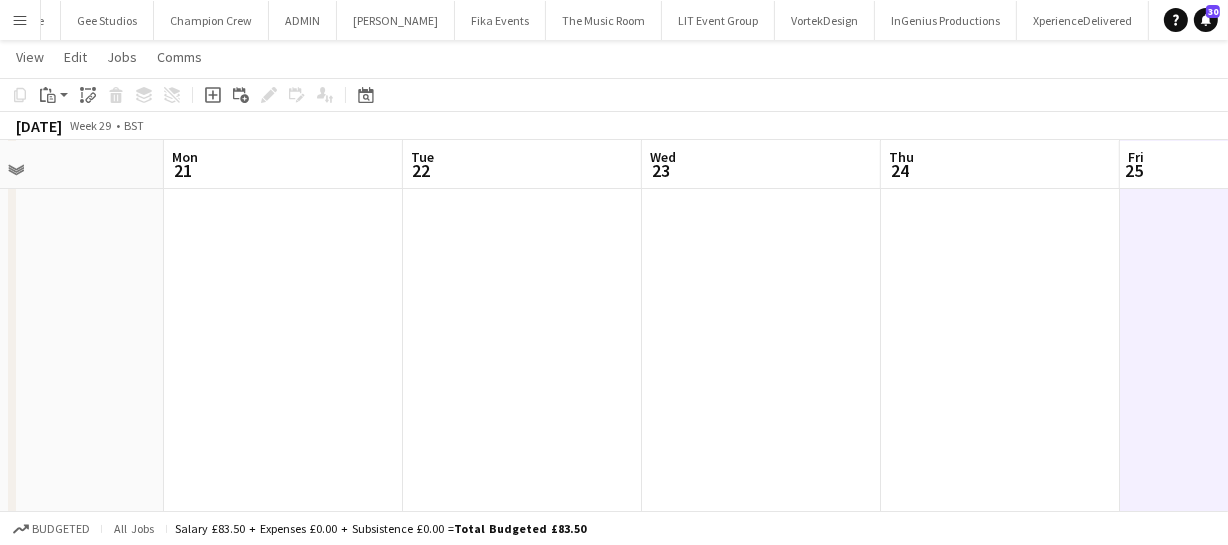 drag, startPoint x: 493, startPoint y: 339, endPoint x: 499, endPoint y: 360, distance: 21.84033 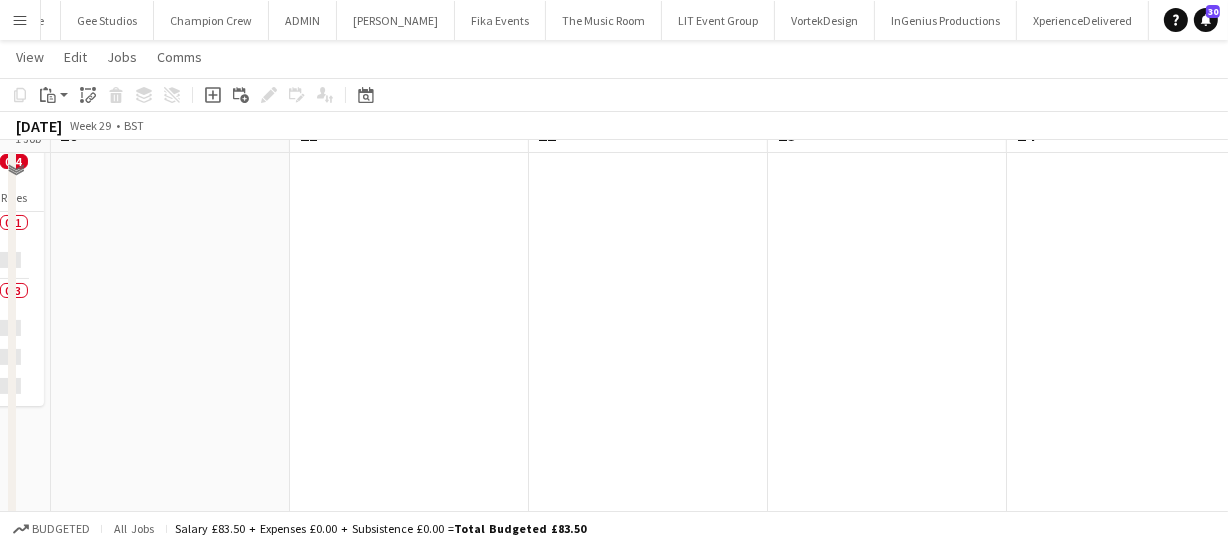 scroll, scrollTop: 0, scrollLeft: 0, axis: both 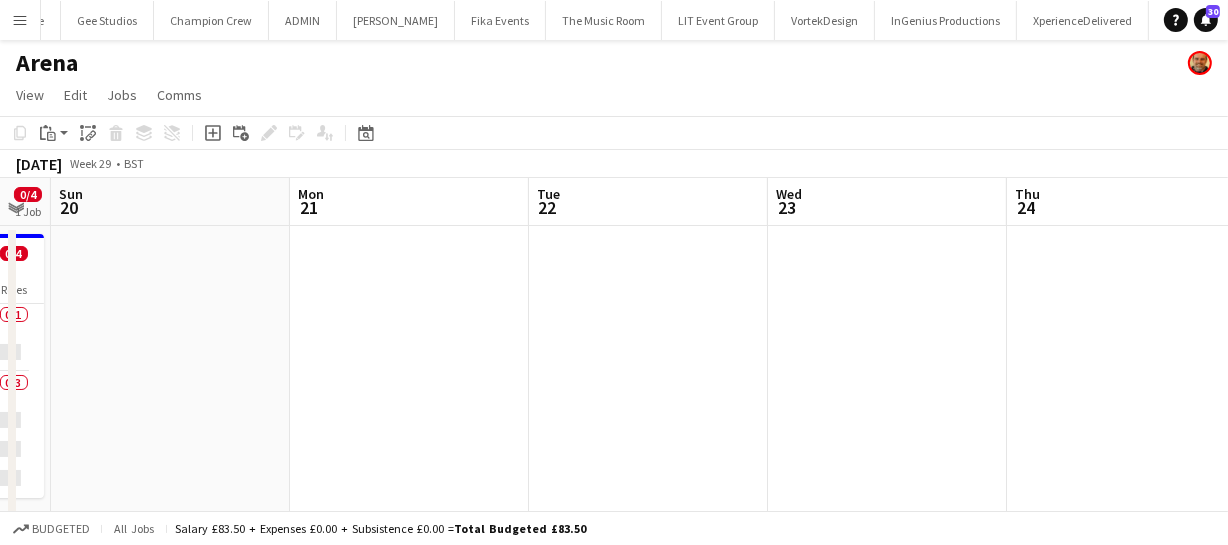 drag, startPoint x: 174, startPoint y: 371, endPoint x: 628, endPoint y: 375, distance: 454.0176 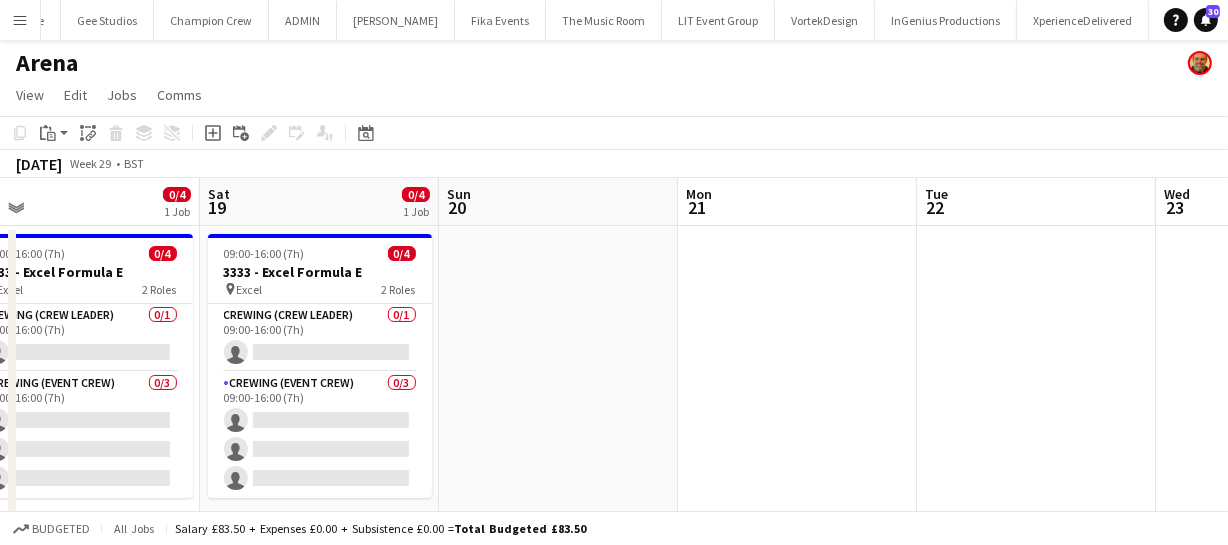 drag, startPoint x: 633, startPoint y: 390, endPoint x: 815, endPoint y: 388, distance: 182.01099 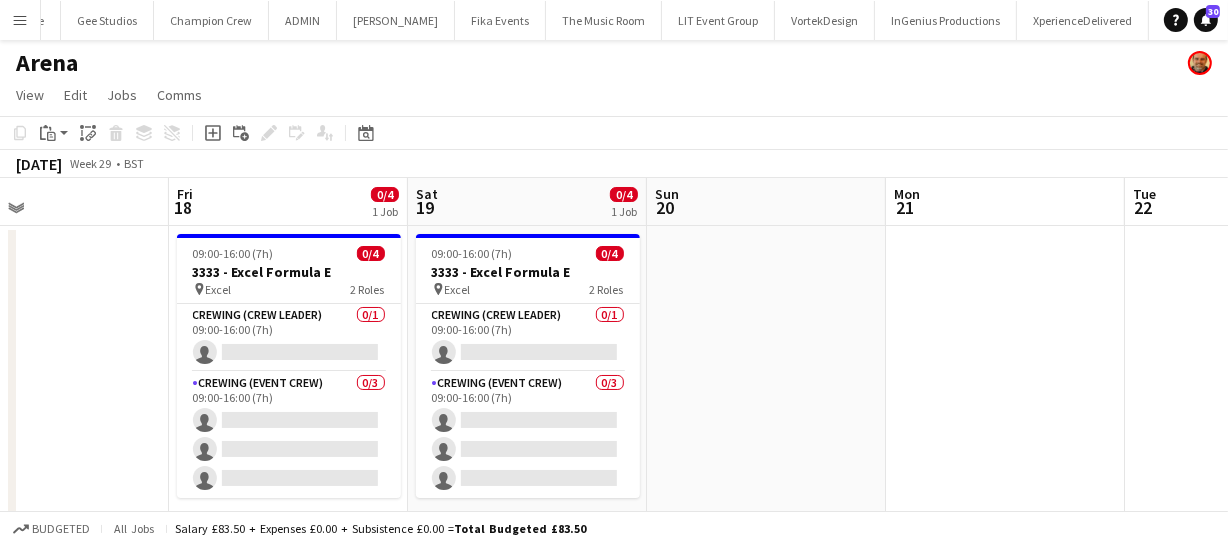 drag, startPoint x: 960, startPoint y: 384, endPoint x: 1050, endPoint y: 382, distance: 90.02222 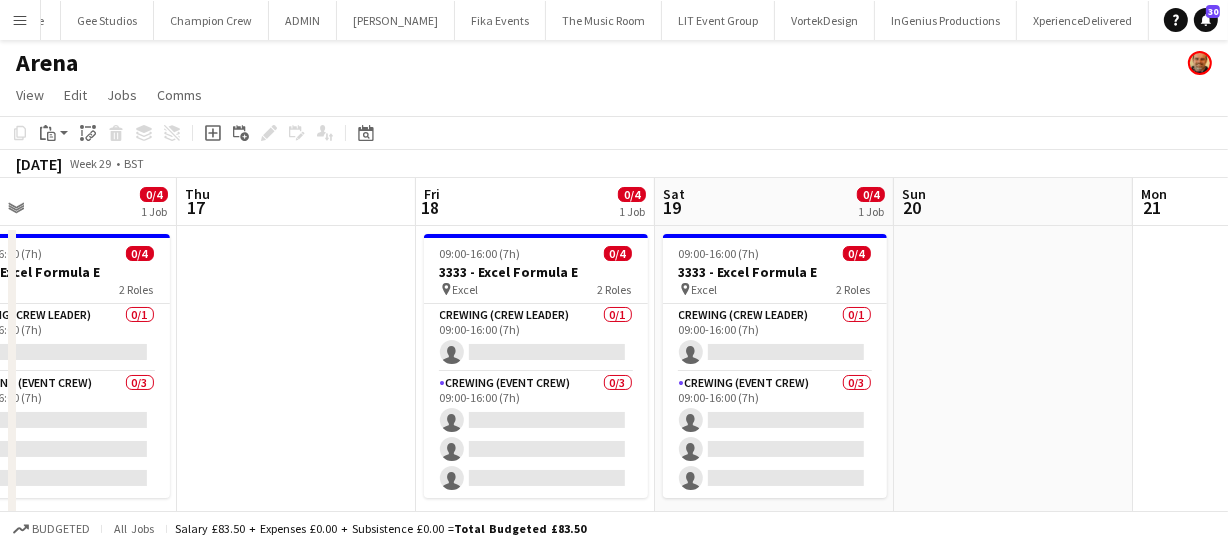 click on "Mon   14   Tue   15   Wed   16   0/4   1 Job   Thu   17   Fri   18   0/4   1 Job   Sat   19   0/4   1 Job   Sun   20   Mon   21   Tue   22   Wed   23   Thu   24      09:00-16:00 (7h)    0/4   3333 - Excel Formula E
pin
Excel   2 Roles   Crewing (Crew Leader)   0/1   09:00-16:00 (7h)
single-neutral-actions
Crewing (Event Crew)   0/3   09:00-16:00 (7h)
single-neutral-actions
single-neutral-actions
single-neutral-actions
09:00-16:00 (7h)    0/4   3333 - Excel Formula E
pin
Excel   2 Roles   Crewing (Crew Leader)   0/1   09:00-16:00 (7h)
single-neutral-actions
Crewing (Event Crew)   0/3   09:00-16:00 (7h)
single-neutral-actions
single-neutral-actions" at bounding box center [614, 471] 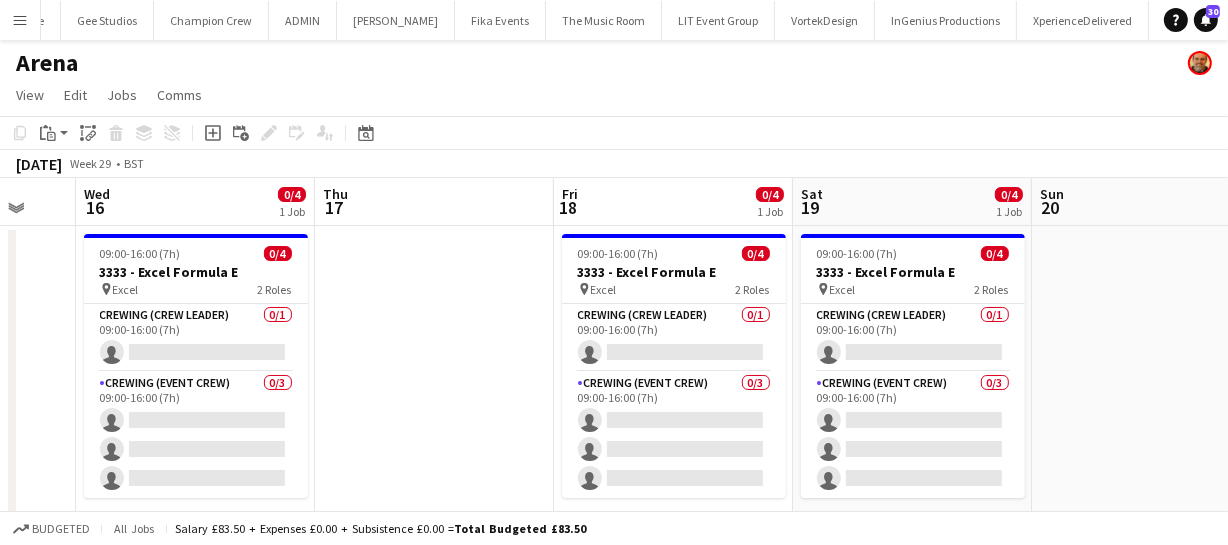 click on "Mon   14   Tue   15   Wed   16   0/4   1 Job   Thu   17   Fri   18   0/4   1 Job   Sat   19   0/4   1 Job   Sun   20   Mon   21   Tue   22   Wed   23   Thu   24      09:00-16:00 (7h)    0/4   3333 - Excel Formula E
pin
Excel   2 Roles   Crewing (Crew Leader)   0/1   09:00-16:00 (7h)
single-neutral-actions
Crewing (Event Crew)   0/3   09:00-16:00 (7h)
single-neutral-actions
single-neutral-actions
single-neutral-actions
09:00-16:00 (7h)    0/4   3333 - Excel Formula E
pin
Excel   2 Roles   Crewing (Crew Leader)   0/1   09:00-16:00 (7h)
single-neutral-actions
Crewing (Event Crew)   0/3   09:00-16:00 (7h)
single-neutral-actions
single-neutral-actions" at bounding box center (614, 471) 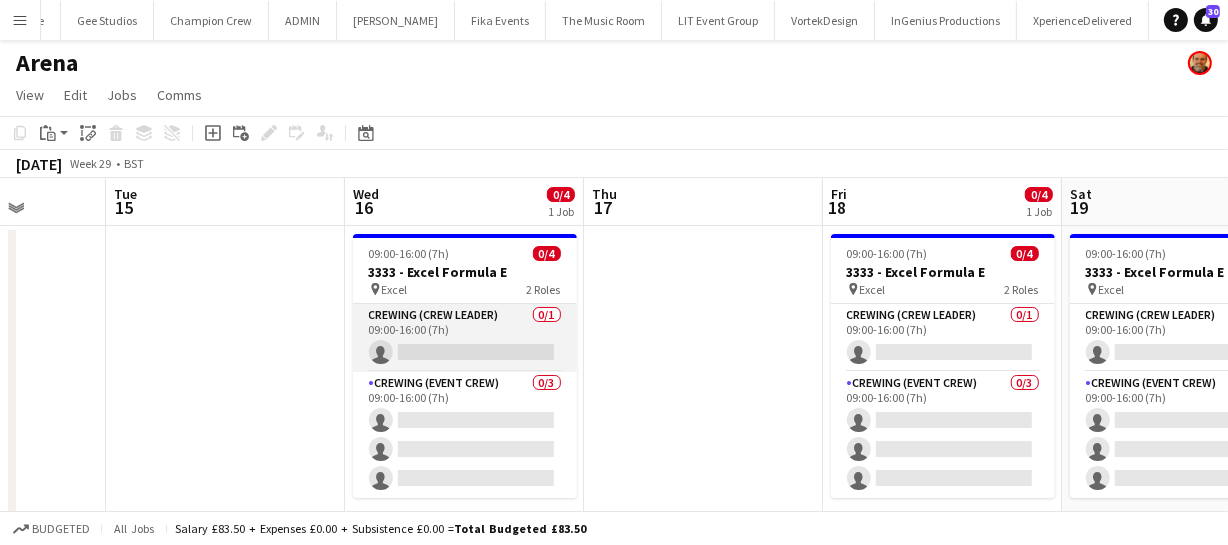 click on "Crewing (Crew Leader)   0/1   09:00-16:00 (7h)
single-neutral-actions" at bounding box center (465, 338) 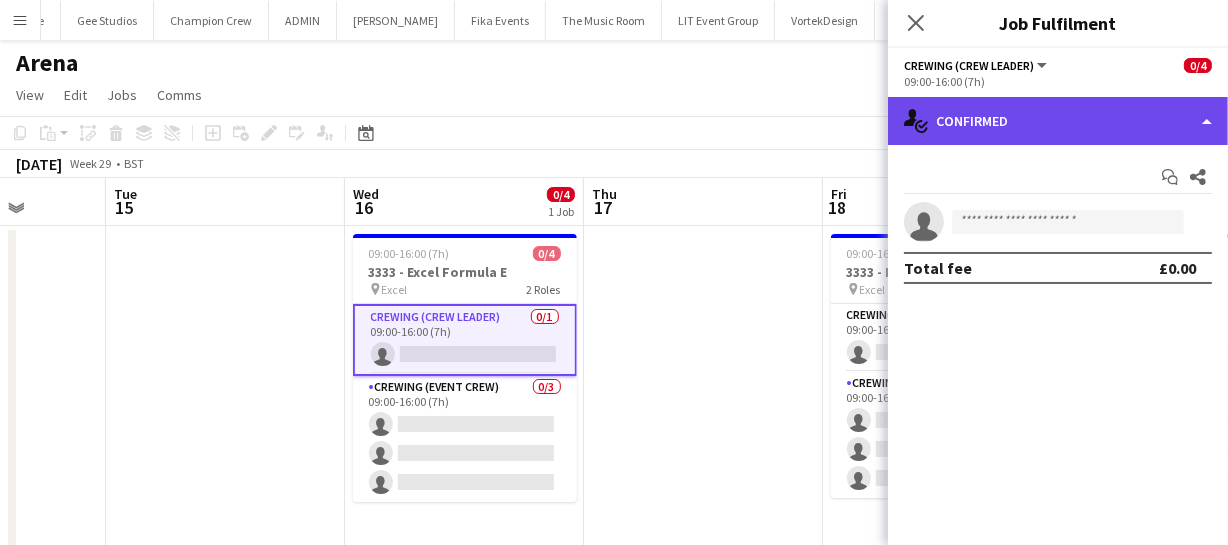 click on "single-neutral-actions-check-2
Confirmed" 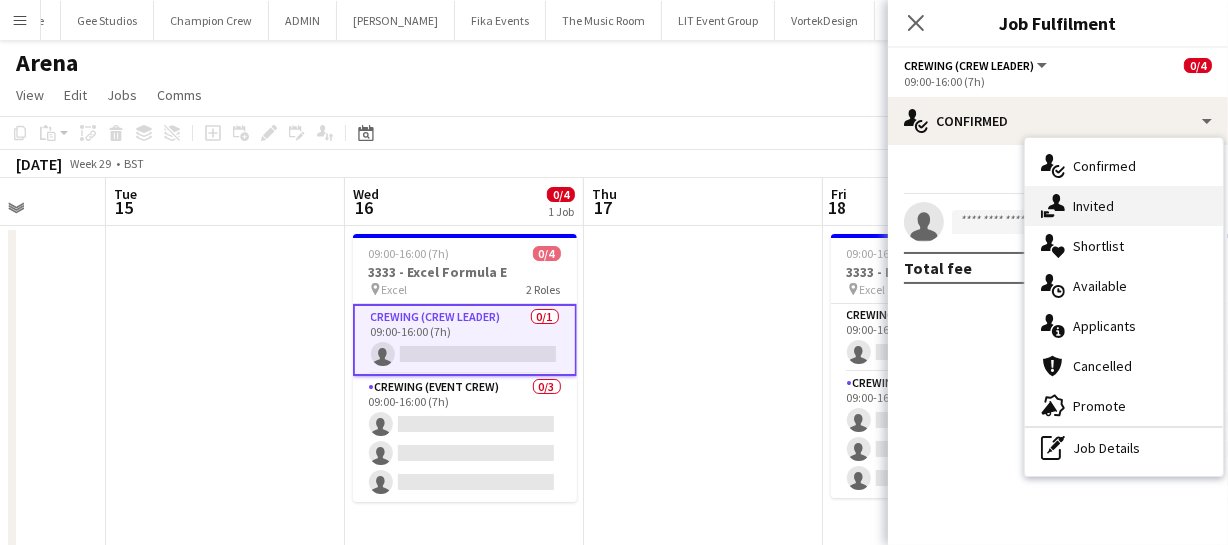 click on "single-neutral-actions-share-1
Invited" at bounding box center [1124, 206] 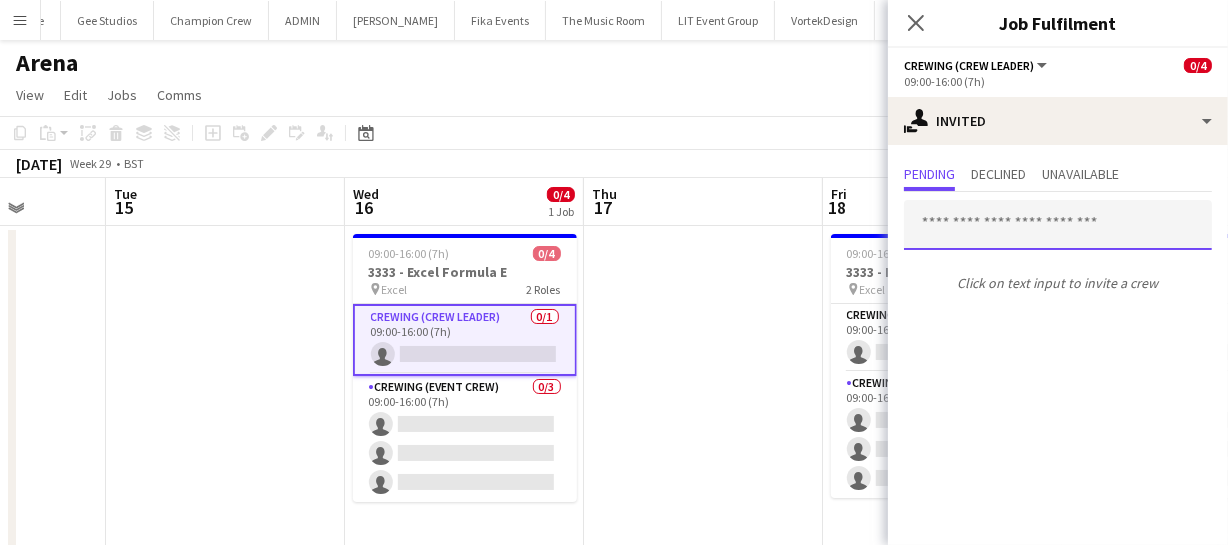 click at bounding box center [1058, 225] 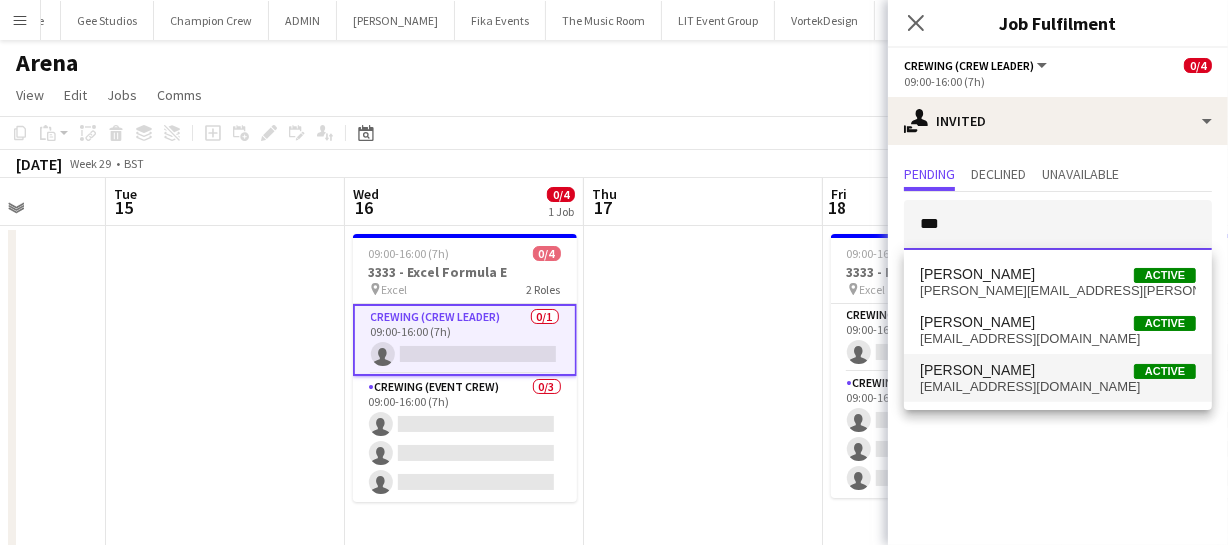 type on "***" 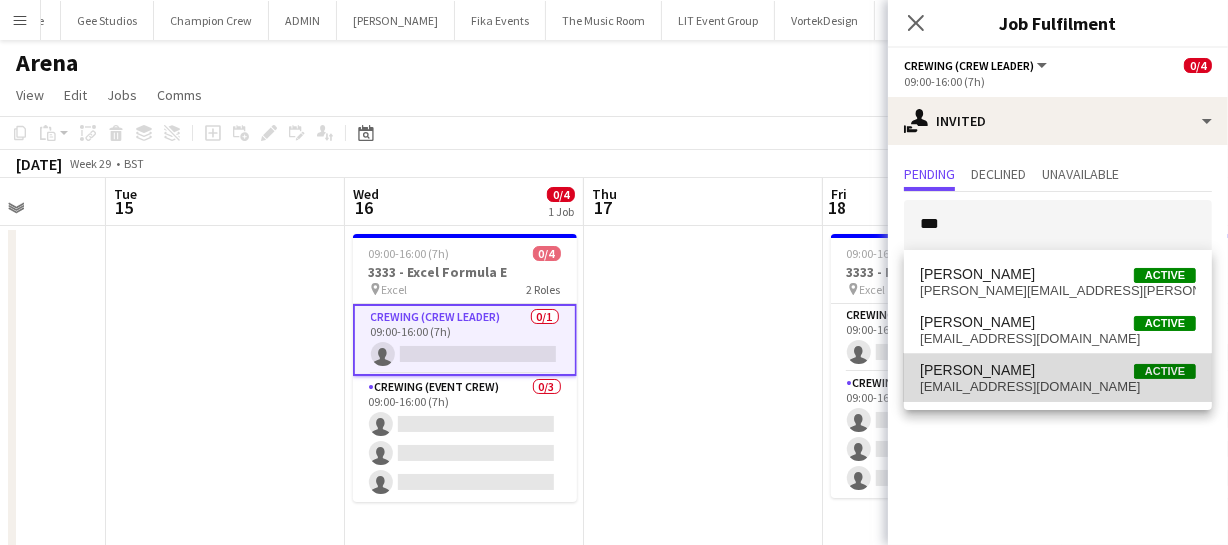 click on "Ben Turner  Active" at bounding box center [1058, 370] 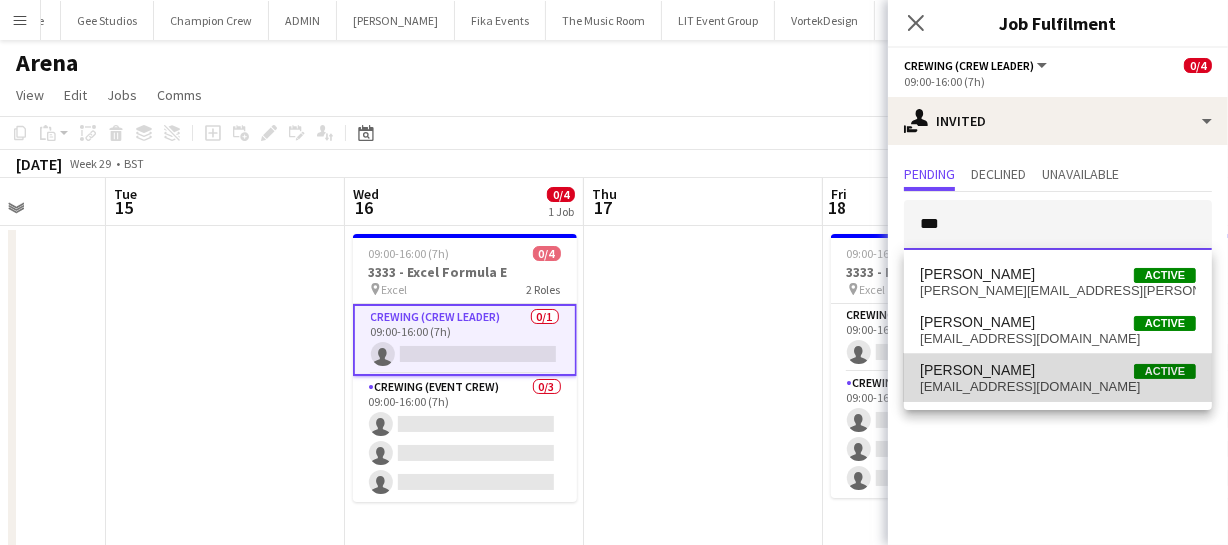 type 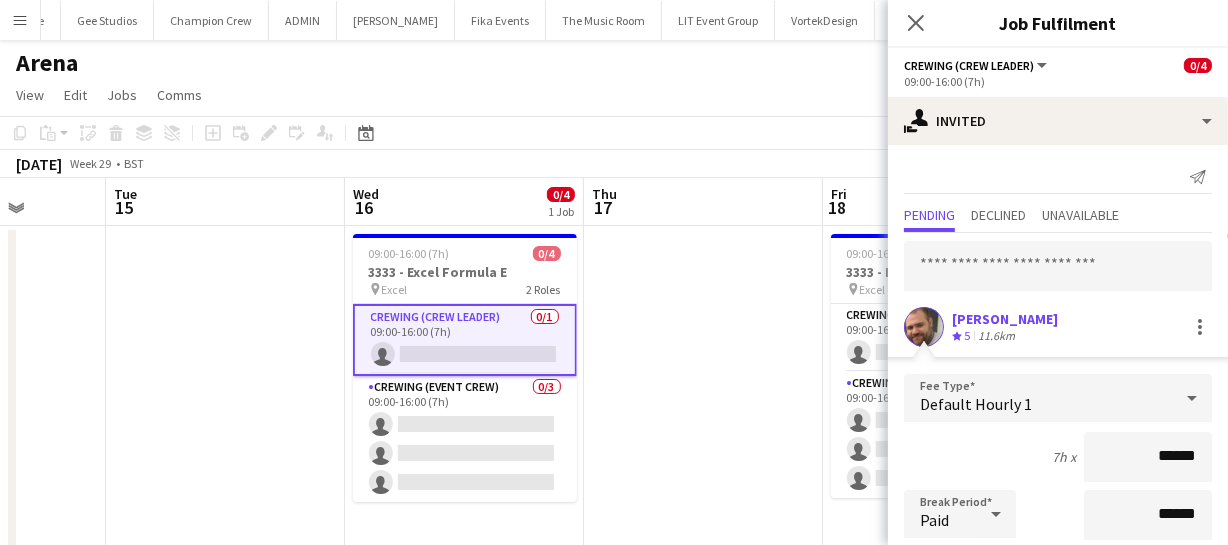 drag, startPoint x: 1186, startPoint y: 449, endPoint x: 1085, endPoint y: 445, distance: 101.07918 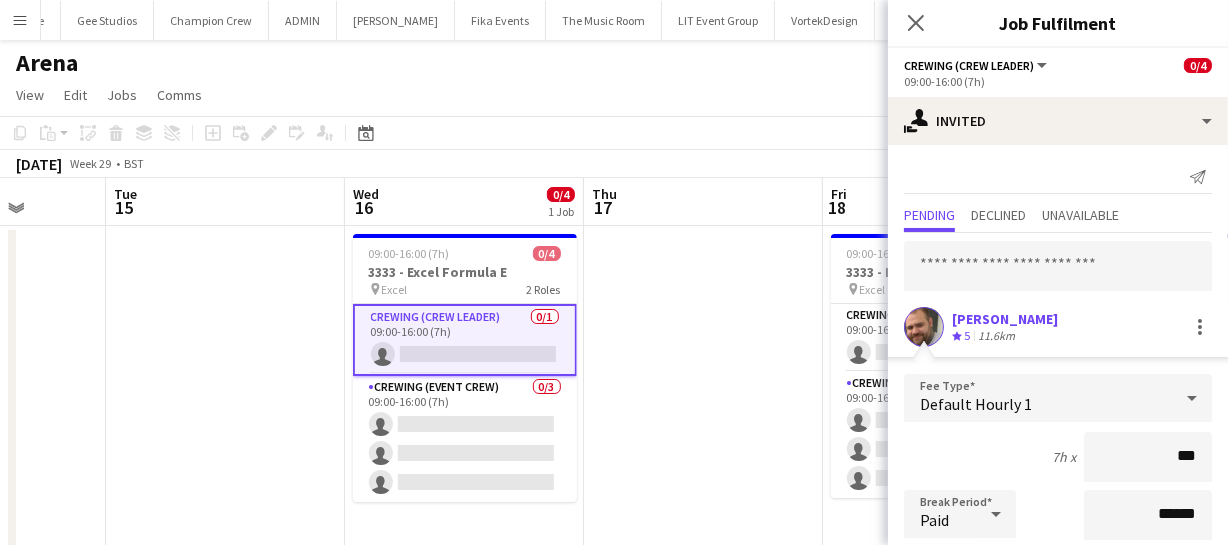 type on "****" 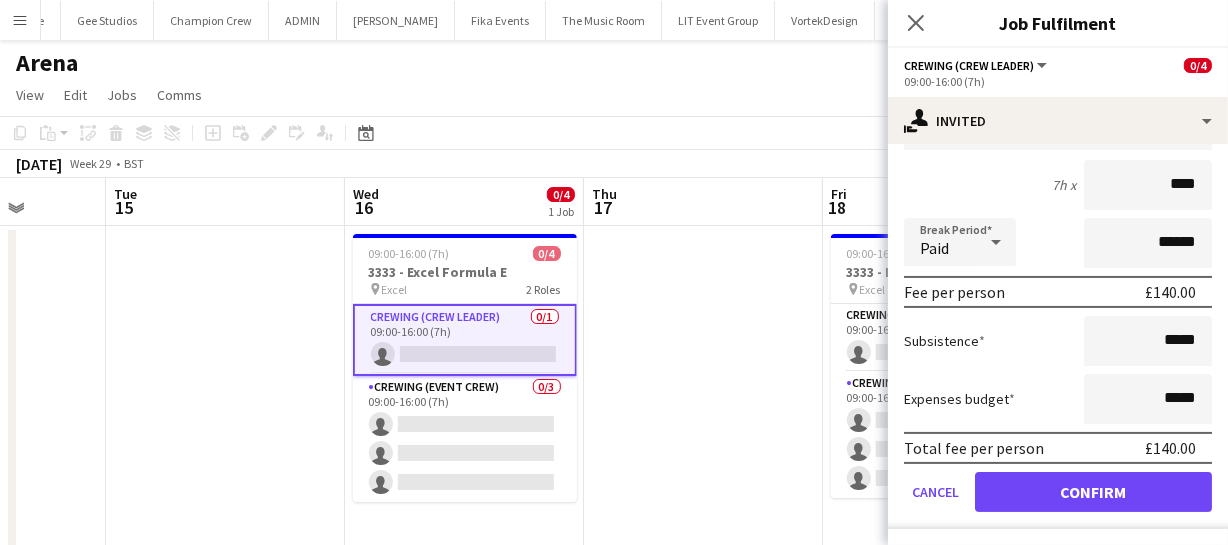 scroll, scrollTop: 274, scrollLeft: 0, axis: vertical 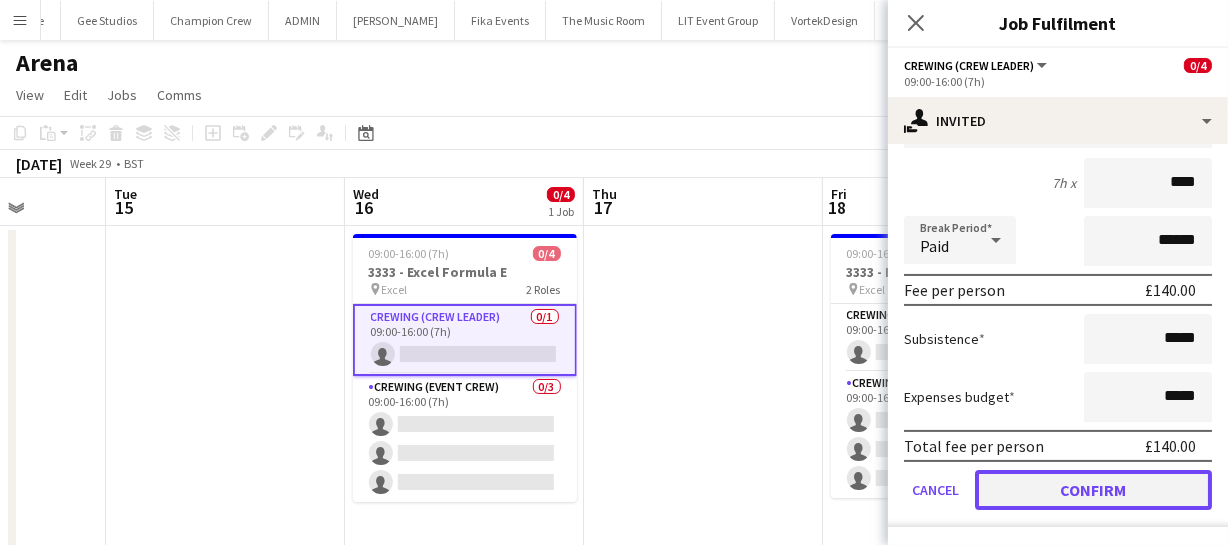 click on "Confirm" 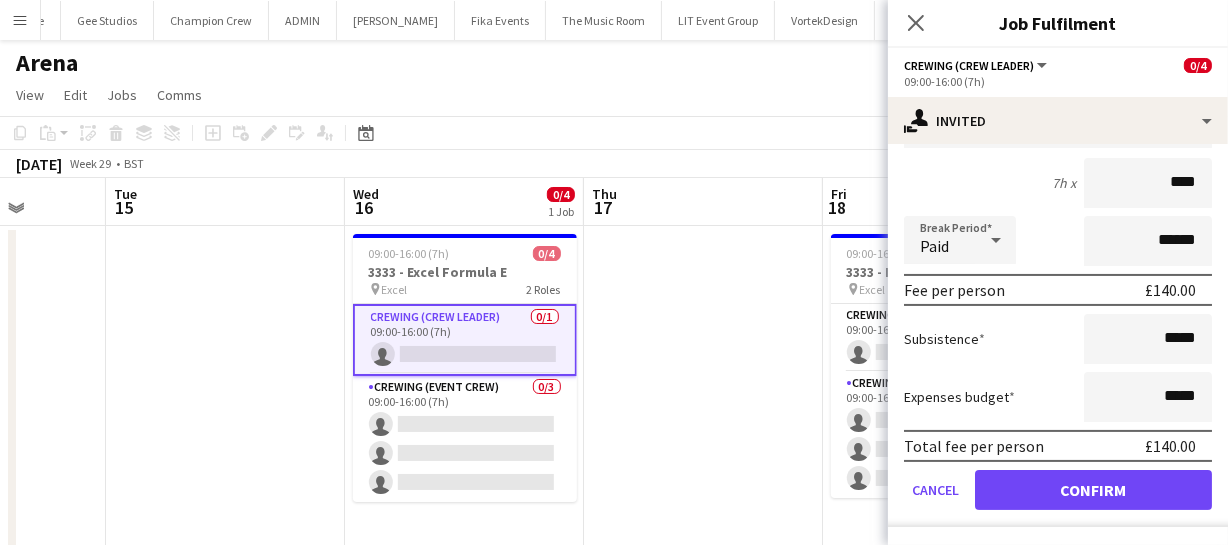 scroll, scrollTop: 0, scrollLeft: 0, axis: both 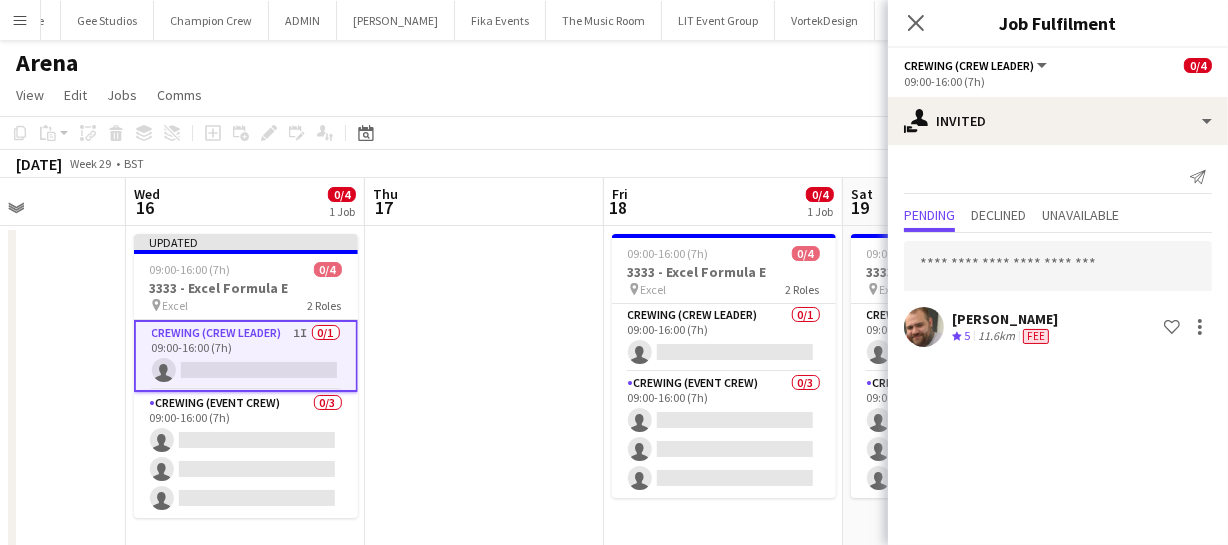 drag, startPoint x: 469, startPoint y: 407, endPoint x: 440, endPoint y: 403, distance: 29.274563 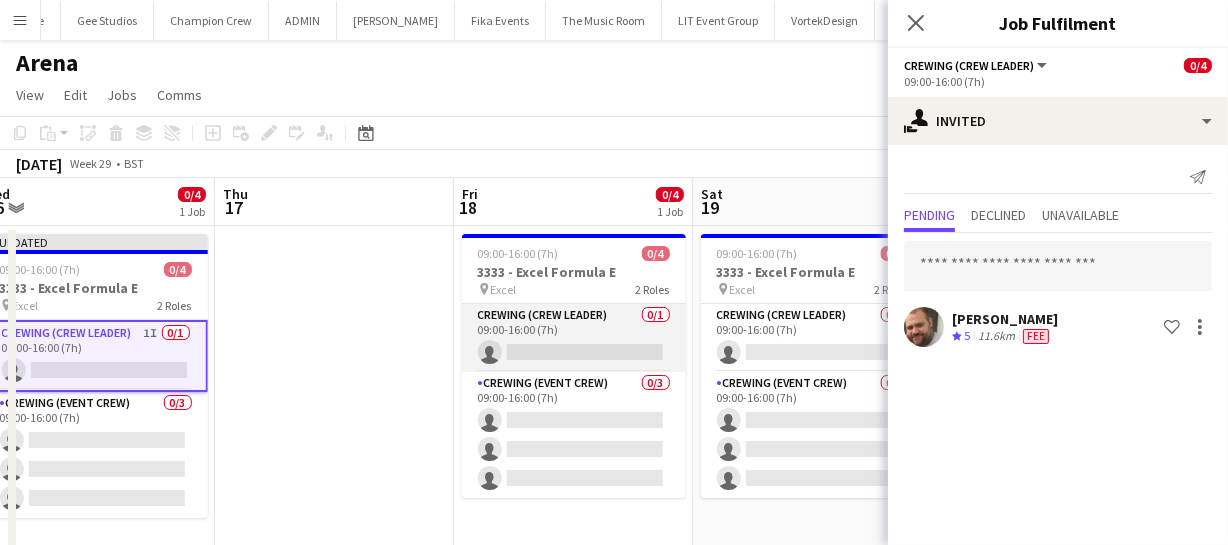 click on "Crewing (Crew Leader)   0/1   09:00-16:00 (7h)
single-neutral-actions" at bounding box center (574, 338) 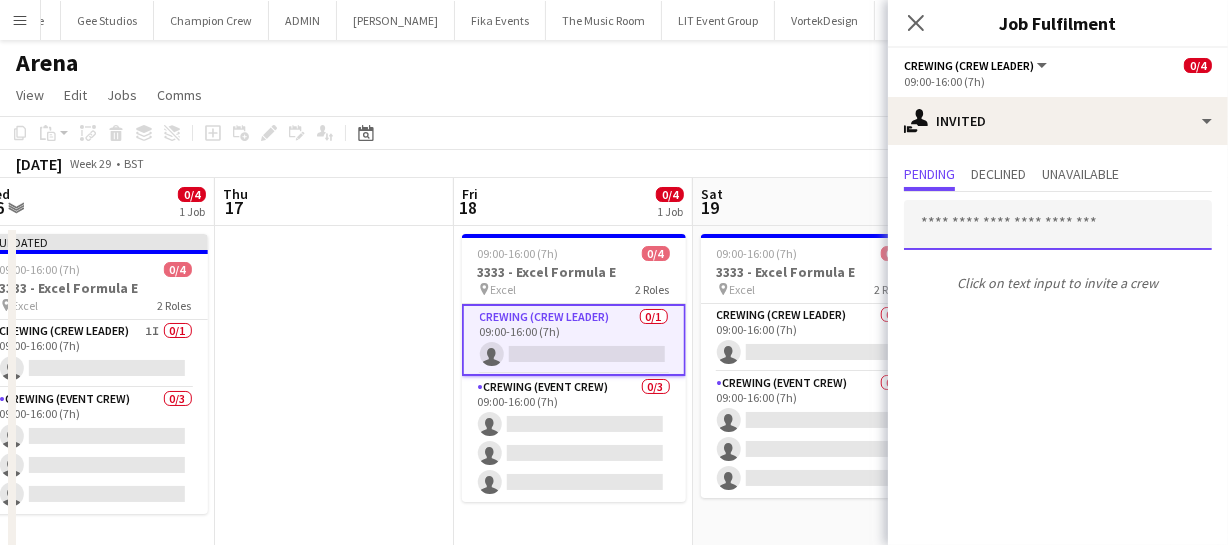 click at bounding box center (1058, 225) 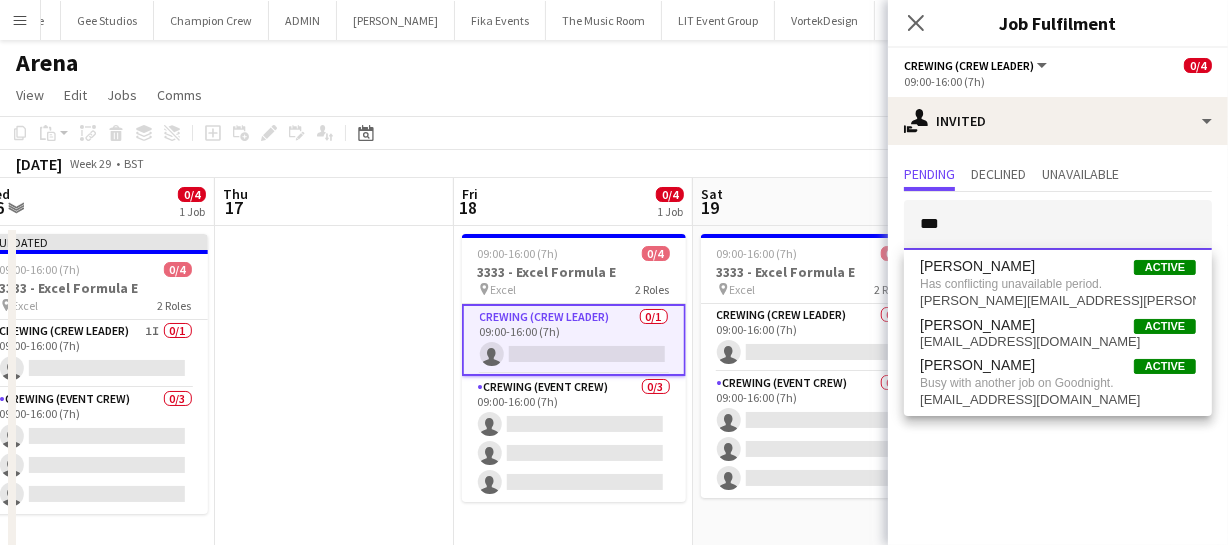 type on "***" 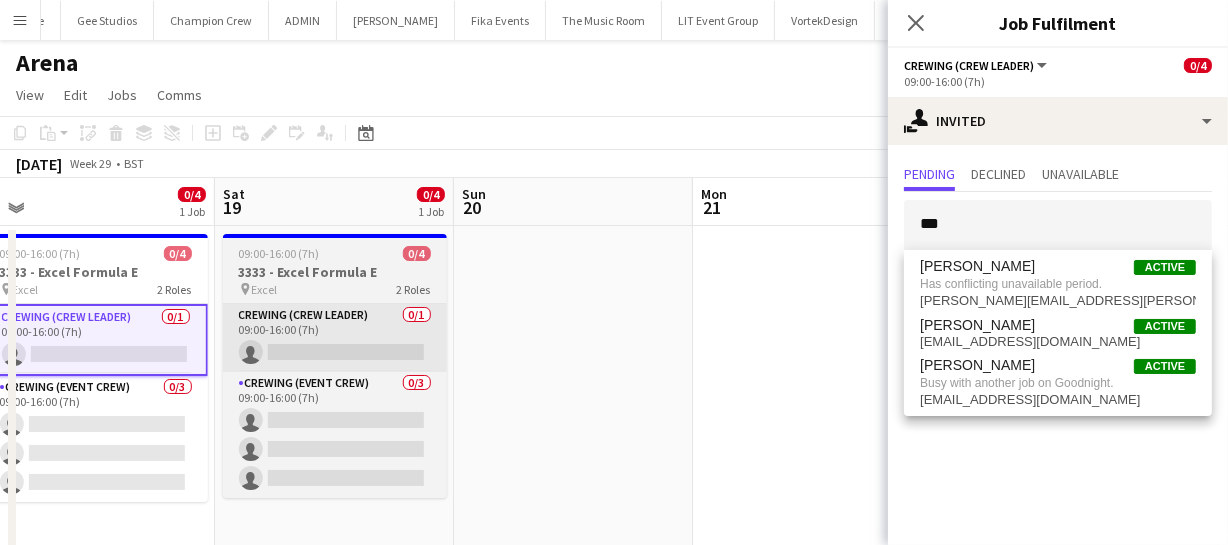 scroll, scrollTop: 0, scrollLeft: 792, axis: horizontal 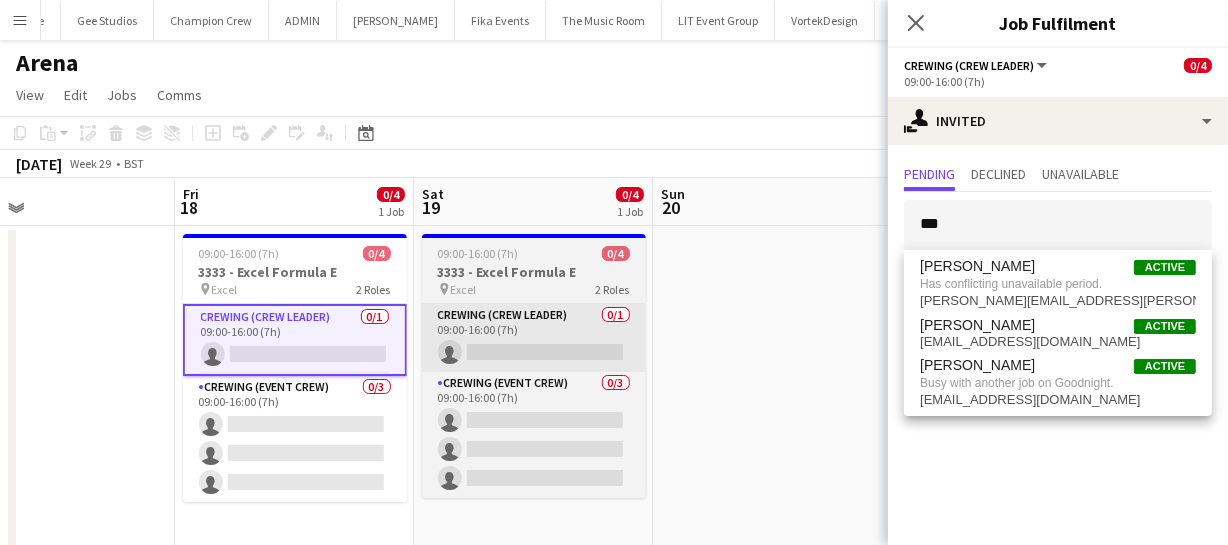 drag, startPoint x: 670, startPoint y: 376, endPoint x: 452, endPoint y: 355, distance: 219.00912 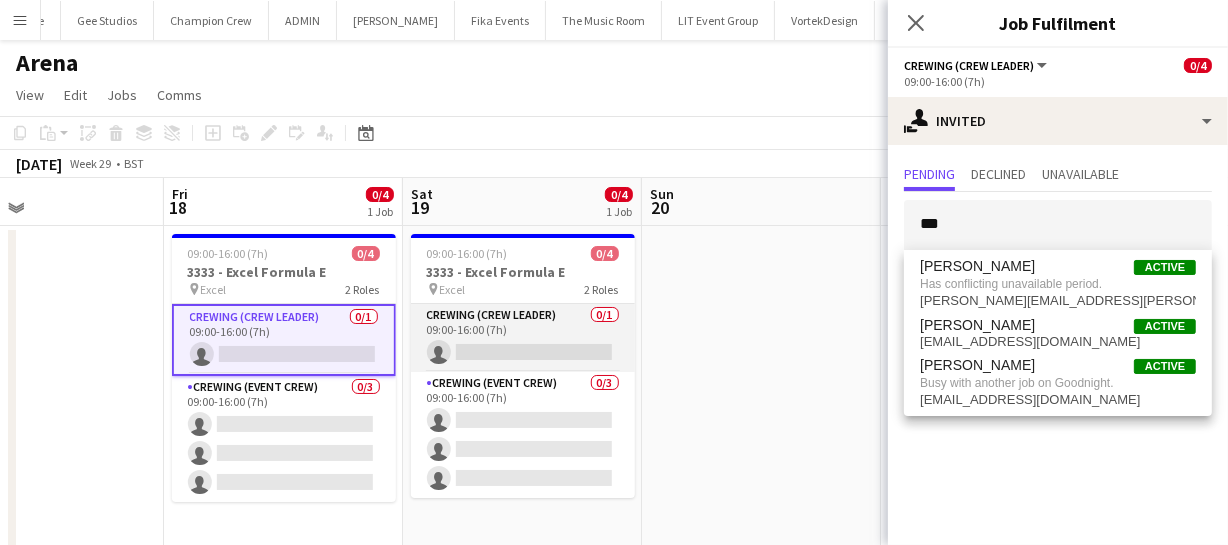 click on "Crewing (Crew Leader)   0/1   09:00-16:00 (7h)
single-neutral-actions" at bounding box center (523, 338) 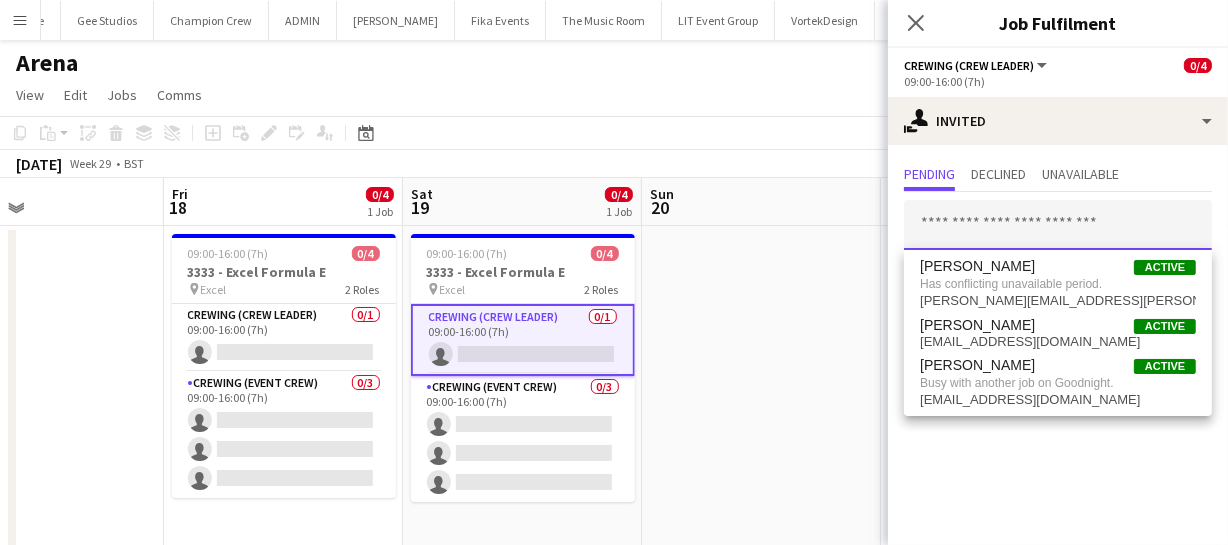 click at bounding box center (1058, 225) 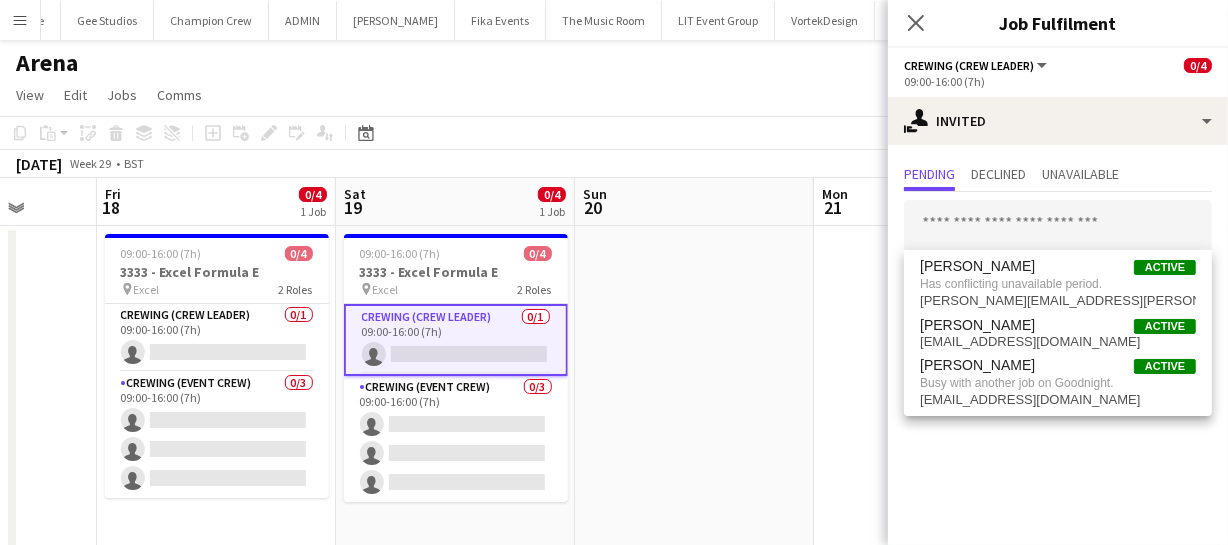 drag, startPoint x: 738, startPoint y: 396, endPoint x: 698, endPoint y: 397, distance: 40.012497 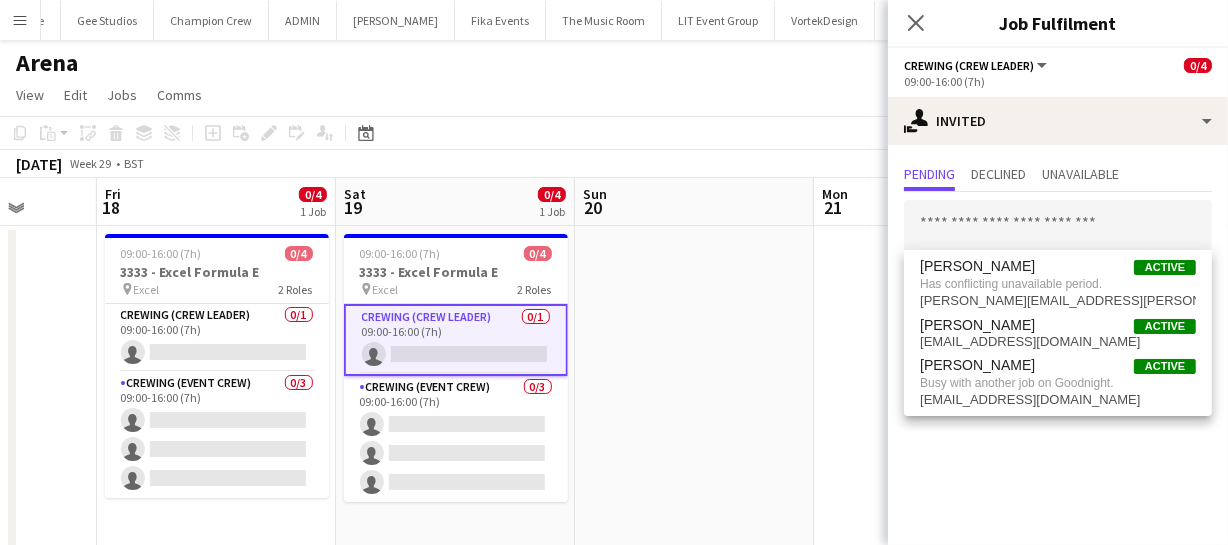 click on "Mon   14   Tue   15   Wed   16   0/4   1 Job   Thu   17   Fri   18   0/4   1 Job   Sat   19   0/4   1 Job   Sun   20   Mon   21   Tue   22   Wed   23   Thu   24   Updated   09:00-16:00 (7h)    0/4   3333 - Excel Formula E
pin
Excel   2 Roles   Crewing (Crew Leader)   1I   0/1   09:00-16:00 (7h)
single-neutral-actions
Crewing (Event Crew)   0/3   09:00-16:00 (7h)
single-neutral-actions
single-neutral-actions
single-neutral-actions
09:00-16:00 (7h)    0/4   3333 - Excel Formula E
pin
Excel   2 Roles   Crewing (Crew Leader)   0/1   09:00-16:00 (7h)
single-neutral-actions
Crewing (Event Crew)   0/3   09:00-16:00 (7h)
single-neutral-actions
single-neutral-actions" at bounding box center [614, 471] 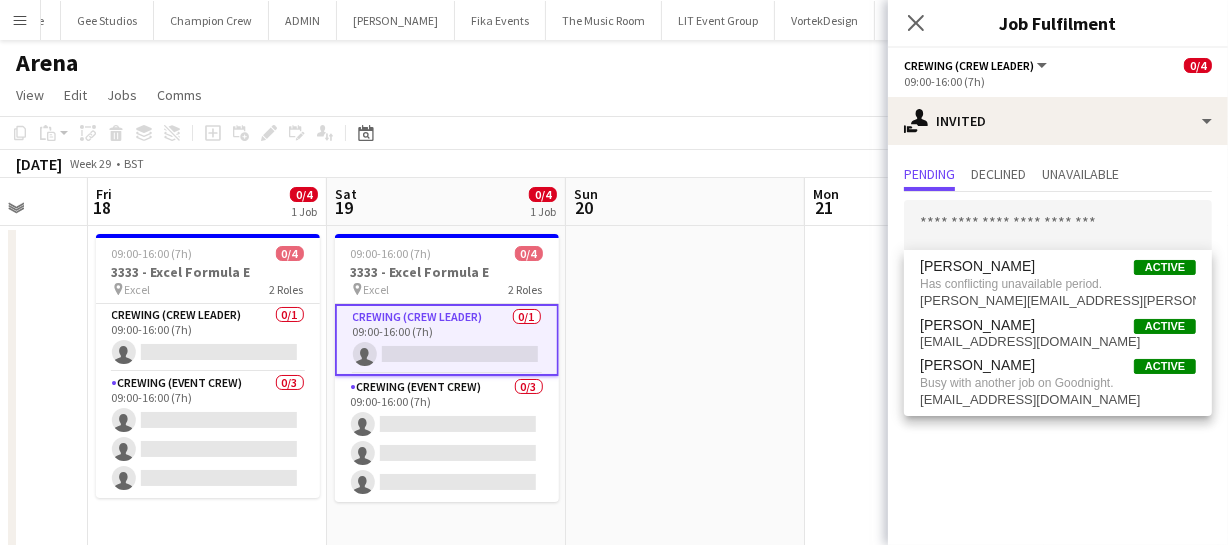 drag, startPoint x: 686, startPoint y: 396, endPoint x: 401, endPoint y: 382, distance: 285.34366 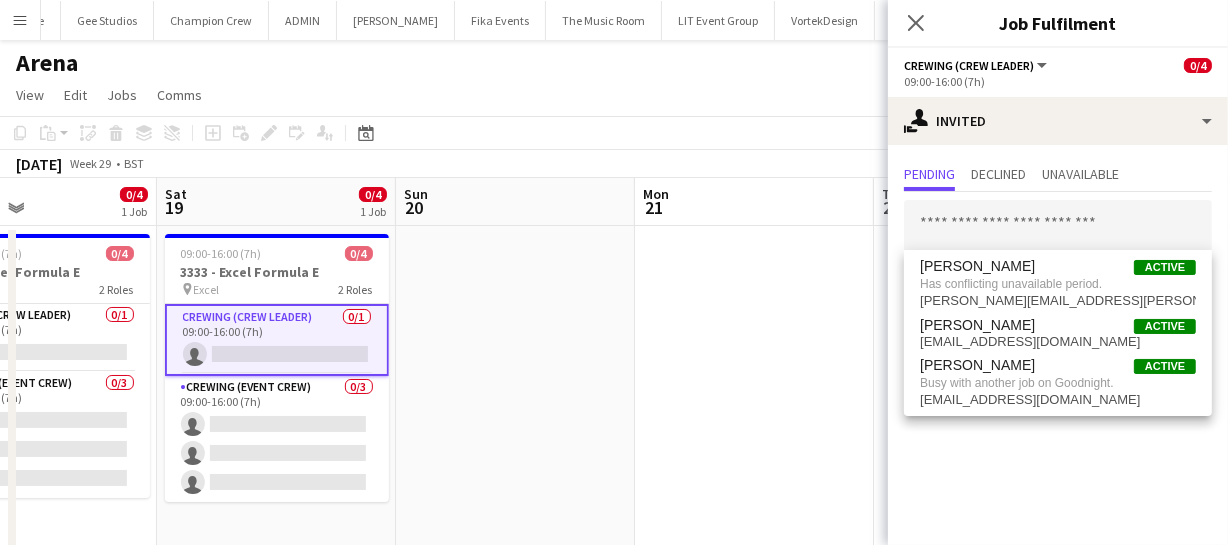 drag, startPoint x: 507, startPoint y: 376, endPoint x: 365, endPoint y: 368, distance: 142.22517 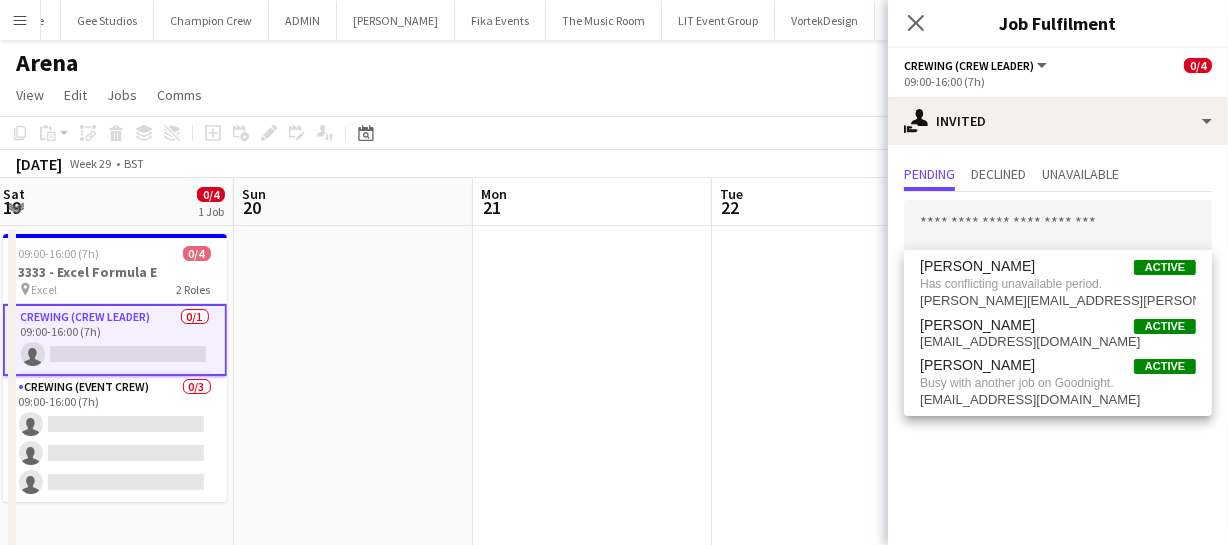 drag, startPoint x: 288, startPoint y: 368, endPoint x: 545, endPoint y: 377, distance: 257.15753 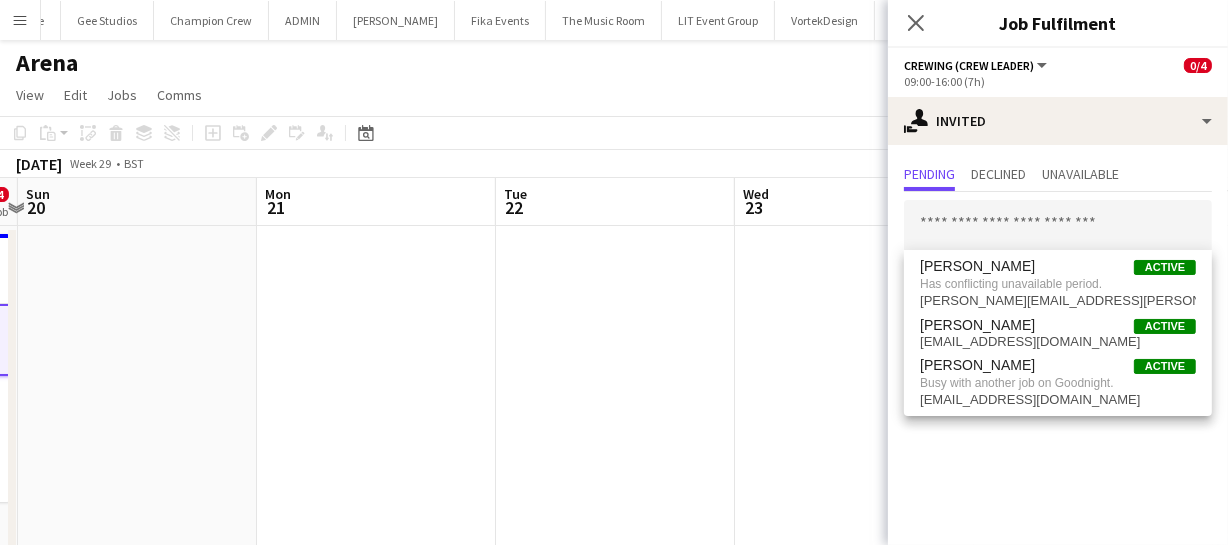 click on "Wed   16   0/4   1 Job   Thu   17   Fri   18   0/4   1 Job   Sat   19   0/4   1 Job   Sun   20   Mon   21   Tue   22   Wed   23   Thu   24   Fri   25   Sat   26   Updated   09:00-16:00 (7h)    0/4   3333 - Excel Formula E
pin
Excel   2 Roles   Crewing (Crew Leader)   1I   0/1   09:00-16:00 (7h)
single-neutral-actions
Crewing (Event Crew)   0/3   09:00-16:00 (7h)
single-neutral-actions
single-neutral-actions
single-neutral-actions
09:00-16:00 (7h)    0/4   3333 - Excel Formula E
pin
Excel   2 Roles   Crewing (Crew Leader)   0/1   09:00-16:00 (7h)
single-neutral-actions
Crewing (Event Crew)   0/3   09:00-16:00 (7h)
single-neutral-actions
single-neutral-actions" at bounding box center [614, 471] 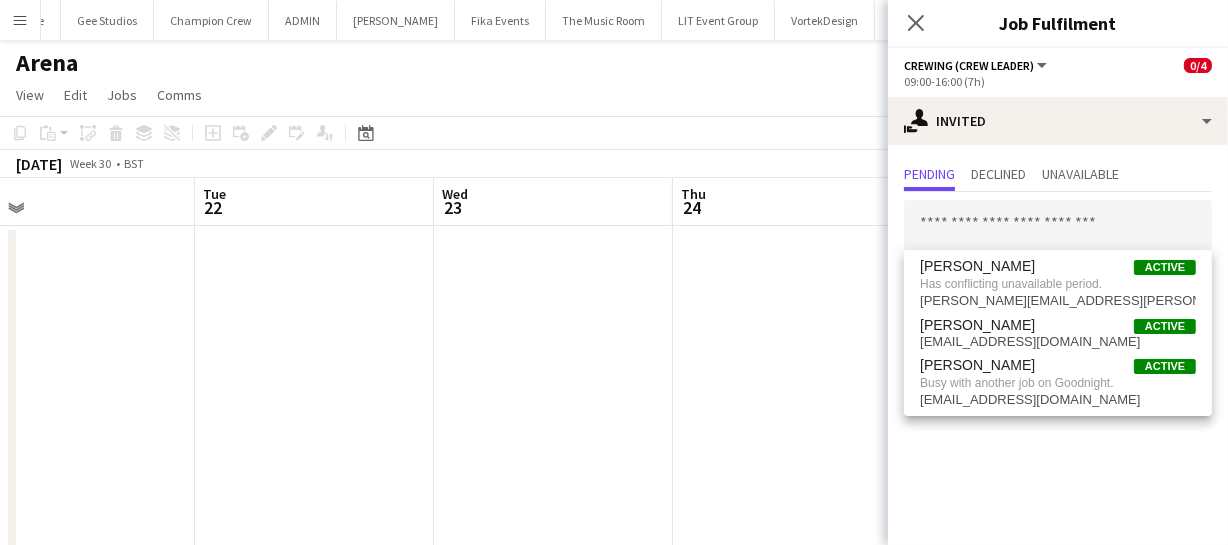 drag, startPoint x: 455, startPoint y: 385, endPoint x: 439, endPoint y: 388, distance: 16.27882 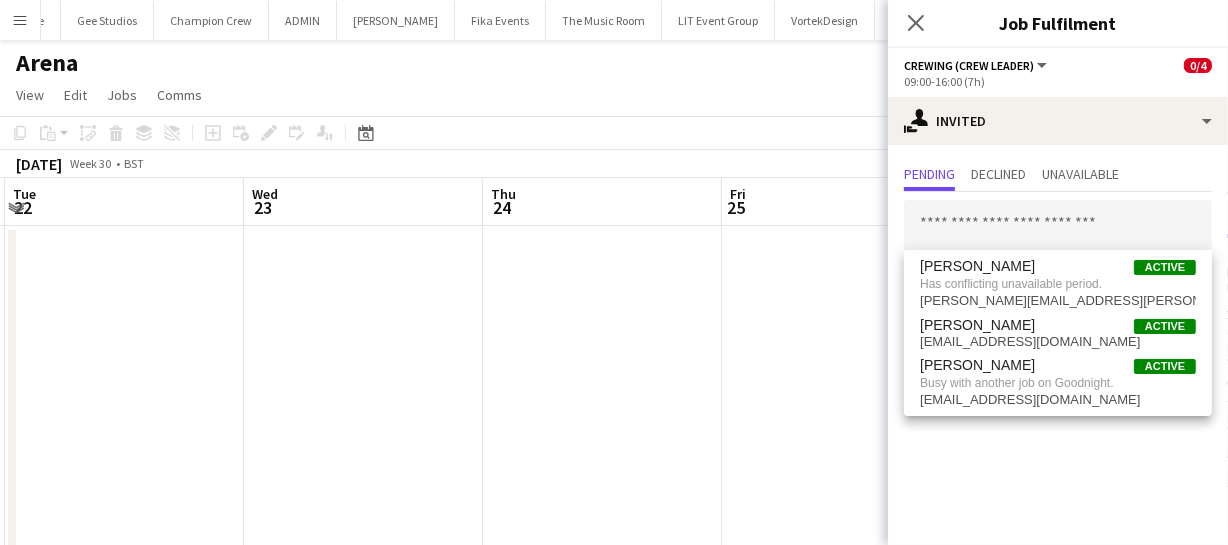 drag, startPoint x: 381, startPoint y: 390, endPoint x: 239, endPoint y: 388, distance: 142.01408 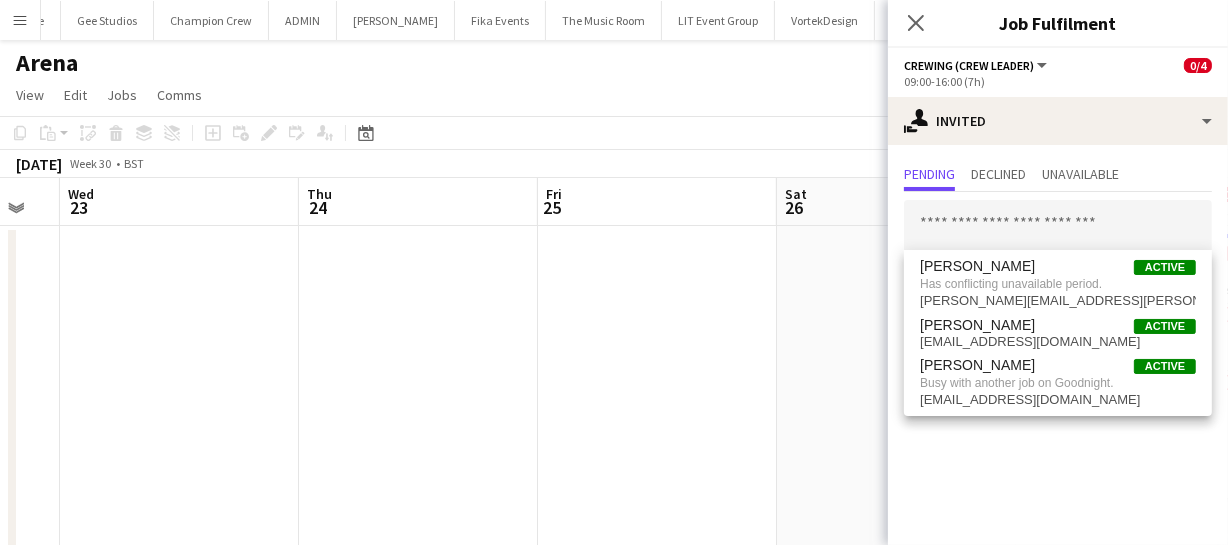 drag, startPoint x: 288, startPoint y: 390, endPoint x: 206, endPoint y: 390, distance: 82 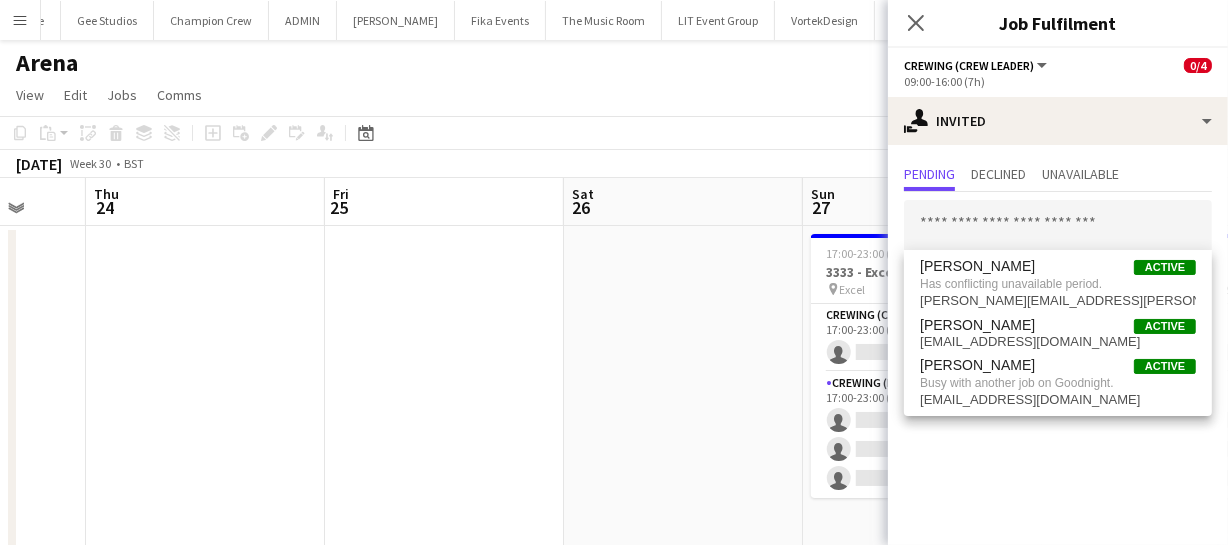 drag, startPoint x: 294, startPoint y: 393, endPoint x: 165, endPoint y: 393, distance: 129 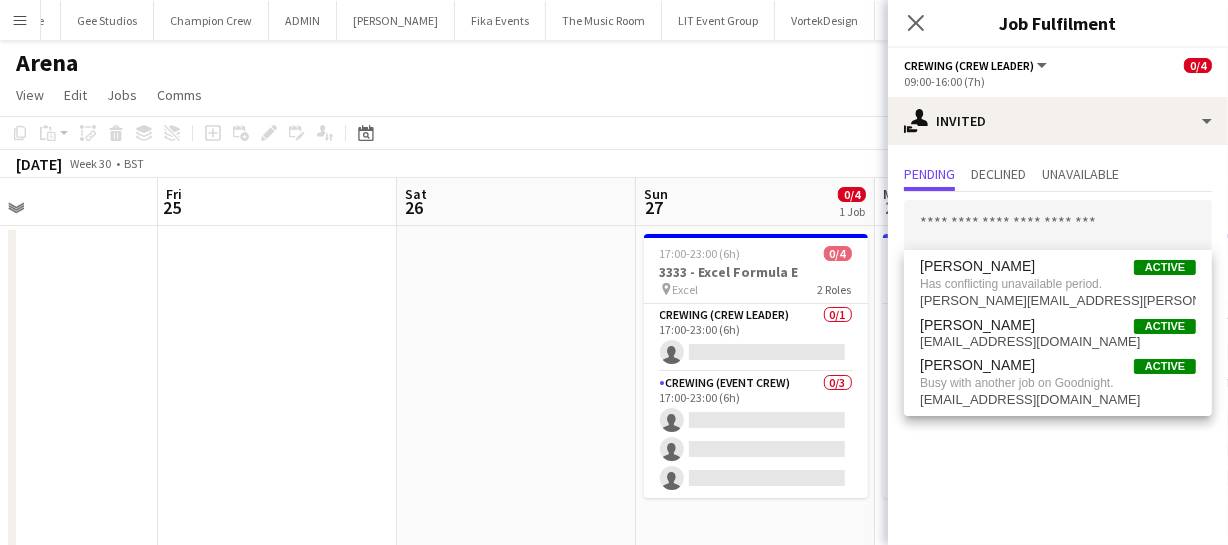 click on "Tue   22   Wed   23   Thu   24   Fri   25   Sat   26   Sun   27   0/4   1 Job   Mon   28   0/4   1 Job   Tue   29   0/4   1 Job   Wed   30   0/4   1 Job   Thu   31   Fri   1      17:00-23:00 (6h)    0/4   3333 - Excel Formula E
pin
Excel   2 Roles   Crewing (Crew Leader)   0/1   17:00-23:00 (6h)
single-neutral-actions
Crewing (Event Crew)   0/3   17:00-23:00 (6h)
single-neutral-actions
single-neutral-actions
single-neutral-actions
09:00-16:00 (7h)    0/4   3333 - Excel Formula E
pin
Excel   2 Roles   Crewing (Crew Leader)   0/1   09:00-16:00 (7h)
single-neutral-actions
Crewing (Event Crew)   0/3   09:00-16:00 (7h)
single-neutral-actions
single-neutral-actions" at bounding box center [614, 471] 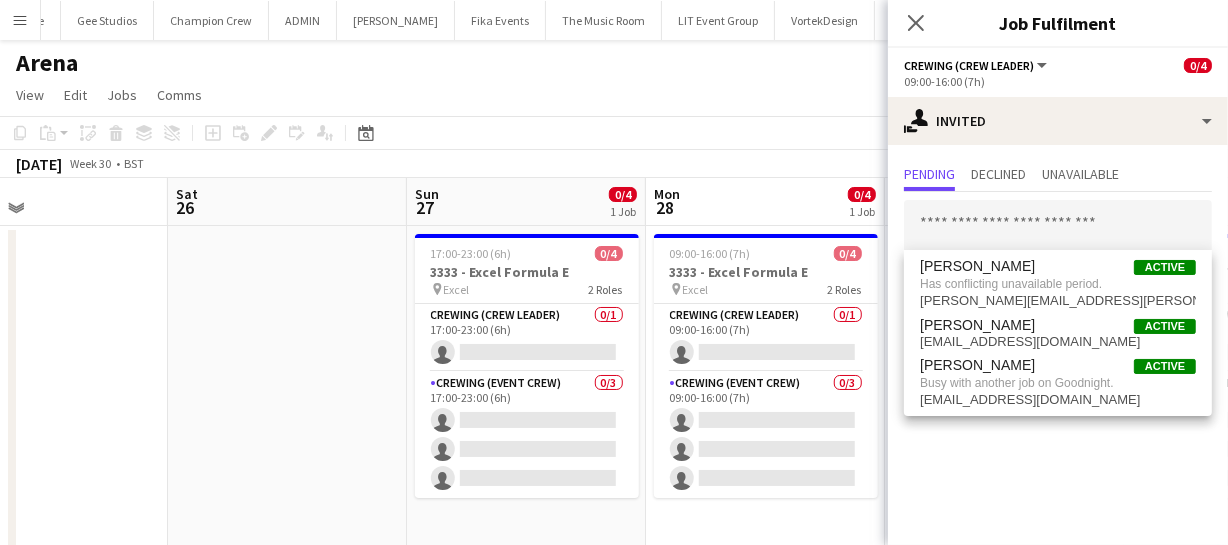 click on "Tue   22   Wed   23   Thu   24   Fri   25   Sat   26   Sun   27   0/4   1 Job   Mon   28   0/4   1 Job   Tue   29   0/4   1 Job   Wed   30   0/4   1 Job   Thu   31   Fri   1      17:00-23:00 (6h)    0/4   3333 - Excel Formula E
pin
Excel   2 Roles   Crewing (Crew Leader)   0/1   17:00-23:00 (6h)
single-neutral-actions
Crewing (Event Crew)   0/3   17:00-23:00 (6h)
single-neutral-actions
single-neutral-actions
single-neutral-actions
09:00-16:00 (7h)    0/4   3333 - Excel Formula E
pin
Excel   2 Roles   Crewing (Crew Leader)   0/1   09:00-16:00 (7h)
single-neutral-actions
Crewing (Event Crew)   0/3   09:00-16:00 (7h)
single-neutral-actions
single-neutral-actions" at bounding box center (614, 471) 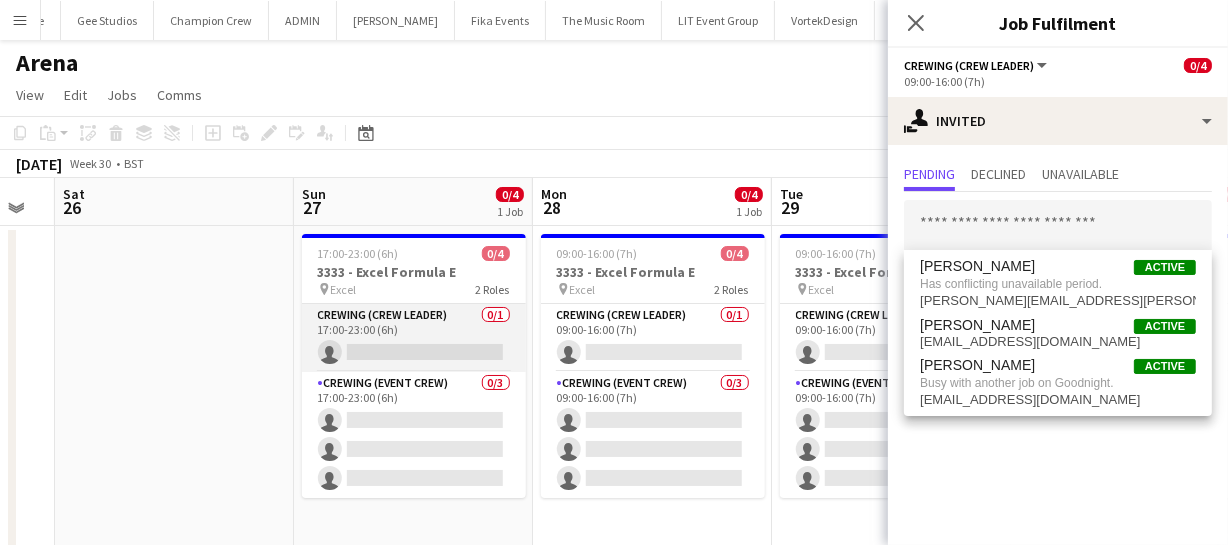 click on "Crewing (Crew Leader)   0/1   17:00-23:00 (6h)
single-neutral-actions" at bounding box center [414, 338] 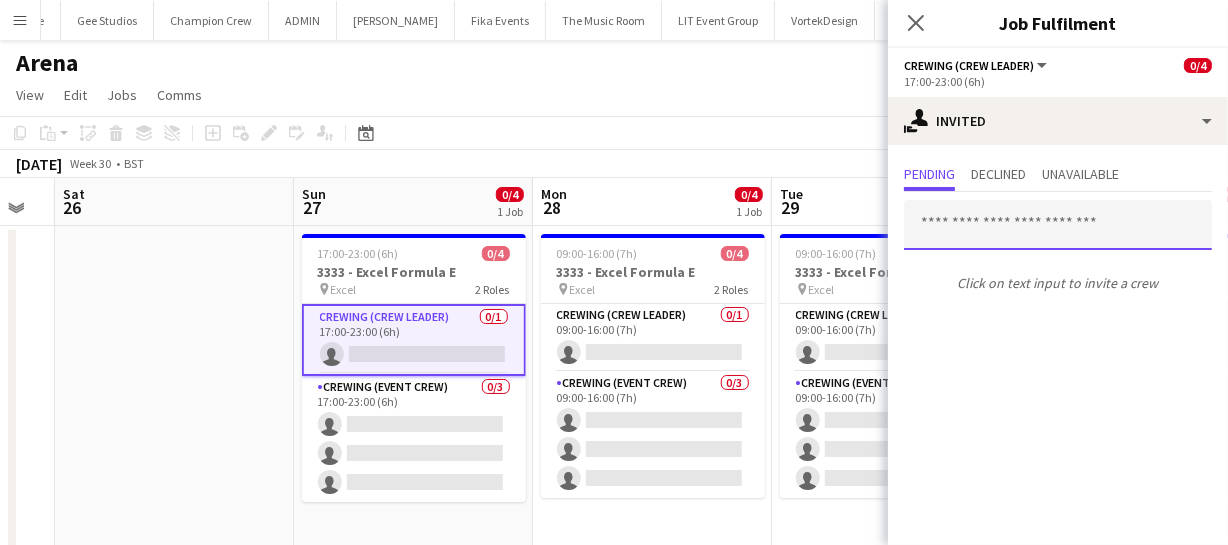 click at bounding box center [1058, 225] 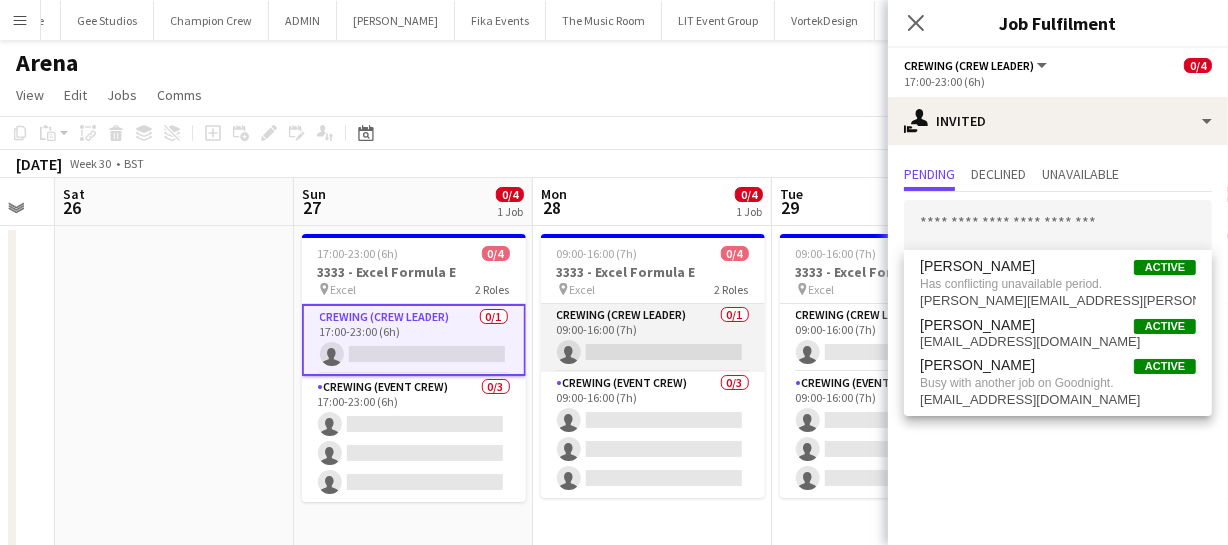 click on "Crewing (Crew Leader)   0/1   09:00-16:00 (7h)
single-neutral-actions" at bounding box center (653, 338) 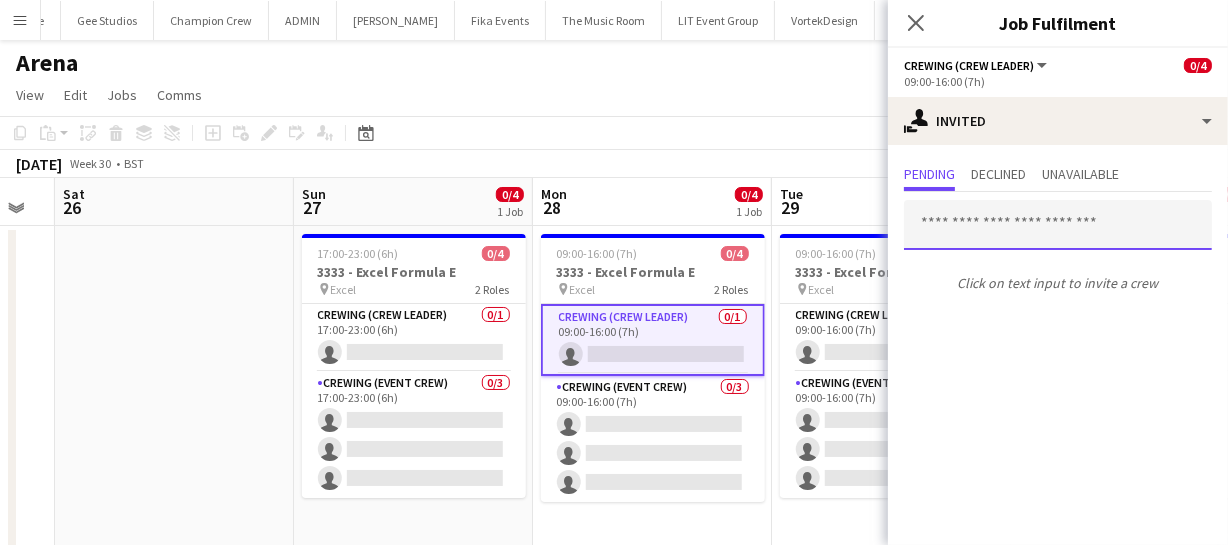 click at bounding box center [1058, 225] 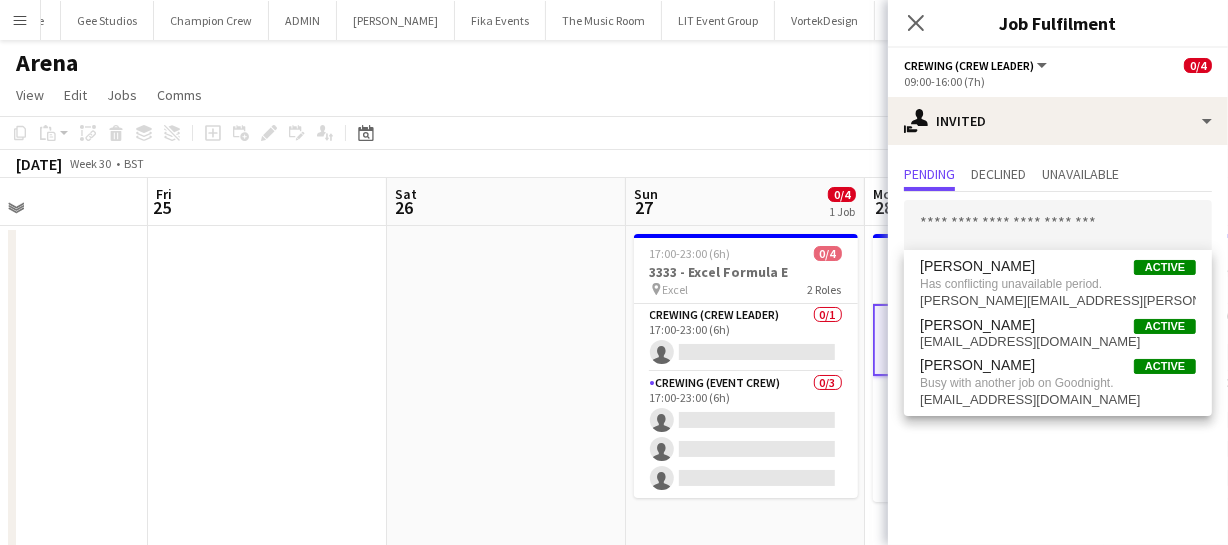 drag, startPoint x: 806, startPoint y: 400, endPoint x: 501, endPoint y: 399, distance: 305.00165 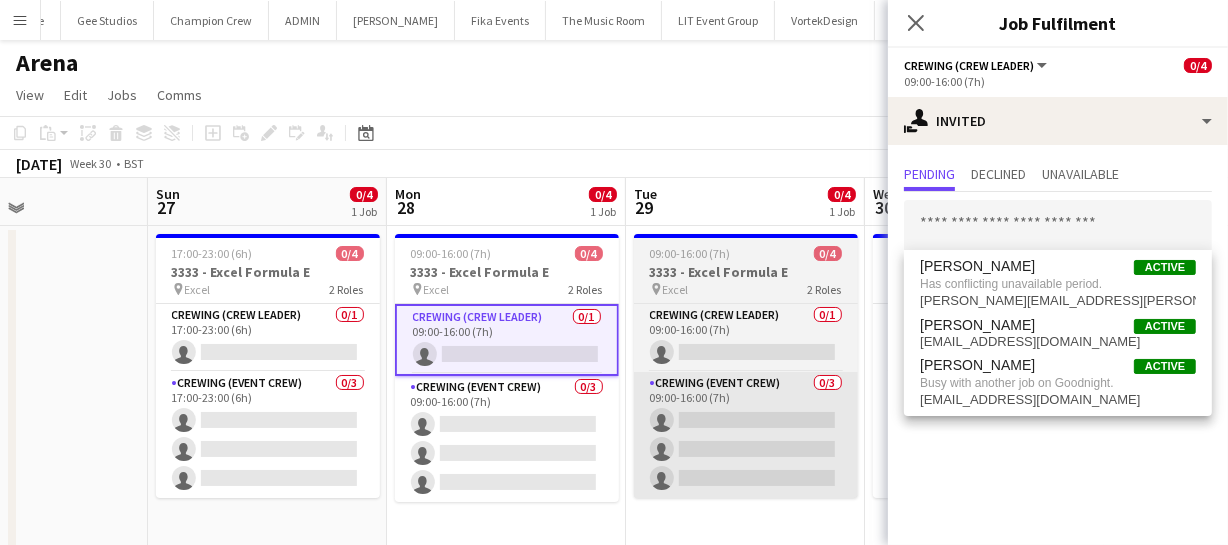 scroll, scrollTop: 0, scrollLeft: 729, axis: horizontal 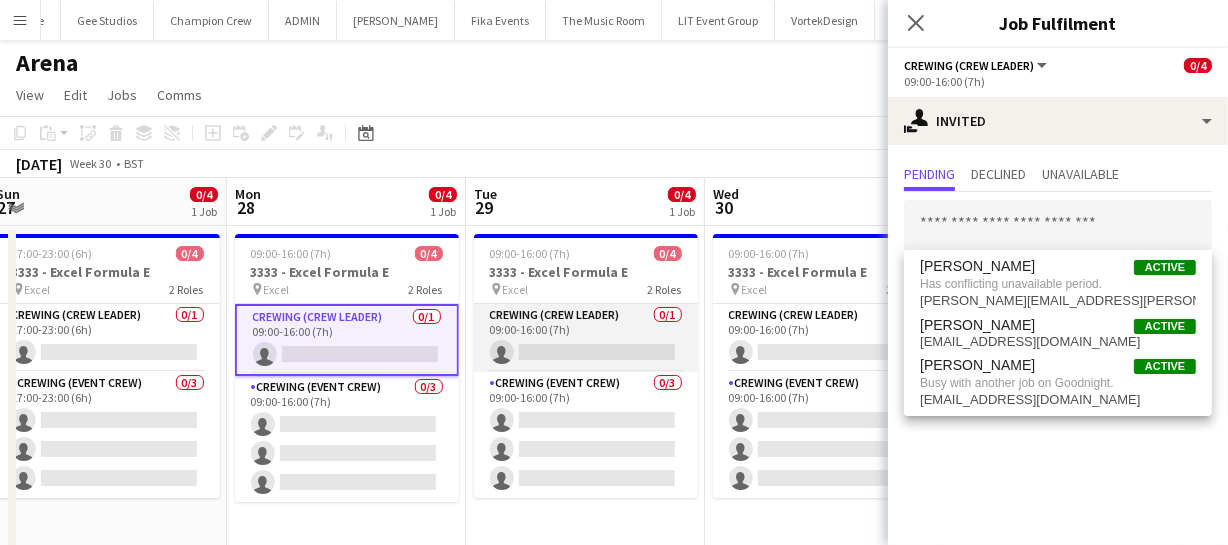 click on "Crewing (Crew Leader)   0/1   09:00-16:00 (7h)
single-neutral-actions" at bounding box center (586, 338) 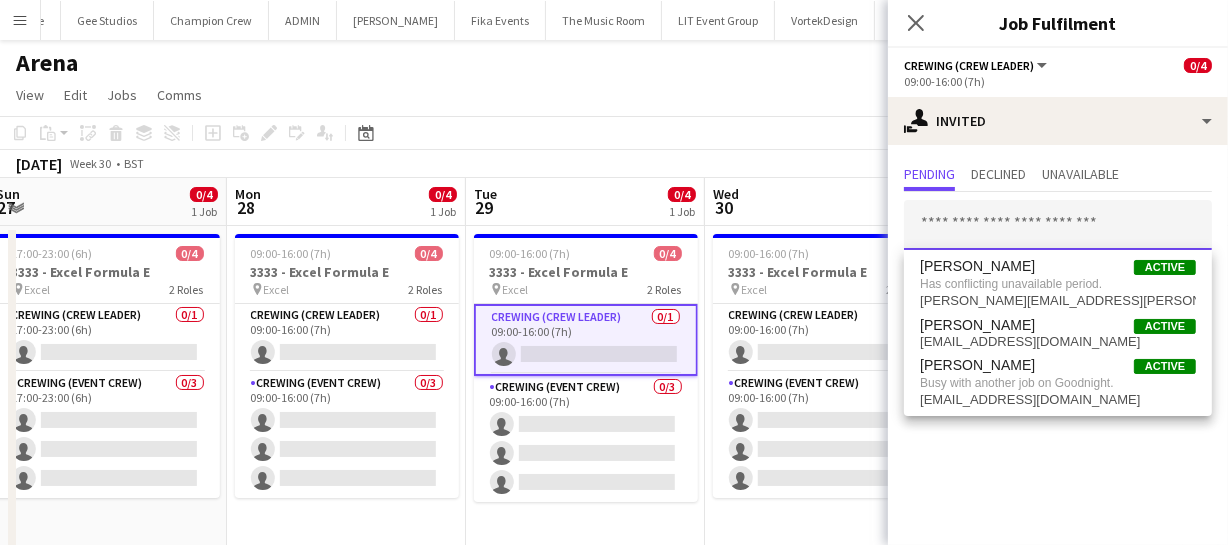 click at bounding box center (1058, 225) 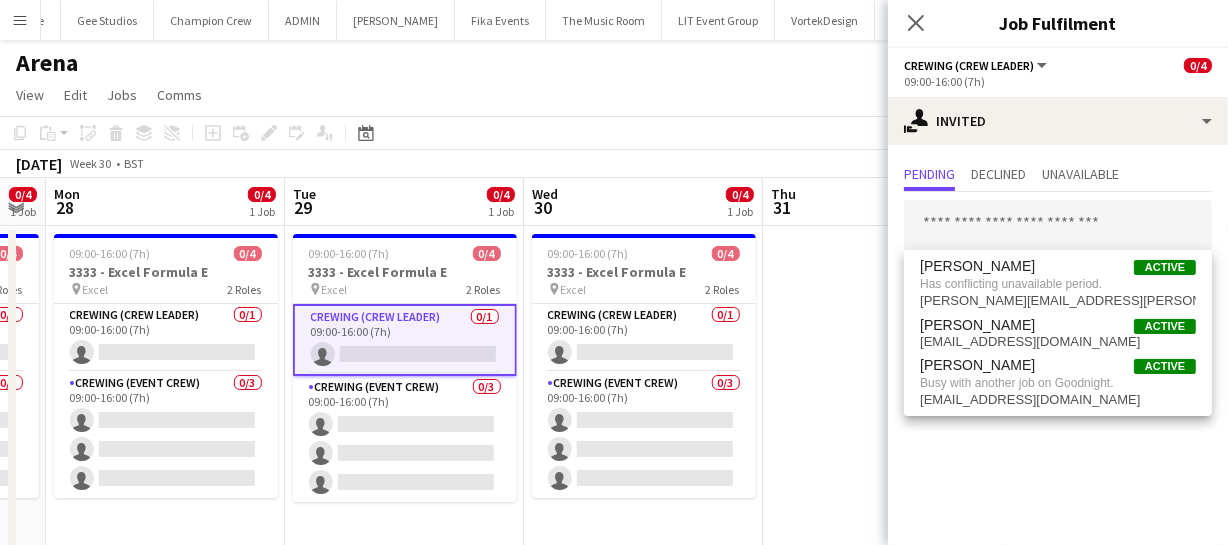 drag, startPoint x: 708, startPoint y: 380, endPoint x: 473, endPoint y: 360, distance: 235.84953 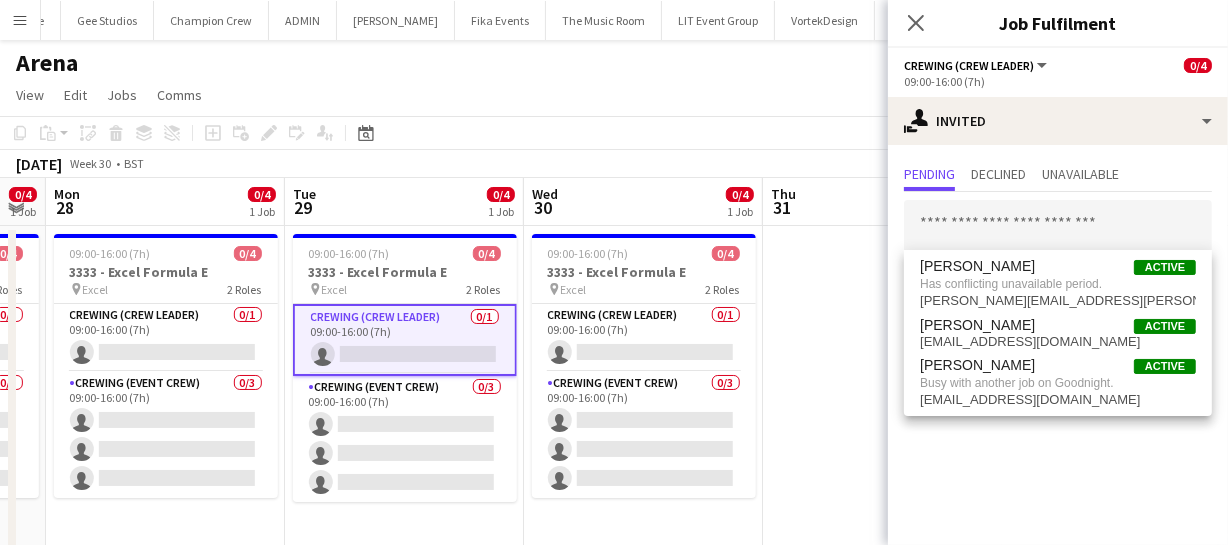 click on "Thu   24   Fri   25   Sat   26   Sun   27   0/4   1 Job   Mon   28   0/4   1 Job   Tue   29   0/4   1 Job   Wed   30   0/4   1 Job   Thu   31   Fri   1   Sat   2   Sun   3      17:00-23:00 (6h)    0/4   3333 - Excel Formula E
pin
Excel   2 Roles   Crewing (Crew Leader)   0/1   17:00-23:00 (6h)
single-neutral-actions
Crewing (Event Crew)   0/3   17:00-23:00 (6h)
single-neutral-actions
single-neutral-actions
single-neutral-actions
09:00-16:00 (7h)    0/4   3333 - Excel Formula E
pin
Excel   2 Roles   Crewing (Crew Leader)   0/1   09:00-16:00 (7h)
single-neutral-actions
Crewing (Event Crew)   0/3   09:00-16:00 (7h)
single-neutral-actions
single-neutral-actions" at bounding box center (614, 471) 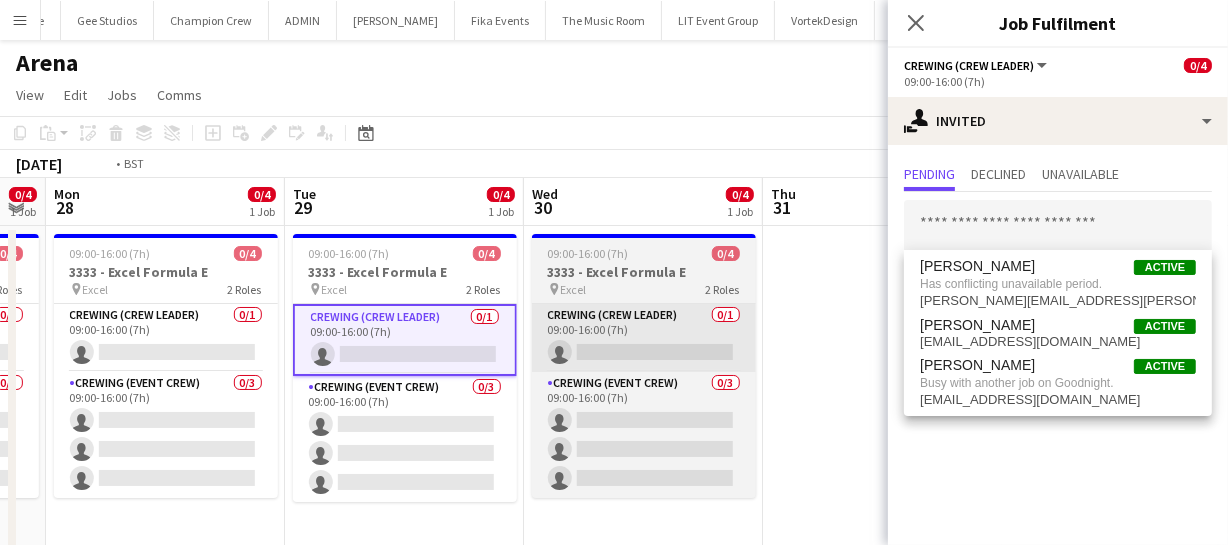 scroll, scrollTop: 0, scrollLeft: 960, axis: horizontal 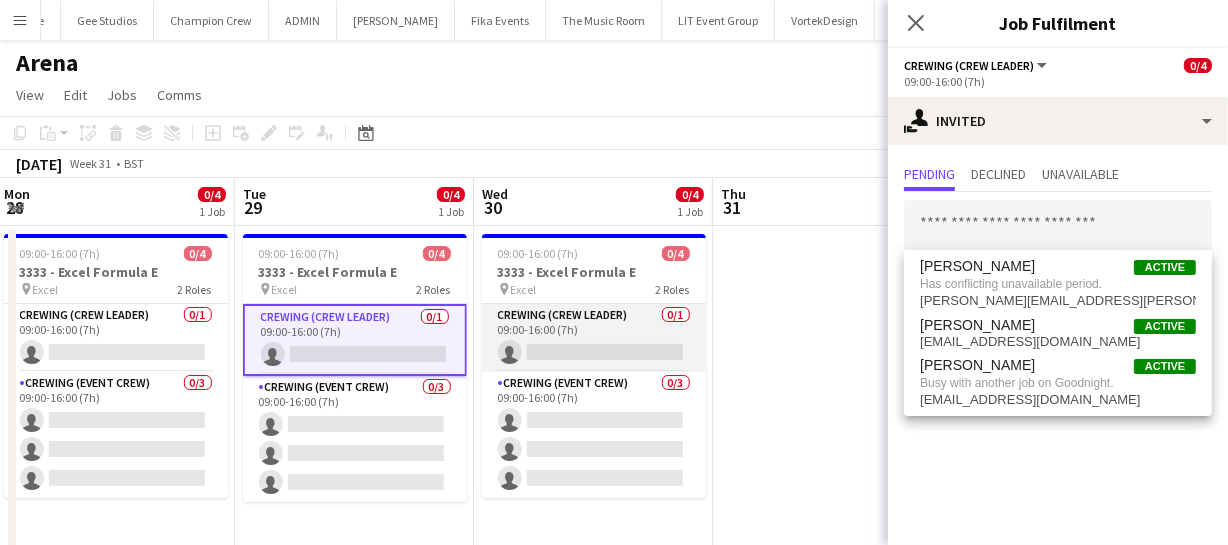 click on "Crewing (Crew Leader)   0/1   09:00-16:00 (7h)
single-neutral-actions" at bounding box center [594, 338] 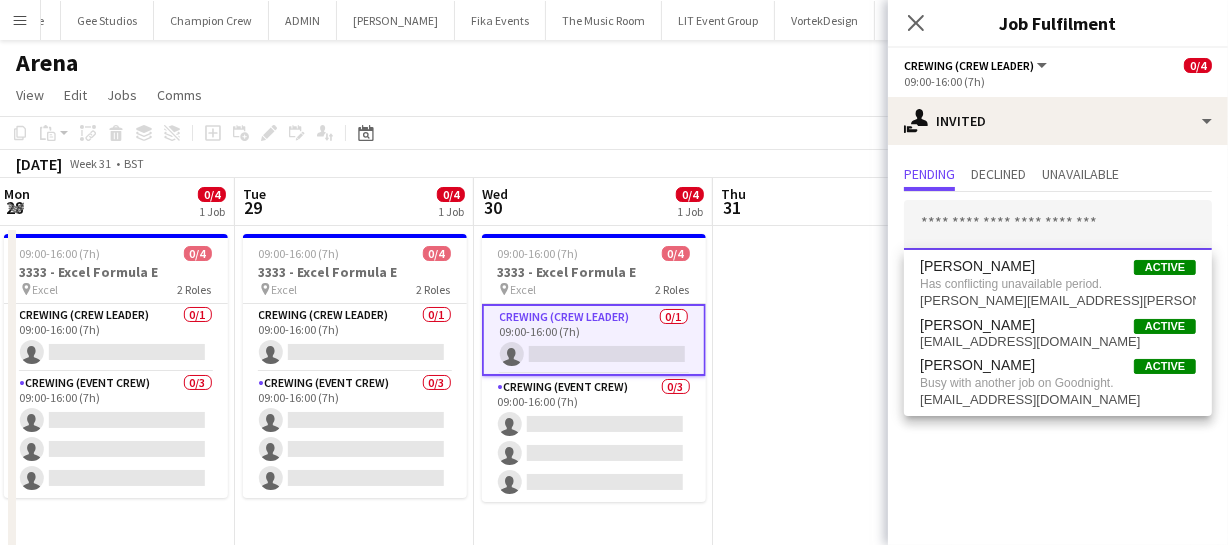 click at bounding box center (1058, 225) 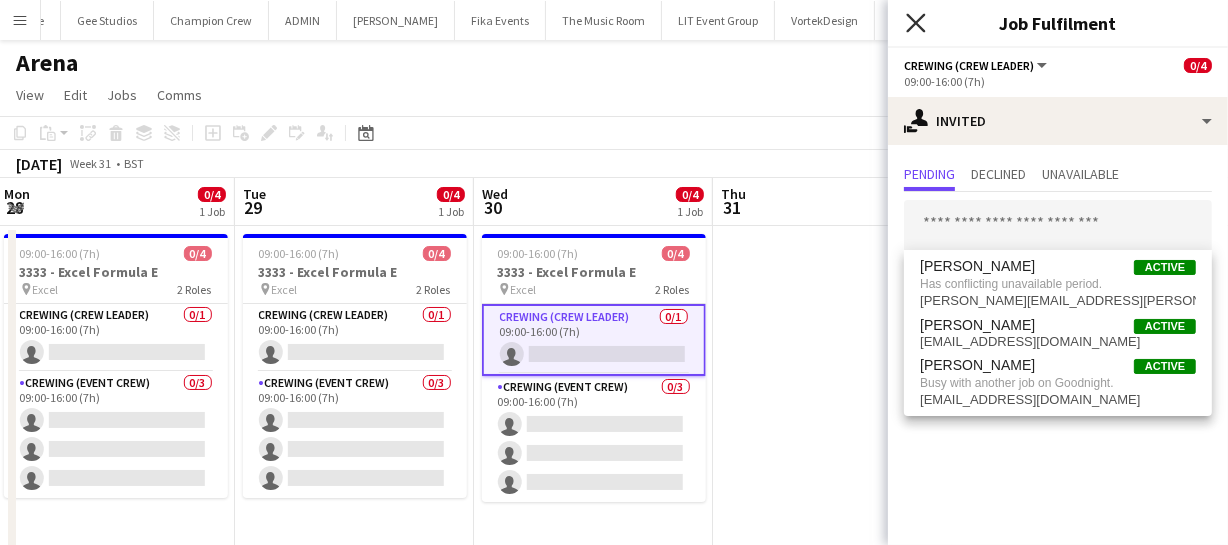 click on "Close pop-in" 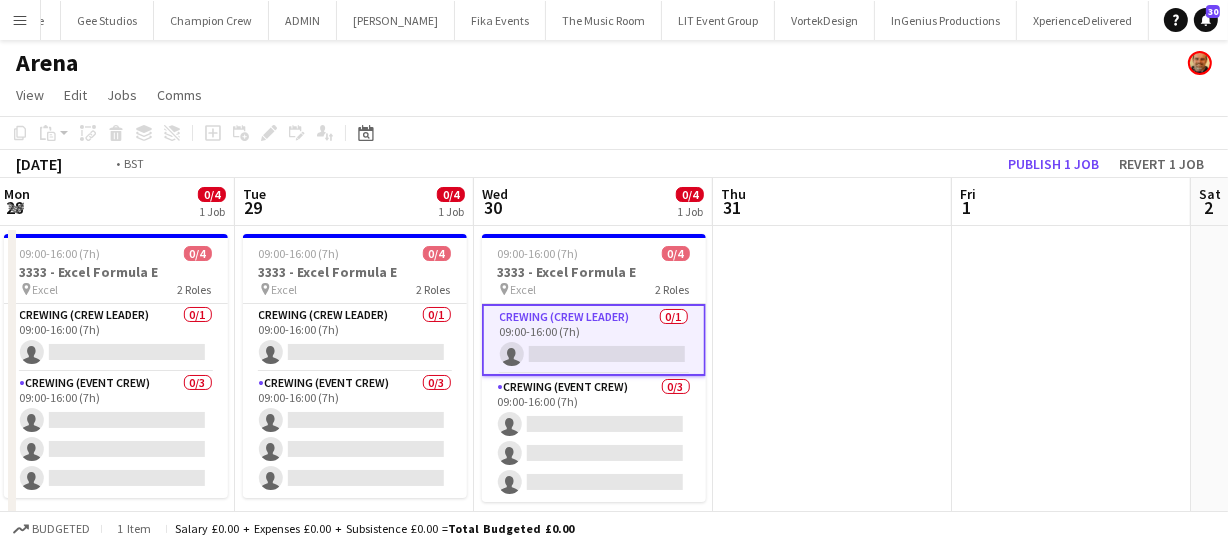 click on "Thu   24   Fri   25   Sat   26   Sun   27   0/4   1 Job   Mon   28   0/4   1 Job   Tue   29   0/4   1 Job   Wed   30   0/4   1 Job   Thu   31   Fri   1   Sat   2   Sun   3      17:00-23:00 (6h)    0/4   3333 - Excel Formula E
pin
Excel   2 Roles   Crewing (Crew Leader)   0/1   17:00-23:00 (6h)
single-neutral-actions
Crewing (Event Crew)   0/3   17:00-23:00 (6h)
single-neutral-actions
single-neutral-actions
single-neutral-actions
09:00-16:00 (7h)    0/4   3333 - Excel Formula E
pin
Excel   2 Roles   Crewing (Crew Leader)   0/1   09:00-16:00 (7h)
single-neutral-actions
Crewing (Event Crew)   0/3   09:00-16:00 (7h)
single-neutral-actions
single-neutral-actions" at bounding box center [614, 471] 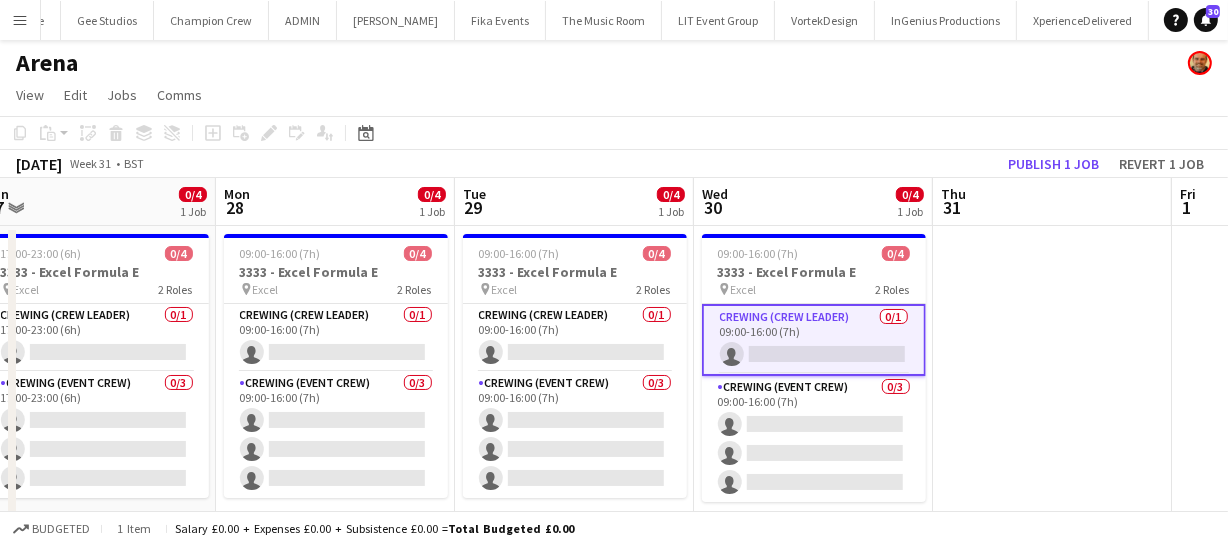 drag, startPoint x: 1096, startPoint y: 409, endPoint x: 1263, endPoint y: 400, distance: 167.24234 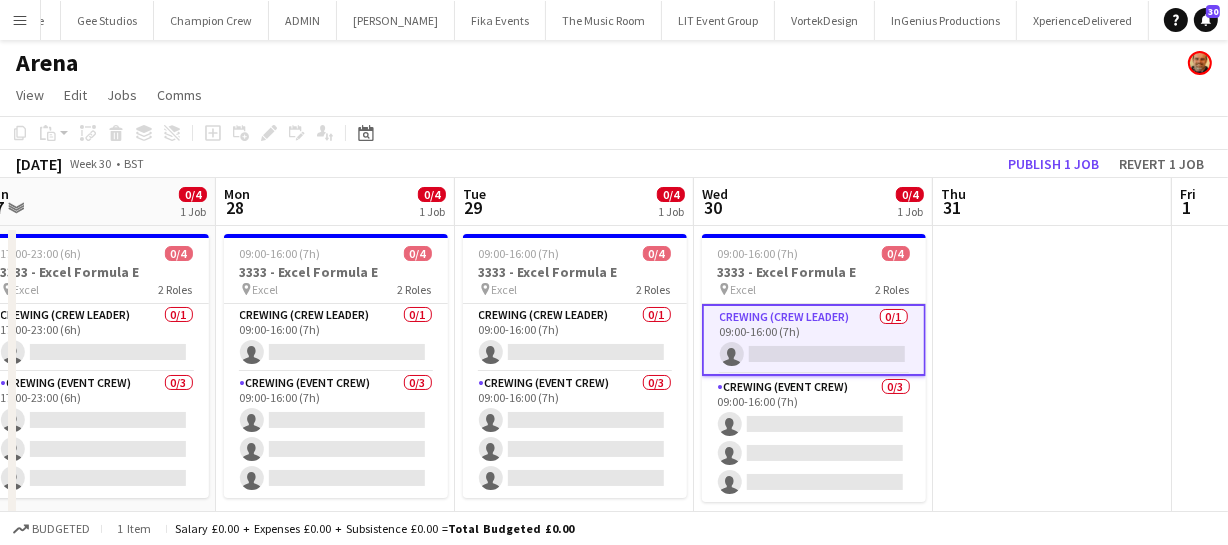 scroll, scrollTop: 0, scrollLeft: 615, axis: horizontal 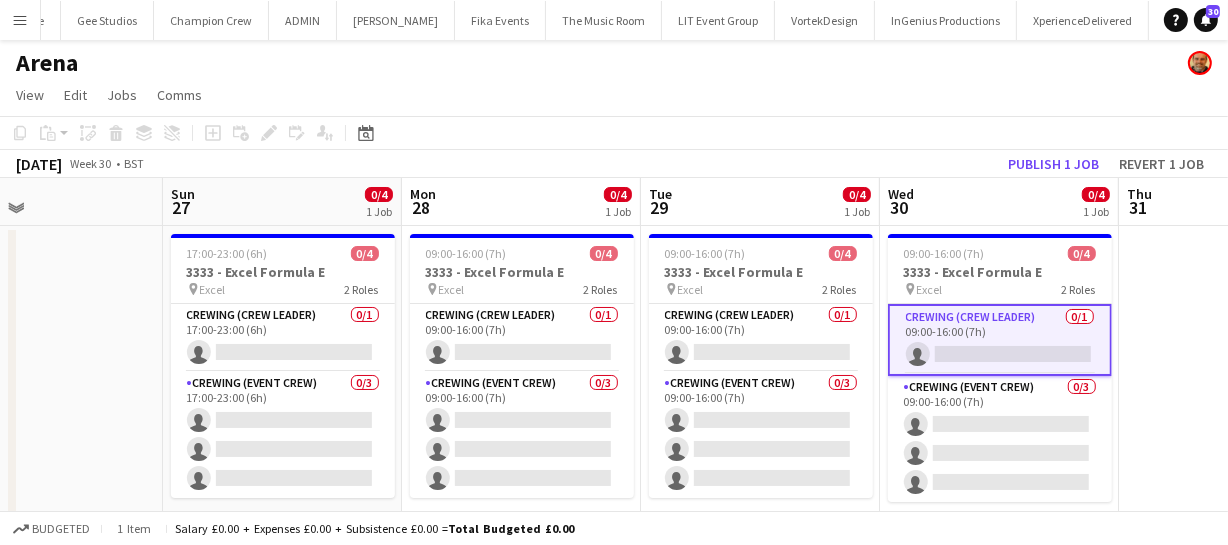 drag, startPoint x: 388, startPoint y: 384, endPoint x: 731, endPoint y: 393, distance: 343.11804 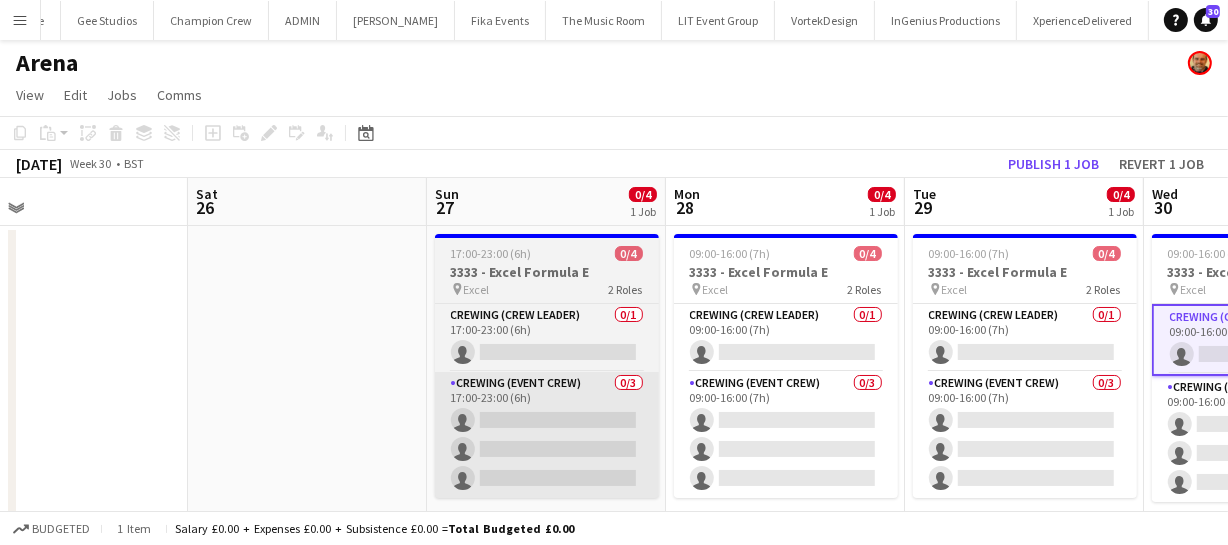 drag, startPoint x: 351, startPoint y: 354, endPoint x: 899, endPoint y: 406, distance: 550.4616 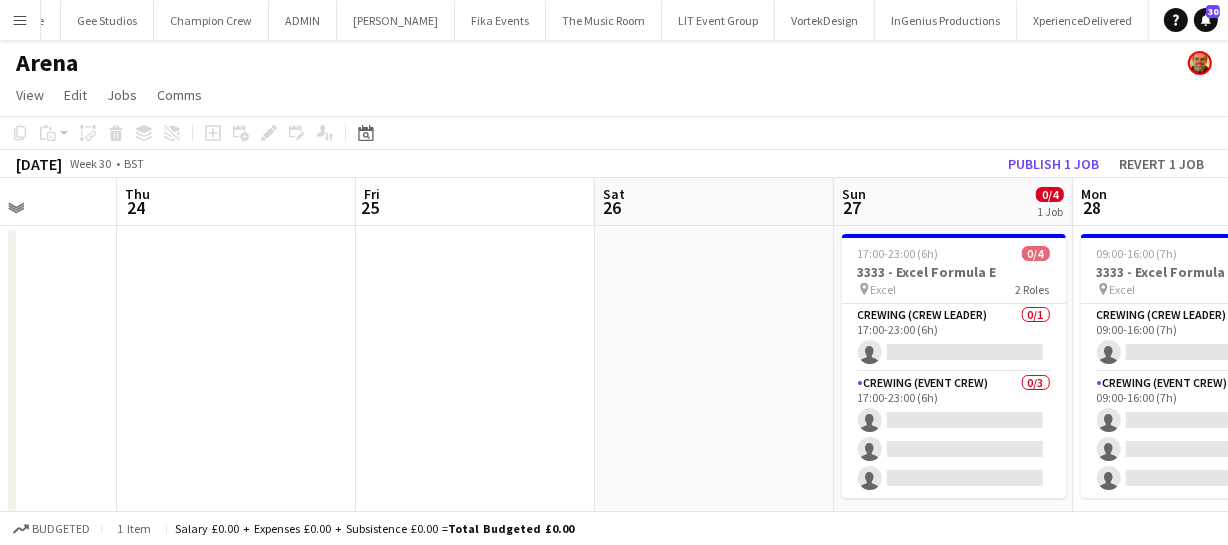 drag, startPoint x: 371, startPoint y: 365, endPoint x: 560, endPoint y: 387, distance: 190.27611 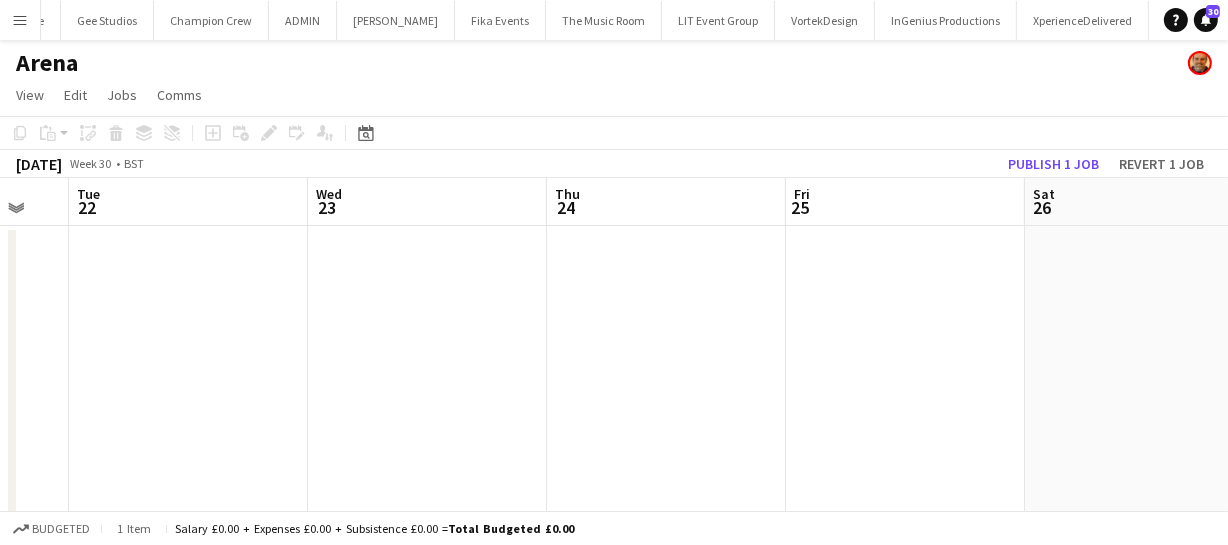 drag, startPoint x: 501, startPoint y: 387, endPoint x: 830, endPoint y: 433, distance: 332.20023 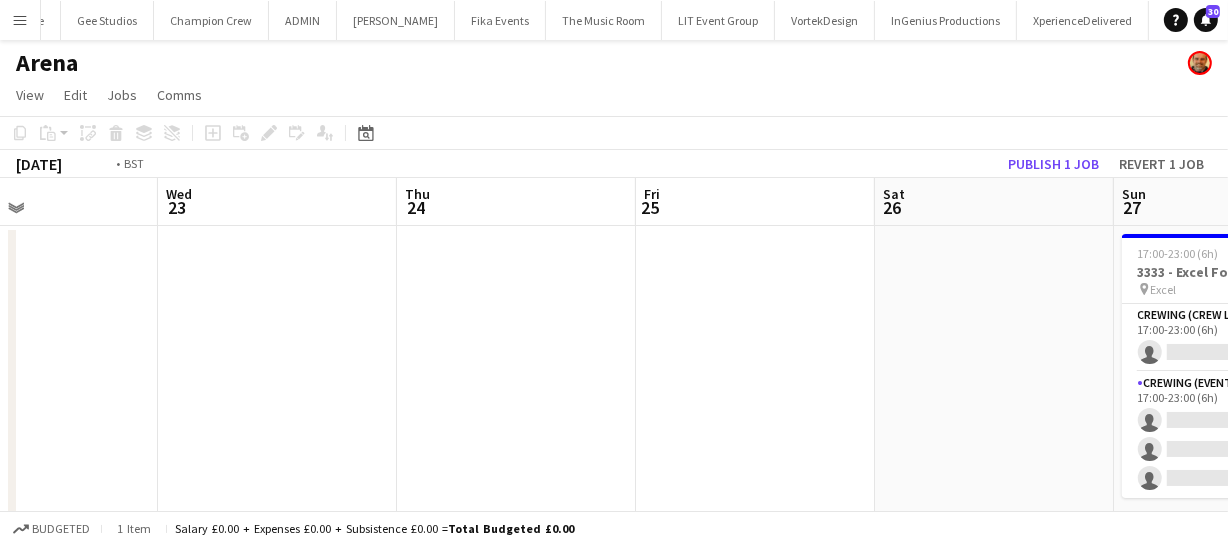 drag, startPoint x: 530, startPoint y: 403, endPoint x: 662, endPoint y: 414, distance: 132.45753 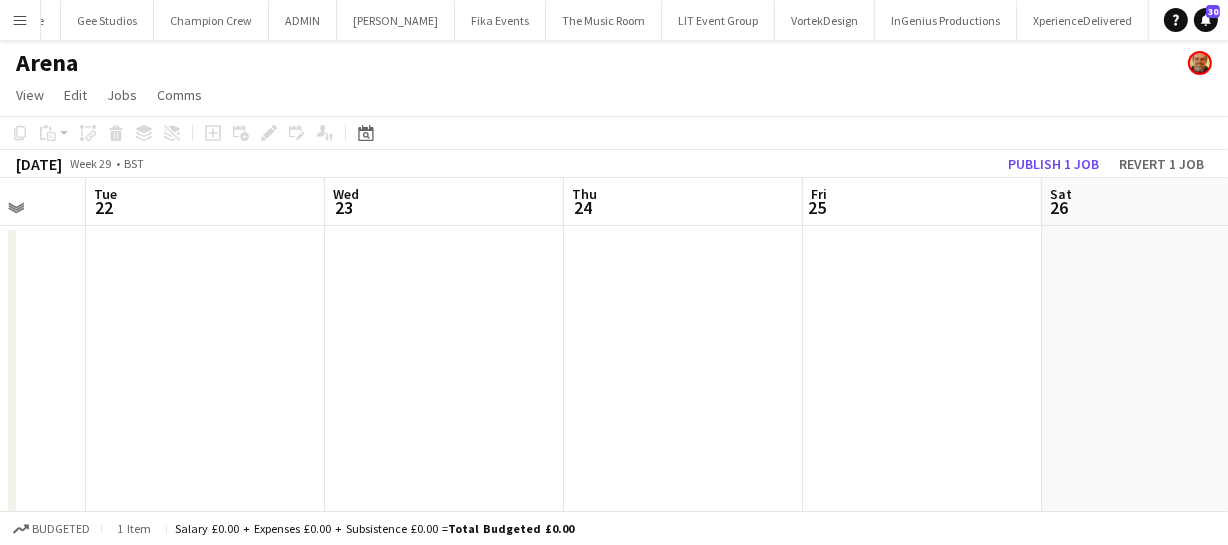 click on "Sat   19   0/4   1 Job   Sun   20   Mon   21   Tue   22   Wed   23   Thu   24   Fri   25   Sat   26   Sun   27   0/4   1 Job   Mon   28   0/4   1 Job   Tue   29   0/4   1 Job      09:00-16:00 (7h)    0/4   3333 - Excel Formula E
pin
Excel   2 Roles   Crewing (Crew Leader)   0/1   09:00-16:00 (7h)
single-neutral-actions
Crewing (Event Crew)   0/3   09:00-16:00 (7h)
single-neutral-actions
single-neutral-actions
single-neutral-actions
17:00-23:00 (6h)    0/4   3333 - Excel Formula E
pin
Excel   2 Roles   Crewing (Crew Leader)   0/1   17:00-23:00 (6h)
single-neutral-actions
Crewing (Event Crew)   0/3   17:00-23:00 (6h)
single-neutral-actions
single-neutral-actions" at bounding box center (614, 471) 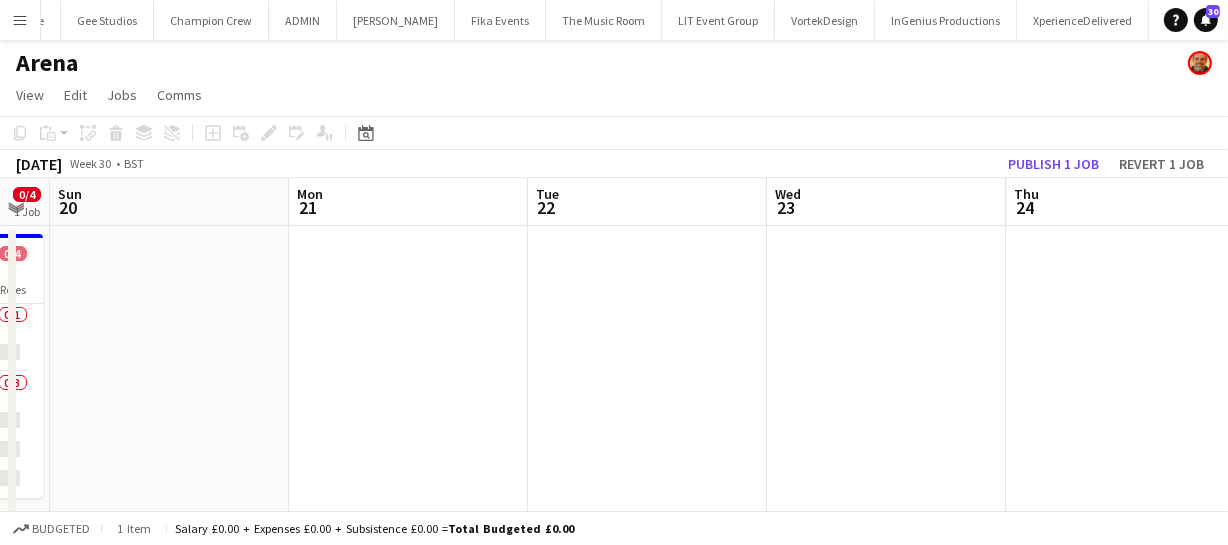 click on "Fri   18   0/4   1 Job   Sat   19   0/4   1 Job   Sun   20   Mon   21   Tue   22   Wed   23   Thu   24   Fri   25   Sat   26   Sun   27   0/4   1 Job   Mon   28   0/4   1 Job      09:00-16:00 (7h)    0/4   3333 - Excel Formula E
pin
Excel   2 Roles   Crewing (Crew Leader)   0/1   09:00-16:00 (7h)
single-neutral-actions
Crewing (Event Crew)   0/3   09:00-16:00 (7h)
single-neutral-actions
single-neutral-actions
single-neutral-actions
09:00-16:00 (7h)    0/4   3333 - Excel Formula E
pin
Excel   2 Roles   Crewing (Crew Leader)   0/1   09:00-16:00 (7h)
single-neutral-actions
Crewing (Event Crew)   0/3   09:00-16:00 (7h)
single-neutral-actions
single-neutral-actions" at bounding box center [614, 471] 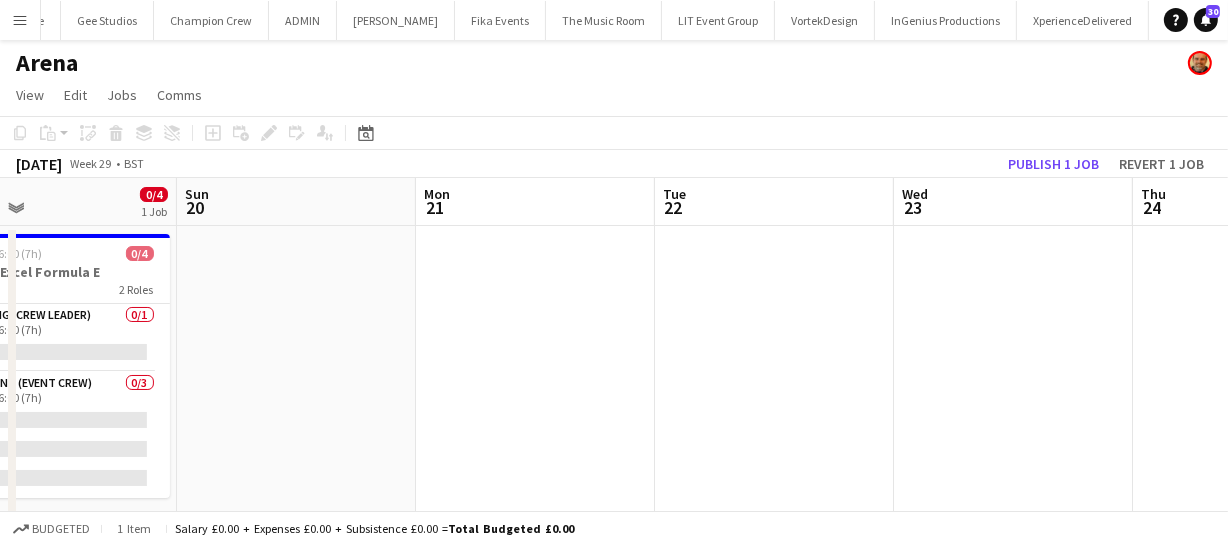 drag, startPoint x: 583, startPoint y: 364, endPoint x: 452, endPoint y: 364, distance: 131 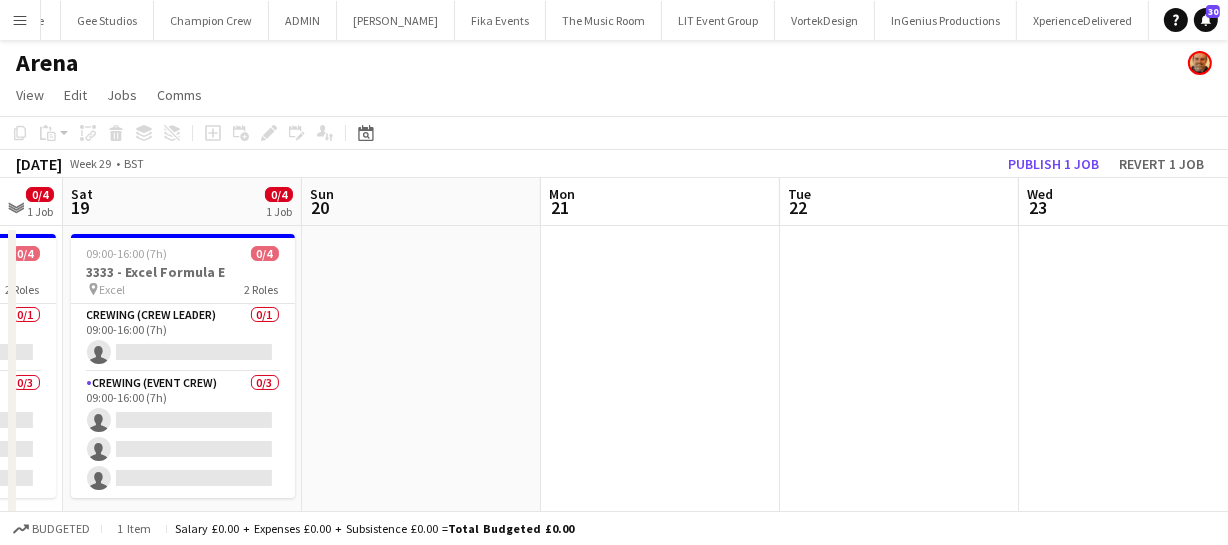 click on "Thu   17   Fri   18   0/4   1 Job   Sat   19   0/4   1 Job   Sun   20   Mon   21   Tue   22   Wed   23   Thu   24   Fri   25   Sat   26   Sun   27   0/4   1 Job      09:00-16:00 (7h)    0/4   3333 - Excel Formula E
pin
Excel   2 Roles   Crewing (Crew Leader)   0/1   09:00-16:00 (7h)
single-neutral-actions
Crewing (Event Crew)   0/3   09:00-16:00 (7h)
single-neutral-actions
single-neutral-actions
single-neutral-actions
09:00-16:00 (7h)    0/4   3333 - Excel Formula E
pin
Excel   2 Roles   Crewing (Crew Leader)   0/1   09:00-16:00 (7h)
single-neutral-actions
Crewing (Event Crew)   0/3   09:00-16:00 (7h)
single-neutral-actions
single-neutral-actions" at bounding box center [614, 471] 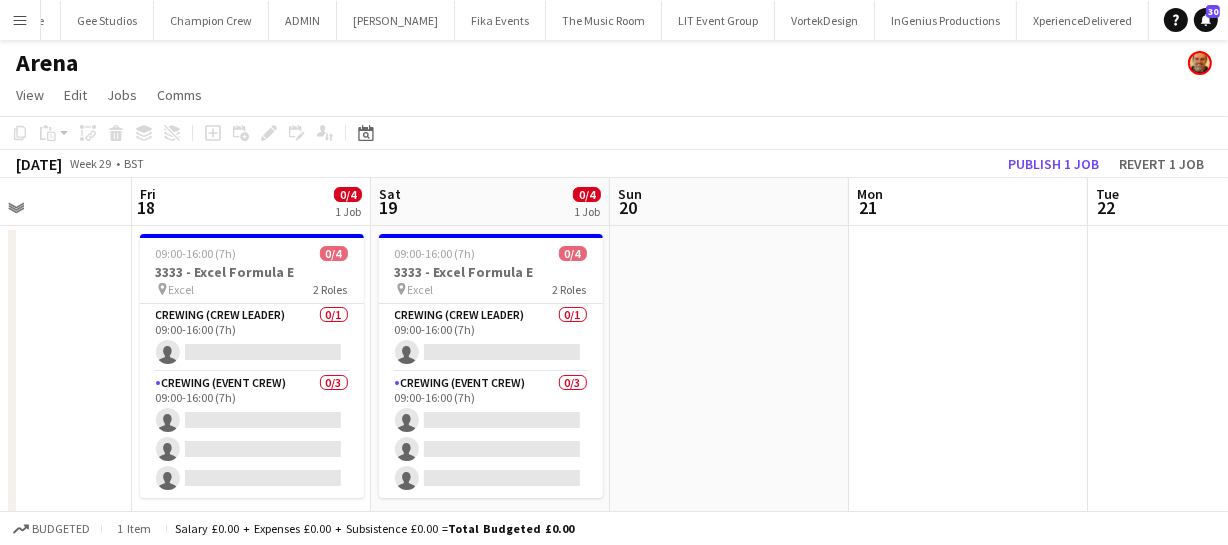 drag, startPoint x: 772, startPoint y: 390, endPoint x: 894, endPoint y: 400, distance: 122.40915 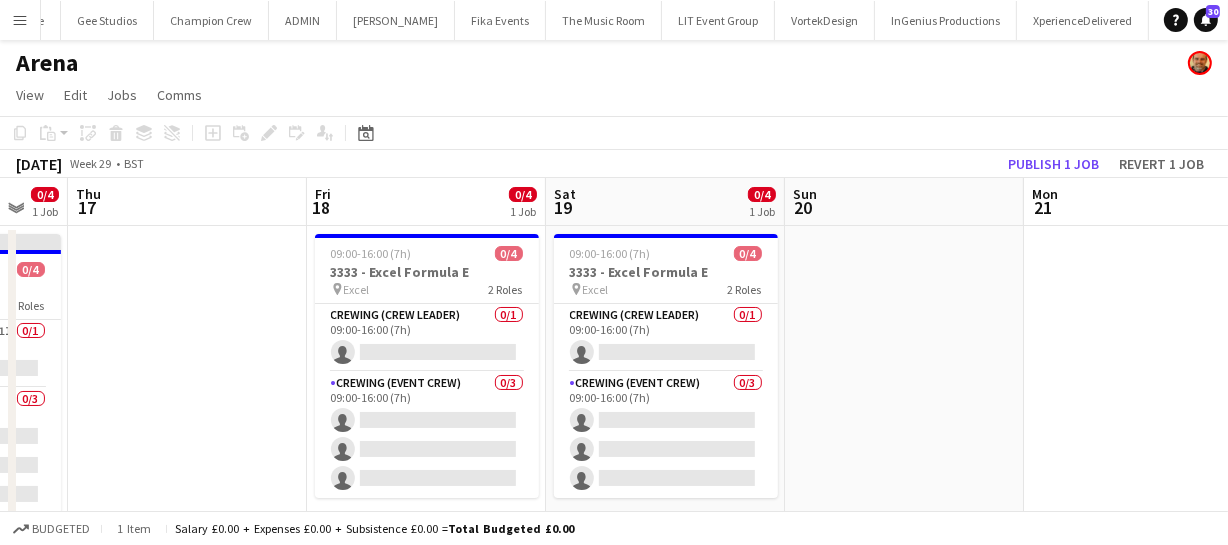 click on "Tue   15   Wed   16   0/4   1 Job   Thu   17   Fri   18   0/4   1 Job   Sat   19   0/4   1 Job   Sun   20   Mon   21   Tue   22   Wed   23   Thu   24   Fri   25   Updated   09:00-16:00 (7h)    0/4   3333 - Excel Formula E
pin
Excel   2 Roles   Crewing (Crew Leader)   1I   0/1   09:00-16:00 (7h)
single-neutral-actions
Crewing (Event Crew)   0/3   09:00-16:00 (7h)
single-neutral-actions
single-neutral-actions
single-neutral-actions
09:00-16:00 (7h)    0/4   3333 - Excel Formula E
pin
Excel   2 Roles   Crewing (Crew Leader)   0/1   09:00-16:00 (7h)
single-neutral-actions
Crewing (Event Crew)   0/3   09:00-16:00 (7h)
single-neutral-actions
single-neutral-actions" at bounding box center [614, 471] 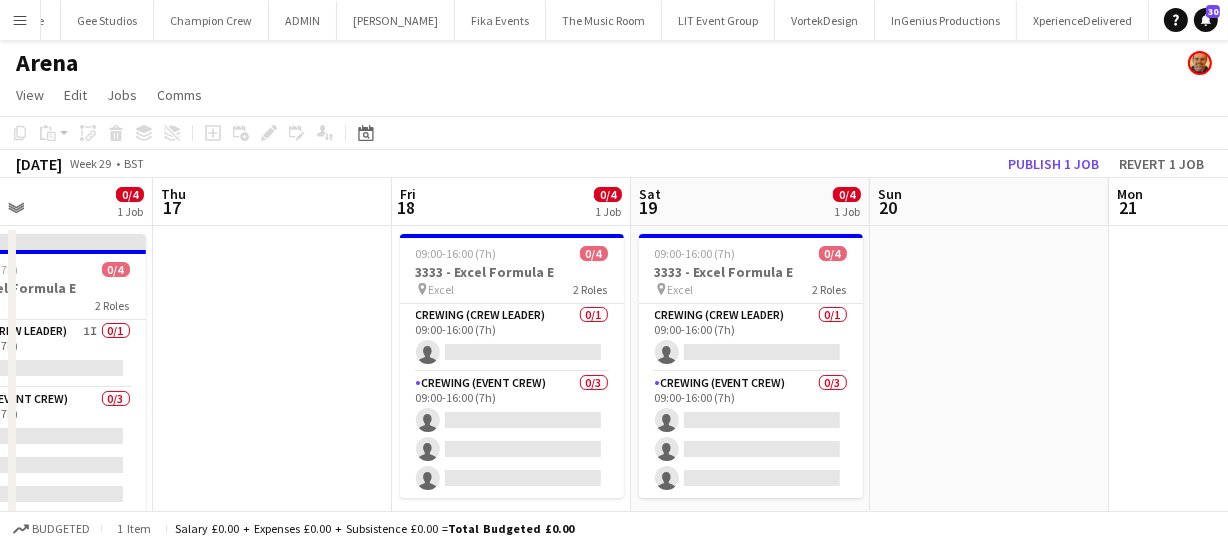 click on "Mon   14   Tue   15   Wed   16   0/4   1 Job   Thu   17   Fri   18   0/4   1 Job   Sat   19   0/4   1 Job   Sun   20   Mon   21   Tue   22   Wed   23   Thu   24   Updated   09:00-16:00 (7h)    0/4   3333 - Excel Formula E
pin
Excel   2 Roles   Crewing (Crew Leader)   1I   0/1   09:00-16:00 (7h)
single-neutral-actions
Crewing (Event Crew)   0/3   09:00-16:00 (7h)
single-neutral-actions
single-neutral-actions
single-neutral-actions
09:00-16:00 (7h)    0/4   3333 - Excel Formula E
pin
Excel   2 Roles   Crewing (Crew Leader)   0/1   09:00-16:00 (7h)
single-neutral-actions
Crewing (Event Crew)   0/3   09:00-16:00 (7h)
single-neutral-actions
single-neutral-actions" at bounding box center (614, 471) 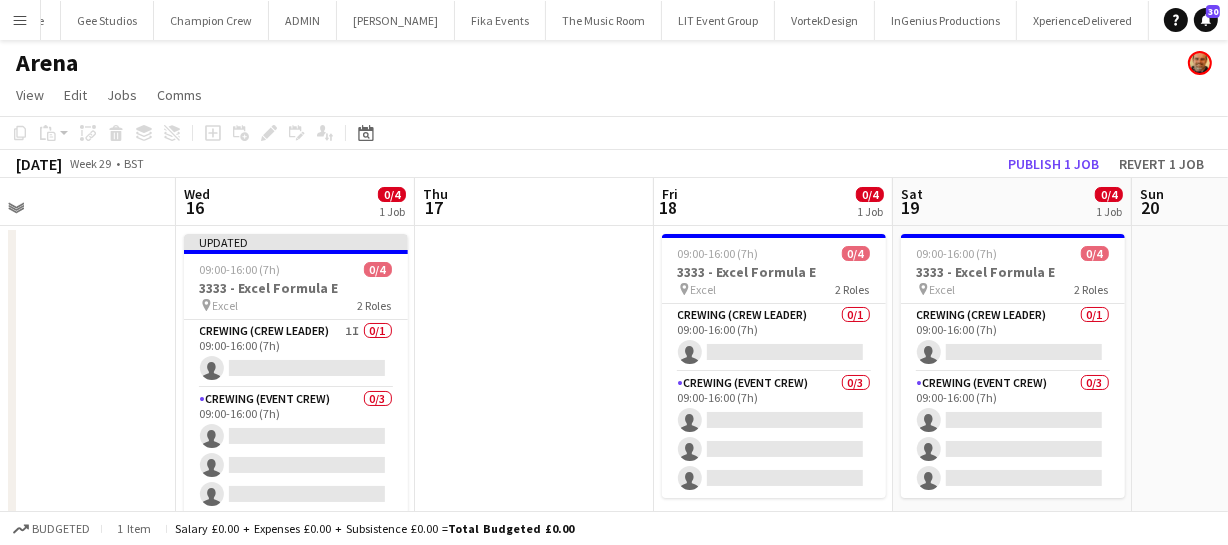 drag, startPoint x: 380, startPoint y: 333, endPoint x: 202, endPoint y: 291, distance: 182.88794 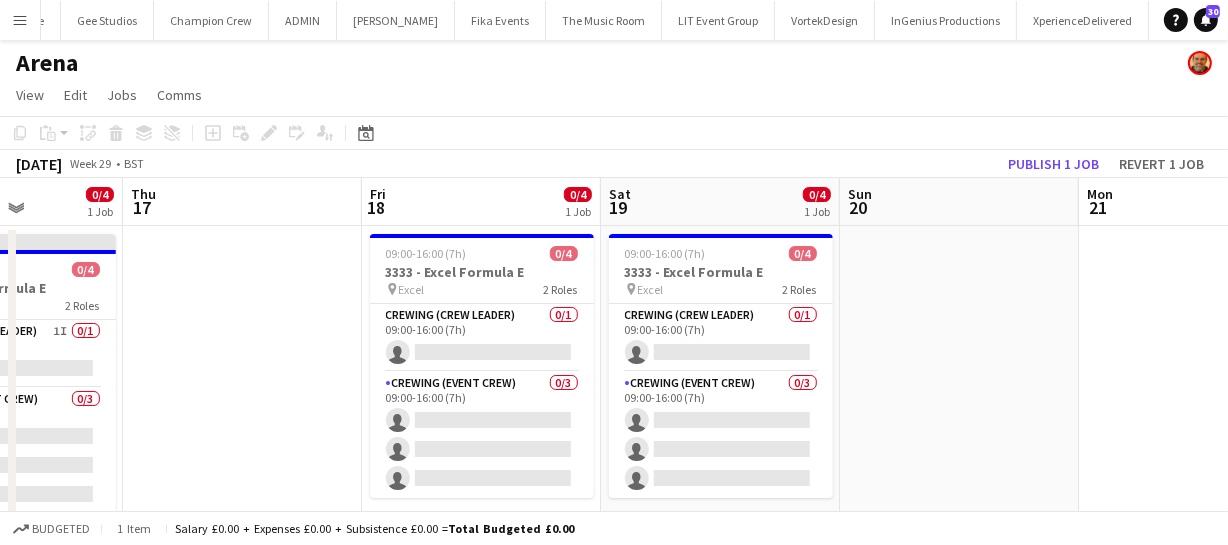 drag, startPoint x: 40, startPoint y: 294, endPoint x: 186, endPoint y: 302, distance: 146.21901 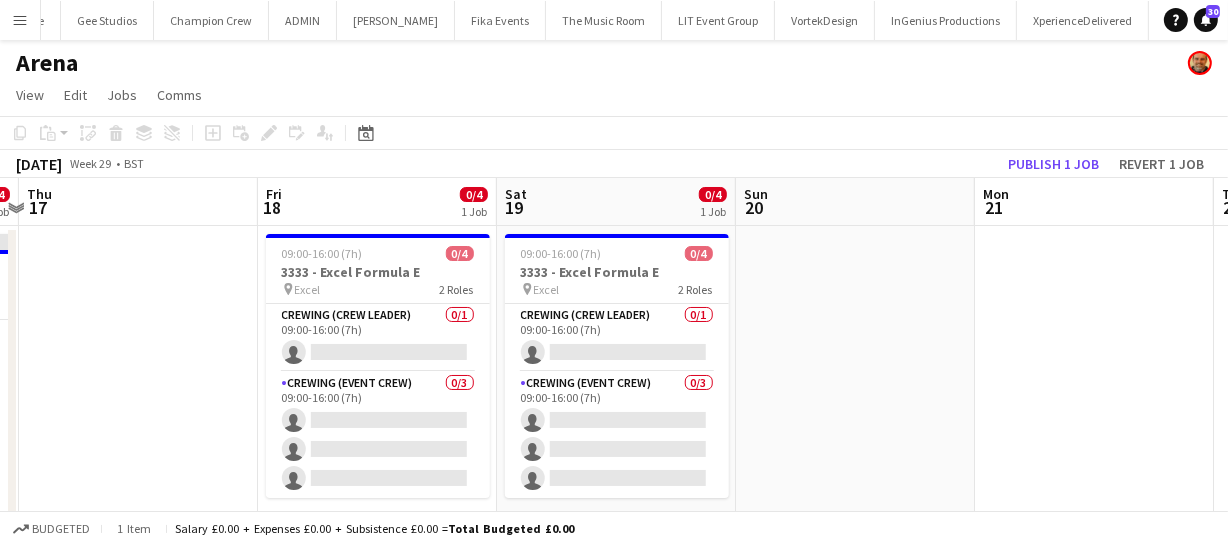 click on "Sun   13   Mon   14   Tue   15   Wed   16   0/4   1 Job   Thu   17   Fri   18   0/4   1 Job   Sat   19   0/4   1 Job   Sun   20   Mon   21   Tue   22   Wed   23   Updated   09:00-16:00 (7h)    0/4   3333 - Excel Formula E
pin
Excel   2 Roles   Crewing (Crew Leader)   1I   0/1   09:00-16:00 (7h)
single-neutral-actions
Crewing (Event Crew)   0/3   09:00-16:00 (7h)
single-neutral-actions
single-neutral-actions
single-neutral-actions
09:00-16:00 (7h)    0/4   3333 - Excel Formula E
pin
Excel   2 Roles   Crewing (Crew Leader)   0/1   09:00-16:00 (7h)
single-neutral-actions
Crewing (Event Crew)   0/3   09:00-16:00 (7h)
single-neutral-actions
single-neutral-actions" at bounding box center [614, 471] 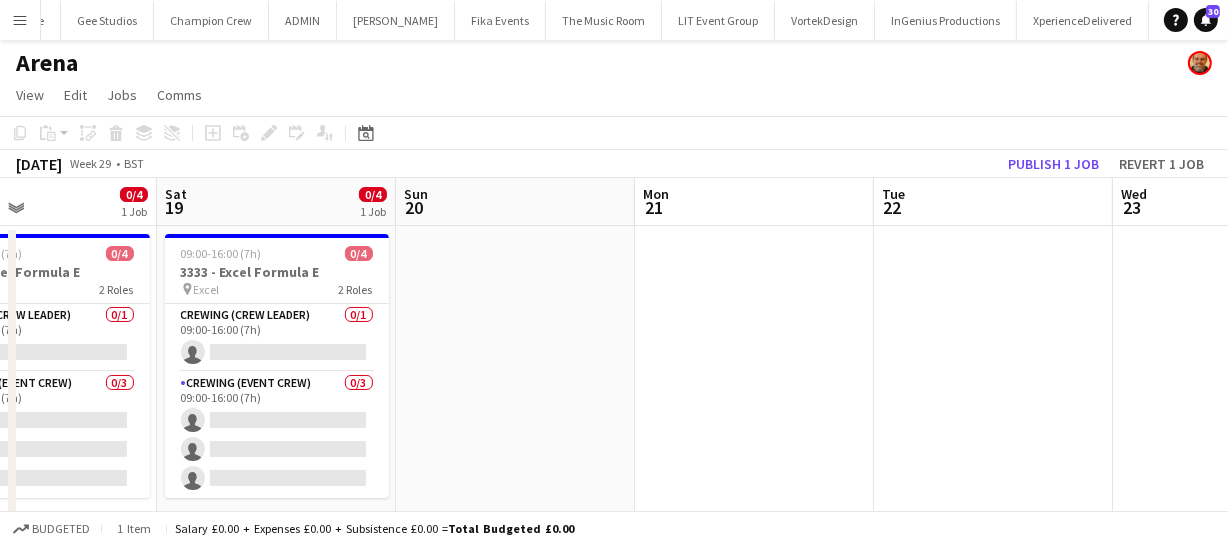 click on "Wed   16   0/4   1 Job   Thu   17   Fri   18   0/4   1 Job   Sat   19   0/4   1 Job   Sun   20   Mon   21   Tue   22   Wed   23   Thu   24   Fri   25   Sat   26   Updated   09:00-16:00 (7h)    0/4   3333 - Excel Formula E
pin
Excel   2 Roles   Crewing (Crew Leader)   1I   0/1   09:00-16:00 (7h)
single-neutral-actions
Crewing (Event Crew)   0/3   09:00-16:00 (7h)
single-neutral-actions
single-neutral-actions
single-neutral-actions
09:00-16:00 (7h)    0/4   3333 - Excel Formula E
pin
Excel   2 Roles   Crewing (Crew Leader)   0/1   09:00-16:00 (7h)
single-neutral-actions
Crewing (Event Crew)   0/3   09:00-16:00 (7h)
single-neutral-actions
single-neutral-actions" at bounding box center [614, 471] 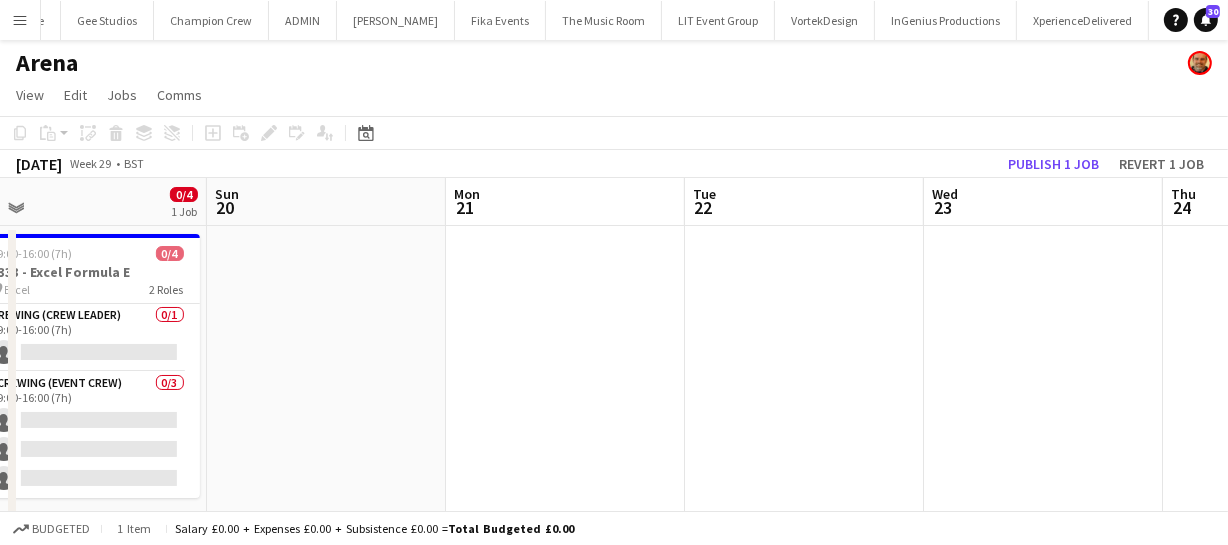 click on "Wed   16   0/4   1 Job   Thu   17   Fri   18   0/4   1 Job   Sat   19   0/4   1 Job   Sun   20   Mon   21   Tue   22   Wed   23   Thu   24   Fri   25   Sat   26   Updated   09:00-16:00 (7h)    0/4   3333 - Excel Formula E
pin
Excel   2 Roles   Crewing (Crew Leader)   1I   0/1   09:00-16:00 (7h)
single-neutral-actions
Crewing (Event Crew)   0/3   09:00-16:00 (7h)
single-neutral-actions
single-neutral-actions
single-neutral-actions
09:00-16:00 (7h)    0/4   3333 - Excel Formula E
pin
Excel   2 Roles   Crewing (Crew Leader)   0/1   09:00-16:00 (7h)
single-neutral-actions
Crewing (Event Crew)   0/3   09:00-16:00 (7h)
single-neutral-actions
single-neutral-actions" at bounding box center [614, 471] 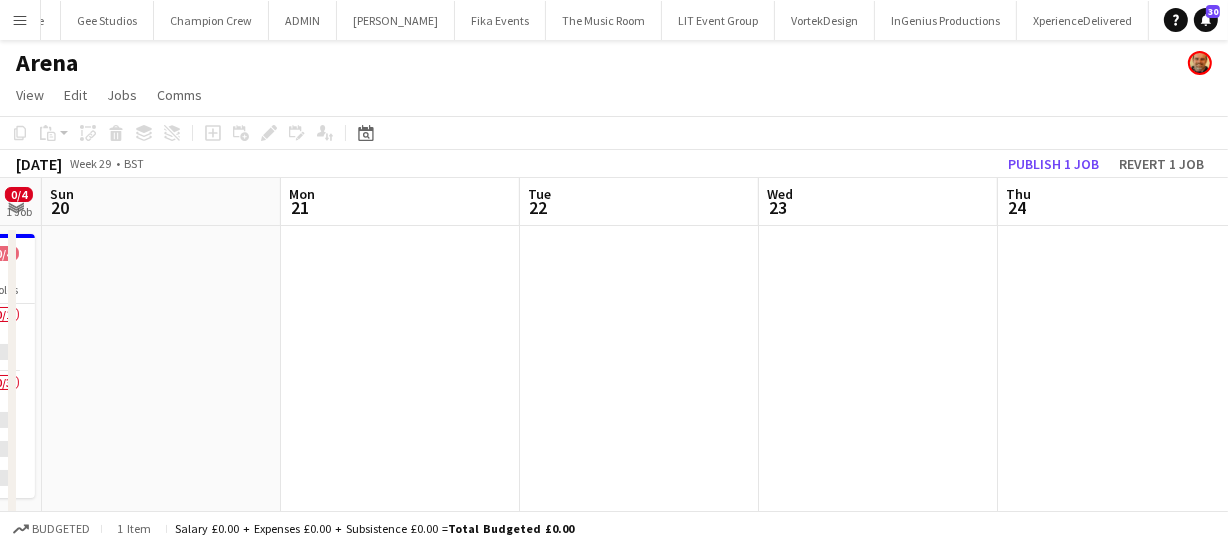 click on "Wed   16   0/4   1 Job   Thu   17   Fri   18   0/4   1 Job   Sat   19   0/4   1 Job   Sun   20   Mon   21   Tue   22   Wed   23   Thu   24   Fri   25   Sat   26   Updated   09:00-16:00 (7h)    0/4   3333 - Excel Formula E
pin
Excel   2 Roles   Crewing (Crew Leader)   1I   0/1   09:00-16:00 (7h)
single-neutral-actions
Crewing (Event Crew)   0/3   09:00-16:00 (7h)
single-neutral-actions
single-neutral-actions
single-neutral-actions
09:00-16:00 (7h)    0/4   3333 - Excel Formula E
pin
Excel   2 Roles   Crewing (Crew Leader)   0/1   09:00-16:00 (7h)
single-neutral-actions
Crewing (Event Crew)   0/3   09:00-16:00 (7h)
single-neutral-actions
single-neutral-actions" at bounding box center (614, 471) 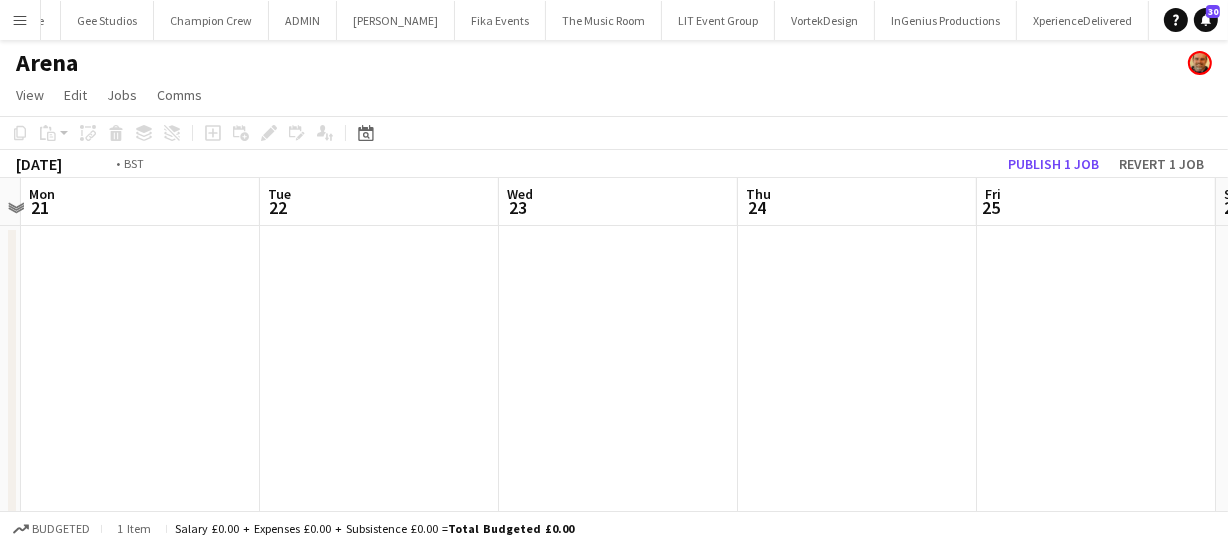 drag, startPoint x: 654, startPoint y: 378, endPoint x: 748, endPoint y: 387, distance: 94.42987 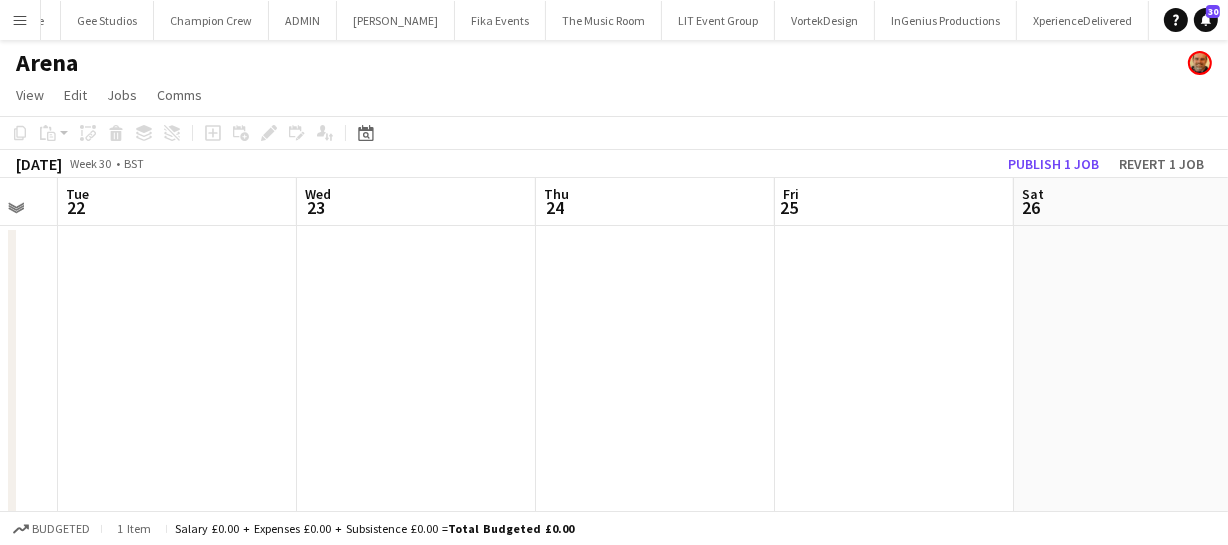 drag, startPoint x: 632, startPoint y: 386, endPoint x: 447, endPoint y: 367, distance: 185.97311 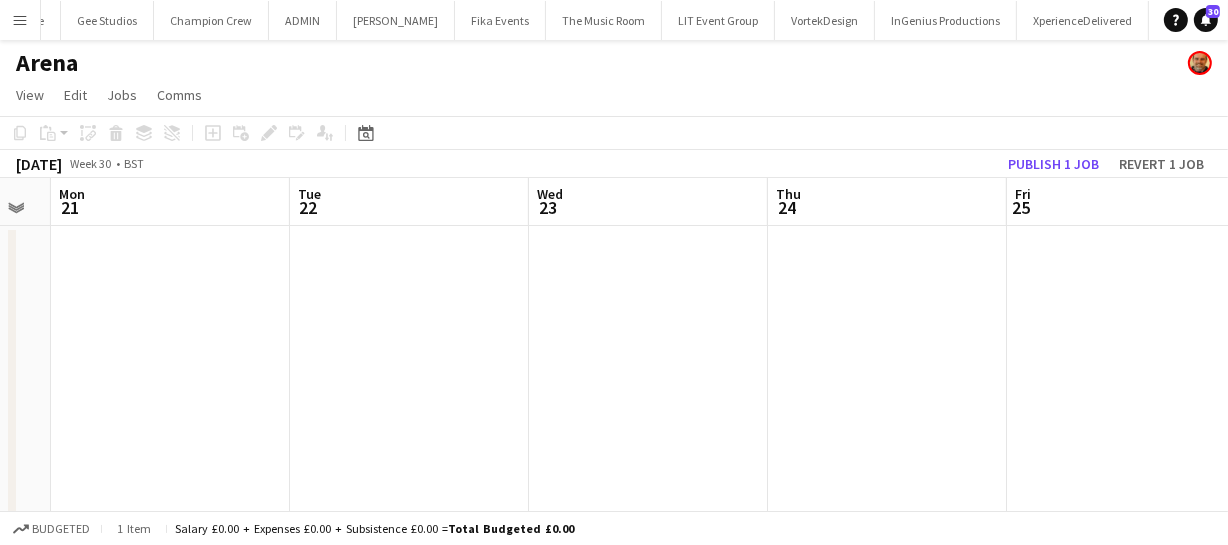 drag, startPoint x: 553, startPoint y: 385, endPoint x: 459, endPoint y: 380, distance: 94.13288 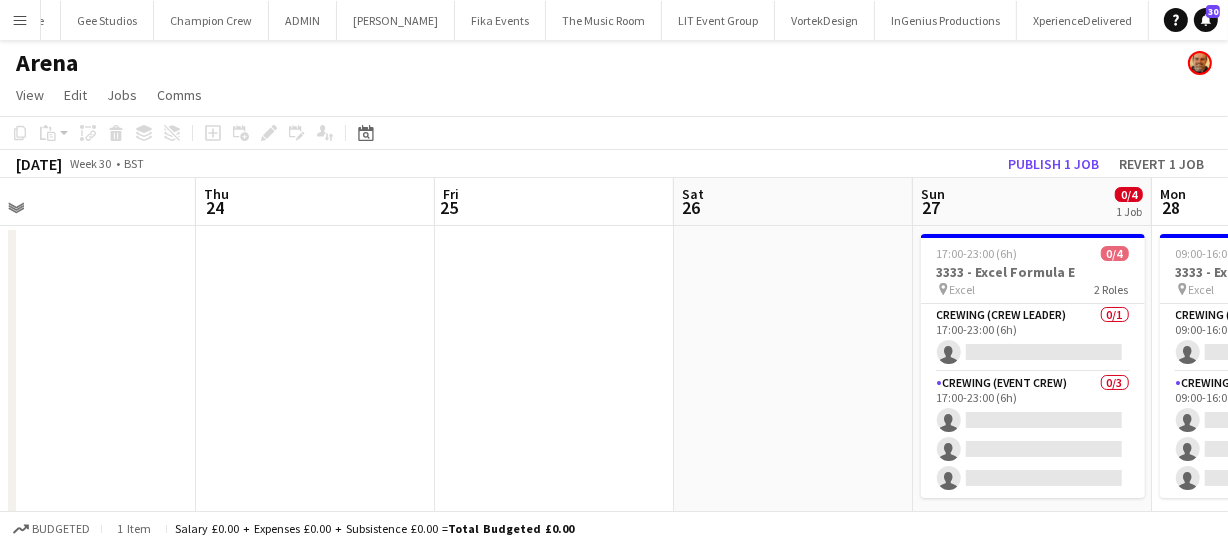 click on "Sun   20   Mon   21   Tue   22   Wed   23   Thu   24   Fri   25   Sat   26   Sun   27   0/4   1 Job   Mon   28   0/4   1 Job   Tue   29   0/4   1 Job   Wed   30   0/4   1 Job      17:00-23:00 (6h)    0/4   3333 - Excel Formula E
pin
Excel   2 Roles   Crewing (Crew Leader)   0/1   17:00-23:00 (6h)
single-neutral-actions
Crewing (Event Crew)   0/3   17:00-23:00 (6h)
single-neutral-actions
single-neutral-actions
single-neutral-actions
09:00-16:00 (7h)    0/4   3333 - Excel Formula E
pin
Excel   2 Roles   Crewing (Crew Leader)   0/1   09:00-16:00 (7h)
single-neutral-actions
Crewing (Event Crew)   0/3   09:00-16:00 (7h)
single-neutral-actions
single-neutral-actions" at bounding box center (614, 471) 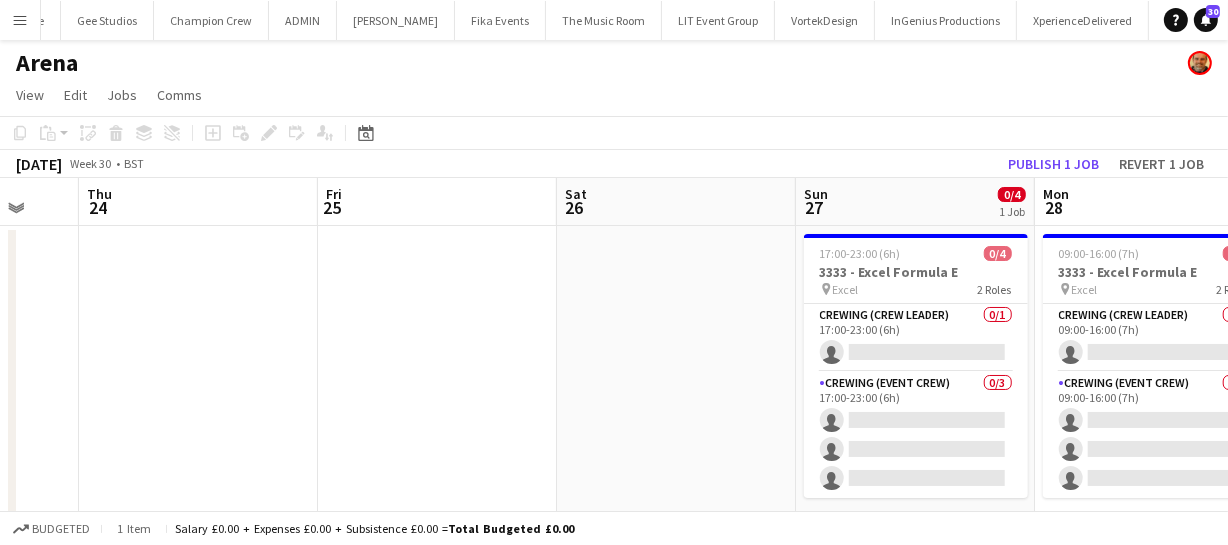 click on "Sun   20   Mon   21   Tue   22   Wed   23   Thu   24   Fri   25   Sat   26   Sun   27   0/4   1 Job   Mon   28   0/4   1 Job   Tue   29   0/4   1 Job   Wed   30   0/4   1 Job      17:00-23:00 (6h)    0/4   3333 - Excel Formula E
pin
Excel   2 Roles   Crewing (Crew Leader)   0/1   17:00-23:00 (6h)
single-neutral-actions
Crewing (Event Crew)   0/3   17:00-23:00 (6h)
single-neutral-actions
single-neutral-actions
single-neutral-actions
09:00-16:00 (7h)    0/4   3333 - Excel Formula E
pin
Excel   2 Roles   Crewing (Crew Leader)   0/1   09:00-16:00 (7h)
single-neutral-actions
Crewing (Event Crew)   0/3   09:00-16:00 (7h)
single-neutral-actions
single-neutral-actions" at bounding box center [614, 471] 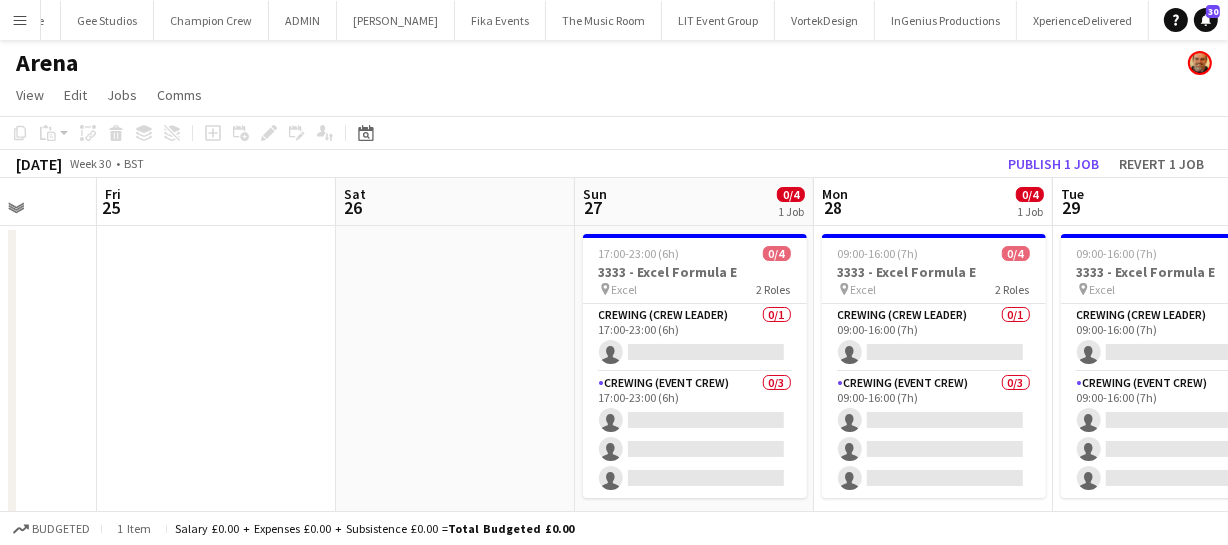 click on "Tue   22   Wed   23   Thu   24   Fri   25   Sat   26   Sun   27   0/4   1 Job   Mon   28   0/4   1 Job   Tue   29   0/4   1 Job   Wed   30   0/4   1 Job   Thu   31   Fri   1      17:00-23:00 (6h)    0/4   3333 - Excel Formula E
pin
Excel   2 Roles   Crewing (Crew Leader)   0/1   17:00-23:00 (6h)
single-neutral-actions
Crewing (Event Crew)   0/3   17:00-23:00 (6h)
single-neutral-actions
single-neutral-actions
single-neutral-actions
09:00-16:00 (7h)    0/4   3333 - Excel Formula E
pin
Excel   2 Roles   Crewing (Crew Leader)   0/1   09:00-16:00 (7h)
single-neutral-actions
Crewing (Event Crew)   0/3   09:00-16:00 (7h)
single-neutral-actions
single-neutral-actions" at bounding box center (614, 471) 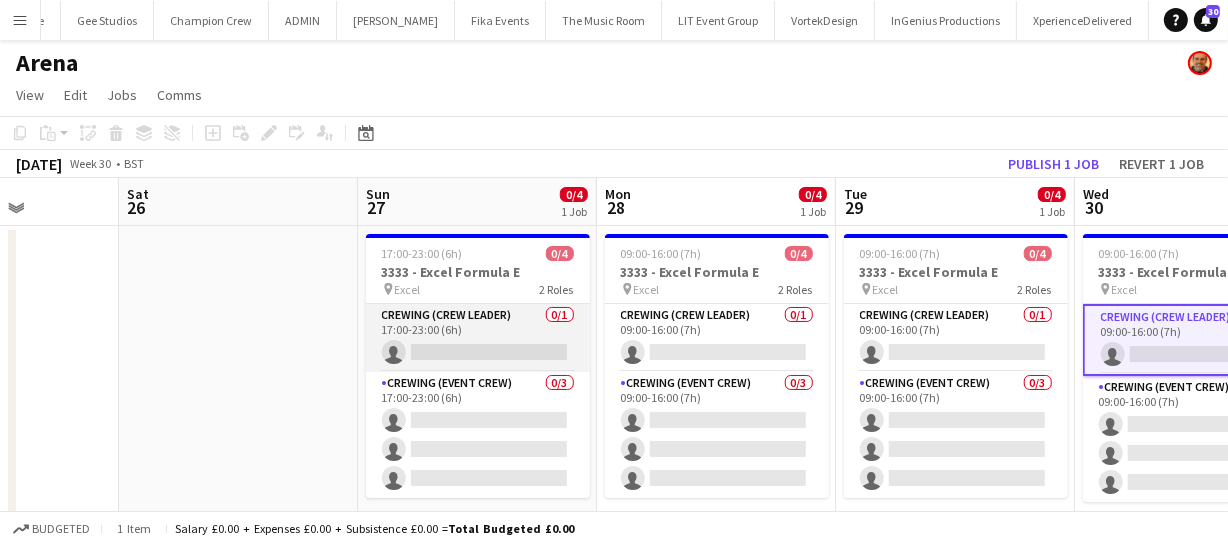 click on "Crewing (Crew Leader)   0/1   17:00-23:00 (6h)
single-neutral-actions" at bounding box center (478, 338) 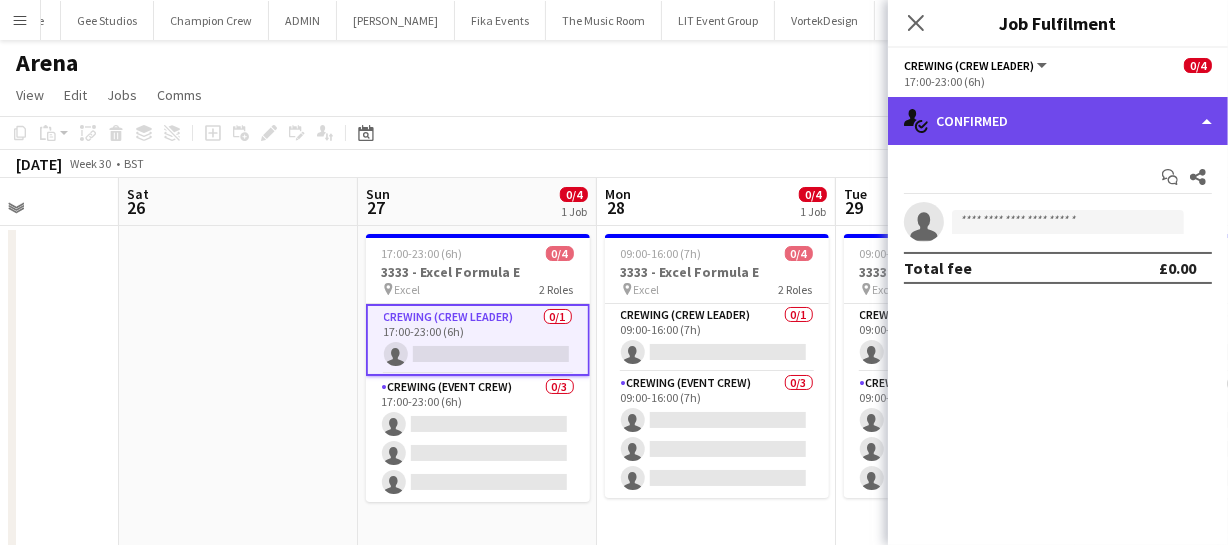 click on "single-neutral-actions-check-2
Confirmed" 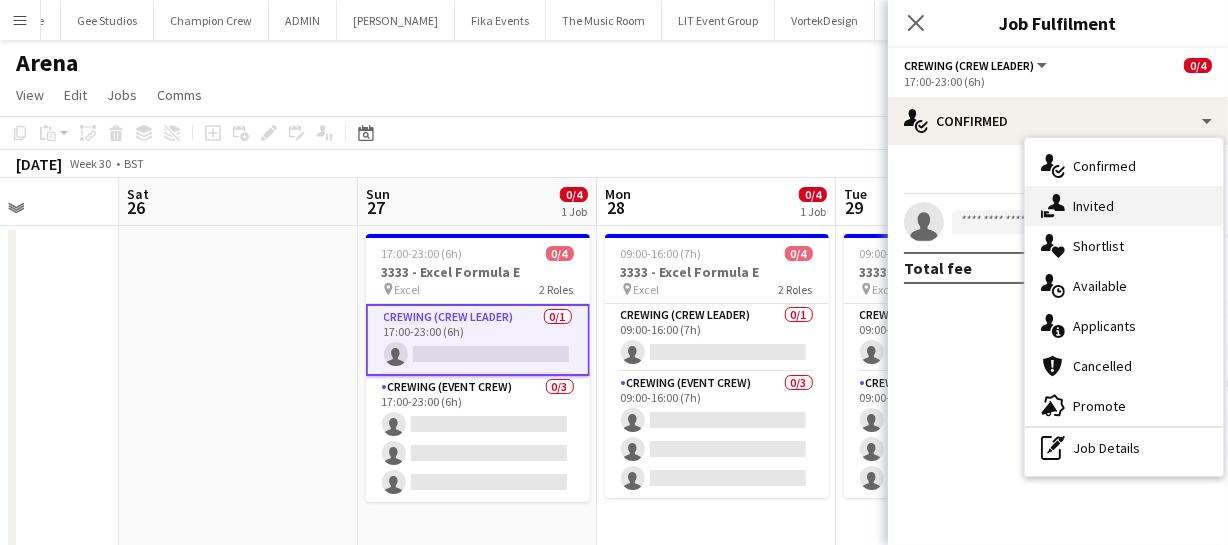 click on "single-neutral-actions-share-1
Invited" at bounding box center (1124, 206) 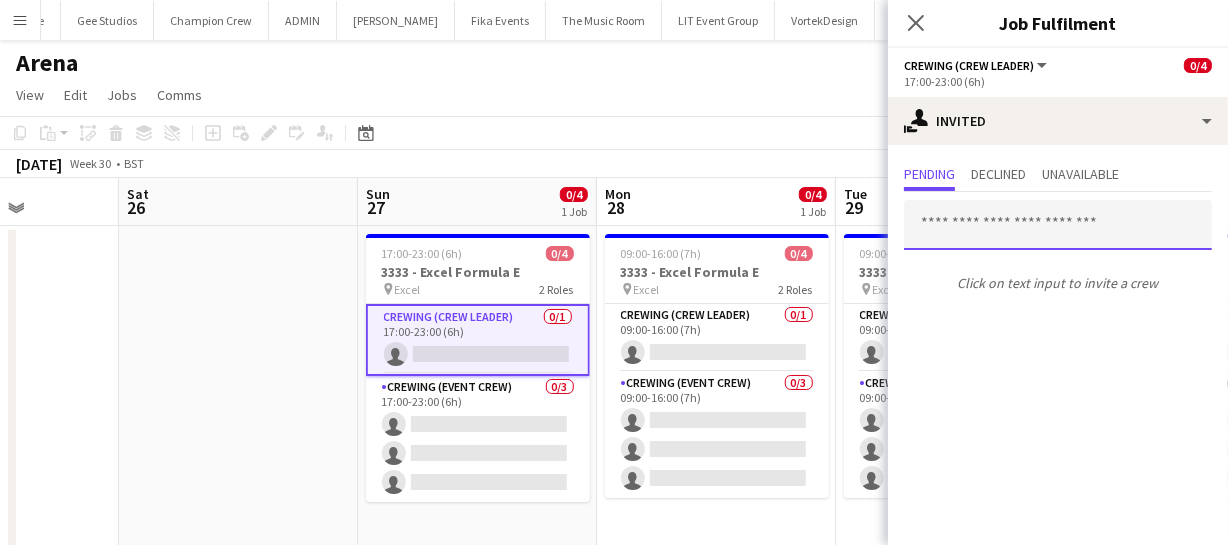 click at bounding box center (1058, 225) 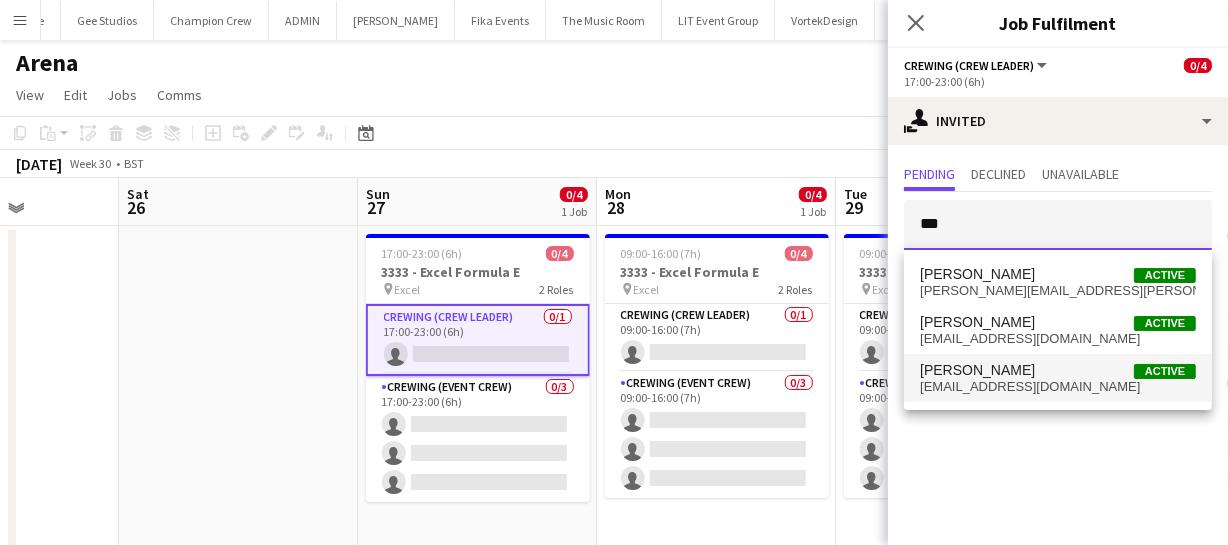 type on "***" 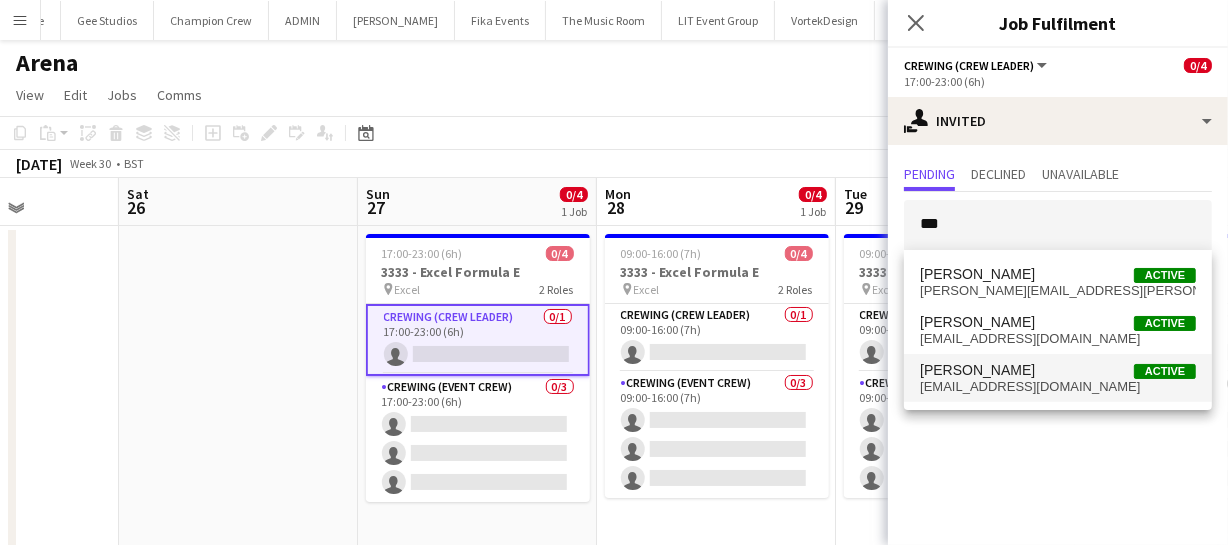 click on "Ben Turner" at bounding box center [977, 370] 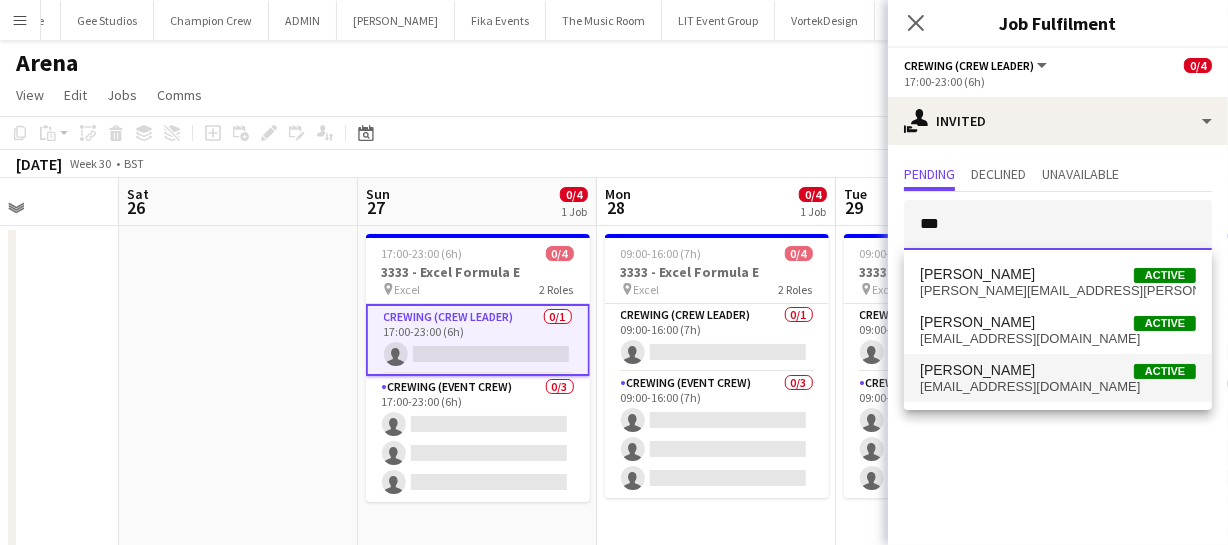 type 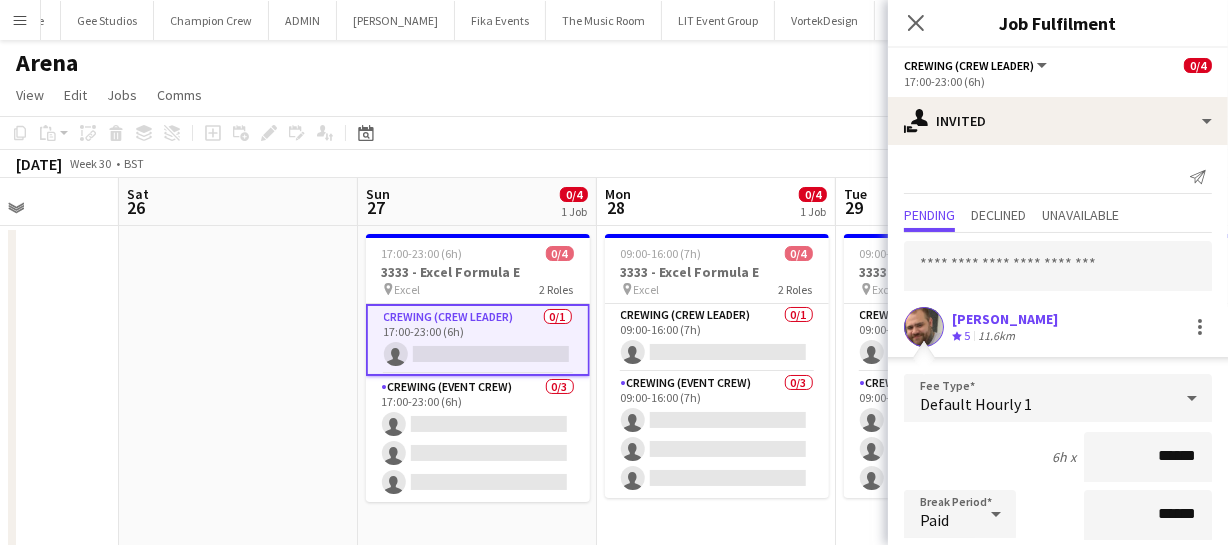 drag, startPoint x: 1191, startPoint y: 452, endPoint x: 1028, endPoint y: 455, distance: 163.0276 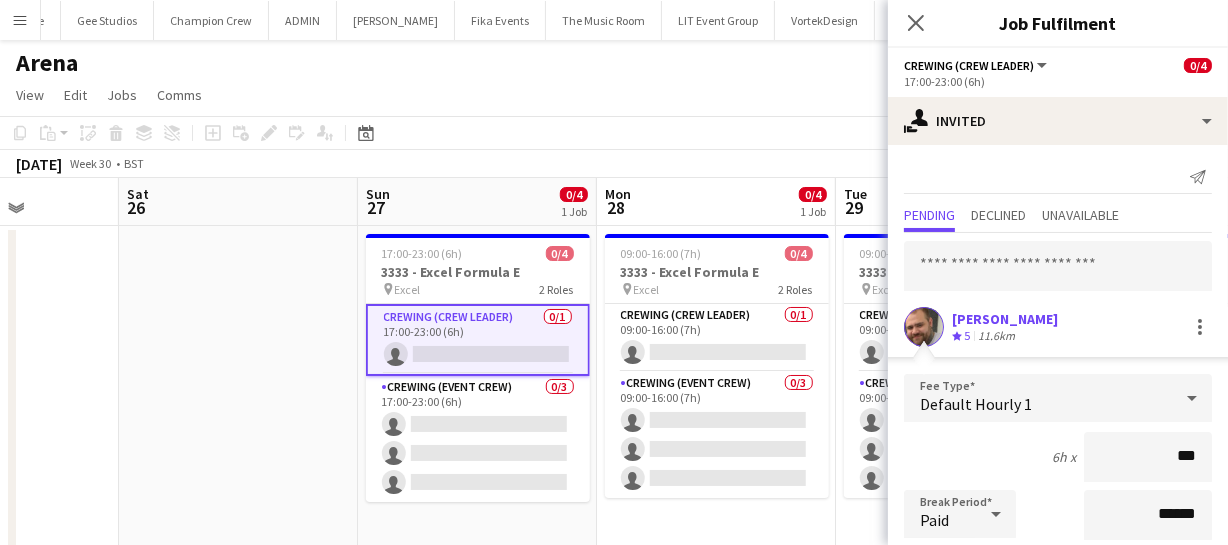type on "****" 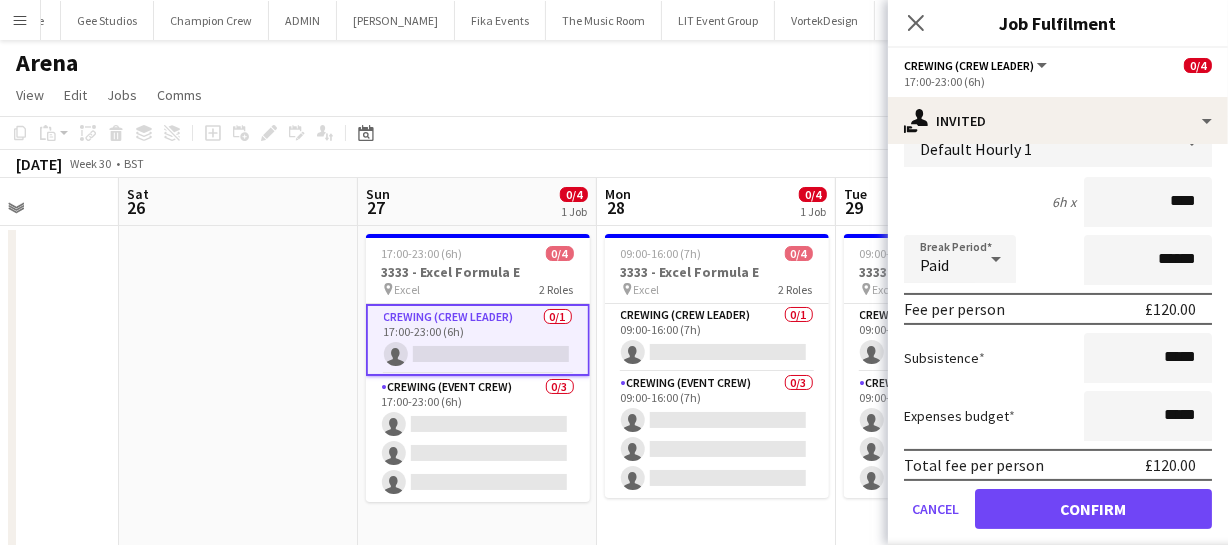 scroll, scrollTop: 274, scrollLeft: 0, axis: vertical 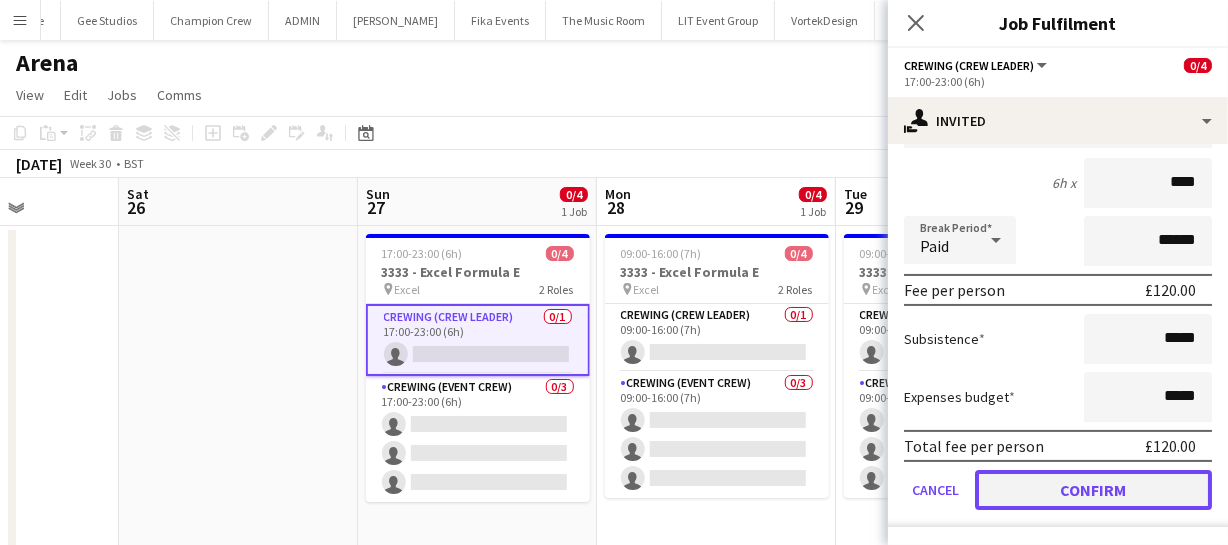 click on "Confirm" 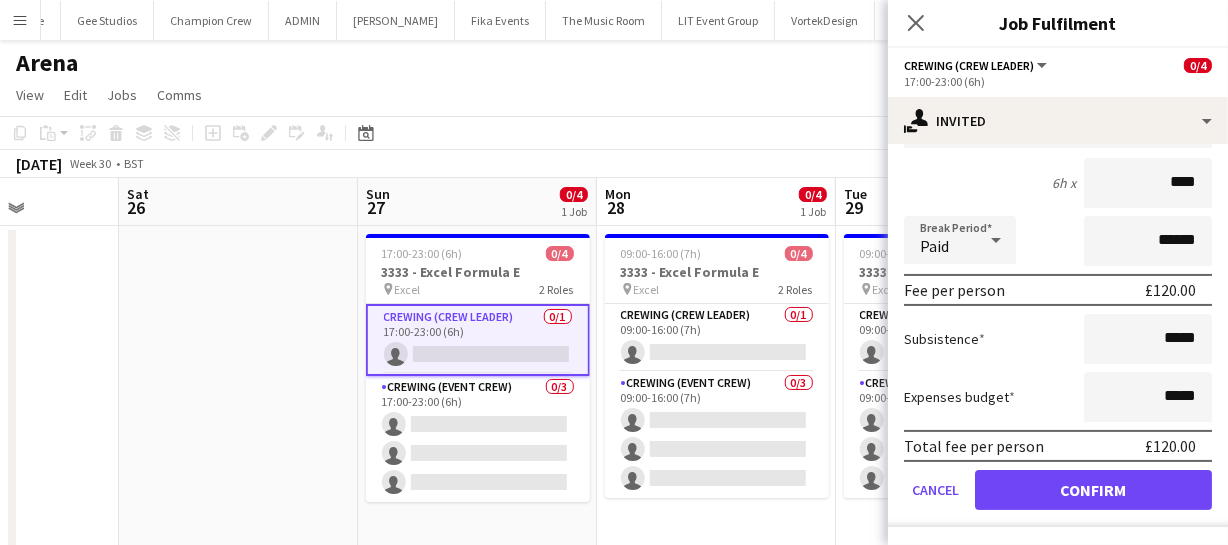 scroll, scrollTop: 0, scrollLeft: 0, axis: both 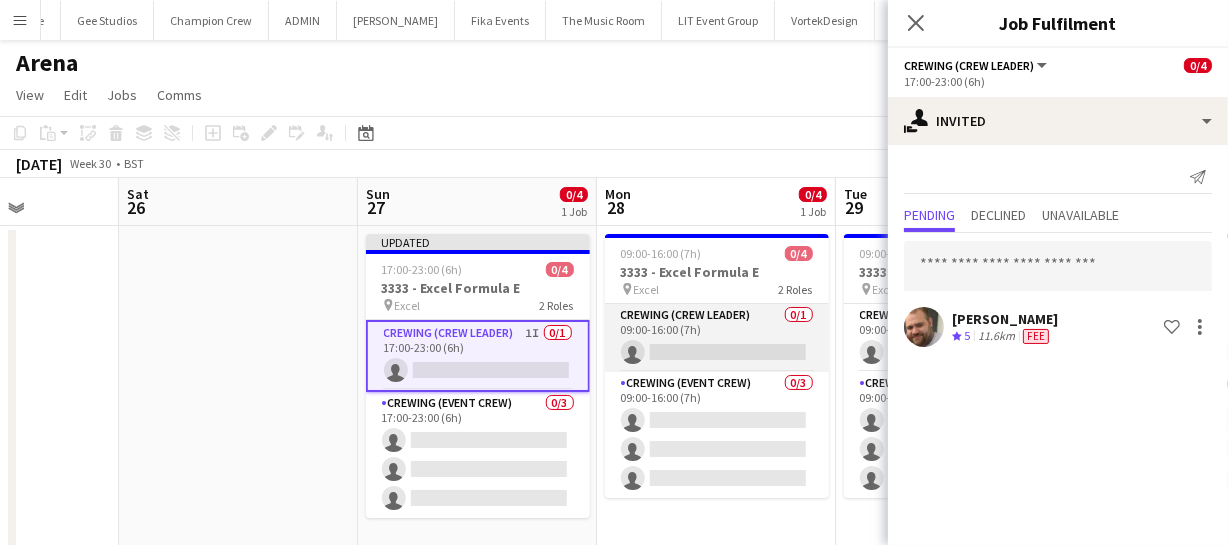 click on "Crewing (Crew Leader)   0/1   09:00-16:00 (7h)
single-neutral-actions" at bounding box center [717, 338] 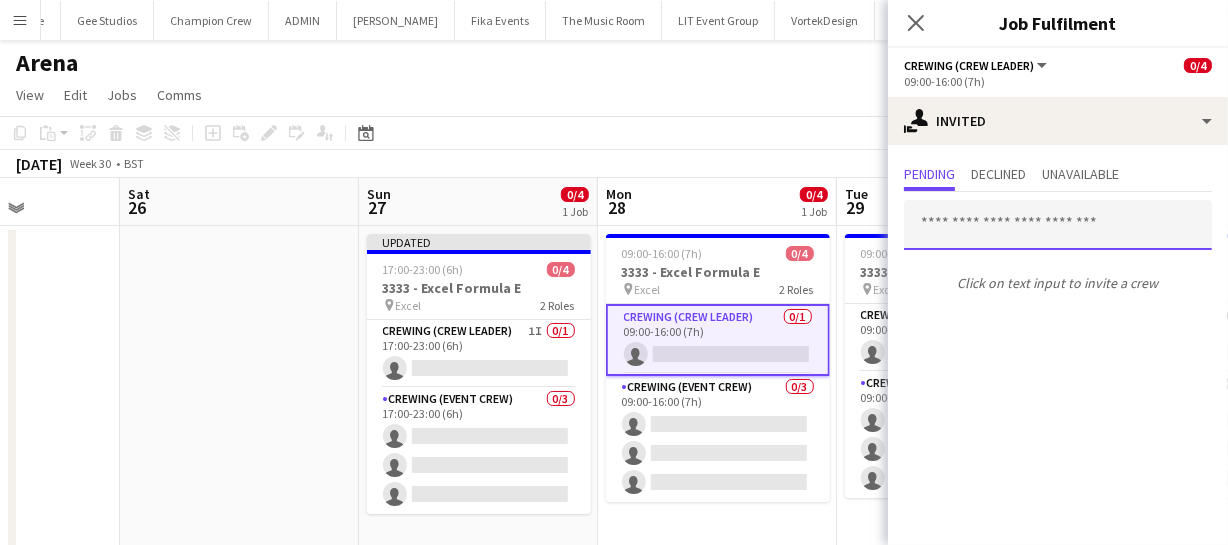 click at bounding box center (1058, 225) 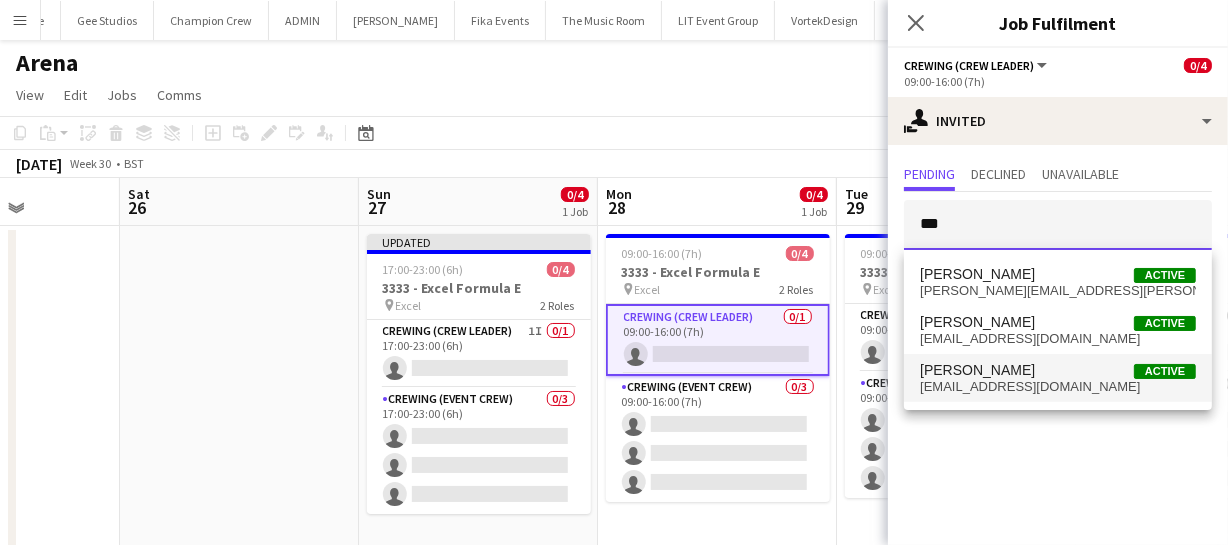 type on "***" 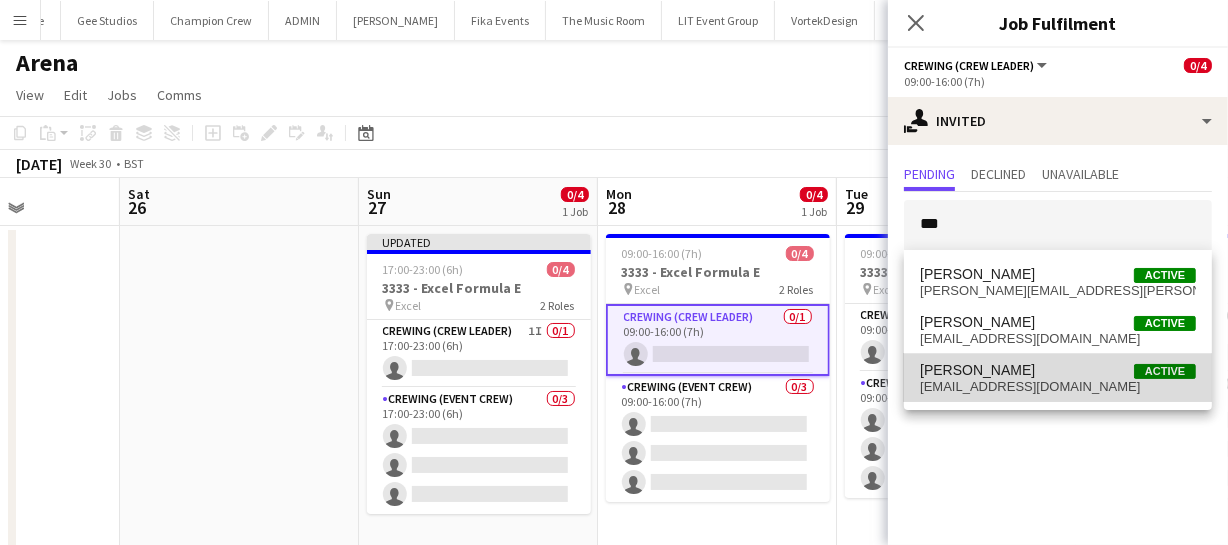 click on "Ben Turner" at bounding box center (977, 370) 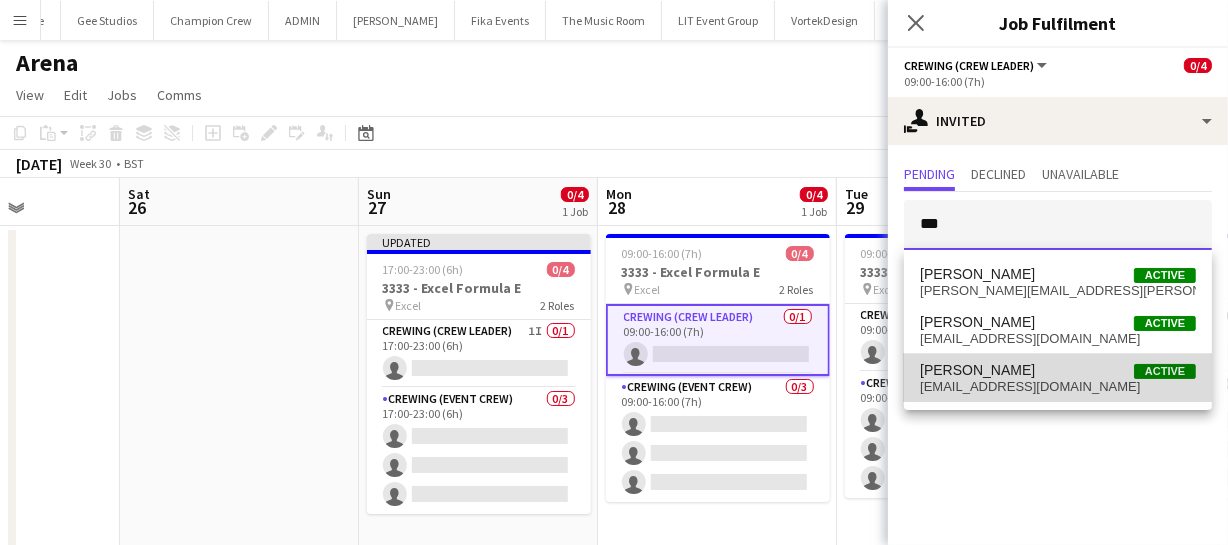 type 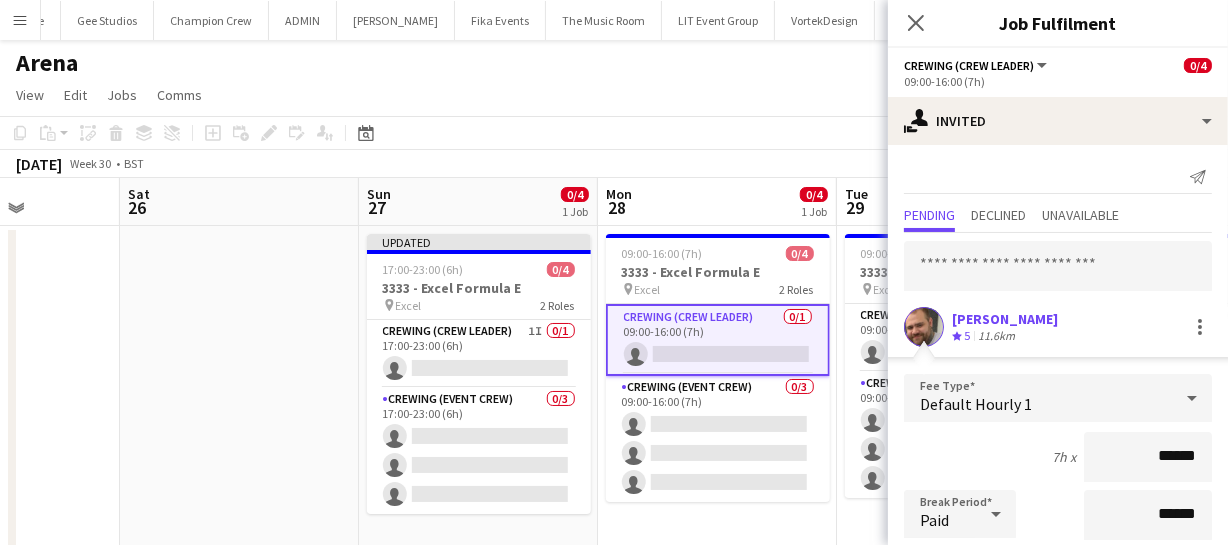 drag, startPoint x: 1192, startPoint y: 459, endPoint x: 1099, endPoint y: 439, distance: 95.12623 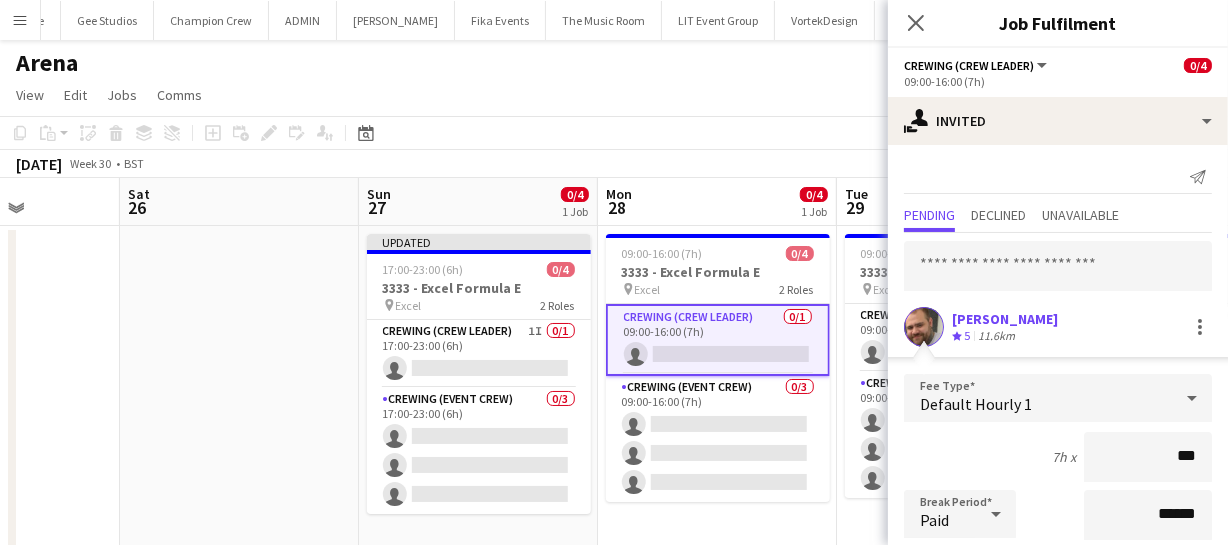 type on "****" 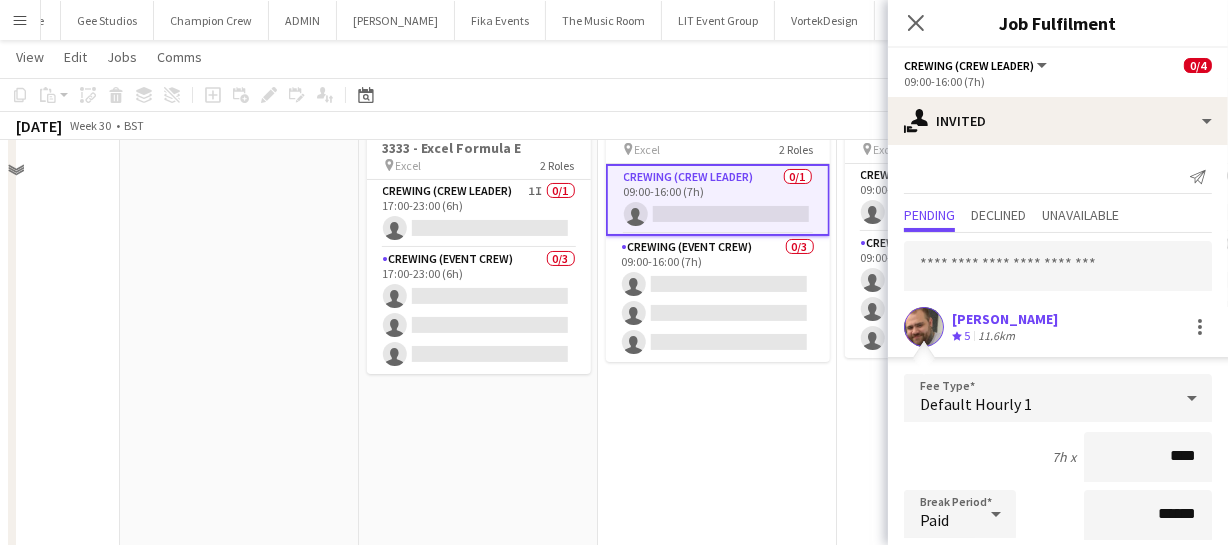 scroll, scrollTop: 181, scrollLeft: 0, axis: vertical 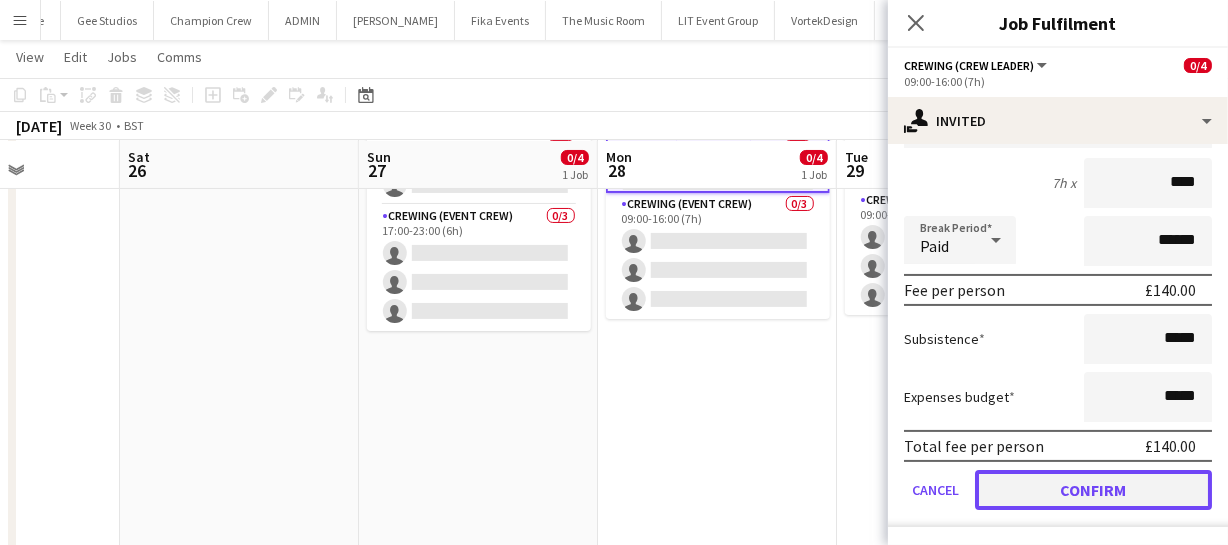 click on "Confirm" 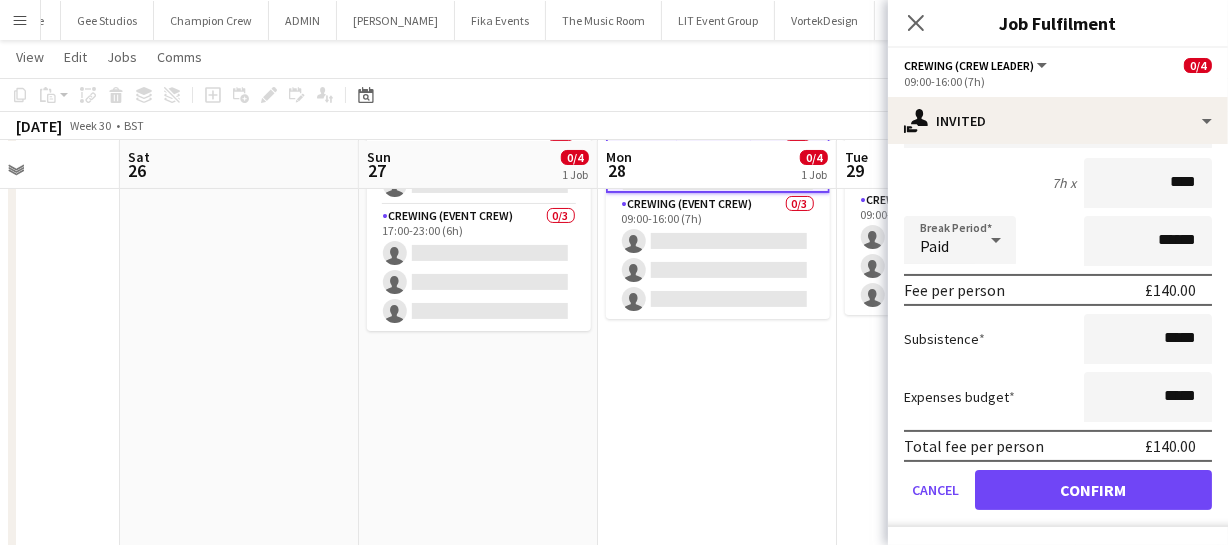 scroll, scrollTop: 0, scrollLeft: 0, axis: both 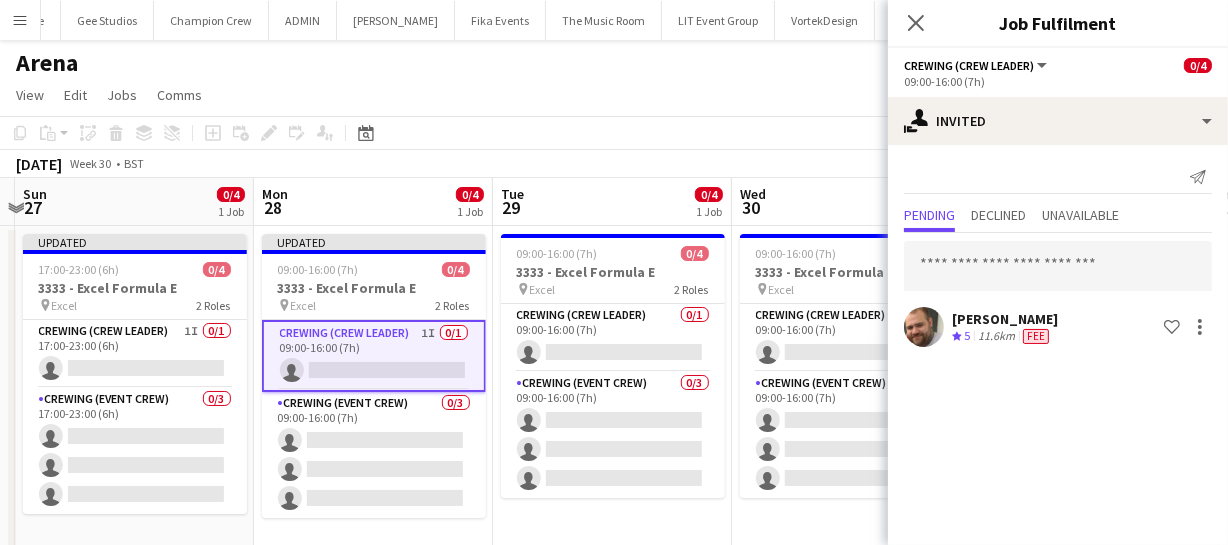 drag, startPoint x: 730, startPoint y: 460, endPoint x: 449, endPoint y: 439, distance: 281.7836 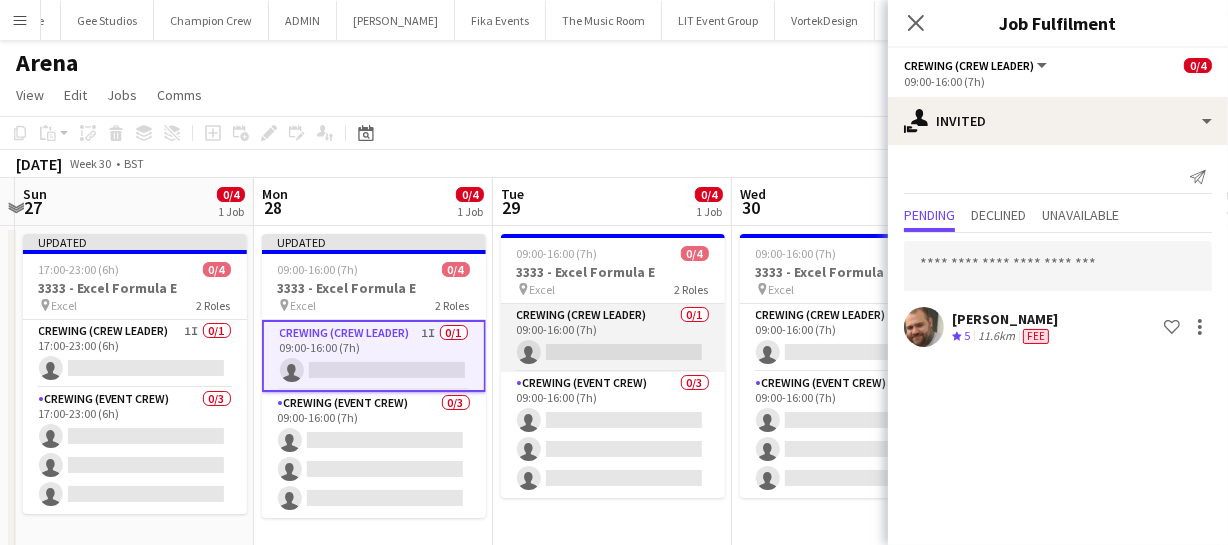 click on "Crewing (Crew Leader)   0/1   09:00-16:00 (7h)
single-neutral-actions" at bounding box center (613, 338) 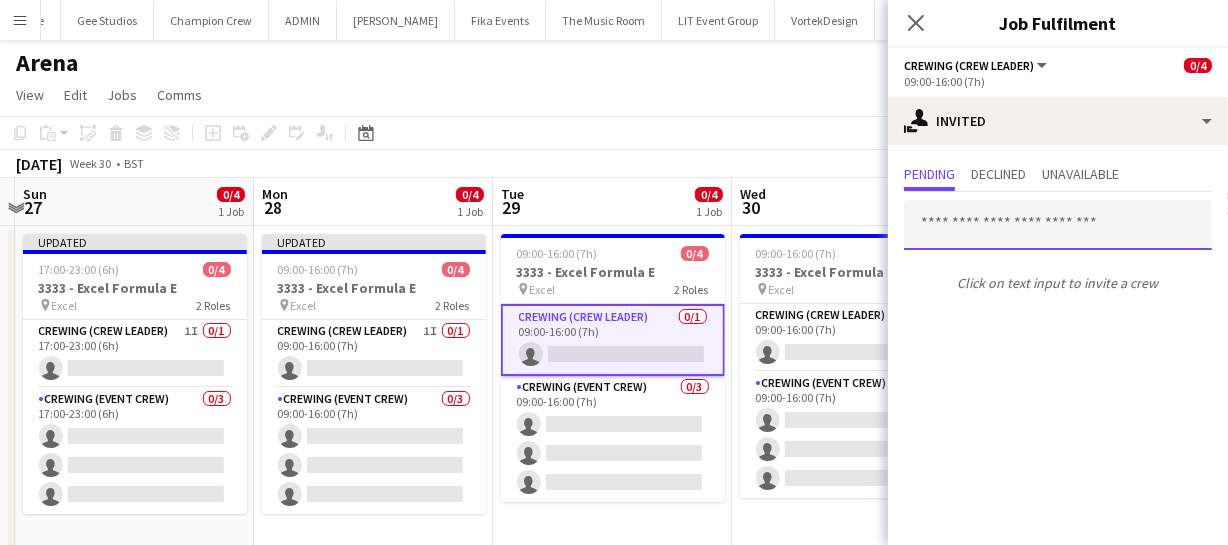 click at bounding box center (1058, 225) 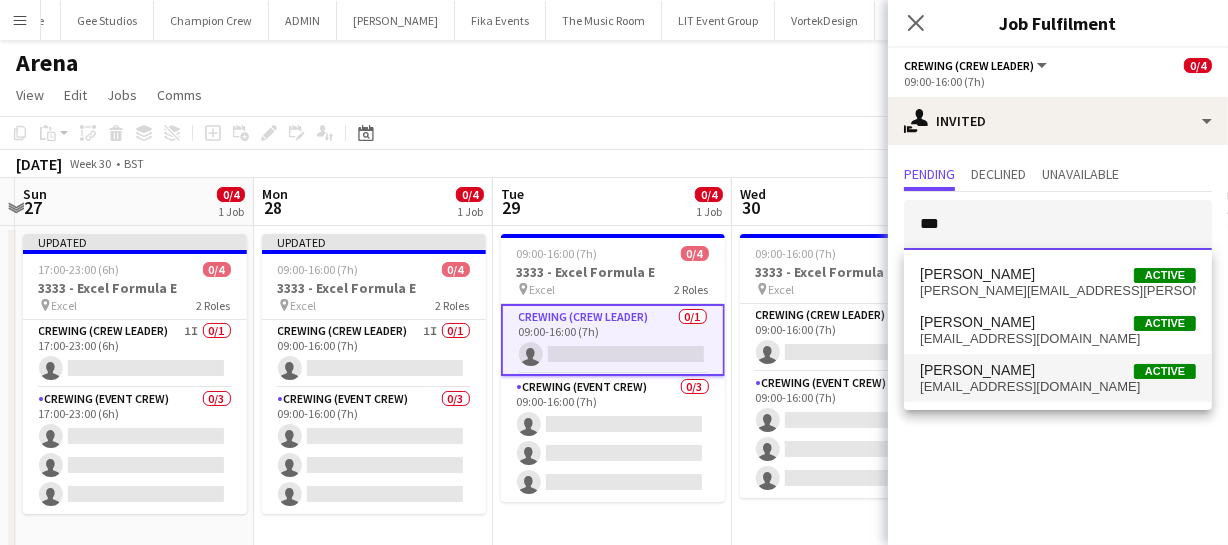 type on "***" 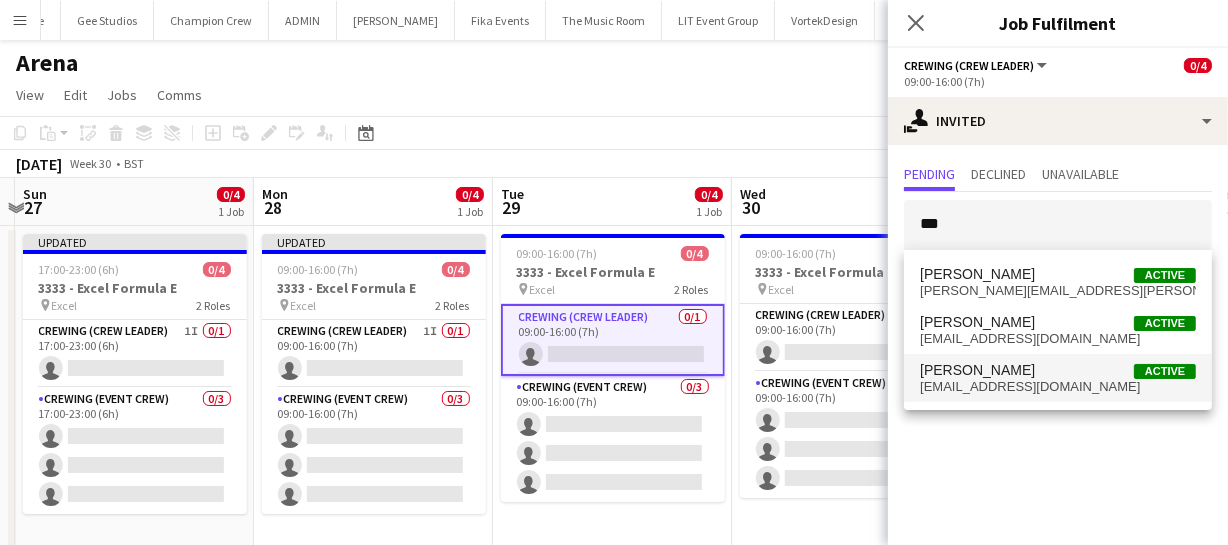 click on "Ben Turner" at bounding box center [977, 370] 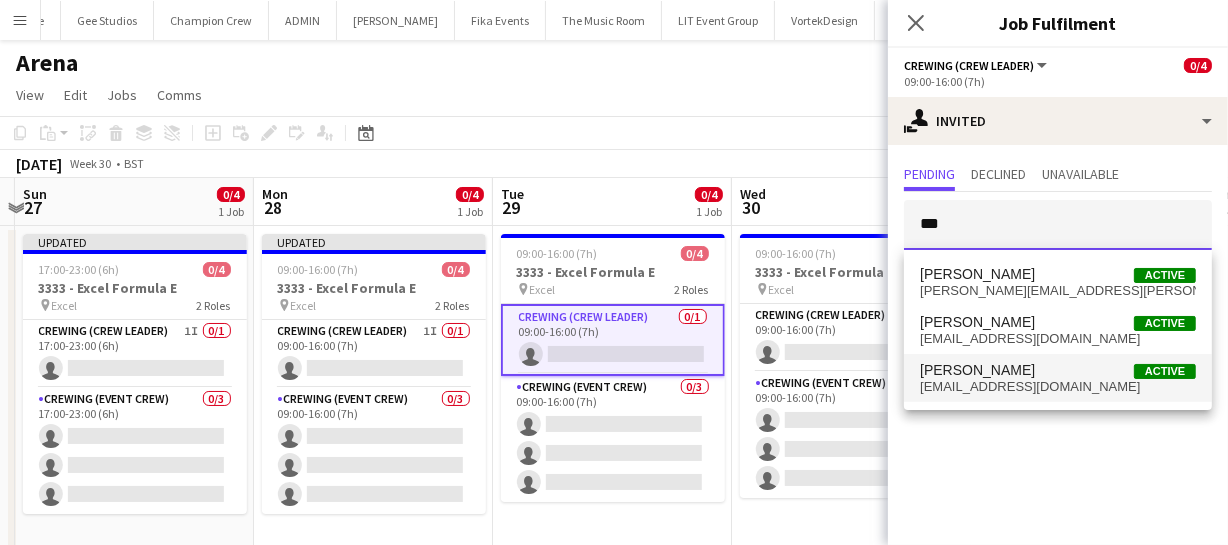 type 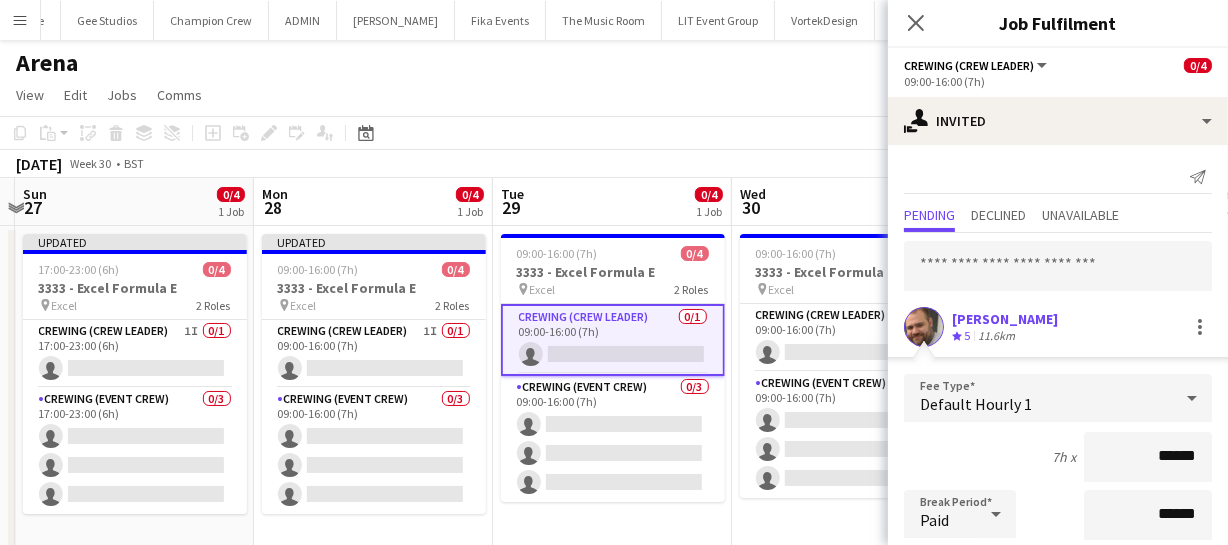drag, startPoint x: 1186, startPoint y: 455, endPoint x: 980, endPoint y: 447, distance: 206.15529 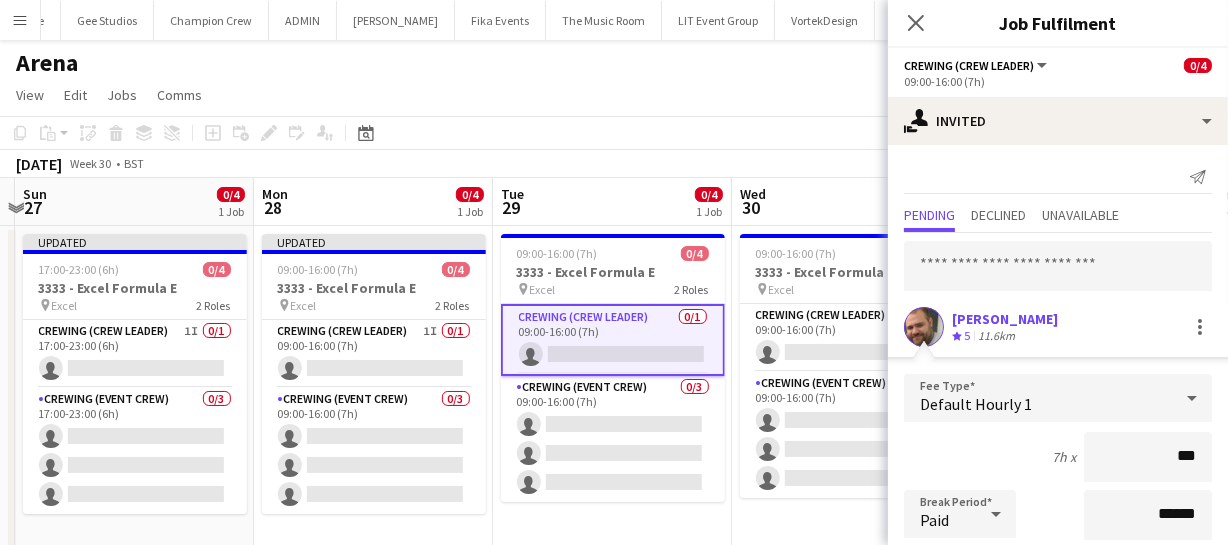 type on "****" 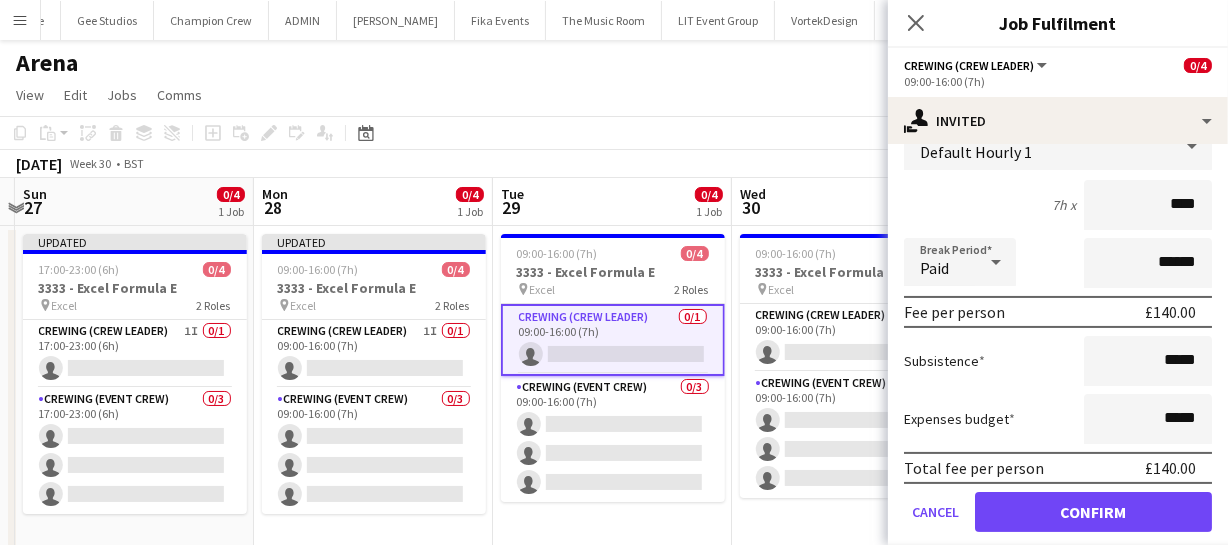 scroll, scrollTop: 274, scrollLeft: 0, axis: vertical 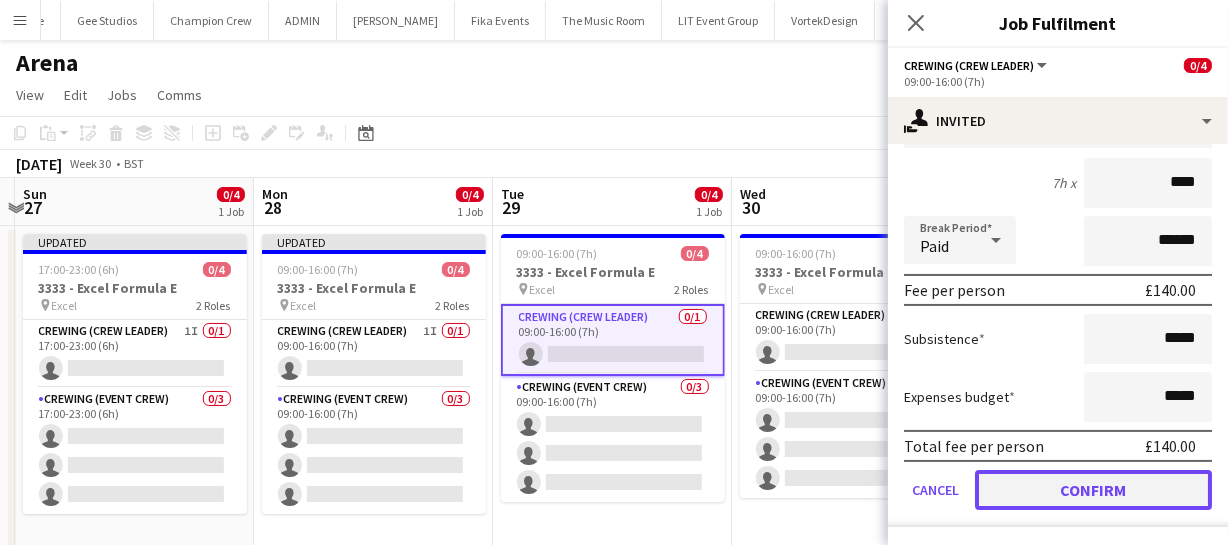 click on "Confirm" 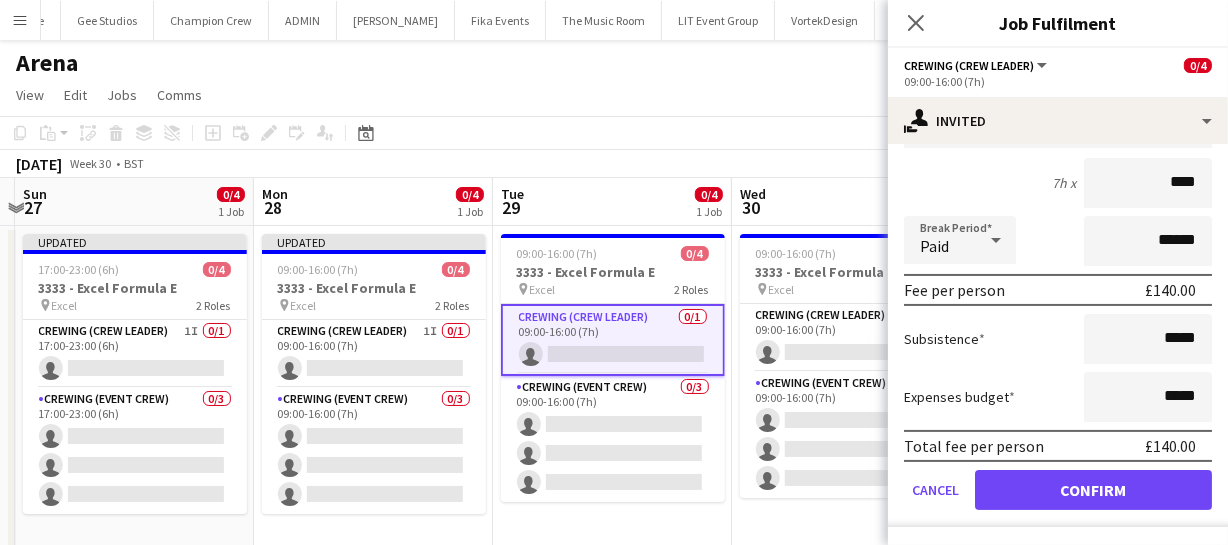 scroll, scrollTop: 0, scrollLeft: 0, axis: both 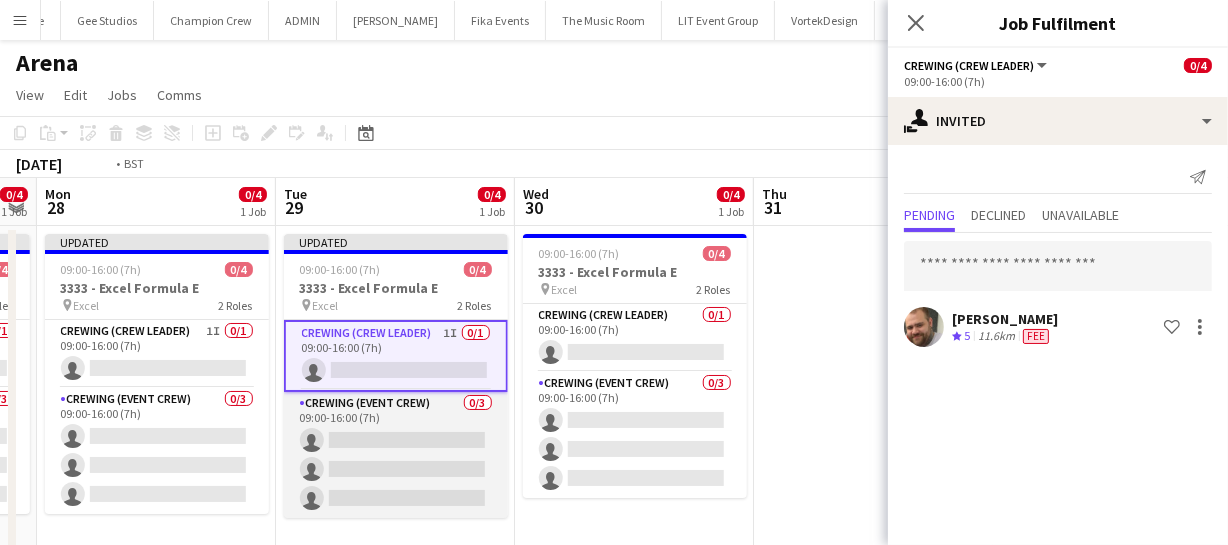 drag, startPoint x: 719, startPoint y: 436, endPoint x: 380, endPoint y: 405, distance: 340.41446 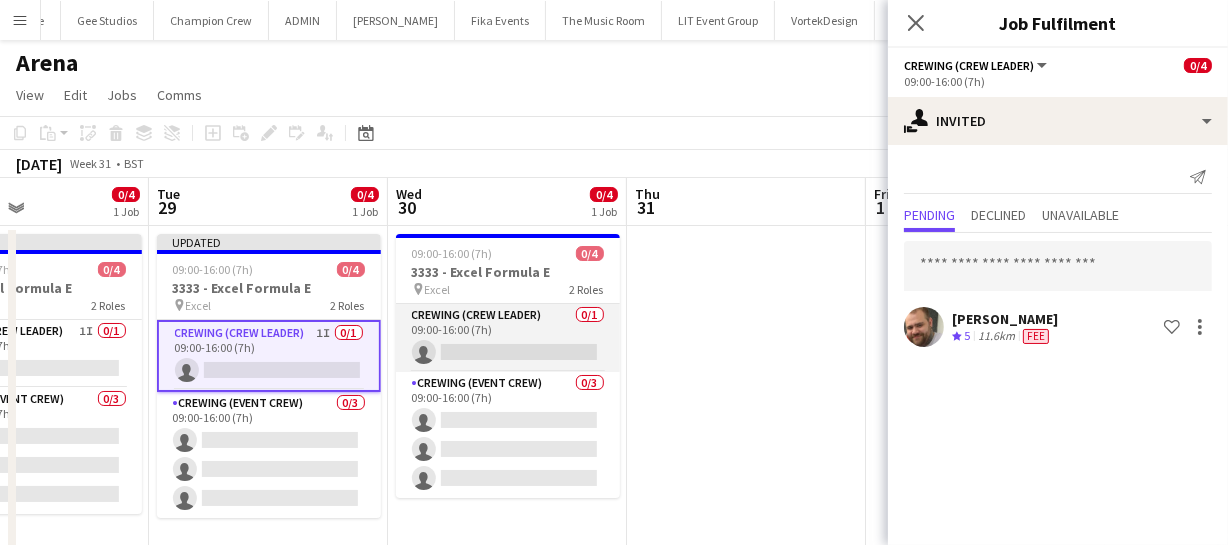 click on "Crewing (Crew Leader)   0/1   09:00-16:00 (7h)
single-neutral-actions" at bounding box center [508, 338] 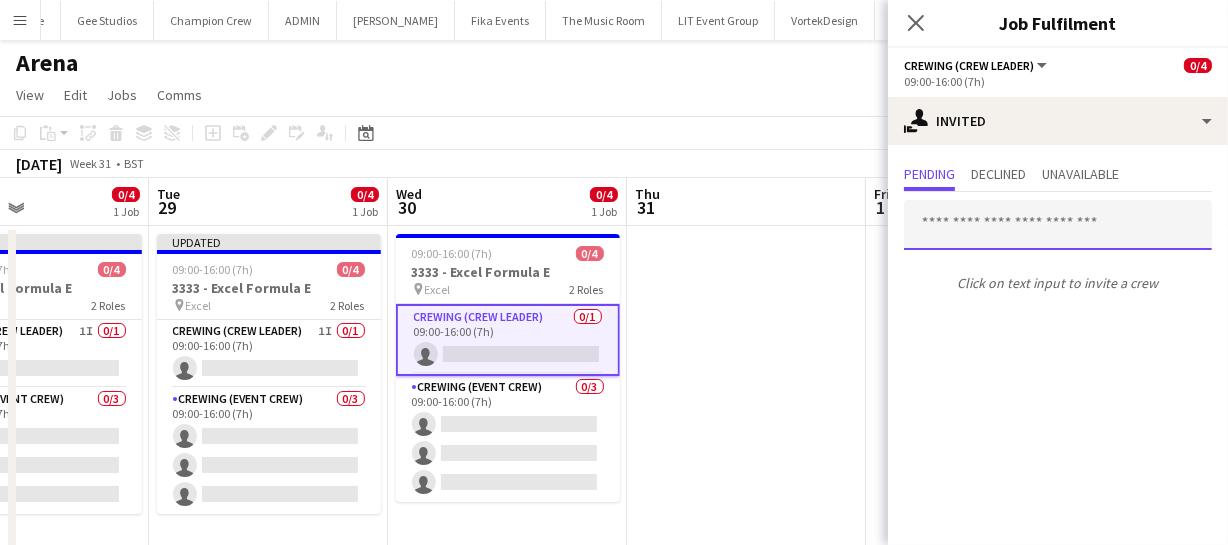 click at bounding box center [1058, 225] 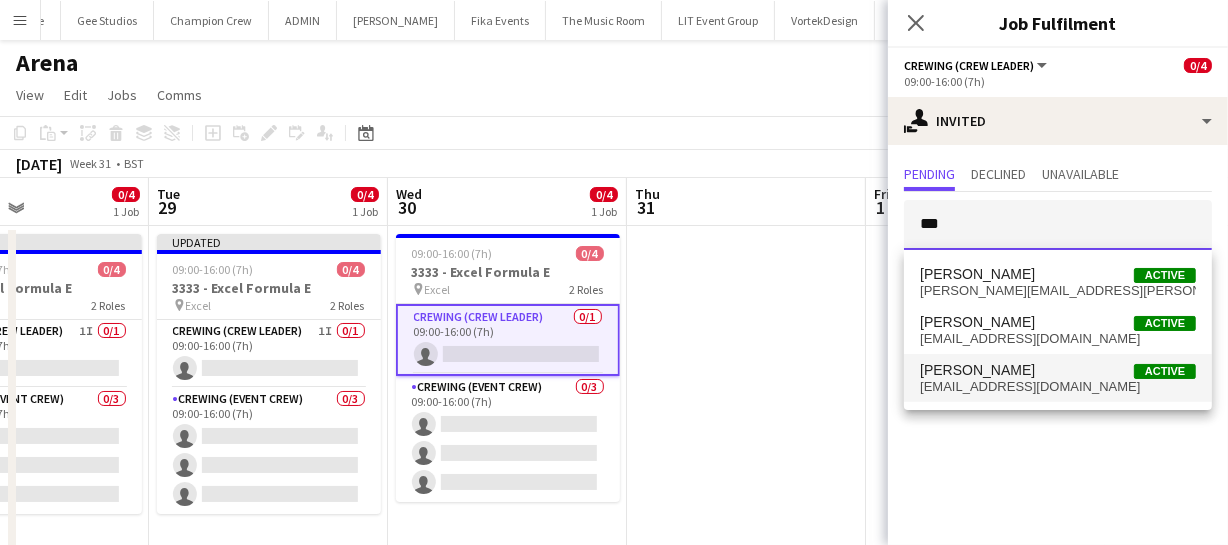type on "***" 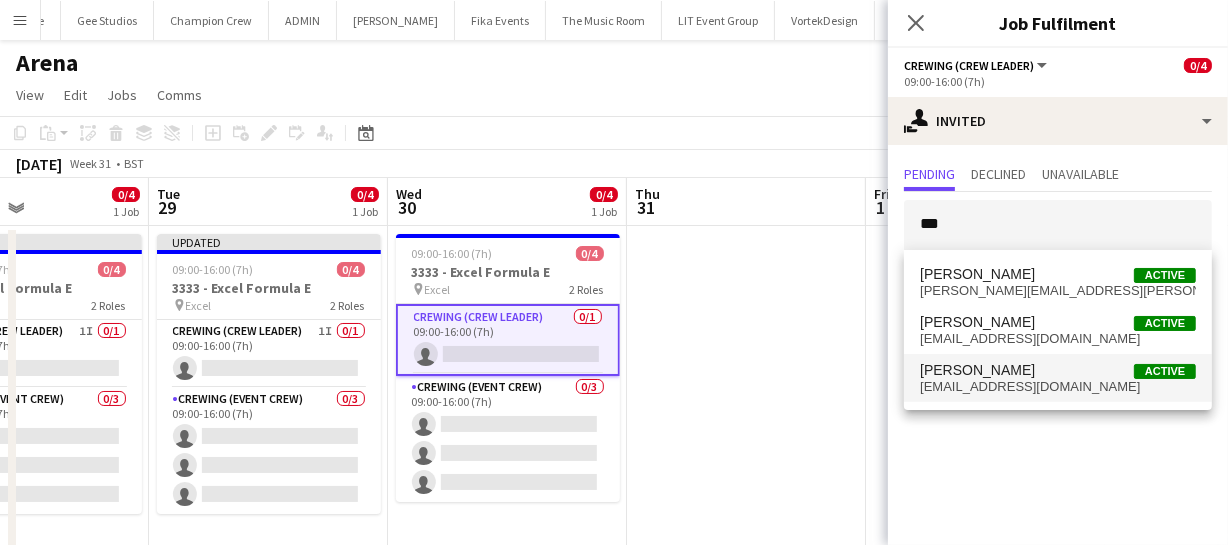 click on "Ben Turner  Active" at bounding box center (1058, 370) 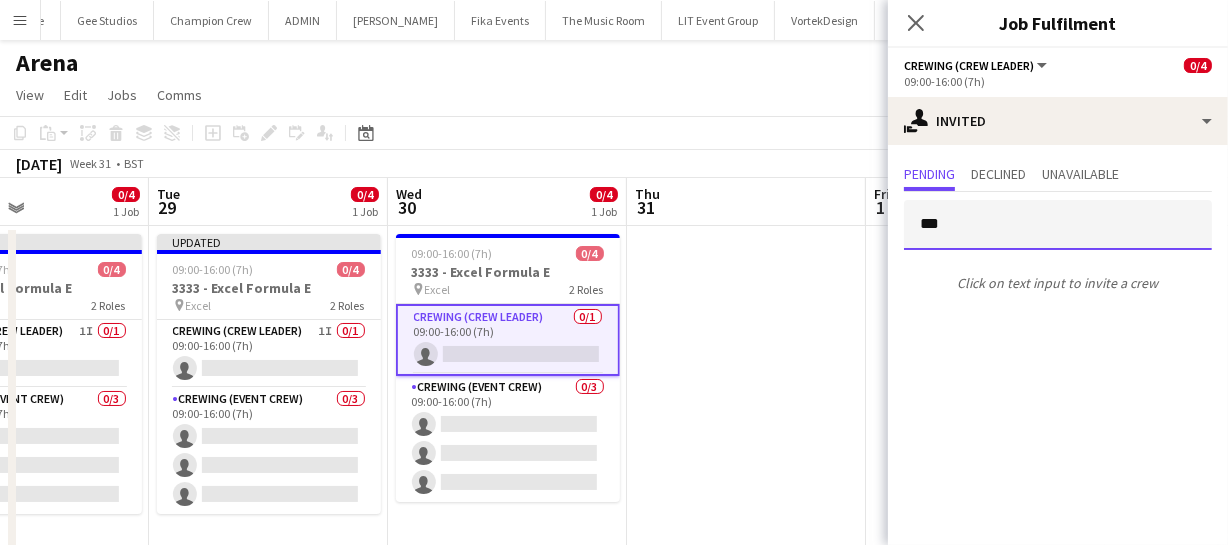 type 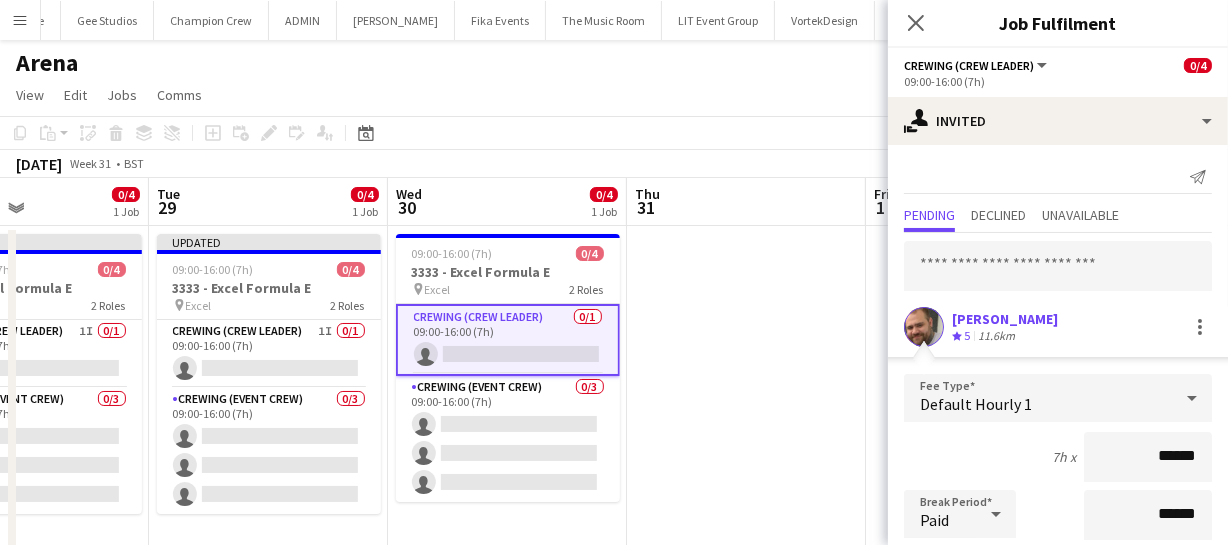 drag, startPoint x: 1192, startPoint y: 453, endPoint x: 1073, endPoint y: 456, distance: 119.03781 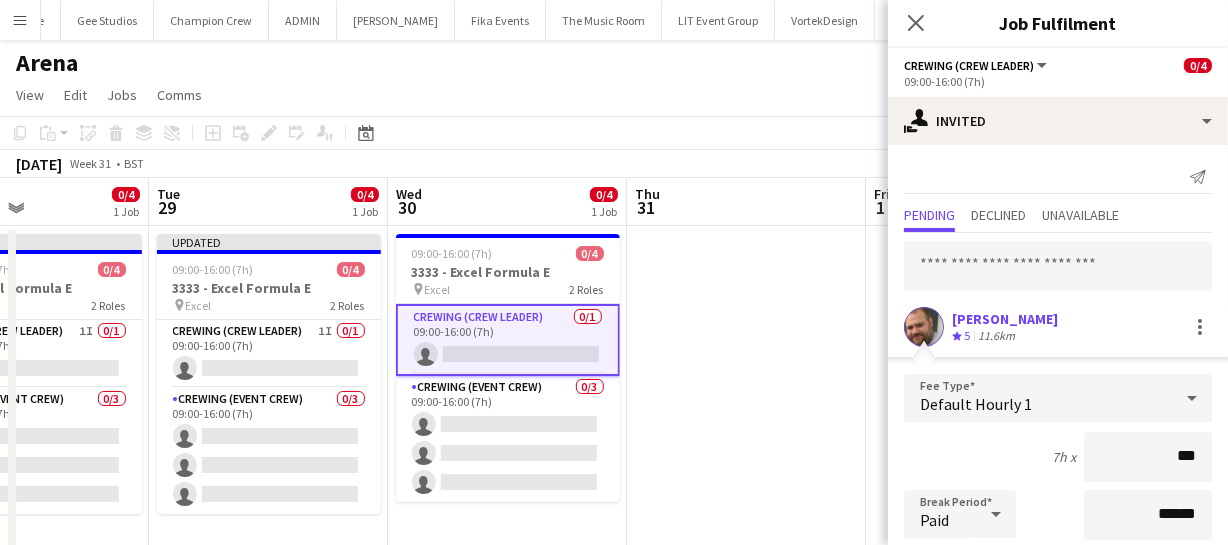 type on "****" 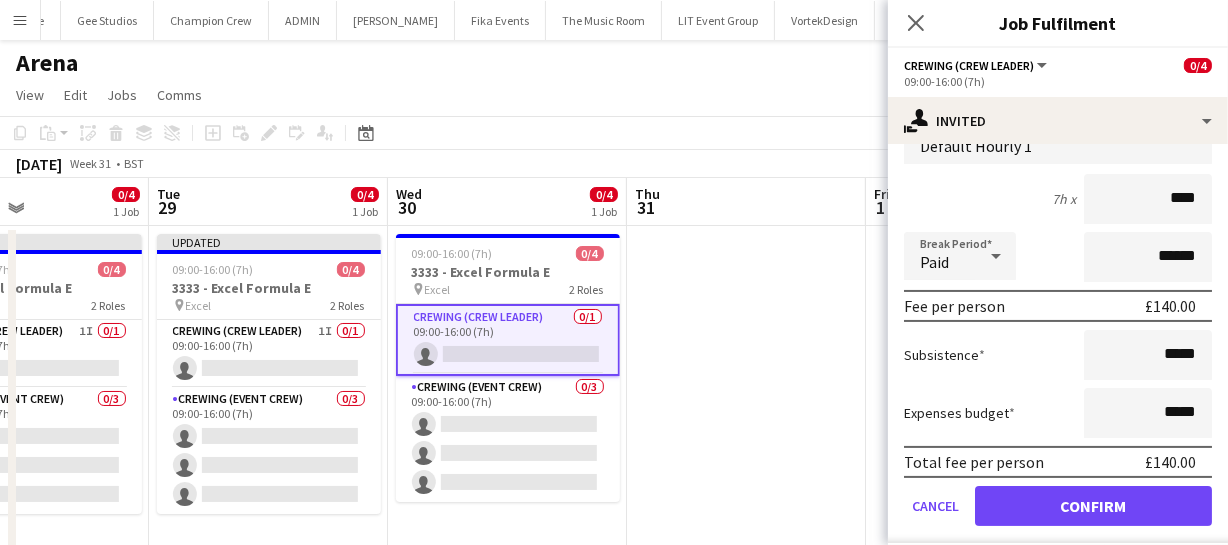 scroll, scrollTop: 274, scrollLeft: 0, axis: vertical 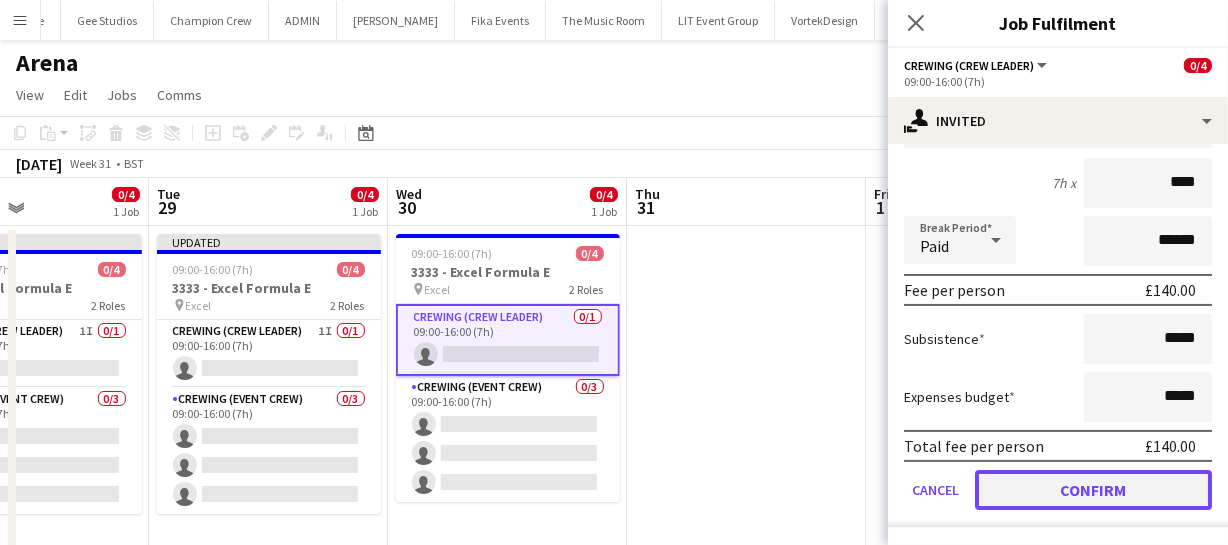 click on "Confirm" 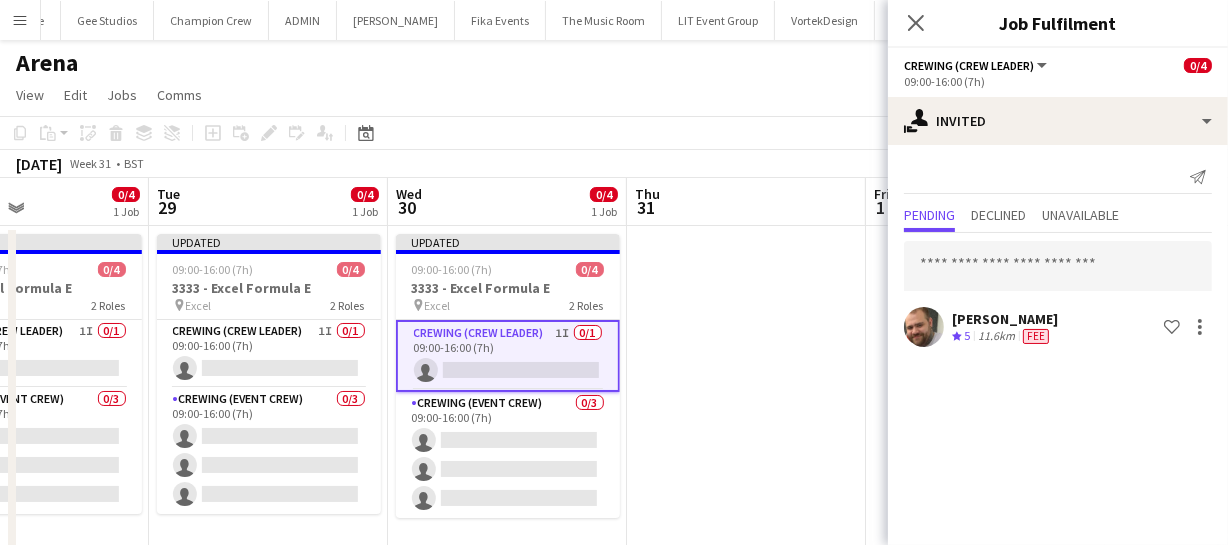 scroll, scrollTop: 0, scrollLeft: 0, axis: both 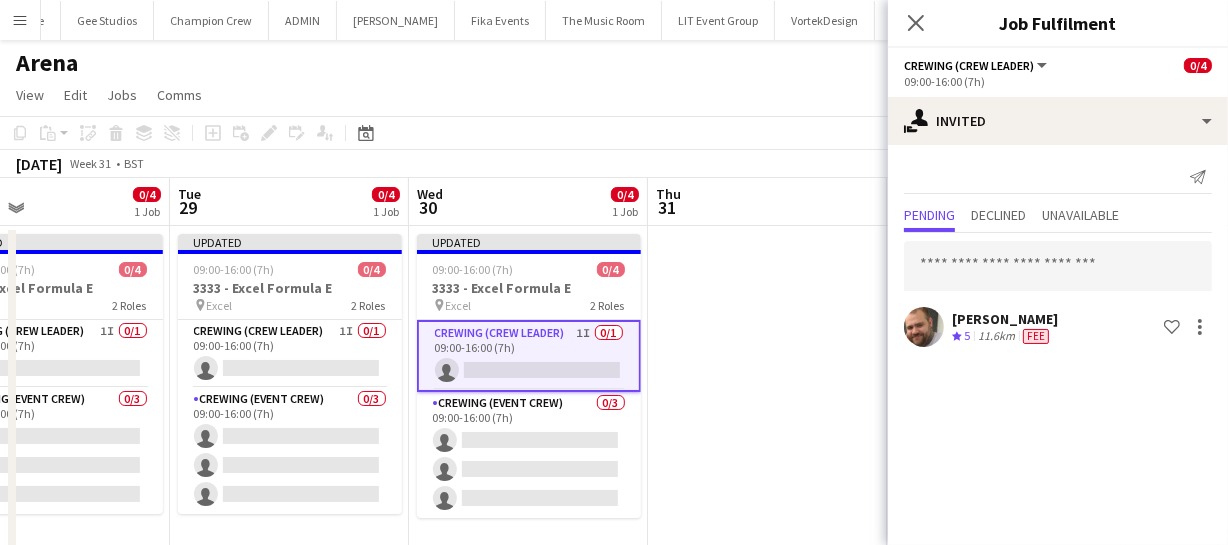 drag, startPoint x: 786, startPoint y: 449, endPoint x: 766, endPoint y: 380, distance: 71.8401 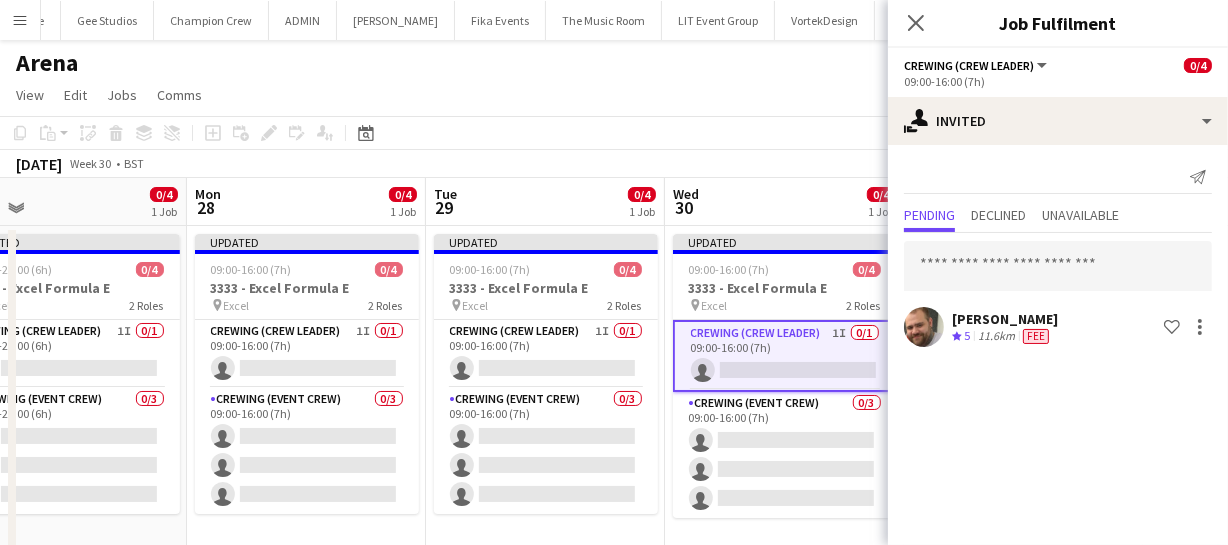 drag, startPoint x: 723, startPoint y: 390, endPoint x: 901, endPoint y: 379, distance: 178.33957 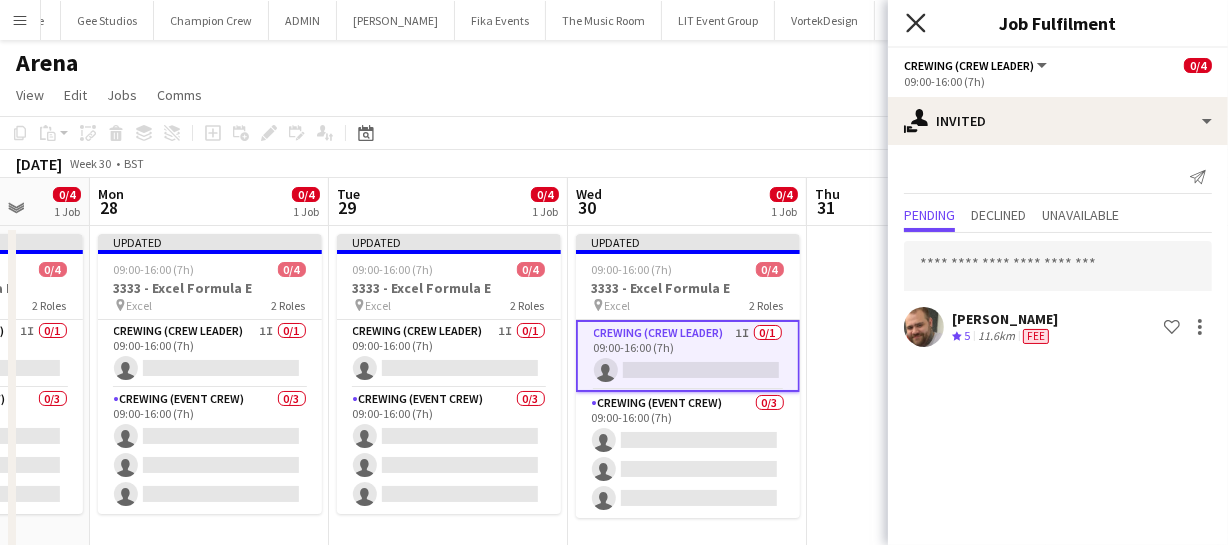 click on "Close pop-in" 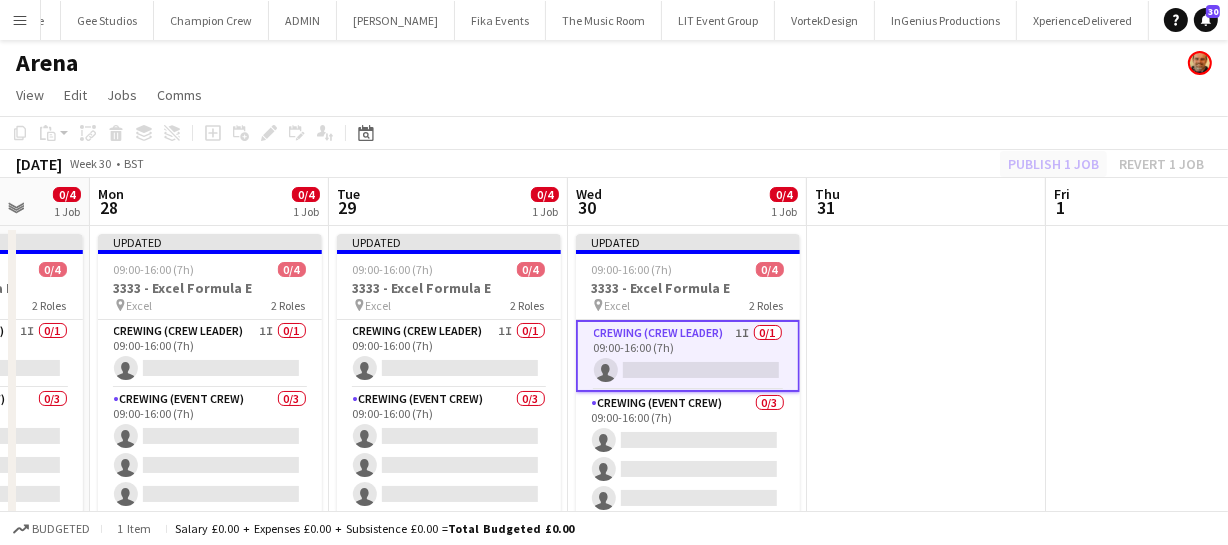 click on "Publish 1 job   Revert 1 job" 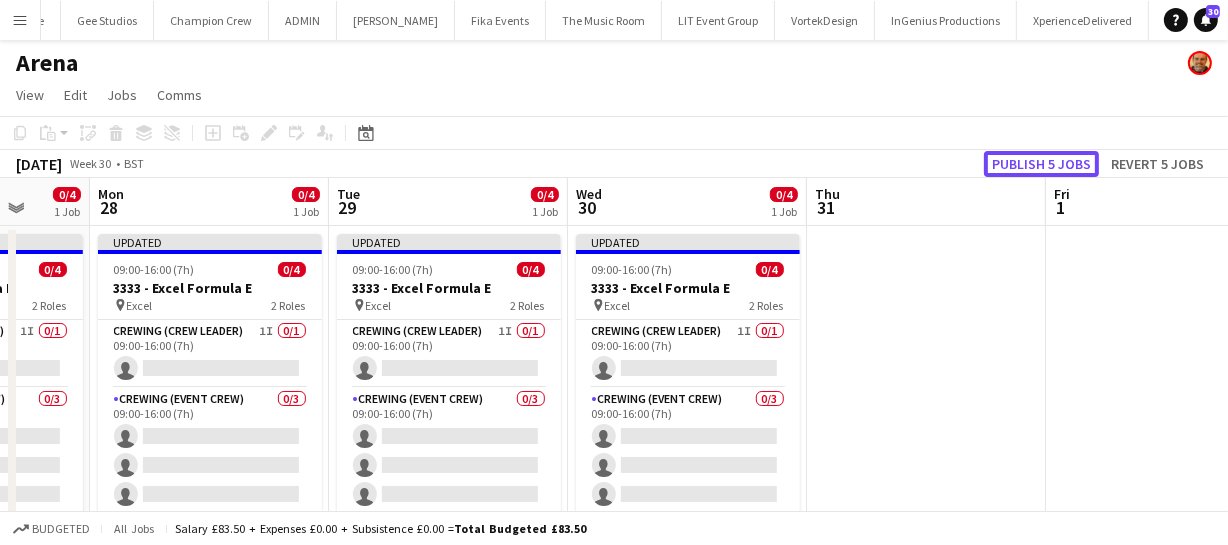 click on "Publish 5 jobs" 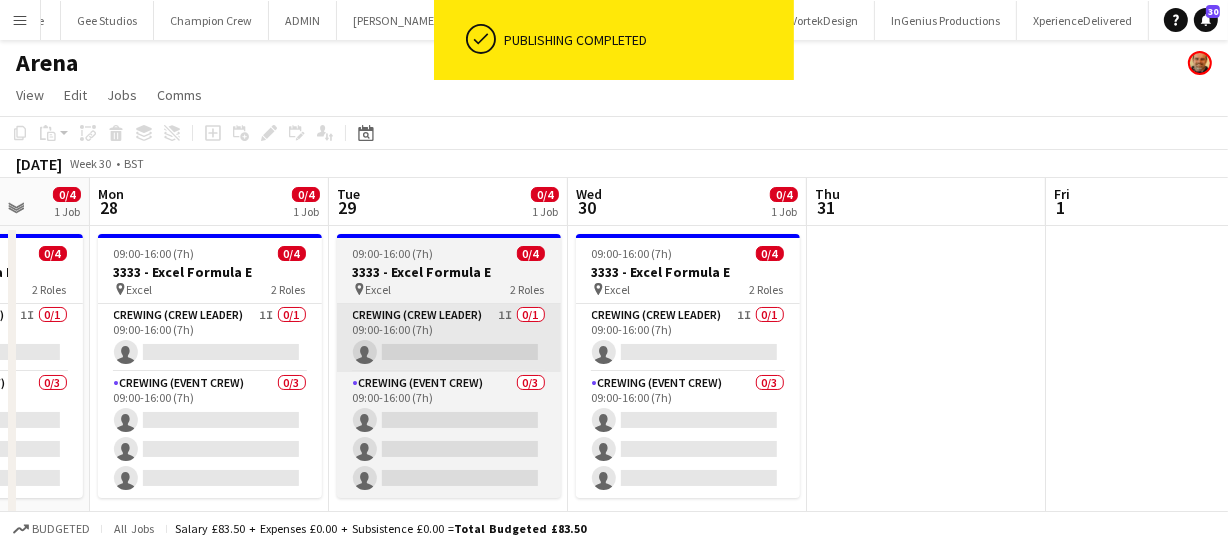 drag, startPoint x: 412, startPoint y: 350, endPoint x: 626, endPoint y: 351, distance: 214.00233 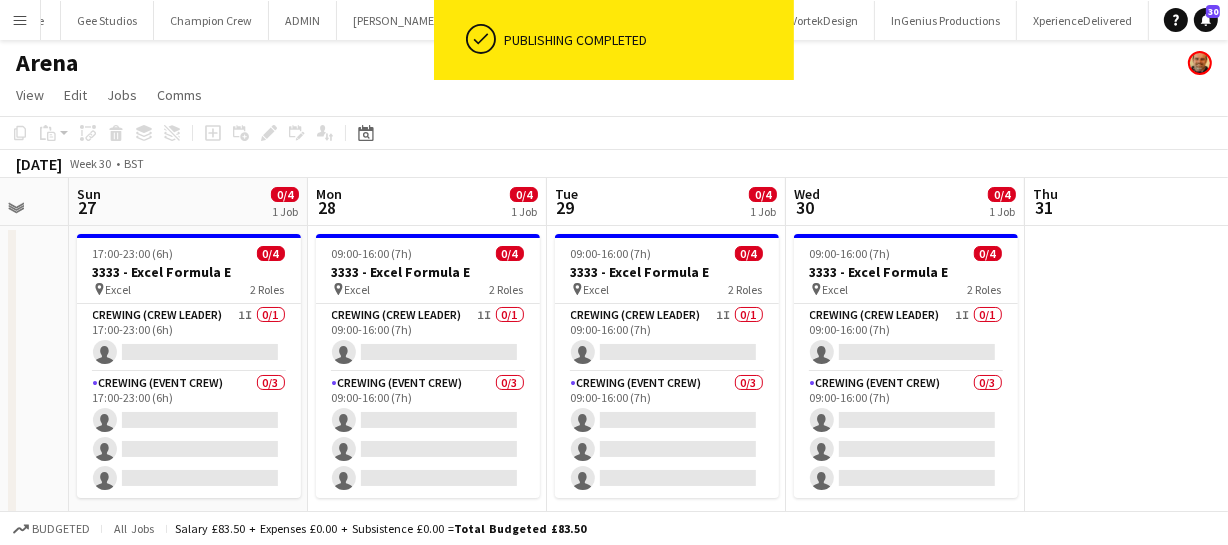 click on "Fri   25   Sat   26   Sun   27   0/4   1 Job   Mon   28   0/4   1 Job   Tue   29   0/4   1 Job   Wed   30   0/4   1 Job   Thu   31   Fri   1   Sat   2   Sun   3   Mon   4      17:00-23:00 (6h)    0/4   3333 - Excel Formula E
pin
Excel   2 Roles   Crewing (Crew Leader)   1I   0/1   17:00-23:00 (6h)
single-neutral-actions
Crewing (Event Crew)   0/3   17:00-23:00 (6h)
single-neutral-actions
single-neutral-actions
single-neutral-actions
09:00-16:00 (7h)    0/4   3333 - Excel Formula E
pin
Excel   2 Roles   Crewing (Crew Leader)   1I   0/1   09:00-16:00 (7h)
single-neutral-actions
Crewing (Event Crew)   0/3   09:00-16:00 (7h)
single-neutral-actions
single-neutral-actions" at bounding box center (614, 471) 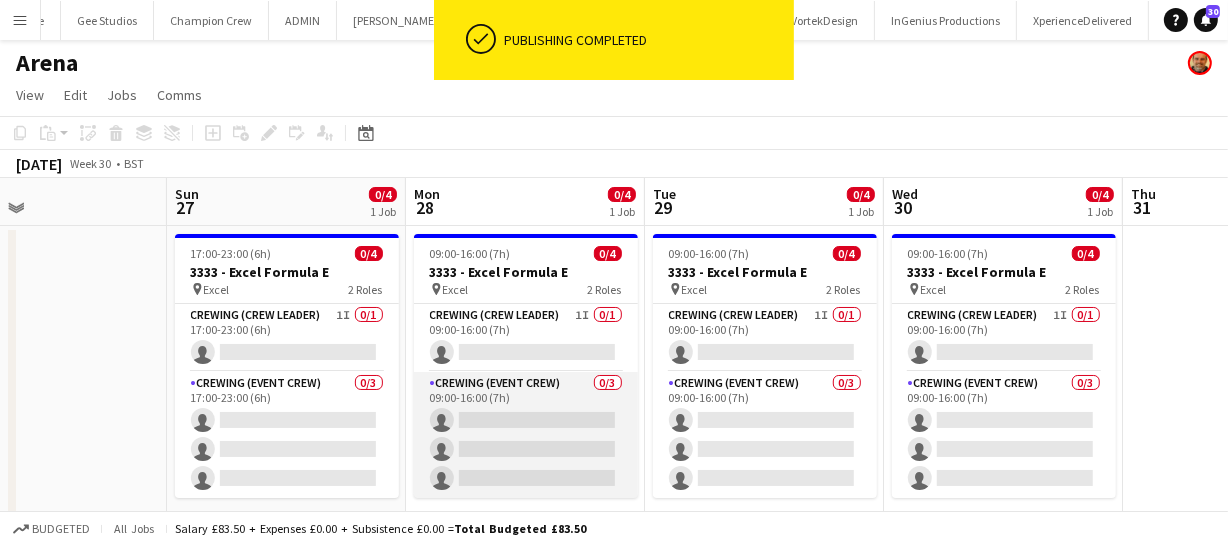 drag, startPoint x: 490, startPoint y: 373, endPoint x: 624, endPoint y: 377, distance: 134.0597 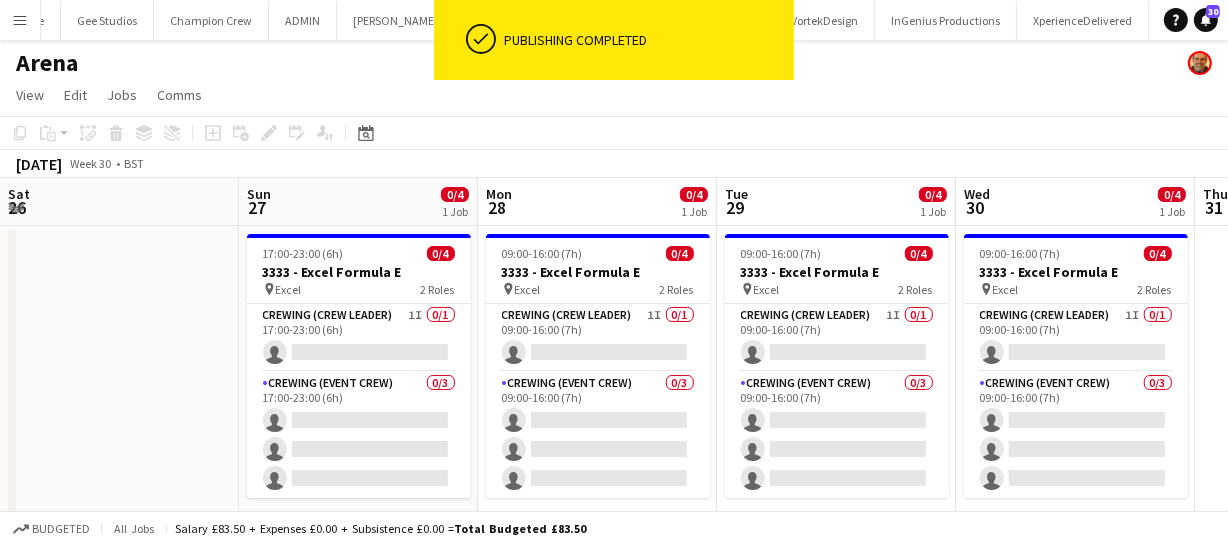 click on "Thu   24   Fri   25   Sat   26   Sun   27   0/4   1 Job   Mon   28   0/4   1 Job   Tue   29   0/4   1 Job   Wed   30   0/4   1 Job   Thu   31   Fri   1   Sat   2   Sun   3      17:00-23:00 (6h)    0/4   3333 - Excel Formula E
pin
Excel   2 Roles   Crewing (Crew Leader)   1I   0/1   17:00-23:00 (6h)
single-neutral-actions
Crewing (Event Crew)   0/3   17:00-23:00 (6h)
single-neutral-actions
single-neutral-actions
single-neutral-actions
09:00-16:00 (7h)    0/4   3333 - Excel Formula E
pin
Excel   2 Roles   Crewing (Crew Leader)   1I   0/1   09:00-16:00 (7h)
single-neutral-actions
Crewing (Event Crew)   0/3   09:00-16:00 (7h)
single-neutral-actions
single-neutral-actions" at bounding box center [614, 471] 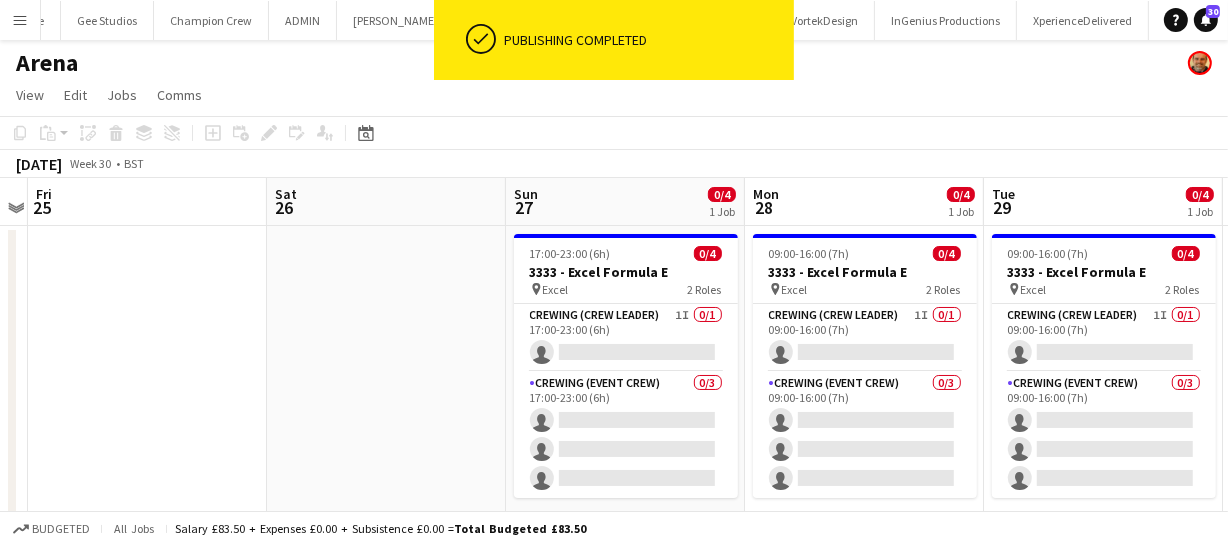 drag, startPoint x: 443, startPoint y: 365, endPoint x: 518, endPoint y: 377, distance: 75.95393 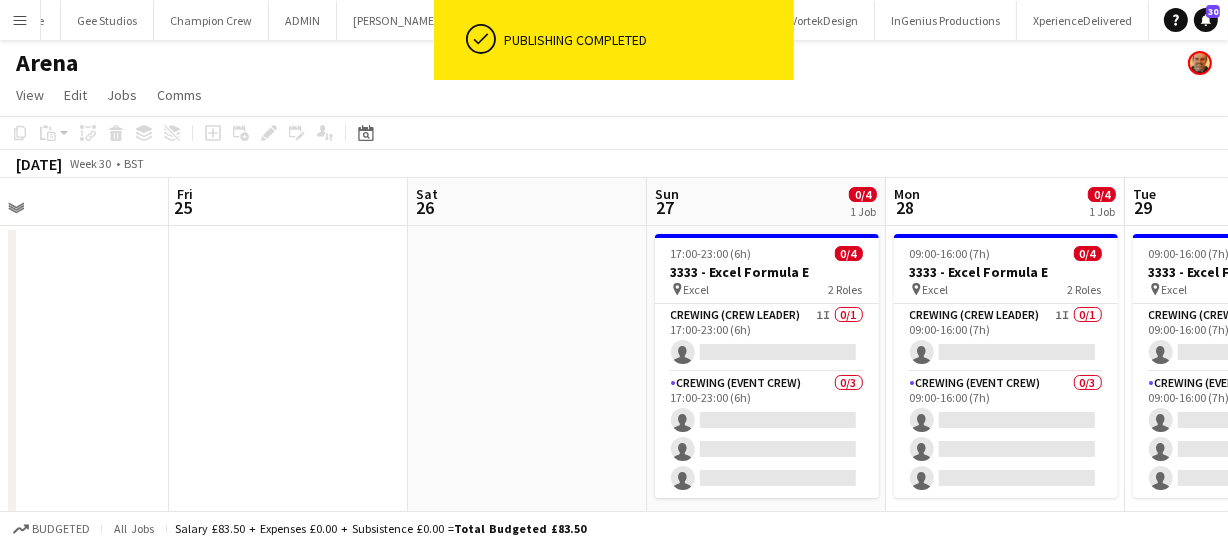 drag, startPoint x: 327, startPoint y: 370, endPoint x: 573, endPoint y: 363, distance: 246.09958 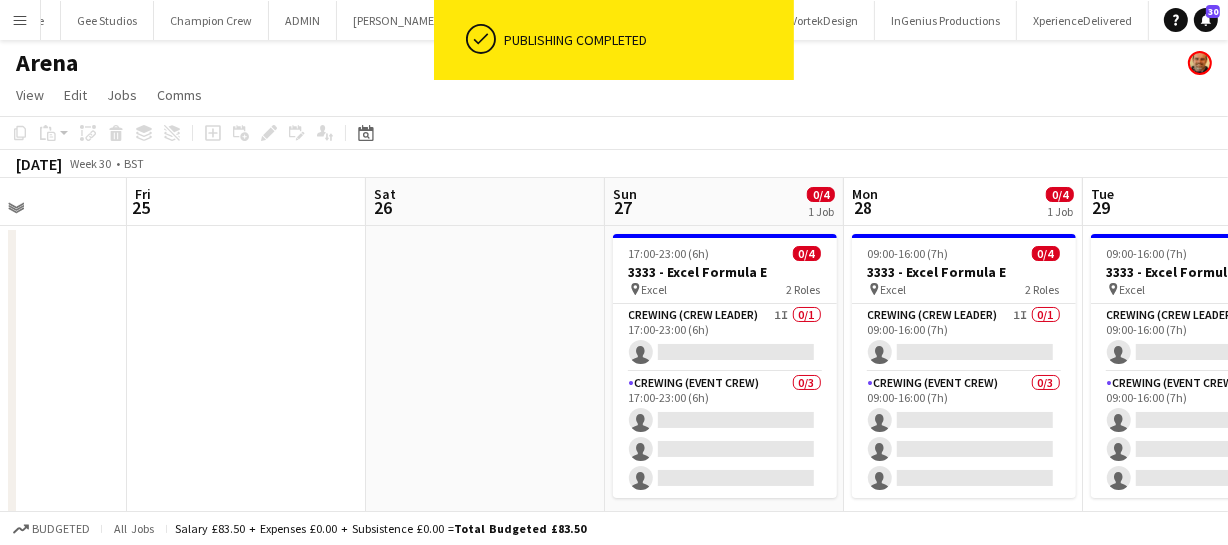 drag, startPoint x: 302, startPoint y: 384, endPoint x: 658, endPoint y: 384, distance: 356 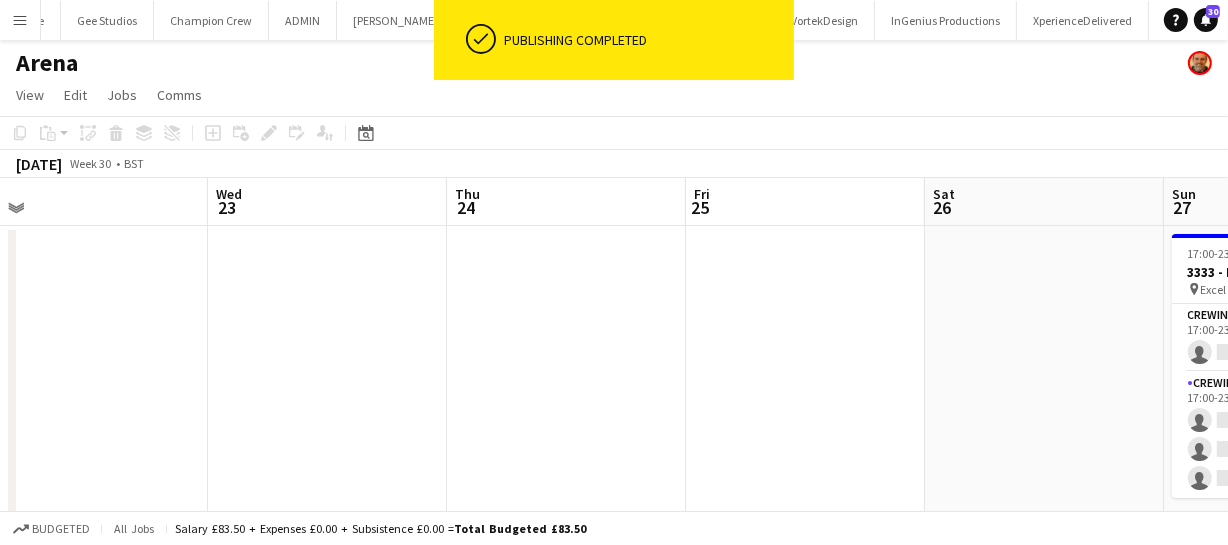 click on "Sun   20   Mon   21   Tue   22   Wed   23   Thu   24   Fri   25   Sat   26   Sun   27   0/4   1 Job   Mon   28   0/4   1 Job   Tue   29   0/4   1 Job   Wed   30   0/4   1 Job      17:00-23:00 (6h)    0/4   3333 - Excel Formula E
pin
Excel   2 Roles   Crewing (Crew Leader)   1I   0/1   17:00-23:00 (6h)
single-neutral-actions
Crewing (Event Crew)   0/3   17:00-23:00 (6h)
single-neutral-actions
single-neutral-actions
single-neutral-actions
09:00-16:00 (7h)    0/4   3333 - Excel Formula E
pin
Excel   2 Roles   Crewing (Crew Leader)   1I   0/1   09:00-16:00 (7h)
single-neutral-actions
Crewing (Event Crew)   0/3   09:00-16:00 (7h)
single-neutral-actions
single-neutral-actions" at bounding box center [614, 471] 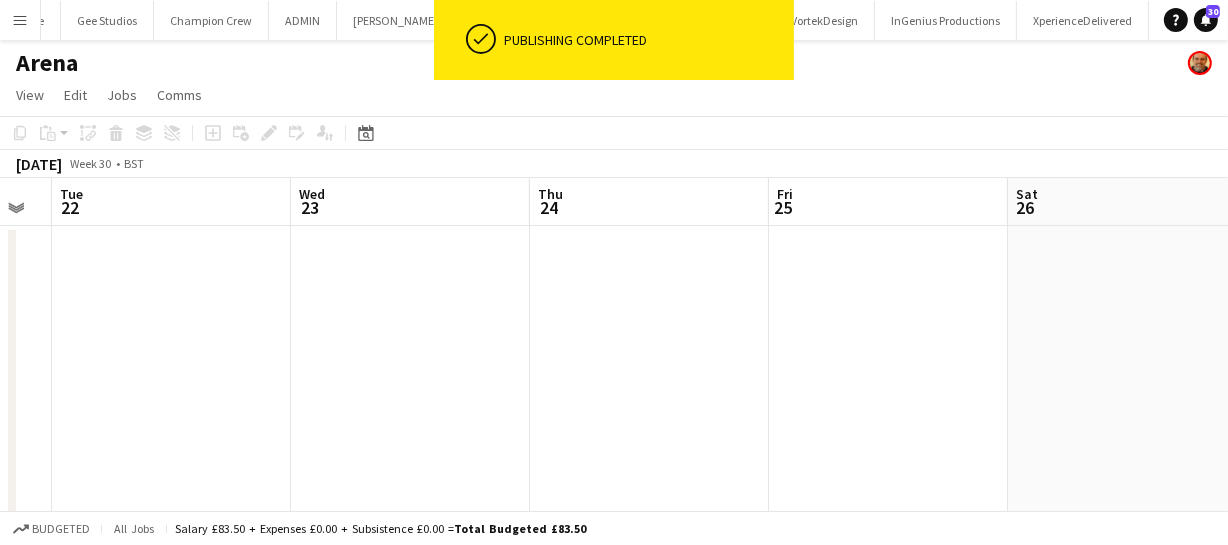 click on "Sun   20   Mon   21   Tue   22   Wed   23   Thu   24   Fri   25   Sat   26   Sun   27   0/4   1 Job   Mon   28   0/4   1 Job   Tue   29   0/4   1 Job   Wed   30   0/4   1 Job      17:00-23:00 (6h)    0/4   3333 - Excel Formula E
pin
Excel   2 Roles   Crewing (Crew Leader)   1I   0/1   17:00-23:00 (6h)
single-neutral-actions
Crewing (Event Crew)   0/3   17:00-23:00 (6h)
single-neutral-actions
single-neutral-actions
single-neutral-actions
09:00-16:00 (7h)    0/4   3333 - Excel Formula E
pin
Excel   2 Roles   Crewing (Crew Leader)   1I   0/1   09:00-16:00 (7h)
single-neutral-actions
Crewing (Event Crew)   0/3   09:00-16:00 (7h)
single-neutral-actions
single-neutral-actions" at bounding box center (614, 471) 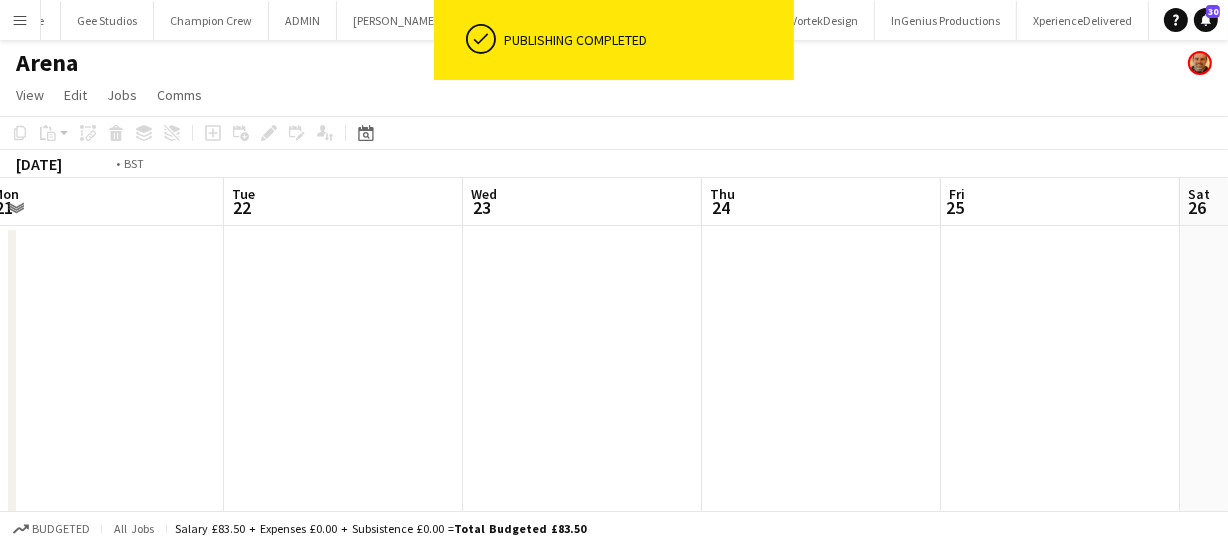 drag, startPoint x: 374, startPoint y: 338, endPoint x: 440, endPoint y: 327, distance: 66.910385 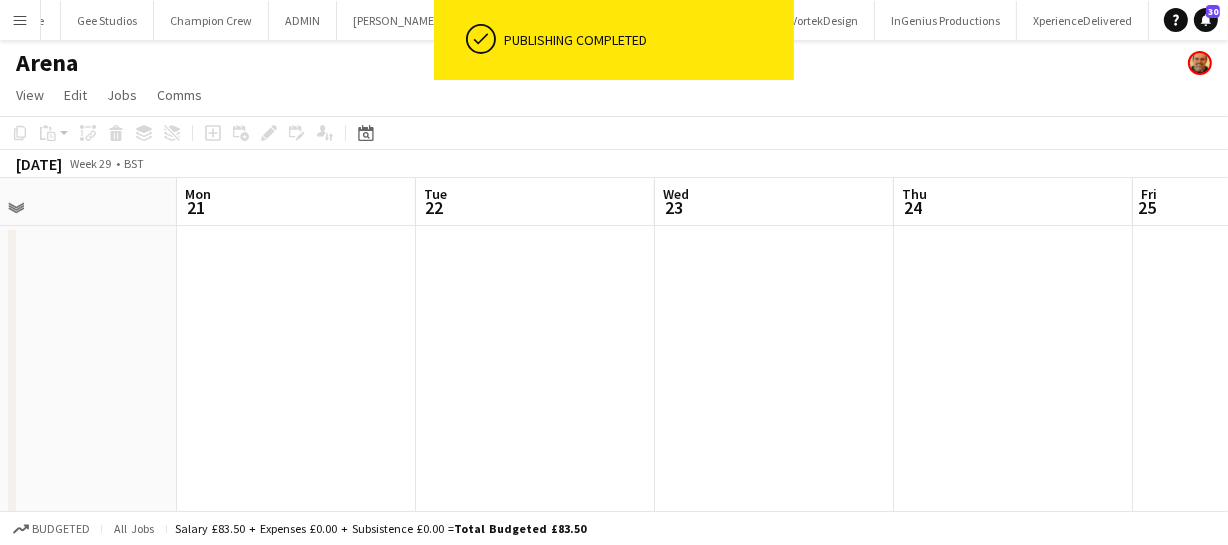 click on "Fri   18   0/4   1 Job   Sat   19   0/4   1 Job   Sun   20   Mon   21   Tue   22   Wed   23   Thu   24   Fri   25   Sat   26   Sun   27   0/4   1 Job   Mon   28   0/4   1 Job      09:00-16:00 (7h)    0/4   3333 - Excel Formula E
pin
Excel   2 Roles   Crewing (Crew Leader)   0/1   09:00-16:00 (7h)
single-neutral-actions
Crewing (Event Crew)   0/3   09:00-16:00 (7h)
single-neutral-actions
single-neutral-actions
single-neutral-actions
09:00-16:00 (7h)    0/4   3333 - Excel Formula E
pin
Excel   2 Roles   Crewing (Crew Leader)   0/1   09:00-16:00 (7h)
single-neutral-actions
Crewing (Event Crew)   0/3   09:00-16:00 (7h)
single-neutral-actions
single-neutral-actions" at bounding box center (614, 471) 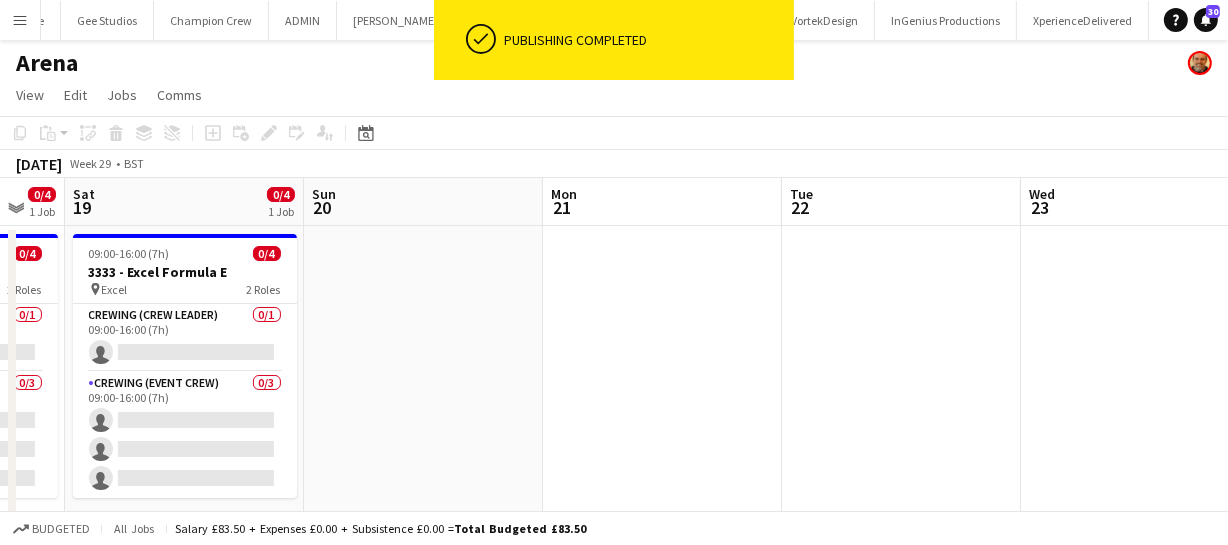 drag, startPoint x: 467, startPoint y: 326, endPoint x: 591, endPoint y: 330, distance: 124.0645 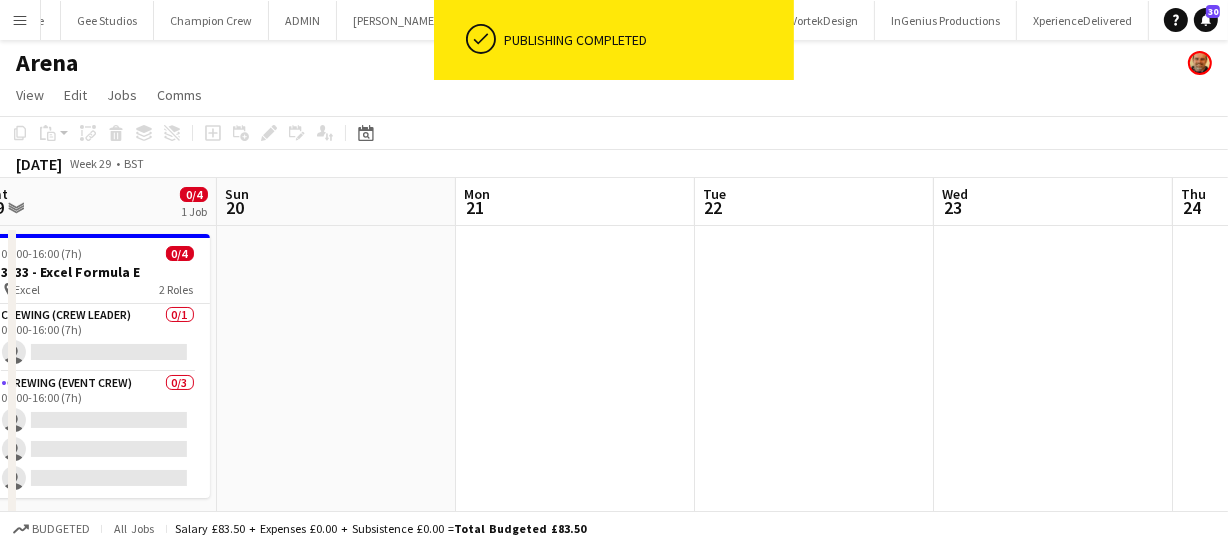 drag, startPoint x: 417, startPoint y: 340, endPoint x: 459, endPoint y: 373, distance: 53.413483 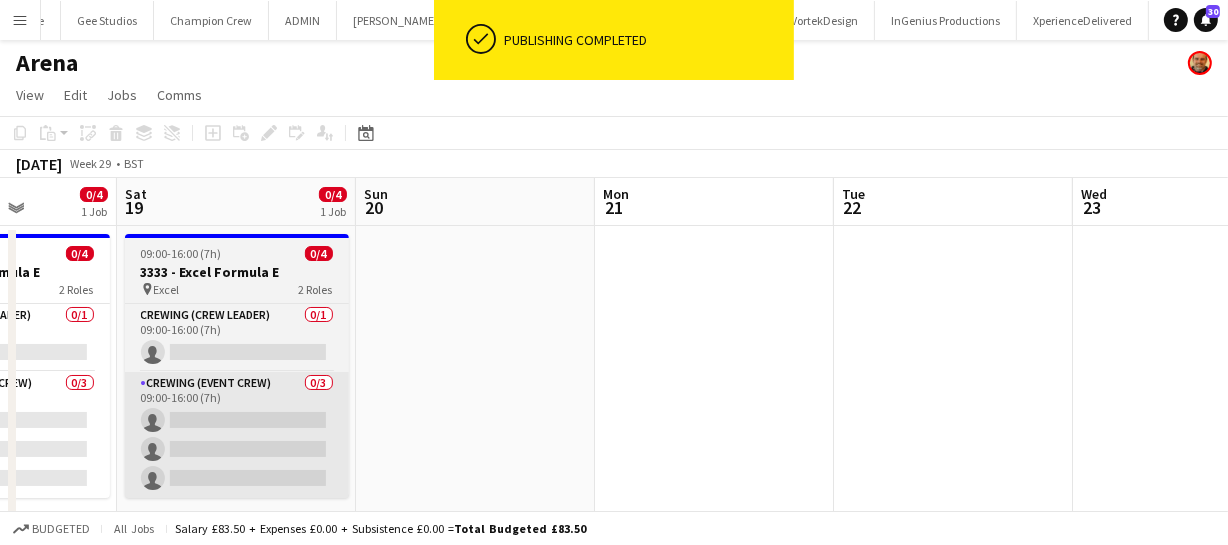 click on "Wed   16   0/4   1 Job   Thu   17   Fri   18   0/4   1 Job   Sat   19   0/4   1 Job   Sun   20   Mon   21   Tue   22   Wed   23   Thu   24   Fri   25   Sat   26      09:00-16:00 (7h)    0/4   3333 - Excel Formula E
pin
Excel   2 Roles   Crewing (Crew Leader)   1I   0/1   09:00-16:00 (7h)
single-neutral-actions
Crewing (Event Crew)   0/3   09:00-16:00 (7h)
single-neutral-actions
single-neutral-actions
single-neutral-actions
09:00-16:00 (7h)    0/4   3333 - Excel Formula E
pin
Excel   2 Roles   Crewing (Crew Leader)   0/1   09:00-16:00 (7h)
single-neutral-actions
Crewing (Event Crew)   0/3   09:00-16:00 (7h)
single-neutral-actions
single-neutral-actions" at bounding box center (614, 471) 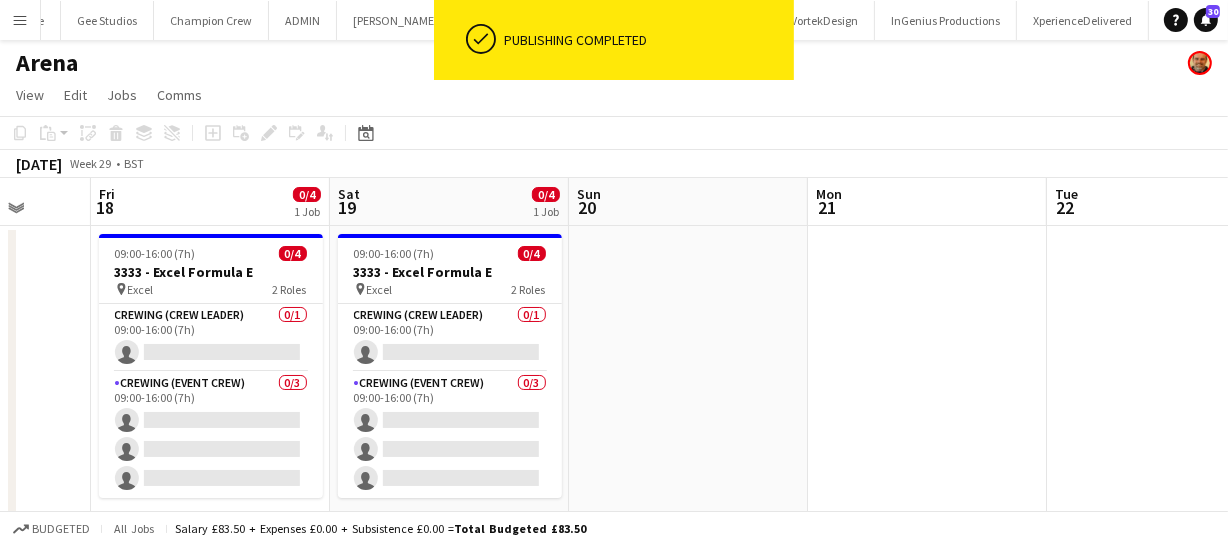 drag, startPoint x: 597, startPoint y: 422, endPoint x: 784, endPoint y: 411, distance: 187.32326 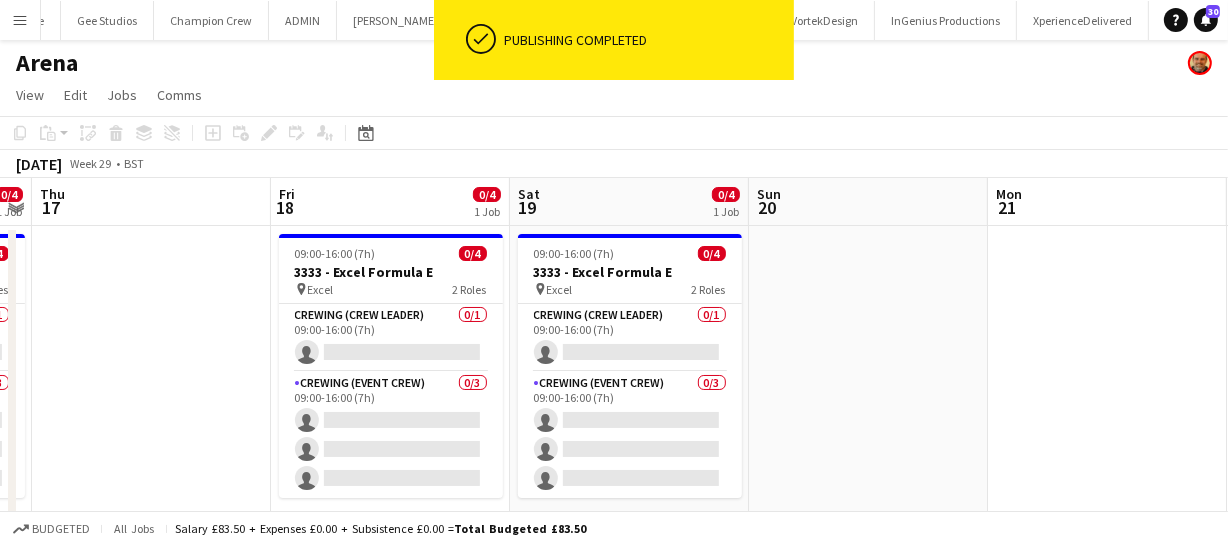 drag, startPoint x: 734, startPoint y: 411, endPoint x: 977, endPoint y: 405, distance: 243.07407 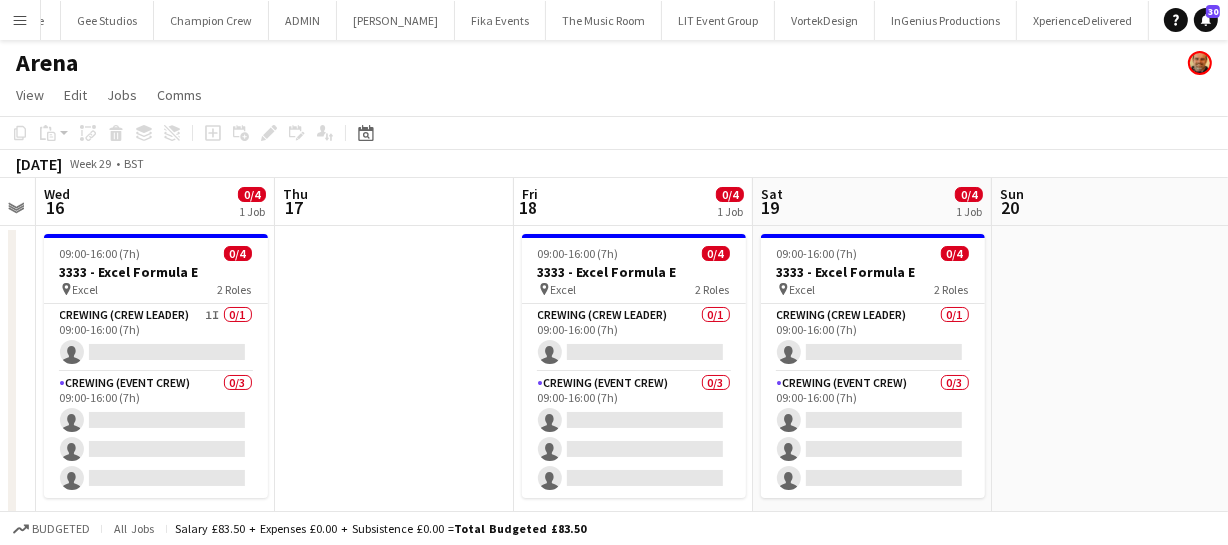 click on "Mon   14   Tue   15   Wed   16   0/4   1 Job   Thu   17   Fri   18   0/4   1 Job   Sat   19   0/4   1 Job   Sun   20   Mon   21   Tue   22   Wed   23   Thu   24      09:00-16:00 (7h)    0/4   3333 - Excel Formula E
pin
Excel   2 Roles   Crewing (Crew Leader)   1I   0/1   09:00-16:00 (7h)
single-neutral-actions
Crewing (Event Crew)   0/3   09:00-16:00 (7h)
single-neutral-actions
single-neutral-actions
single-neutral-actions
09:00-16:00 (7h)    0/4   3333 - Excel Formula E
pin
Excel   2 Roles   Crewing (Crew Leader)   0/1   09:00-16:00 (7h)
single-neutral-actions
Crewing (Event Crew)   0/3   09:00-16:00 (7h)
single-neutral-actions
single-neutral-actions" at bounding box center [614, 471] 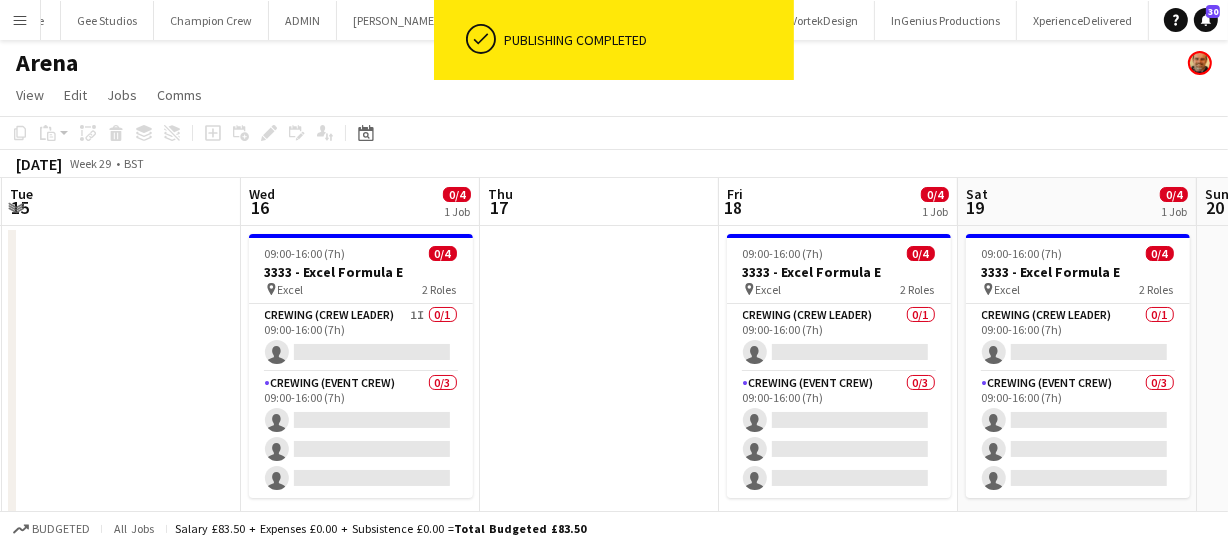 click on "Sun   13   Mon   14   Tue   15   Wed   16   0/4   1 Job   Thu   17   Fri   18   0/4   1 Job   Sat   19   0/4   1 Job   Sun   20   Mon   21   Tue   22   Wed   23      09:00-16:00 (7h)    0/4   3333 - Excel Formula E
pin
Excel   2 Roles   Crewing (Crew Leader)   1I   0/1   09:00-16:00 (7h)
single-neutral-actions
Crewing (Event Crew)   0/3   09:00-16:00 (7h)
single-neutral-actions
single-neutral-actions
single-neutral-actions
09:00-16:00 (7h)    0/4   3333 - Excel Formula E
pin
Excel   2 Roles   Crewing (Crew Leader)   0/1   09:00-16:00 (7h)
single-neutral-actions
Crewing (Event Crew)   0/3   09:00-16:00 (7h)
single-neutral-actions
single-neutral-actions" at bounding box center [614, 471] 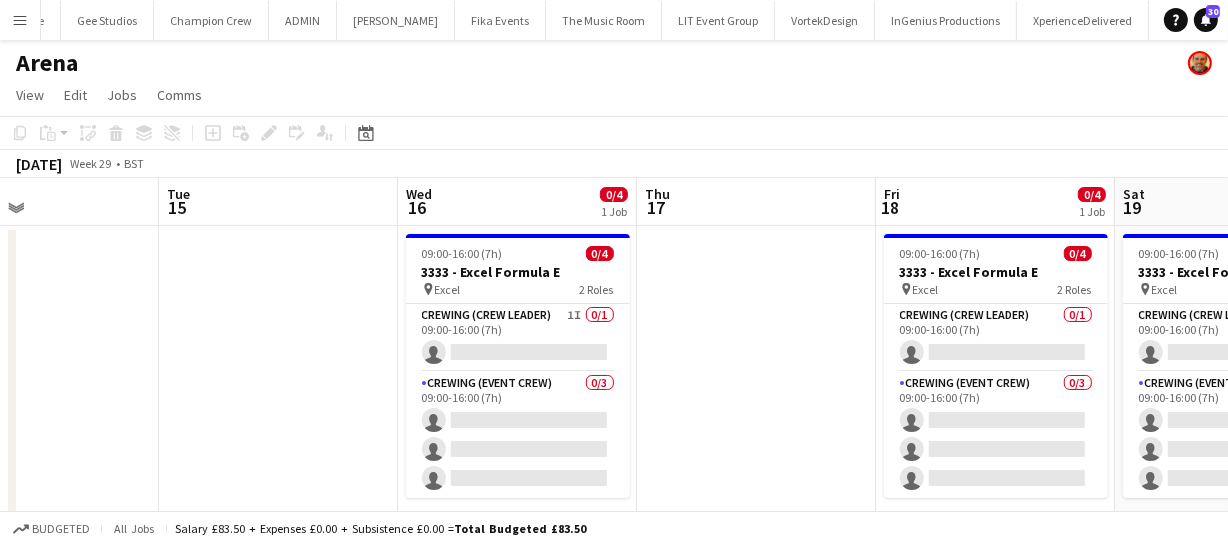 click on "Sat   12   Sun   13   Mon   14   Tue   15   Wed   16   0/4   1 Job   Thu   17   Fri   18   0/4   1 Job   Sat   19   0/4   1 Job   Sun   20   Mon   21   Tue   22      09:00-16:00 (7h)    0/4   3333 - Excel Formula E
pin
Excel   2 Roles   Crewing (Crew Leader)   1I   0/1   09:00-16:00 (7h)
single-neutral-actions
Crewing (Event Crew)   0/3   09:00-16:00 (7h)
single-neutral-actions
single-neutral-actions
single-neutral-actions
09:00-16:00 (7h)    0/4   3333 - Excel Formula E
pin
Excel   2 Roles   Crewing (Crew Leader)   0/1   09:00-16:00 (7h)
single-neutral-actions
Crewing (Event Crew)   0/3   09:00-16:00 (7h)
single-neutral-actions
single-neutral-actions" at bounding box center [614, 471] 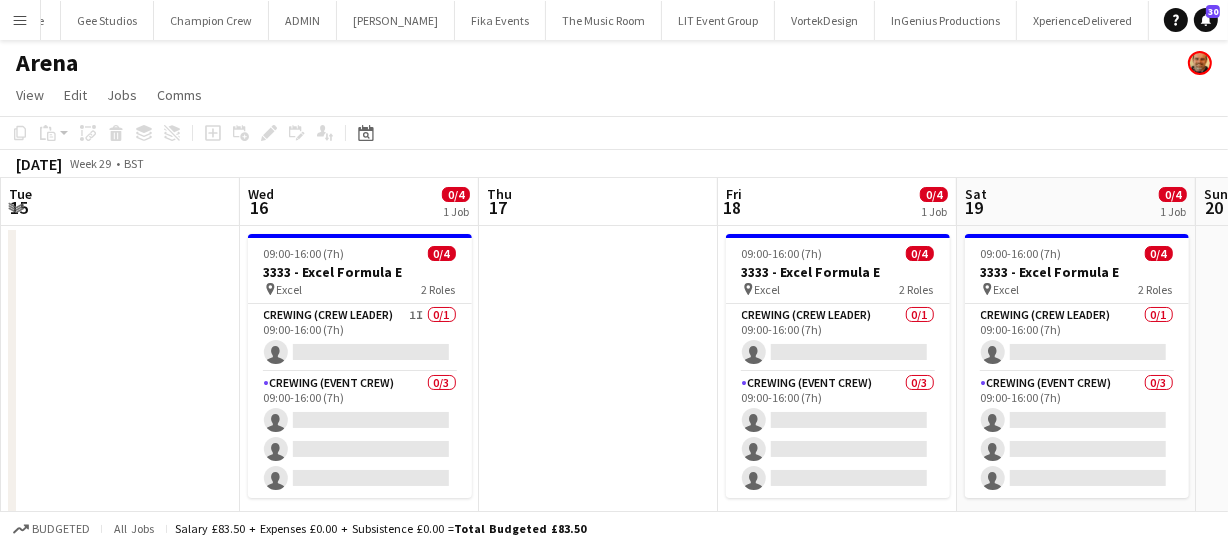 click on "Sat   12   Sun   13   Mon   14   Tue   15   Wed   16   0/4   1 Job   Thu   17   Fri   18   0/4   1 Job   Sat   19   0/4   1 Job   Sun   20   Mon   21   Tue   22      09:00-16:00 (7h)    0/4   3333 - Excel Formula E
pin
Excel   2 Roles   Crewing (Crew Leader)   1I   0/1   09:00-16:00 (7h)
single-neutral-actions
Crewing (Event Crew)   0/3   09:00-16:00 (7h)
single-neutral-actions
single-neutral-actions
single-neutral-actions
09:00-16:00 (7h)    0/4   3333 - Excel Formula E
pin
Excel   2 Roles   Crewing (Crew Leader)   0/1   09:00-16:00 (7h)
single-neutral-actions
Crewing (Event Crew)   0/3   09:00-16:00 (7h)
single-neutral-actions
single-neutral-actions" at bounding box center (614, 471) 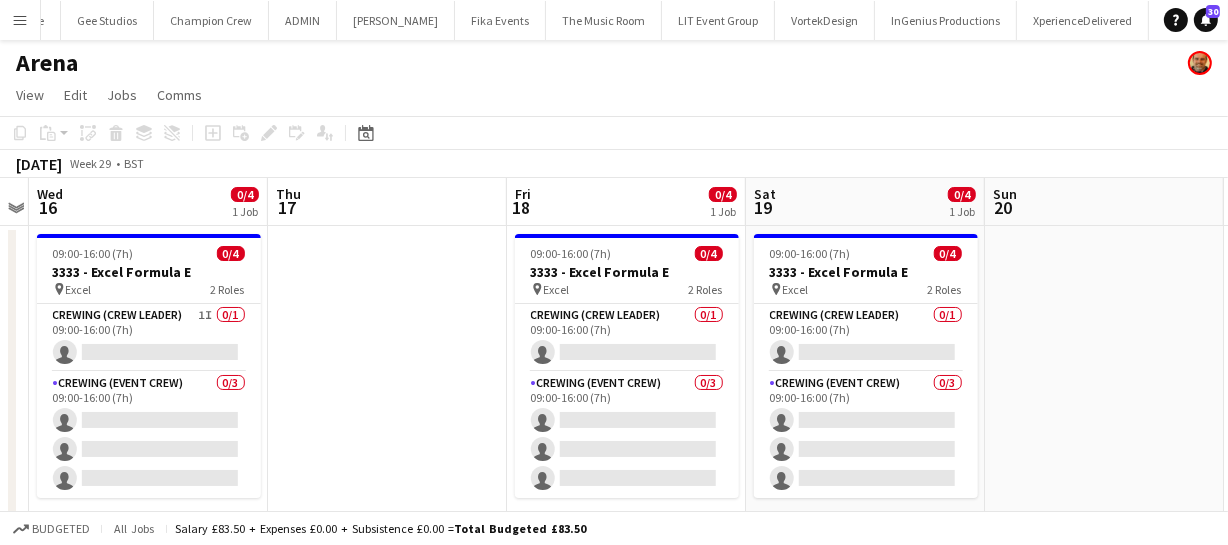 drag, startPoint x: 1004, startPoint y: 370, endPoint x: 854, endPoint y: 360, distance: 150.33296 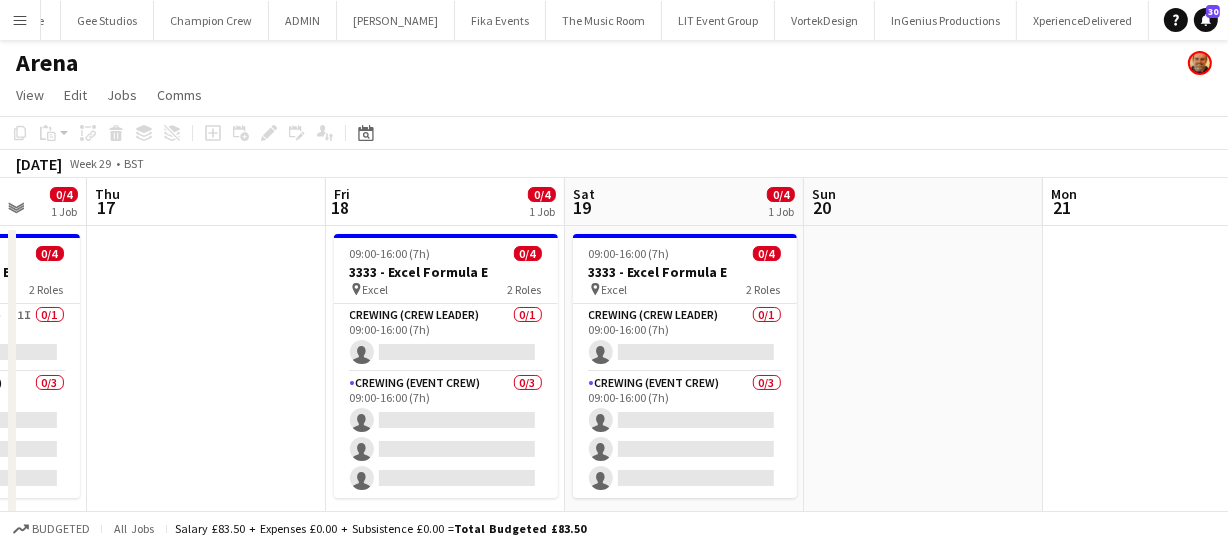drag, startPoint x: 823, startPoint y: 369, endPoint x: 780, endPoint y: 370, distance: 43.011627 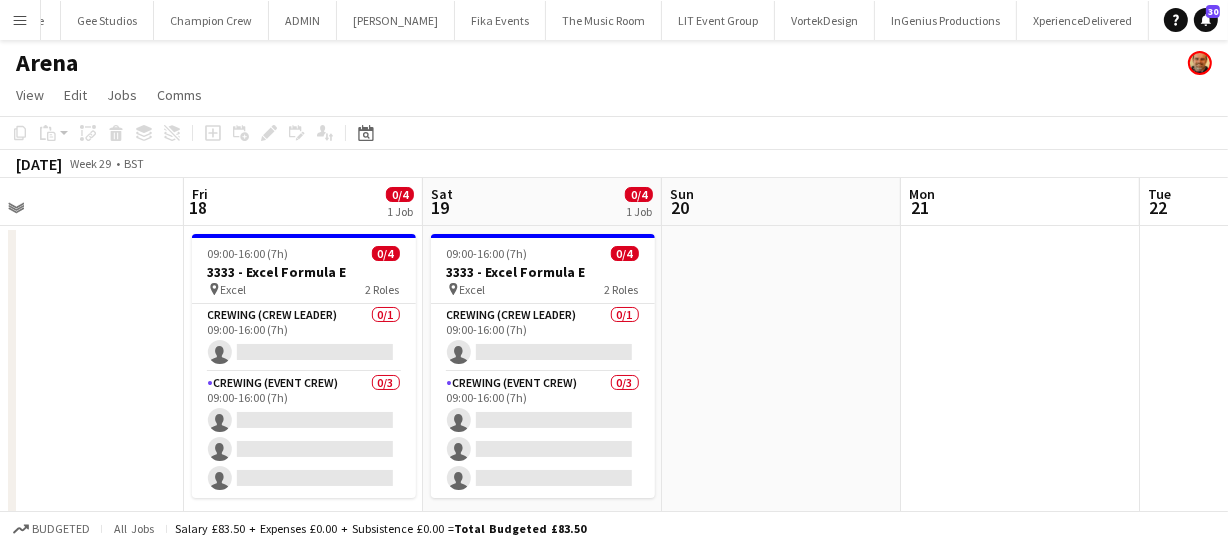 click on "Mon   14   Tue   15   Wed   16   0/4   1 Job   Thu   17   Fri   18   0/4   1 Job   Sat   19   0/4   1 Job   Sun   20   Mon   21   Tue   22   Wed   23   Thu   24      09:00-16:00 (7h)    0/4   3333 - Excel Formula E
pin
Excel   2 Roles   Crewing (Crew Leader)   1I   0/1   09:00-16:00 (7h)
single-neutral-actions
Crewing (Event Crew)   0/3   09:00-16:00 (7h)
single-neutral-actions
single-neutral-actions
single-neutral-actions
09:00-16:00 (7h)    0/4   3333 - Excel Formula E
pin
Excel   2 Roles   Crewing (Crew Leader)   0/1   09:00-16:00 (7h)
single-neutral-actions
Crewing (Event Crew)   0/3   09:00-16:00 (7h)
single-neutral-actions
single-neutral-actions" at bounding box center (614, 471) 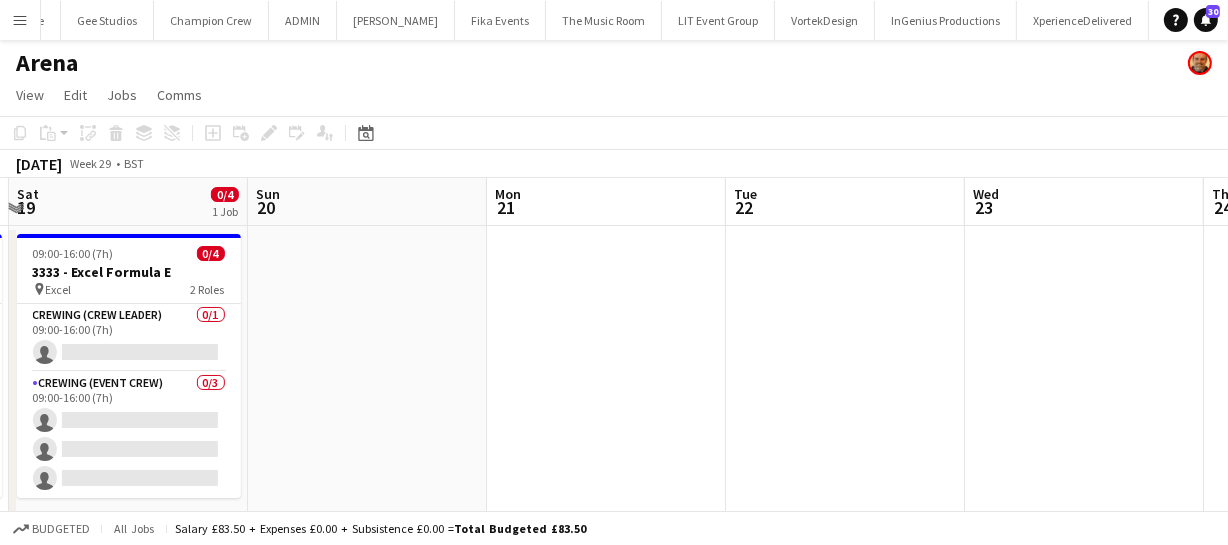 drag, startPoint x: 818, startPoint y: 354, endPoint x: 444, endPoint y: 291, distance: 379.26904 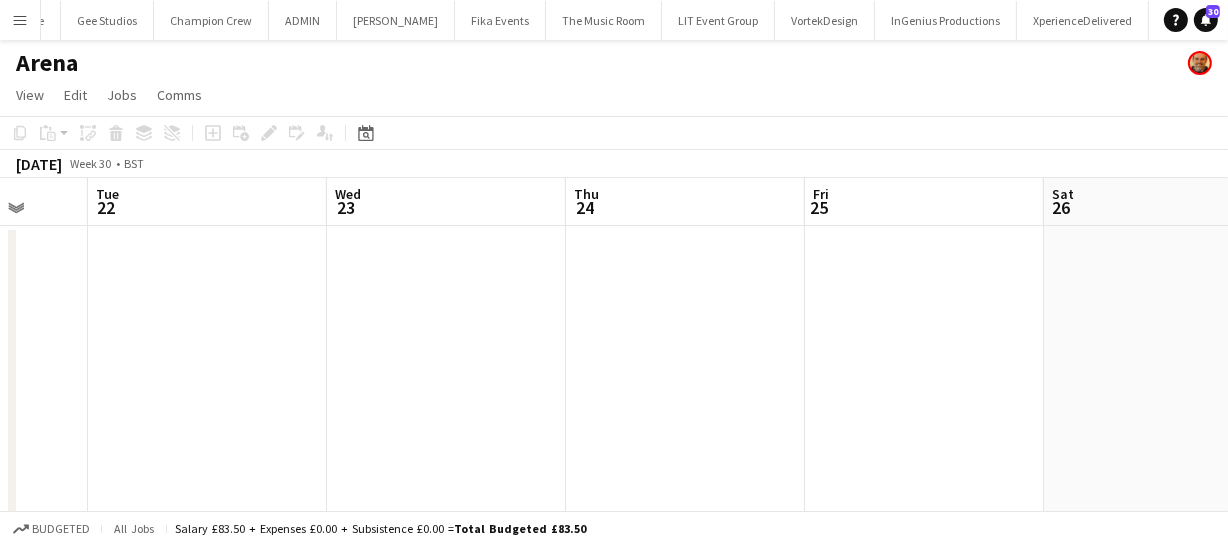 drag, startPoint x: 470, startPoint y: 323, endPoint x: 422, endPoint y: 322, distance: 48.010414 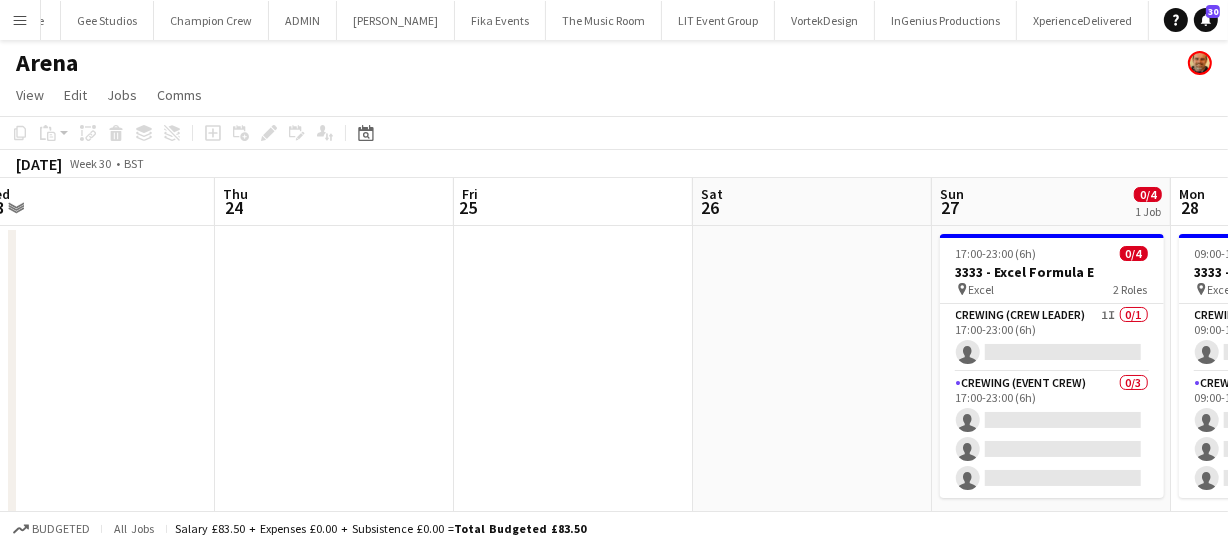 drag, startPoint x: 638, startPoint y: 420, endPoint x: 515, endPoint y: 368, distance: 133.54025 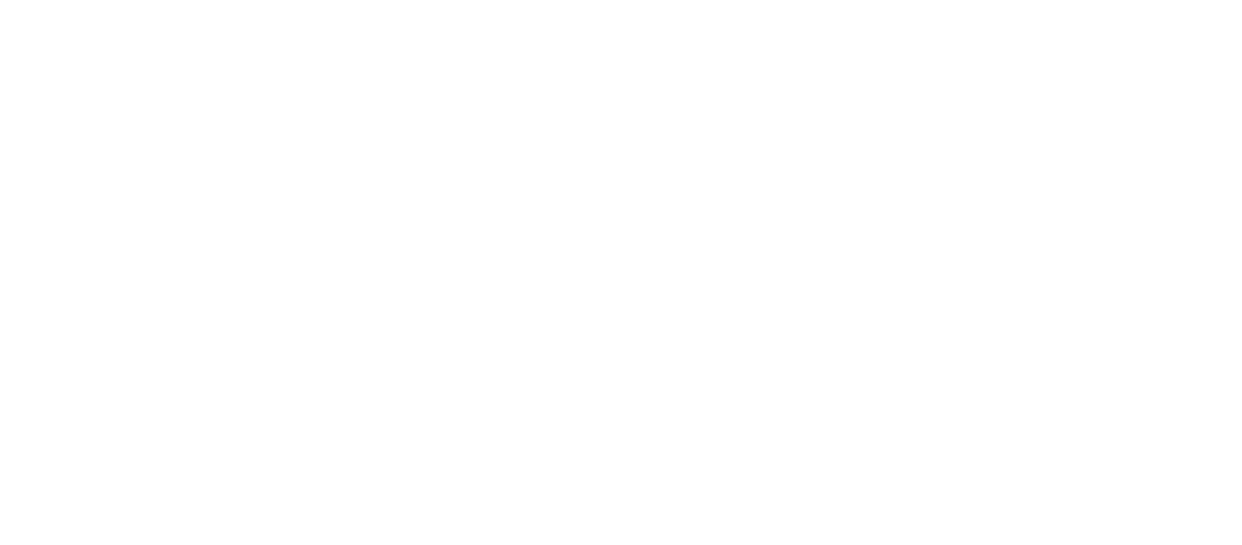scroll, scrollTop: 0, scrollLeft: 0, axis: both 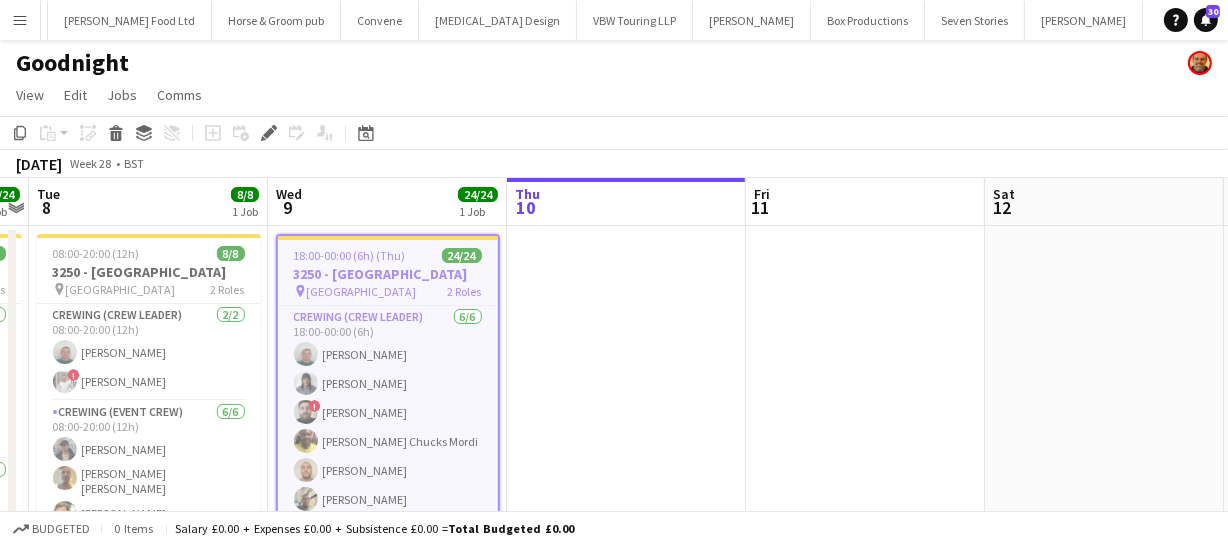 drag, startPoint x: 974, startPoint y: 413, endPoint x: 540, endPoint y: 360, distance: 437.2242 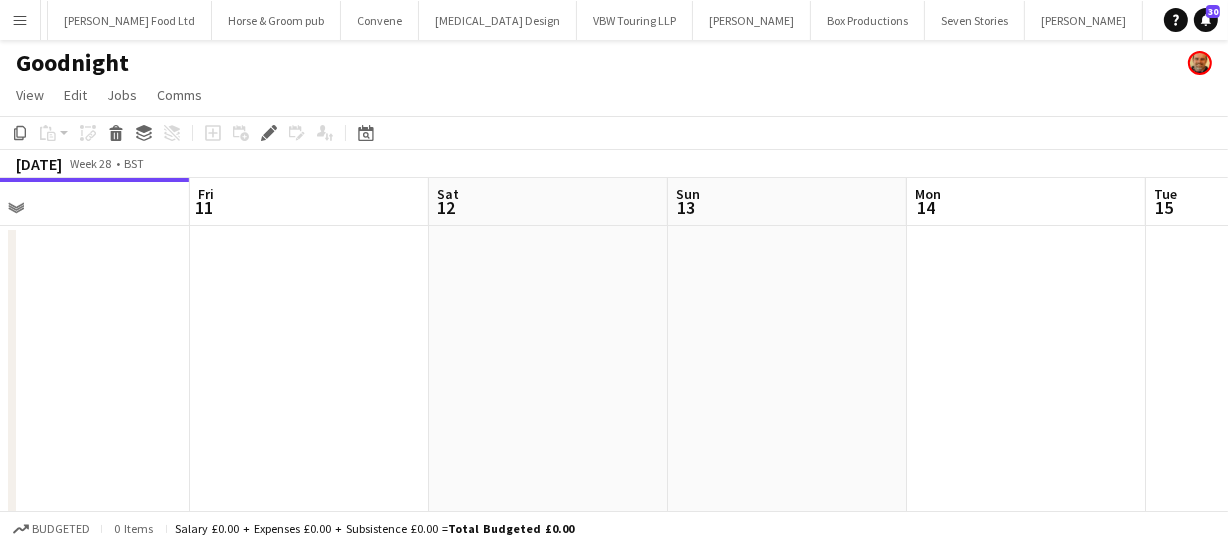 click on "Mon   7   24/24   1 Job   Tue   8   8/8   1 Job   Wed   9   24/24   1 Job   Thu   10   Fri   11   Sat   12   Sun   13   Mon   14   Tue   15   Wed   16   Thu   17      06:30-20:30 (14h)    24/24   3250 - [GEOGRAPHIC_DATA]
pin
Somerset House   4 Roles   Crewing (Crew Leader)   [DATE]   06:30-14:30 (8h)
! [PERSON_NAME] [PERSON_NAME] [PERSON_NAME] Chucks Mordi ! [PERSON_NAME]  Crewing (Event Crew)   [DATE]   06:30-14:30 (8h)
[PERSON_NAME] ! [PERSON_NAME] [PERSON_NAME] [PERSON_NAME] ! [PERSON_NAME] ! [PERSON_NAME] ! [PERSON_NAME] [PERSON_NAME] [PERSON_NAME] Papa [PERSON_NAME] [PERSON_NAME] ! [PERSON_NAME]  Crewing (Crew Leader)   [DATE]   14:30-20:30 (6h)
! [PERSON_NAME] [PERSON_NAME]  Crewing (Event Crew)   [DATE]   14:30-20:30 (6h)
[PERSON_NAME] ! [PERSON_NAME] [PERSON_NAME] ! [PERSON_NAME] [PERSON_NAME] Papa [PERSON_NAME]     08:00-20:00 (12h)    8/8   3250 - [GEOGRAPHIC_DATA]
pin
Somerset House   2 Roles   Crewing (Crew Leader)" at bounding box center [614, 374] 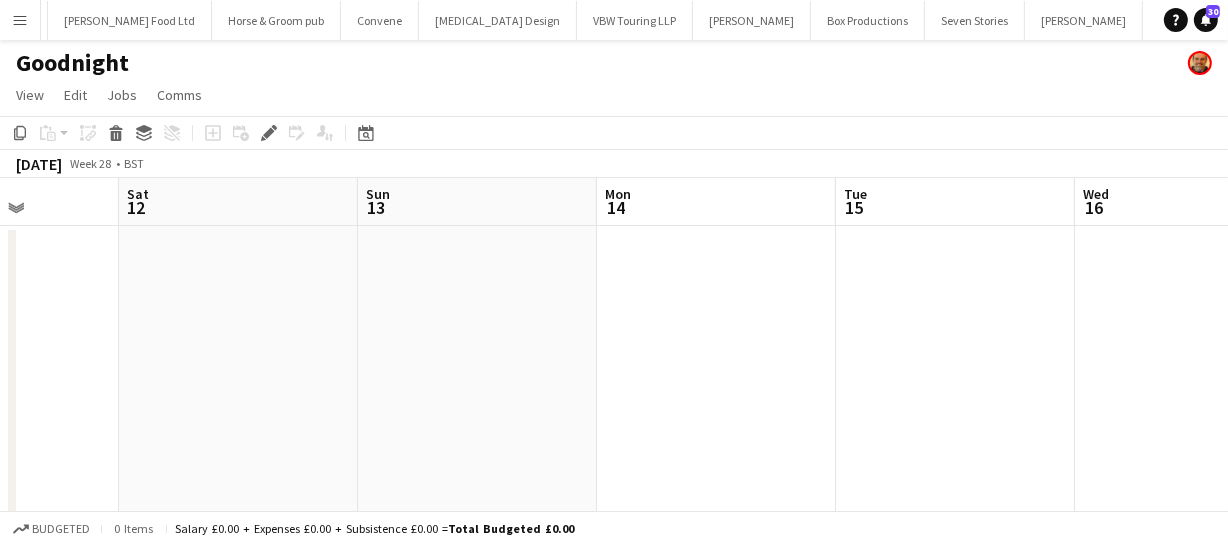 drag, startPoint x: 659, startPoint y: 372, endPoint x: 677, endPoint y: 374, distance: 18.110771 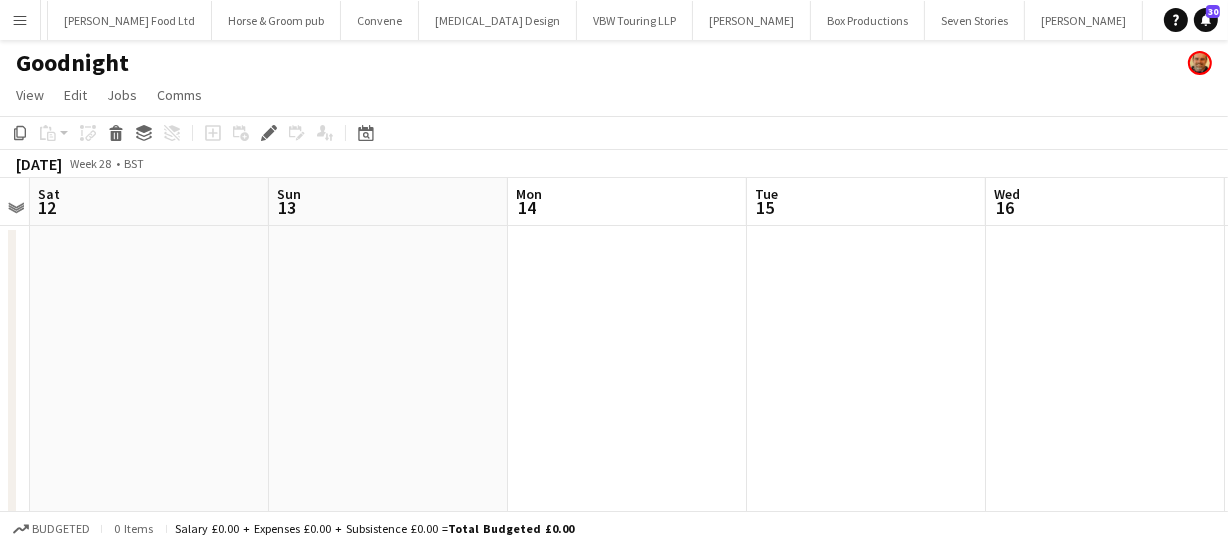 drag, startPoint x: 604, startPoint y: 374, endPoint x: 388, endPoint y: 377, distance: 216.02083 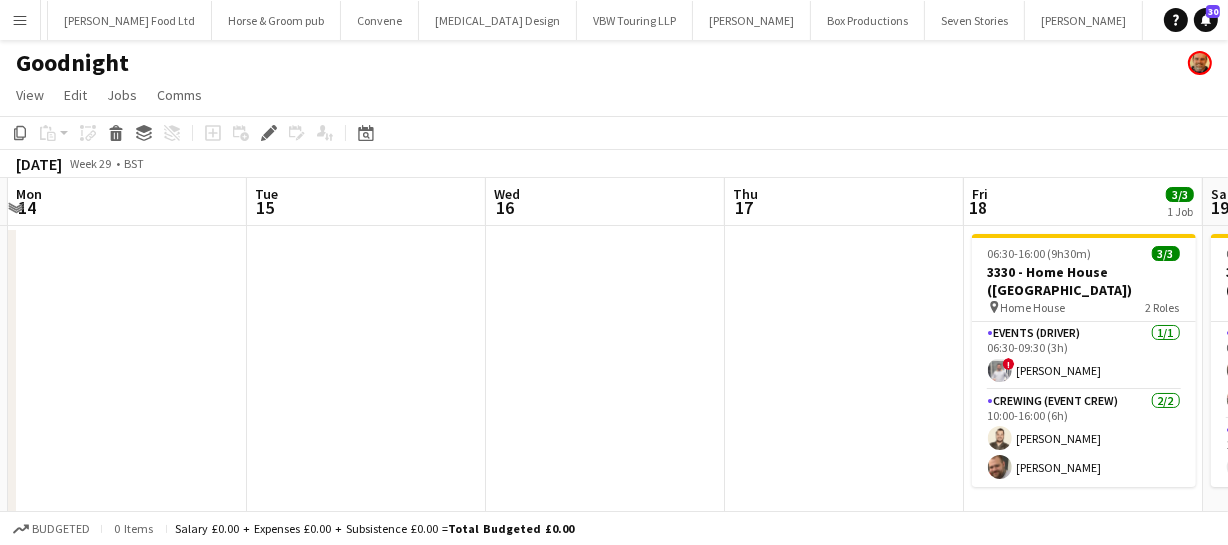 click on "Fri   11   Sat   12   Sun   13   Mon   14   Tue   15   Wed   16   Thu   17   Fri   18   3/3   1 Job   Sat   19   2/3   1 Job   Sun   20   Mon   21      06:30-16:00 (9h30m)    3/3   3330 - Home House ([GEOGRAPHIC_DATA])
pin
Home House   2 Roles   Events (Driver)   [DATE]   06:30-09:30 (3h)
! [PERSON_NAME] (Event Crew)   [DATE]   10:00-16:00 (6h)
[PERSON_NAME] [PERSON_NAME]     07:00-14:30 (7h30m)    2/3   3330 - Home House ([GEOGRAPHIC_DATA])
pin
Home House   2 Roles   Crewing (Event Crew)   [DATE]   07:00-12:00 (5h)
[PERSON_NAME] [PERSON_NAME]  Events (Driver)   0/1   11:30-14:30 (3h)
single-neutral-actions" at bounding box center (614, 374) 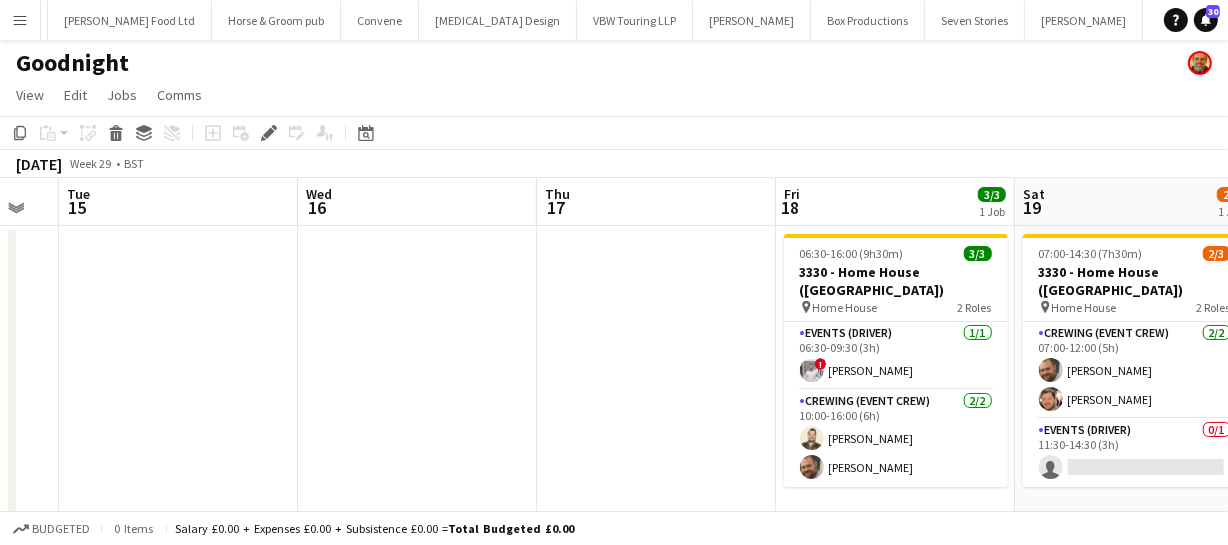 drag, startPoint x: 537, startPoint y: 376, endPoint x: 305, endPoint y: 368, distance: 232.1379 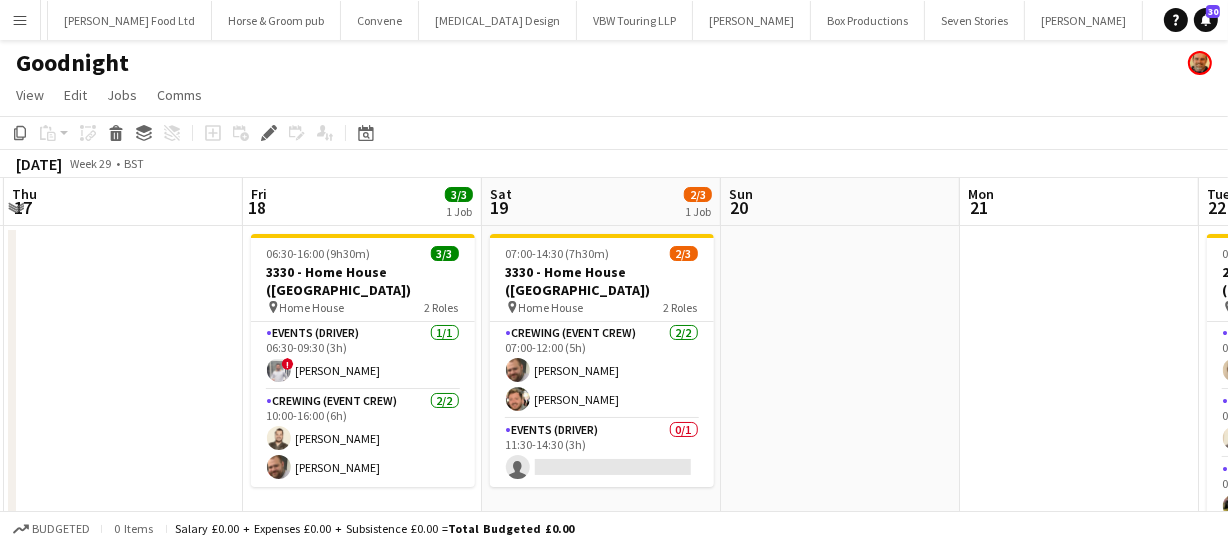 scroll, scrollTop: 0, scrollLeft: 962, axis: horizontal 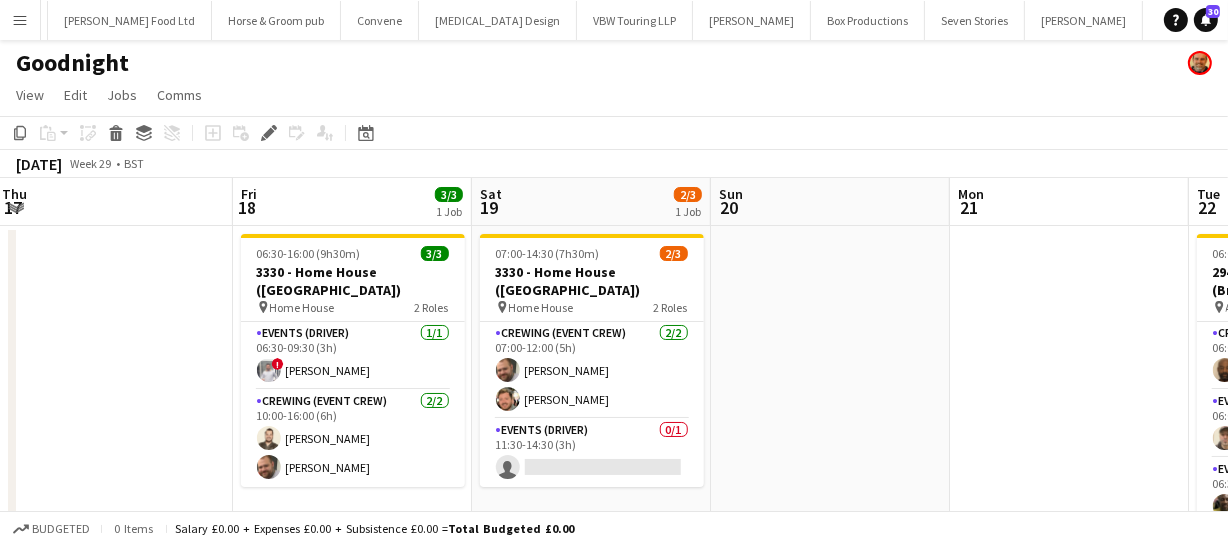 drag, startPoint x: 557, startPoint y: 369, endPoint x: 204, endPoint y: 362, distance: 353.0694 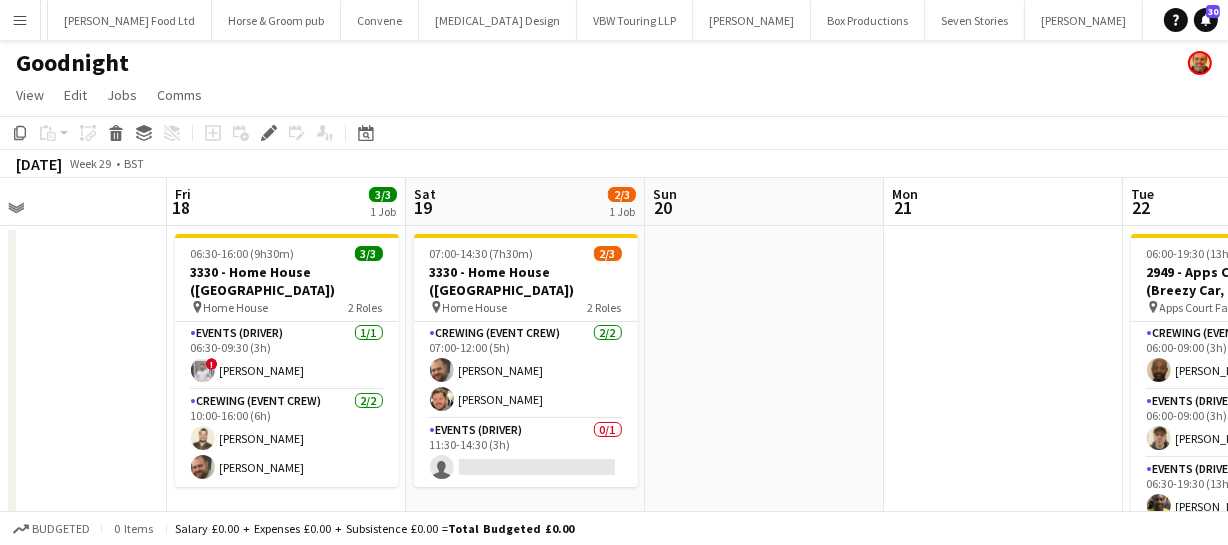 scroll, scrollTop: 0, scrollLeft: 551, axis: horizontal 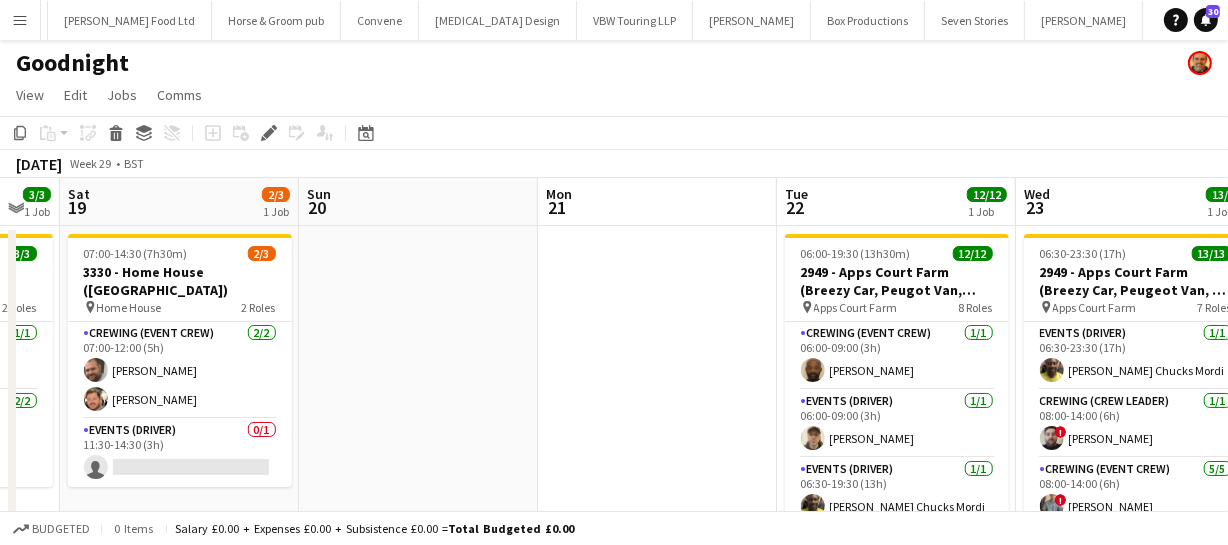 drag, startPoint x: 911, startPoint y: 325, endPoint x: 496, endPoint y: 320, distance: 415.03012 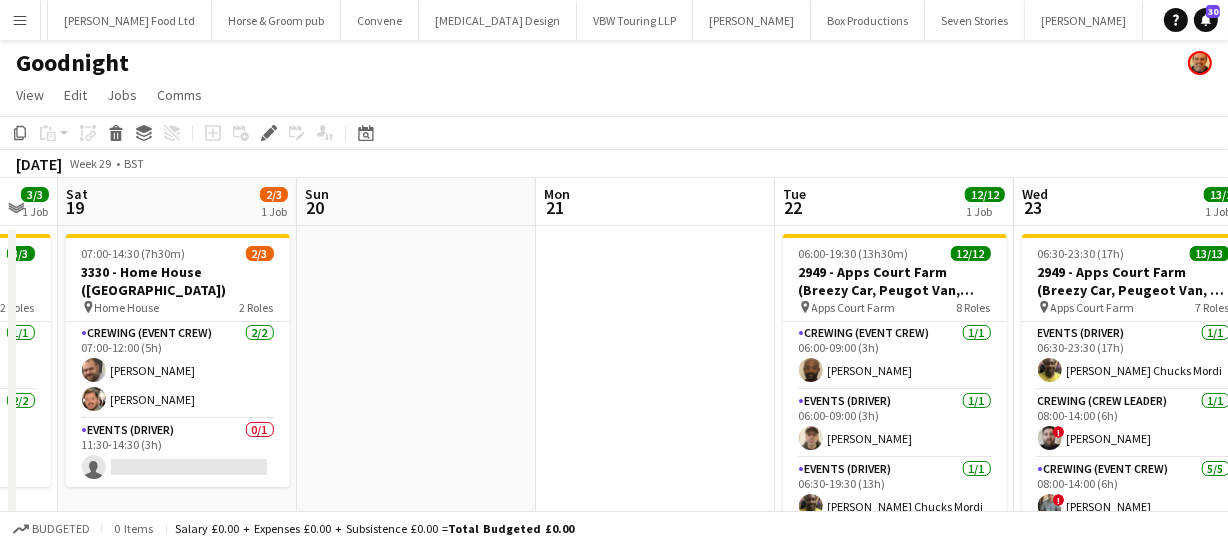 drag, startPoint x: 651, startPoint y: 300, endPoint x: 471, endPoint y: 305, distance: 180.06943 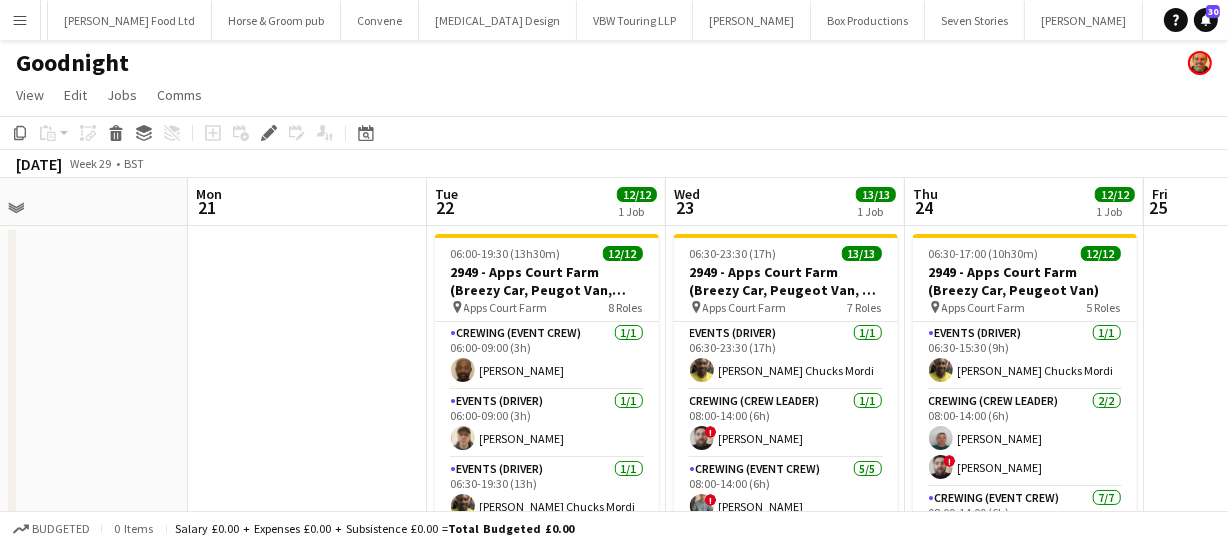 drag, startPoint x: 549, startPoint y: 304, endPoint x: 345, endPoint y: 314, distance: 204.24495 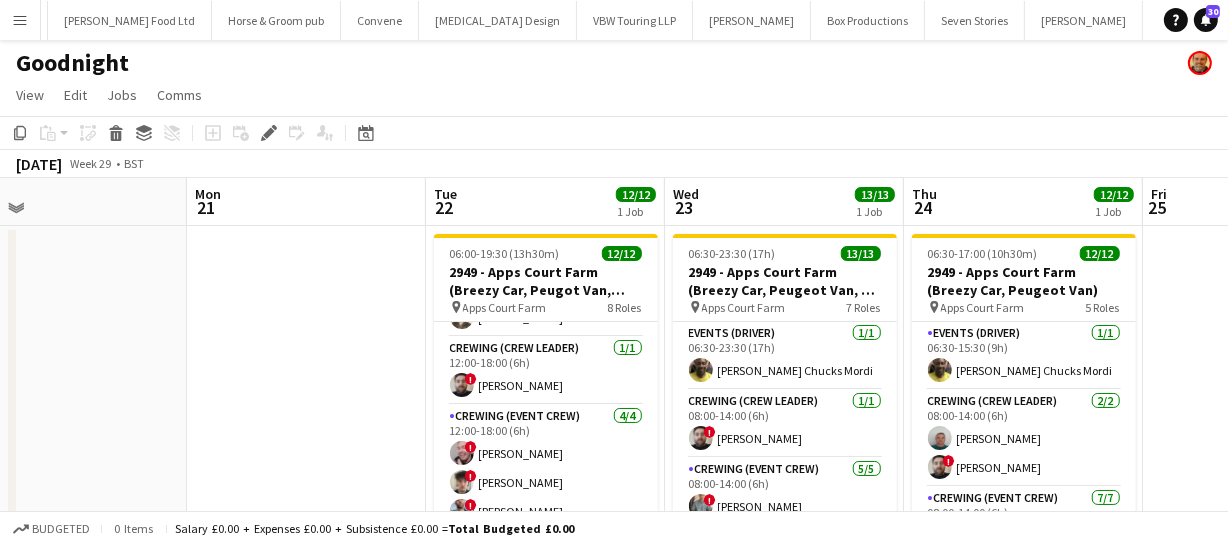scroll, scrollTop: 451, scrollLeft: 0, axis: vertical 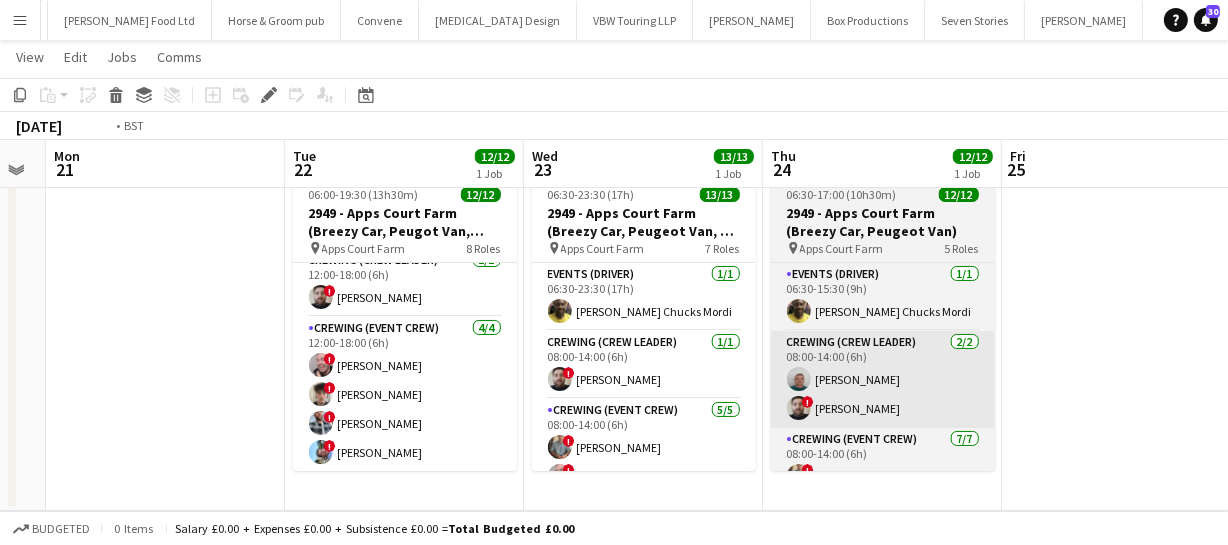 drag, startPoint x: 912, startPoint y: 409, endPoint x: 713, endPoint y: 395, distance: 199.49185 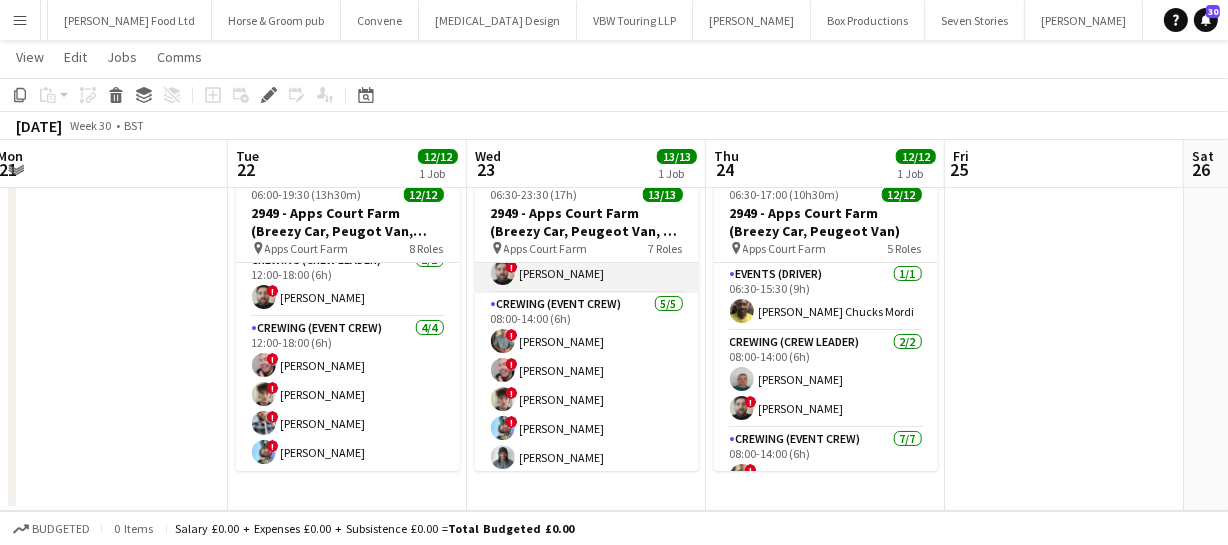 scroll, scrollTop: 78, scrollLeft: 0, axis: vertical 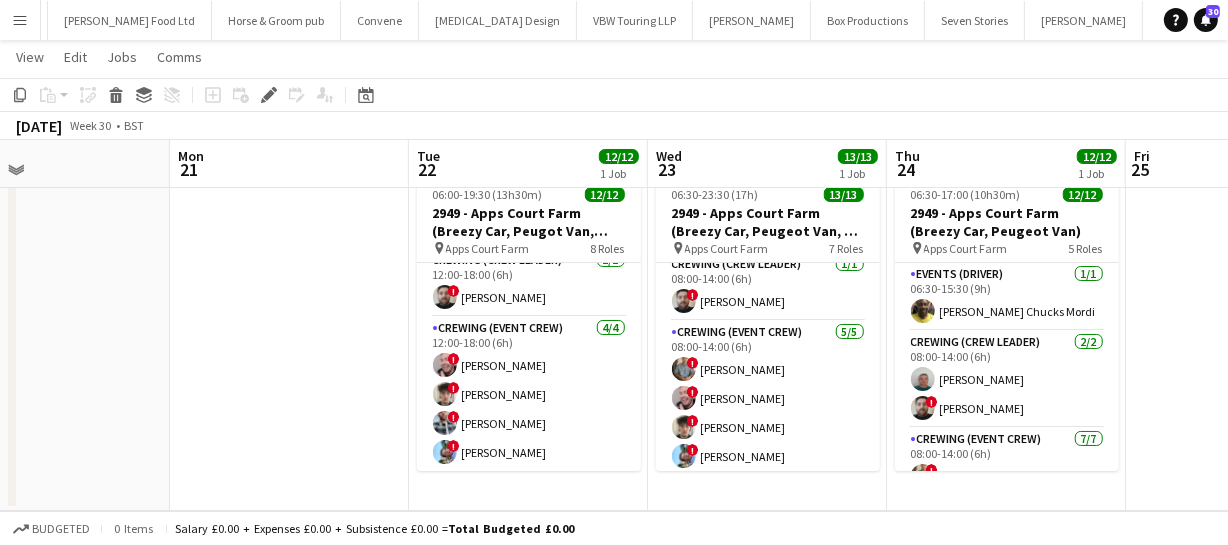 drag, startPoint x: 684, startPoint y: 308, endPoint x: 592, endPoint y: 290, distance: 93.74433 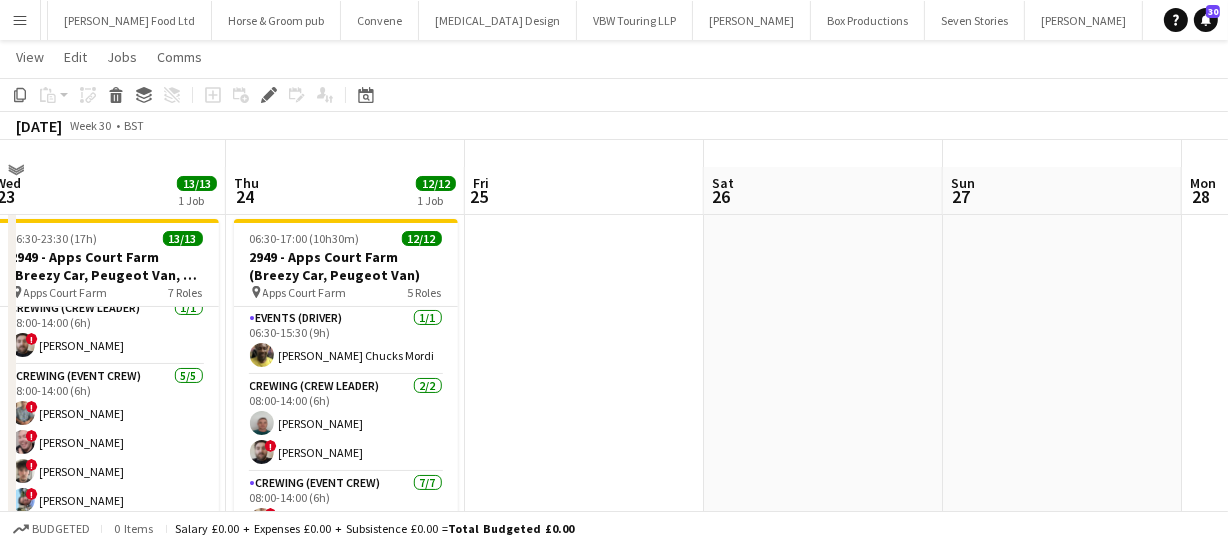 scroll, scrollTop: 0, scrollLeft: 0, axis: both 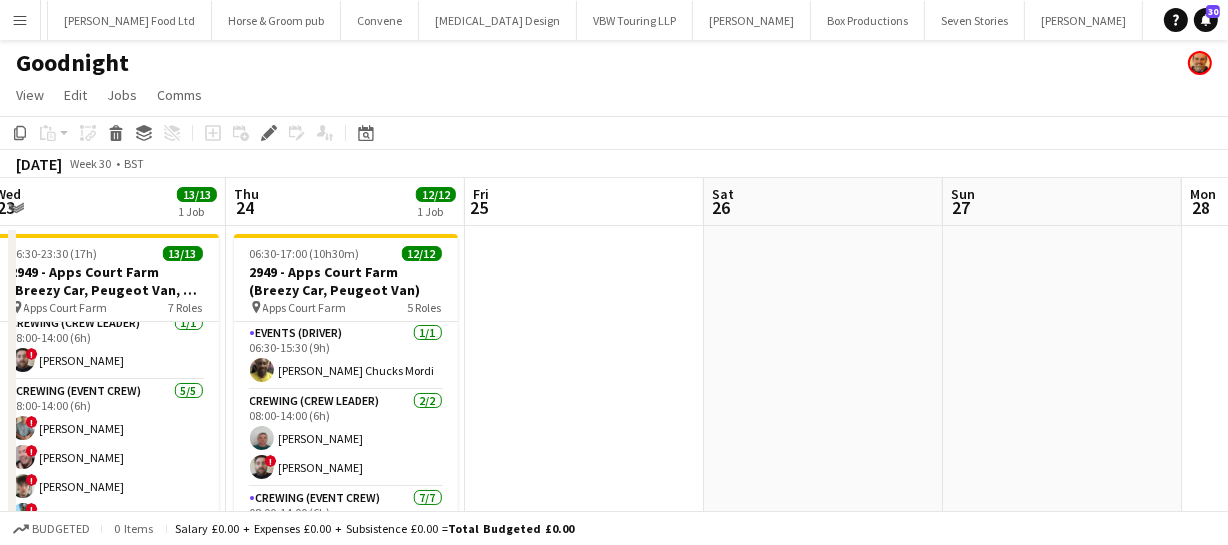 drag, startPoint x: 529, startPoint y: 330, endPoint x: 381, endPoint y: 306, distance: 149.93332 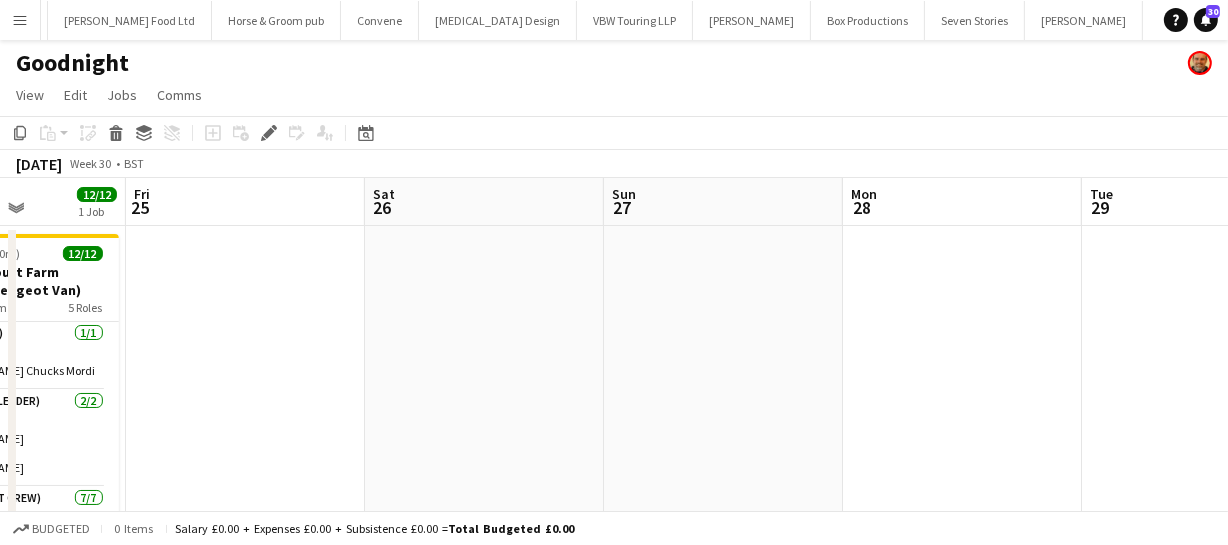drag, startPoint x: 570, startPoint y: 312, endPoint x: 499, endPoint y: 310, distance: 71.02816 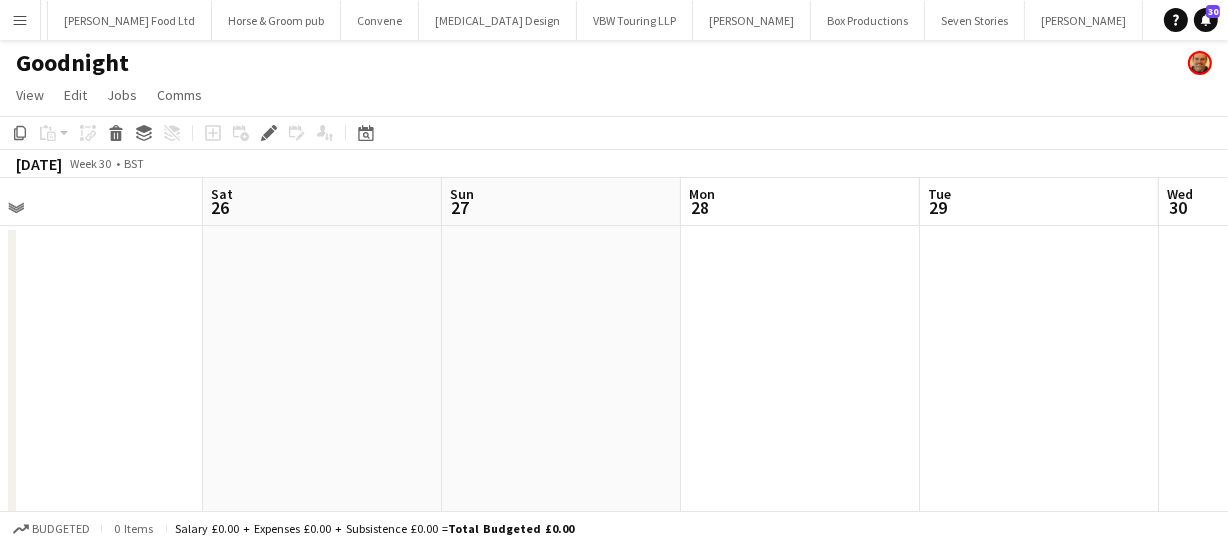 click on "Wed   23   13/13   1 Job   Thu   24   12/12   1 Job   Fri   25   Sat   26   Sun   27   Mon   28   Tue   29   Wed   30   Thu   31   Fri   1   Sat   2      06:30-23:30 (17h)    13/13   2949 - Apps Court Farm (Breezy Car, Peugeot Van, OR hired vehicle)
pin
Apps Court Farm   7 Roles   Events (Driver)   [DATE]   06:30-23:30 (17h)
[PERSON_NAME] Chucks Mordi  Crewing (Crew Leader)   [DATE]   08:00-14:00 (6h)
! [PERSON_NAME]  Crewing (Event Crew)   [DATE]   08:00-14:00 (6h)
! [PERSON_NAME] ! [PERSON_NAME] ! [PERSON_NAME] ! [PERSON_NAME] Kaine [PERSON_NAME]  Crewing (Event Crew)   [DATE]   08:00-17:00 (9h)
[PERSON_NAME] (Crew Leader)   [DATE]   08:00-22:00 (14h)
[PERSON_NAME]  Forklift/Telehandler operator   [DATE]   08:00-22:00 (14h)
[PERSON_NAME]  Crewing (Event Crew)   [DATE]   18:00-22:00 (4h)
! [PERSON_NAME] ! [PERSON_NAME] ! [PERSON_NAME]     06:30-17:00 (10h30m)    12/12   2949 - Apps Court Farm (Breezy Car, Peugeot Van)
pin
Apps Court Farm  !" at bounding box center [614, 374] 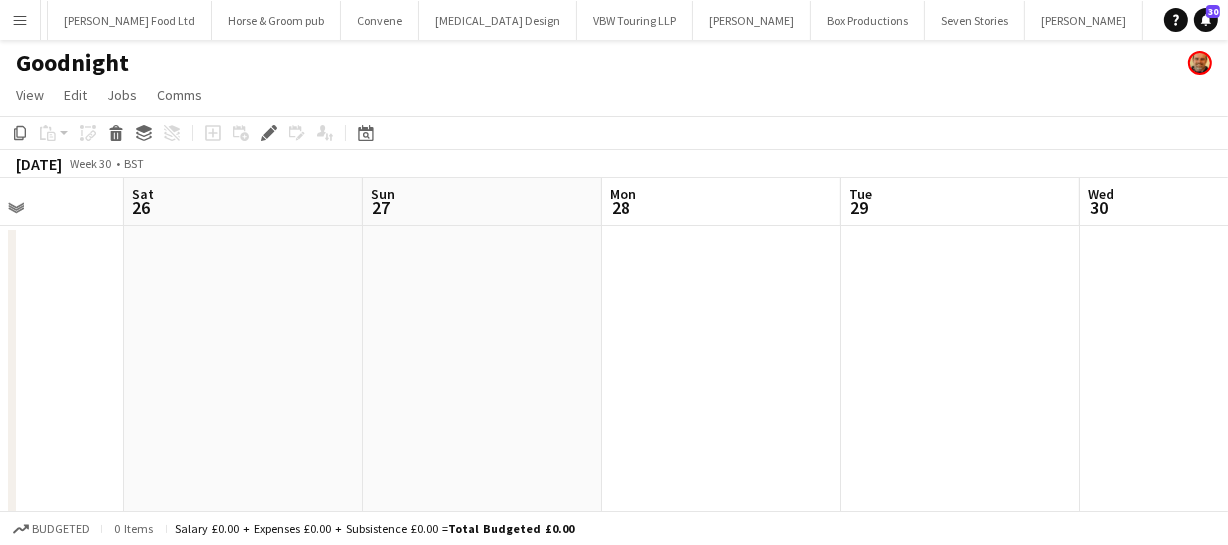 click on "Wed   23   13/13   1 Job   Thu   24   12/12   1 Job   Fri   25   Sat   26   Sun   27   Mon   28   Tue   29   Wed   30   Thu   31   Fri   1   Sat   2      06:30-23:30 (17h)    13/13   2949 - Apps Court Farm (Breezy Car, Peugeot Van, OR hired vehicle)
pin
Apps Court Farm   7 Roles   Events (Driver)   [DATE]   06:30-23:30 (17h)
[PERSON_NAME] Chucks Mordi  Crewing (Crew Leader)   [DATE]   08:00-14:00 (6h)
! [PERSON_NAME]  Crewing (Event Crew)   [DATE]   08:00-14:00 (6h)
! [PERSON_NAME] ! [PERSON_NAME] ! [PERSON_NAME] ! [PERSON_NAME] Kaine [PERSON_NAME]  Crewing (Event Crew)   [DATE]   08:00-17:00 (9h)
[PERSON_NAME] (Crew Leader)   [DATE]   08:00-22:00 (14h)
[PERSON_NAME]  Forklift/Telehandler operator   [DATE]   08:00-22:00 (14h)
[PERSON_NAME]  Crewing (Event Crew)   [DATE]   18:00-22:00 (4h)
! [PERSON_NAME] ! [PERSON_NAME] ! [PERSON_NAME]     06:30-17:00 (10h30m)    12/12   2949 - Apps Court Farm (Breezy Car, Peugeot Van)
pin
Apps Court Farm  !" at bounding box center (614, 374) 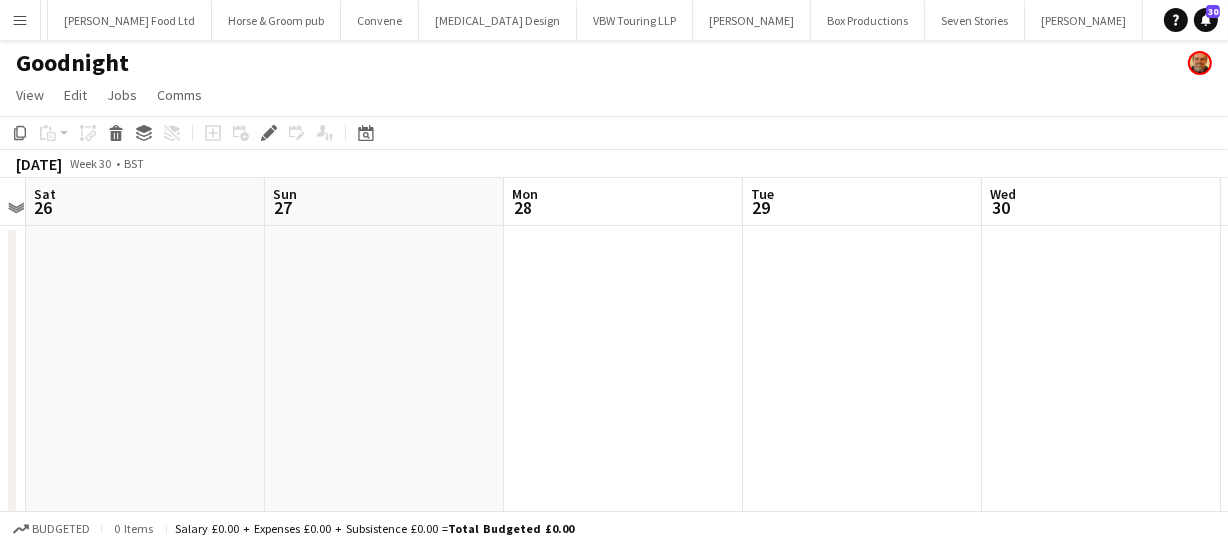 drag, startPoint x: 605, startPoint y: 315, endPoint x: 559, endPoint y: 318, distance: 46.09772 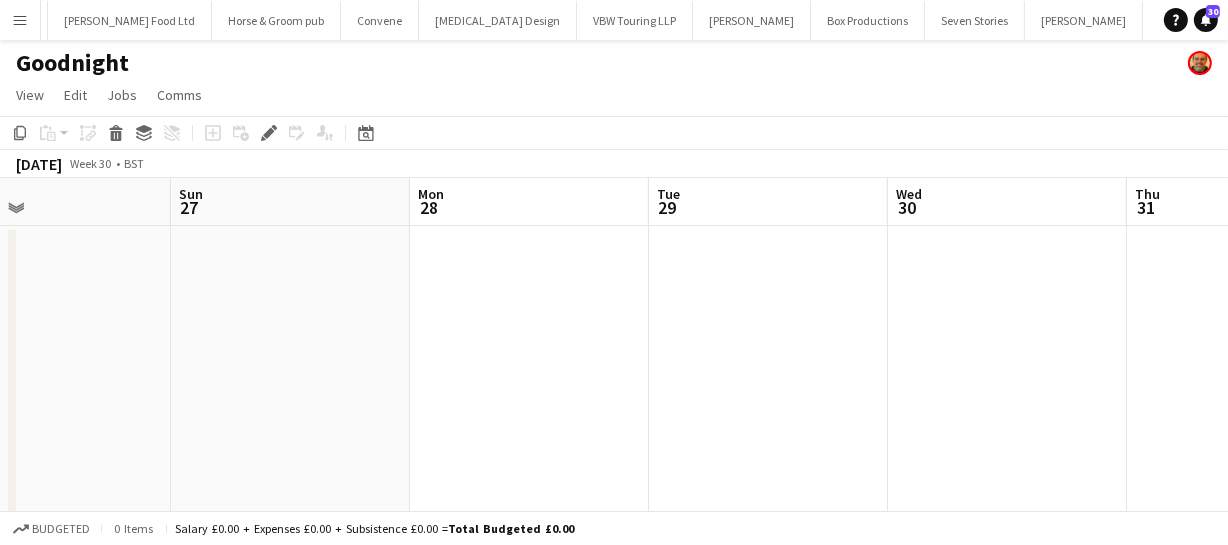 click on "Wed   23   13/13   1 Job   Thu   24   12/12   1 Job   Fri   25   Sat   26   Sun   27   Mon   28   Tue   29   Wed   30   Thu   31   Fri   1   Sat   2      06:30-23:30 (17h)    13/13   2949 - Apps Court Farm (Breezy Car, Peugeot Van, OR hired vehicle)
pin
Apps Court Farm   7 Roles   Events (Driver)   [DATE]   06:30-23:30 (17h)
[PERSON_NAME] Chucks Mordi  Crewing (Crew Leader)   [DATE]   08:00-14:00 (6h)
! [PERSON_NAME]  Crewing (Event Crew)   [DATE]   08:00-14:00 (6h)
! [PERSON_NAME] ! [PERSON_NAME] ! [PERSON_NAME] ! [PERSON_NAME] Kaine [PERSON_NAME]  Crewing (Event Crew)   [DATE]   08:00-17:00 (9h)
[PERSON_NAME] (Crew Leader)   [DATE]   08:00-22:00 (14h)
[PERSON_NAME]  Forklift/Telehandler operator   [DATE]   08:00-22:00 (14h)
[PERSON_NAME]  Crewing (Event Crew)   [DATE]   18:00-22:00 (4h)
! [PERSON_NAME] ! [PERSON_NAME] ! [PERSON_NAME]     06:30-17:00 (10h30m)    12/12   2949 - Apps Court Farm (Breezy Car, Peugeot Van)
pin
Apps Court Farm  !" at bounding box center (614, 374) 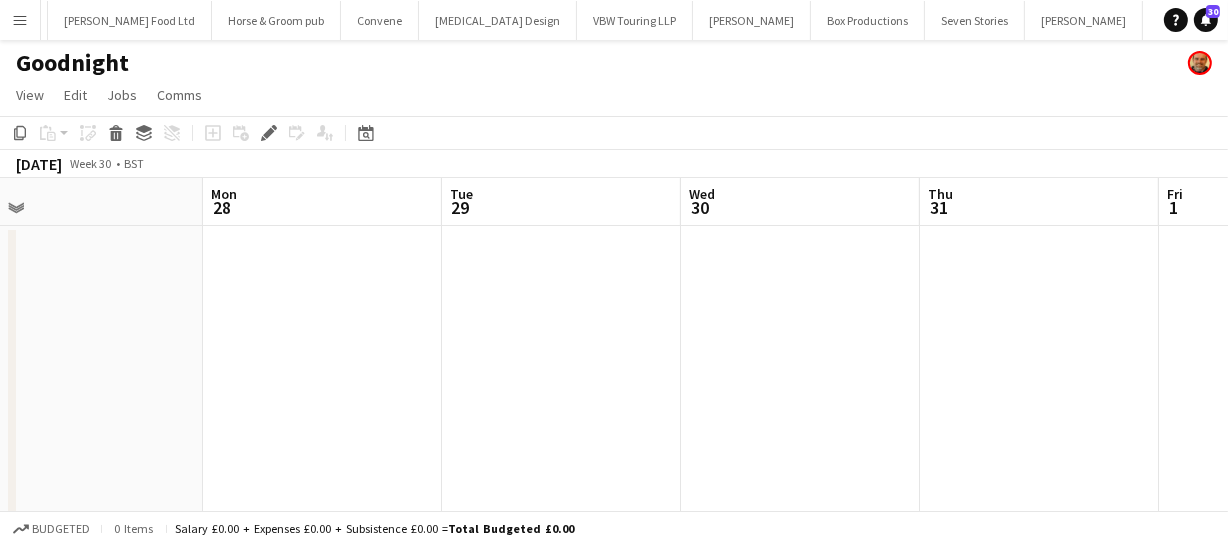 click on "Fri   25   Sat   26   Sun   27   Mon   28   Tue   29   Wed   30   Thu   31   Fri   1   Sat   2   Sun   3   Mon   4" at bounding box center [614, 374] 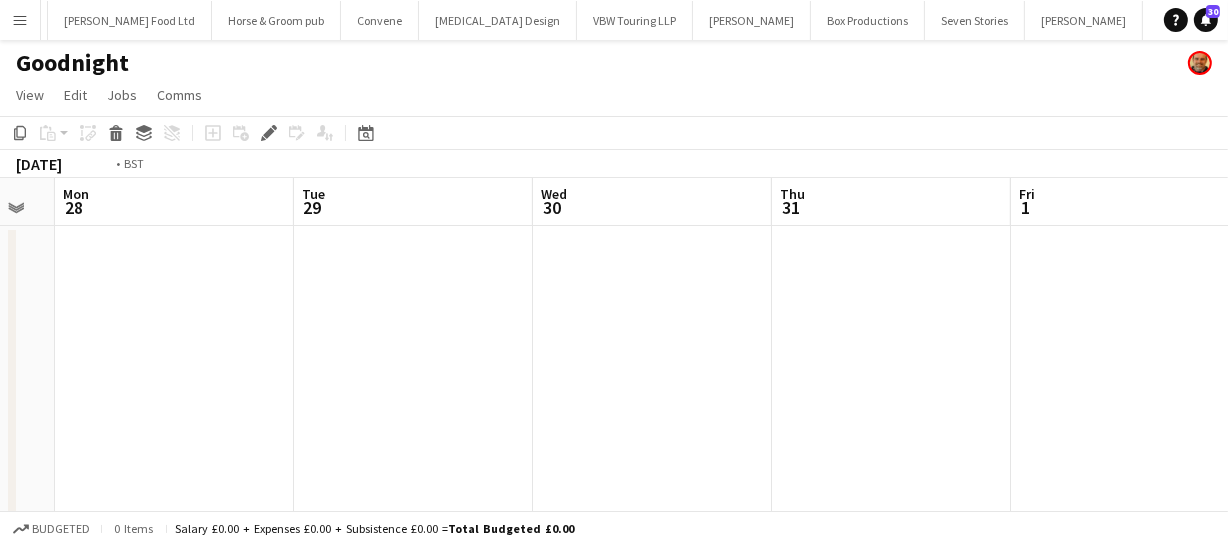 drag, startPoint x: 542, startPoint y: 320, endPoint x: 431, endPoint y: 308, distance: 111.64677 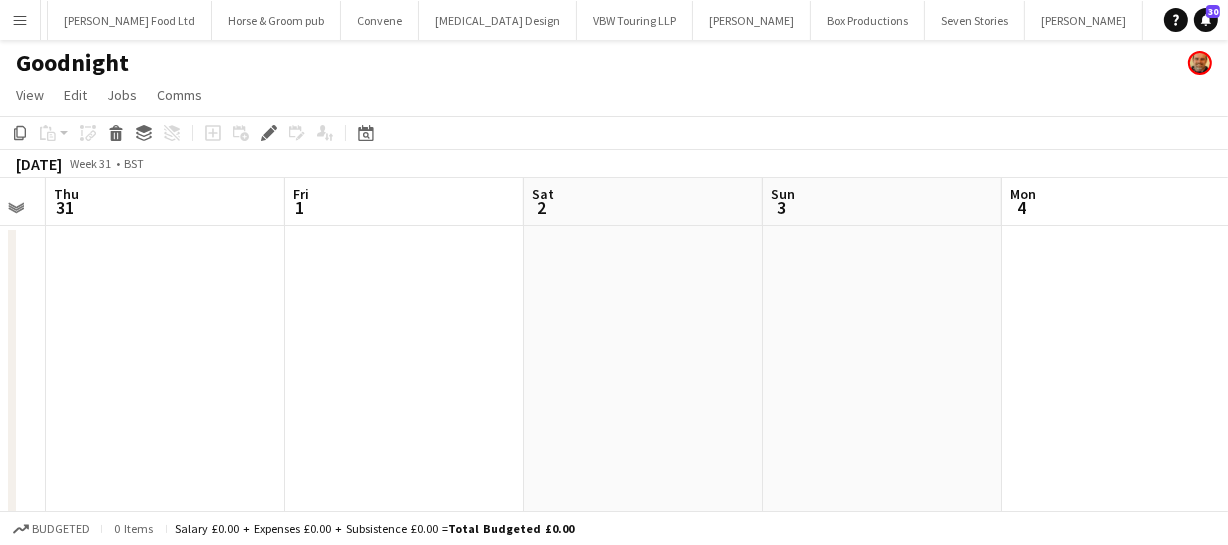 drag, startPoint x: 218, startPoint y: 300, endPoint x: 139, endPoint y: 291, distance: 79.51101 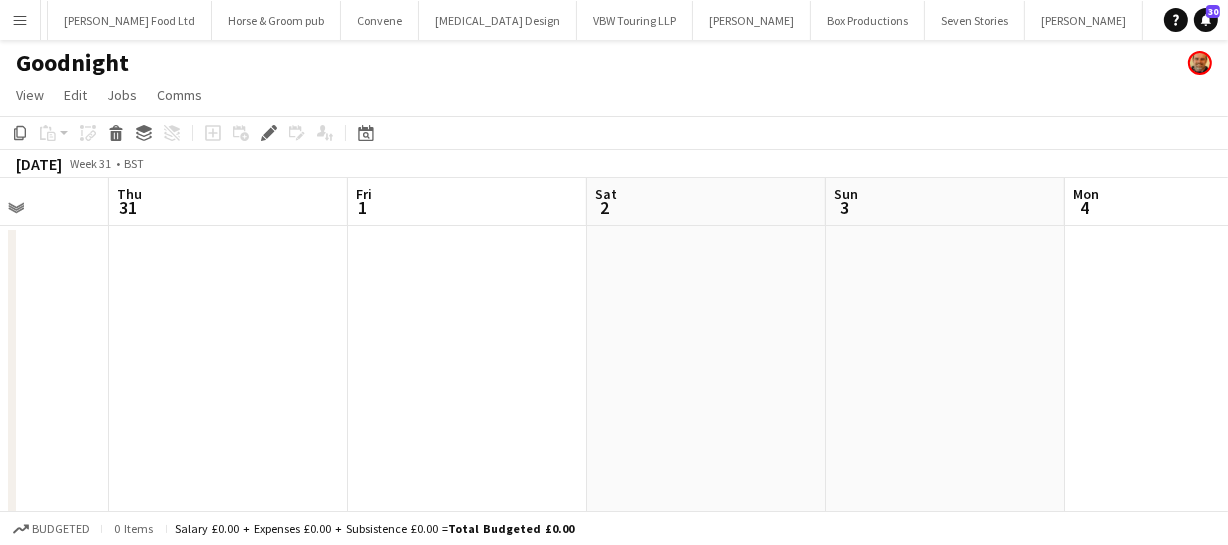 drag, startPoint x: 509, startPoint y: 309, endPoint x: 322, endPoint y: 300, distance: 187.21645 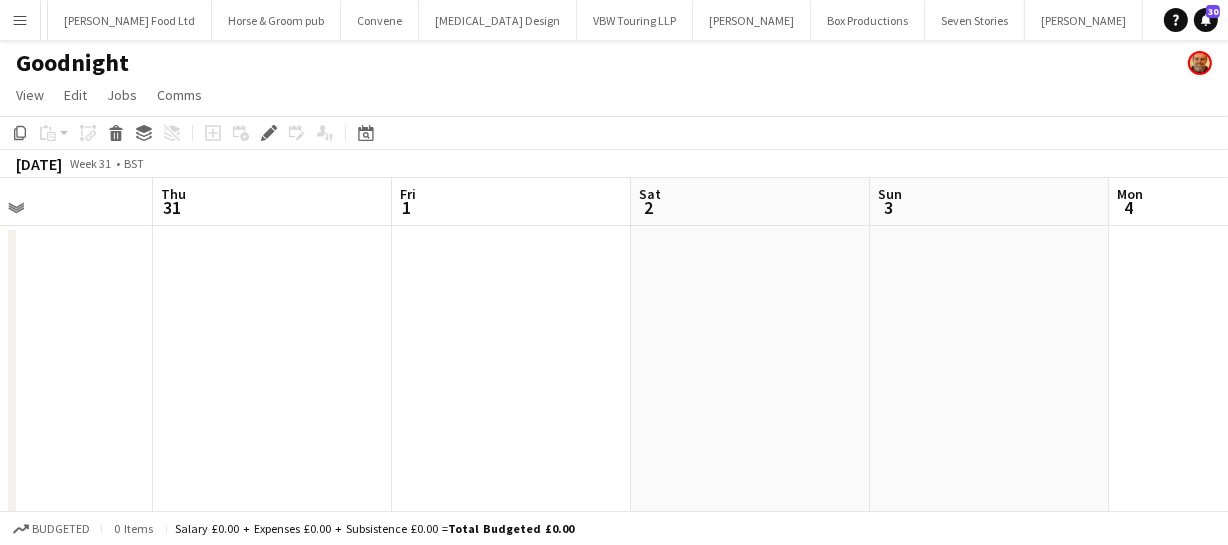 click on "Tue   29   Wed   30   Thu   31   Fri   1   Sat   2   Sun   3   Mon   4   Tue   5   Wed   6   Thu   7   Fri   8" at bounding box center (614, 374) 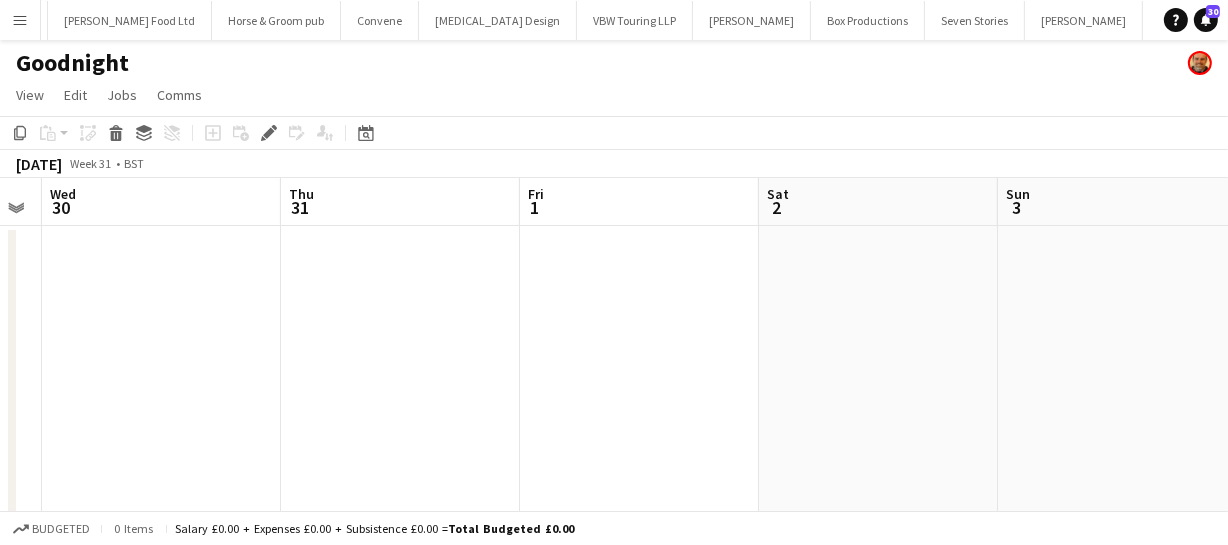 click on "Sun   27   Mon   28   Tue   29   Wed   30   Thu   31   Fri   1   Sat   2   Sun   3   Mon   4   Tue   5   Wed   6" at bounding box center [614, 374] 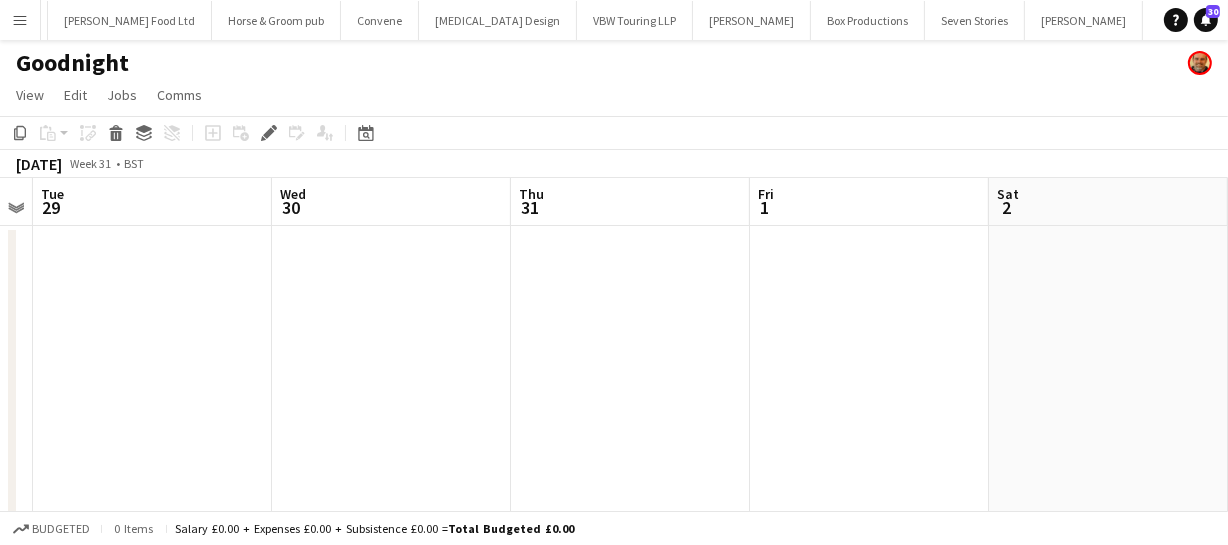 click on "Sun   27   Mon   28   Tue   29   Wed   30   Thu   31   Fri   1   Sat   2   Sun   3   Mon   4   Tue   5   Wed   6" at bounding box center (614, 374) 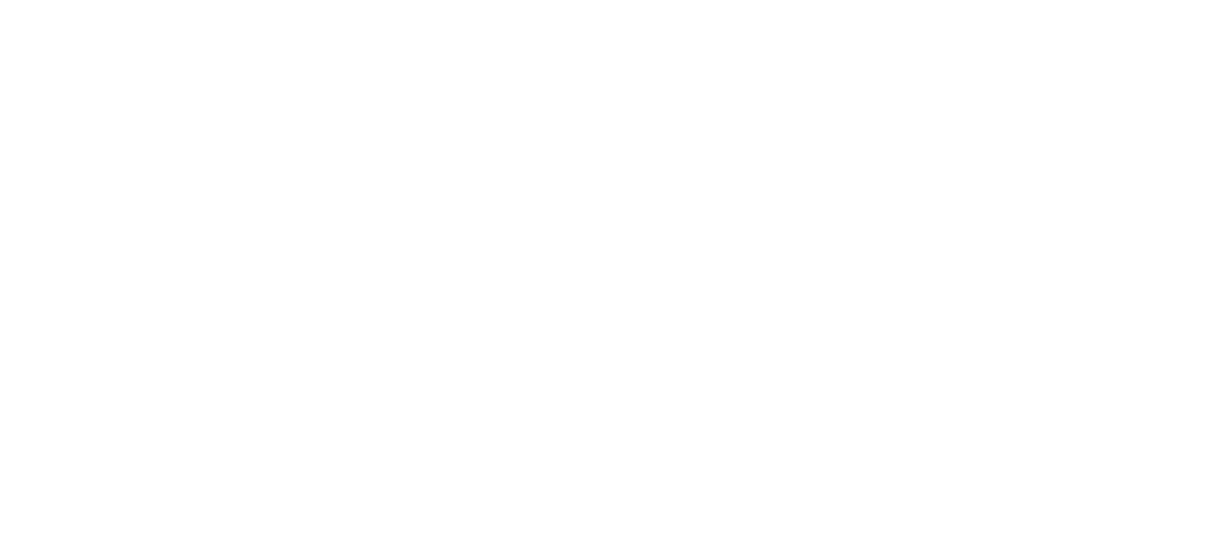 scroll, scrollTop: 0, scrollLeft: 0, axis: both 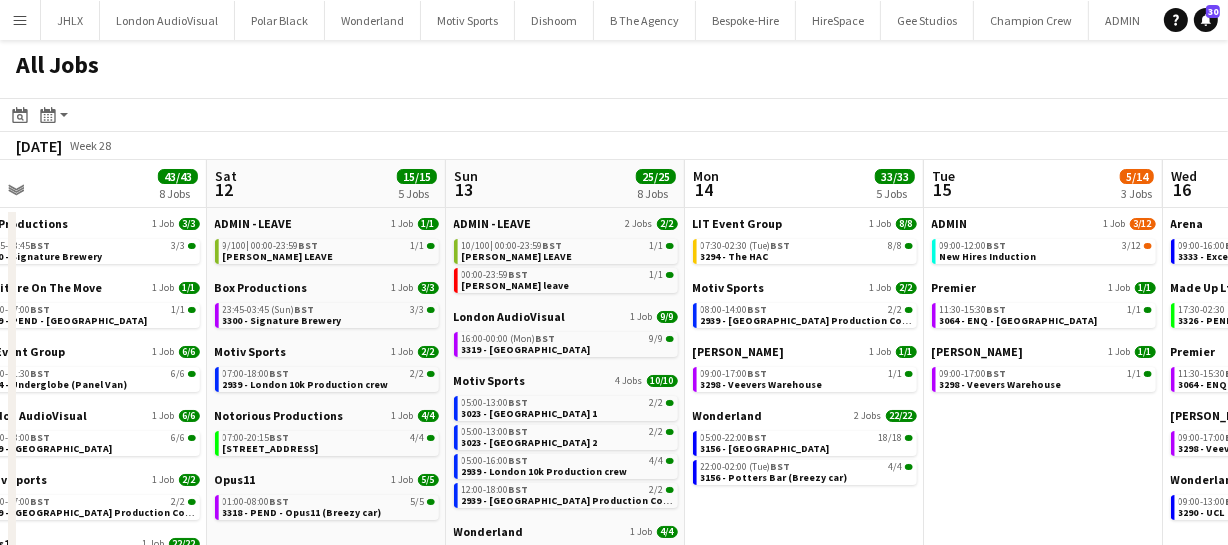 drag, startPoint x: 888, startPoint y: 412, endPoint x: 447, endPoint y: 365, distance: 443.49747 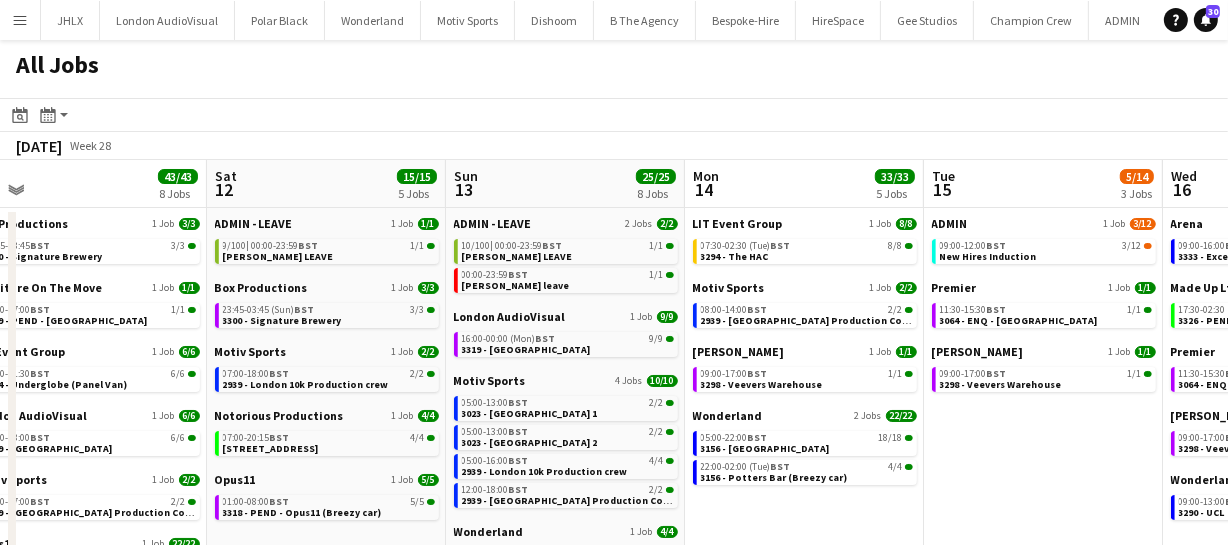 click on "Wed   9   44/44   6 Jobs   Thu   10   27/28   8 Jobs   Fri   11   43/43   8 Jobs   Sat   12   15/15   5 Jobs   Sun   13   25/25   8 Jobs   Mon   14   33/33   5 Jobs   Tue   15   5/14   3 Jobs   Wed   16   6/14   5 Jobs   Thu   17   24/77   6 Jobs   Fri   18   23/27   6 Jobs   Sat   19   19/32   8 Jobs   Arena   1 Job   [DATE]   07:00-17:00    BST   9/9   3315 - Englefield Estate, [GEOGRAPHIC_DATA] (Breezy Car)   Box Productions   1 Job   [DATE]   06:00-09:00    BST   4/4   3307 - Padel Social Club Earl's court   [PERSON_NAME]   1 Job   [DATE]   09:00-15:00    BST   2/2   3260 - The Gaumont   Goodnight   1 Job   24/24   18:00-00:00 (Thu)   BST   24/24   3250 - [GEOGRAPHIC_DATA]   InGenius Productions   1 Job   [DATE]   15:00-20:00    BST   4/4   3323 - Ingenius Workshop   Veevers Carter   1 Job   [DATE]   09:00-17:00    BST   1/1   3298 - Veevers Warehouse   Event concept   1 Job   [DATE]   15:00-23:30    BST   4/4   [GEOGRAPHIC_DATA] Galleries   [PERSON_NAME]   1 Job   [DATE]   11:00-00:00 (Fri)   BST   4/4   3260 - The Gaumont   1 Job   4/4" at bounding box center [614, 576] 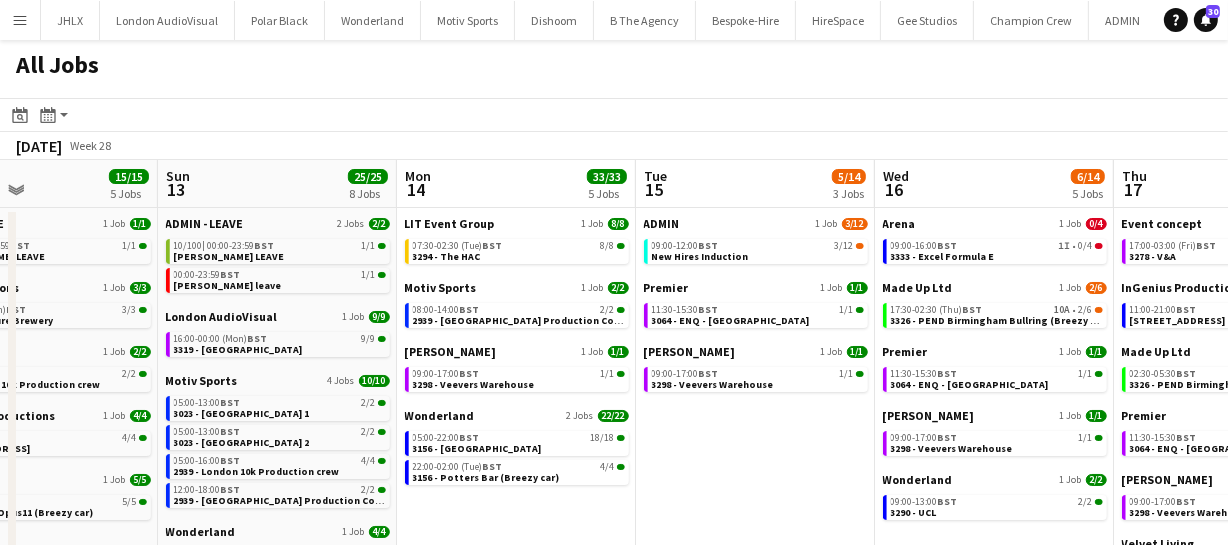 click on "All Jobs
Date picker
[DATE] [DATE] [DATE] M [DATE] T [DATE] W [DATE] T [DATE] F [DATE] S [DATE] S  [DATE]   2   3   4   5   6   7   8   9   10   11   12   13   14   15   16   17   18   19   20   21   22   23   24   25   26   27   28   29   30   31
Comparison range
Comparison range
[DATE]
Month view / Day view
Day view by Board Day view by Job Month view  [DATE]   Week 28
Expand/collapse
Wed   9   44/44   6 Jobs   Thu   10   27/28   8 Jobs   Fri   11   43/43   8 Jobs   Sat   12   15/15   5 Jobs   Sun   13   25/25   8 Jobs   Mon   14   33/33   5 Jobs   Tue   15   5/14   3 Jobs   Wed   16   6/14   5 Jobs   Thu   17   24/77   6 Jobs   Fri   18   23/27   6 Jobs   Sat   19   19/32   8 Jobs   Arena   1 Job   [DATE]   07:00-17:00    BST   9/9   3315 - Englefield Estate, [GEOGRAPHIC_DATA] (Breezy Car)   Box Productions   1 Job   4/4   BST  |" 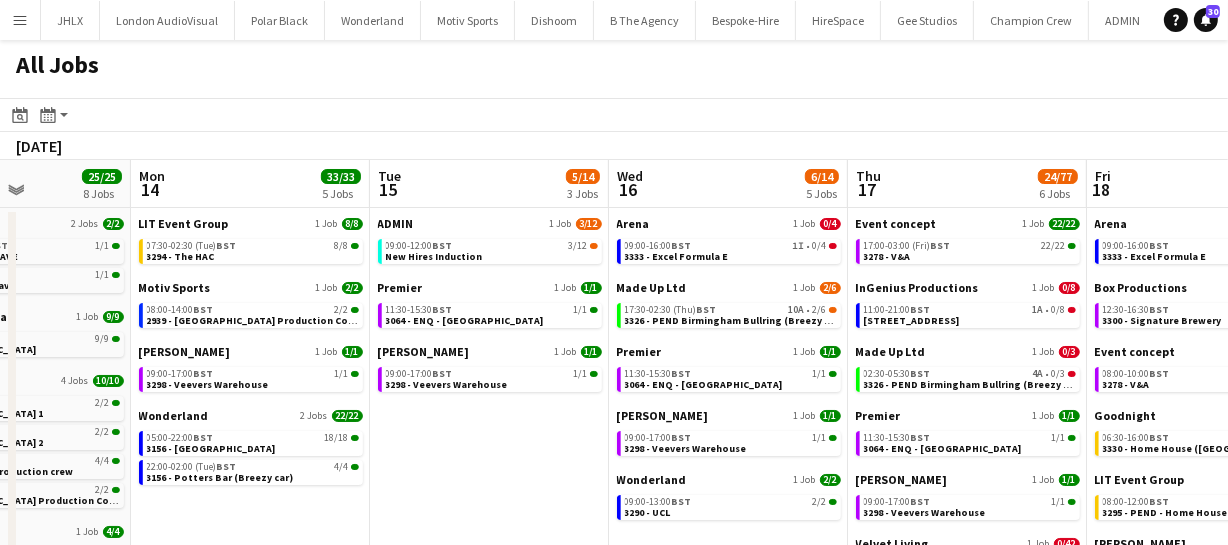 drag, startPoint x: 548, startPoint y: 378, endPoint x: 325, endPoint y: 336, distance: 226.92068 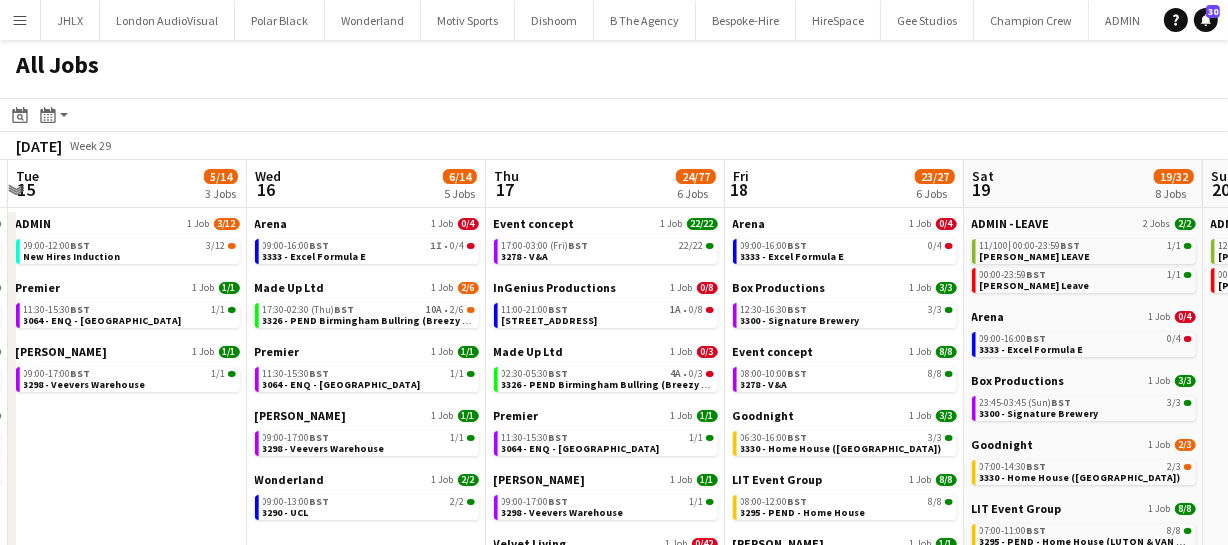 drag, startPoint x: 880, startPoint y: 411, endPoint x: 790, endPoint y: 406, distance: 90.13878 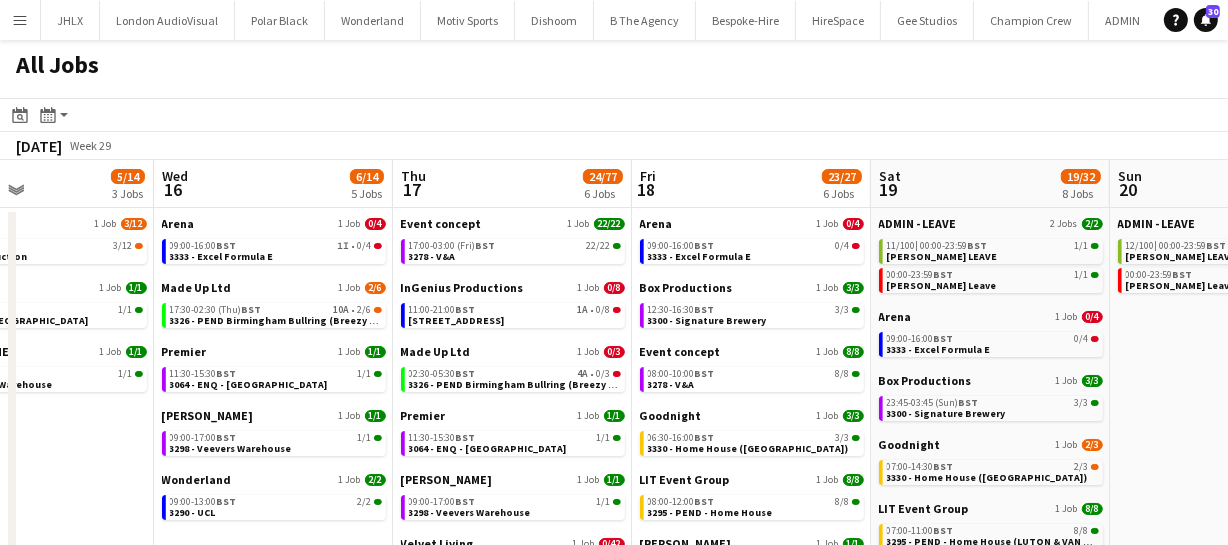 drag, startPoint x: 635, startPoint y: 392, endPoint x: 613, endPoint y: 391, distance: 22.022715 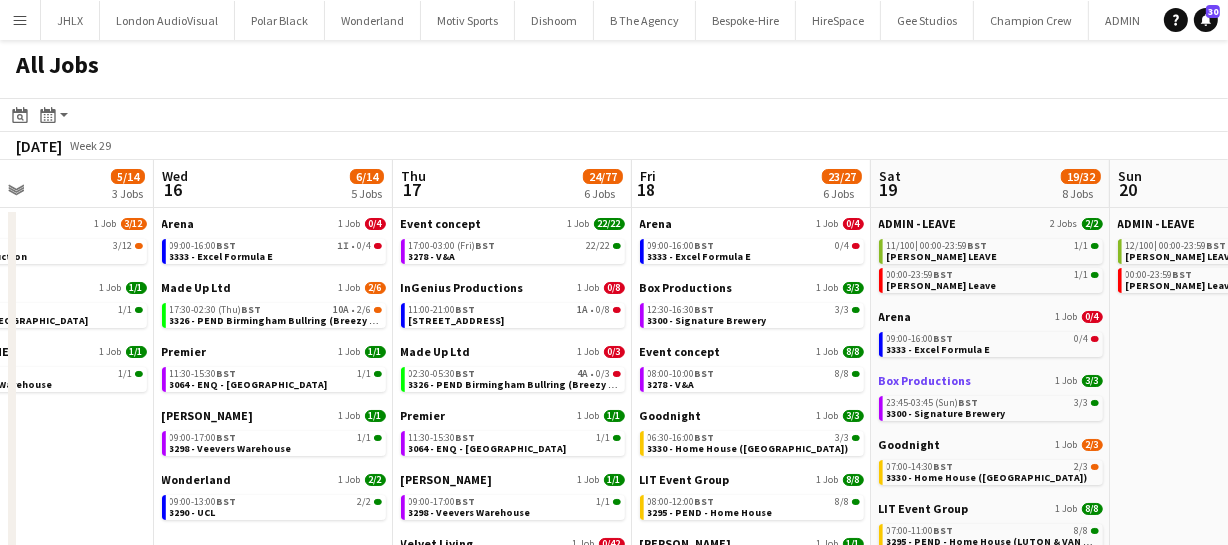 scroll, scrollTop: 0, scrollLeft: 761, axis: horizontal 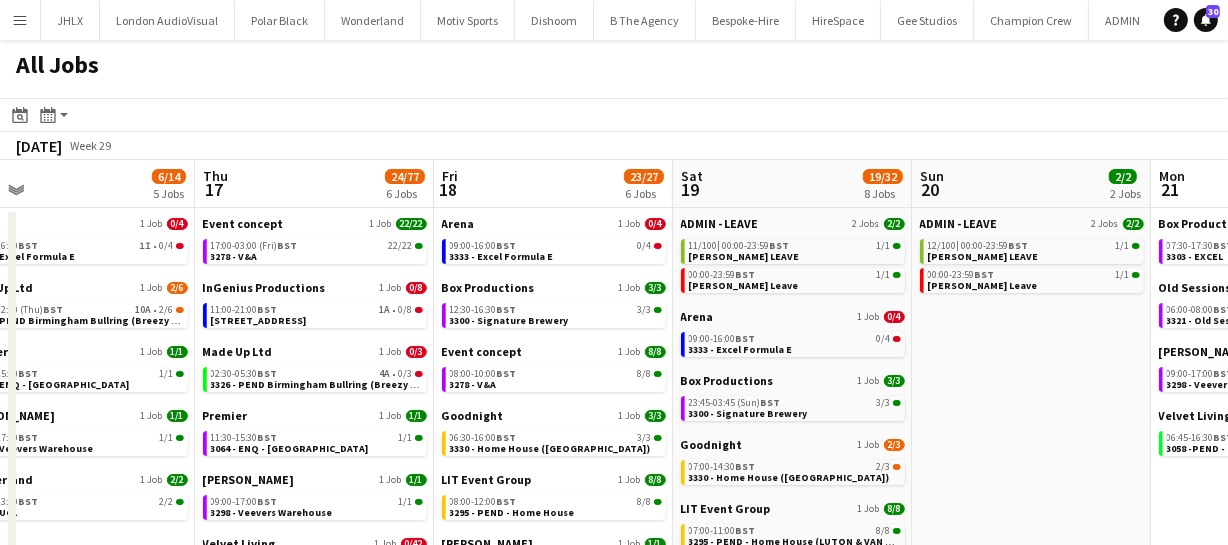 drag, startPoint x: 741, startPoint y: 398, endPoint x: 667, endPoint y: 392, distance: 74.24284 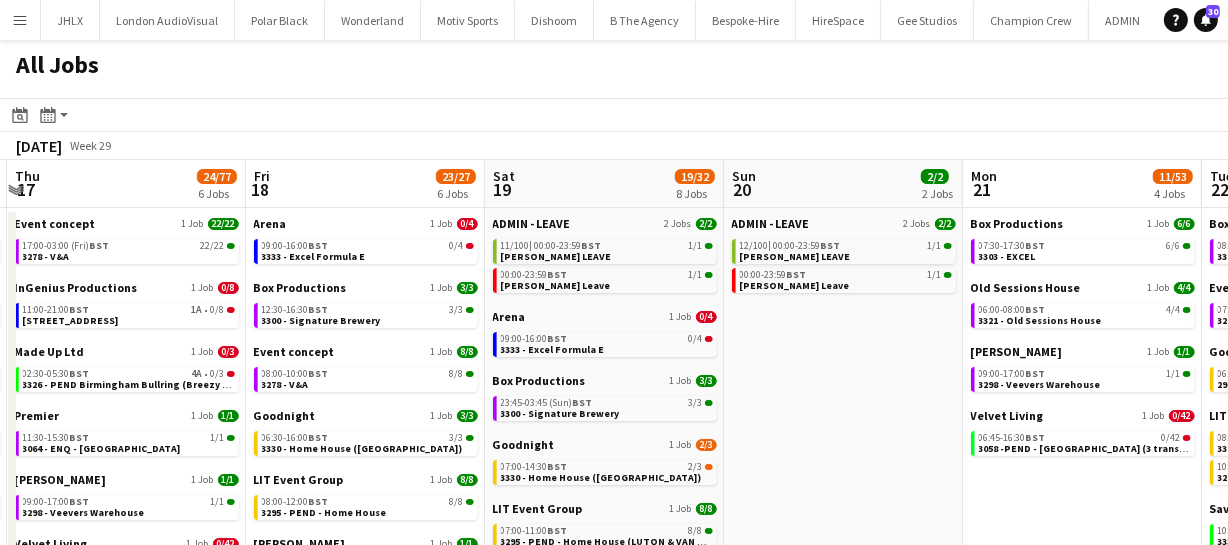 click on "All Jobs
Date picker
[DATE] [DATE] [DATE] M [DATE] T [DATE] W [DATE] T [DATE] F [DATE] S [DATE] S  [DATE]   2   3   4   5   6   7   8   9   10   11   12   13   14   15   16   17   18   19   20   21   22   23   24   25   26   27   28   29   30   31
Comparison range
Comparison range
[DATE]
Month view / Day view
Day view by Board Day view by Job Month view  [DATE]   Week 29
Expand/collapse
Sun   13   25/25   8 Jobs   Mon   14   33/33   5 Jobs   Tue   15   5/14   3 Jobs   Wed   16   6/14   5 Jobs   Thu   17   24/77   6 Jobs   Fri   18   23/27   6 Jobs   Sat   19   19/32   8 Jobs   Sun   20   2/2   2 Jobs   Mon   21   11/53   4 Jobs   Tue   22   35/37   7 Jobs   Wed   23   30/30   5 Jobs   ADMIN - LEAVE   2 Jobs   2/2   10/100  |  00:00-23:59    BST   1/1   [PERSON_NAME] LEAVE   00:00-23:59    BST   1/1   [PERSON_NAME] leave   1 Job   9/9  |" 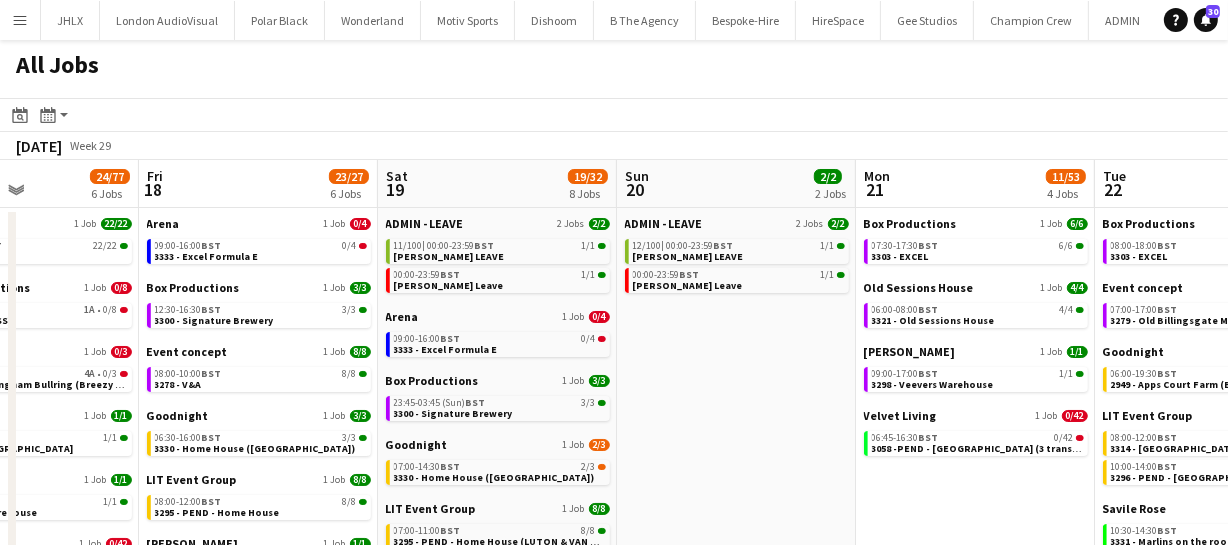 click on "Tue   15   5/14   3 Jobs   Wed   16   6/14   5 Jobs   Thu   17   24/77   6 Jobs   Fri   18   23/27   6 Jobs   Sat   19   19/32   8 Jobs   Sun   20   2/2   2 Jobs   Mon   21   11/53   4 Jobs   Tue   22   35/37   7 Jobs   Wed   23   30/30   5 Jobs   Thu   24   26/26   5 Jobs   Fri   25   17/17   3 Jobs   ADMIN   1 Job   [DATE]   09:00-12:00    BST   3/12   New Hires Induction   Premier   1 Job   [DATE]   11:30-15:30    BST   1/1   3064 - ENQ -  [GEOGRAPHIC_DATA]   Veevers Carter   1 Job   [DATE]   09:00-17:00    BST   1/1   3298 - Veevers [GEOGRAPHIC_DATA]   1 Job   0/4   09:00-16:00    BST   1I   •   0/4   3333 - Excel Formula E   Made Up Ltd   1 Job   [DATE]   17:30-02:30 (Thu)   BST   10A   •   2/6   3326 - PEND Birmingham Bullring (Breezy car)   Premier   1 Job   [DATE]   11:30-15:30    BST   1/1   3064 - ENQ -  [GEOGRAPHIC_DATA]   Veevers Carter   1 Job   [DATE]   09:00-17:00    BST   1/1   3298 - Veevers Warehouse   Wonderland   1 Job   [DATE]   09:00-13:00    BST   2/2   3290 - UCL   Event concept   1 Job  |" at bounding box center (614, 576) 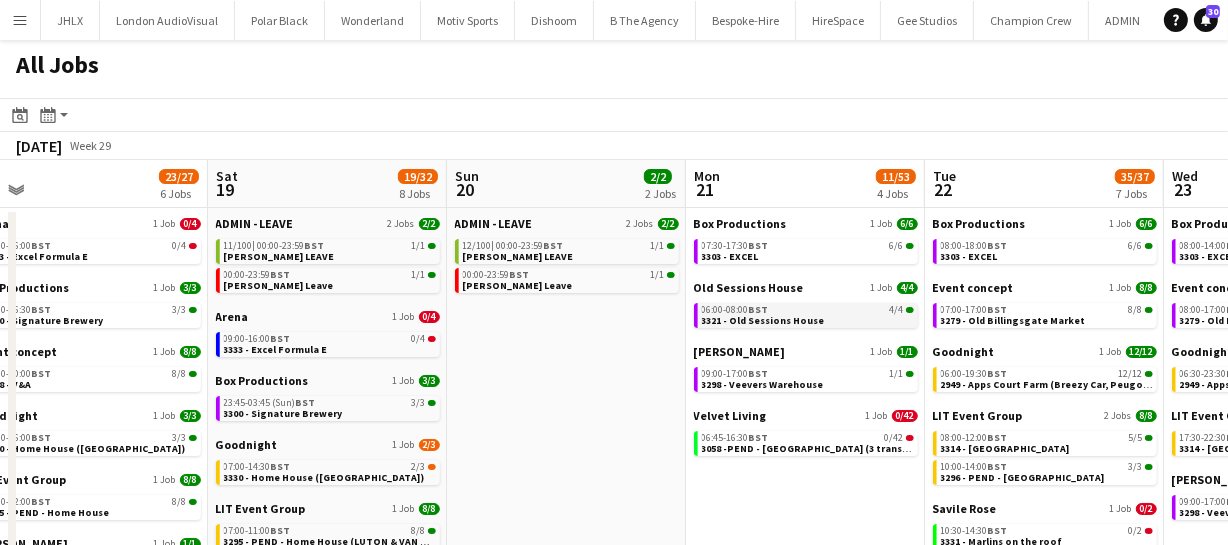drag, startPoint x: 564, startPoint y: 348, endPoint x: 529, endPoint y: 304, distance: 56.22277 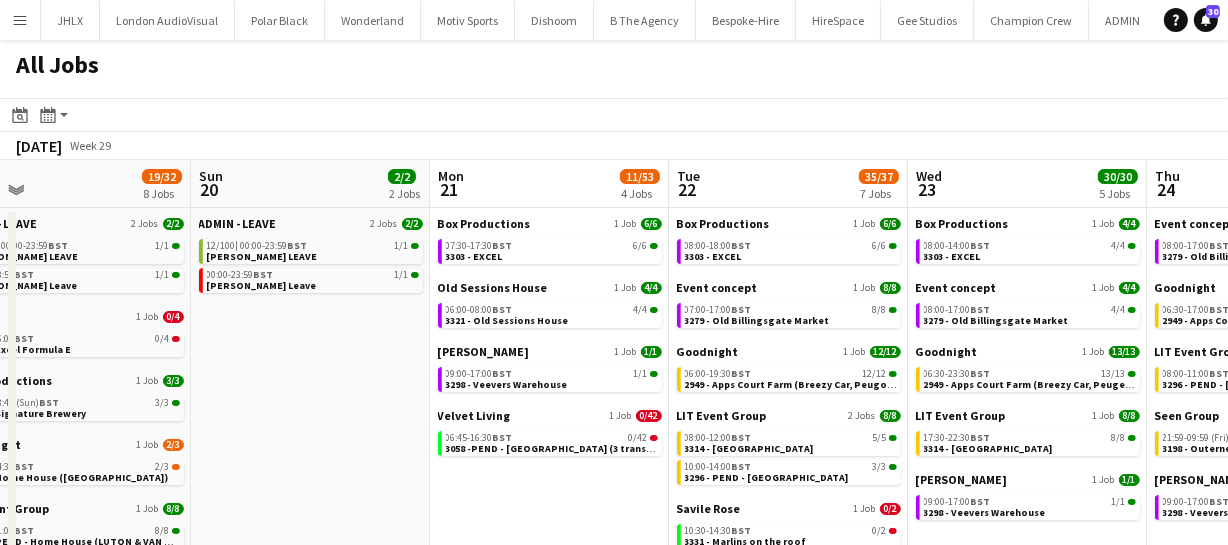 click on "Thu   17   24/77   6 Jobs   Fri   18   23/27   6 Jobs   Sat   19   19/32   8 Jobs   Sun   20   2/2   2 Jobs   Mon   21   11/53   4 Jobs   Tue   22   35/37   7 Jobs   Wed   23   30/30   5 Jobs   Thu   24   26/26   5 Jobs   Fri   25   17/17   3 Jobs   Sat   26   12/12   3 Jobs   Sun   27   1/5   2 Jobs   Event concept   1 Job   22/22   17:00-03:00 (Fri)   BST   22/22   3278 - V&A    InGenius Productions   1 Job   0/8   11:00-21:00    BST   1A   •   0/8   3332 - Odeon Leicester Square   Made Up Ltd   1 Job   0/3   02:30-05:30    BST   4A   •   0/3   3326 - PEND Birmingham Bullring (Breezy car)   Premier   1 Job   [DATE]   11:30-15:30    BST   1/1   3064 - ENQ -  [GEOGRAPHIC_DATA]   Veevers Carter   1 Job   [DATE]   09:00-17:00    BST   1/1   3298 - Veevers Warehouse   Velvet Living   1 Job   0/42   06:45-17:30    BST   0/42   3058 -PEND - [GEOGRAPHIC_DATA] (3 transport cars)   Arena   1 Job   0/4   09:00-16:00    BST   0/4   3333 - Excel Formula E   Box Productions   1 Job   [DATE]   12:30-16:30    BST   3/3   1 Job" at bounding box center (614, 576) 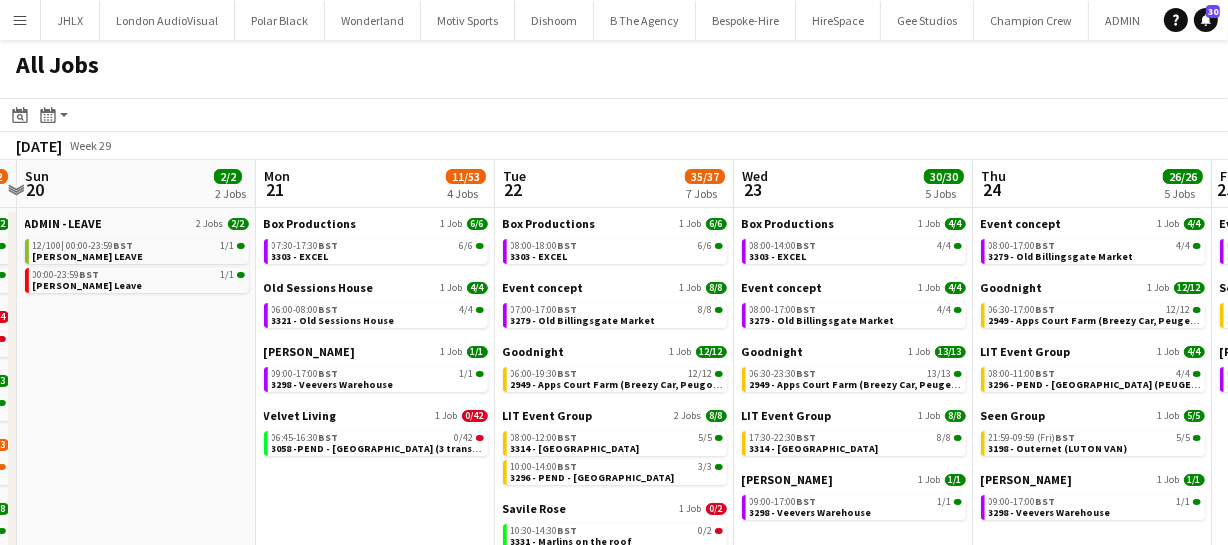 drag, startPoint x: 651, startPoint y: 320, endPoint x: 625, endPoint y: 322, distance: 26.076809 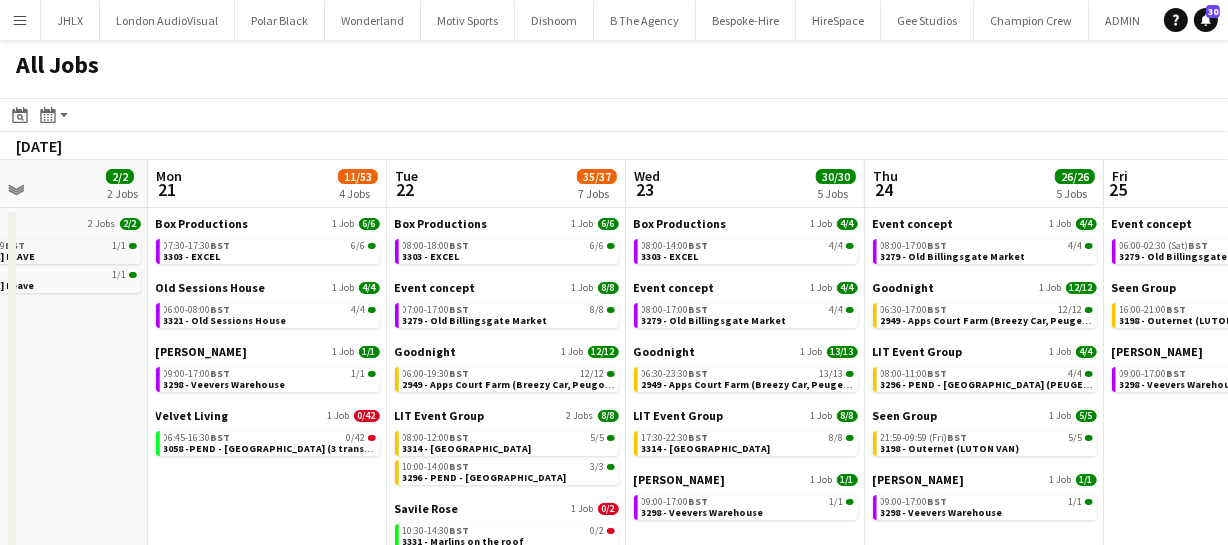 click on "All Jobs
Date picker
[DATE] [DATE] [DATE] M [DATE] T [DATE] W [DATE] T [DATE] F [DATE] S [DATE] S  [DATE]   2   3   4   5   6   7   8   9   10   11   12   13   14   15   16   17   18   19   20   21   22   23   24   25   26   27   28   29   30   31
Comparison range
Comparison range
[DATE]
Month view / Day view
Day view by Board Day view by Job Month view  [DATE]   Week 29
Expand/collapse
Thu   17   24/77   6 Jobs   Fri   18   23/27   6 Jobs   Sat   19   19/32   8 Jobs   Sun   20   2/2   2 Jobs   Mon   21   11/53   4 Jobs   Tue   22   35/37   7 Jobs   Wed   23   30/30   5 Jobs   Thu   24   26/26   5 Jobs   Fri   25   17/17   3 Jobs   Sat   26   12/12   3 Jobs   Sun   27   1/5   2 Jobs   Event concept   1 Job   22/22   17:00-03:00 (Fri)   BST   22/22   3278 - V&A    InGenius Productions   1 Job   0/8   11:00-21:00    BST" 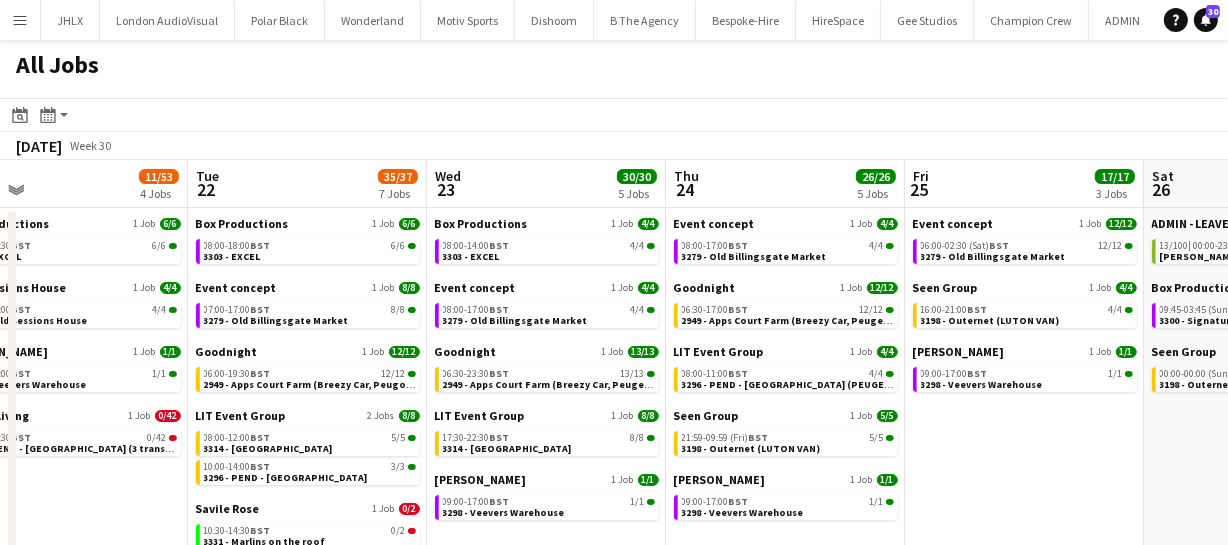 click on "Sat   19   19/32   8 Jobs   Sun   20   2/2   2 Jobs   Mon   21   11/53   4 Jobs   Tue   22   35/37   7 Jobs   Wed   23   30/30   5 Jobs   Thu   24   26/26   5 Jobs   Fri   25   17/17   3 Jobs   Sat   26   12/12   3 Jobs   Sun   27   1/5   2 Jobs   Mon   28   9/13   3 Jobs   Tue   29   1/5   2 Jobs   ADMIN - LEAVE   2 Jobs   2/2   11/100  |  00:00-23:59    BST   1/1   [PERSON_NAME] LEAVE   00:00-23:59    BST   1/1   [PERSON_NAME] Leave   Arena   1 Job   0/4   09:00-16:00    BST   0/4   3333 - Excel Formula E   Box Productions   1 Job   [DATE]   23:45-03:45 (Sun)   BST   3/3   3300 - Signature Brewery   Goodnight   1 Job   [DATE]   07:00-14:30    BST   2/3   3330 - Home House ([GEOGRAPHIC_DATA])   LIT Event Group   1 Job   [DATE]   07:00-11:00    BST   8/8   3295 - PEND - Home House (LUTON & VAN NEEDED)   Old Sessions House   1 Job   [DATE]   07:30-13:30    BST   4/4   3321 - Old Sessions House   [PERSON_NAME]'s Tunes   1 Job   0/8   14:00-01:00 (Sun)   BST   33A   •   0/8   3190 - ENQ - Old Sessions House   ADMIN - LEAVE   2 Jobs   2/2   12/100  | | |" at bounding box center [614, 576] 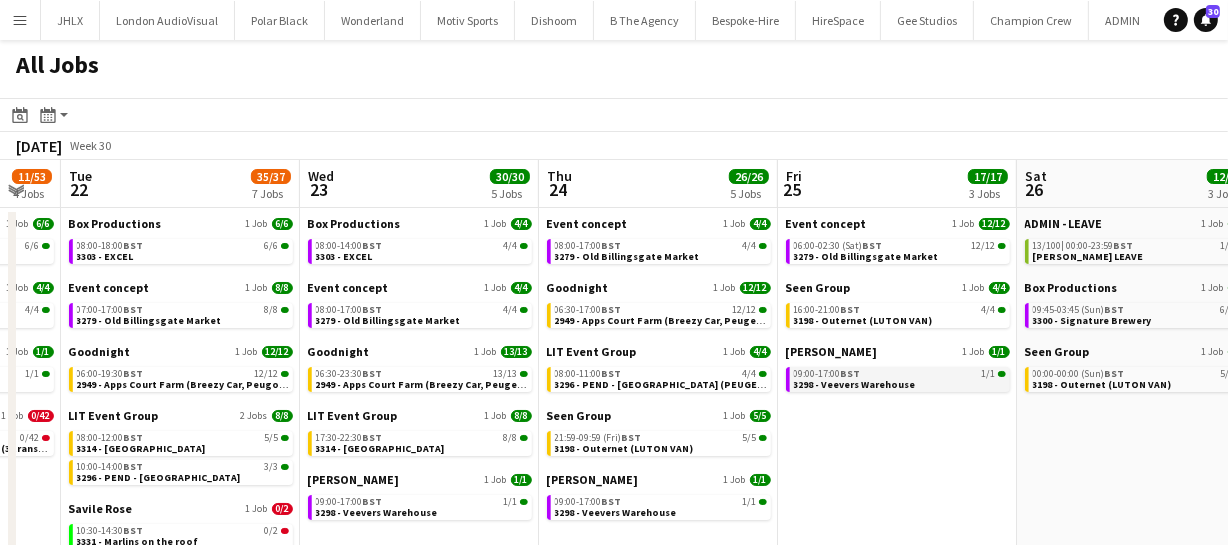 drag, startPoint x: 949, startPoint y: 377, endPoint x: 922, endPoint y: 377, distance: 27 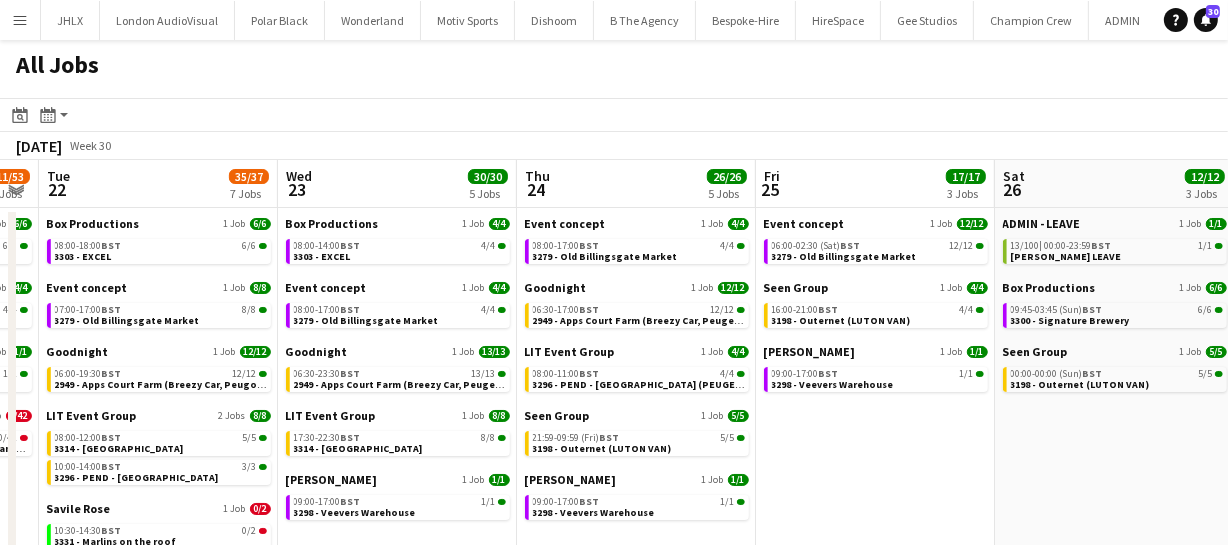 click on "Sat   19   19/32   8 Jobs   Sun   20   2/2   2 Jobs   Mon   21   11/53   4 Jobs   Tue   22   35/37   7 Jobs   Wed   23   30/30   5 Jobs   Thu   24   26/26   5 Jobs   Fri   25   17/17   3 Jobs   Sat   26   12/12   3 Jobs   Sun   27   1/5   2 Jobs   Mon   28   9/13   3 Jobs   Tue   29   1/5   2 Jobs   ADMIN - LEAVE   2 Jobs   2/2   11/100  |  00:00-23:59    BST   1/1   [PERSON_NAME] LEAVE   00:00-23:59    BST   1/1   [PERSON_NAME] Leave   Arena   1 Job   0/4   09:00-16:00    BST   0/4   3333 - Excel Formula E   Box Productions   1 Job   [DATE]   23:45-03:45 (Sun)   BST   3/3   3300 - Signature Brewery   Goodnight   1 Job   [DATE]   07:00-14:30    BST   2/3   3330 - Home House ([GEOGRAPHIC_DATA])   LIT Event Group   1 Job   [DATE]   07:00-11:00    BST   8/8   3295 - PEND - Home House (LUTON & VAN NEEDED)   Old Sessions House   1 Job   [DATE]   07:30-13:30    BST   4/4   3321 - Old Sessions House   [PERSON_NAME]'s Tunes   1 Job   0/8   14:00-01:00 (Sun)   BST   33A   •   0/8   3190 - ENQ - Old Sessions House   ADMIN - LEAVE   2 Jobs   2/2   12/100  | | |" at bounding box center (614, 576) 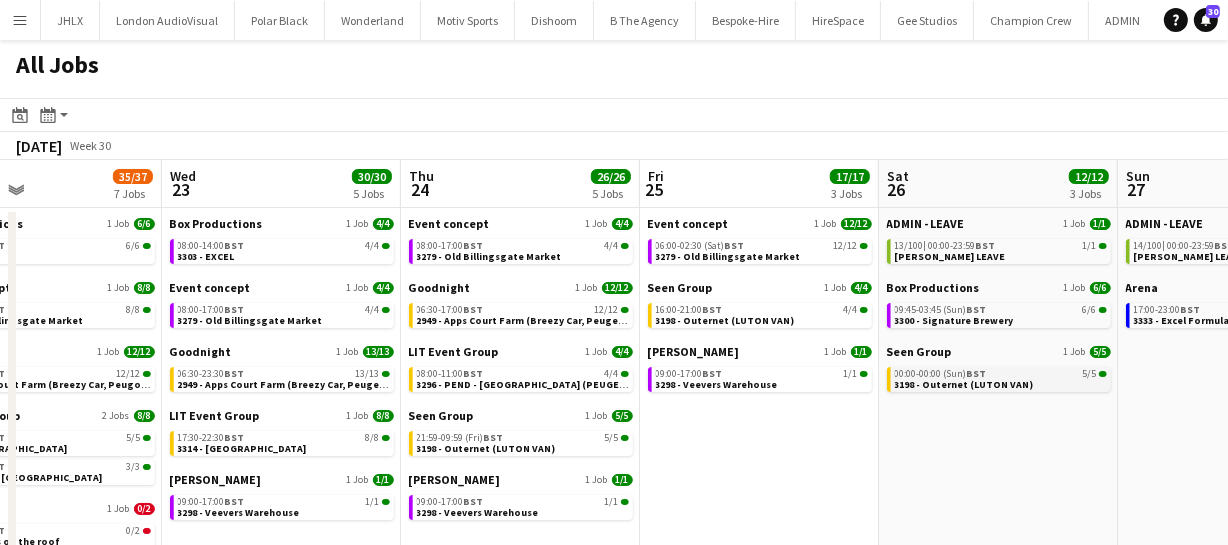 drag, startPoint x: 861, startPoint y: 379, endPoint x: 786, endPoint y: 379, distance: 75 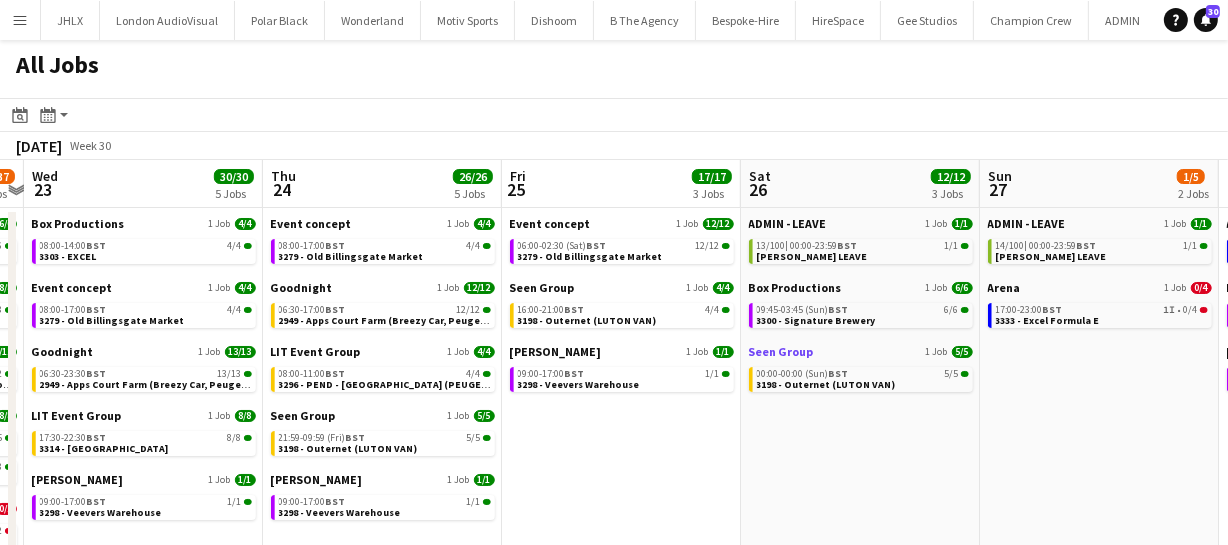 drag, startPoint x: 847, startPoint y: 386, endPoint x: 696, endPoint y: 358, distance: 153.57408 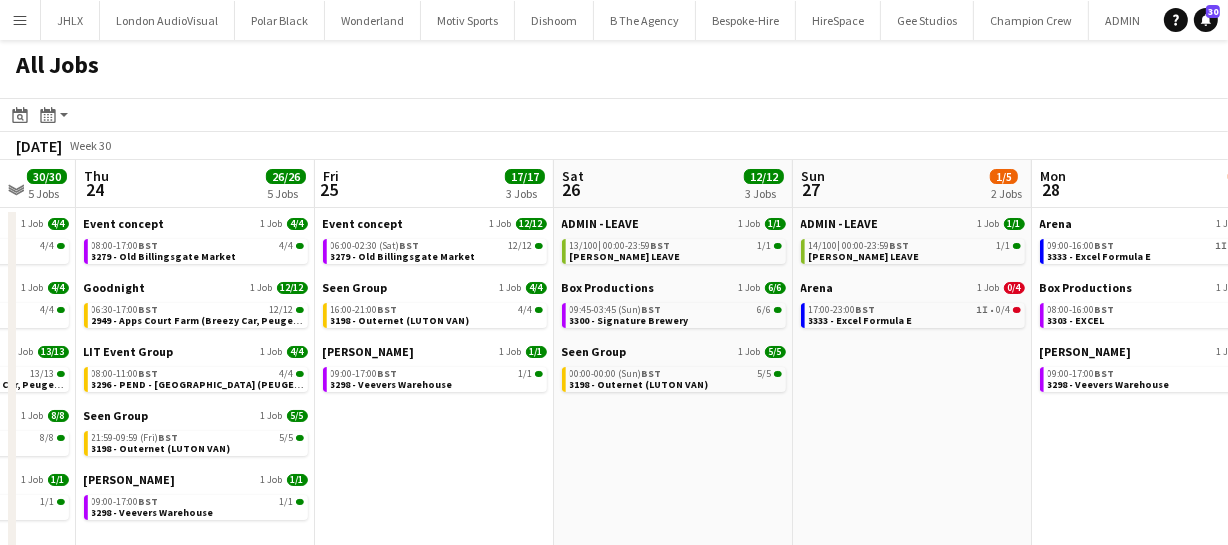 drag, startPoint x: 896, startPoint y: 380, endPoint x: 733, endPoint y: 370, distance: 163.30646 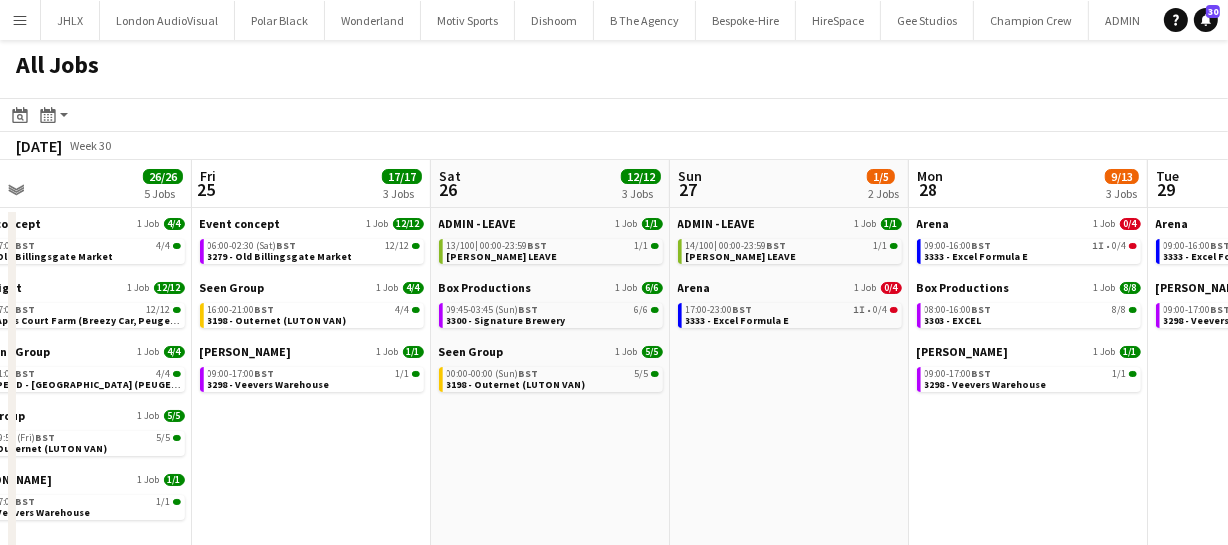 drag, startPoint x: 695, startPoint y: 397, endPoint x: 614, endPoint y: 384, distance: 82.036575 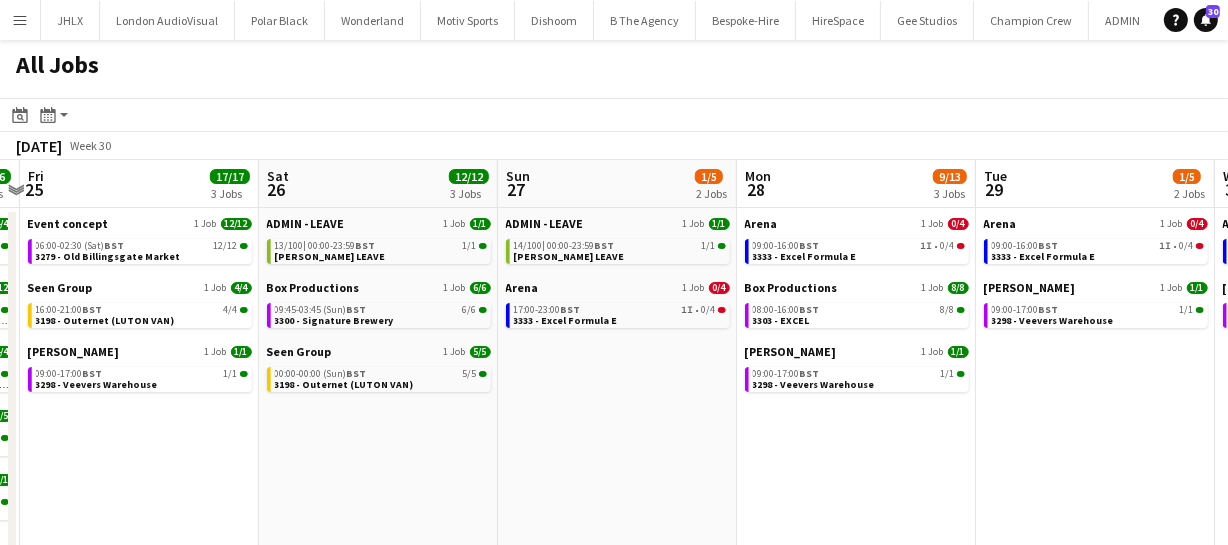click on "All Jobs
Date picker
[DATE] [DATE] [DATE] M [DATE] T [DATE] W [DATE] T [DATE] F [DATE] S [DATE] S  [DATE]   2   3   4   5   6   7   8   9   10   11   12   13   14   15   16   17   18   19   20   21   22   23   24   25   26   27   28   29   30   31
Comparison range
Comparison range
[DATE]
Month view / Day view
Day view by Board Day view by Job Month view  [DATE]   Week 30
Expand/collapse
Mon   21   11/53   4 Jobs   Tue   22   35/37   7 Jobs   Wed   23   30/30   5 Jobs   Thu   24   26/26   5 Jobs   Fri   25   17/17   3 Jobs   Sat   26   12/12   3 Jobs   Sun   27   1/5   2 Jobs   Mon   28   9/13   3 Jobs   Tue   29   1/5   2 Jobs   Wed   30   1/5   2 Jobs   Thu   31   1/1   1 Job   Box Productions   1 Job   [DATE]   07:30-17:30    BST   6/6   3303 - EXCEL   Old Sessions House   1 Job   [DATE]   06:00-08:00    BST   4/4   1 Job" 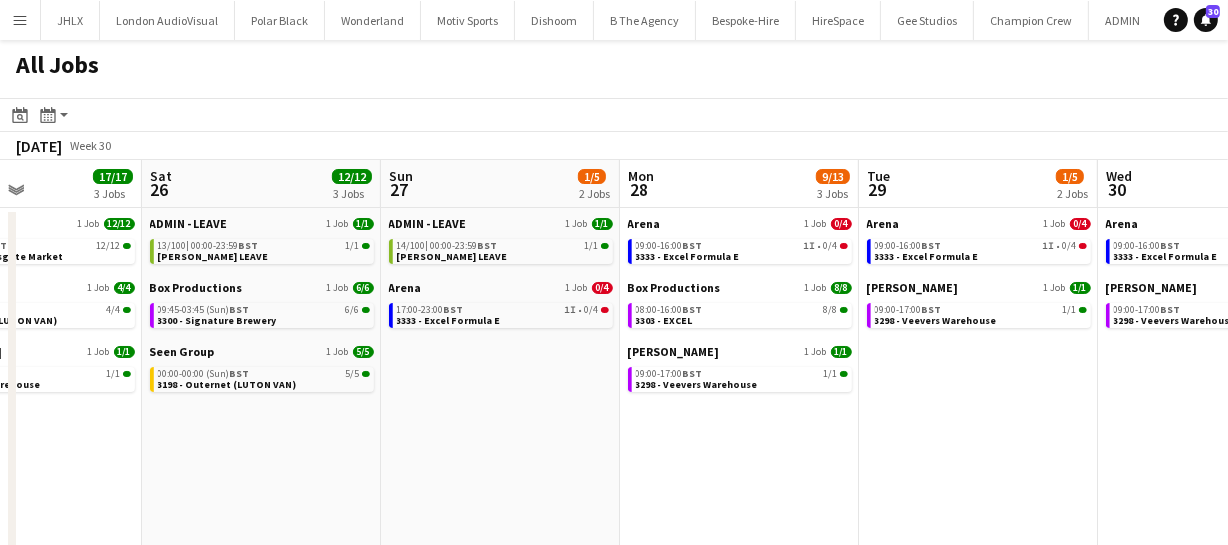 drag, startPoint x: 838, startPoint y: 428, endPoint x: 727, endPoint y: 424, distance: 111.07205 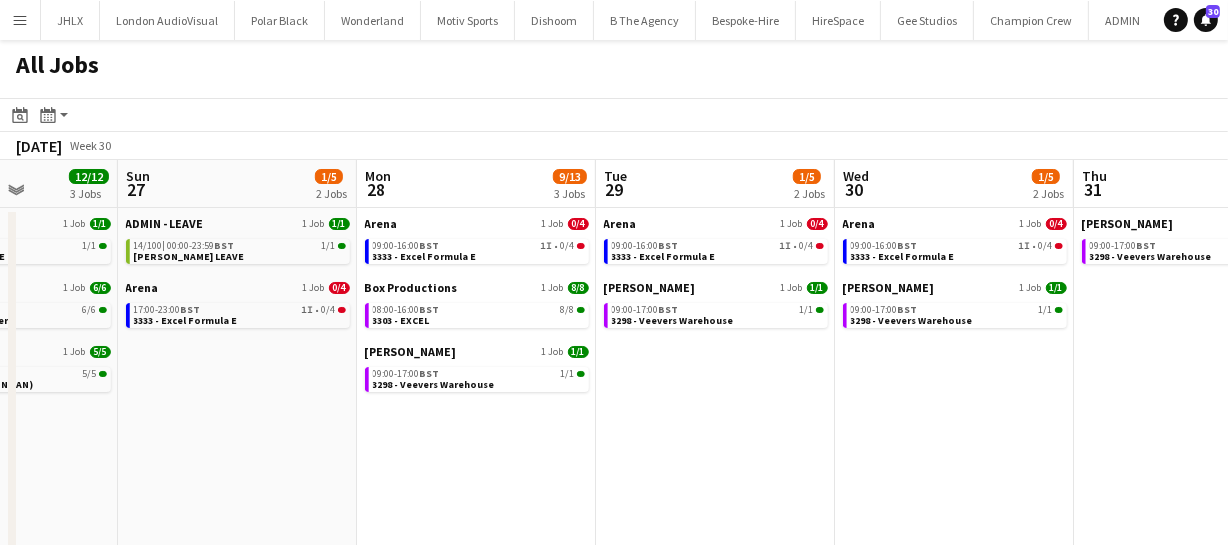 drag, startPoint x: 985, startPoint y: 444, endPoint x: 773, endPoint y: 421, distance: 213.24399 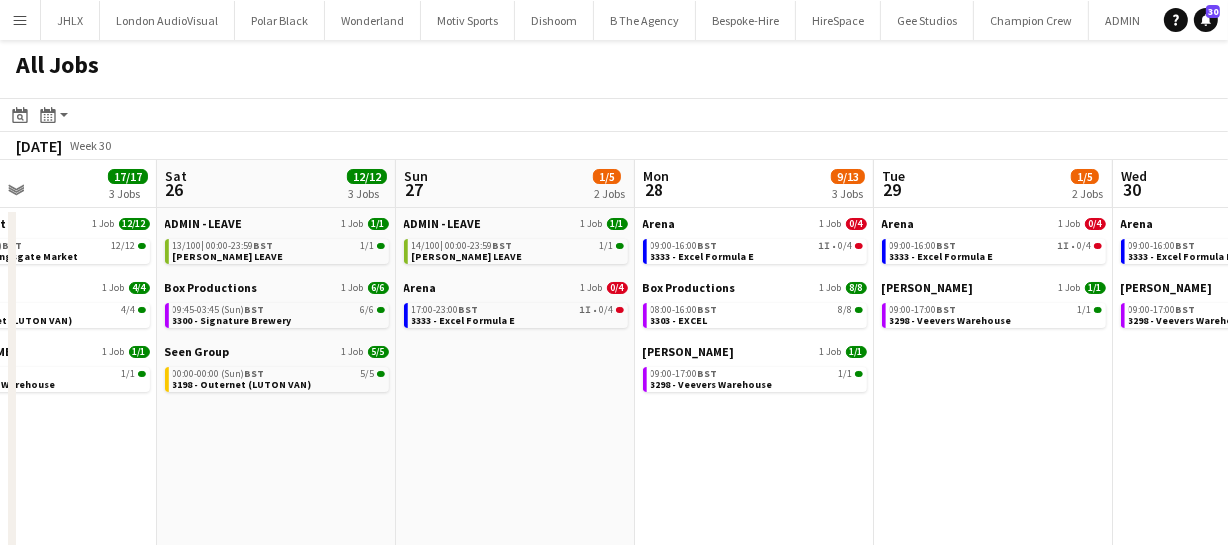 drag, startPoint x: 248, startPoint y: 447, endPoint x: 553, endPoint y: 439, distance: 305.1049 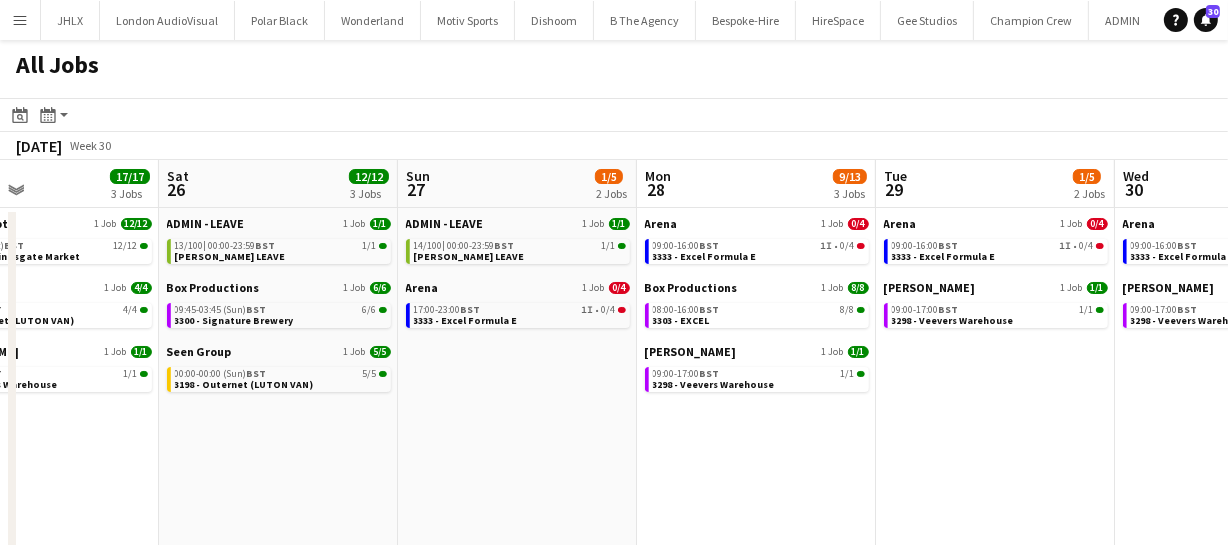 click on "Wed   23   30/30   5 Jobs   Thu   24   26/26   5 Jobs   Fri   25   17/17   3 Jobs   Sat   26   12/12   3 Jobs   Sun   27   1/5   2 Jobs   Mon   28   9/13   3 Jobs   Tue   29   1/5   2 Jobs   Wed   30   1/5   2 Jobs   Thu   31   1/1   1 Job   Fri   1   Sat   2   1/1   1 Job   Box Productions   1 Job   [DATE]   08:00-14:00    BST   4/4   3303 - EXCEL   Event concept   1 Job   [DATE]   08:00-17:00    BST   4/4   3279 - Old Billingsgate Market   Goodnight   1 Job   13/13   06:30-23:30    BST   13/13   2949 - Apps Court Farm (Breezy Car, Peugeot Van, OR hired vehicle)   LIT Event Group   1 Job   [DATE]   17:30-22:30    BST   8/8   3314 - Apps Court Farm   Veevers Carter   1 Job   [DATE]   09:00-17:00    BST   1/1   3298 - Veevers Warehouse   Event concept   1 Job   [DATE]   08:00-17:00    BST   4/4   3279 - Old Billingsgate Market   Goodnight   1 Job   [DATE]   06:30-17:00    BST   12/12   2949 - Apps Court Farm (Breezy Car, Peugeot Van)   LIT Event Group   1 Job   [DATE]   08:00-11:00    BST   4/4   Seen Group   1 Job   5/5   BST" at bounding box center (614, 576) 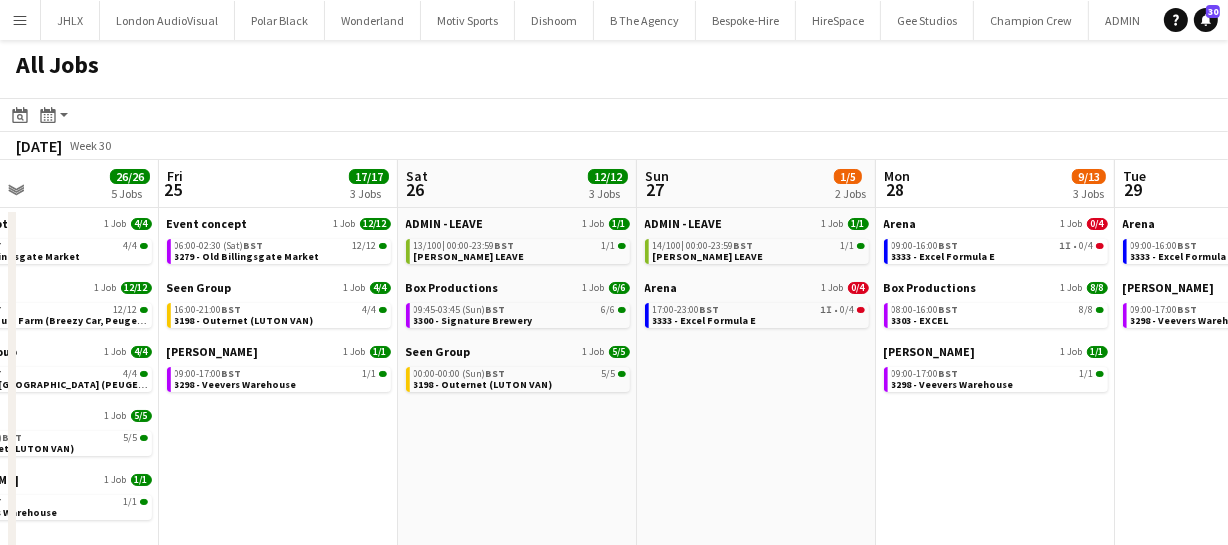 drag, startPoint x: 786, startPoint y: 433, endPoint x: 717, endPoint y: 449, distance: 70.83079 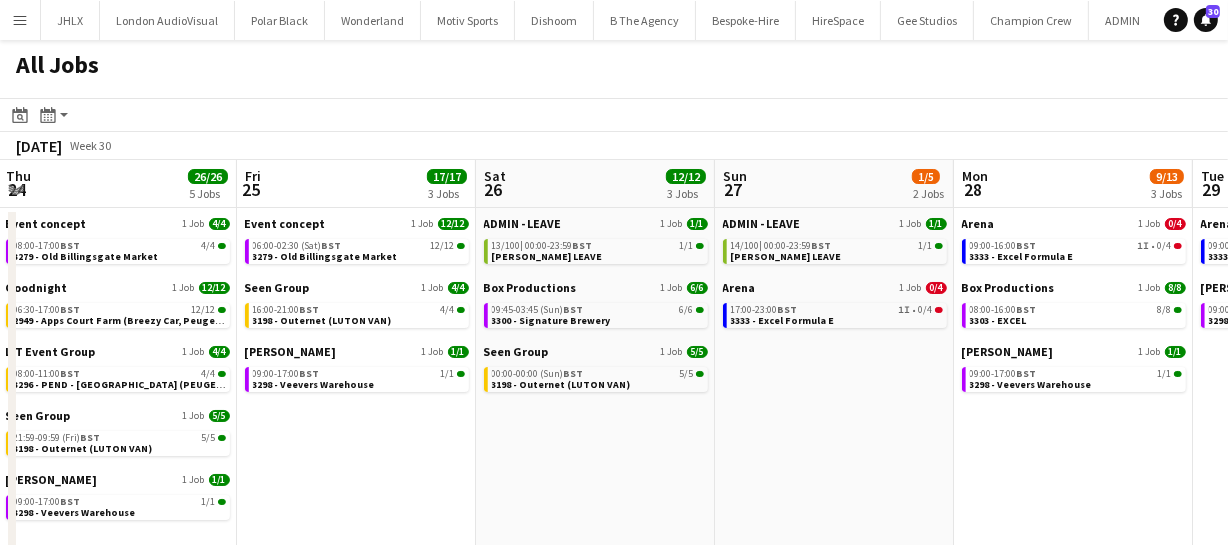 drag, startPoint x: 504, startPoint y: 457, endPoint x: 623, endPoint y: 459, distance: 119.01681 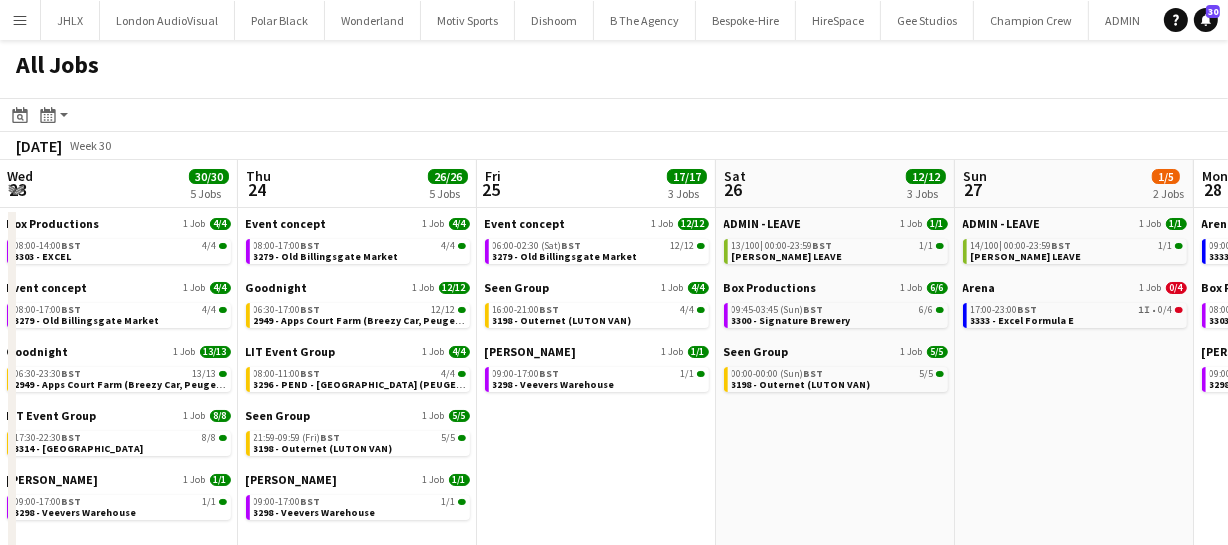 drag, startPoint x: 797, startPoint y: 459, endPoint x: 811, endPoint y: 461, distance: 14.142136 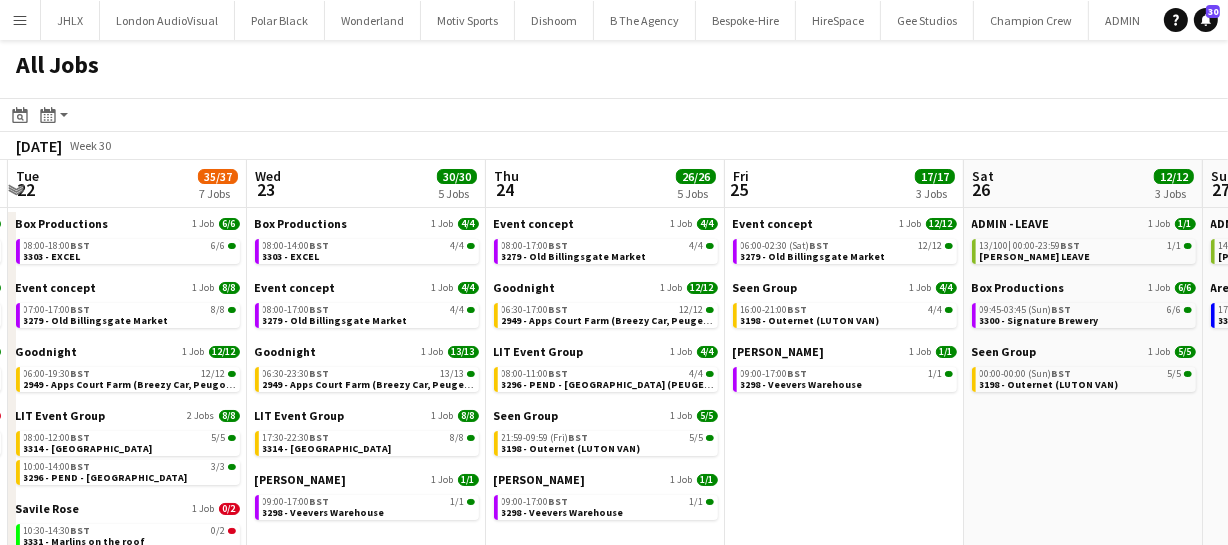 drag, startPoint x: 848, startPoint y: 464, endPoint x: 916, endPoint y: 469, distance: 68.18358 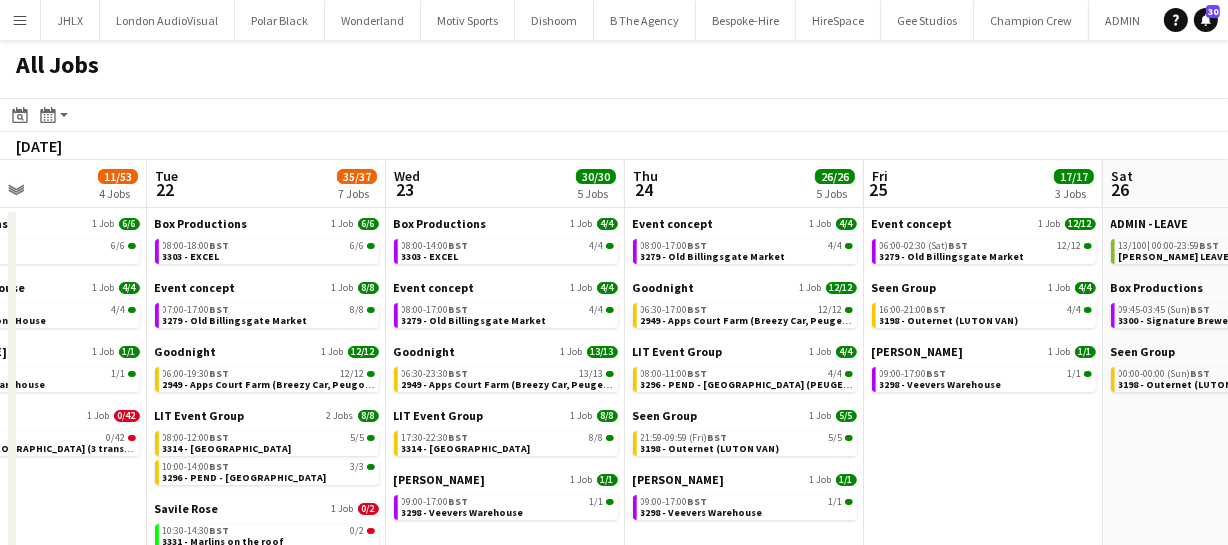 click on "Sat   19   19/32   8 Jobs   Sun   20   2/2   2 Jobs   Mon   21   11/53   4 Jobs   Tue   22   35/37   7 Jobs   Wed   23   30/30   5 Jobs   Thu   24   26/26   5 Jobs   Fri   25   17/17   3 Jobs   Sat   26   12/12   3 Jobs   Sun   27   1/5   2 Jobs   Mon   28   9/13   3 Jobs   Tue   29   1/5   2 Jobs   ADMIN - LEAVE   2 Jobs   2/2   11/100  |  00:00-23:59    BST   1/1   [PERSON_NAME] LEAVE   00:00-23:59    BST   1/1   [PERSON_NAME] Leave   Arena   1 Job   0/4   09:00-16:00    BST   0/4   3333 - Excel Formula E   Box Productions   1 Job   [DATE]   23:45-03:45 (Sun)   BST   3/3   3300 - Signature Brewery   Goodnight   1 Job   [DATE]   07:00-14:30    BST   2/3   3330 - Home House ([GEOGRAPHIC_DATA])   LIT Event Group   1 Job   [DATE]   07:00-11:00    BST   8/8   3295 - PEND - Home House (LUTON & VAN NEEDED)   Old Sessions House   1 Job   [DATE]   07:30-13:30    BST   4/4   3321 - Old Sessions House   [PERSON_NAME]'s Tunes   1 Job   0/8   14:00-01:00 (Sun)   BST   33A   •   0/8   3190 - ENQ - Old Sessions House   ADMIN - LEAVE   2 Jobs   2/2   12/100  | | |" at bounding box center (614, 576) 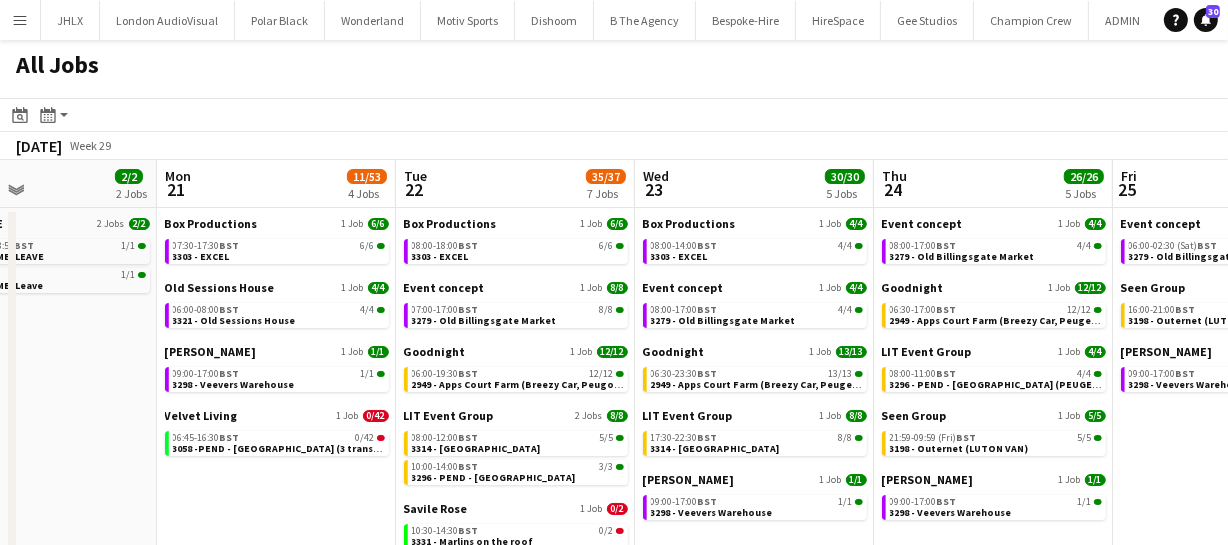 scroll, scrollTop: 0, scrollLeft: 548, axis: horizontal 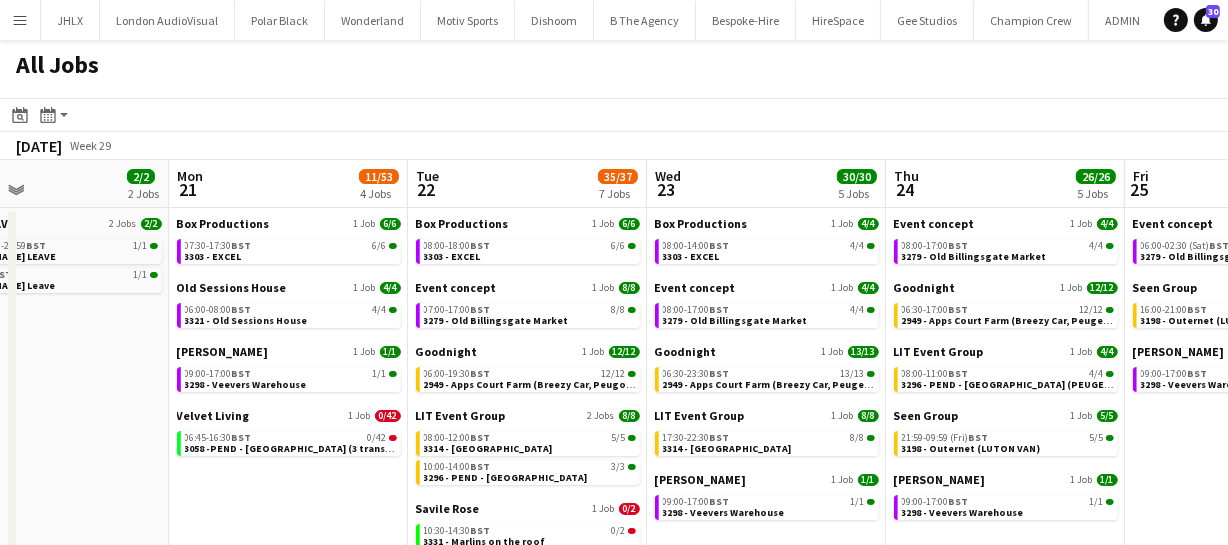 drag, startPoint x: 471, startPoint y: 392, endPoint x: 771, endPoint y: 404, distance: 300.2399 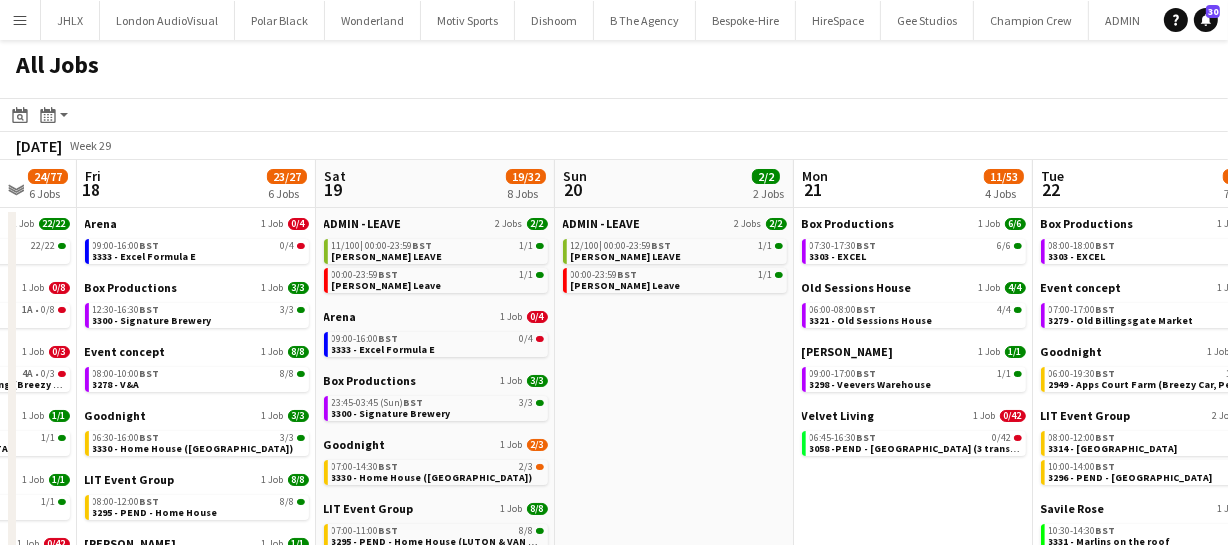 drag, startPoint x: 332, startPoint y: 393, endPoint x: 739, endPoint y: 396, distance: 407.01105 